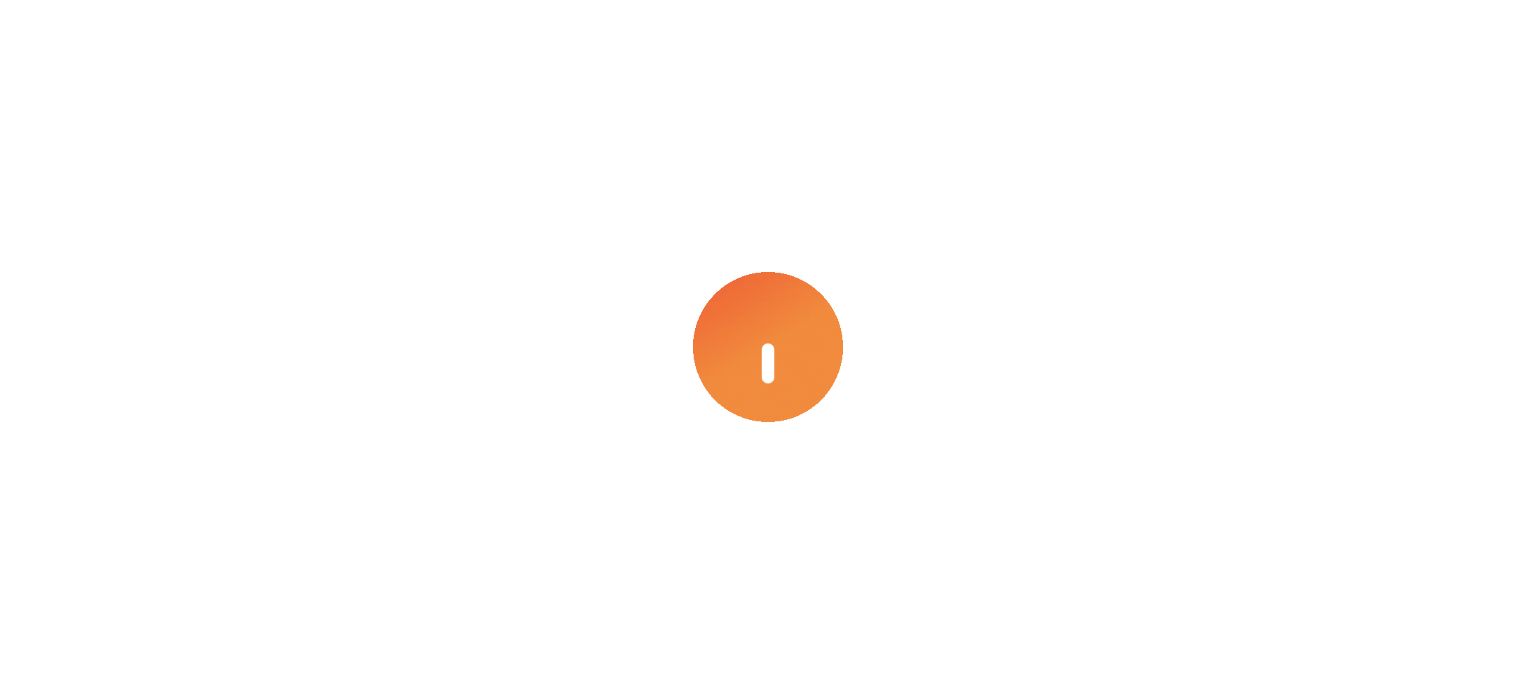 select on "***" 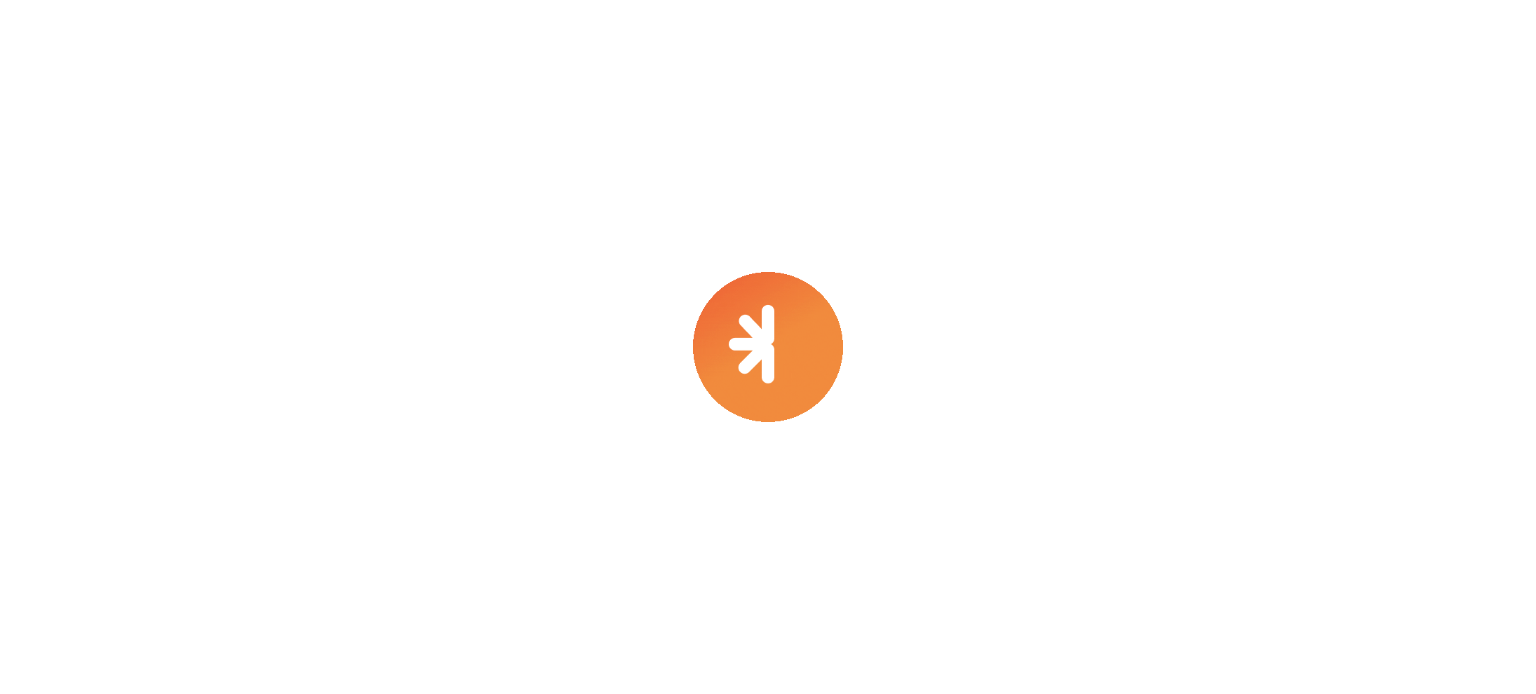 select on "****" 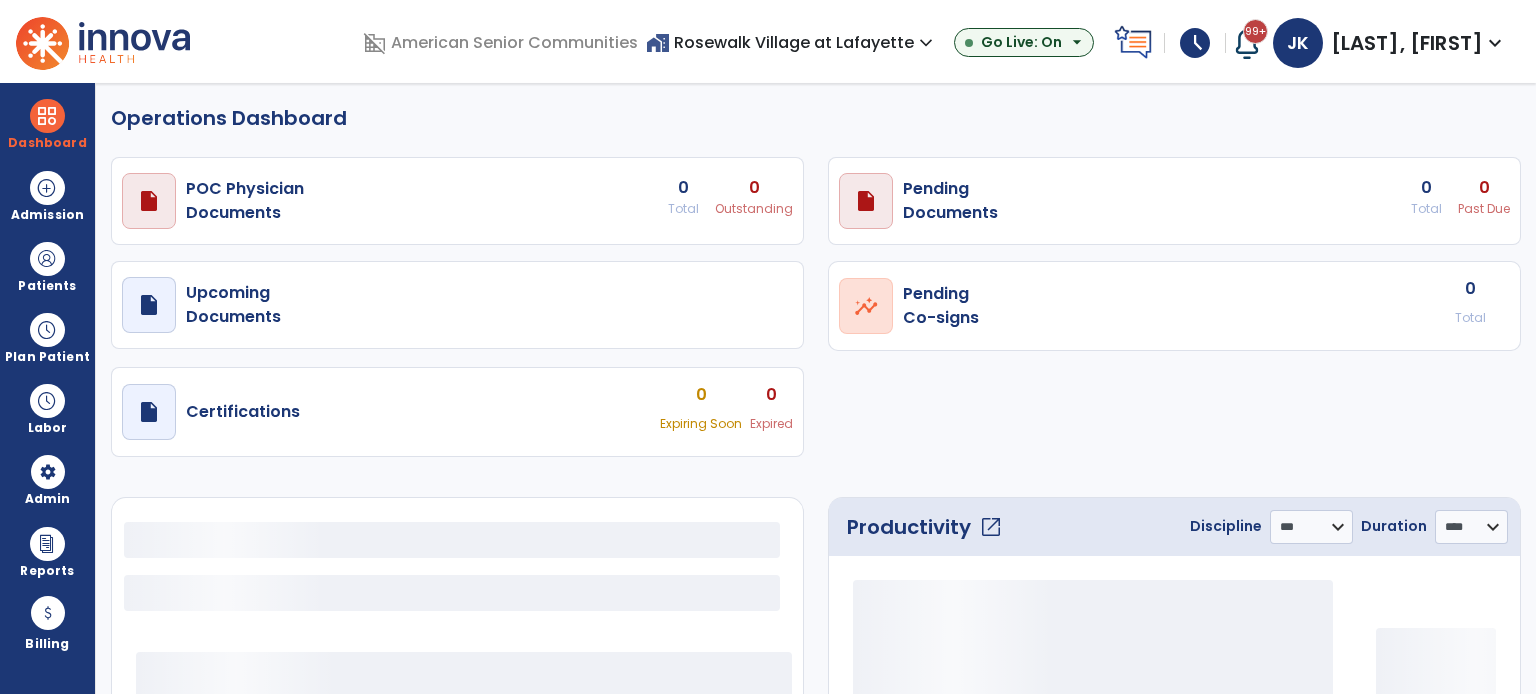 select on "***" 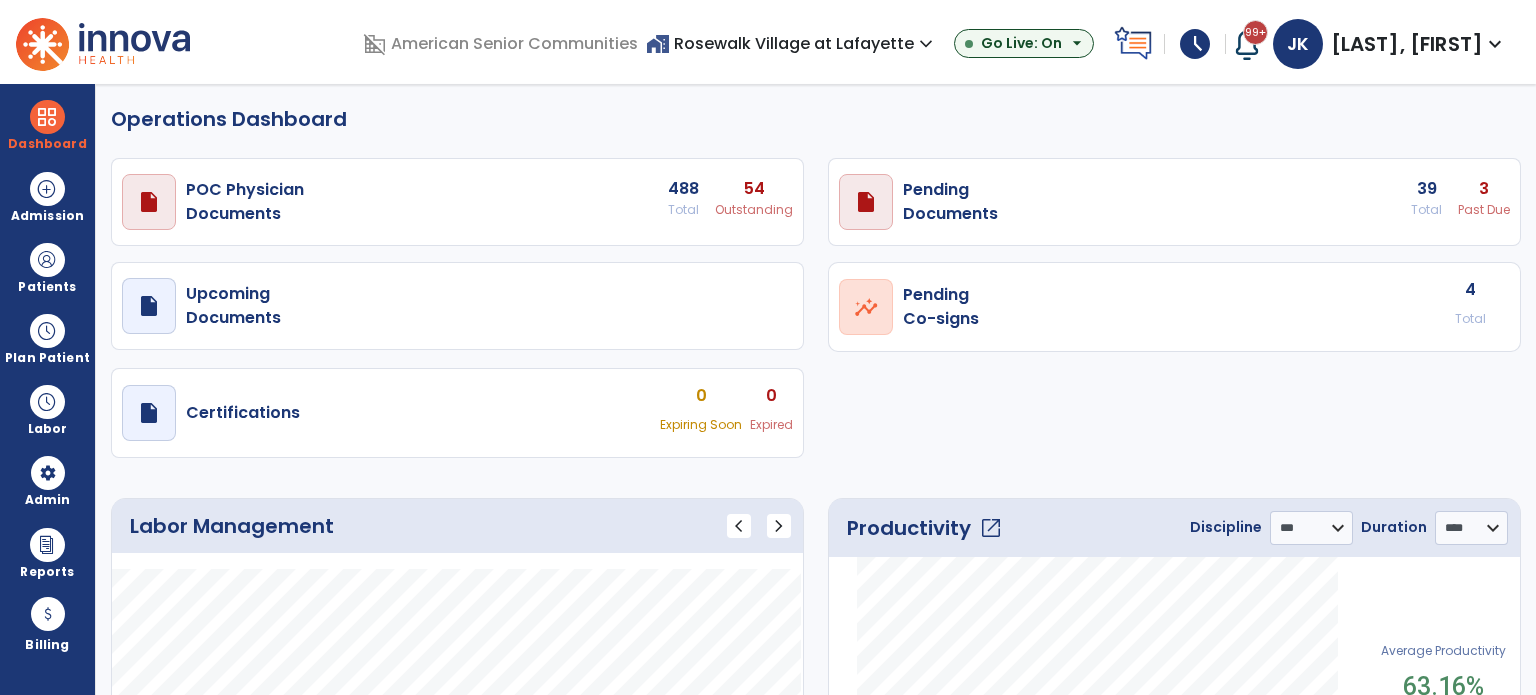 scroll, scrollTop: 0, scrollLeft: 0, axis: both 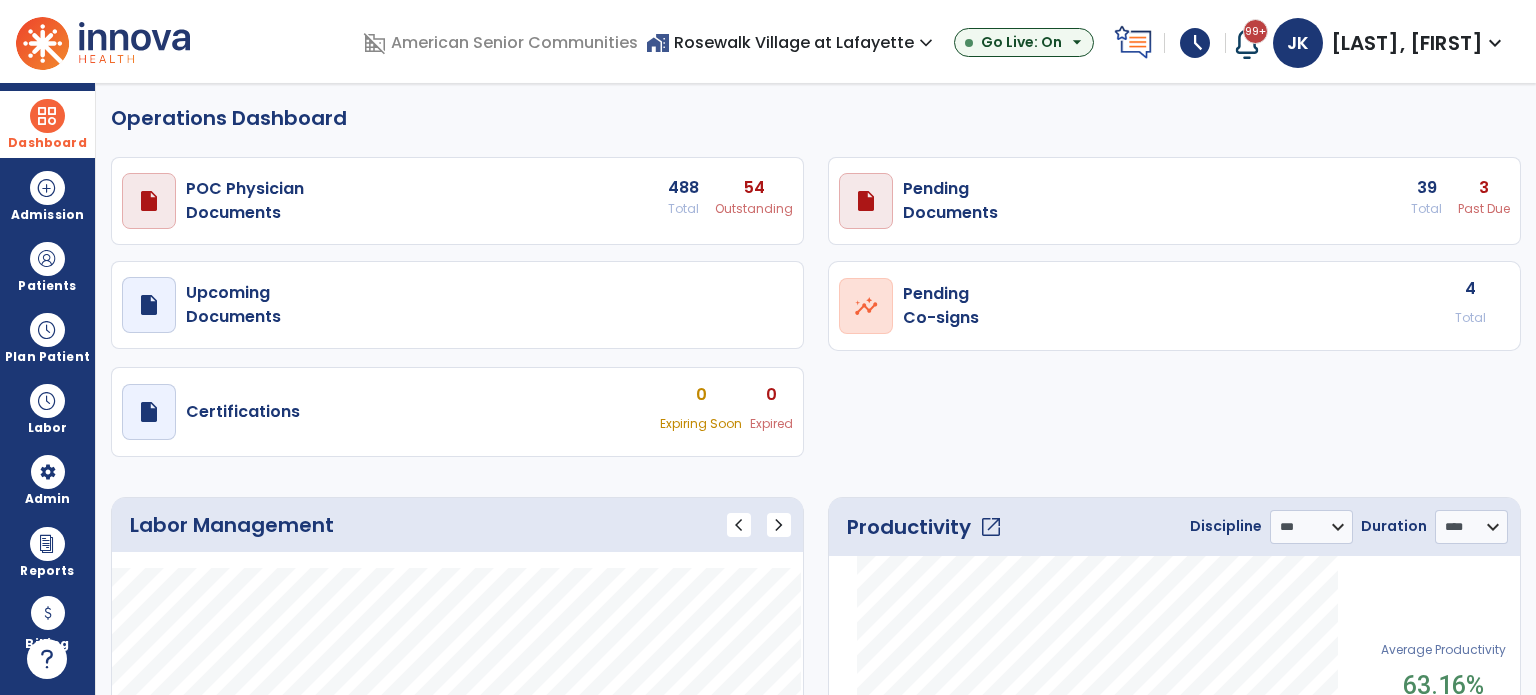 click on "Dashboard" at bounding box center [47, 124] 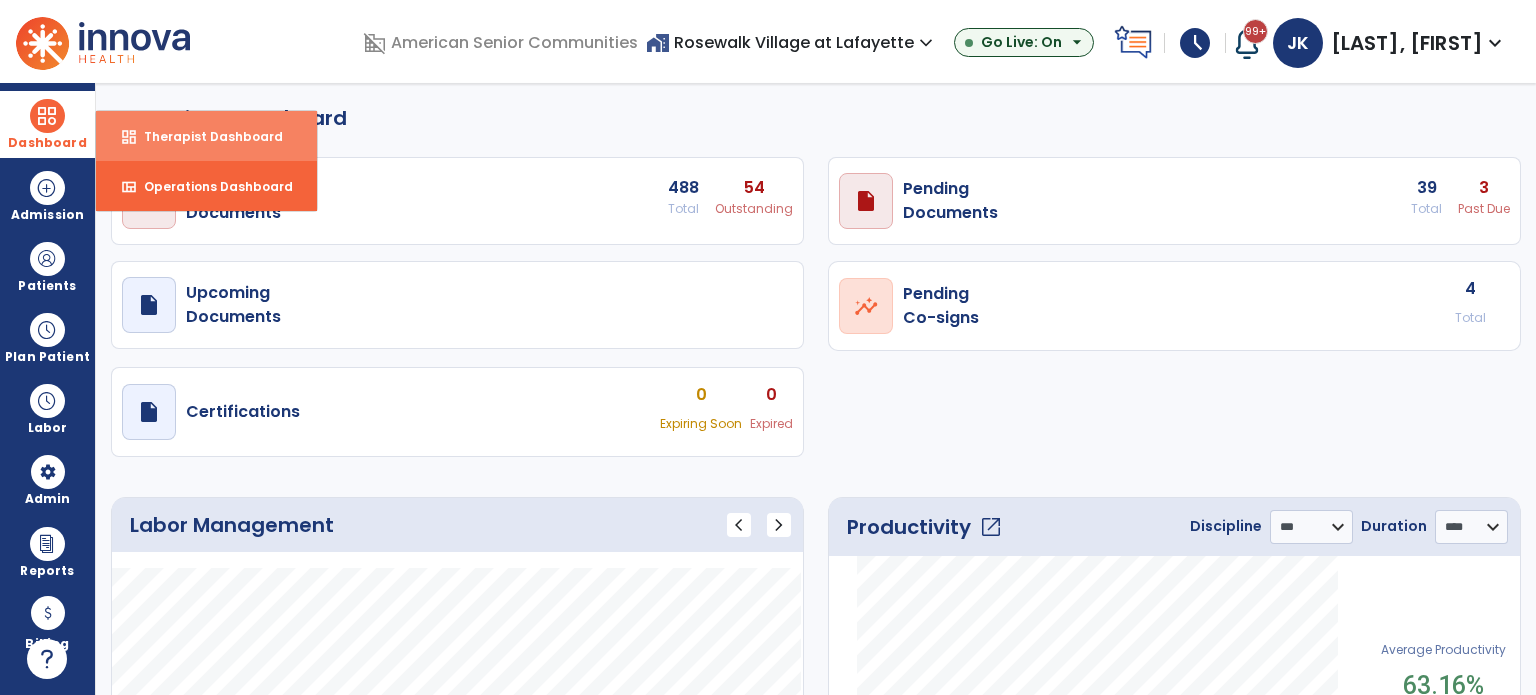 click on "dashboard  Therapist Dashboard" at bounding box center (206, 136) 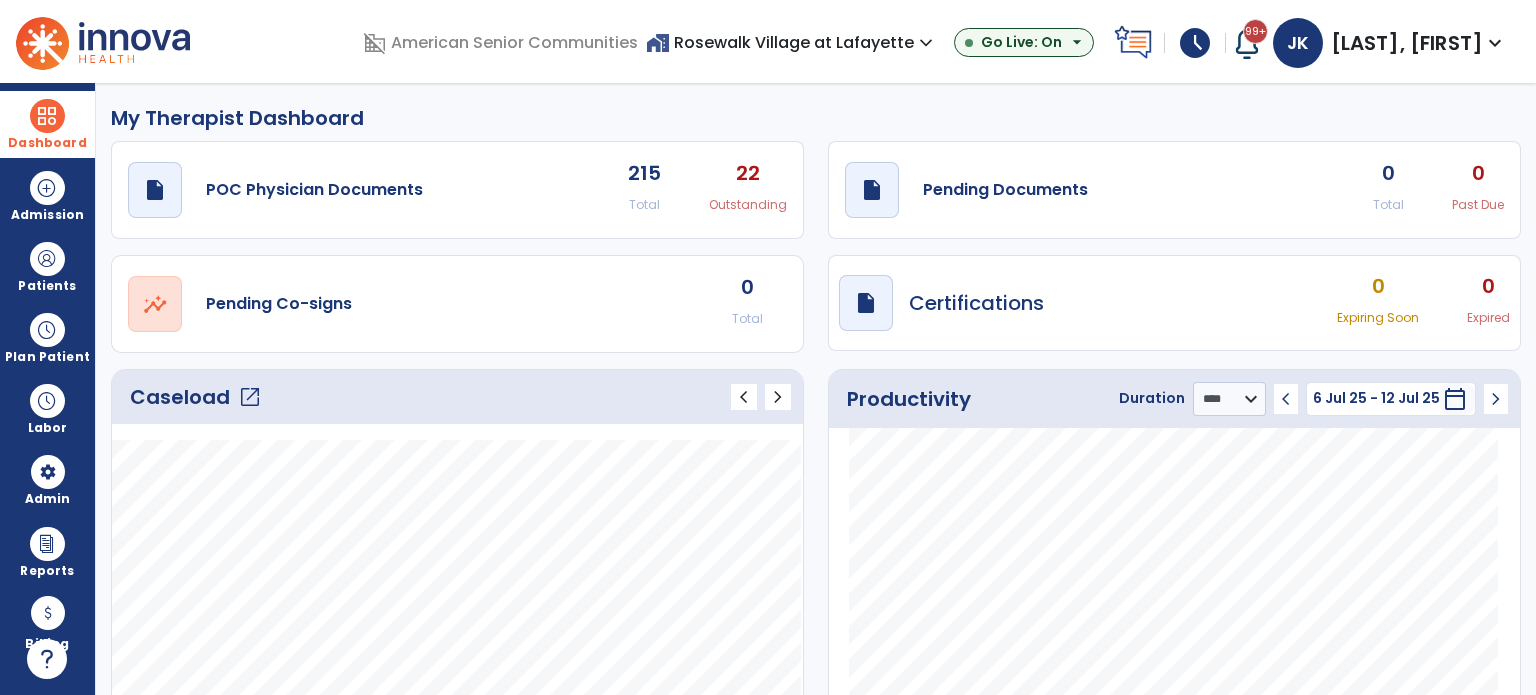 click on "open_in_new" 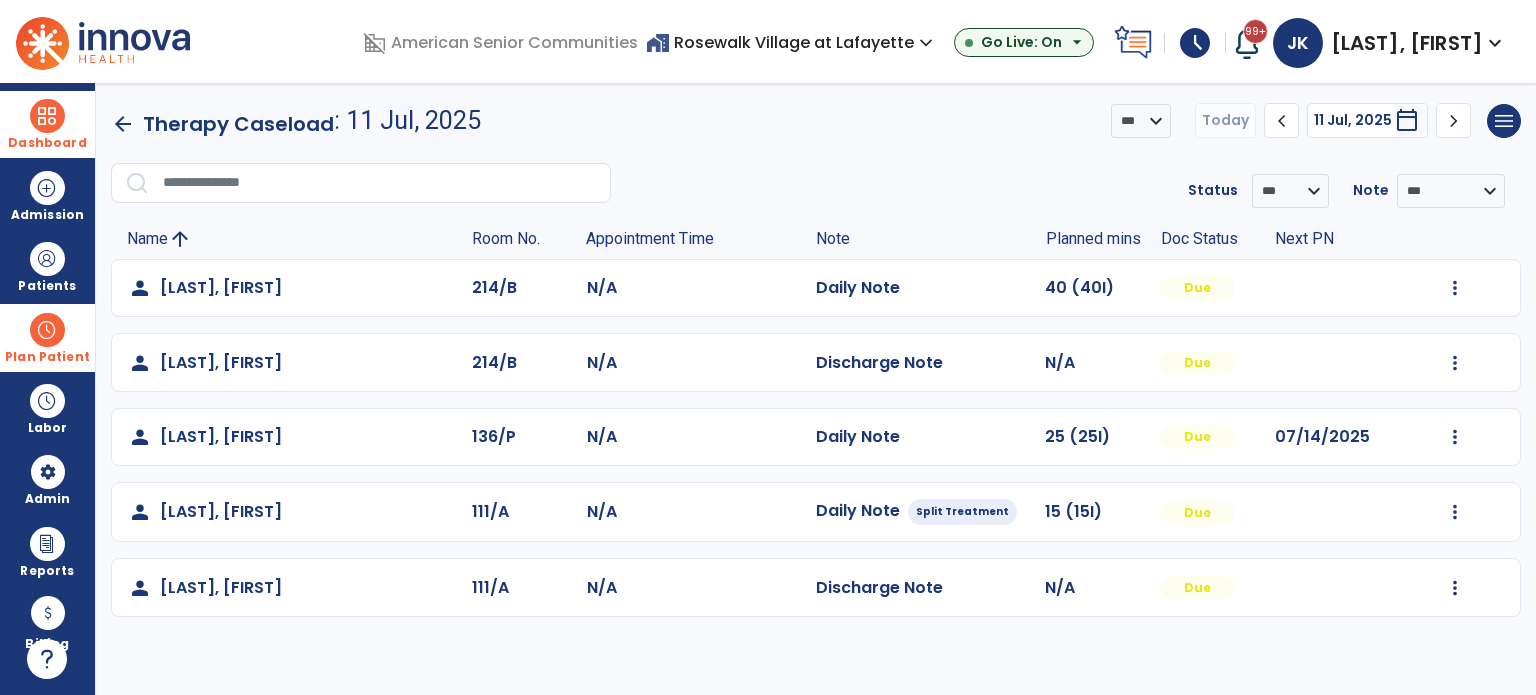 click on "Plan Patient" at bounding box center (47, 286) 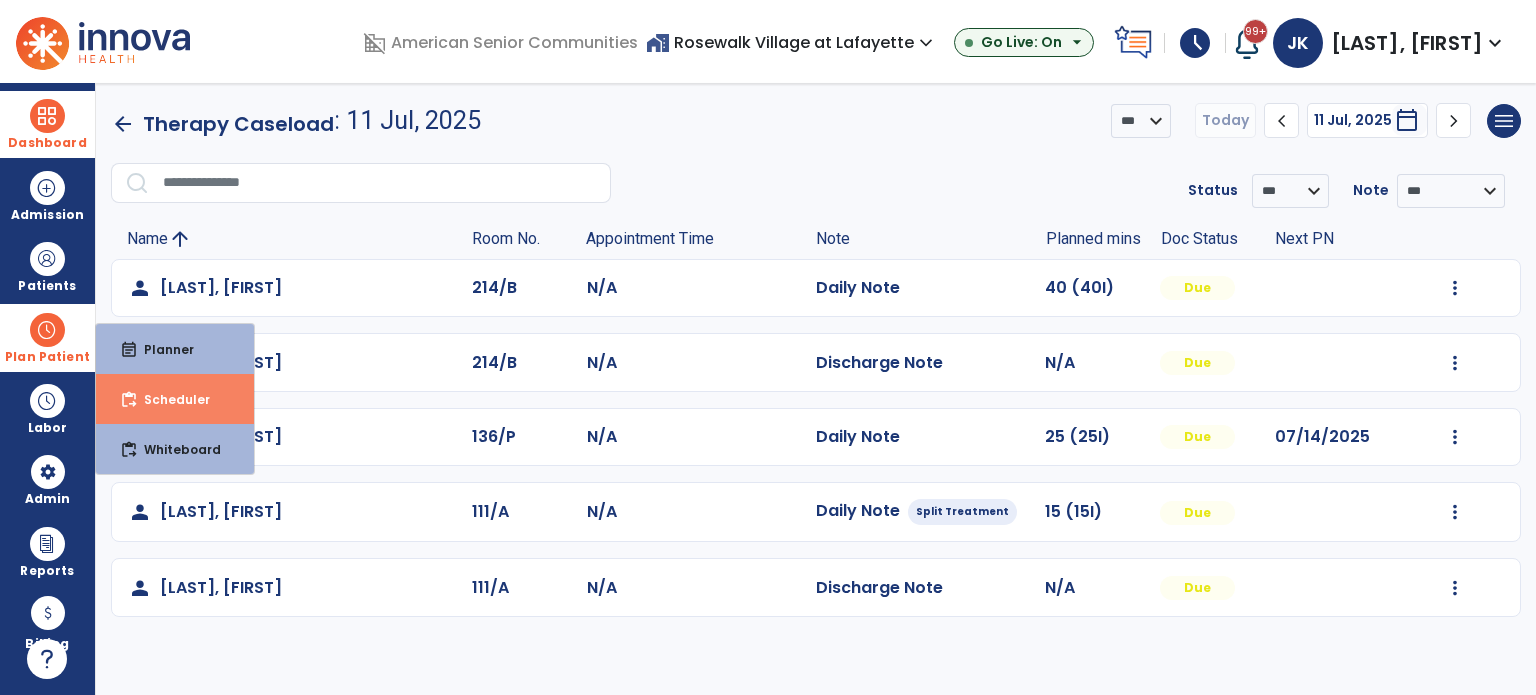 click on "Scheduler" at bounding box center [169, 399] 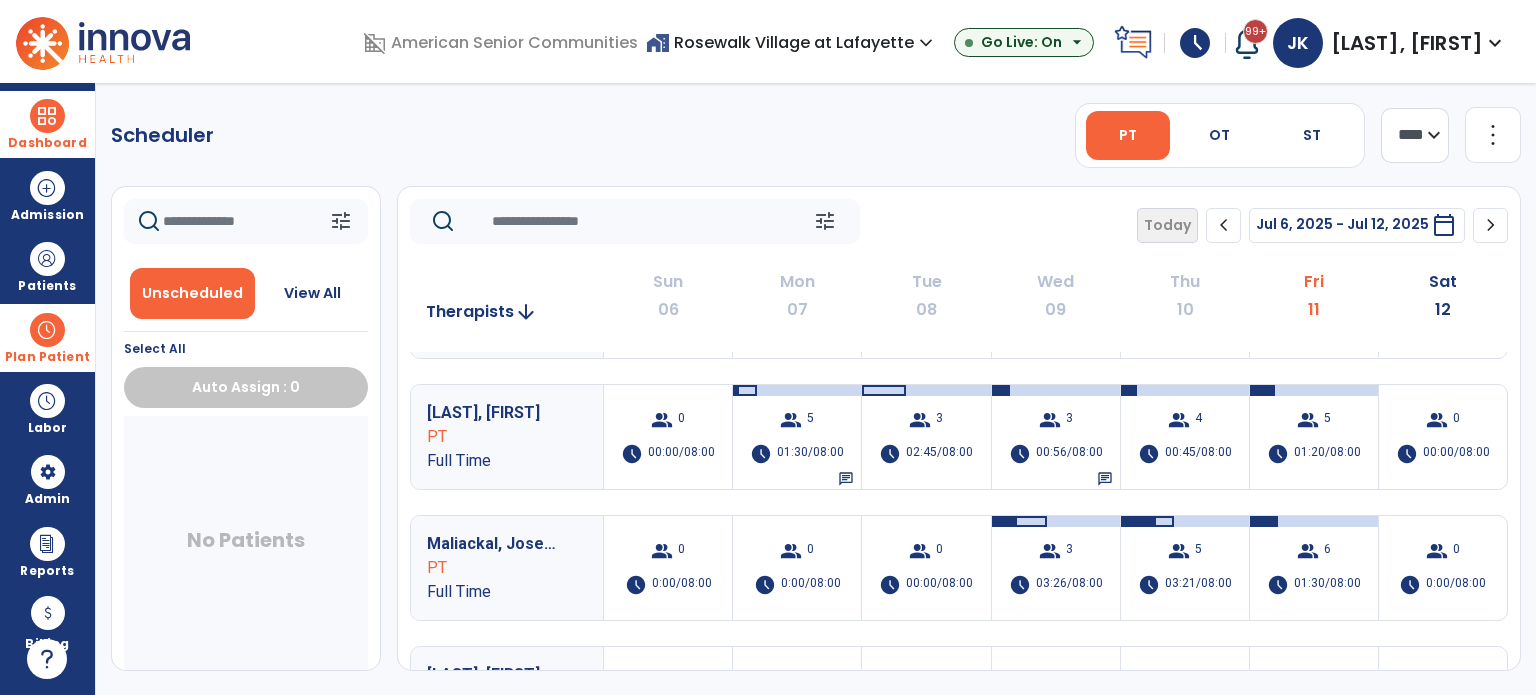 scroll, scrollTop: 100, scrollLeft: 0, axis: vertical 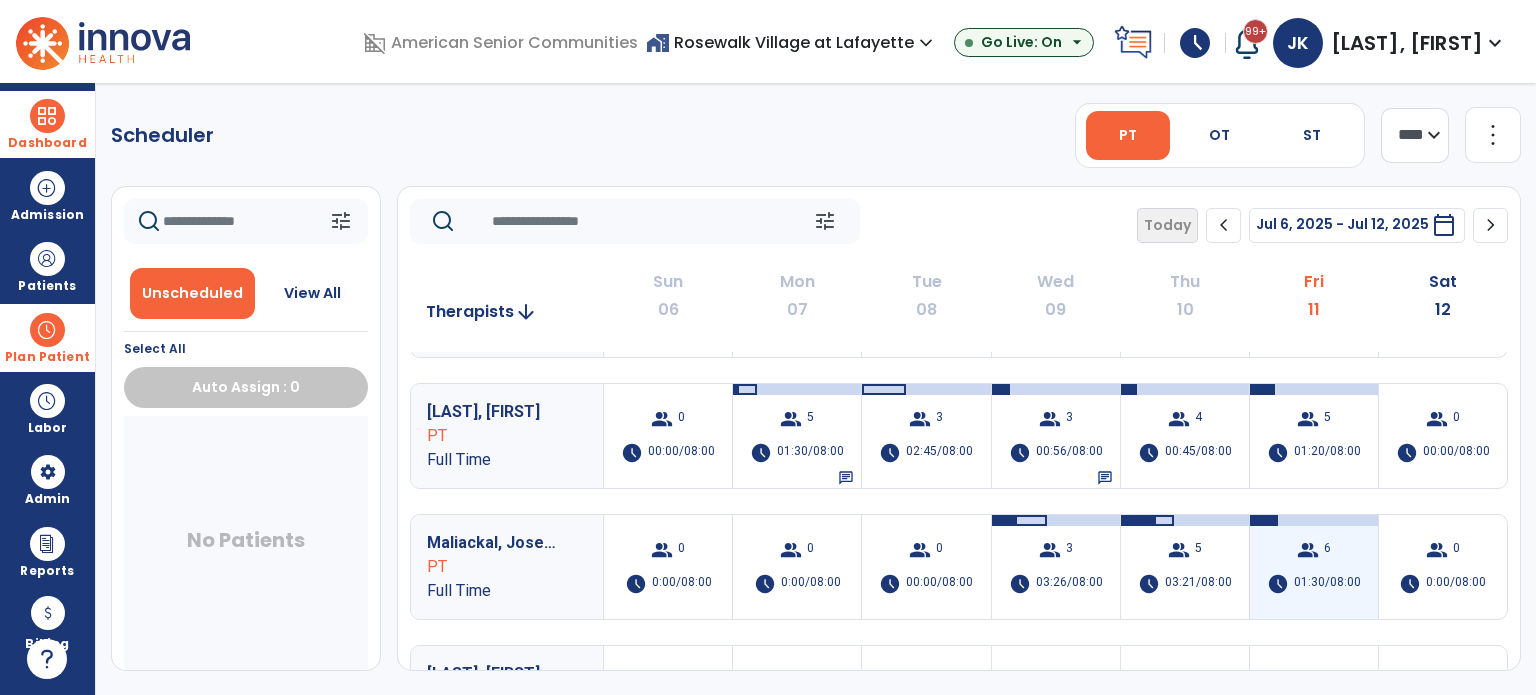click on "01:30/08:00" at bounding box center (1327, 584) 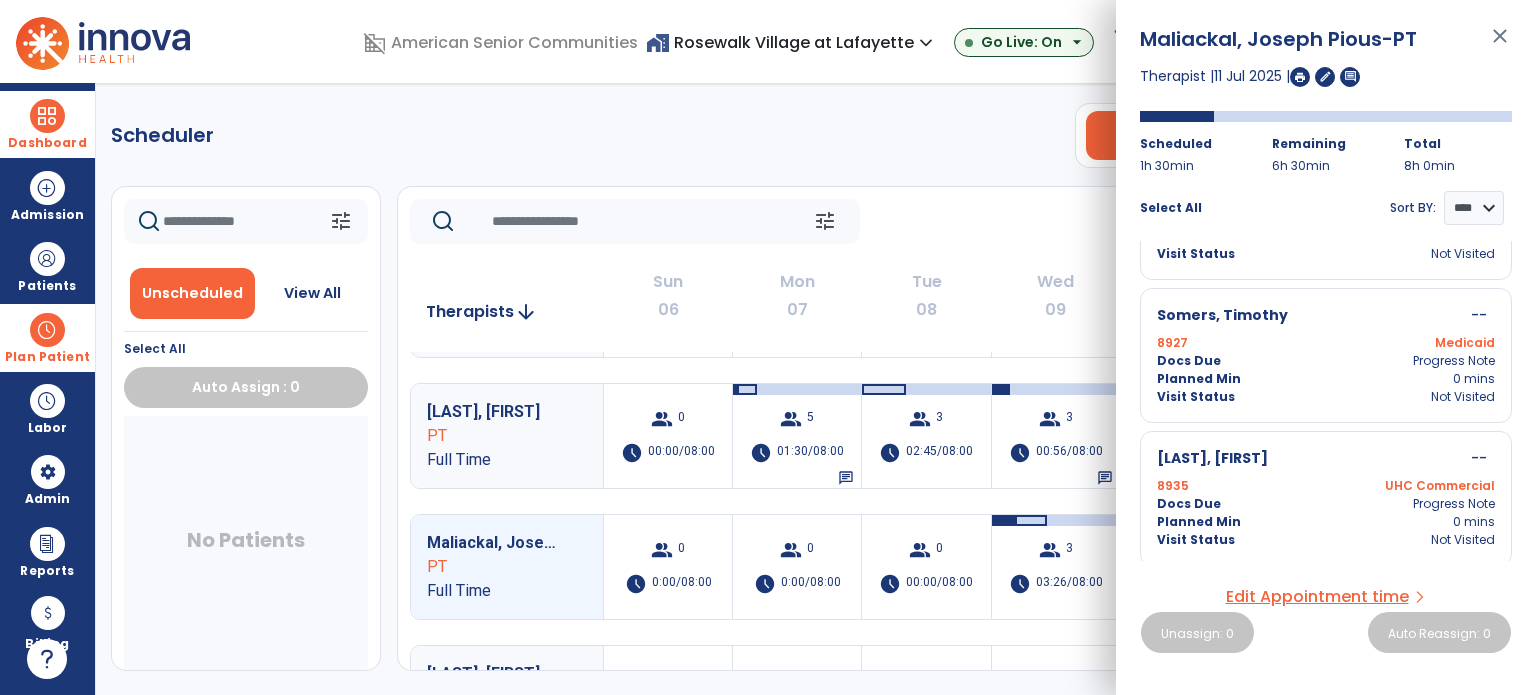 scroll, scrollTop: 540, scrollLeft: 0, axis: vertical 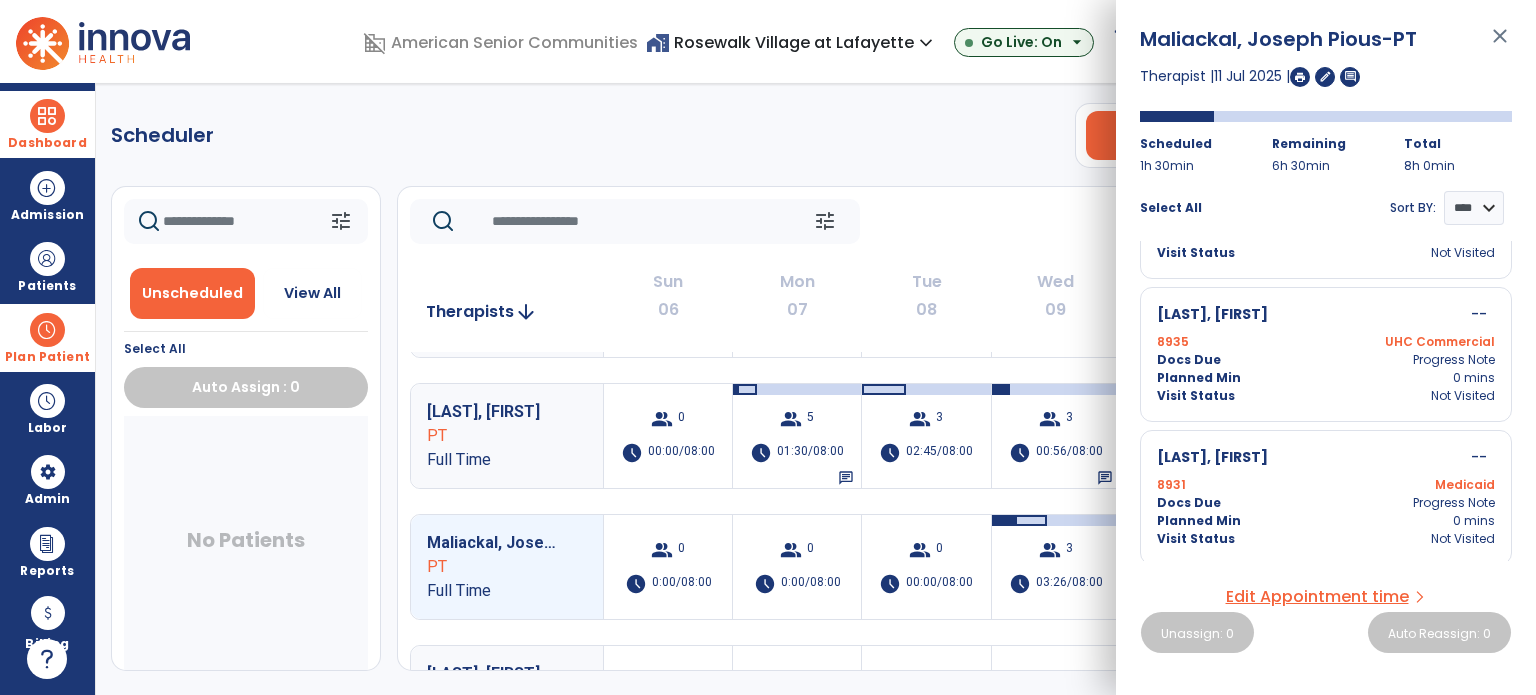 click at bounding box center (47, 330) 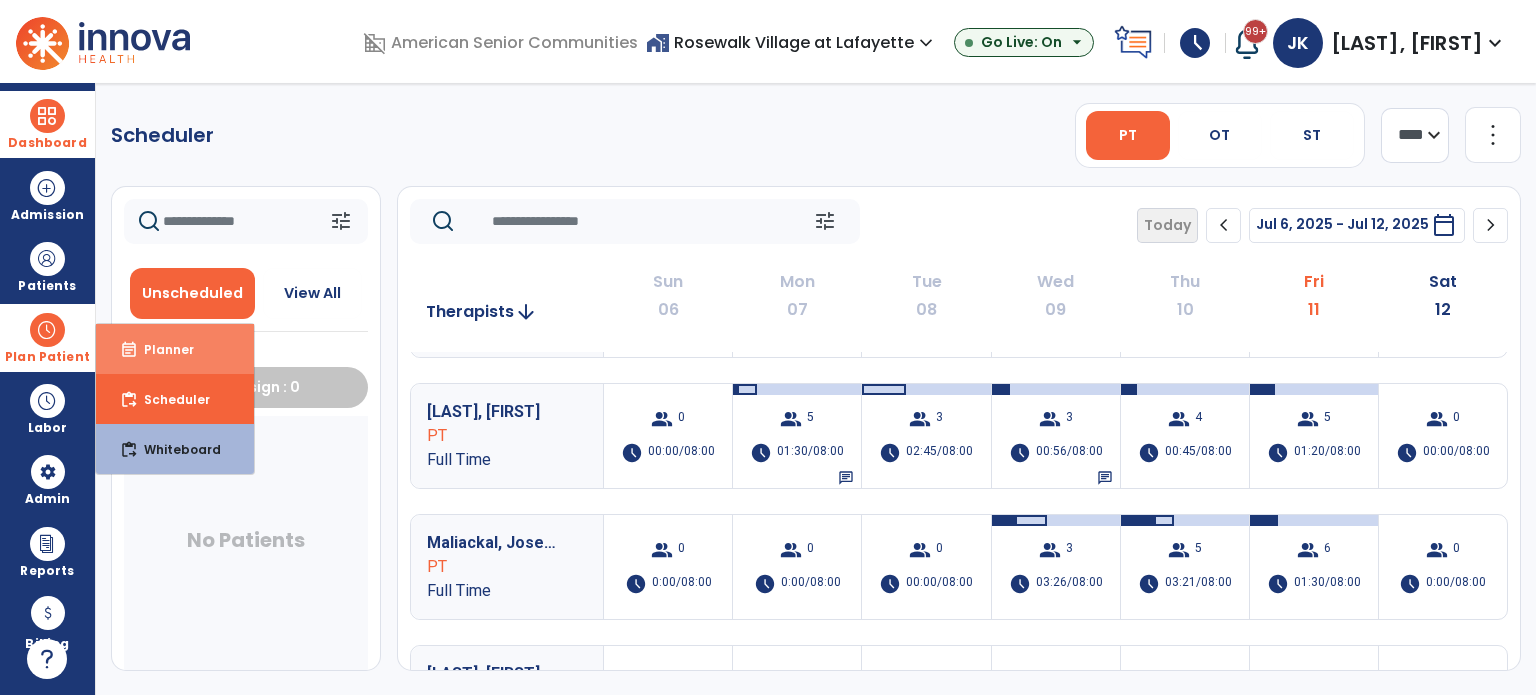 click on "event_note  Planner" at bounding box center [175, 349] 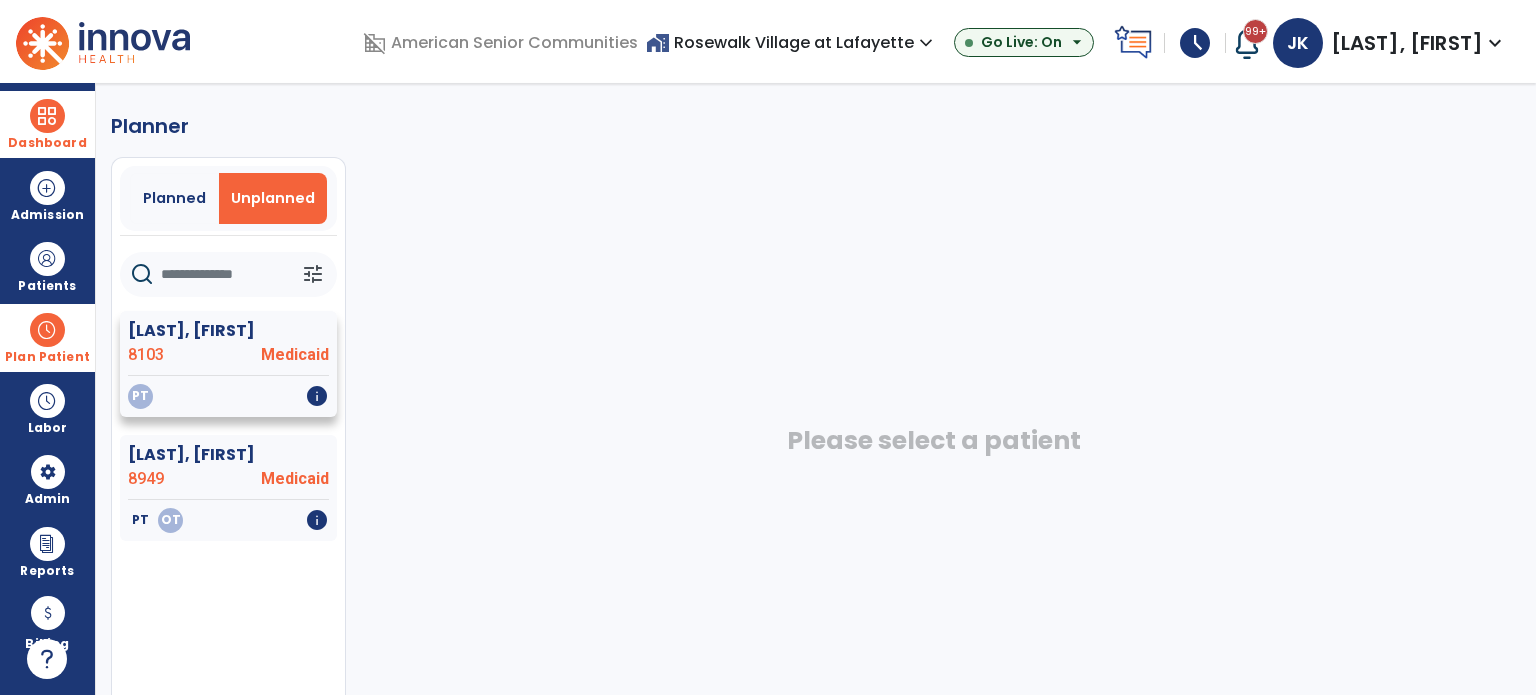 click on "Medicaid" 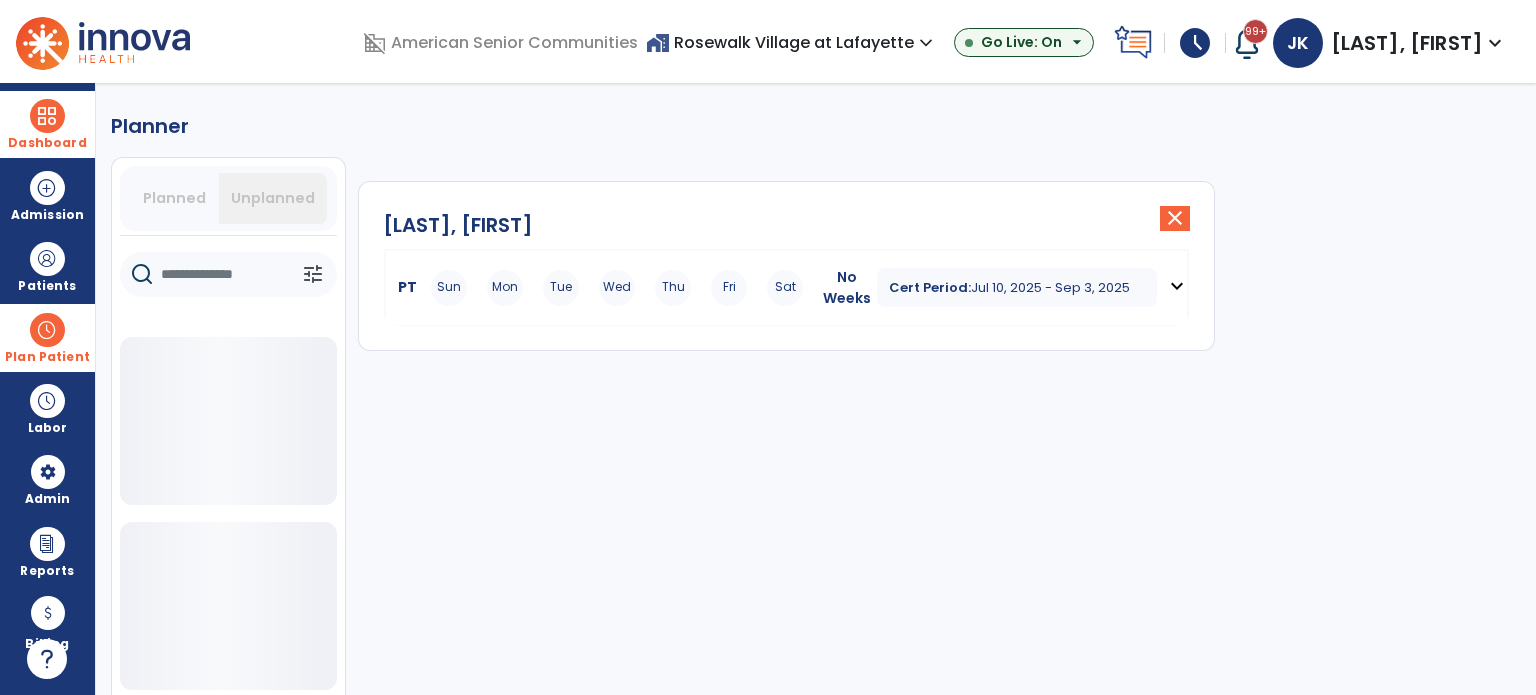 click on "expand_more" at bounding box center [1177, 286] 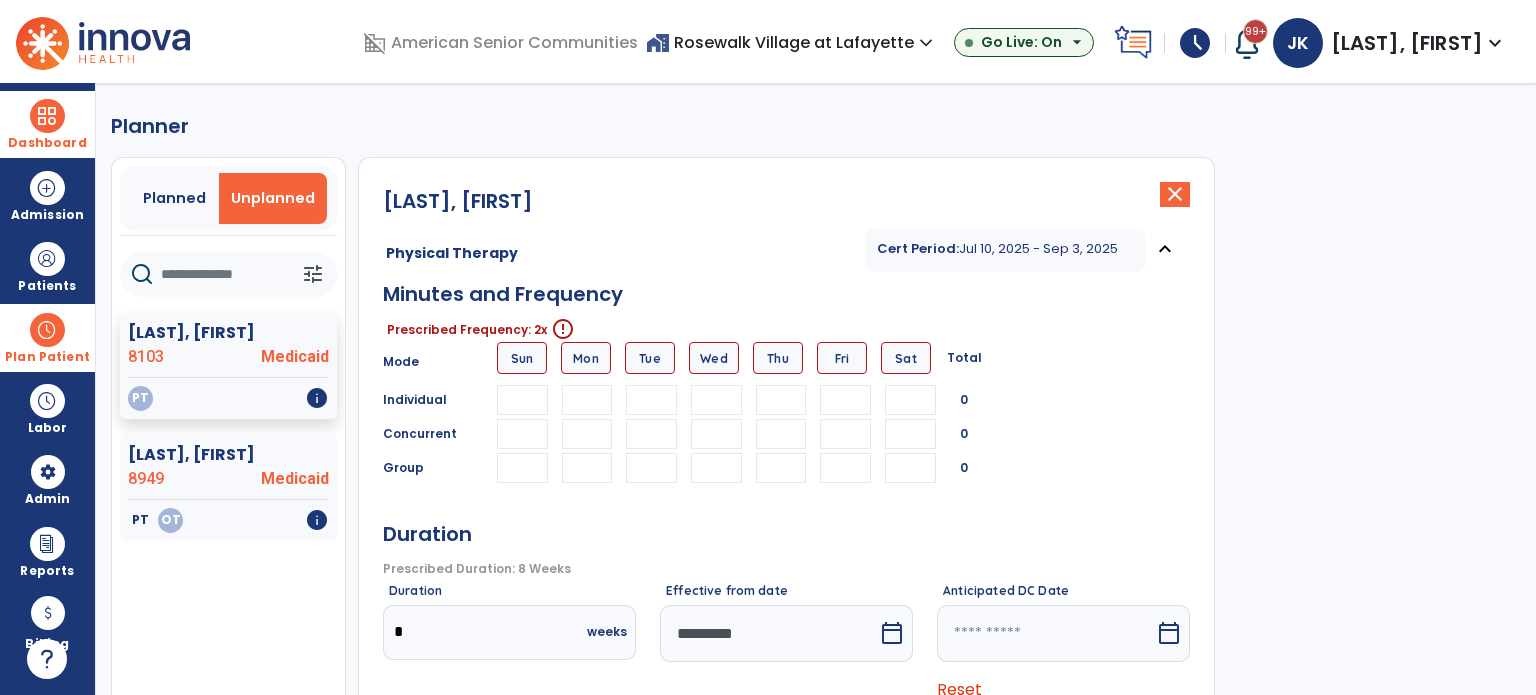 click at bounding box center [587, 400] 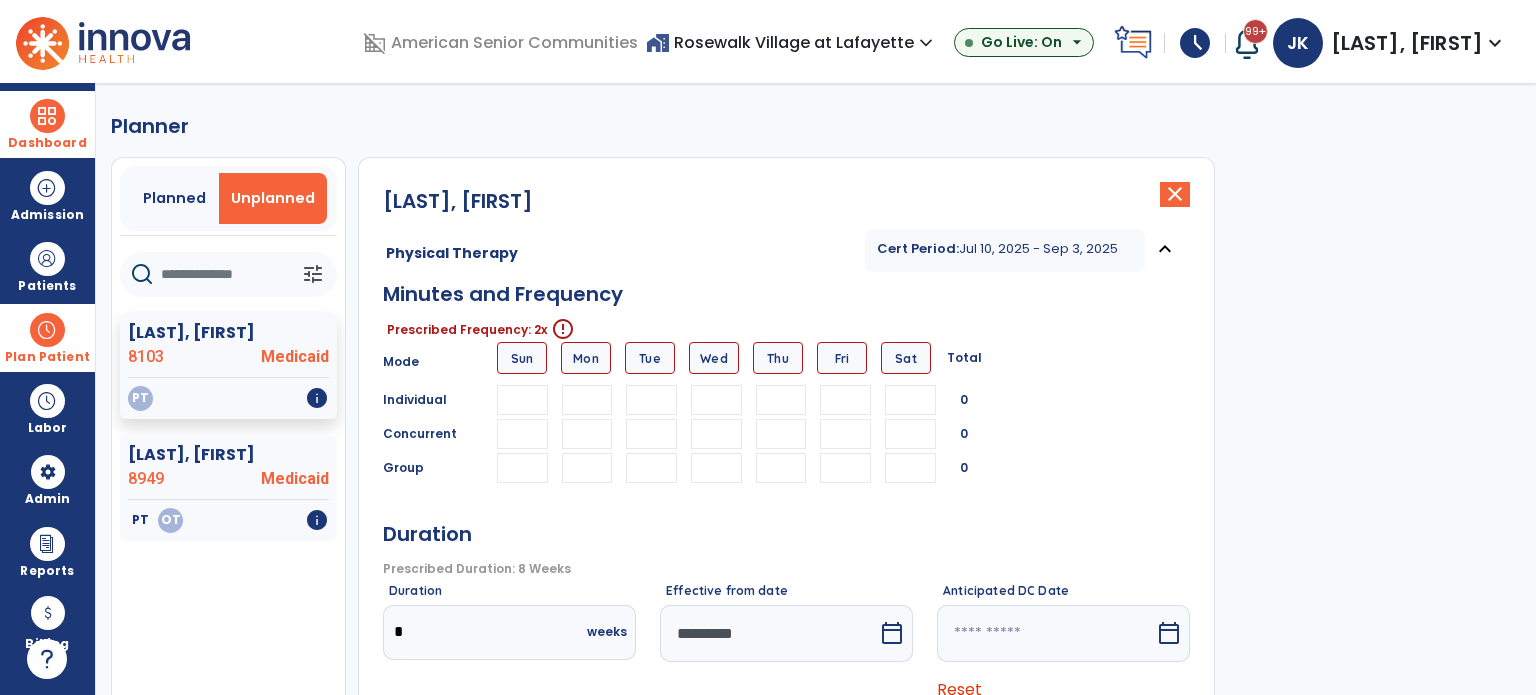 type on "*" 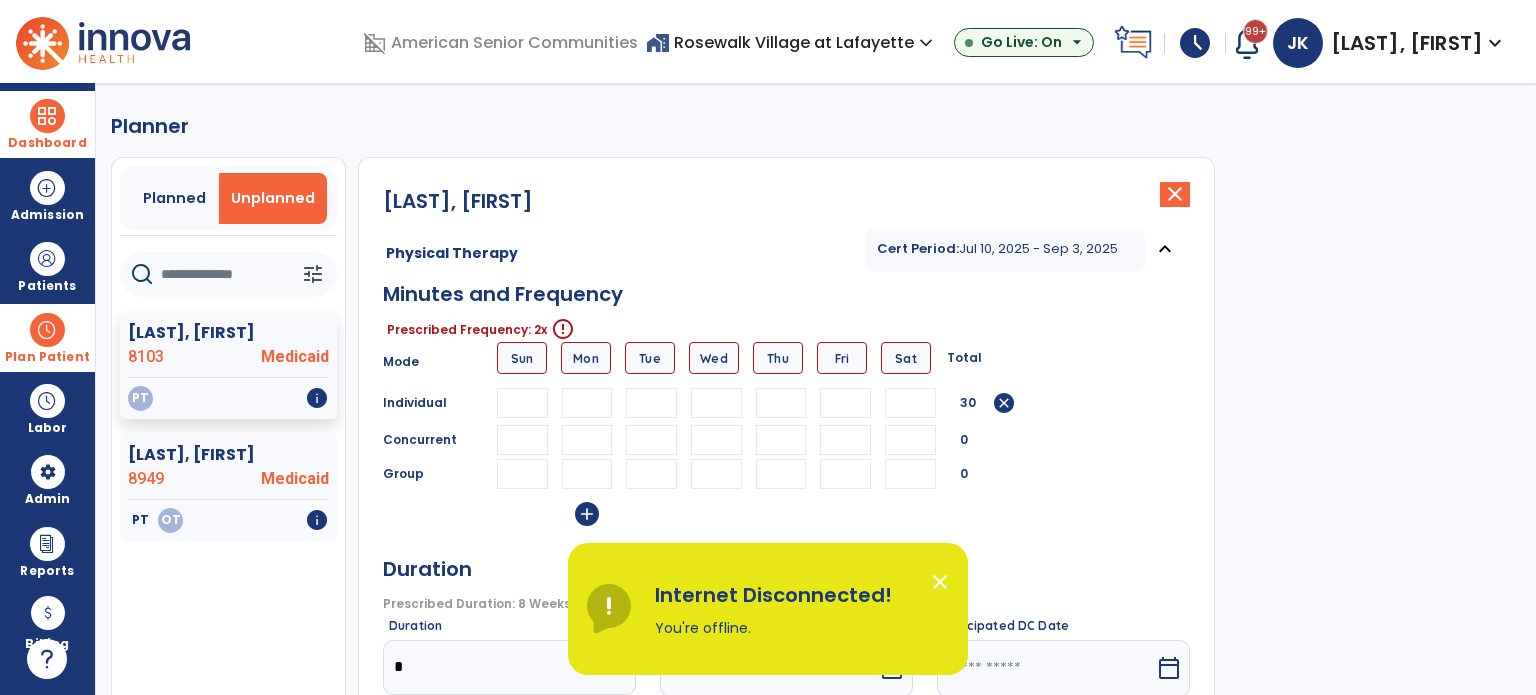 type on "**" 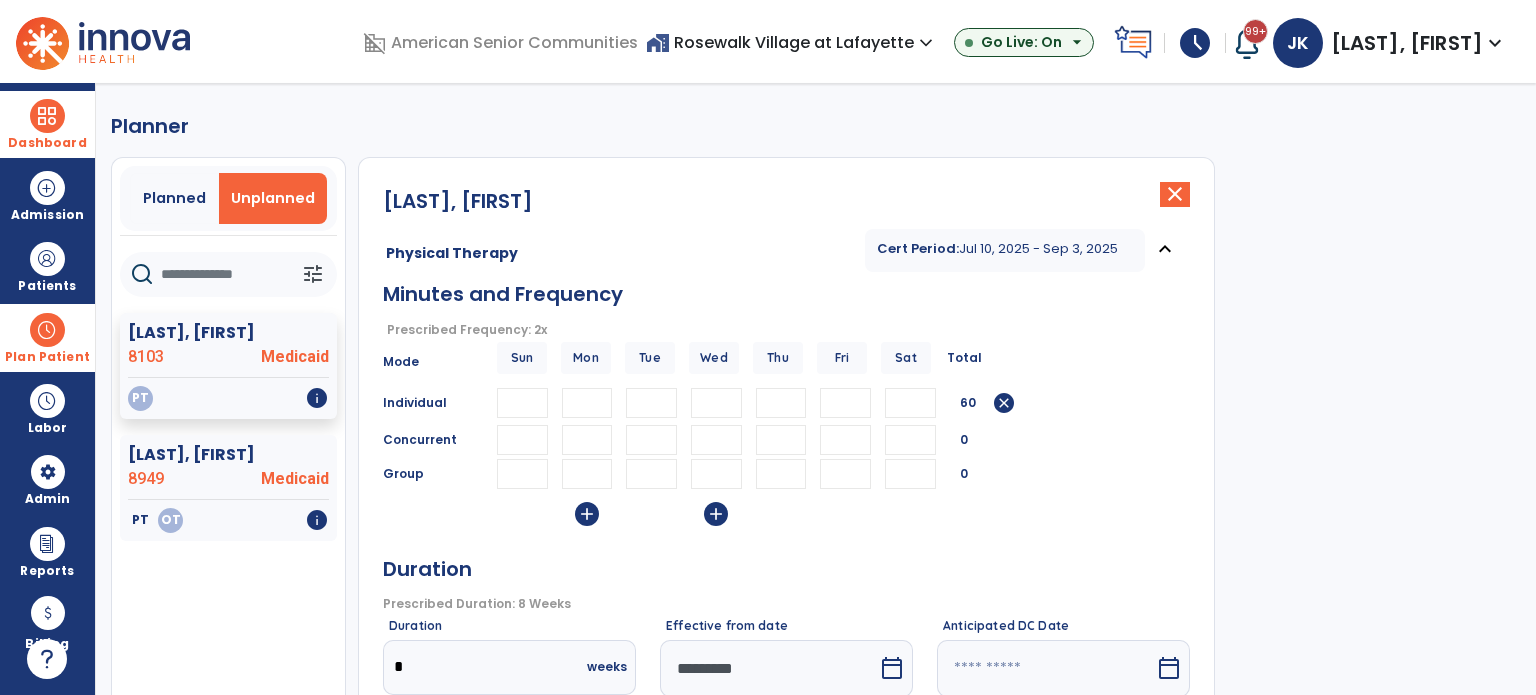 type on "**" 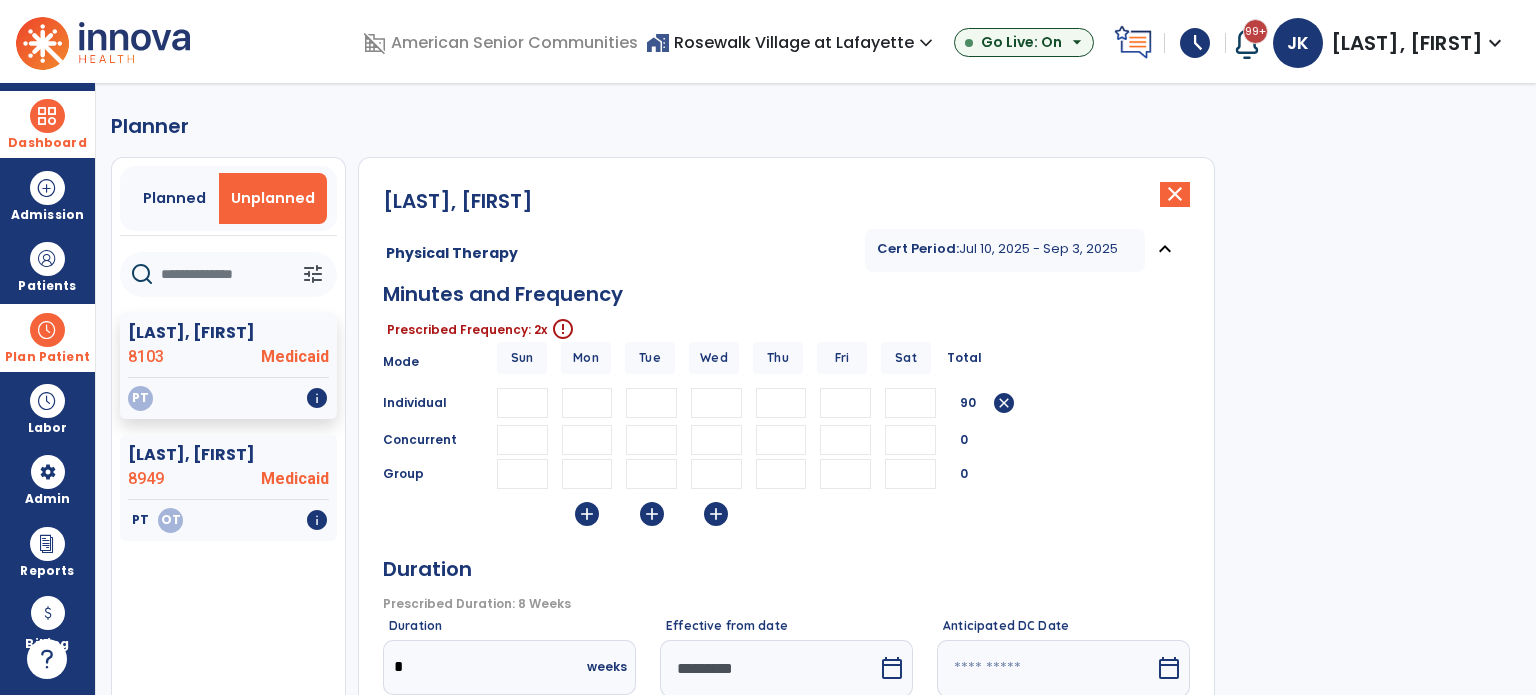 type on "**" 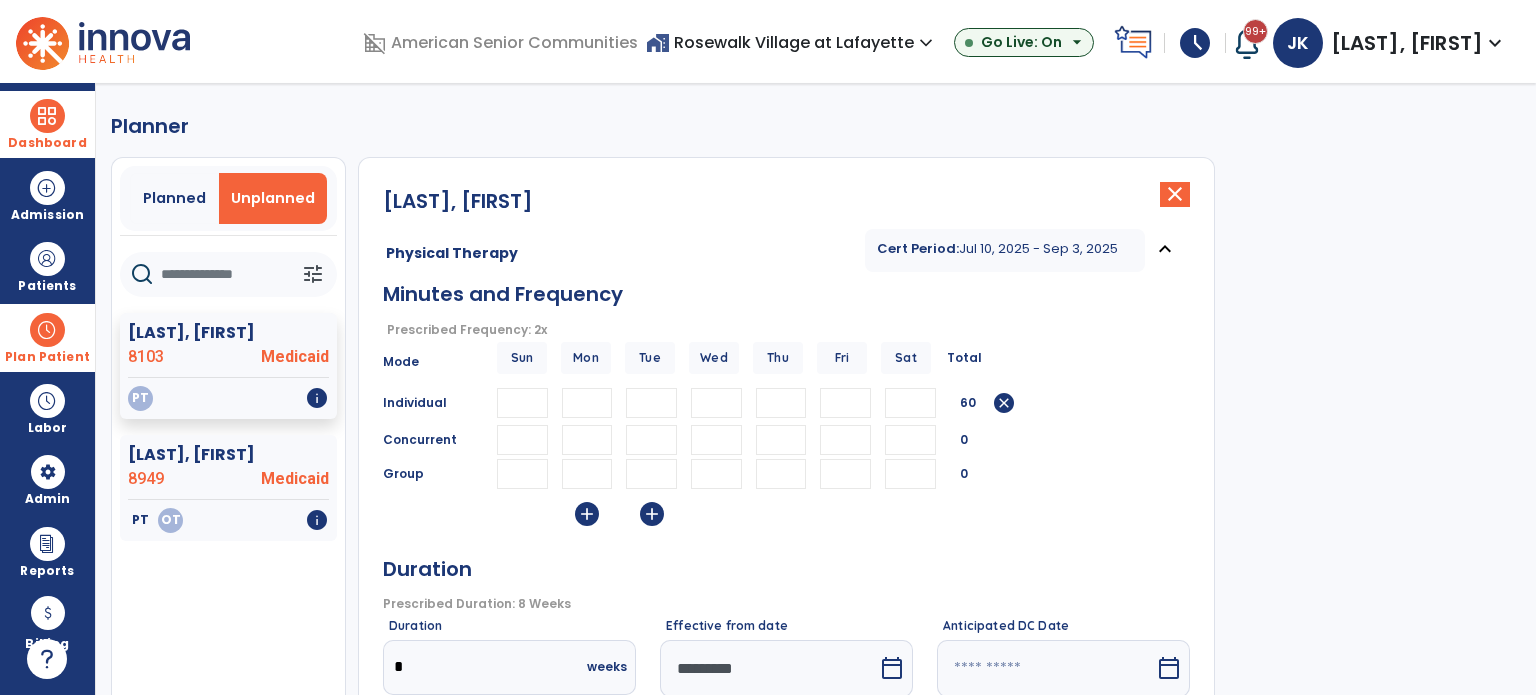 type 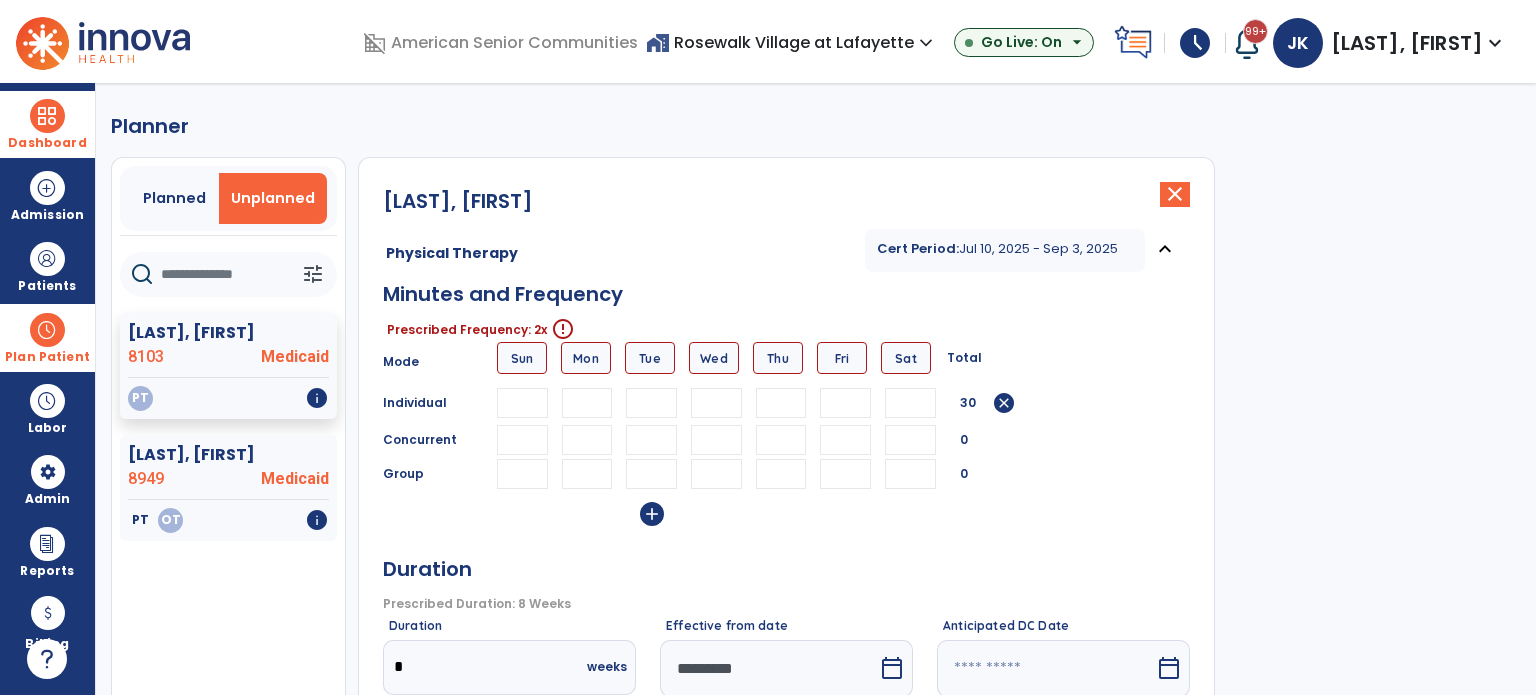 type 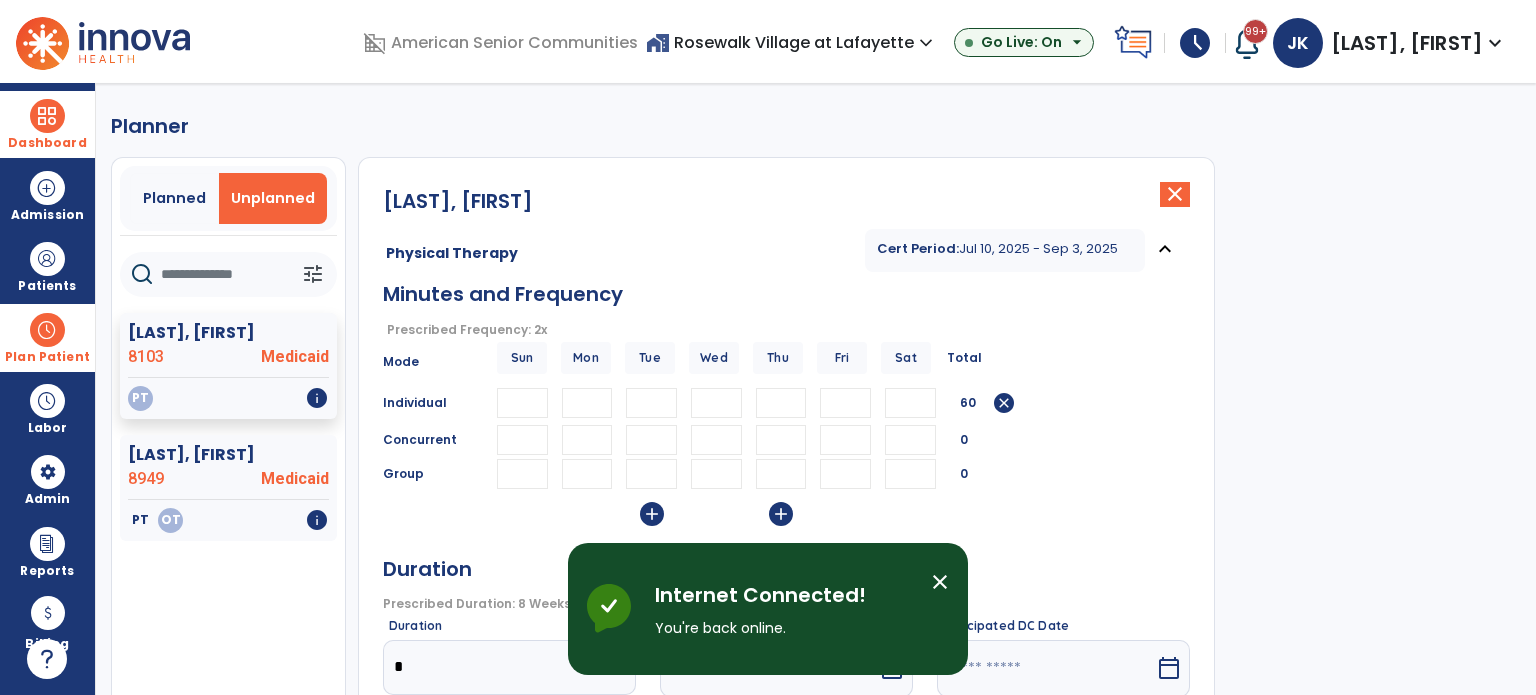type on "**" 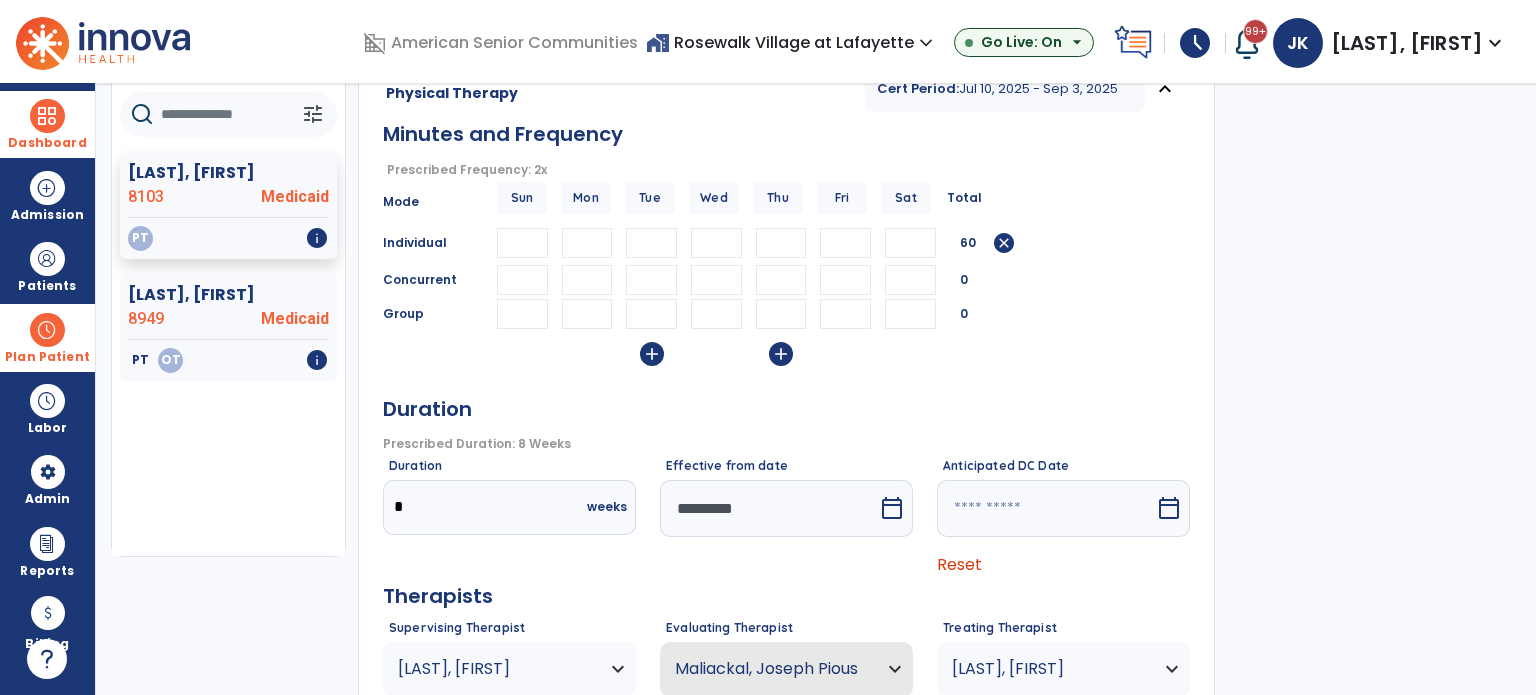 scroll, scrollTop: 162, scrollLeft: 0, axis: vertical 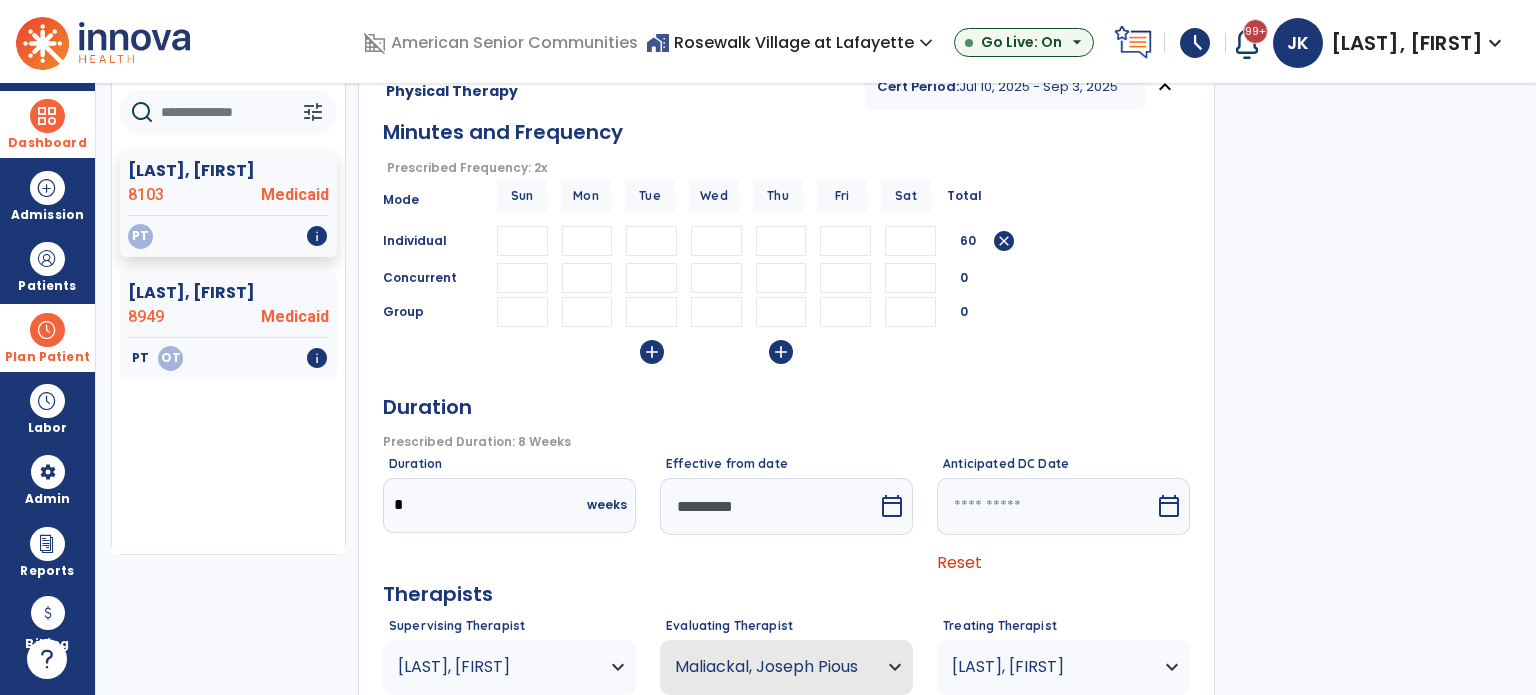 click on "*********" at bounding box center [769, 506] 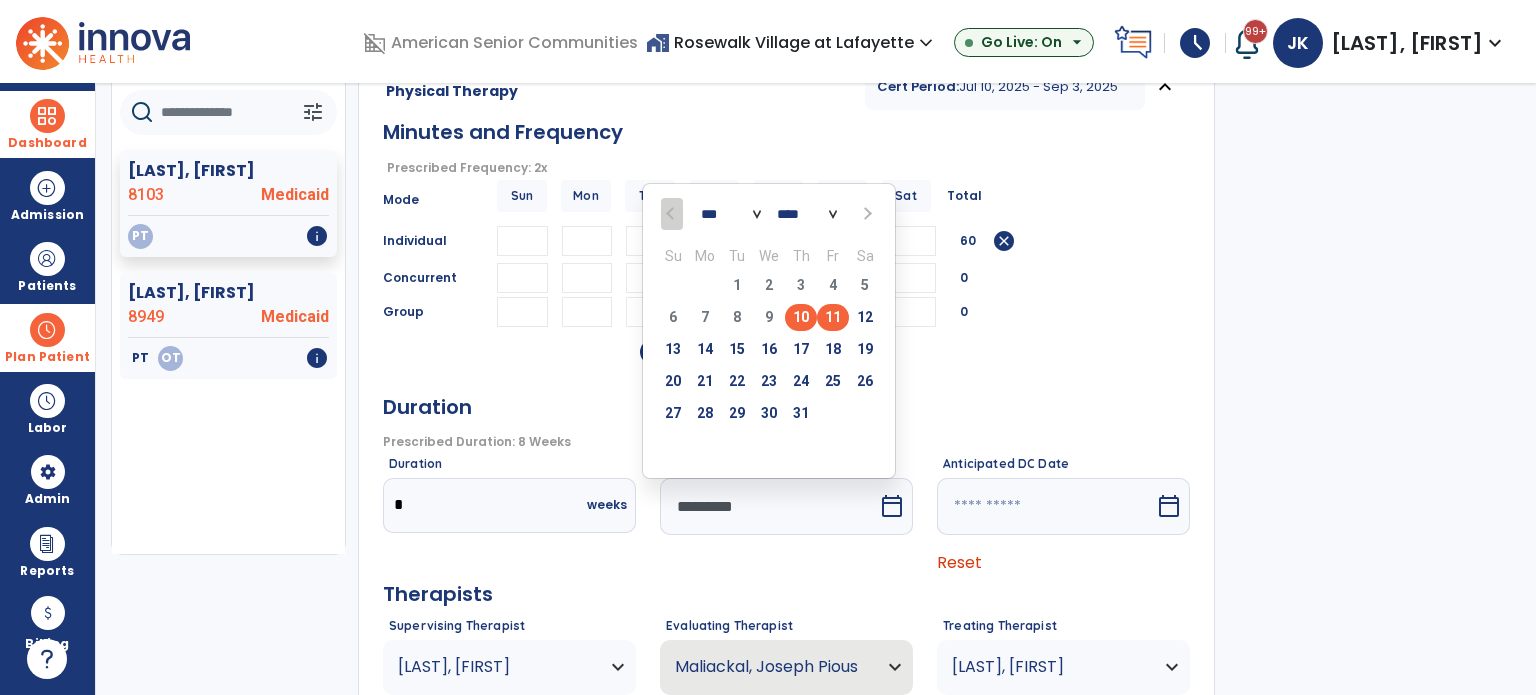 click on "11" at bounding box center [833, 317] 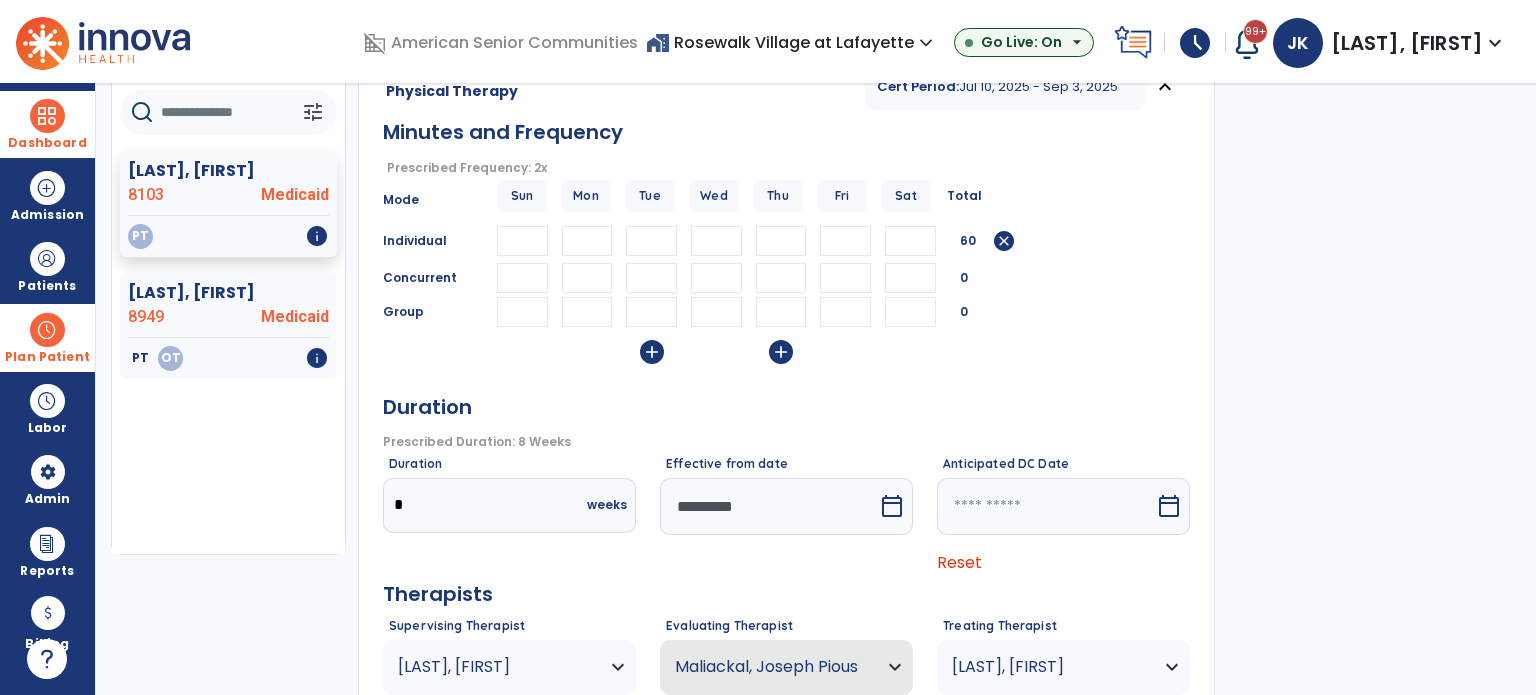 scroll, scrollTop: 296, scrollLeft: 0, axis: vertical 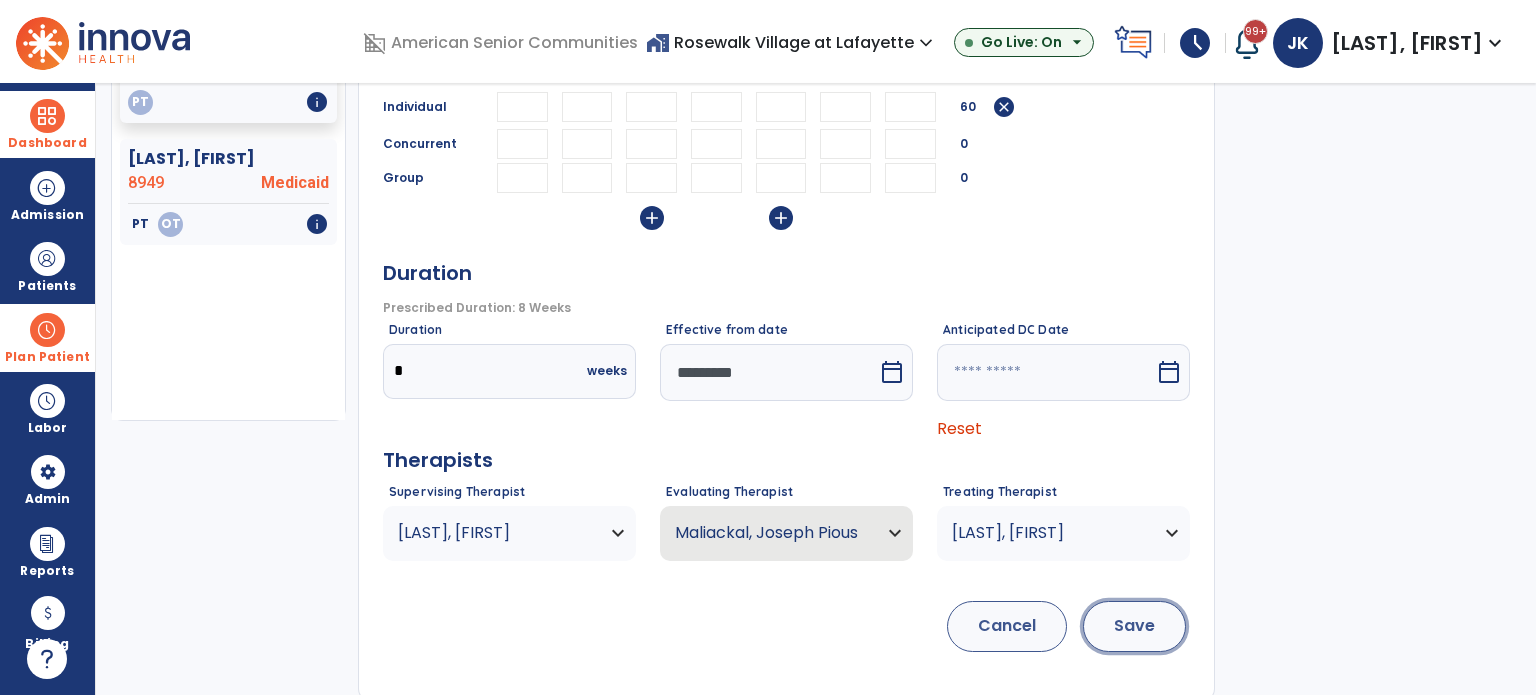 click on "Save" at bounding box center [1134, 626] 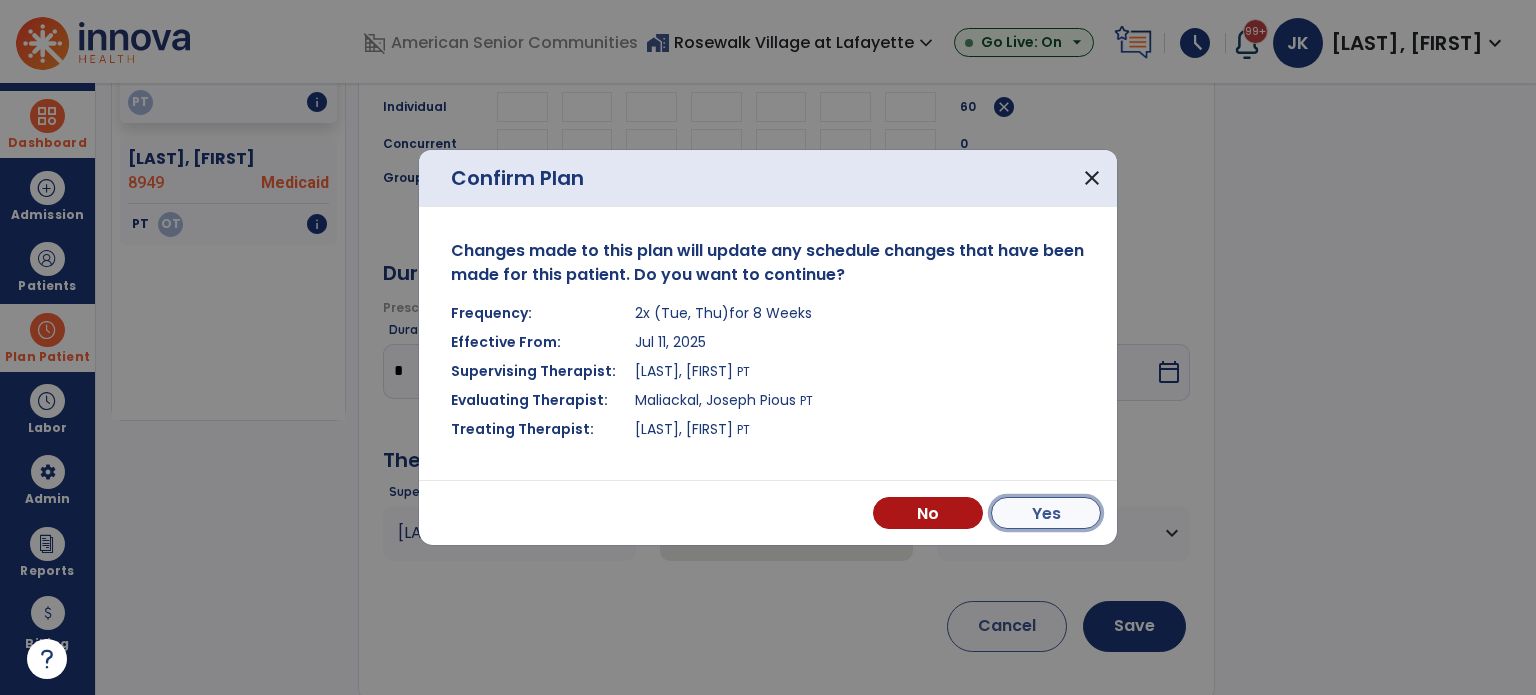 click on "Yes" at bounding box center [1046, 513] 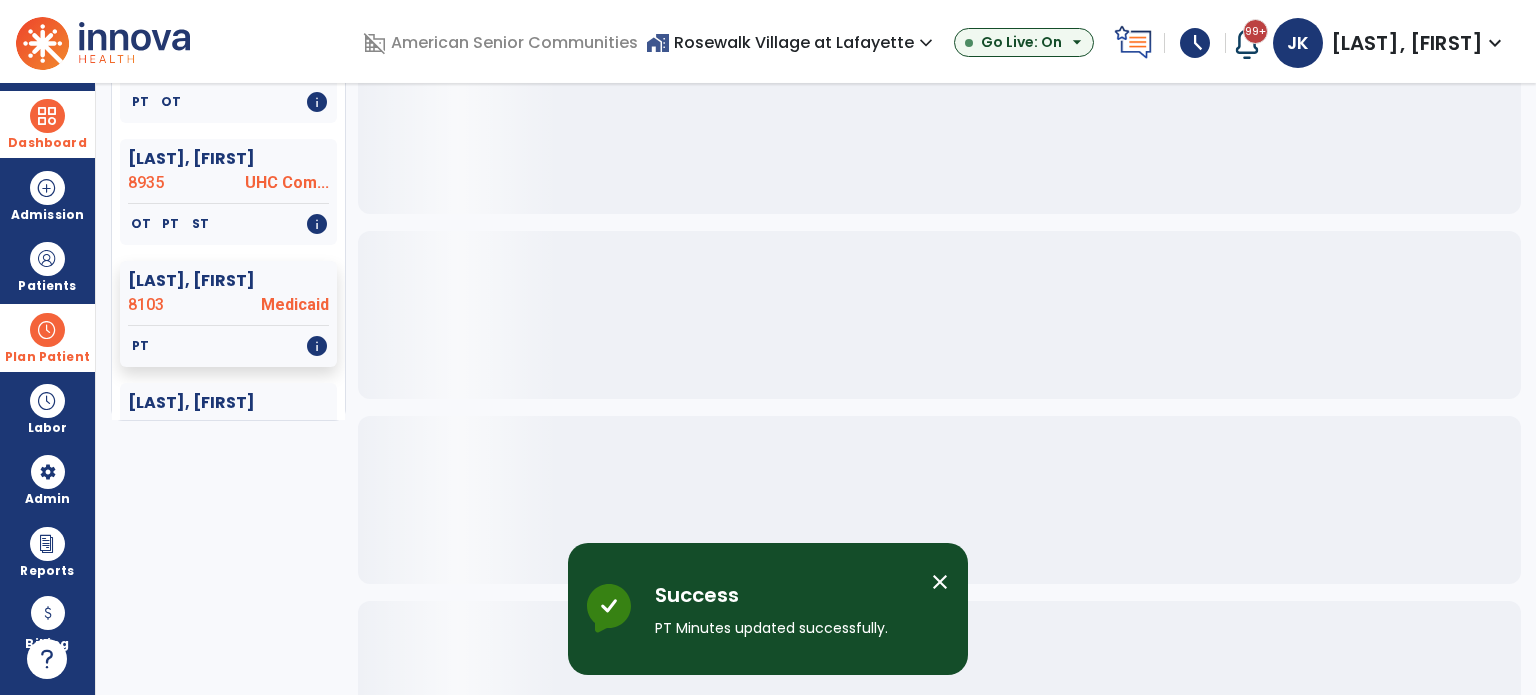 scroll, scrollTop: 0, scrollLeft: 0, axis: both 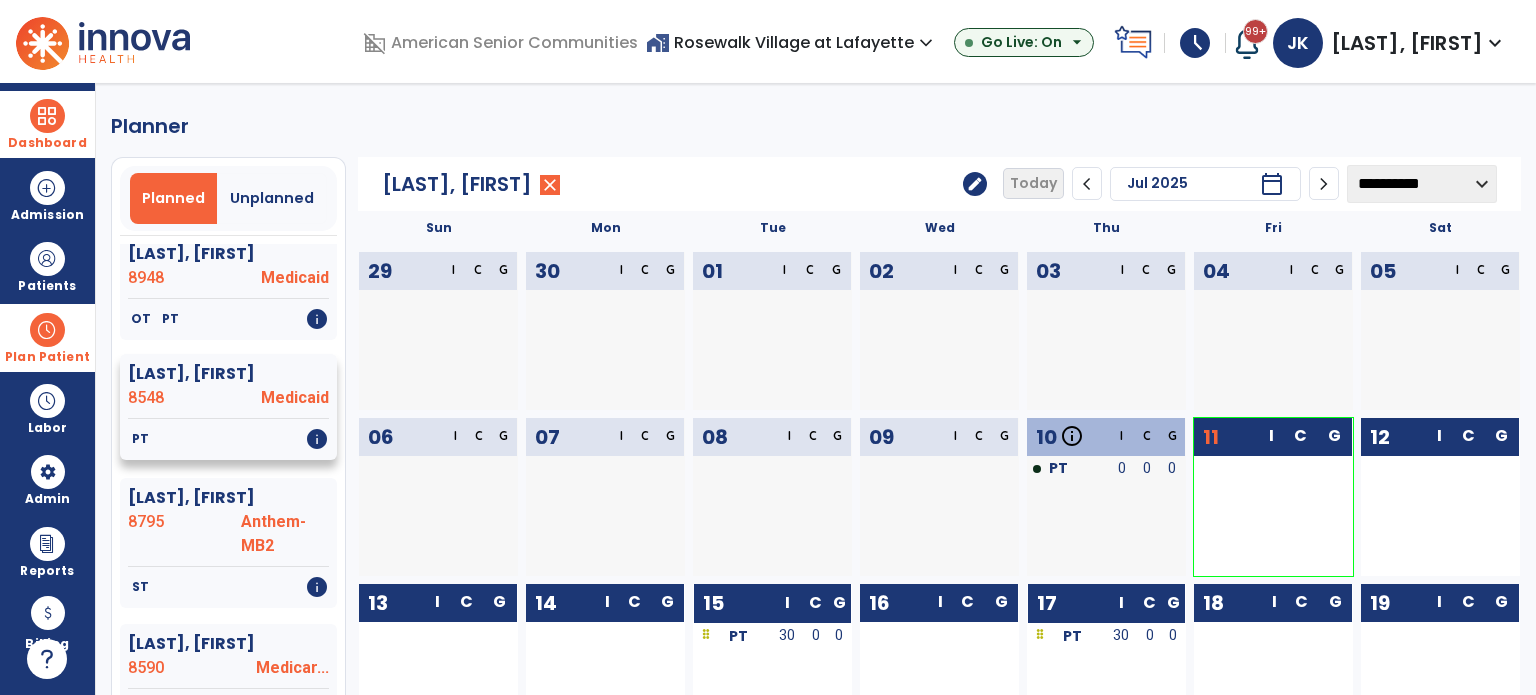 click on "8548" 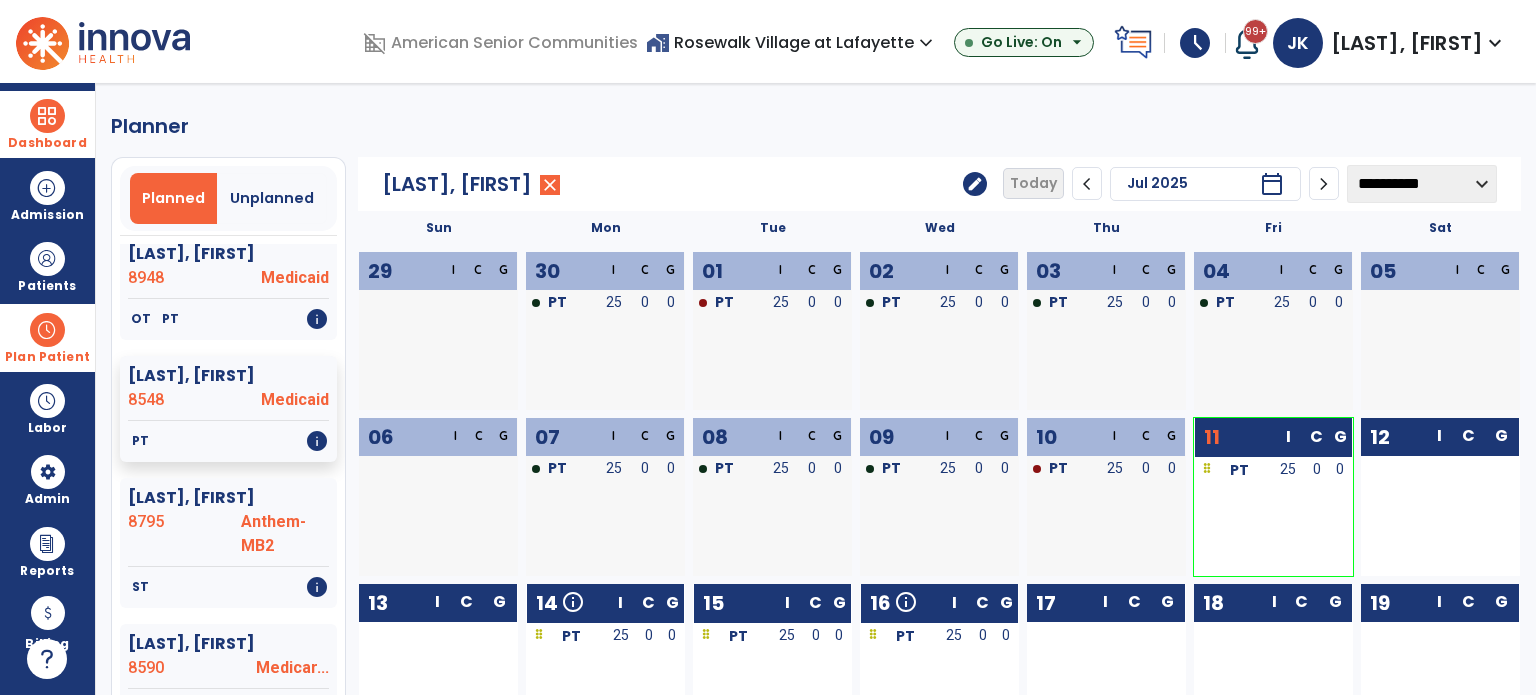 click at bounding box center (47, 330) 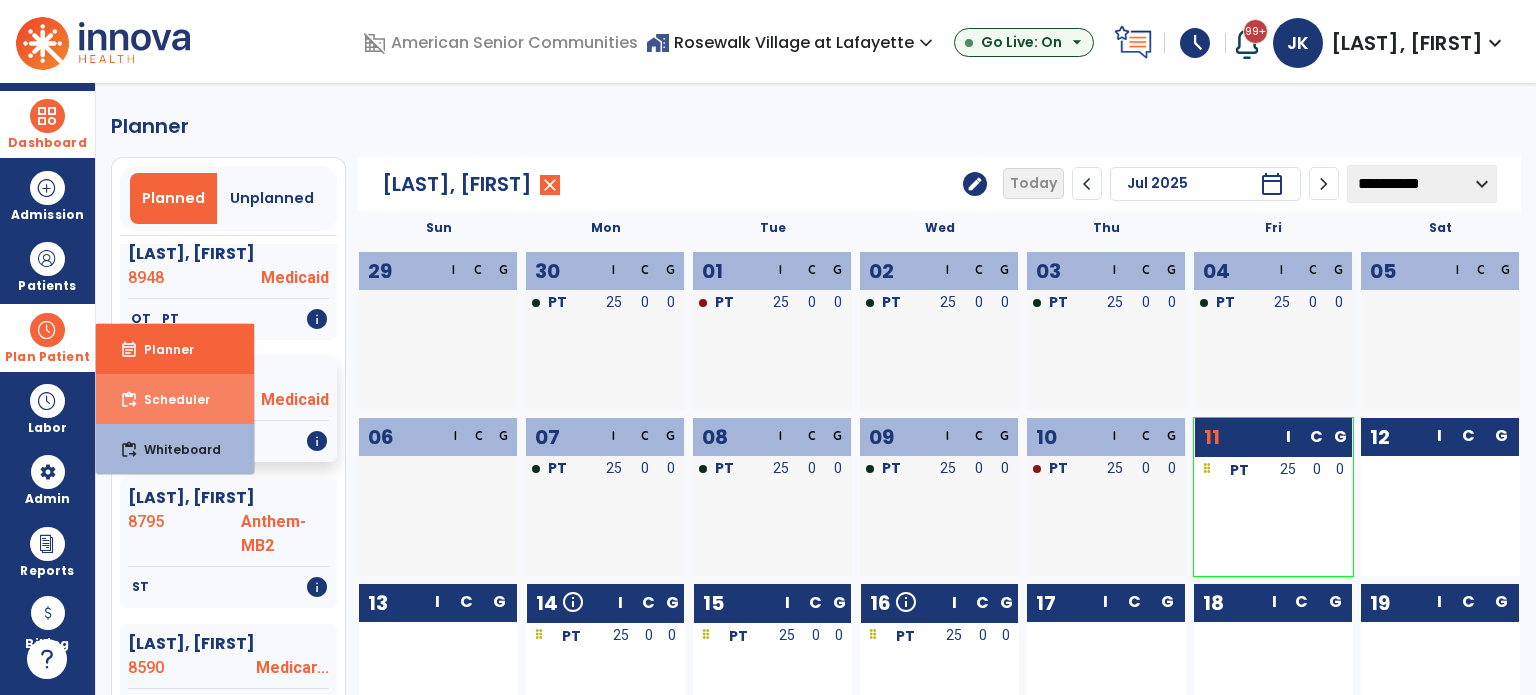 click on "content_paste_go" at bounding box center [129, 400] 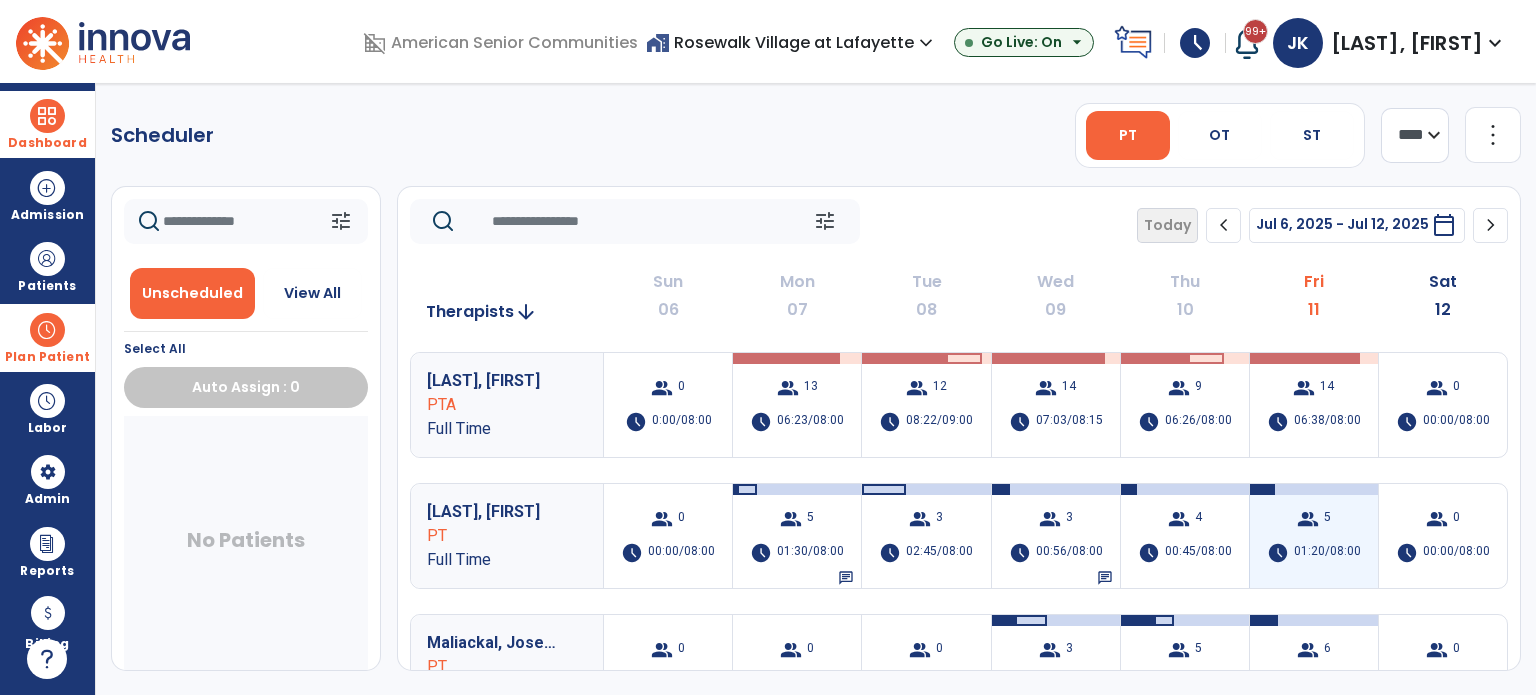 click on "schedule" at bounding box center (1278, 553) 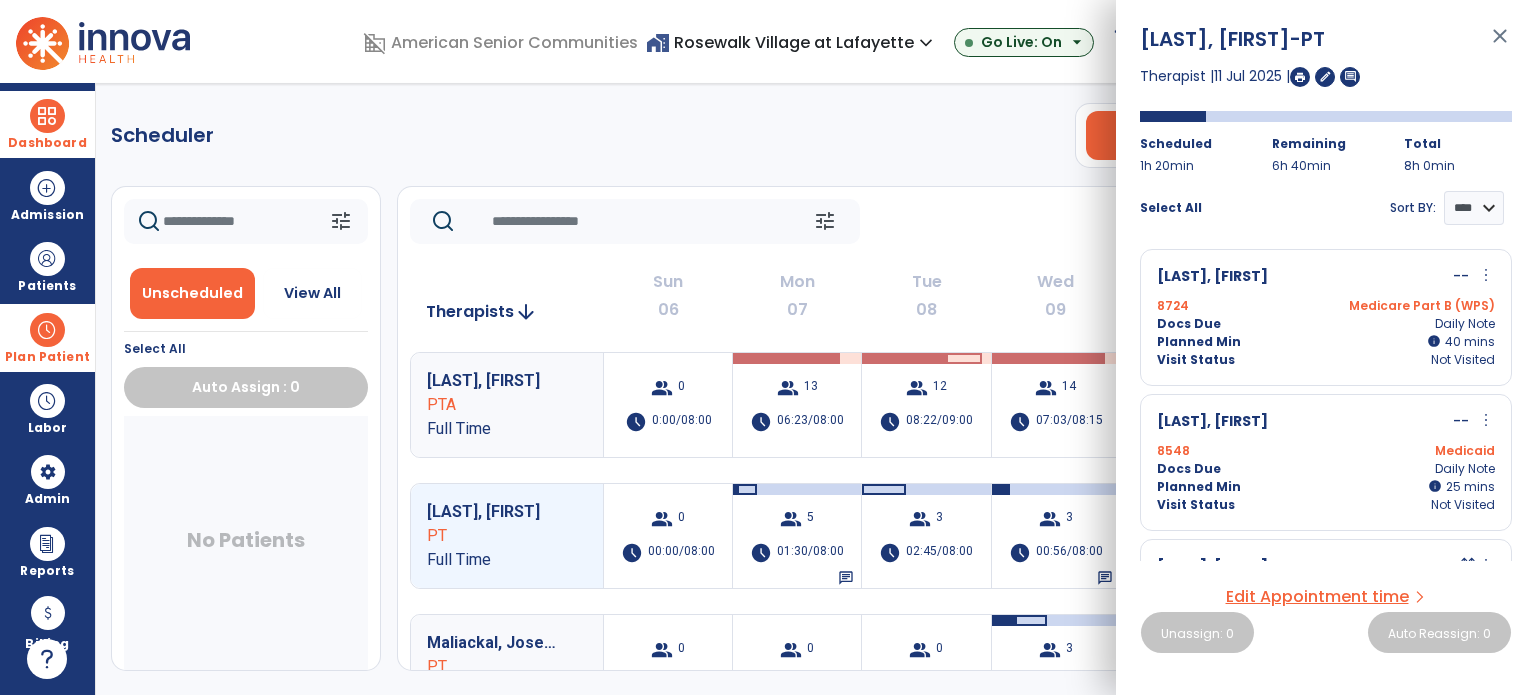 click on "Docs Due Daily Note" at bounding box center (1326, 469) 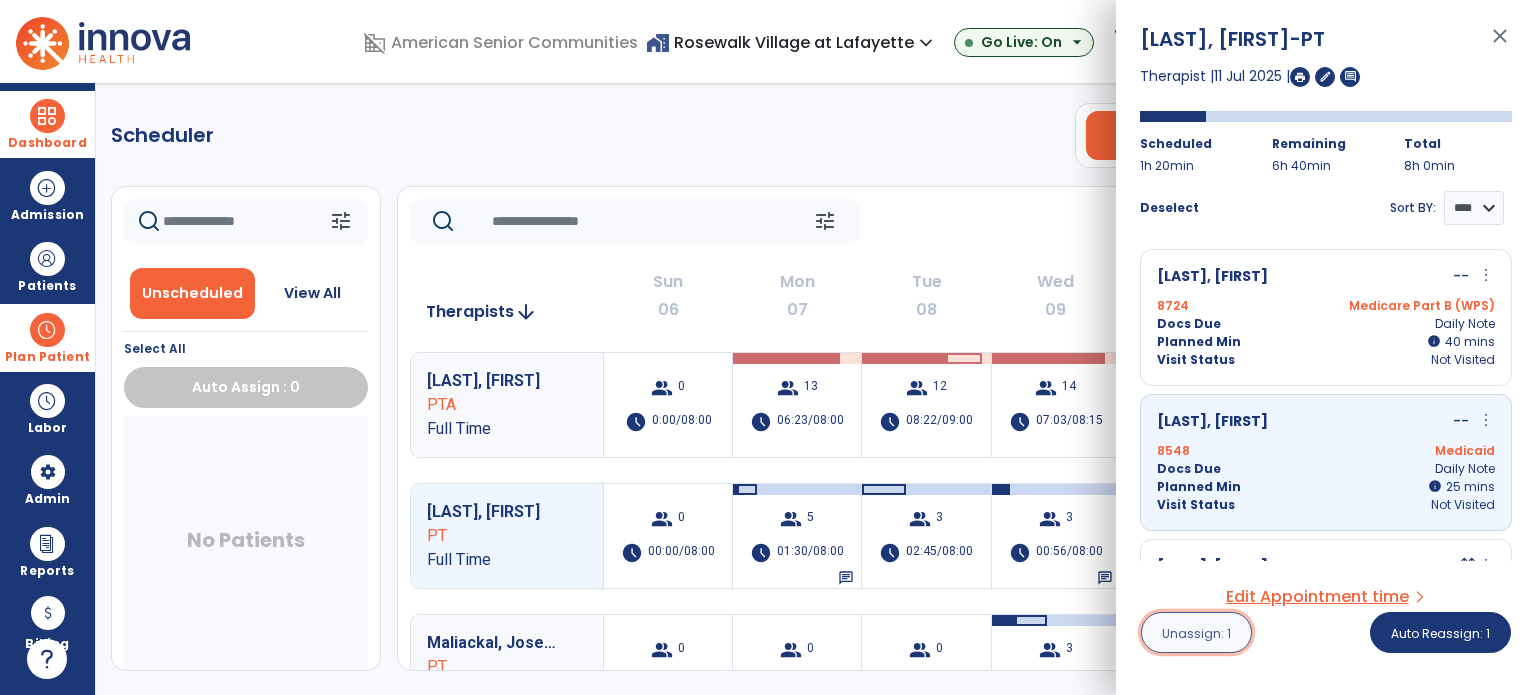 click on "Unassign: 1" at bounding box center [1196, 632] 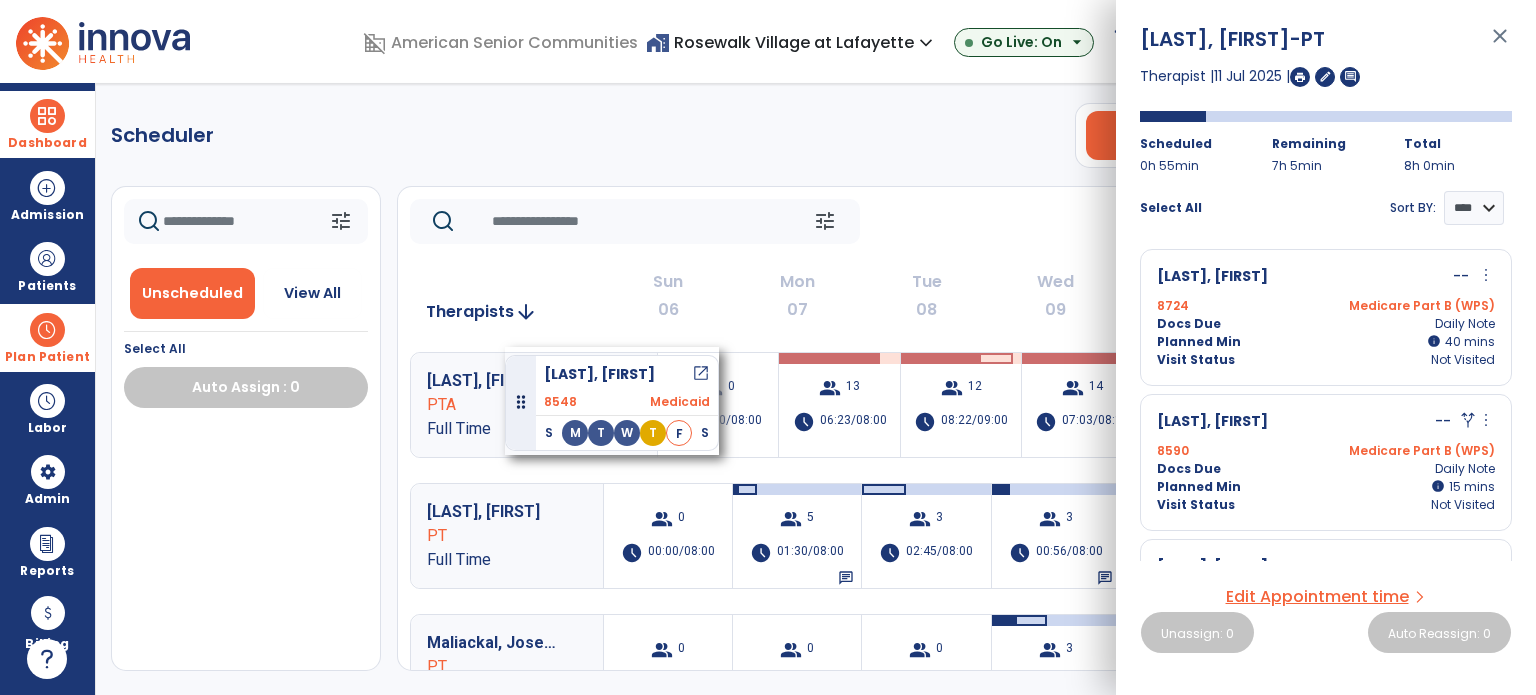 drag, startPoint x: 132, startPoint y: 470, endPoint x: 512, endPoint y: 339, distance: 401.9465 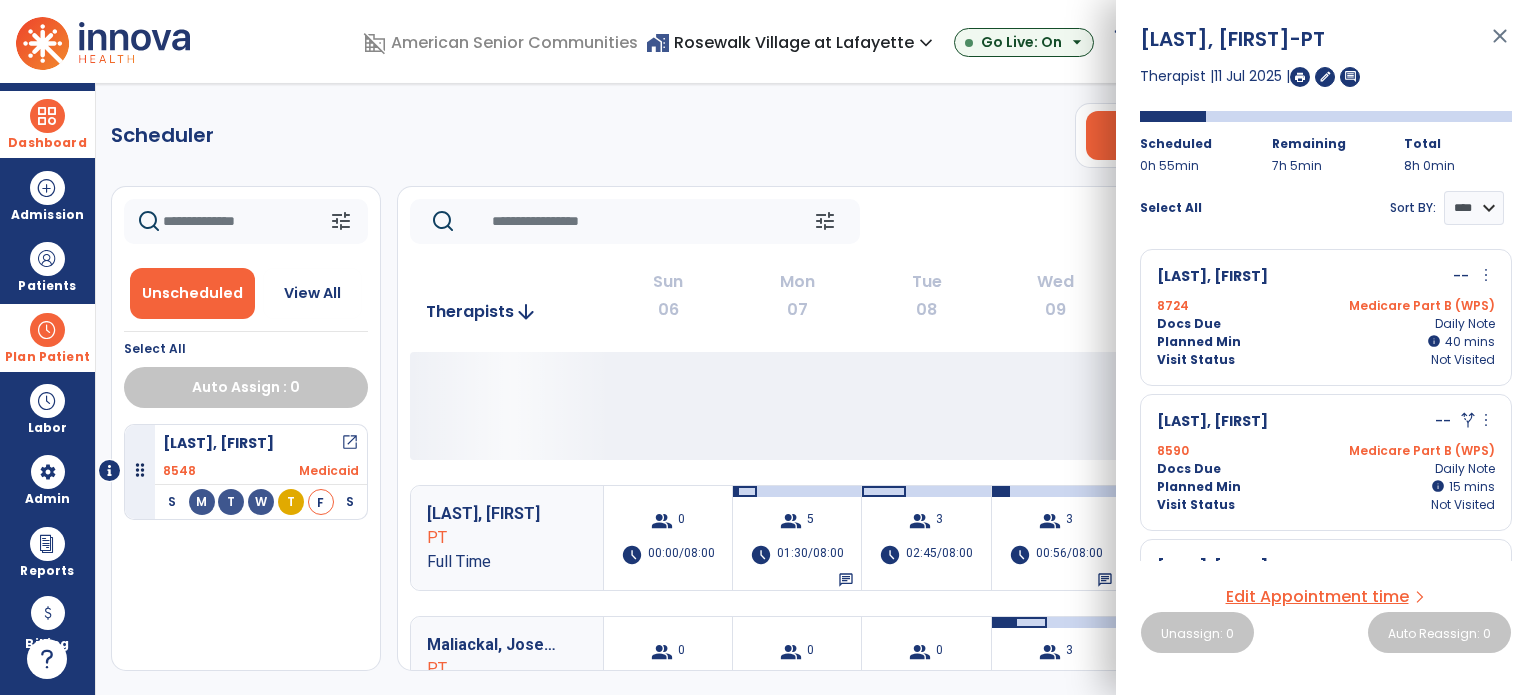 click on "close" at bounding box center (1500, 45) 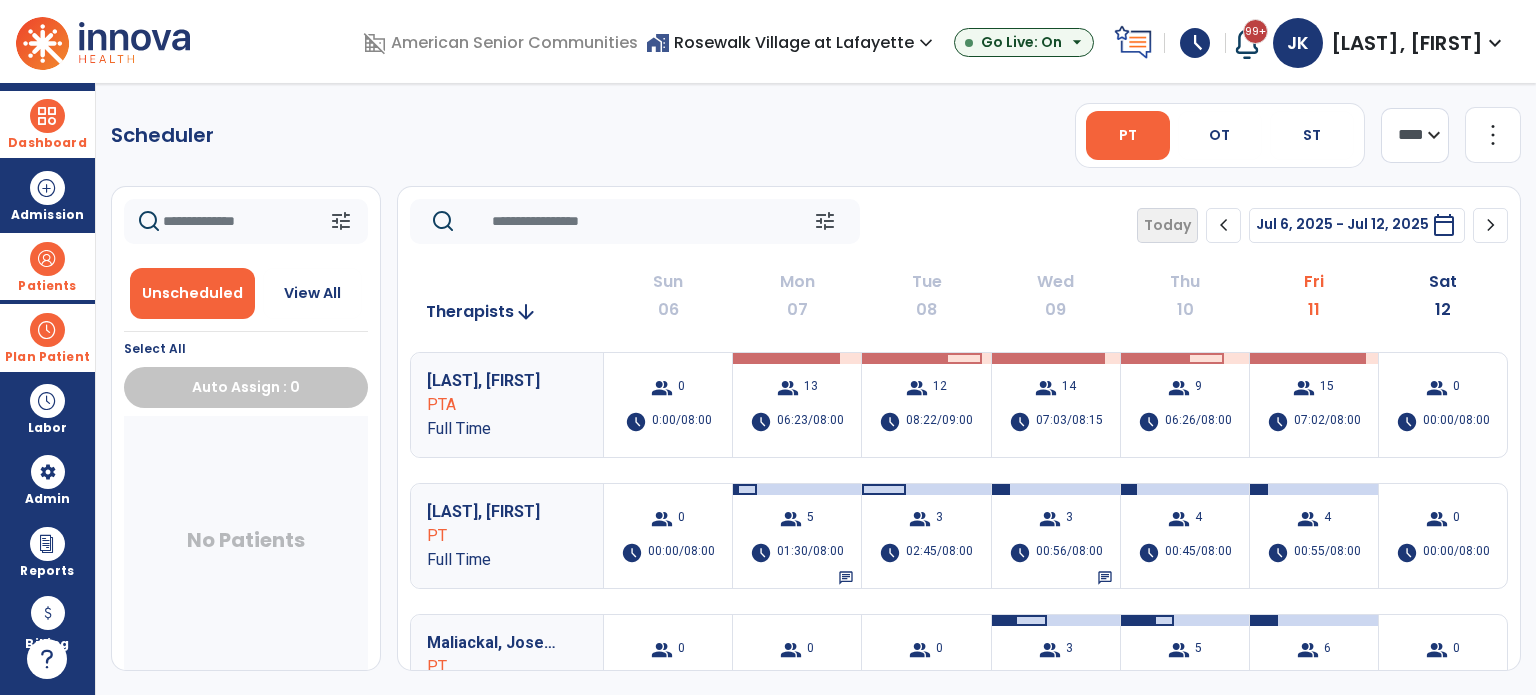 click on "Patients  format_list_bulleted  Patient List  space_dashboard  Patient Board  insert_chart  PDPM Board" at bounding box center [47, 266] 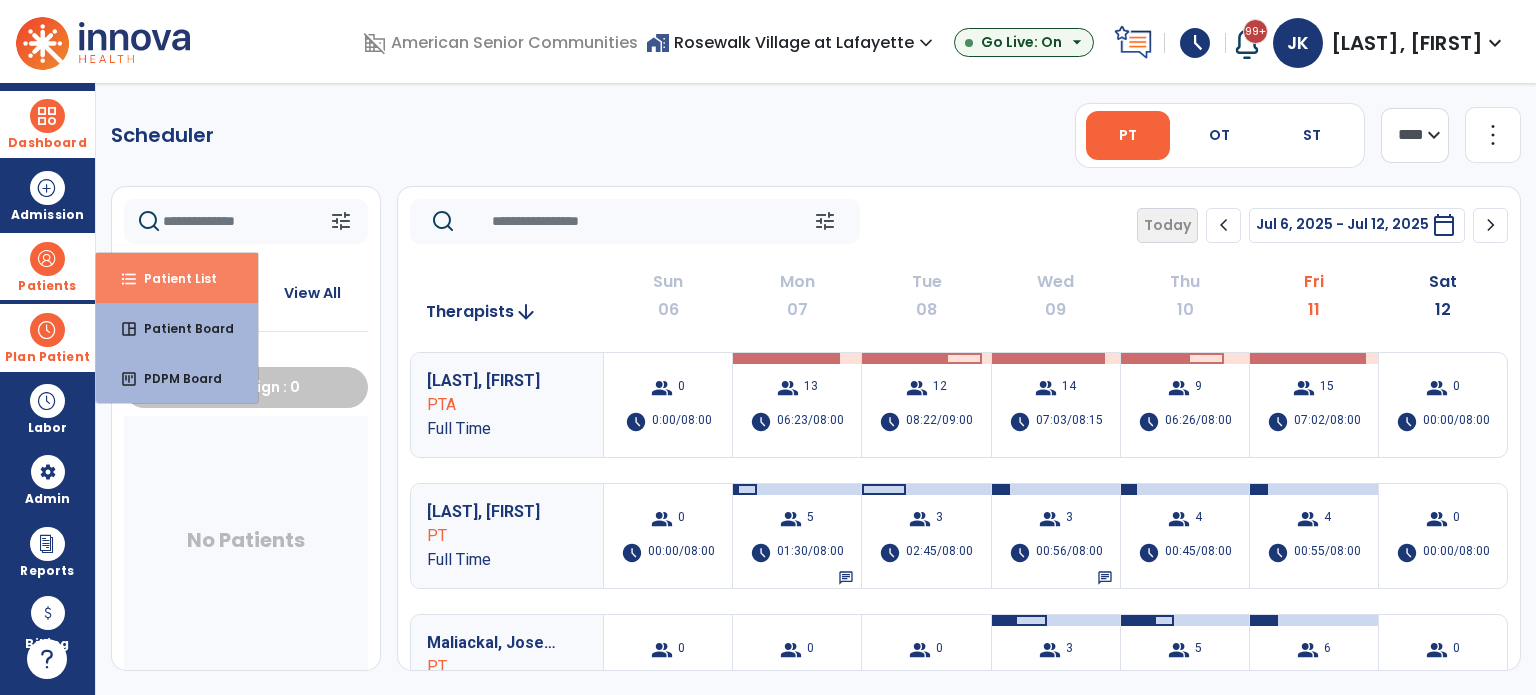 click on "Patient List" at bounding box center [172, 278] 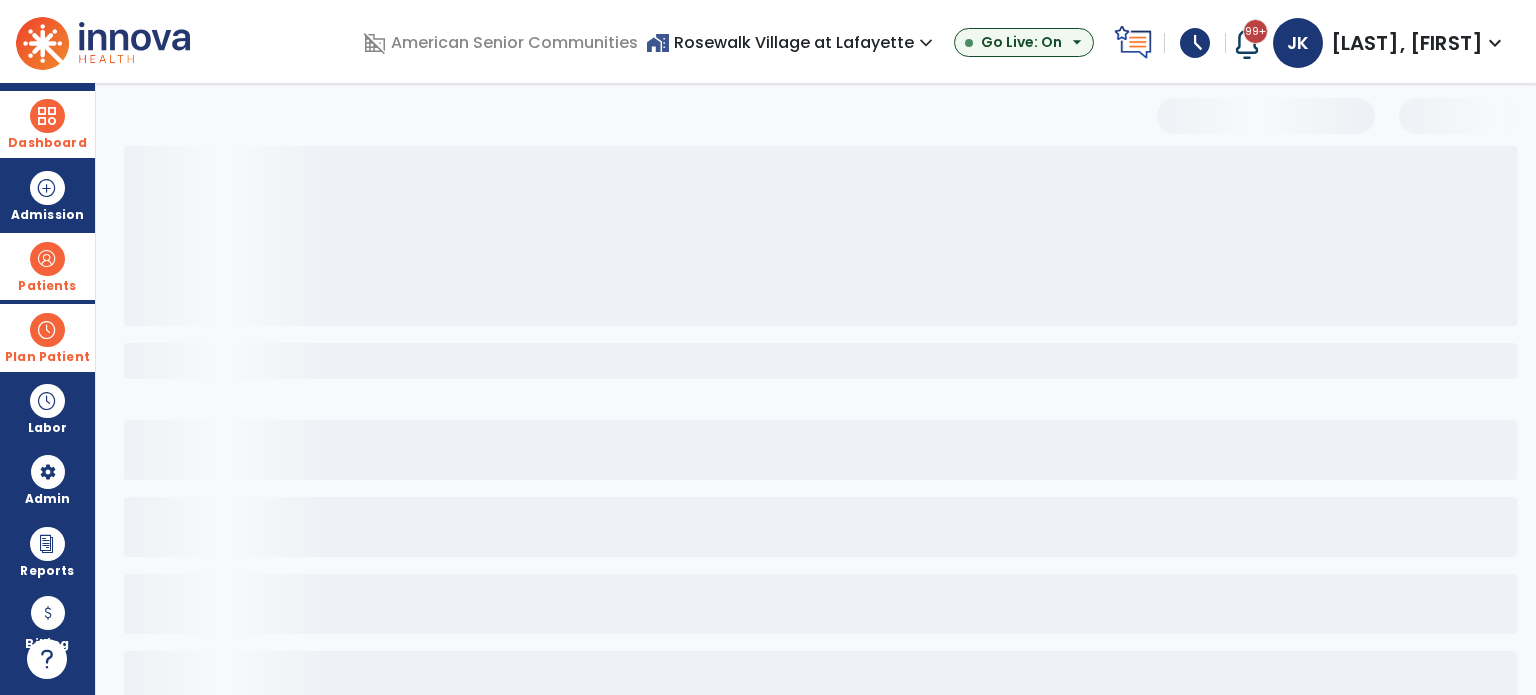 select on "***" 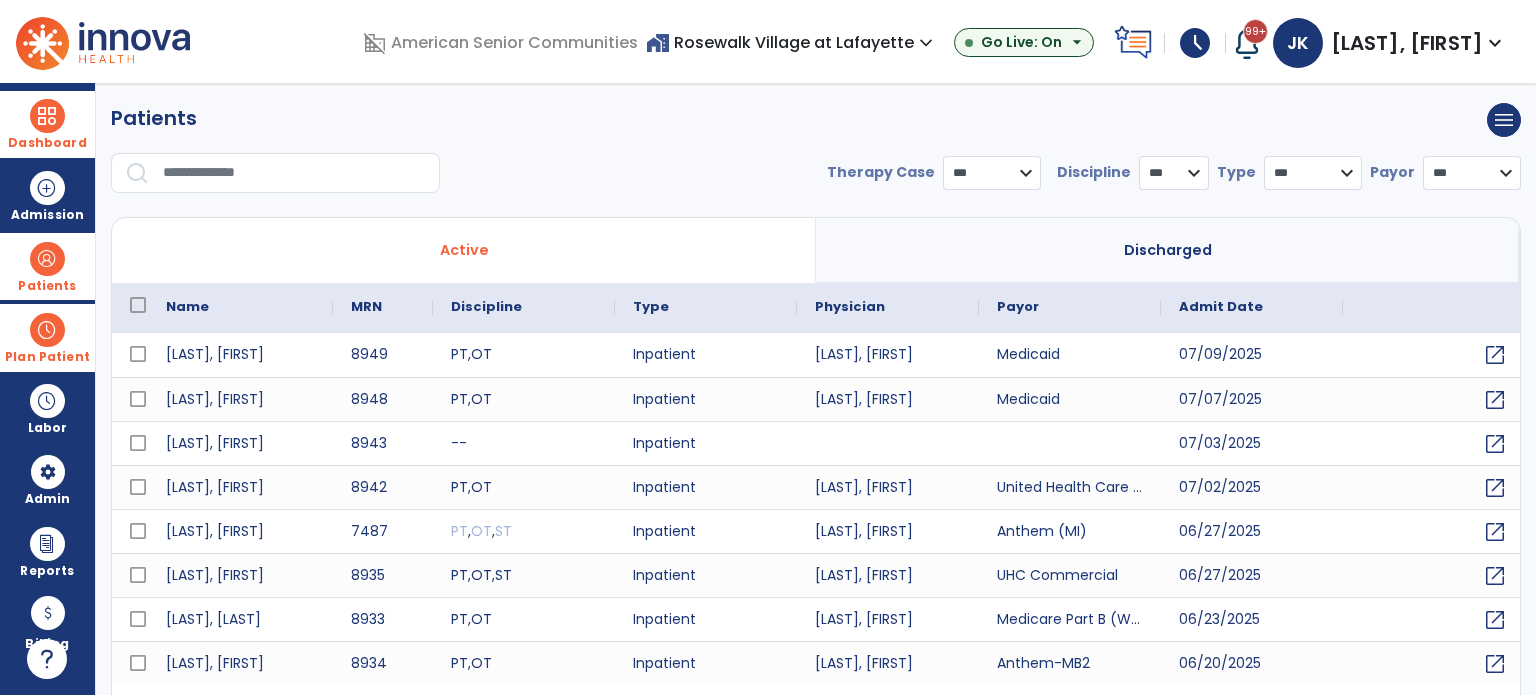 click at bounding box center [294, 173] 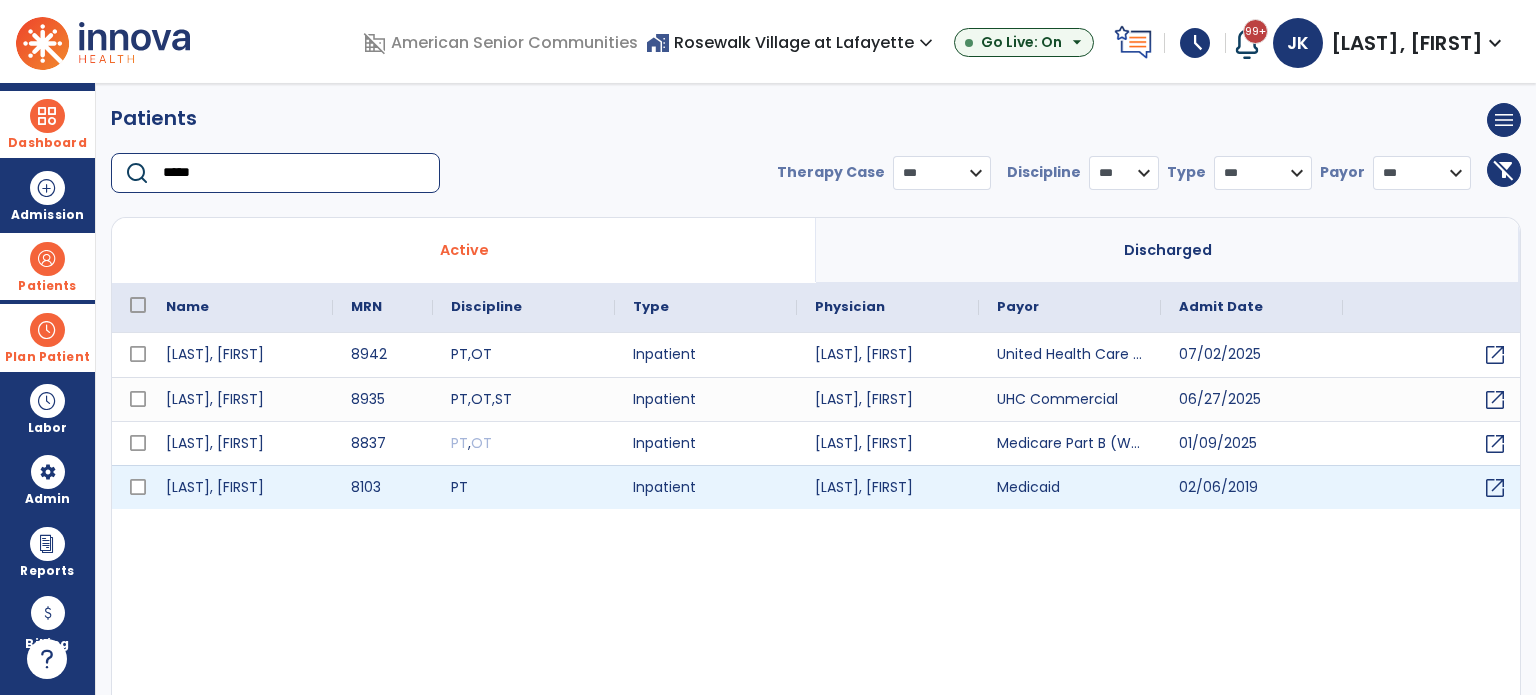 type on "*****" 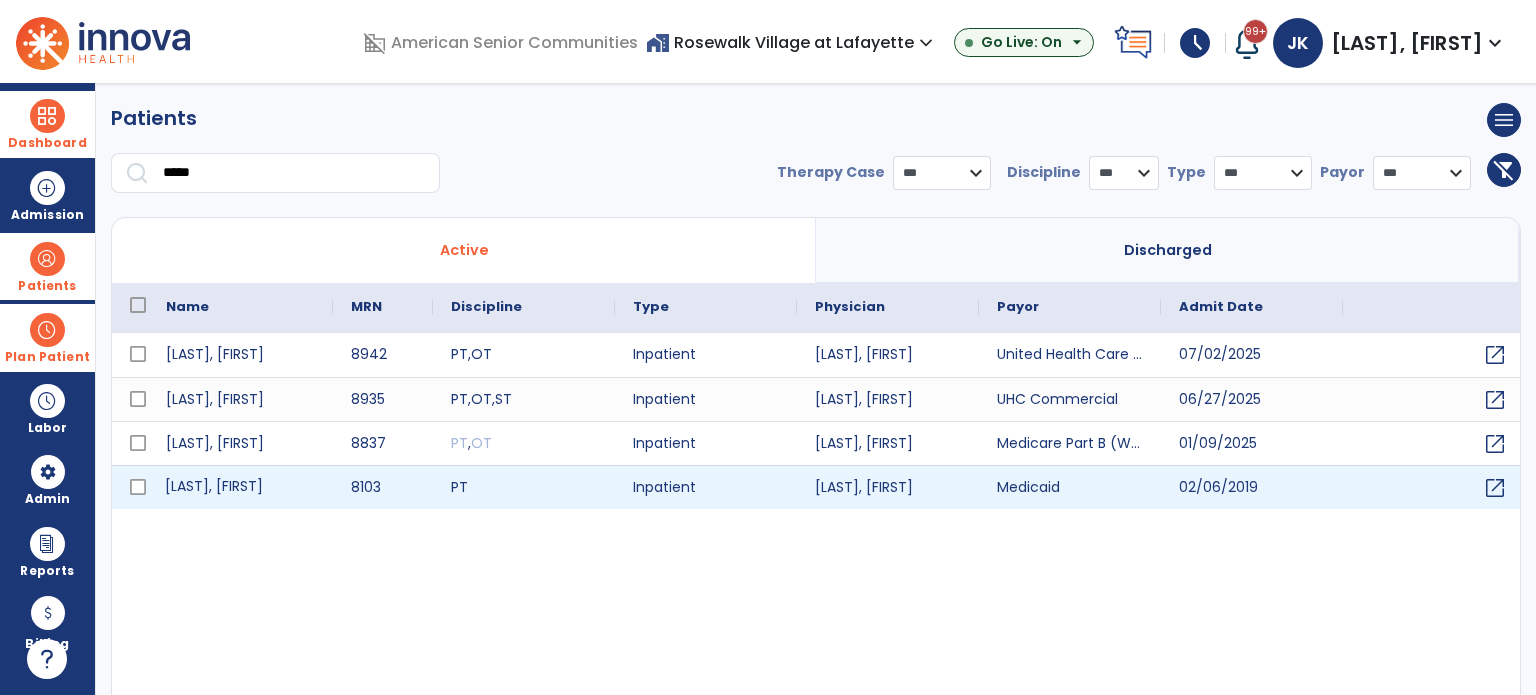 click on "Buchanan, Christian" at bounding box center (240, 487) 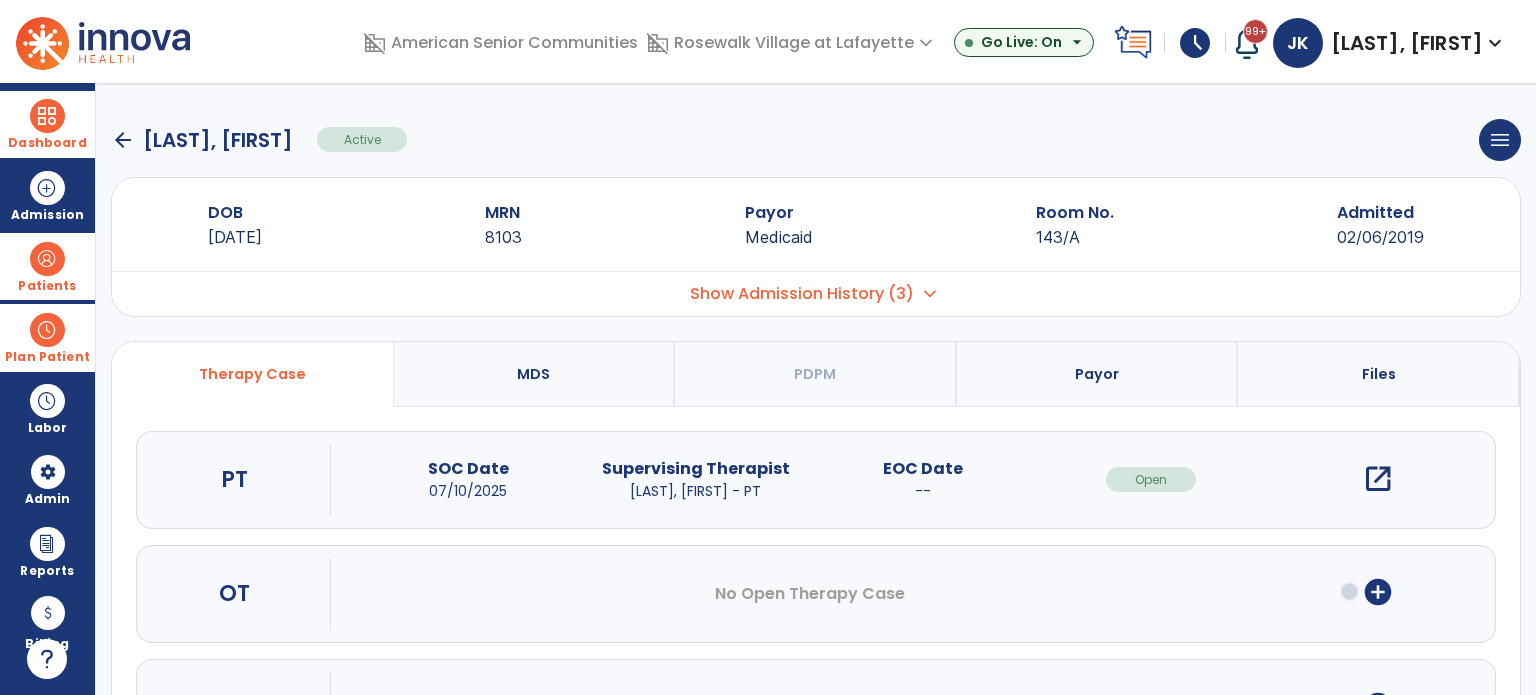 click on "open_in_new" at bounding box center (1378, 479) 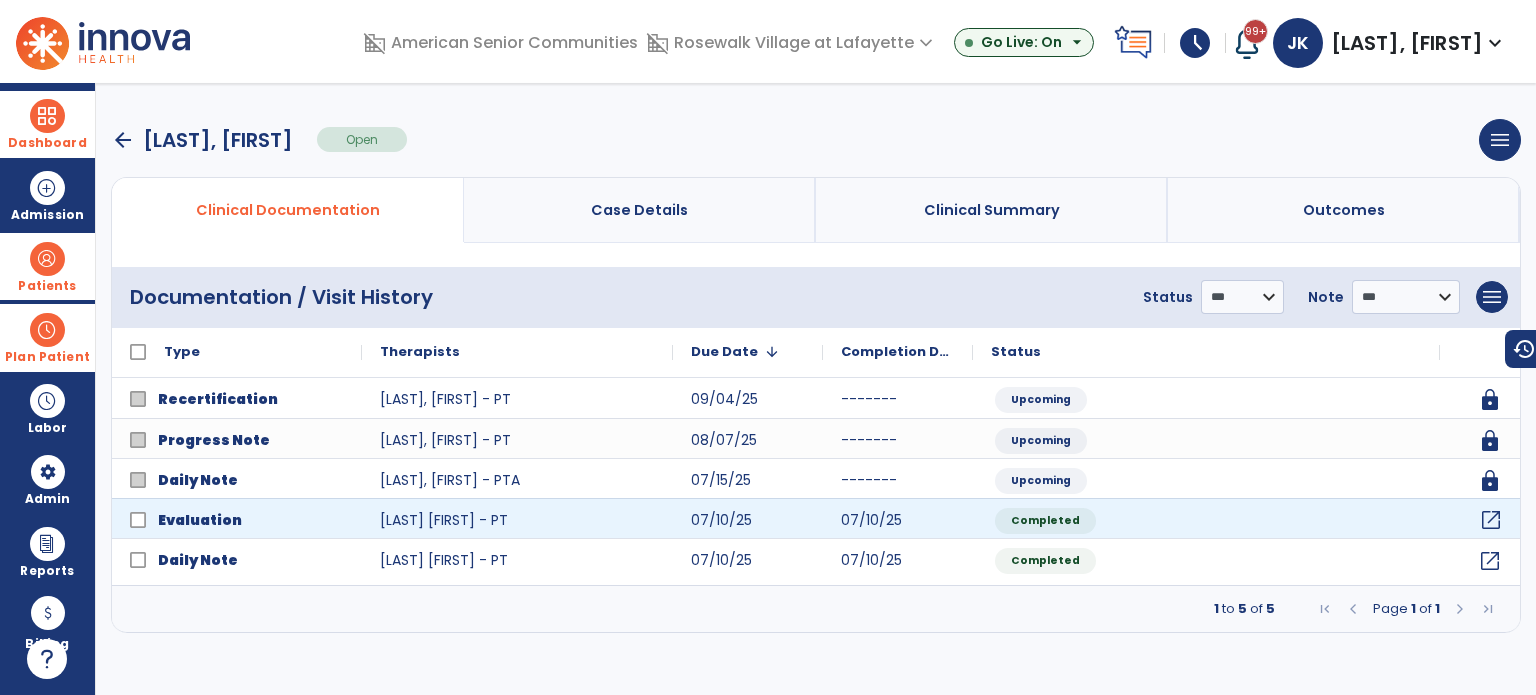 click on "open_in_new" 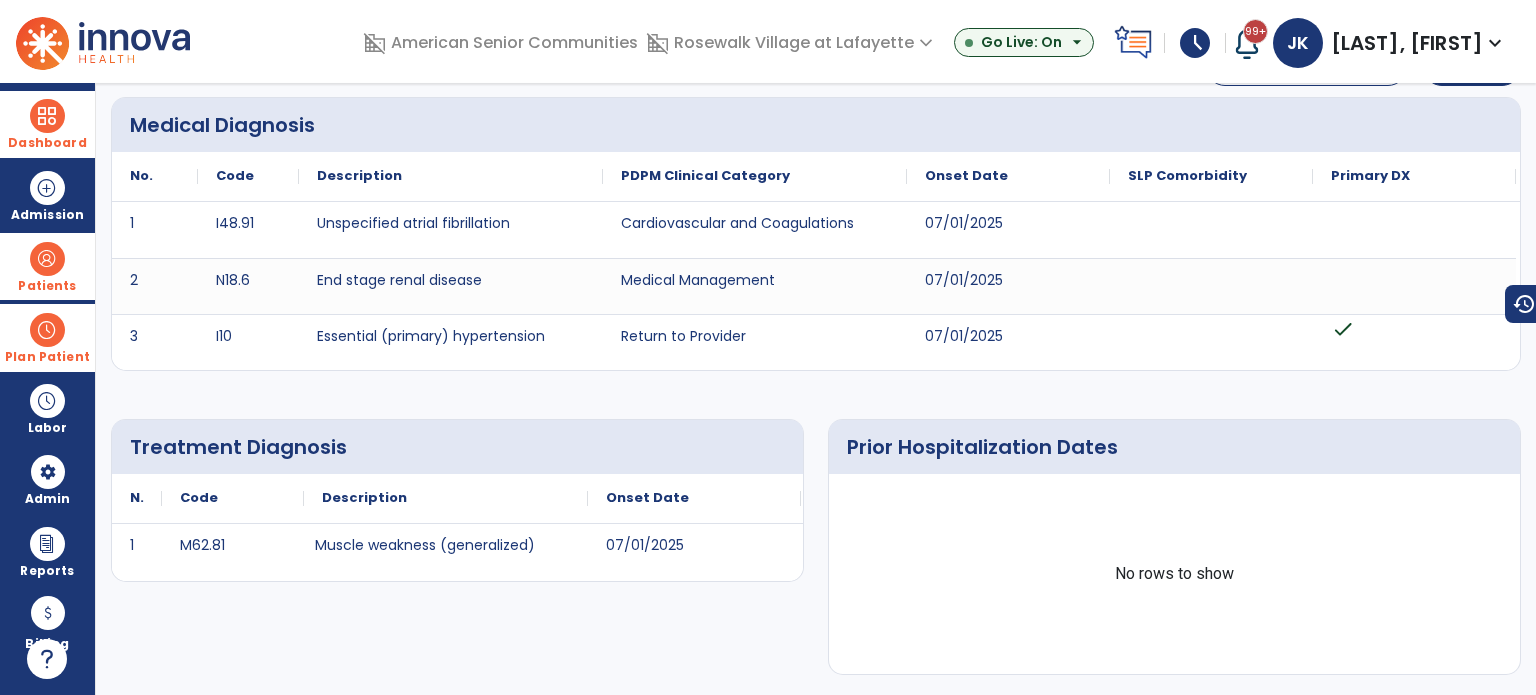 scroll, scrollTop: 0, scrollLeft: 0, axis: both 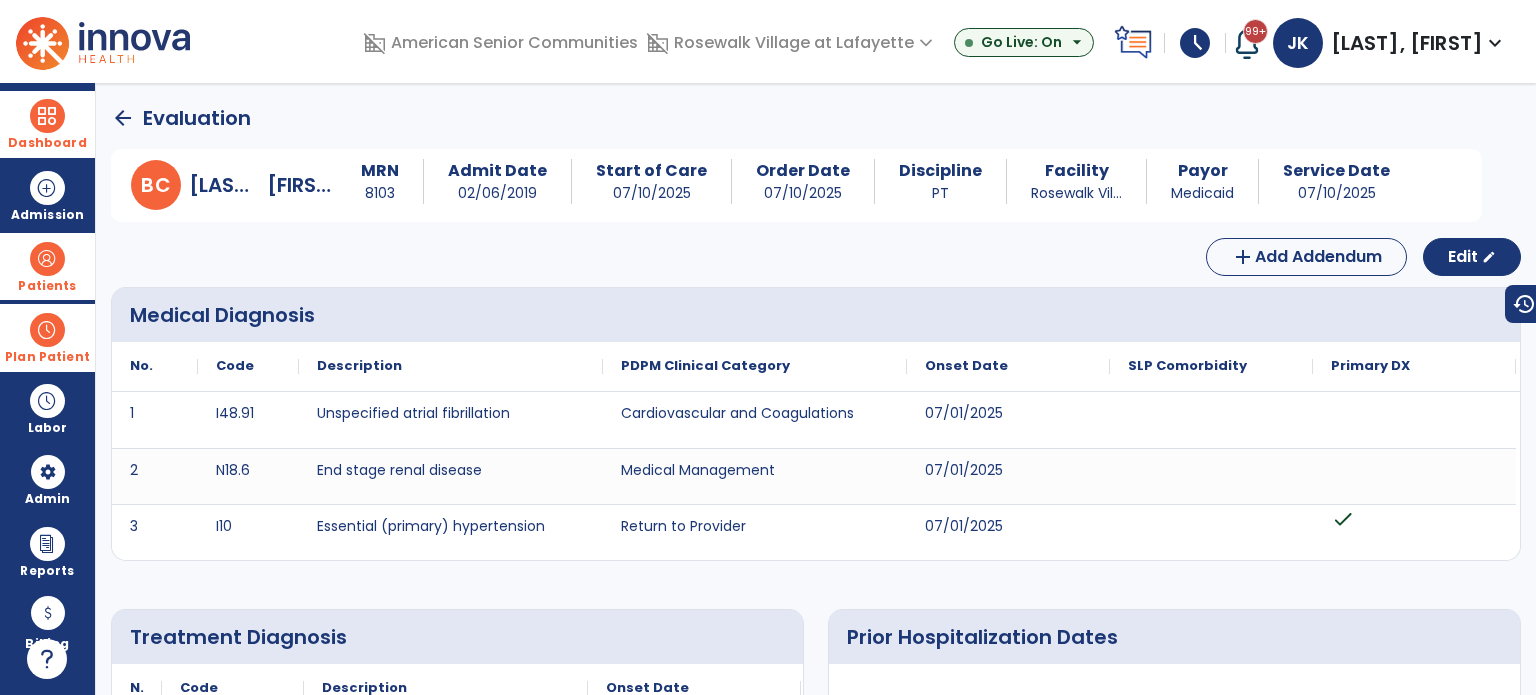 click on "arrow_back" 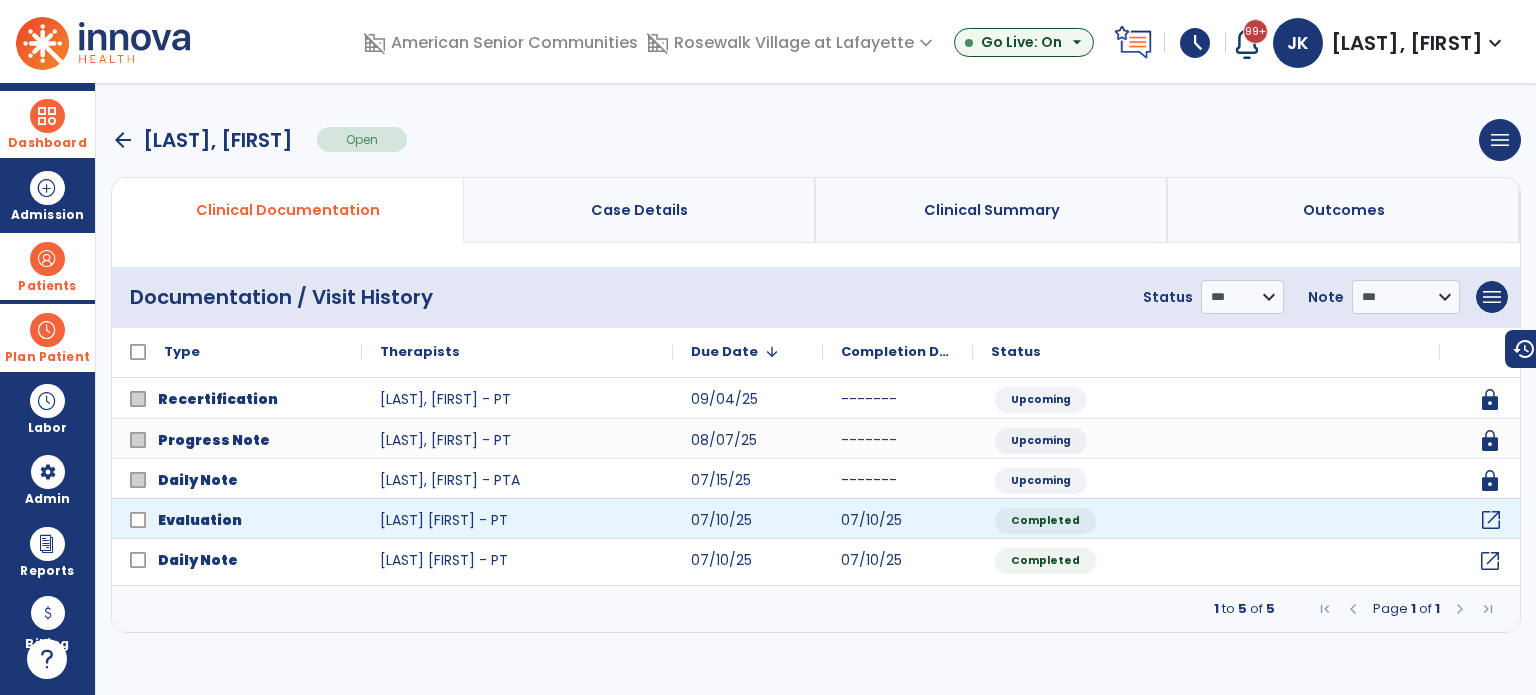 click on "open_in_new" 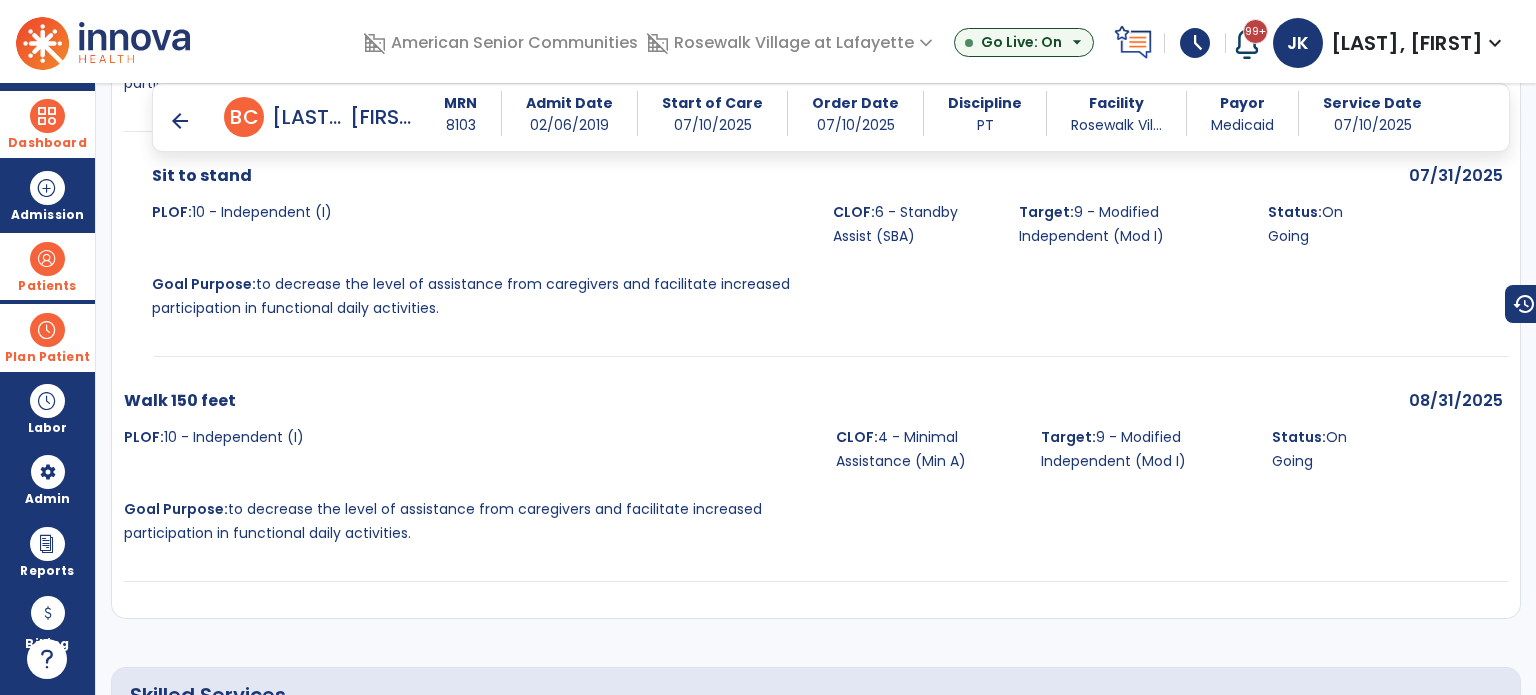 scroll, scrollTop: 5686, scrollLeft: 0, axis: vertical 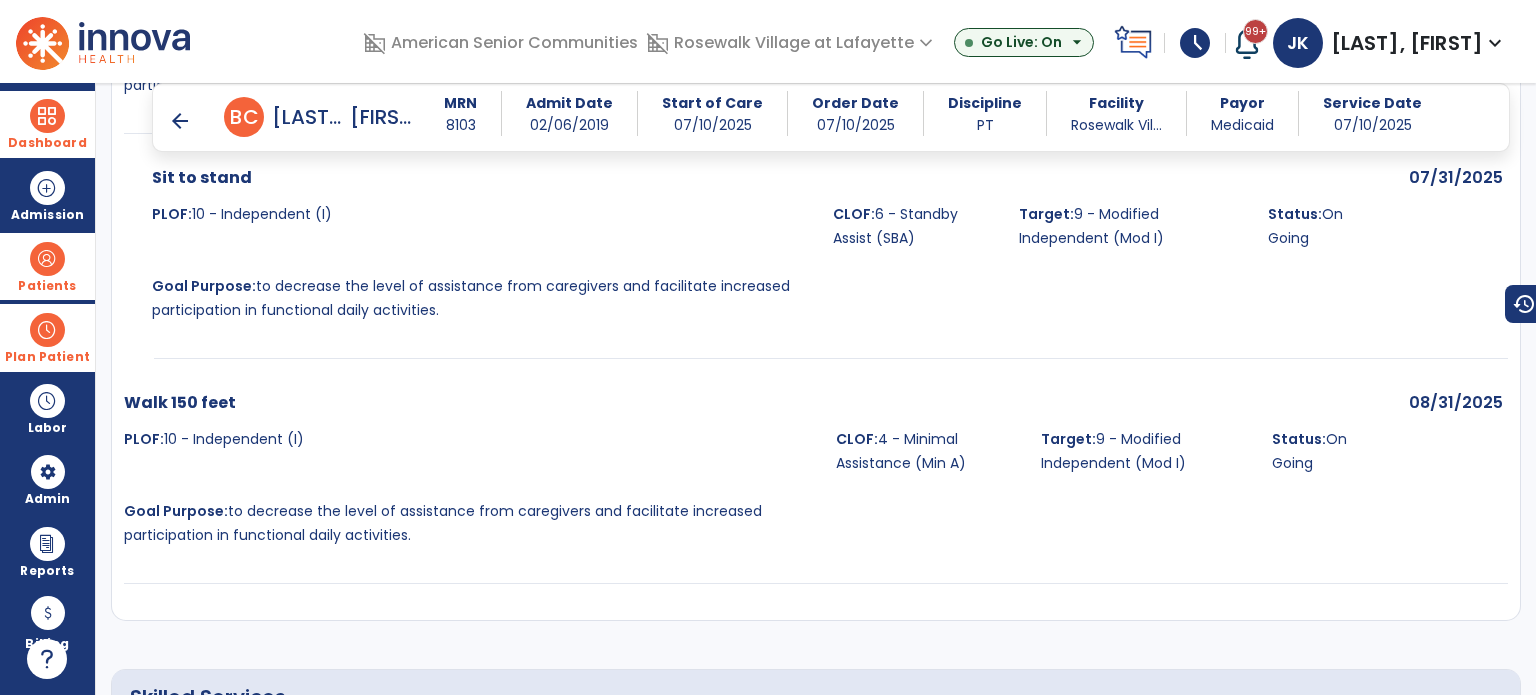 click on "arrow_back" at bounding box center [180, 121] 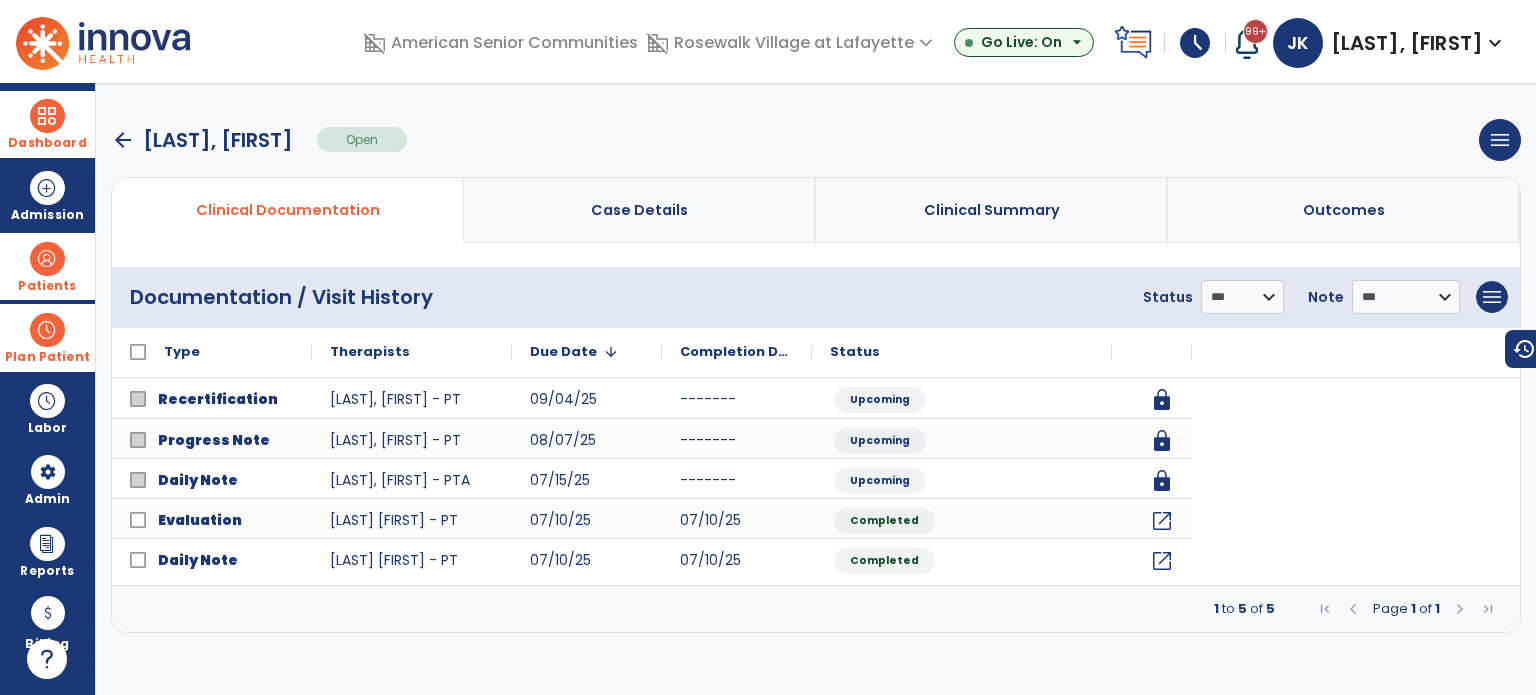 scroll, scrollTop: 0, scrollLeft: 0, axis: both 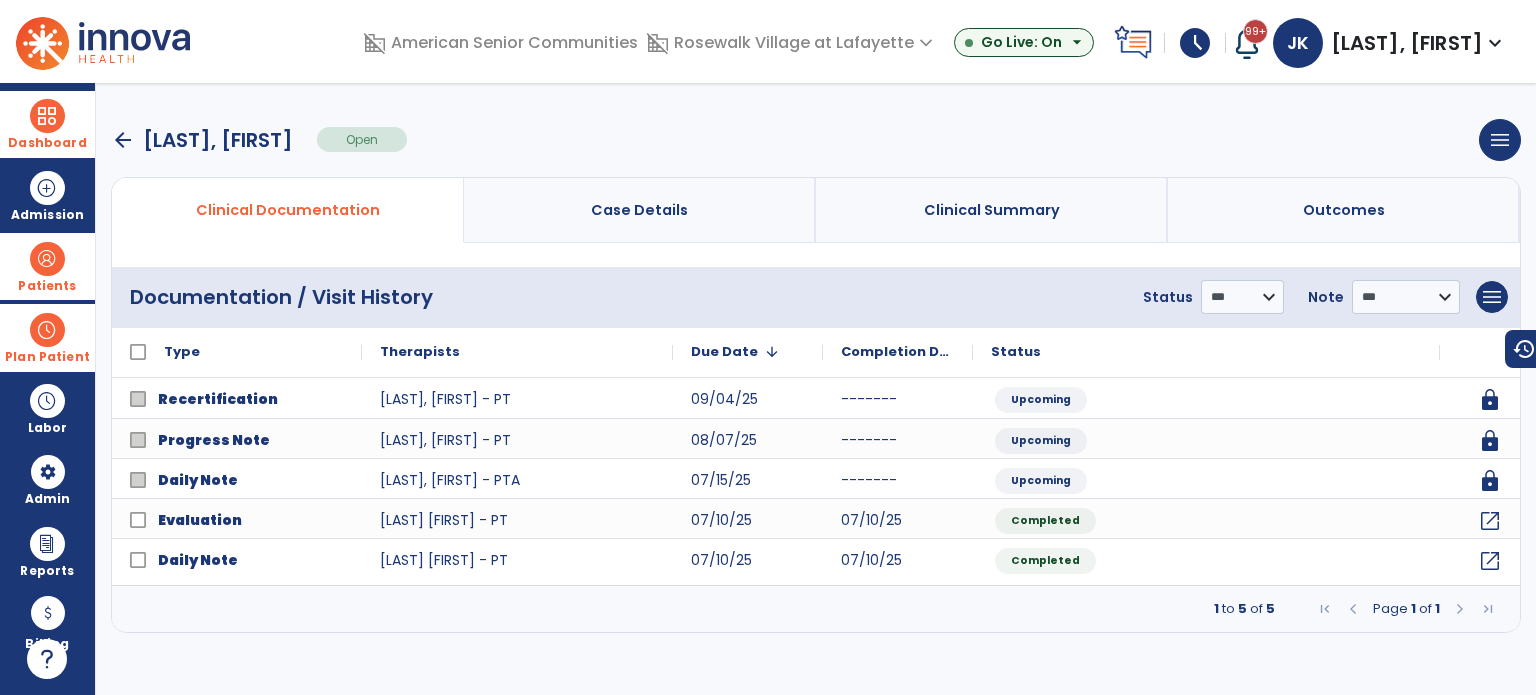 click on "arrow_back" at bounding box center (123, 140) 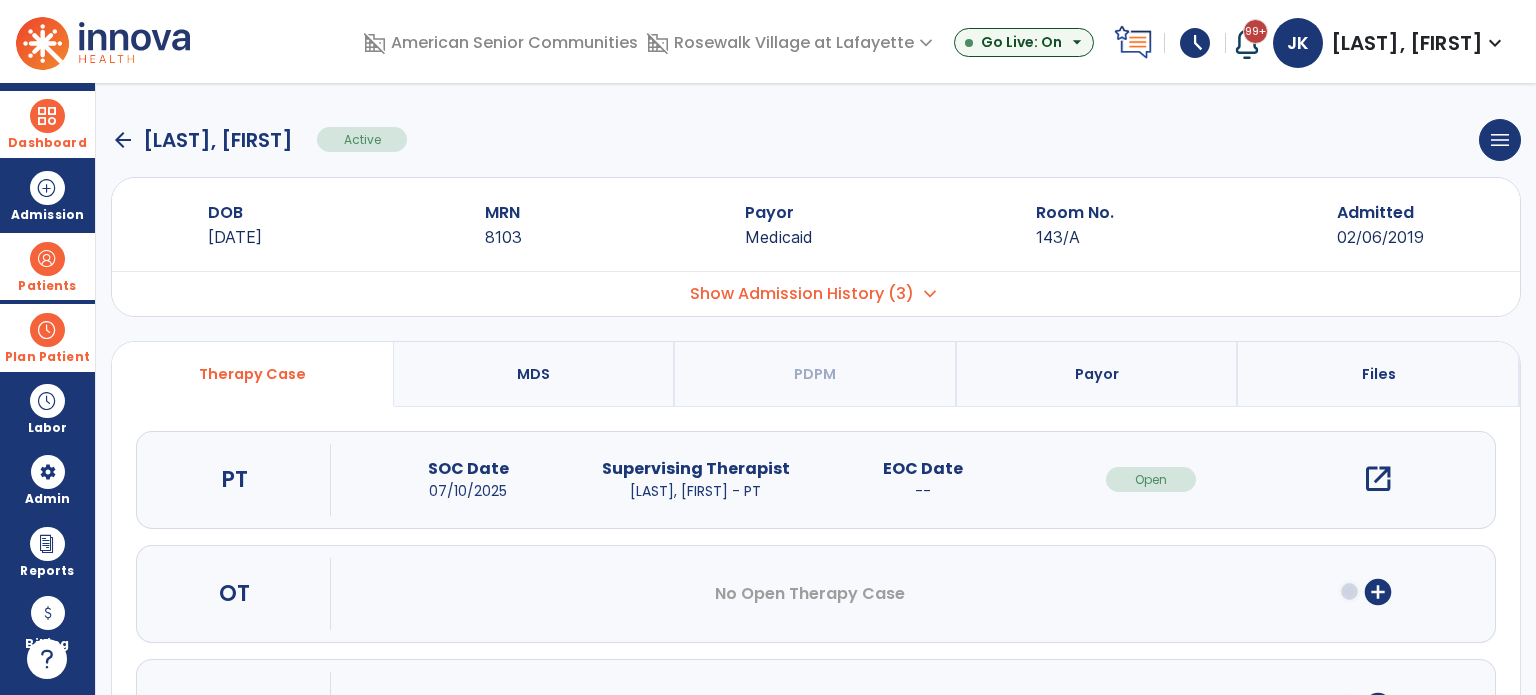click at bounding box center [47, 116] 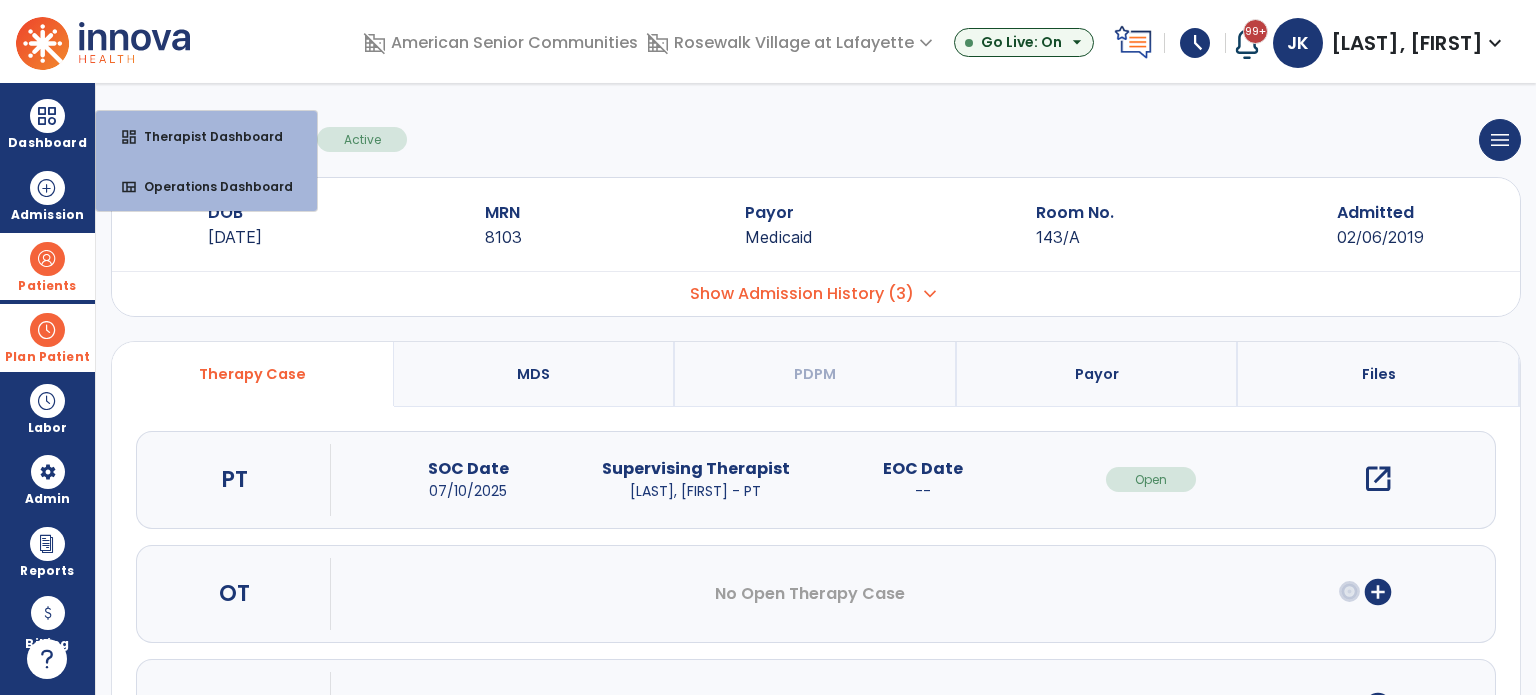 click on "arrow_back   Buchanan, Christian  Active  menu   Edit Admission   View OBRA Report   Discharge Patient  DOB 03/16/1995 MRN 8103 Payor Medicaid Room No. 143/A Admitted 02/06/2019
Admission No.
Admit Date" at bounding box center (816, 389) 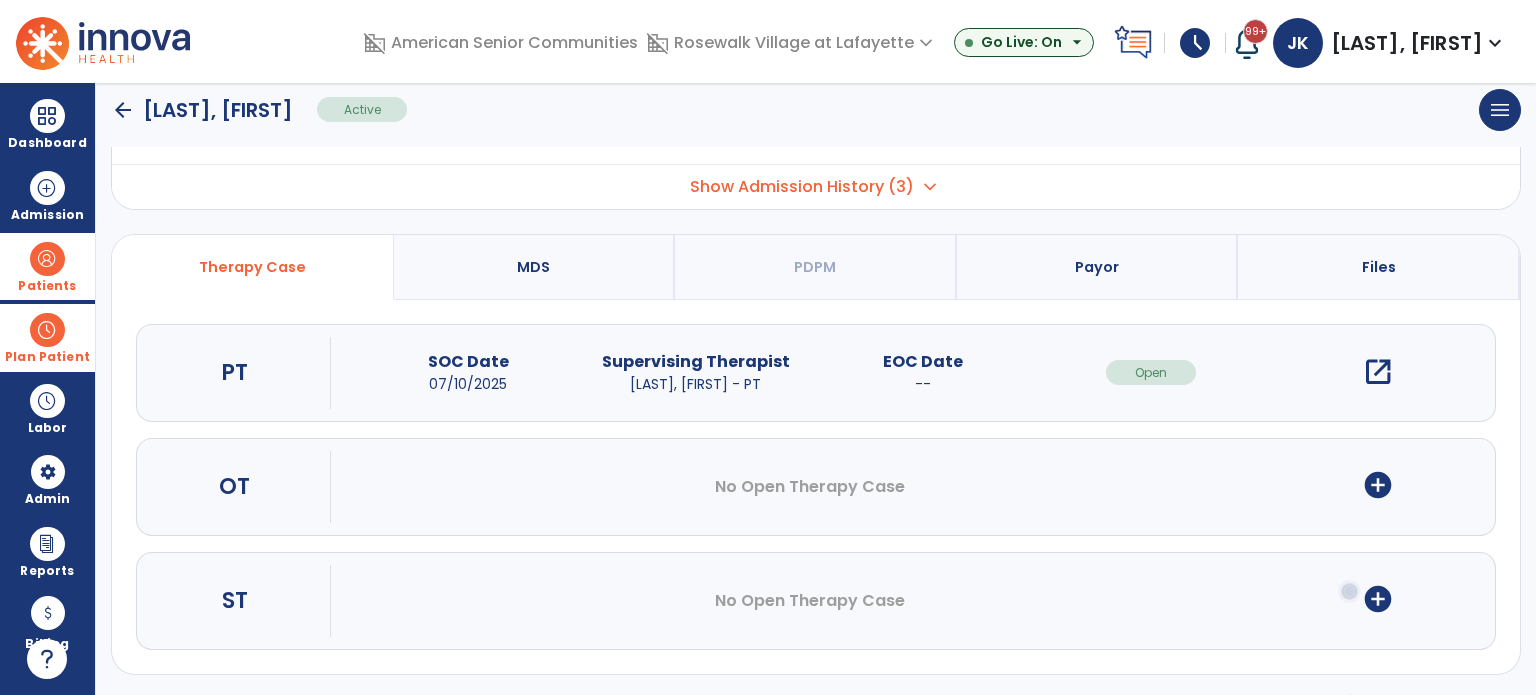 scroll, scrollTop: 0, scrollLeft: 0, axis: both 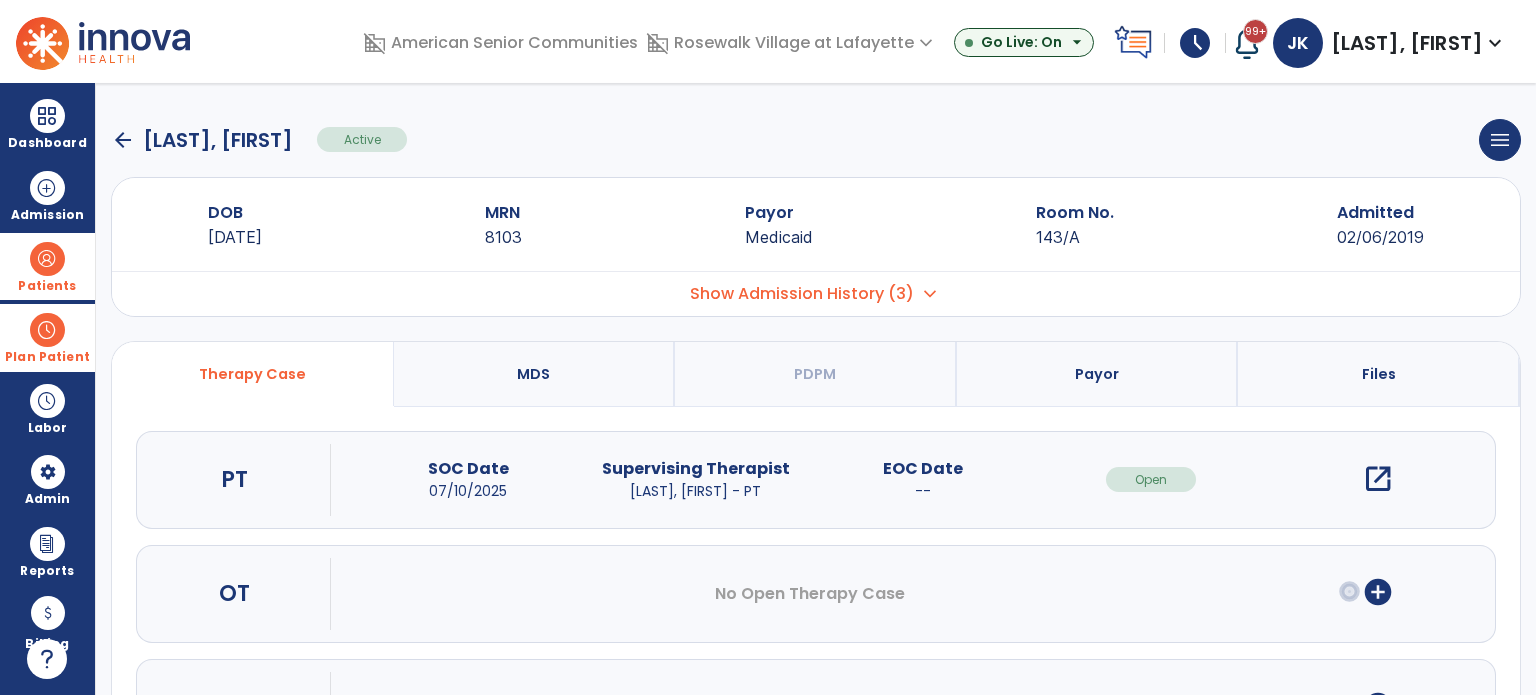 click at bounding box center [47, 330] 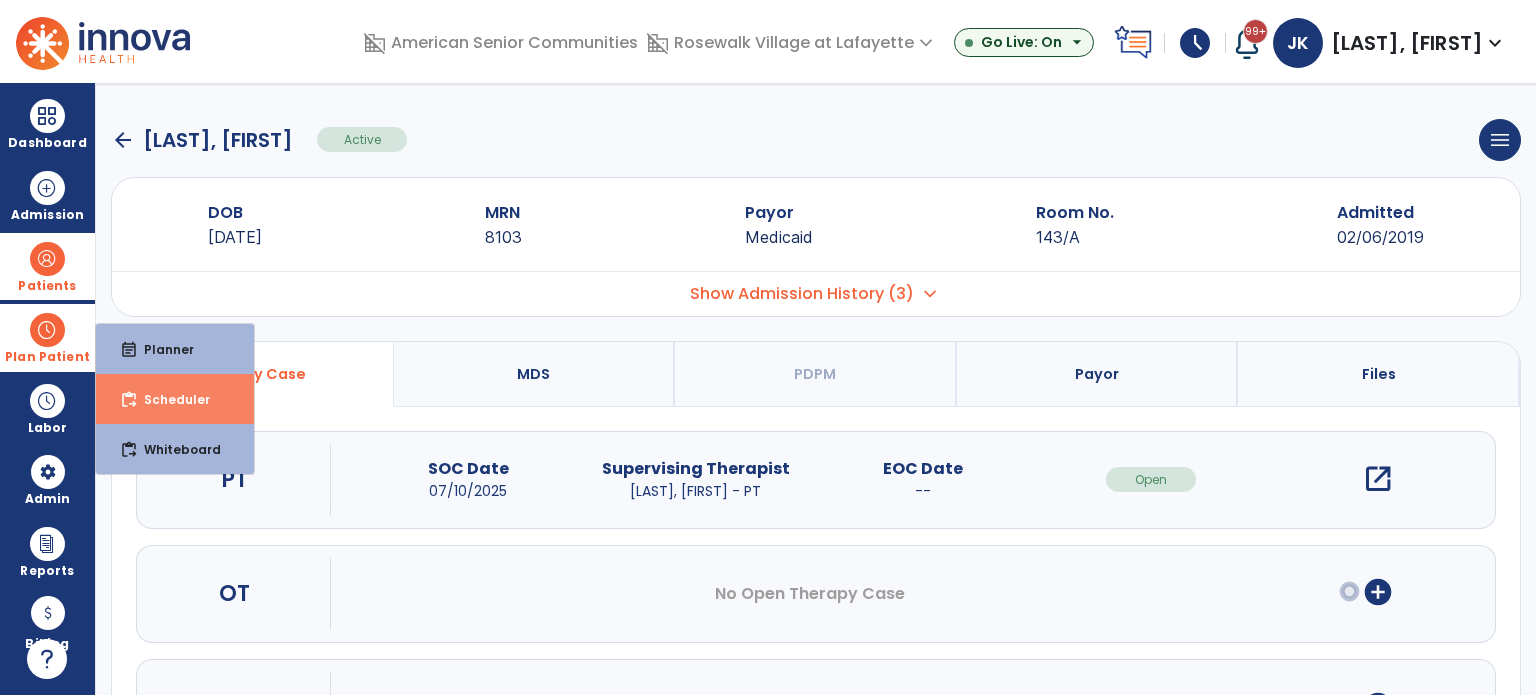 click on "Scheduler" at bounding box center (169, 399) 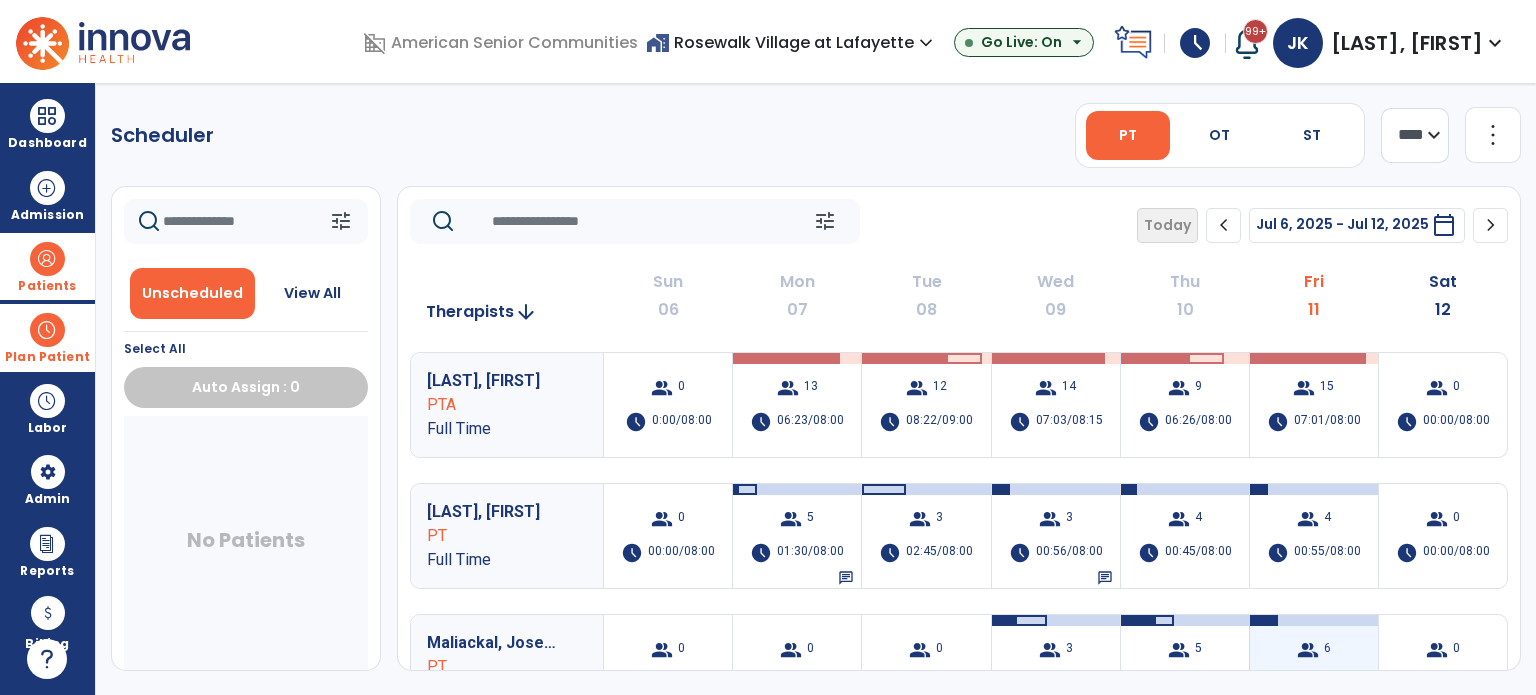 click on "group  6  schedule  01:30/08:00" at bounding box center [1314, 667] 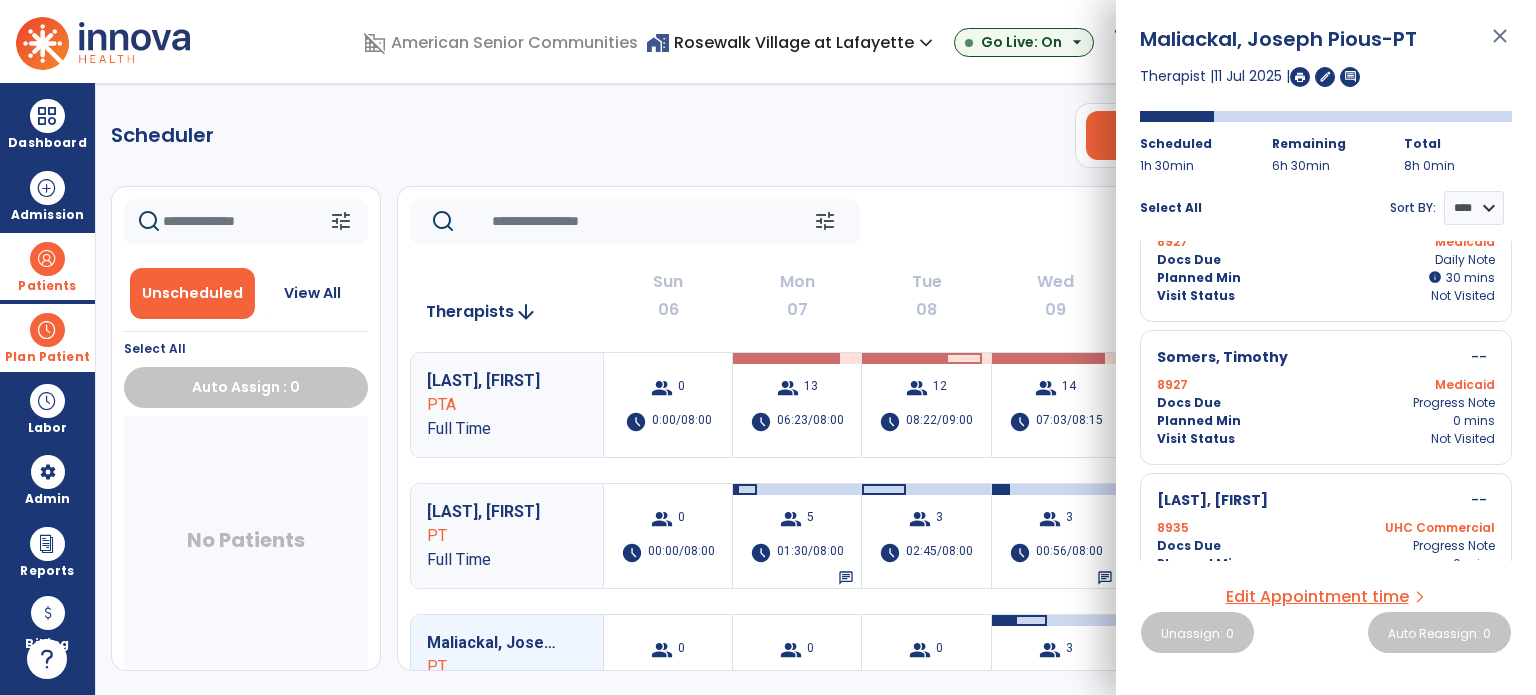 scroll, scrollTop: 540, scrollLeft: 0, axis: vertical 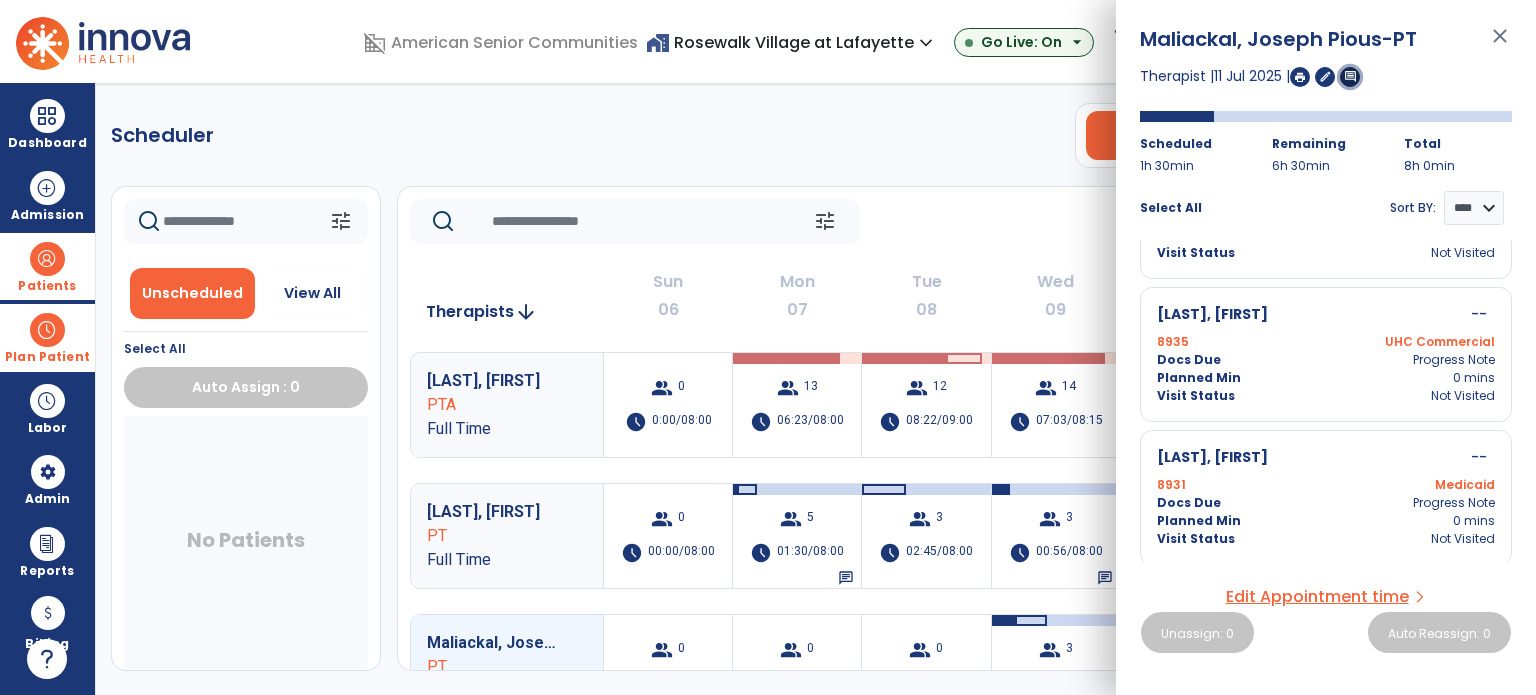 click on "comment" at bounding box center [1350, 76] 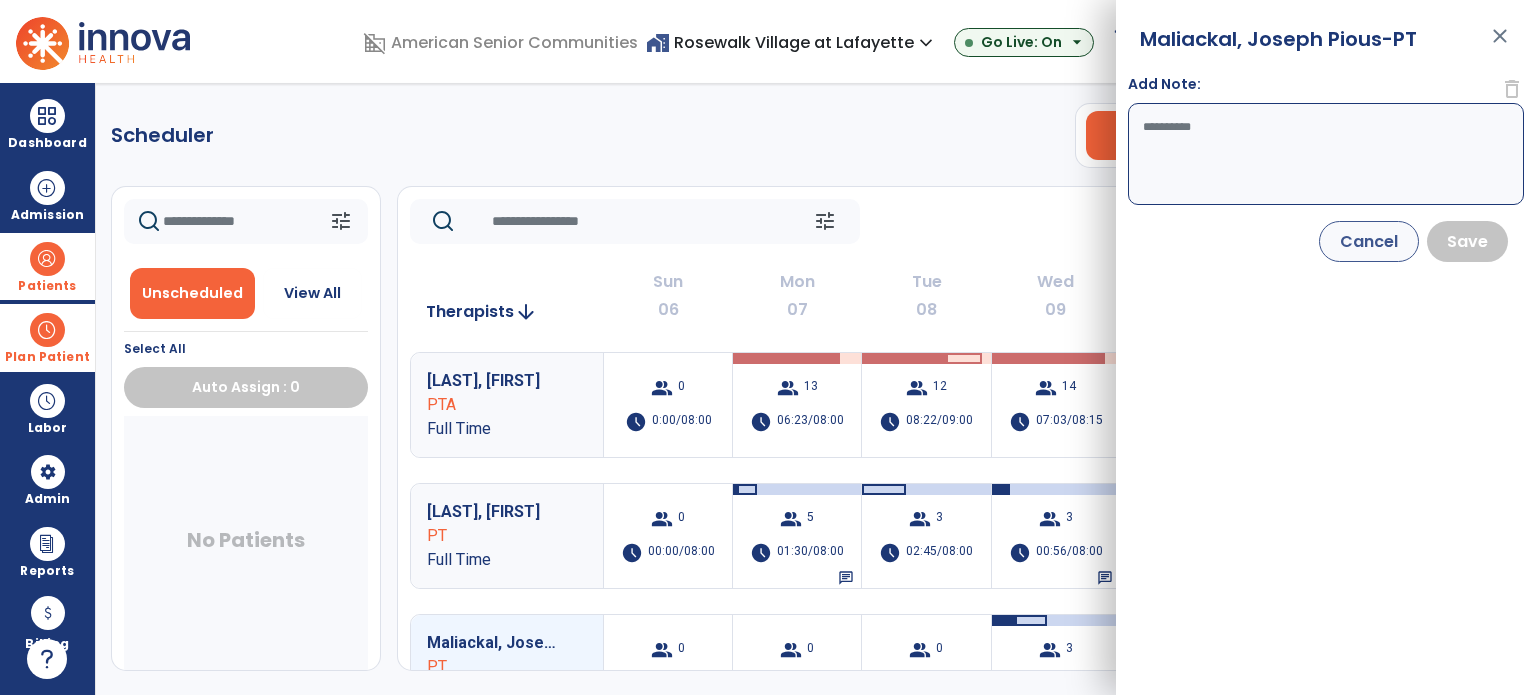 click on "Add Note:" at bounding box center [1326, 154] 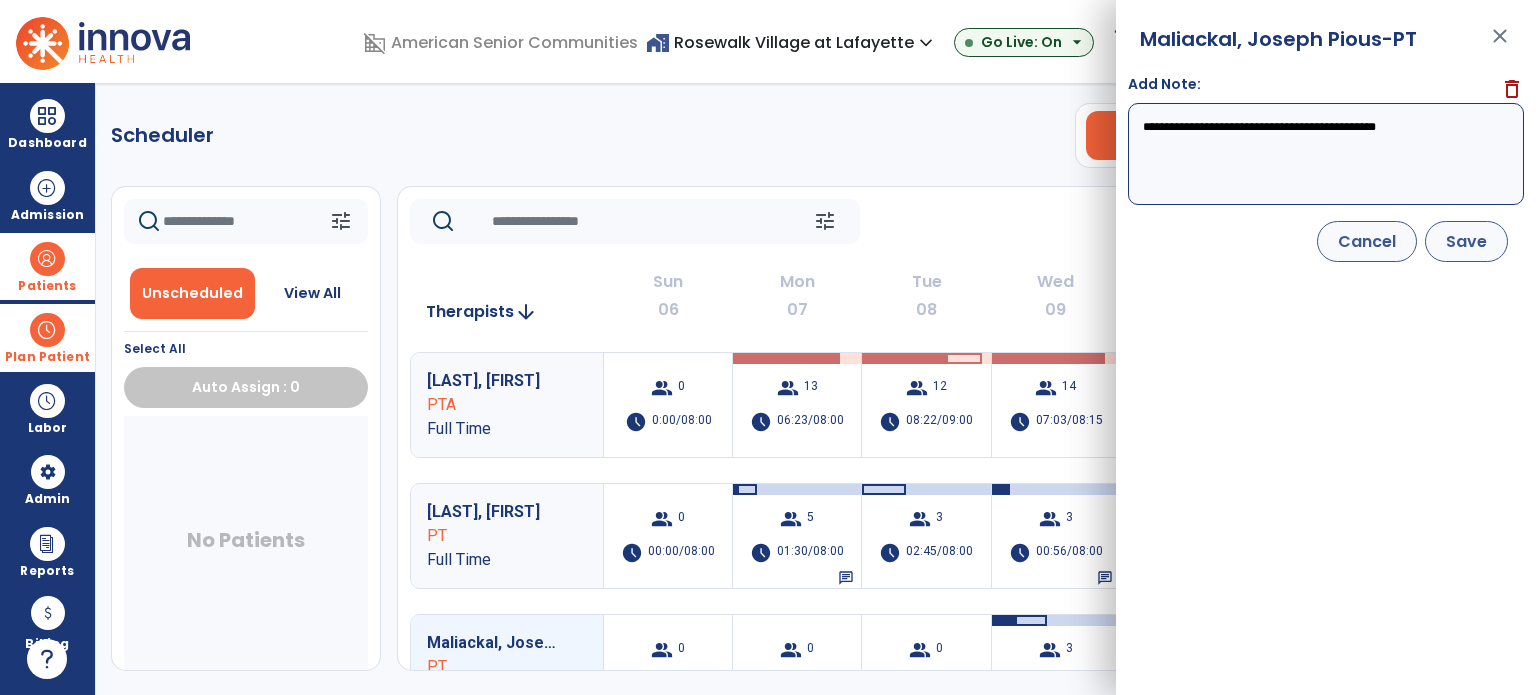 type on "**********" 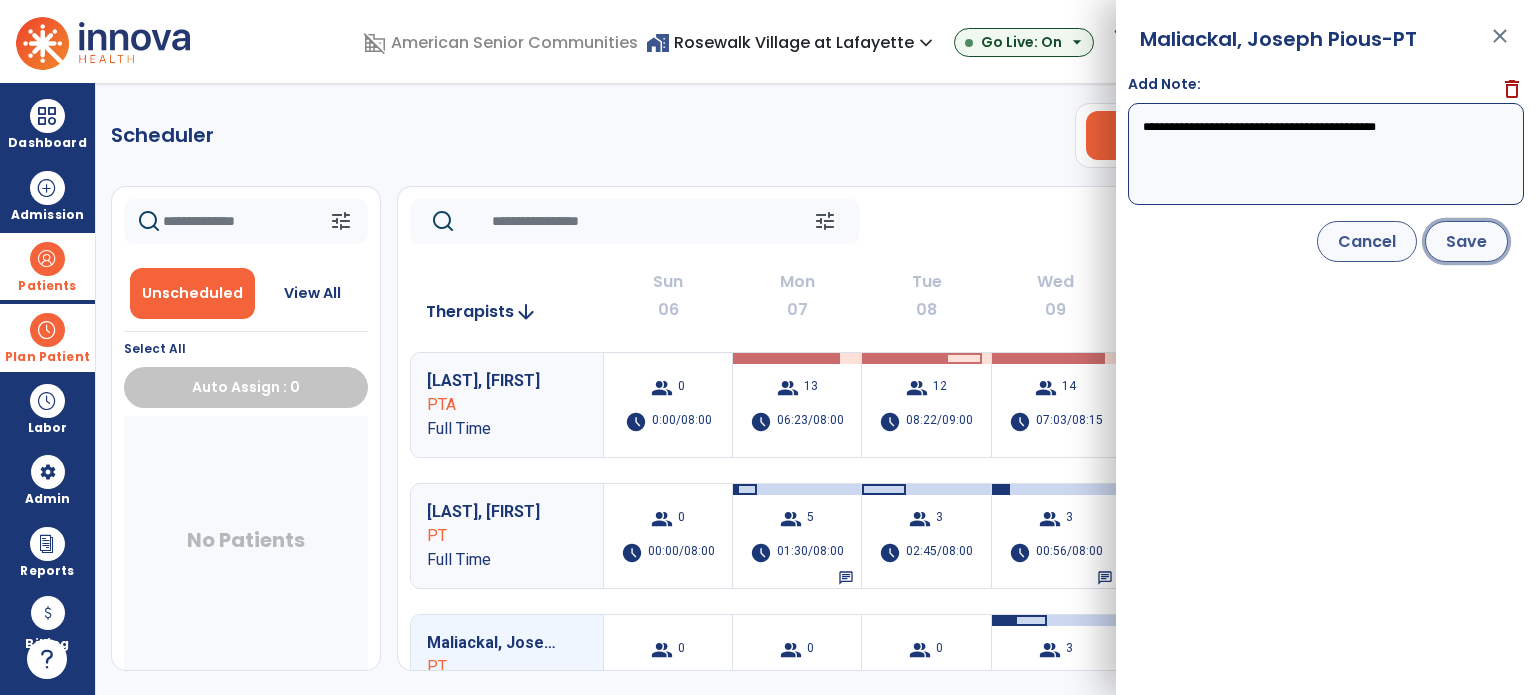 click on "Save" at bounding box center [1466, 241] 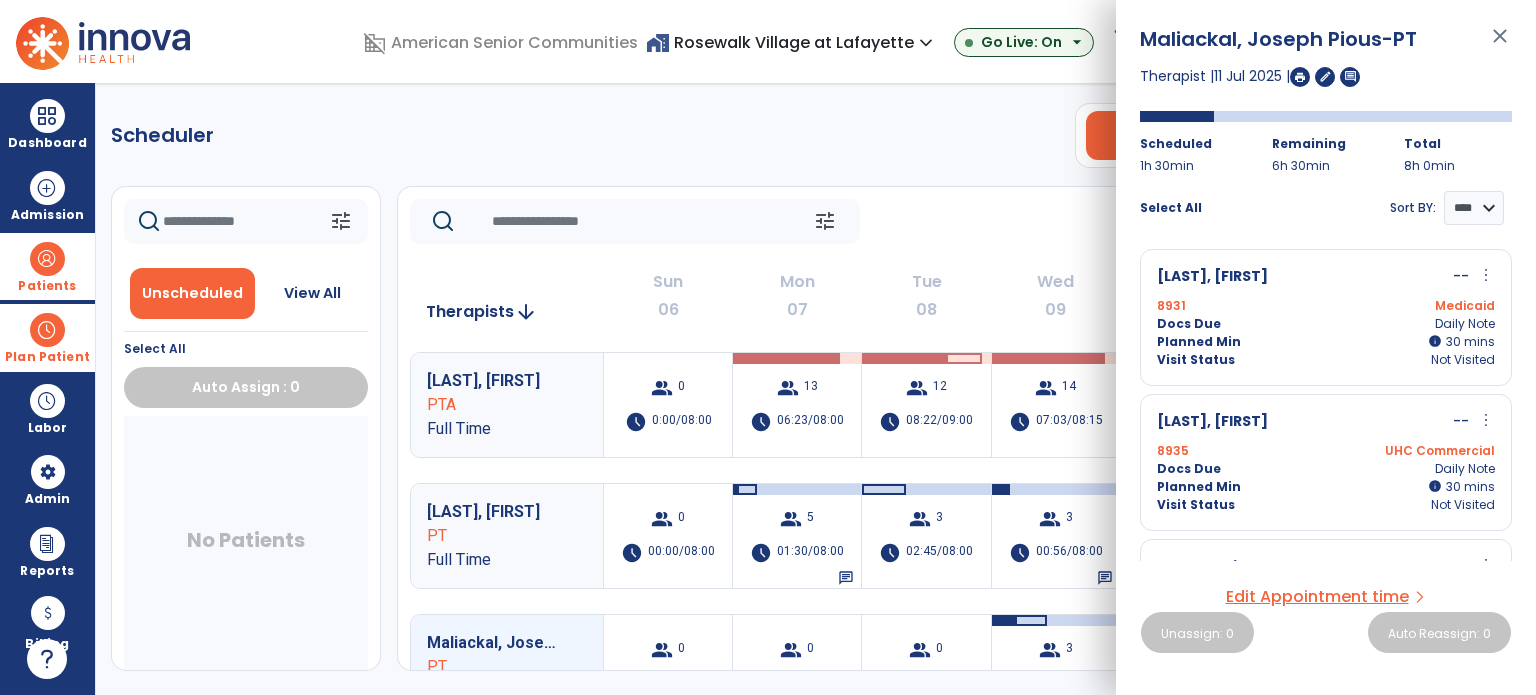 click at bounding box center (47, 330) 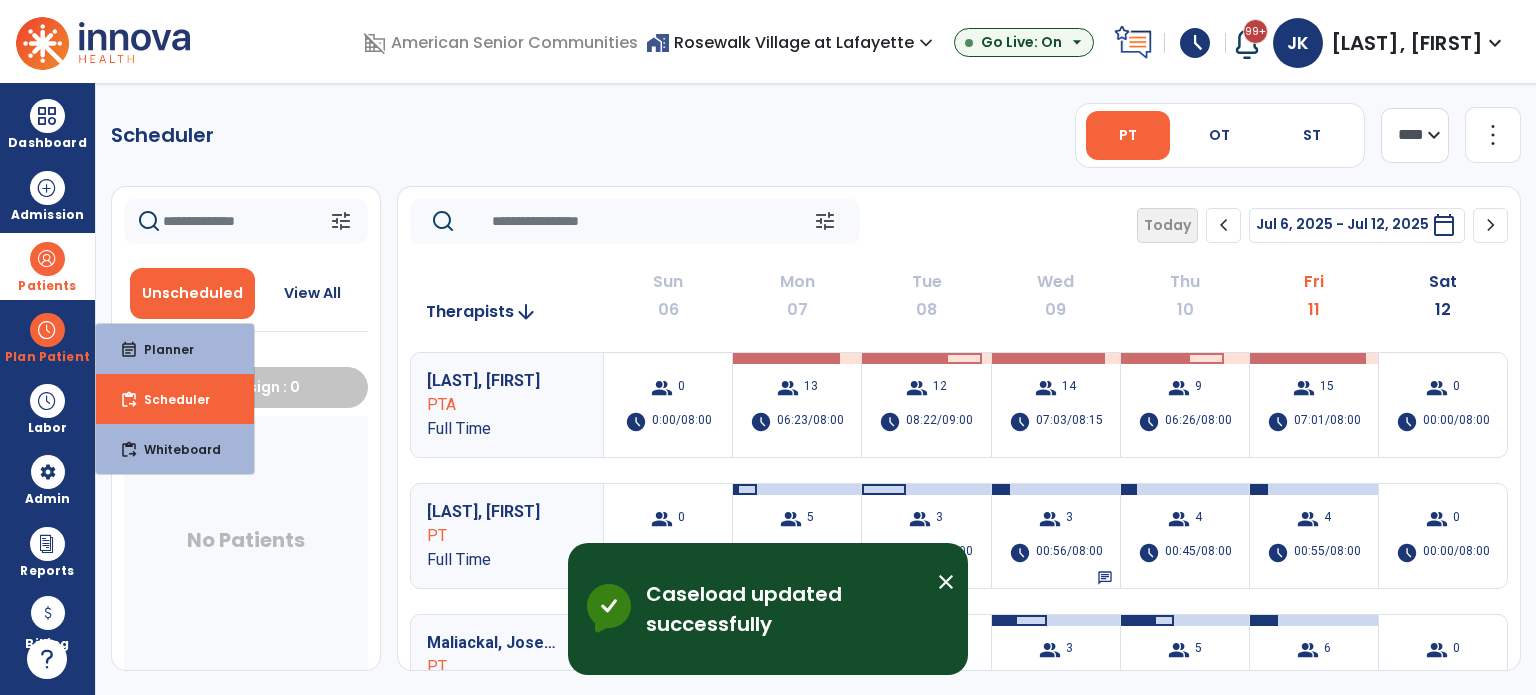 click on "Patients" at bounding box center [47, 266] 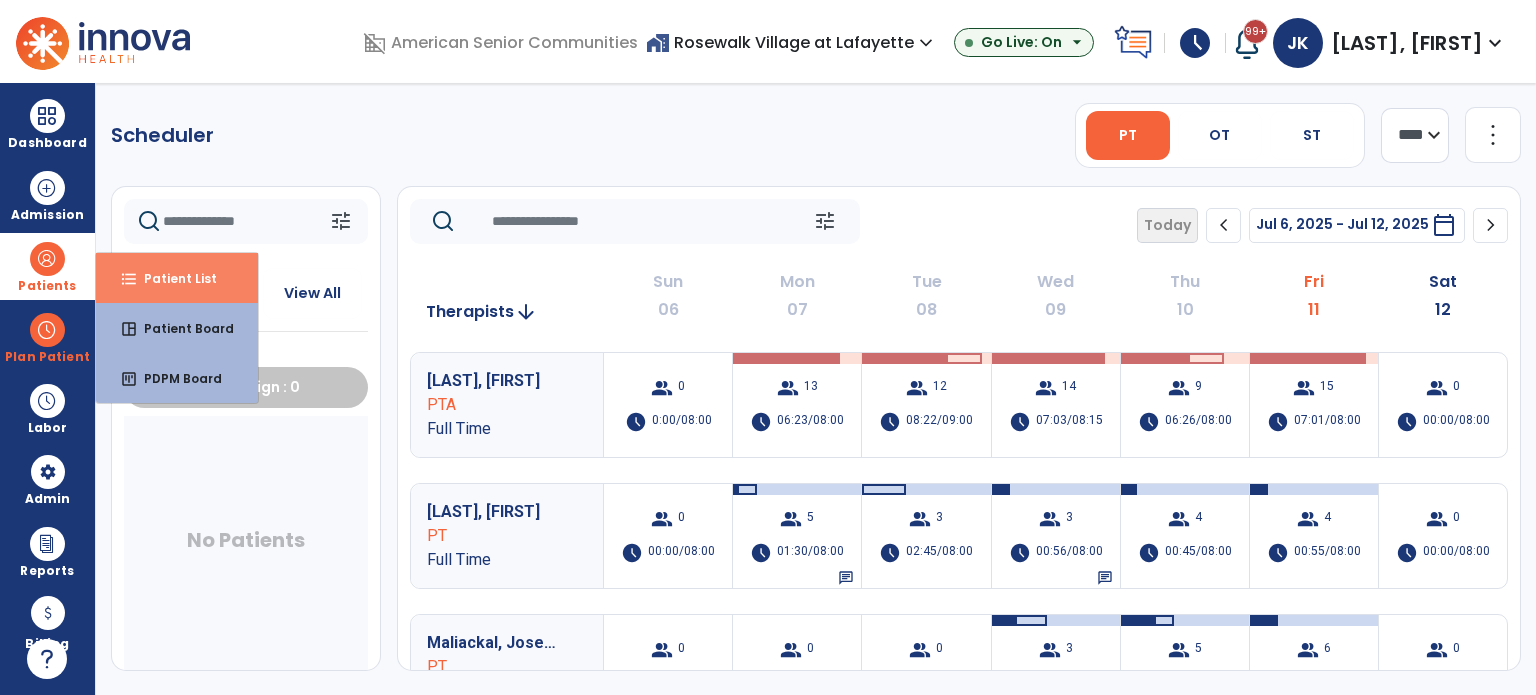 click on "format_list_bulleted  Patient List" at bounding box center (177, 278) 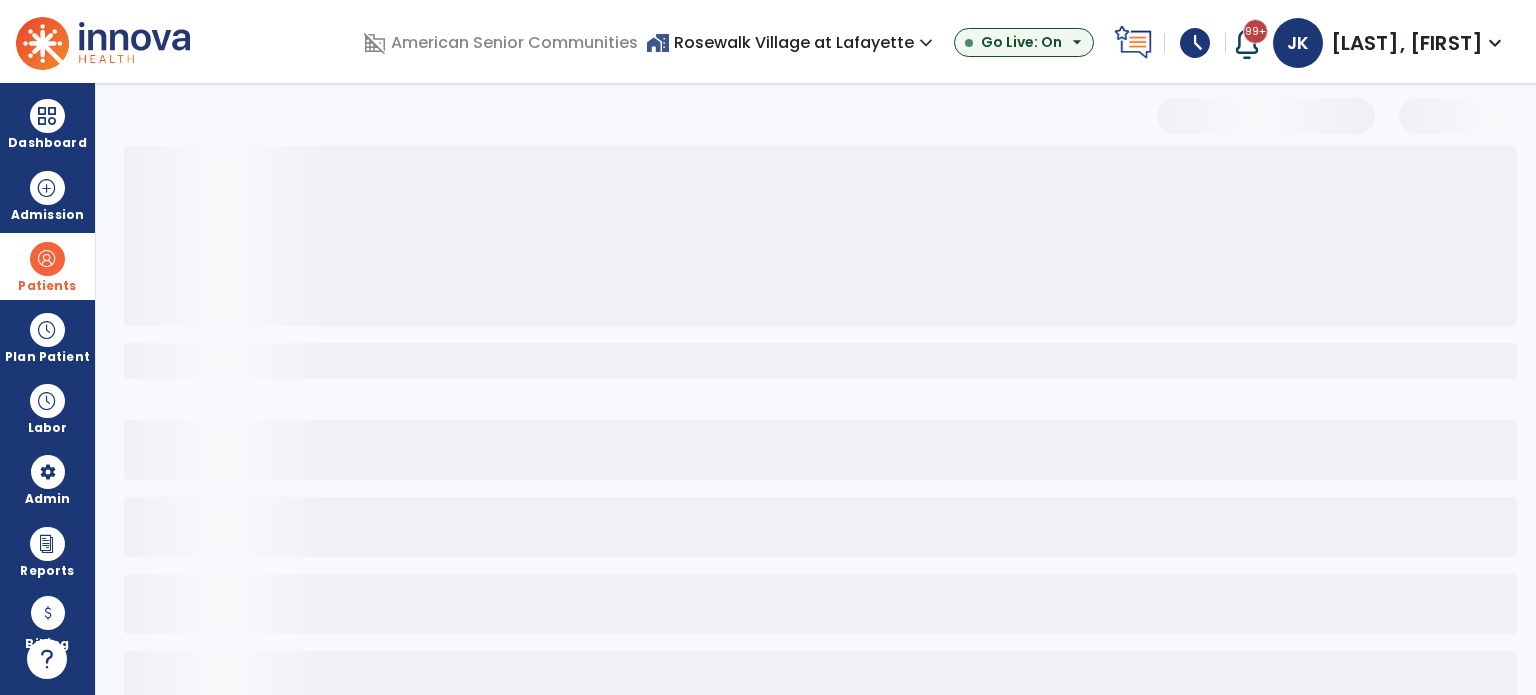 select on "***" 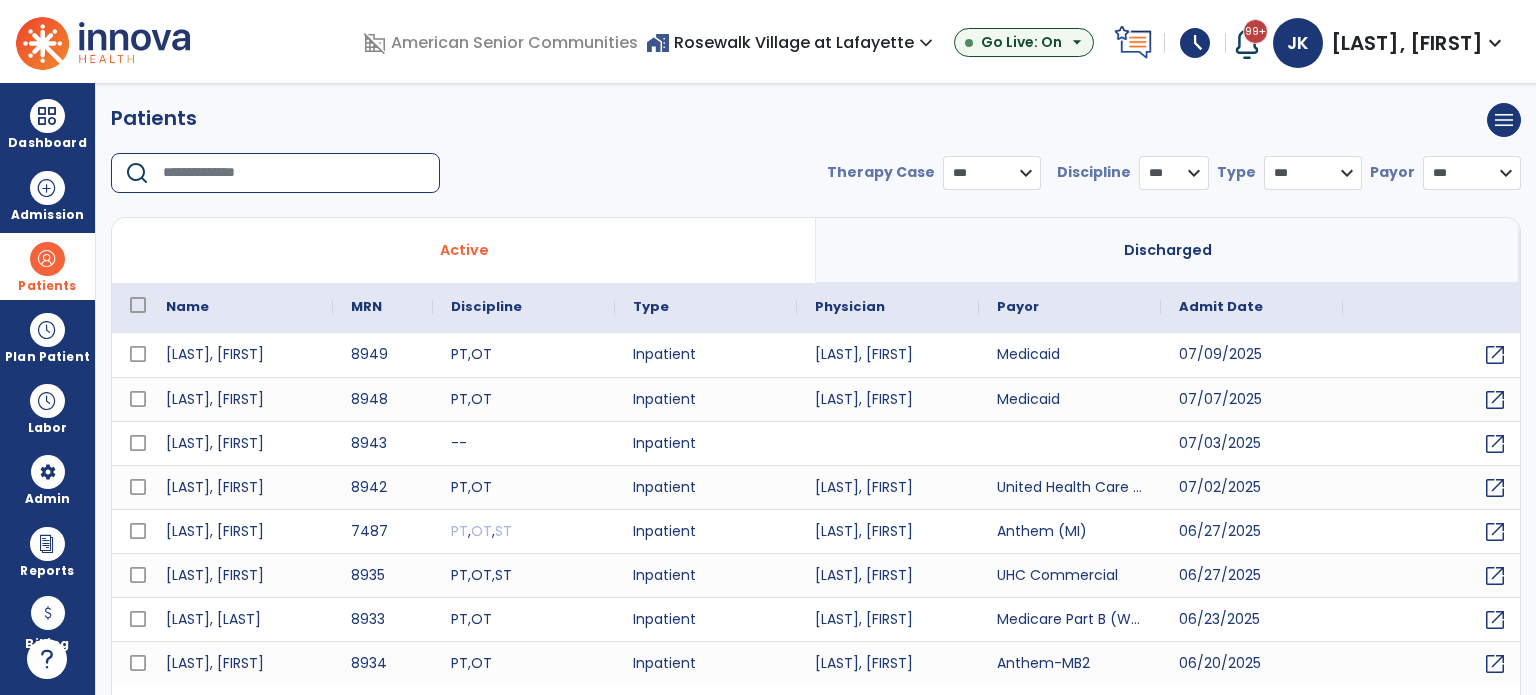 click at bounding box center [294, 173] 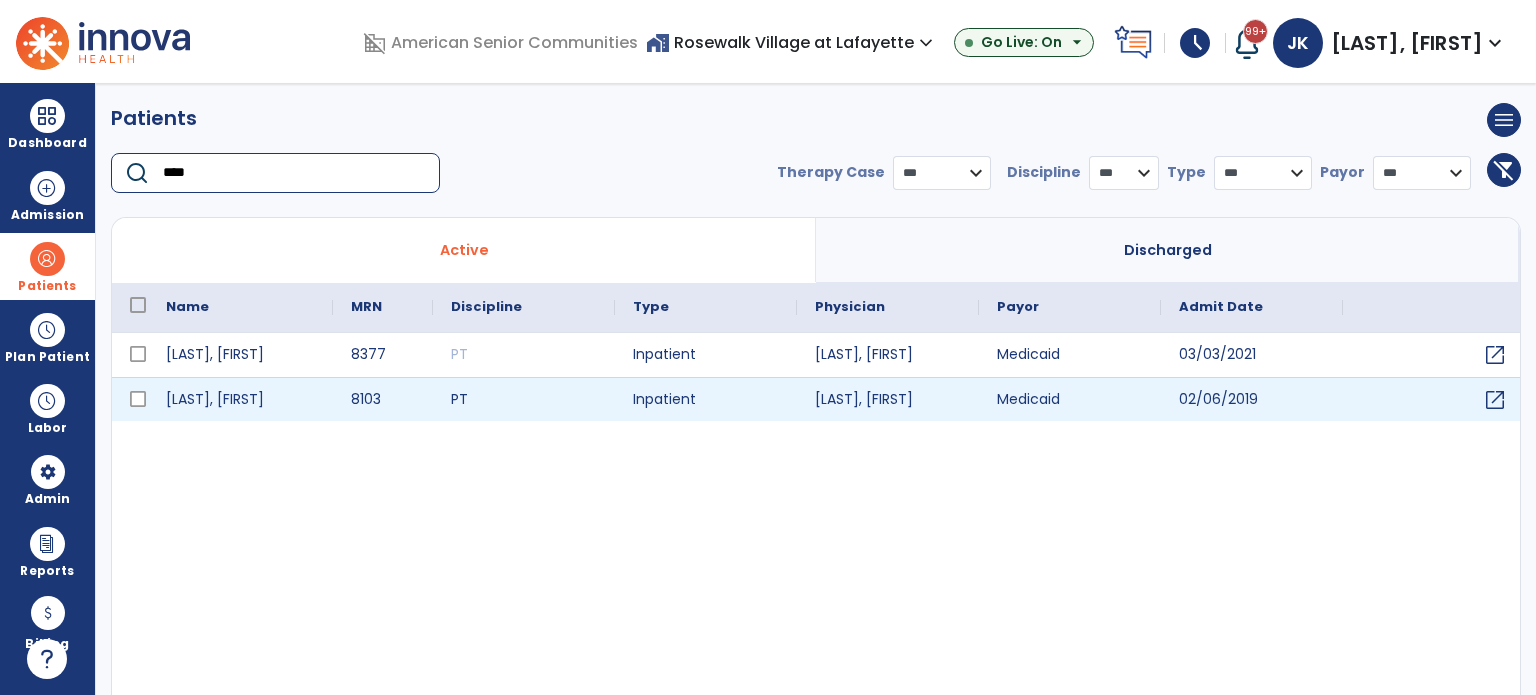 type on "****" 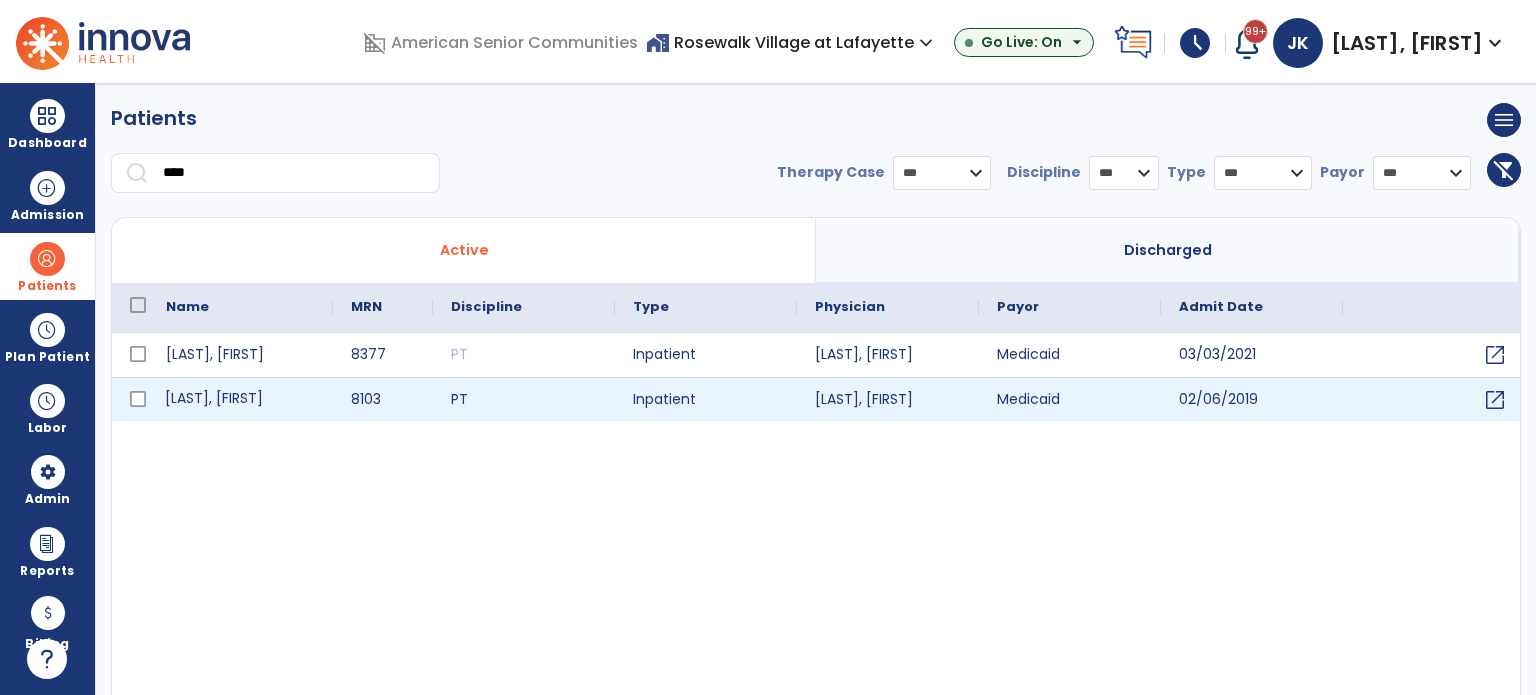 click on "Buchanan, Christian" at bounding box center [240, 399] 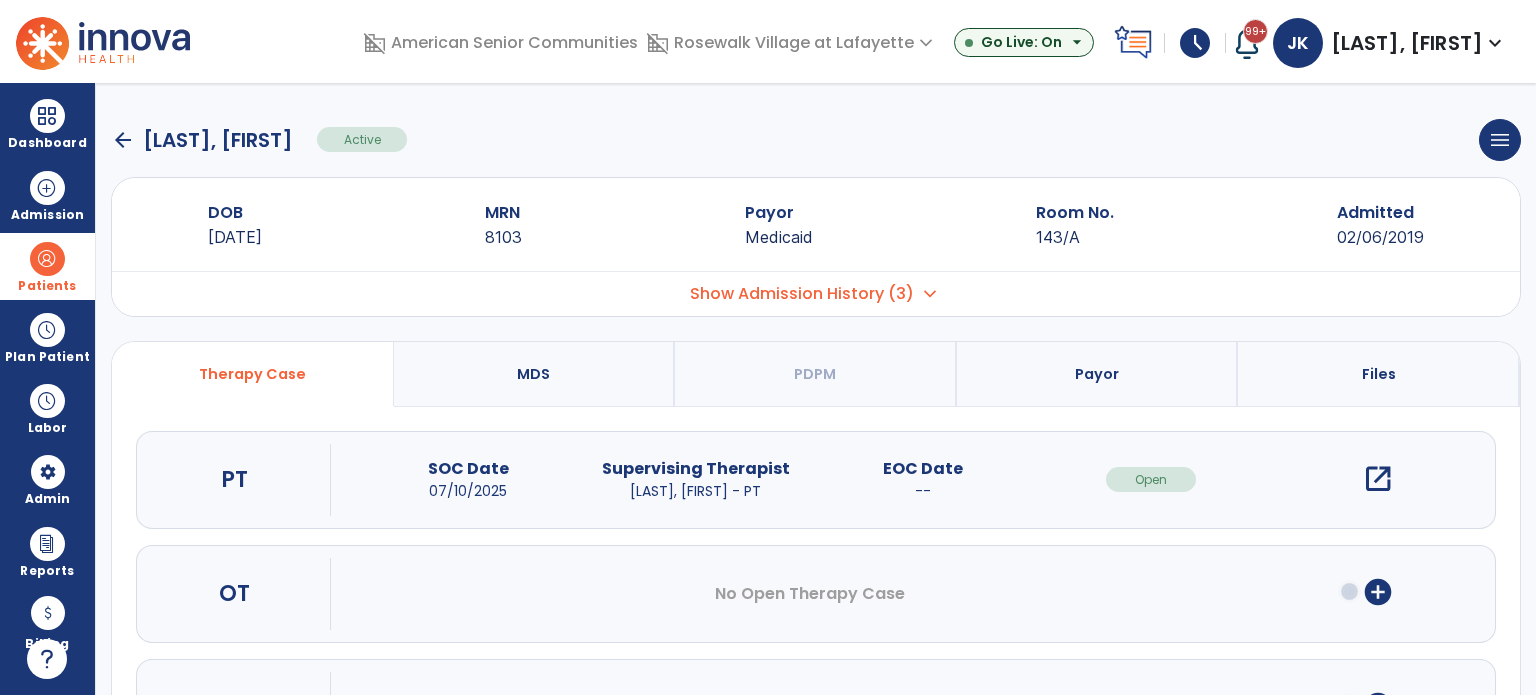 click on "open_in_new" at bounding box center [1378, 479] 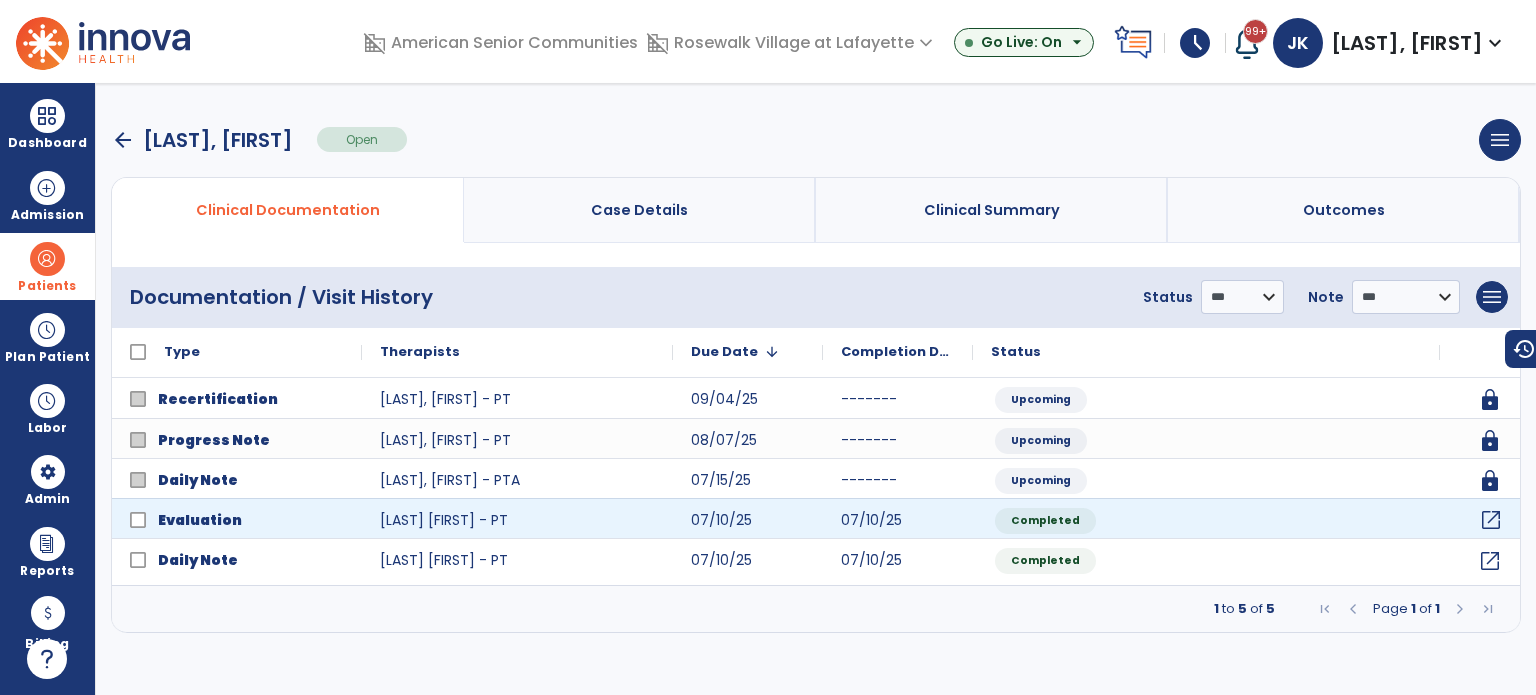click on "open_in_new" 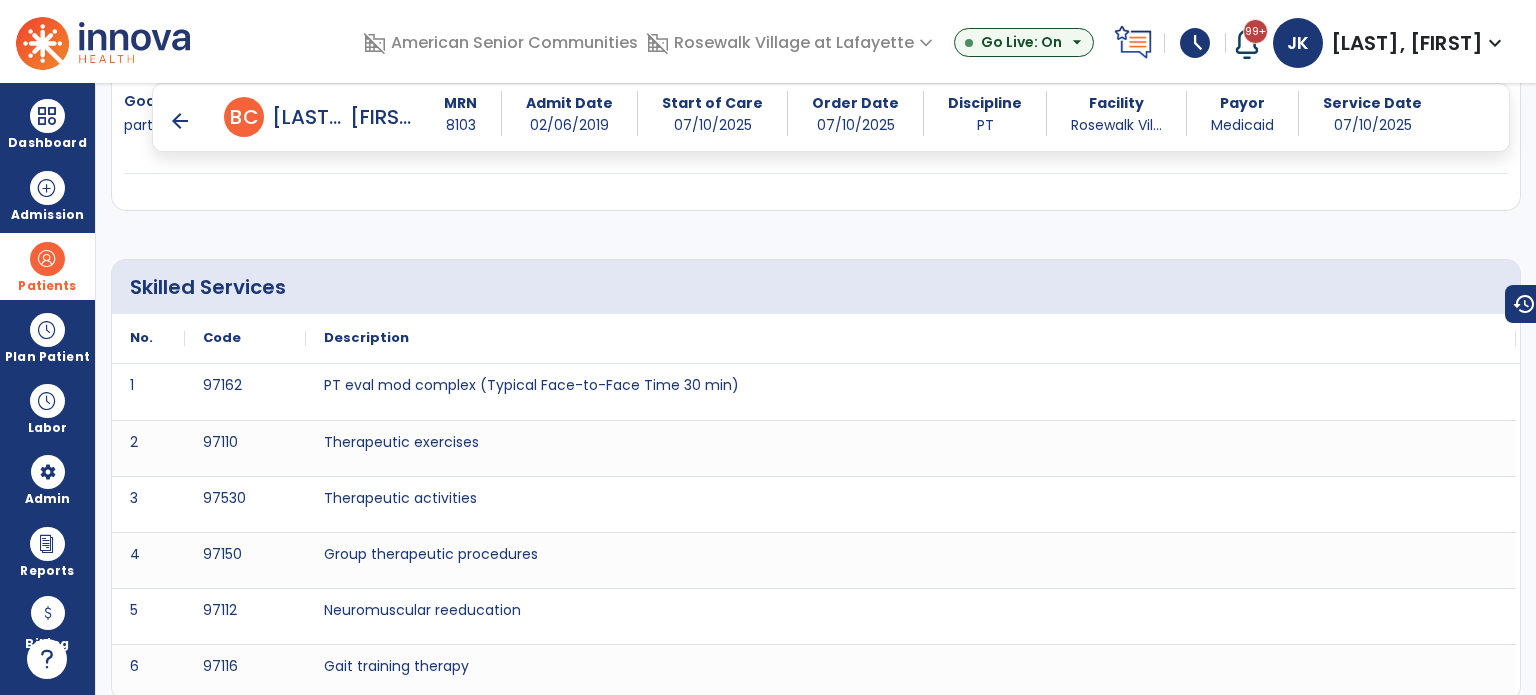 scroll, scrollTop: 6140, scrollLeft: 0, axis: vertical 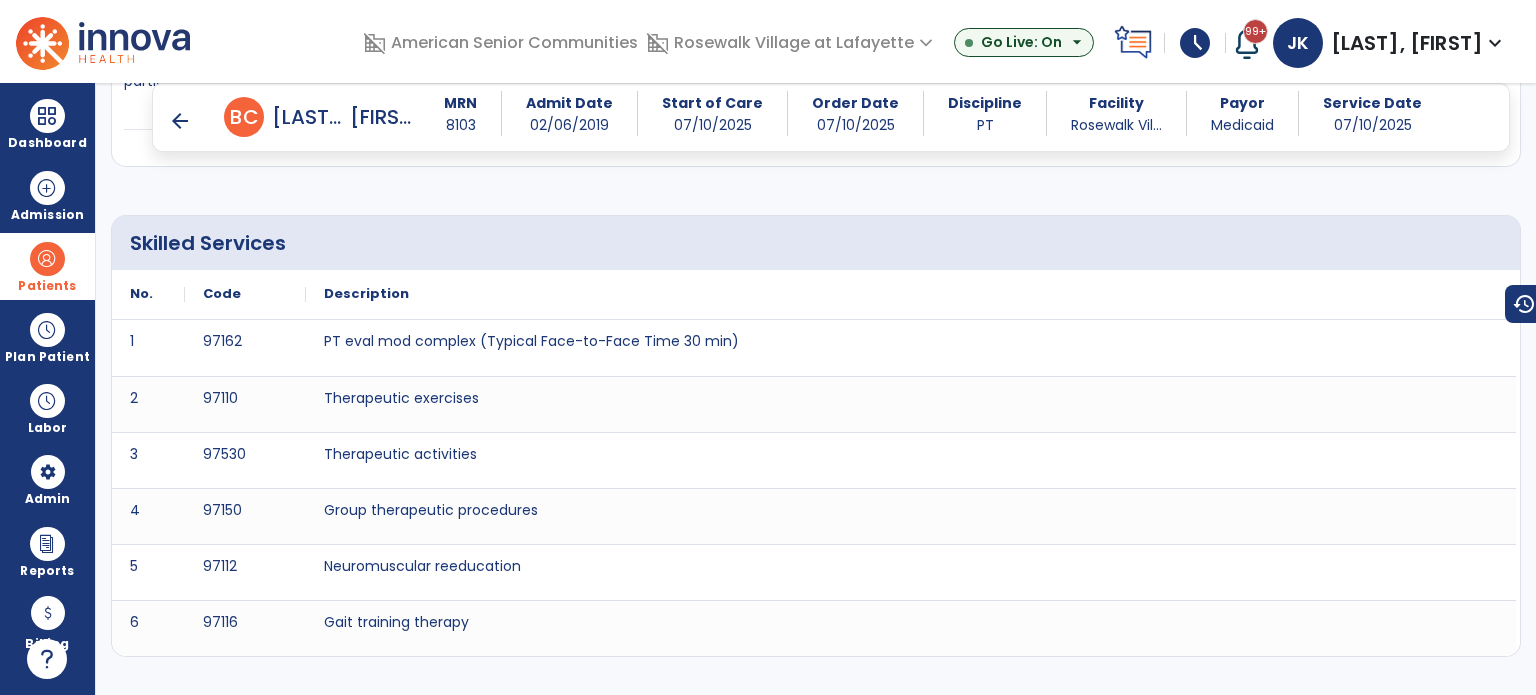 click on "arrow_back" at bounding box center [180, 121] 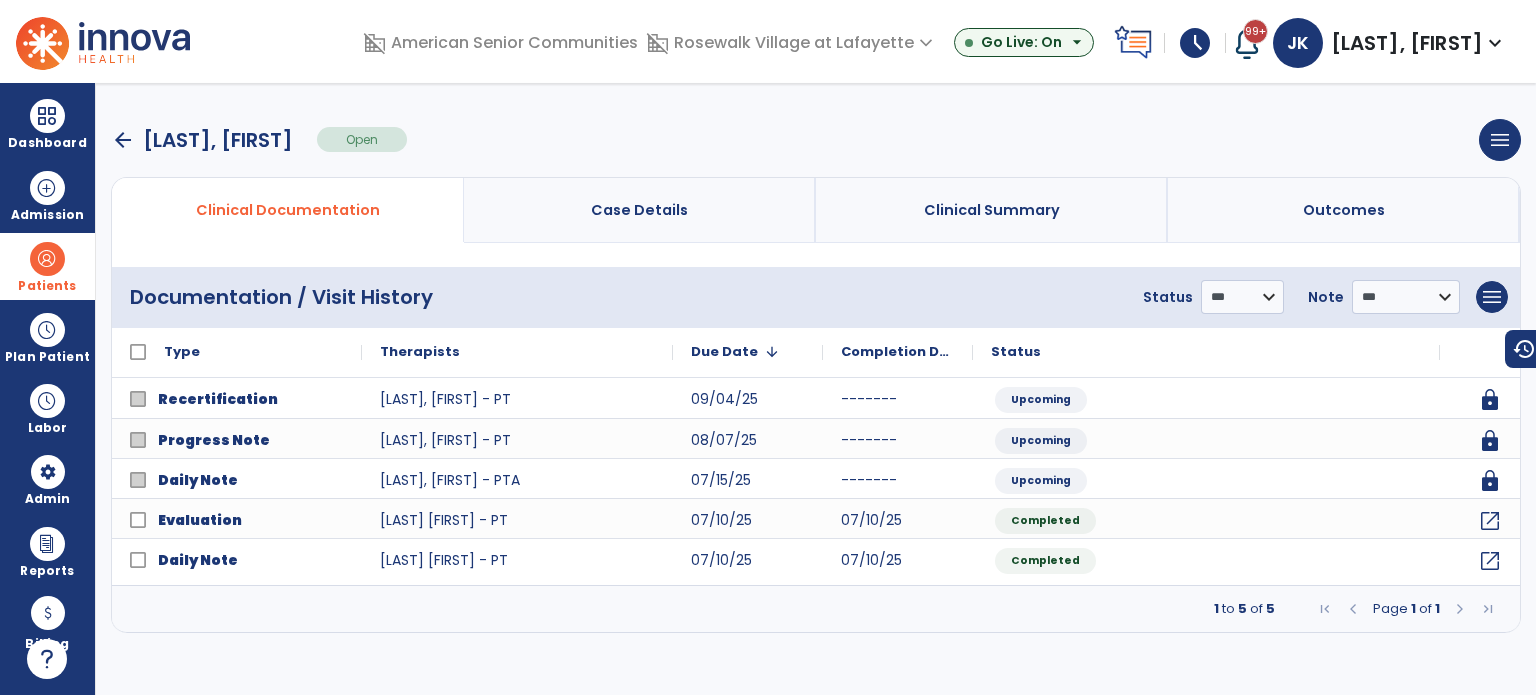 scroll, scrollTop: 0, scrollLeft: 0, axis: both 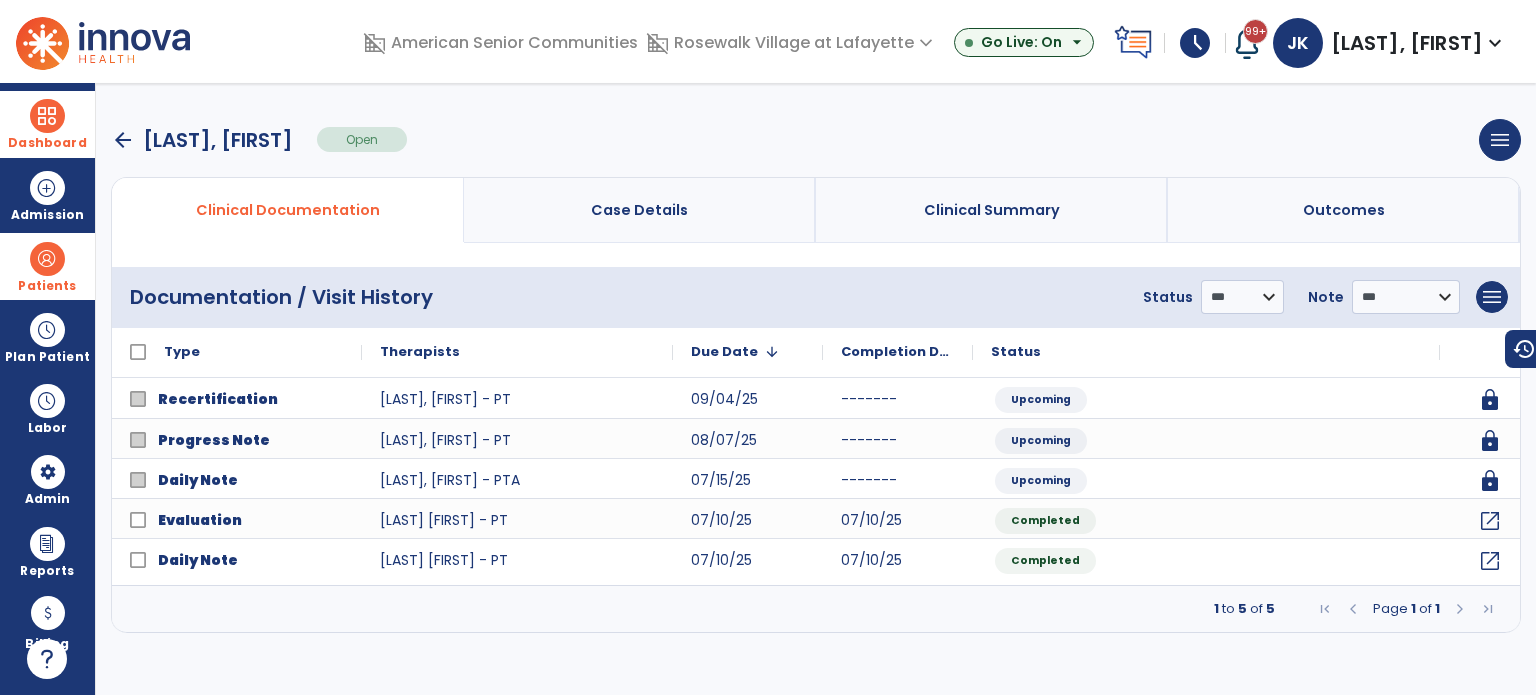 click at bounding box center (47, 116) 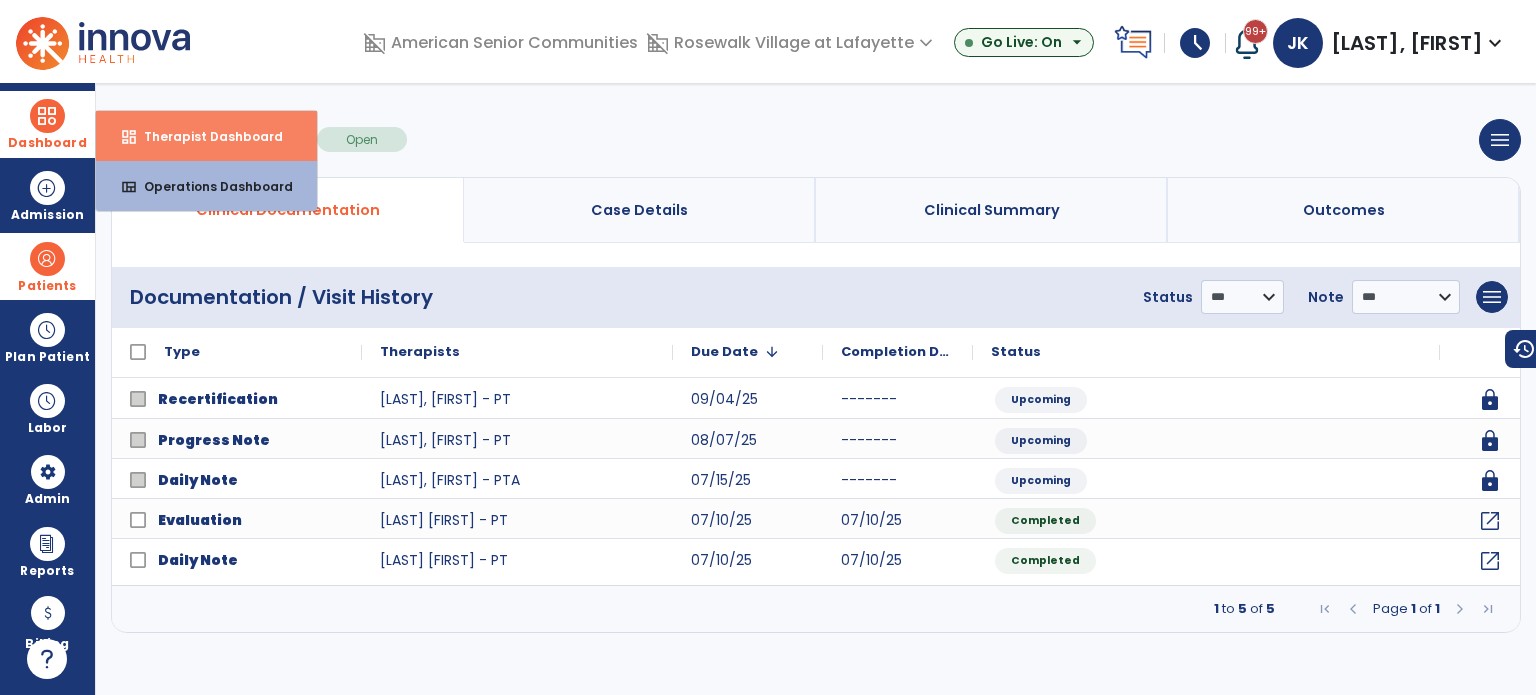 click on "dashboard" at bounding box center (129, 137) 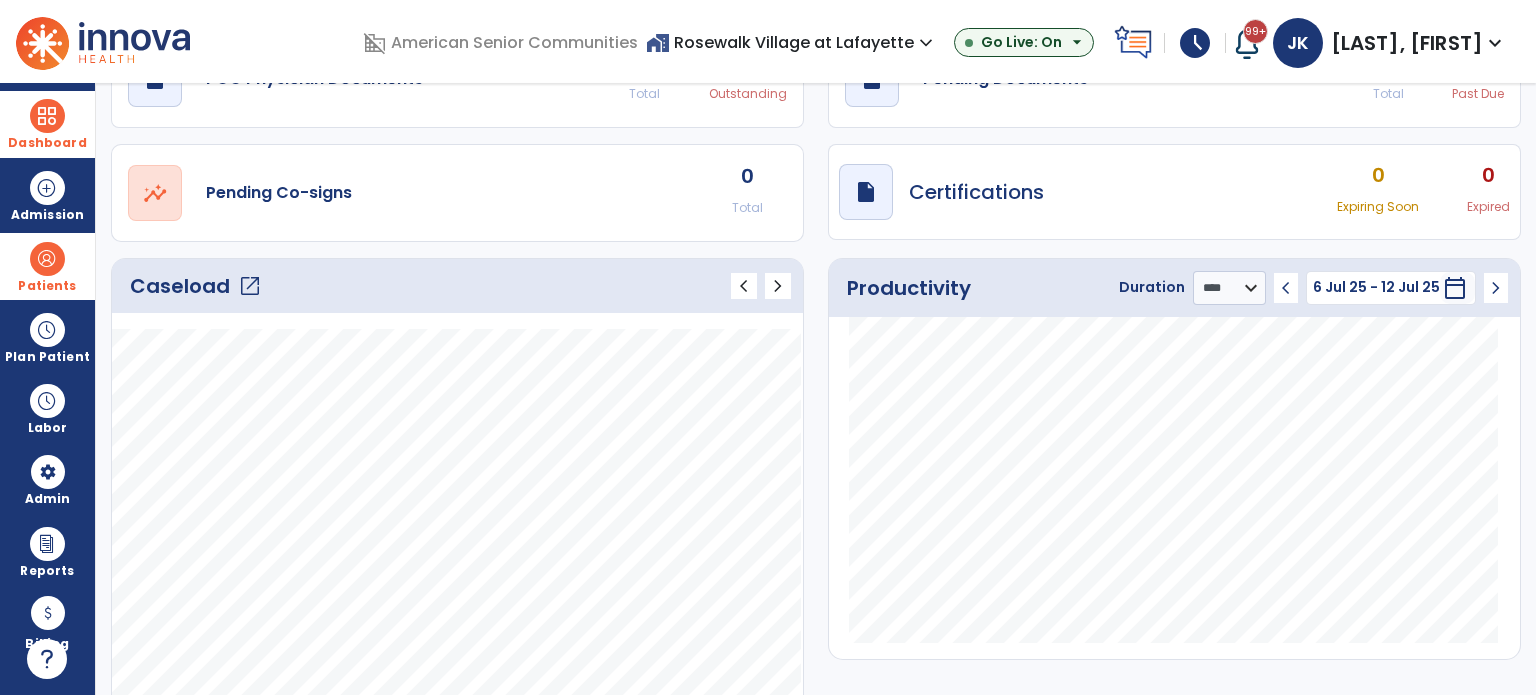 scroll, scrollTop: 174, scrollLeft: 0, axis: vertical 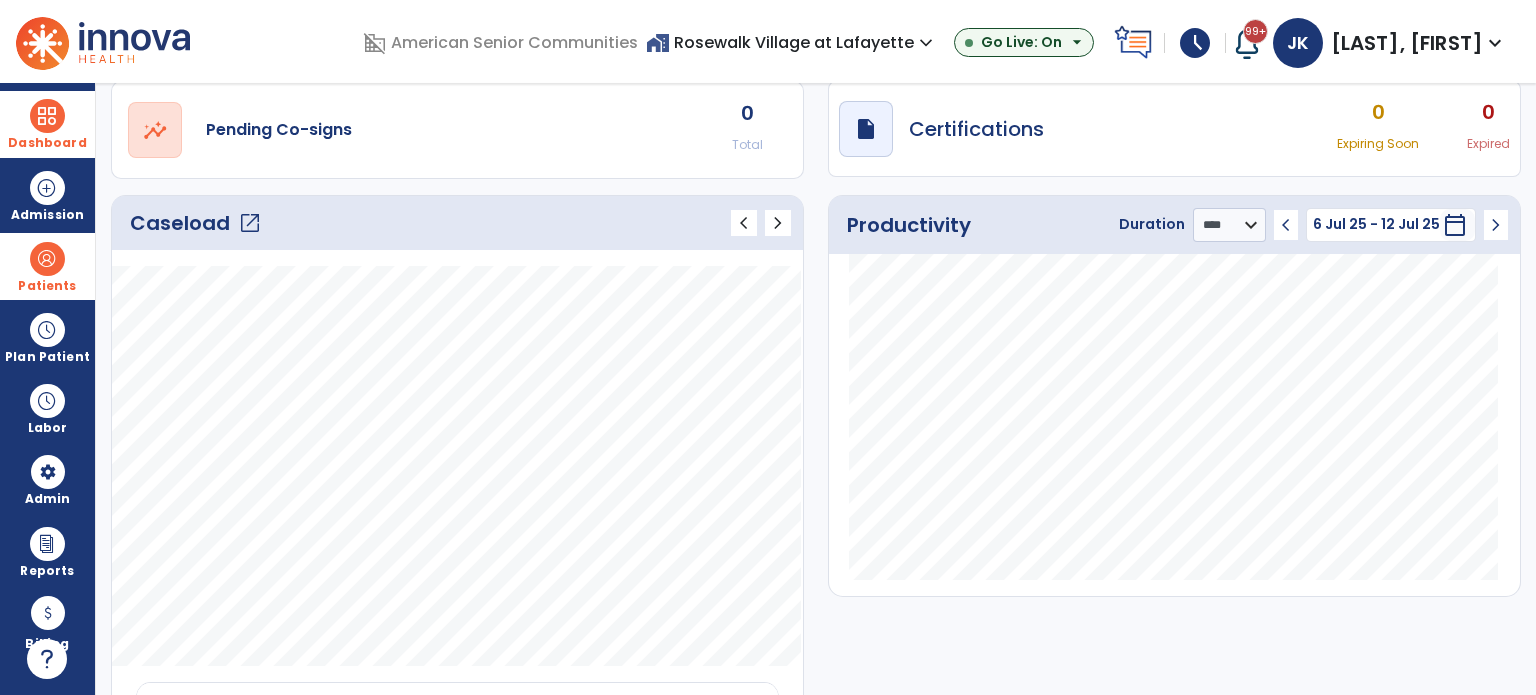 click on "open_in_new" 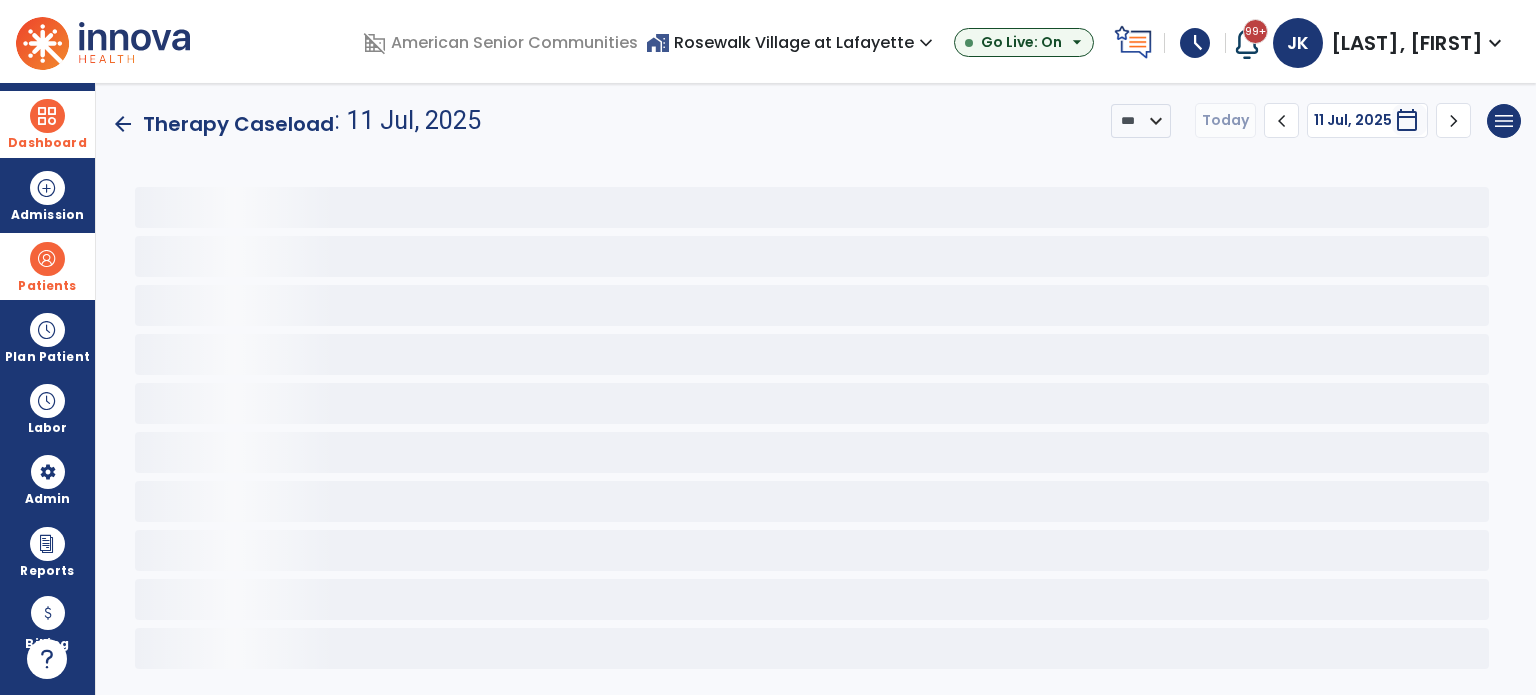 scroll, scrollTop: 0, scrollLeft: 0, axis: both 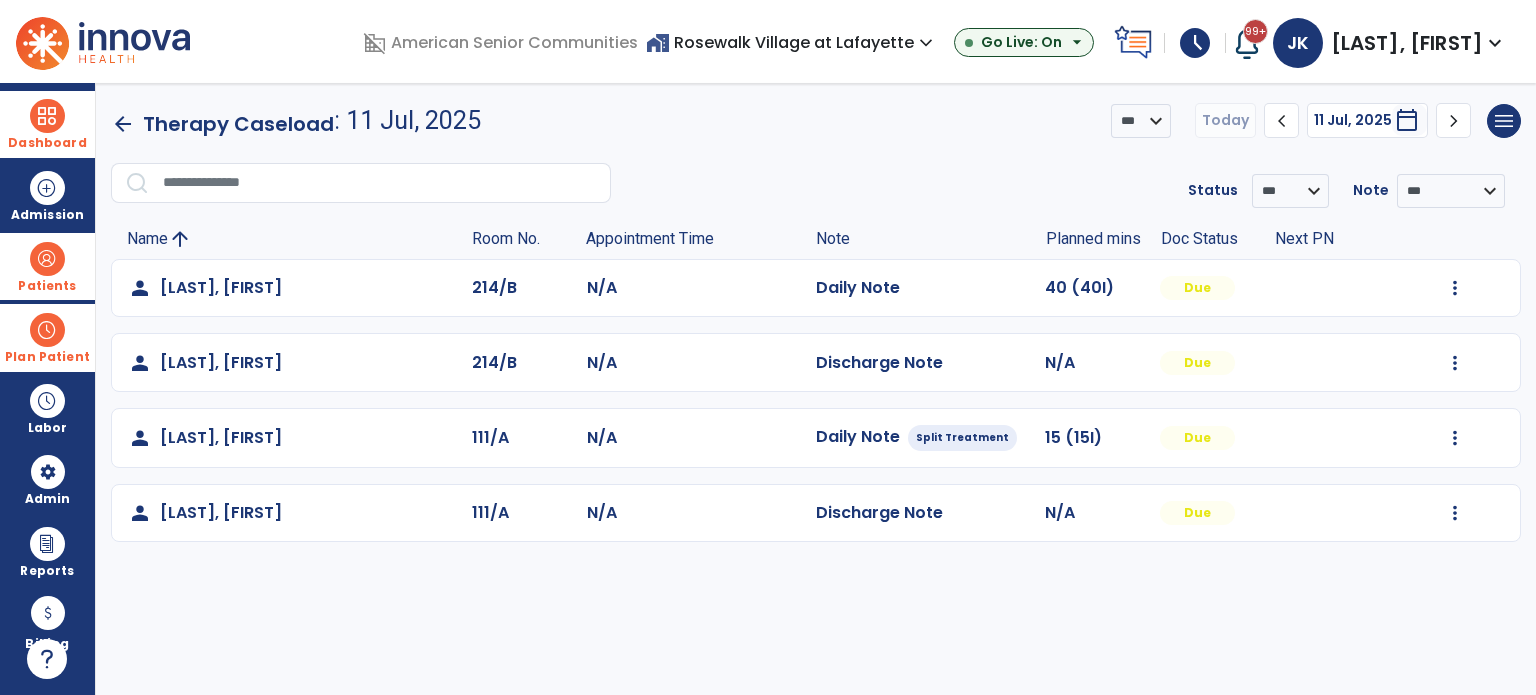 click on "Plan Patient" at bounding box center [47, 266] 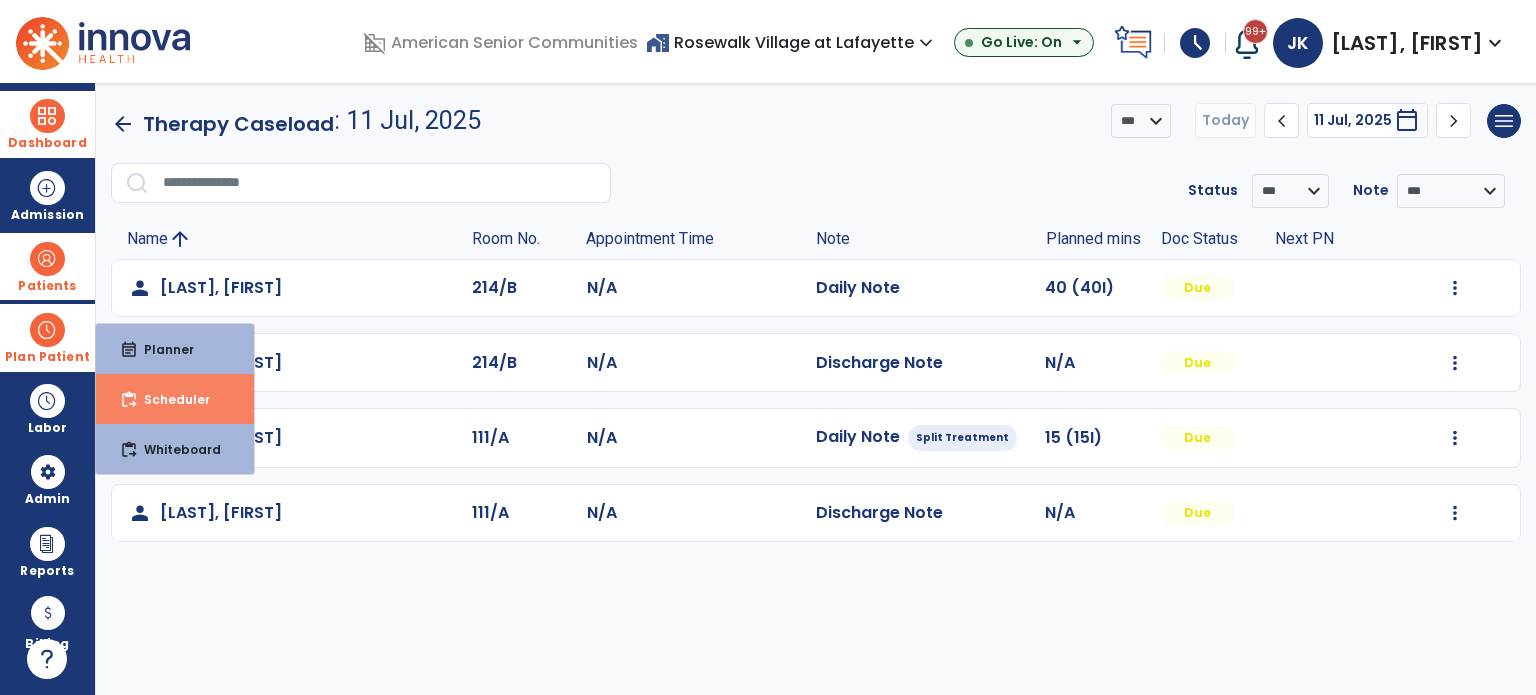 click on "Scheduler" at bounding box center [169, 399] 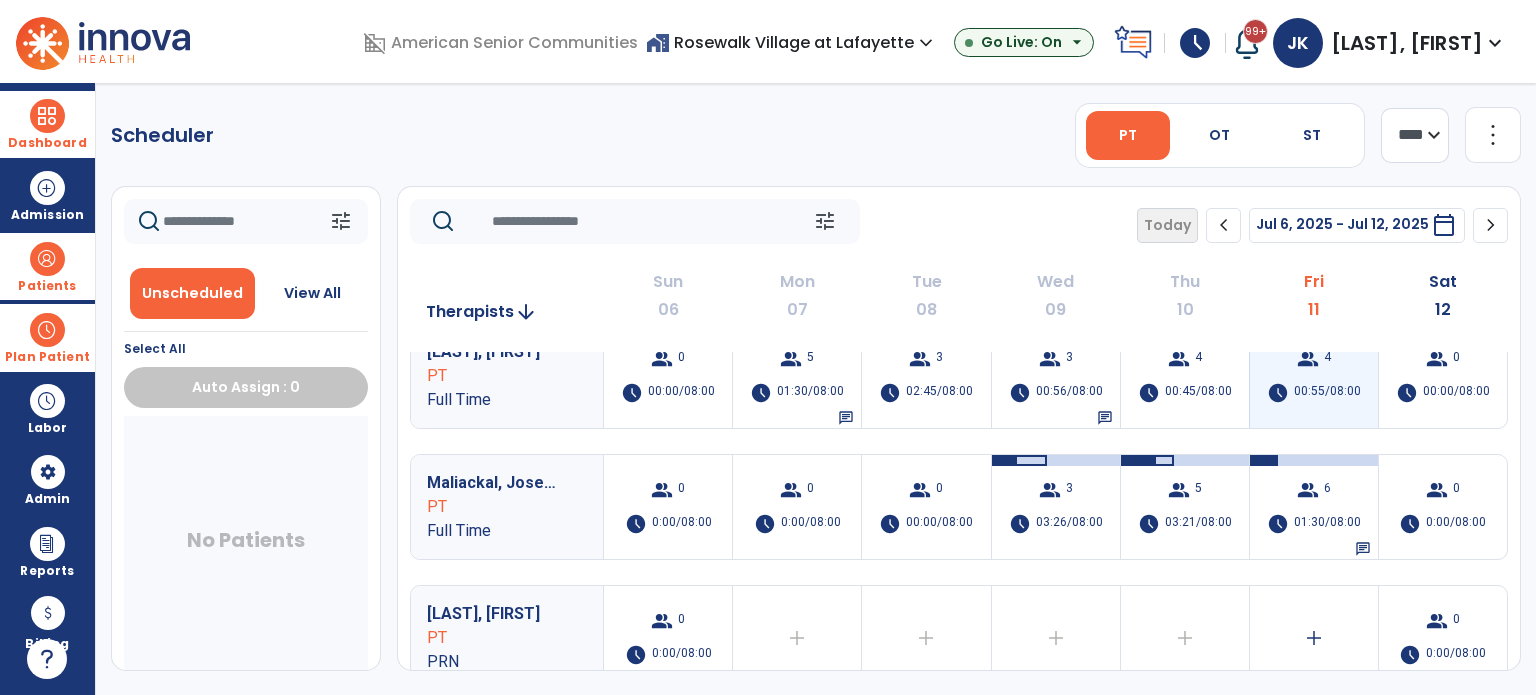 scroll, scrollTop: 168, scrollLeft: 0, axis: vertical 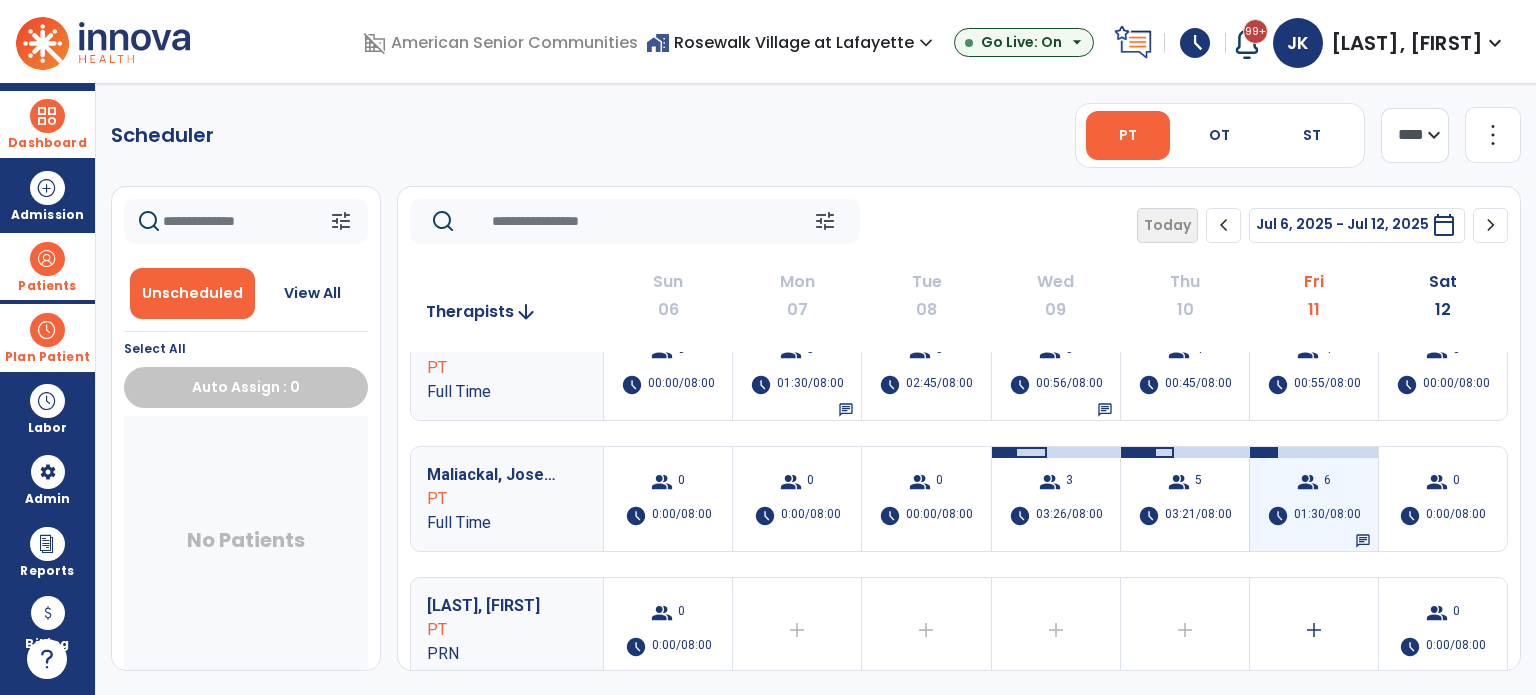 click on "group  6  schedule  01:30/08:00   chat" at bounding box center (1314, 499) 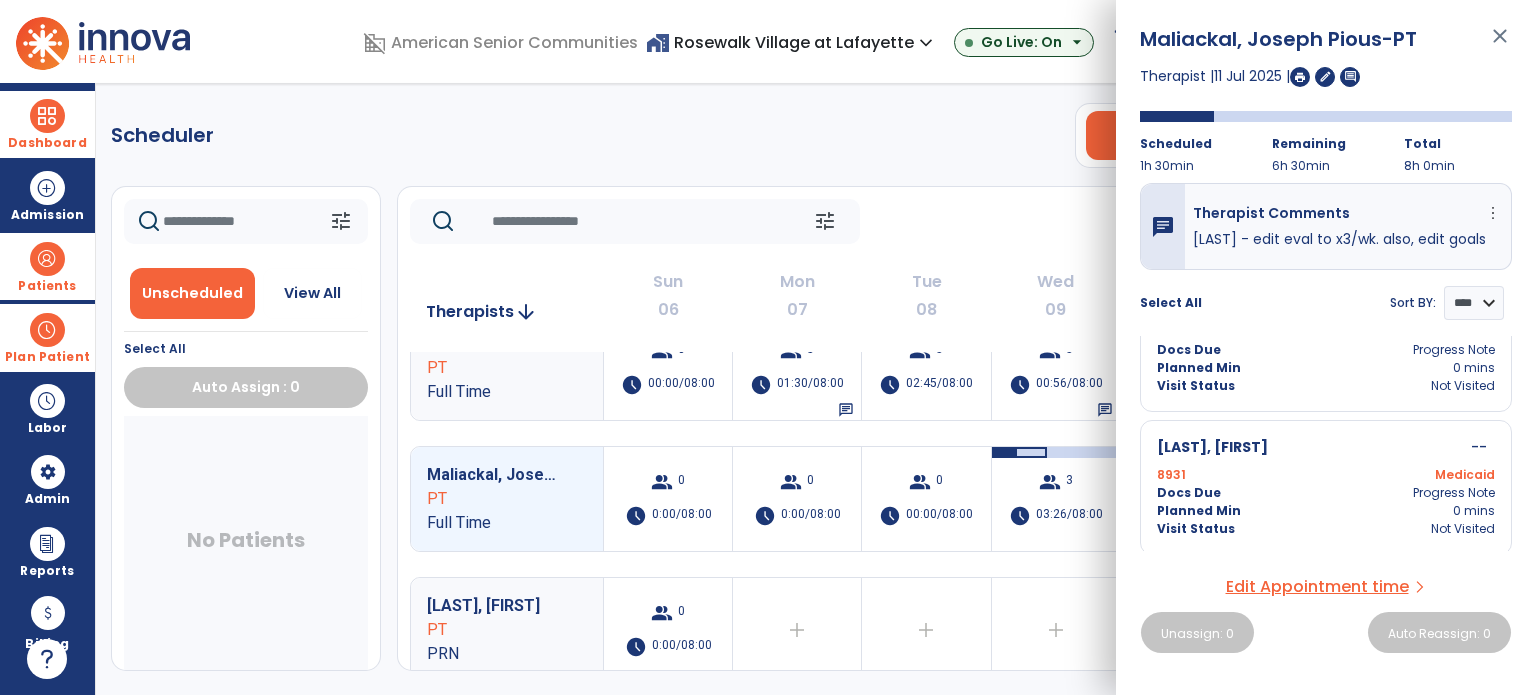 click on "close" at bounding box center [1500, 45] 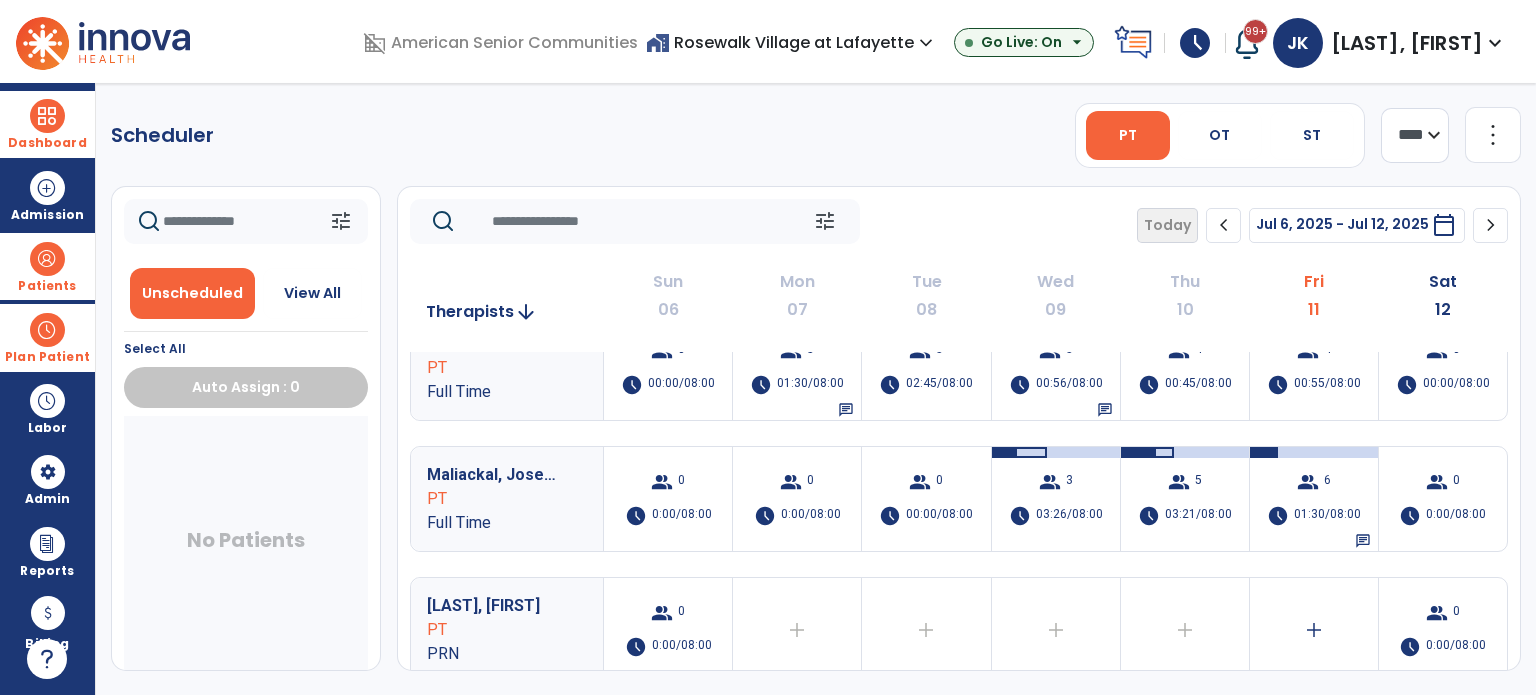 click on "Dashboard" at bounding box center (47, 124) 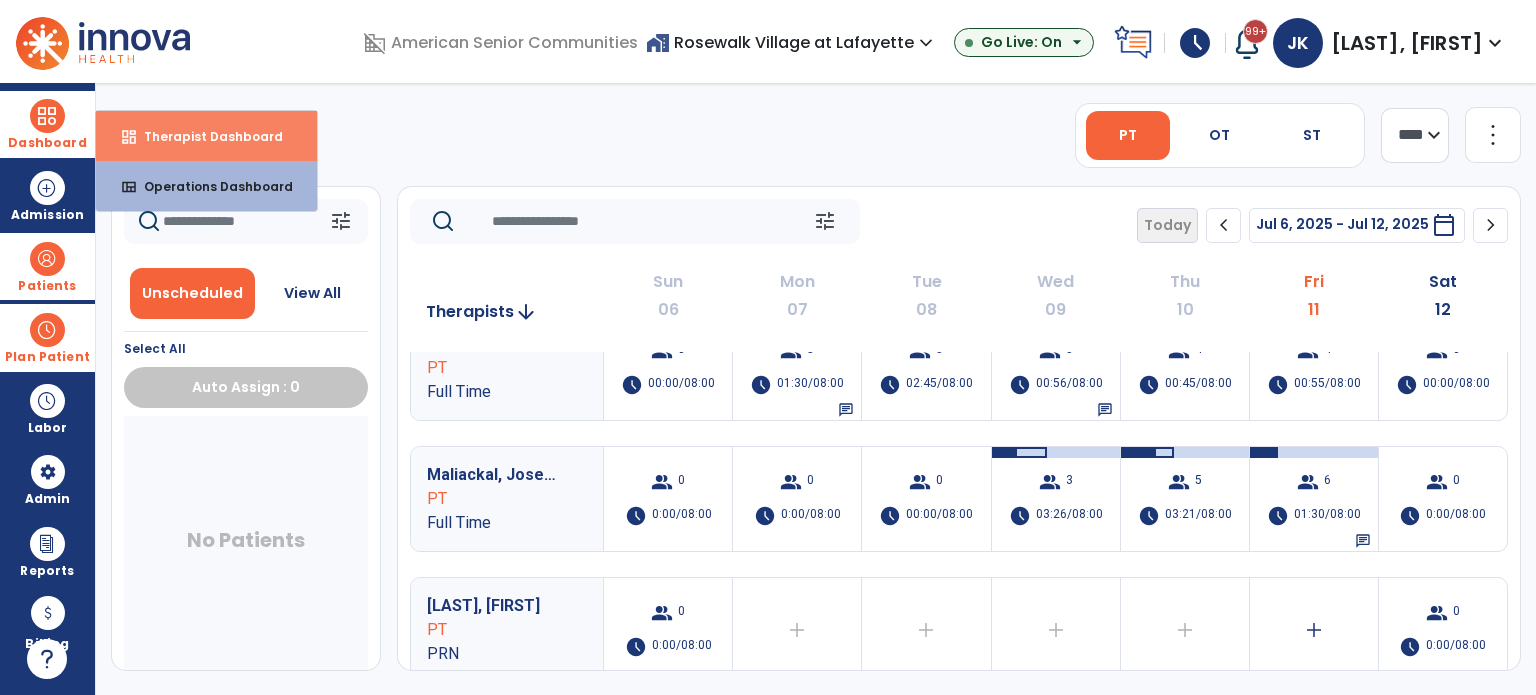 click on "Therapist Dashboard" at bounding box center (205, 136) 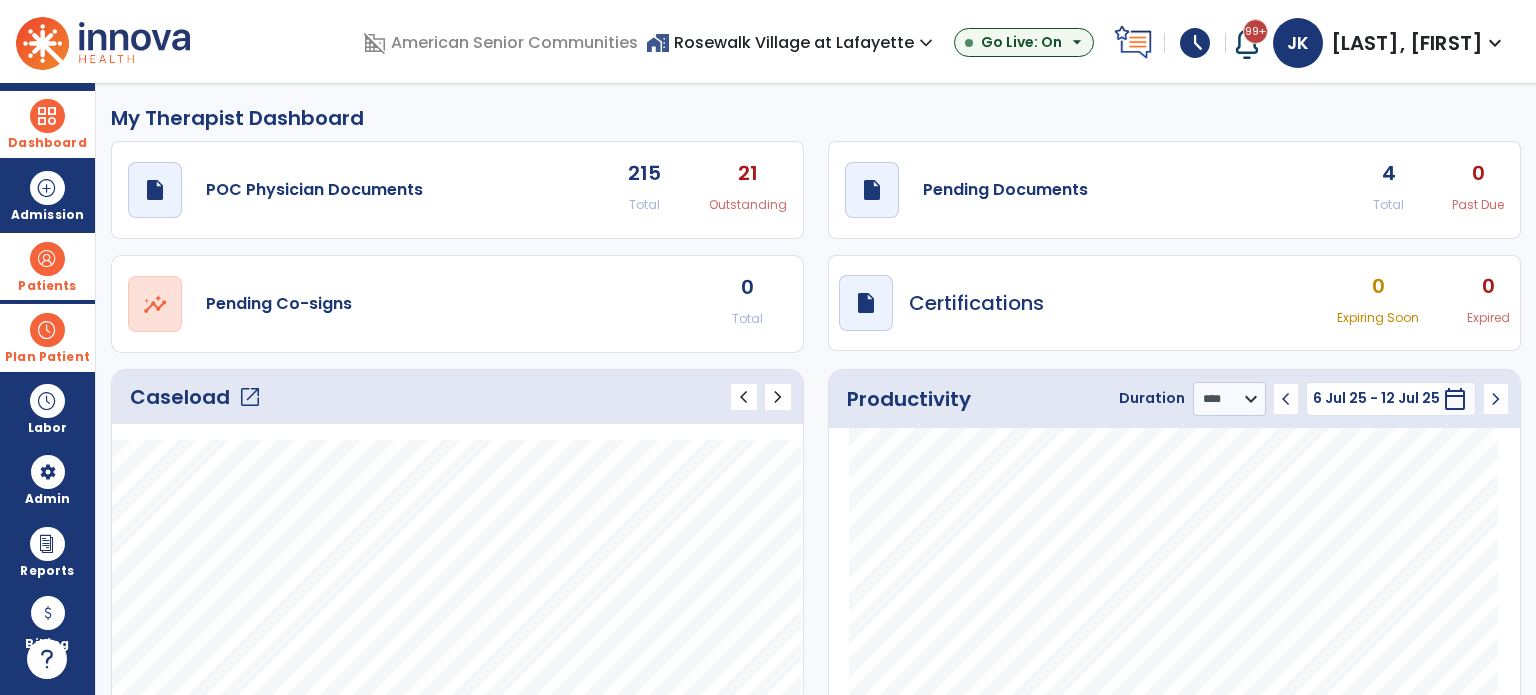 click on "open_in_new" 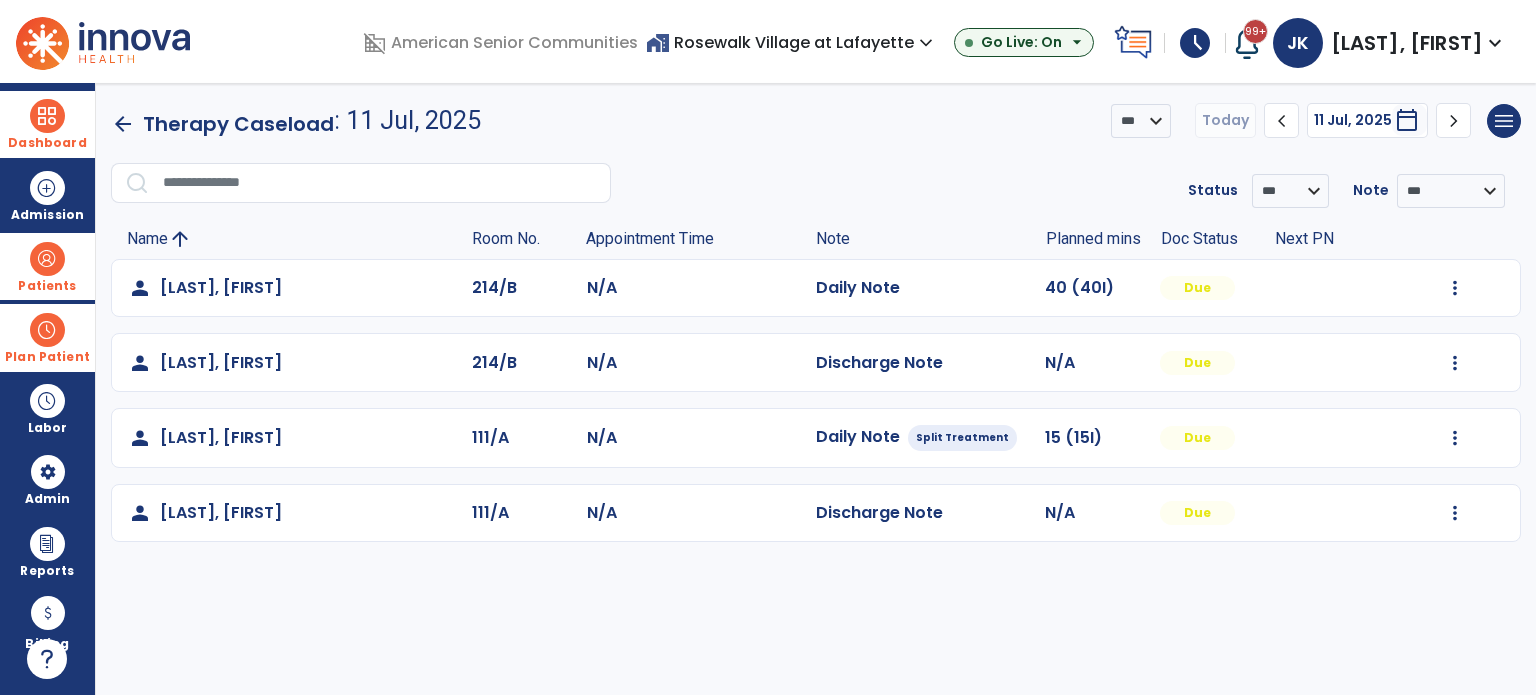 click on "Plan Patient" at bounding box center (47, 266) 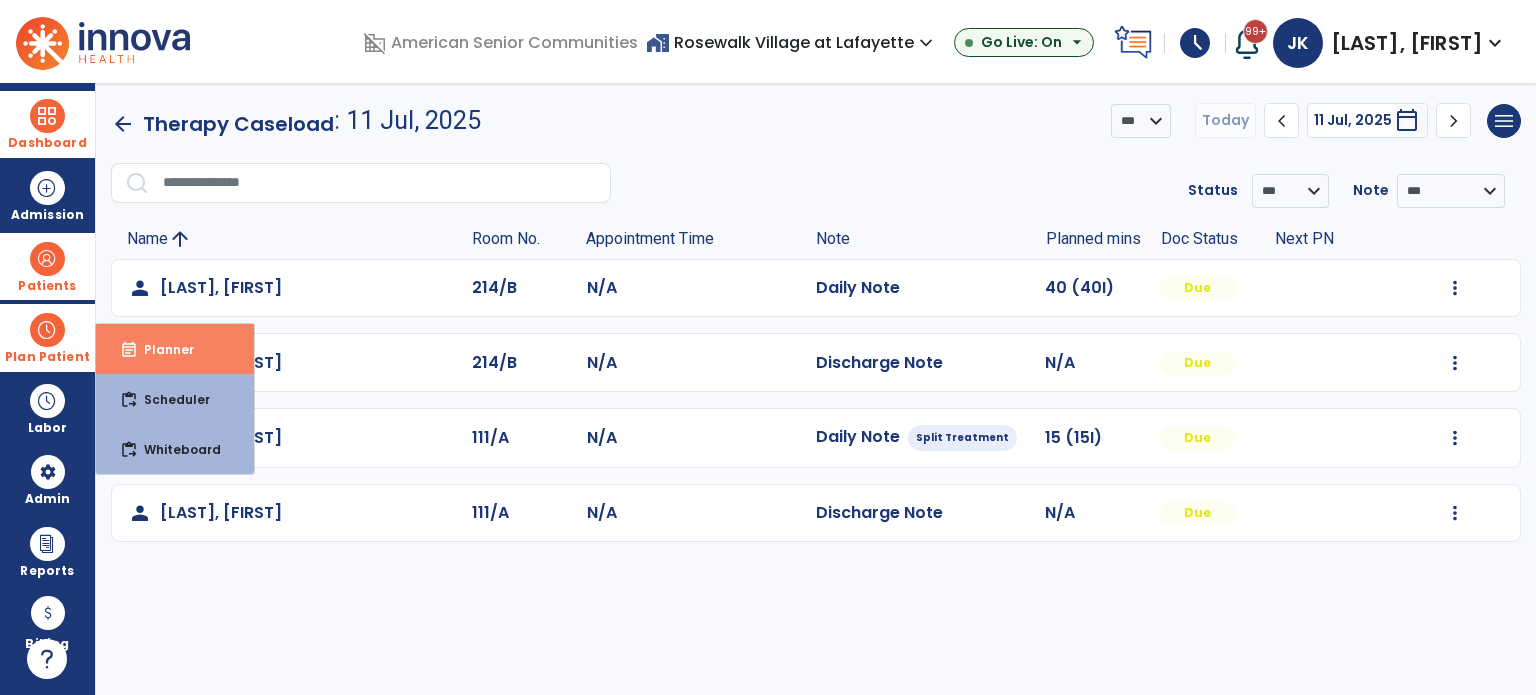 click on "event_note  Planner" at bounding box center (175, 349) 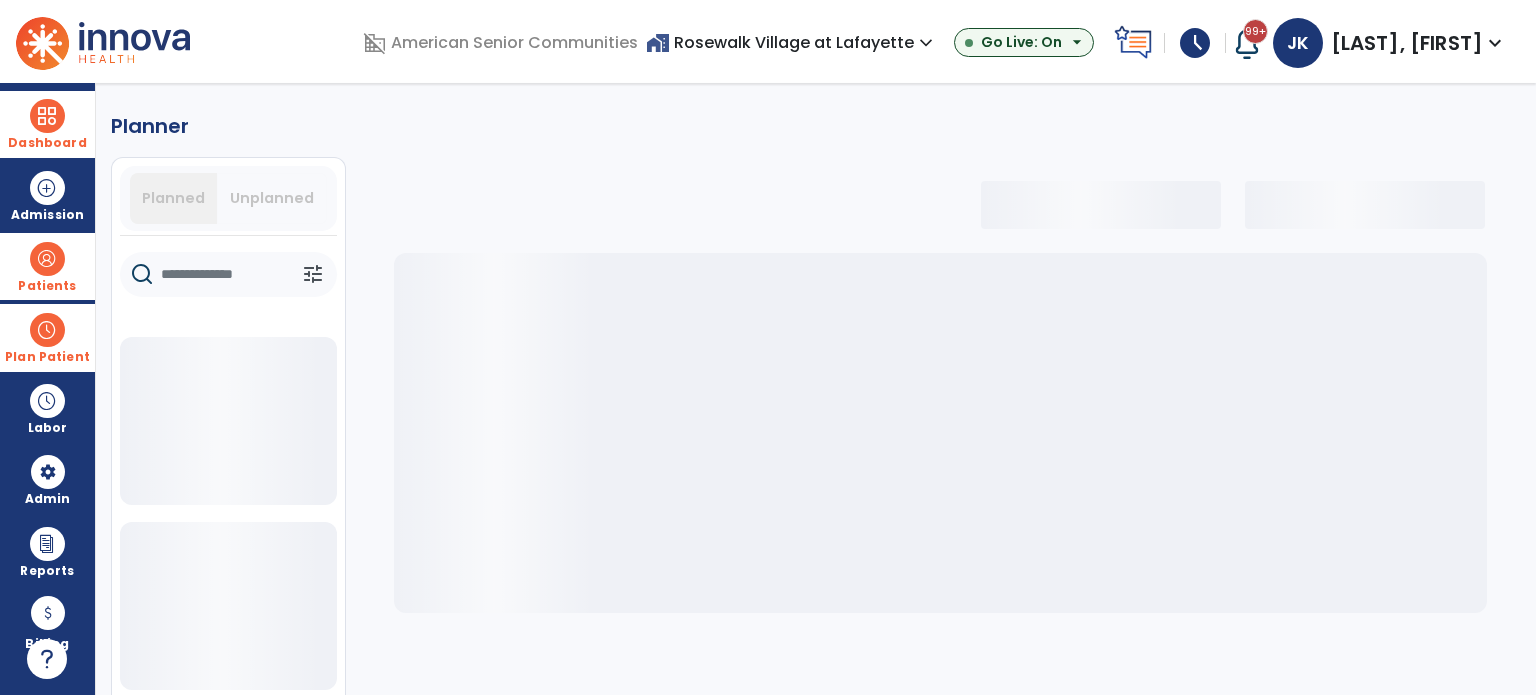 click on "Plan Patient  event_note  Planner  content_paste_go  Scheduler  content_paste_go  Whiteboard" at bounding box center [47, 337] 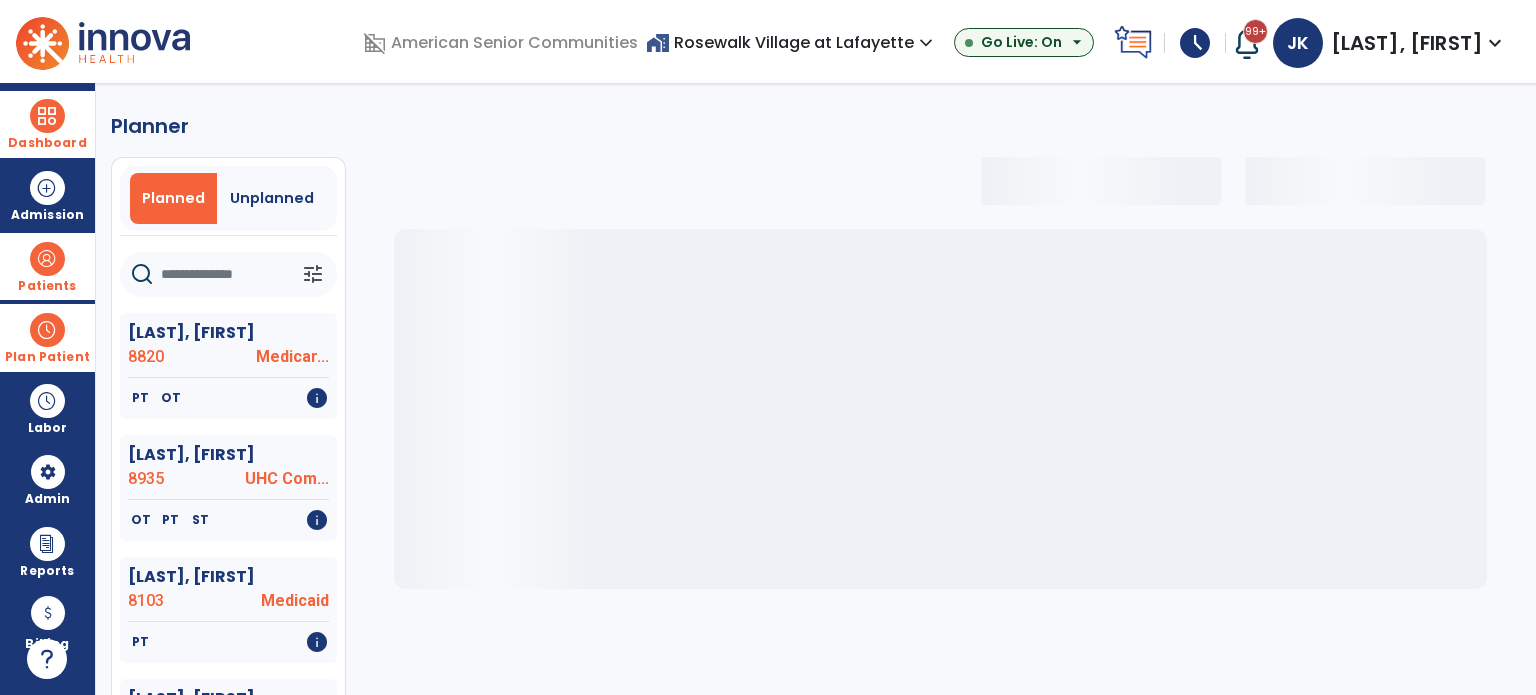 select on "***" 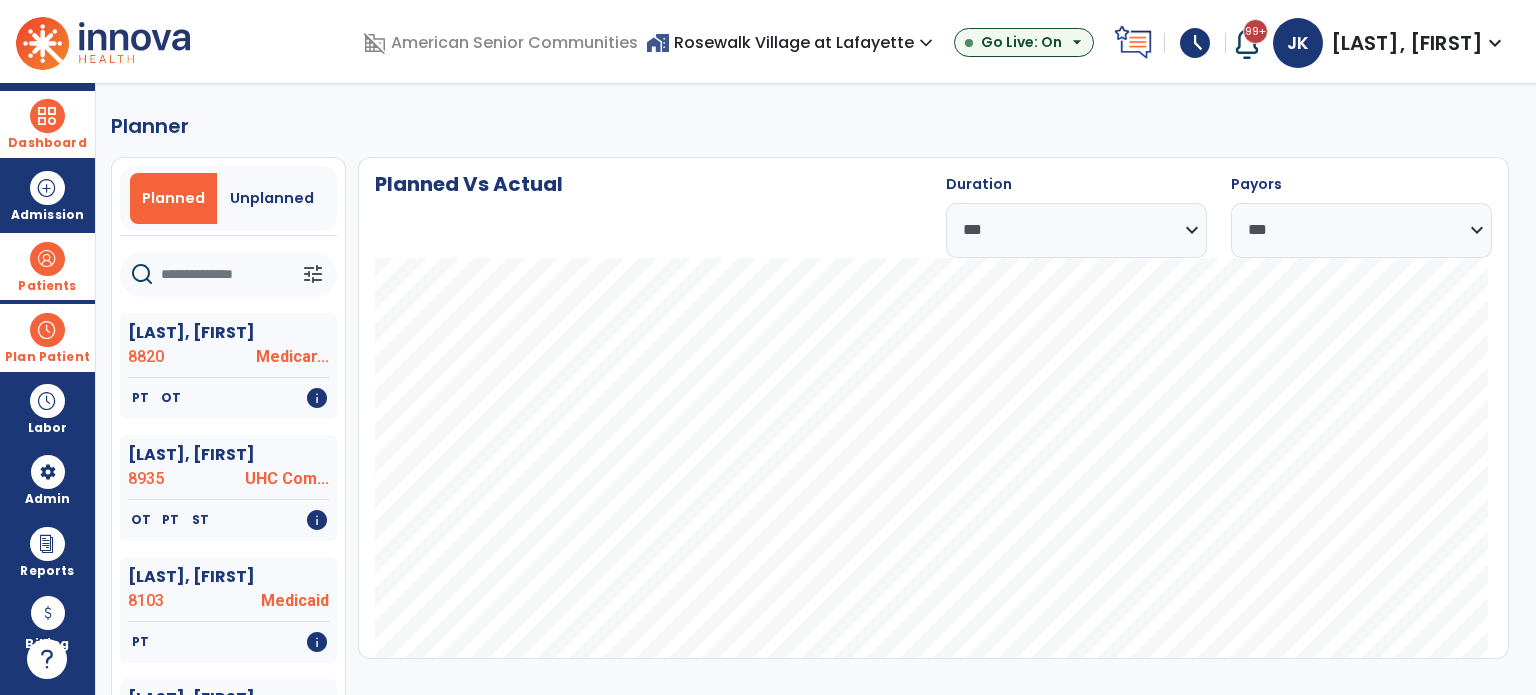 click on "Plan Patient  event_note  Planner  content_paste_go  Scheduler  content_paste_go  Whiteboard" at bounding box center [47, 337] 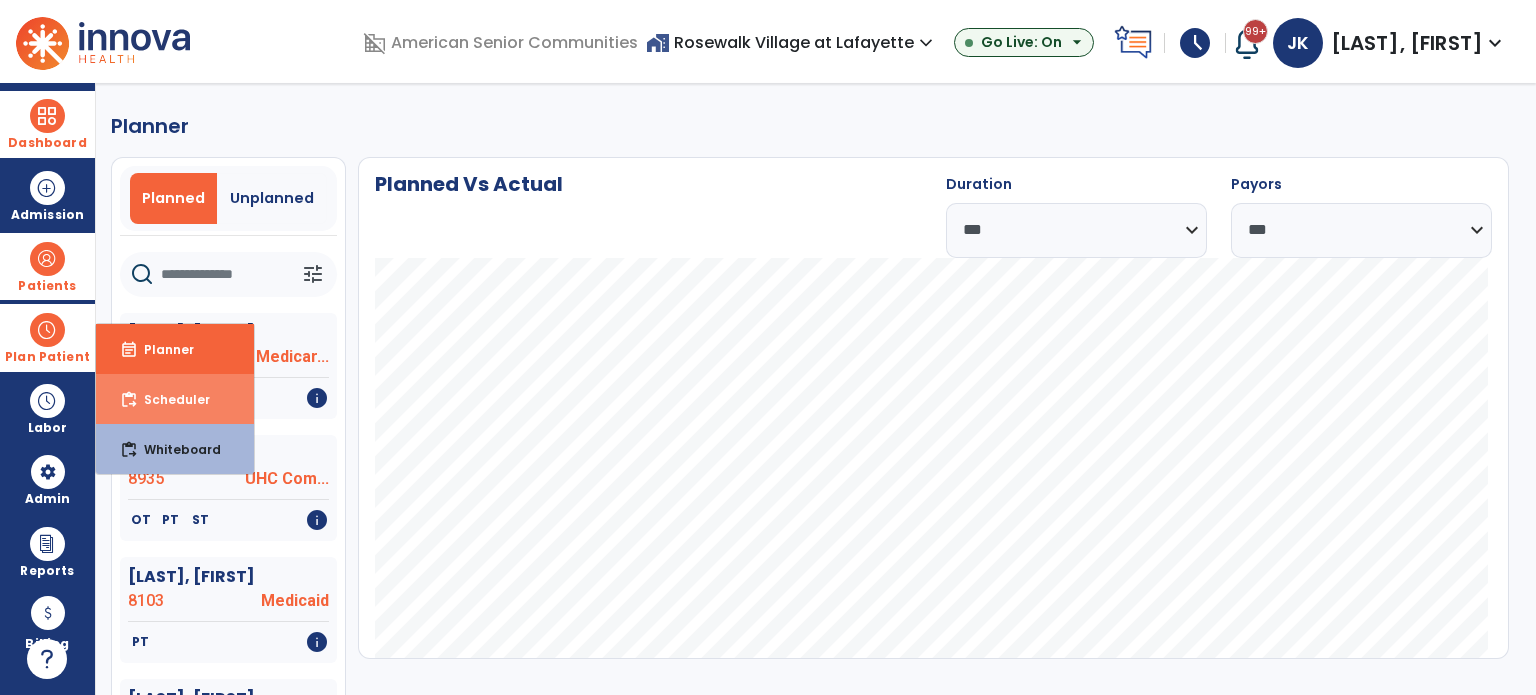 click on "content_paste_go" at bounding box center (129, 400) 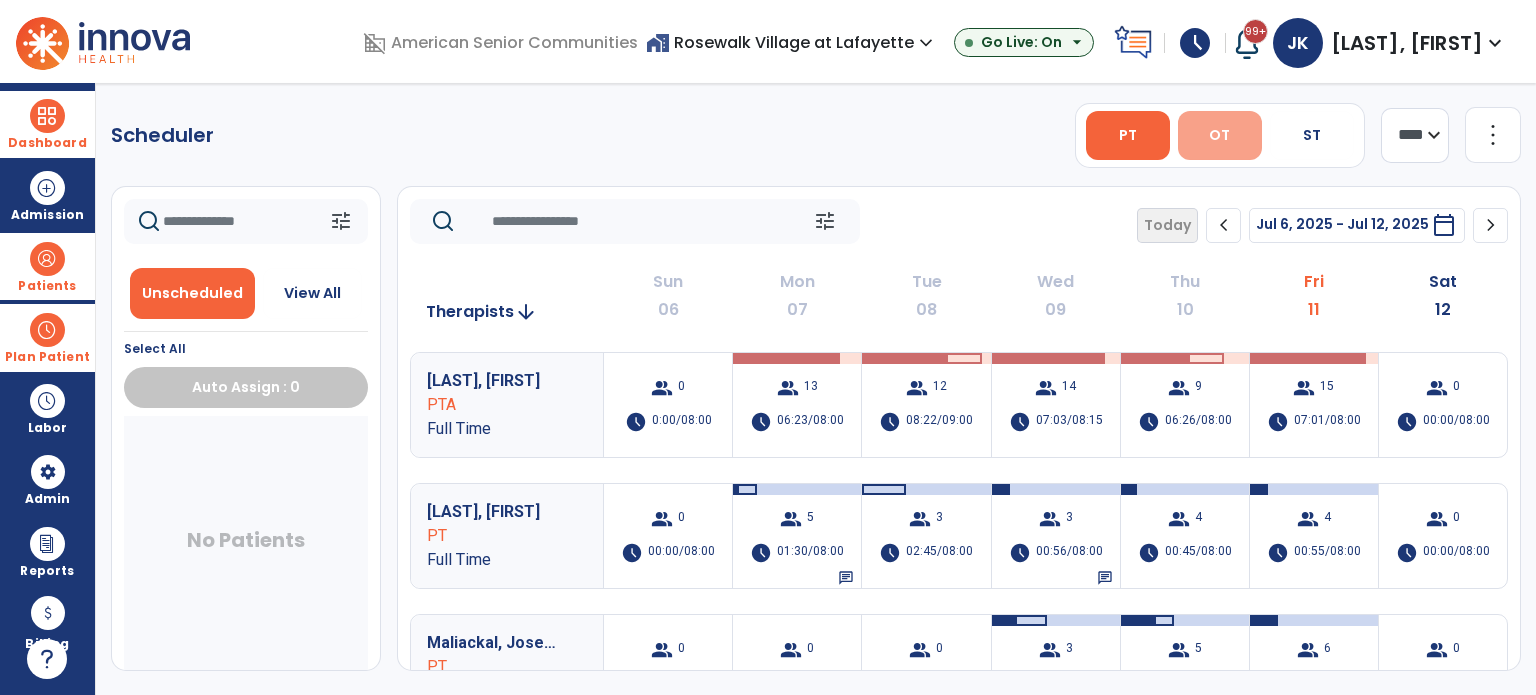 click on "OT" at bounding box center [1219, 135] 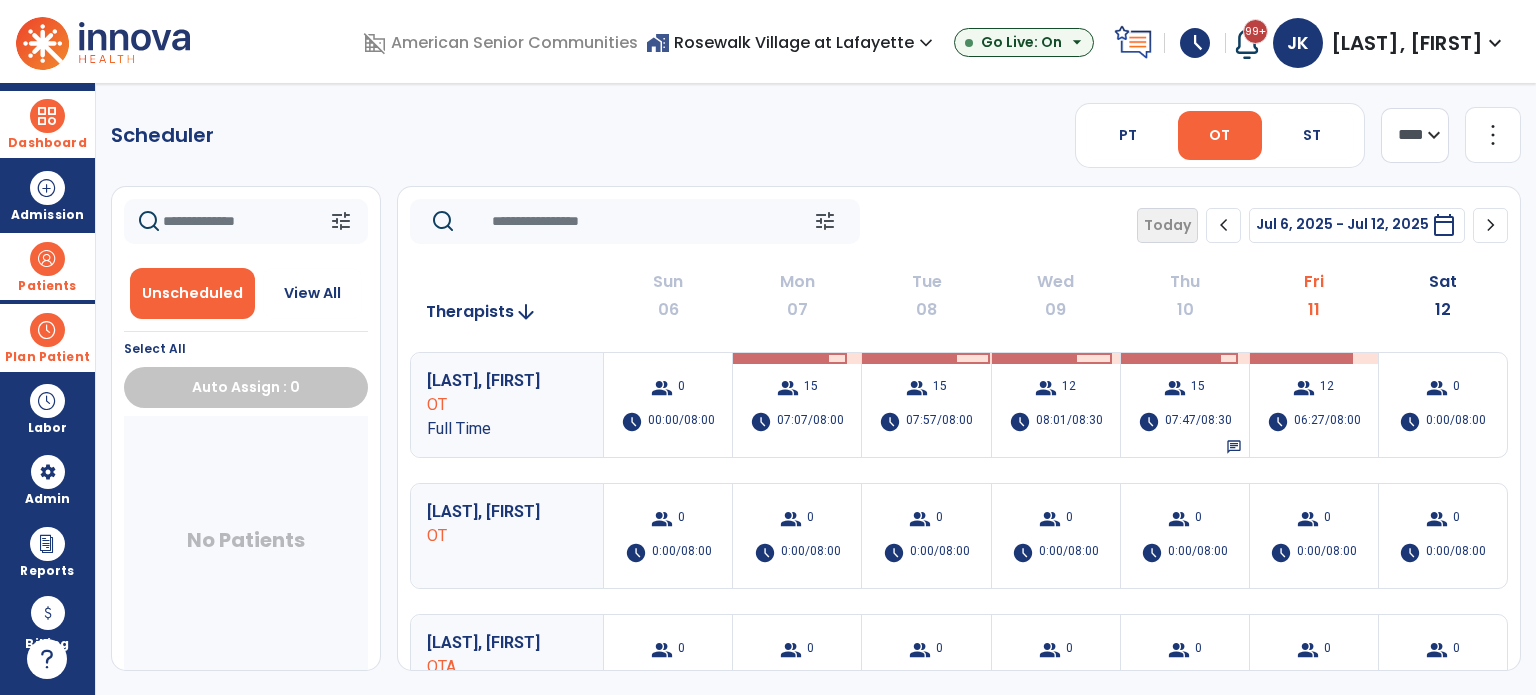 click at bounding box center [47, 330] 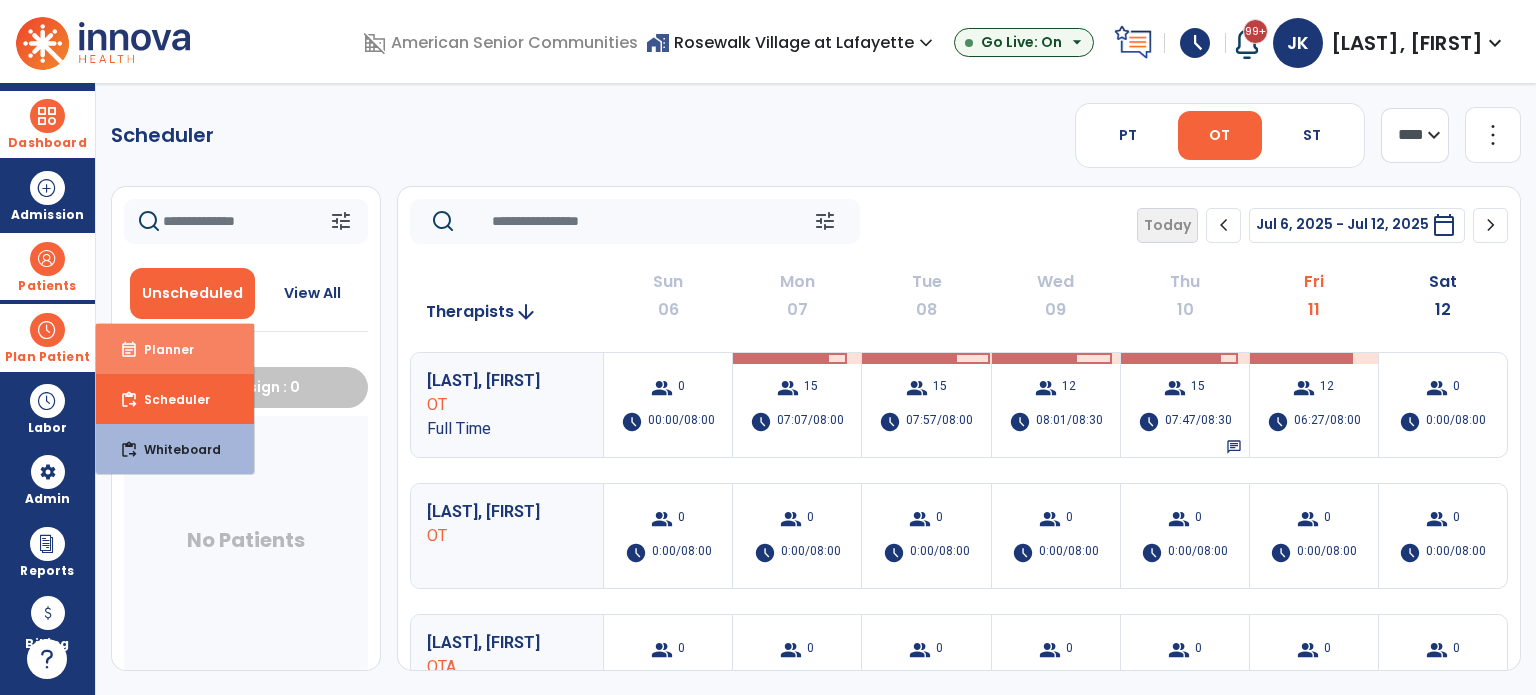 click on "event_note  Planner" at bounding box center [175, 349] 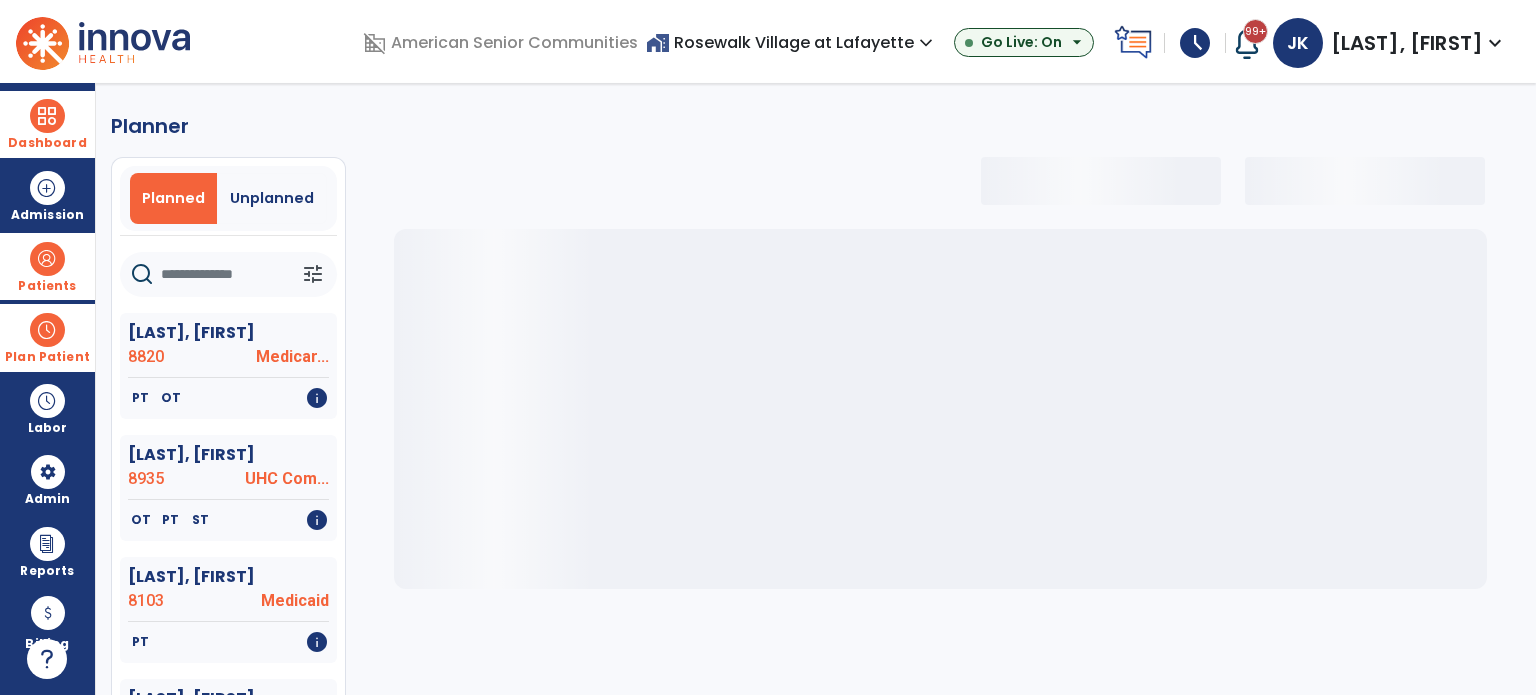 select on "***" 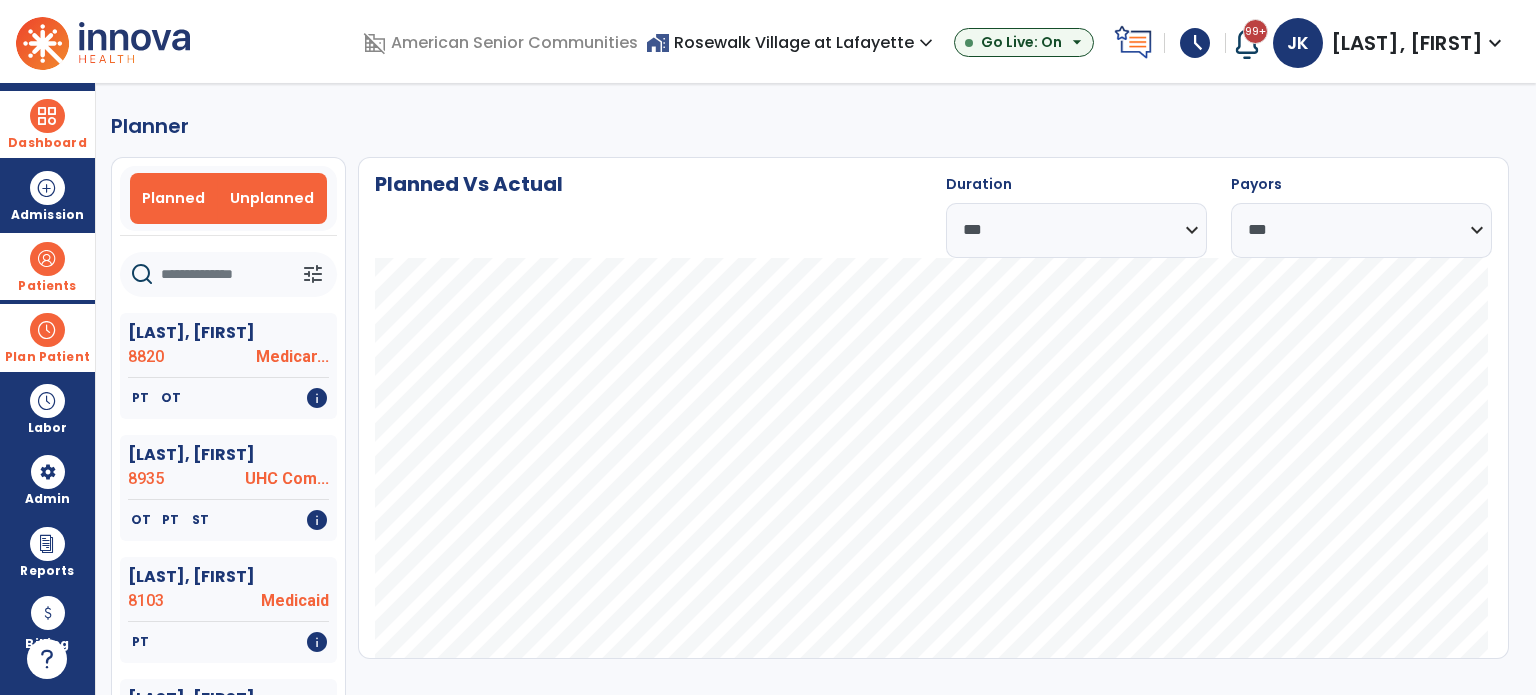 click on "Unplanned" at bounding box center (272, 198) 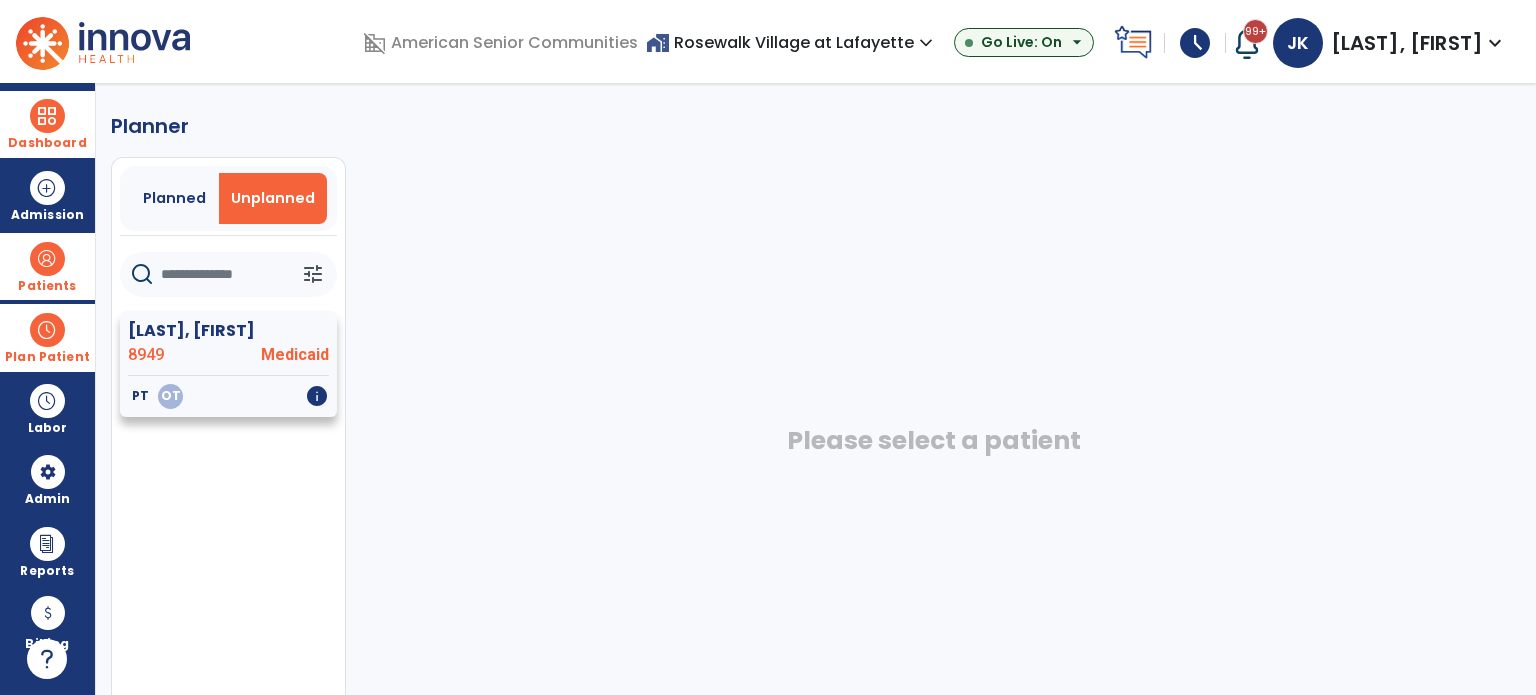 click on "Medicaid" 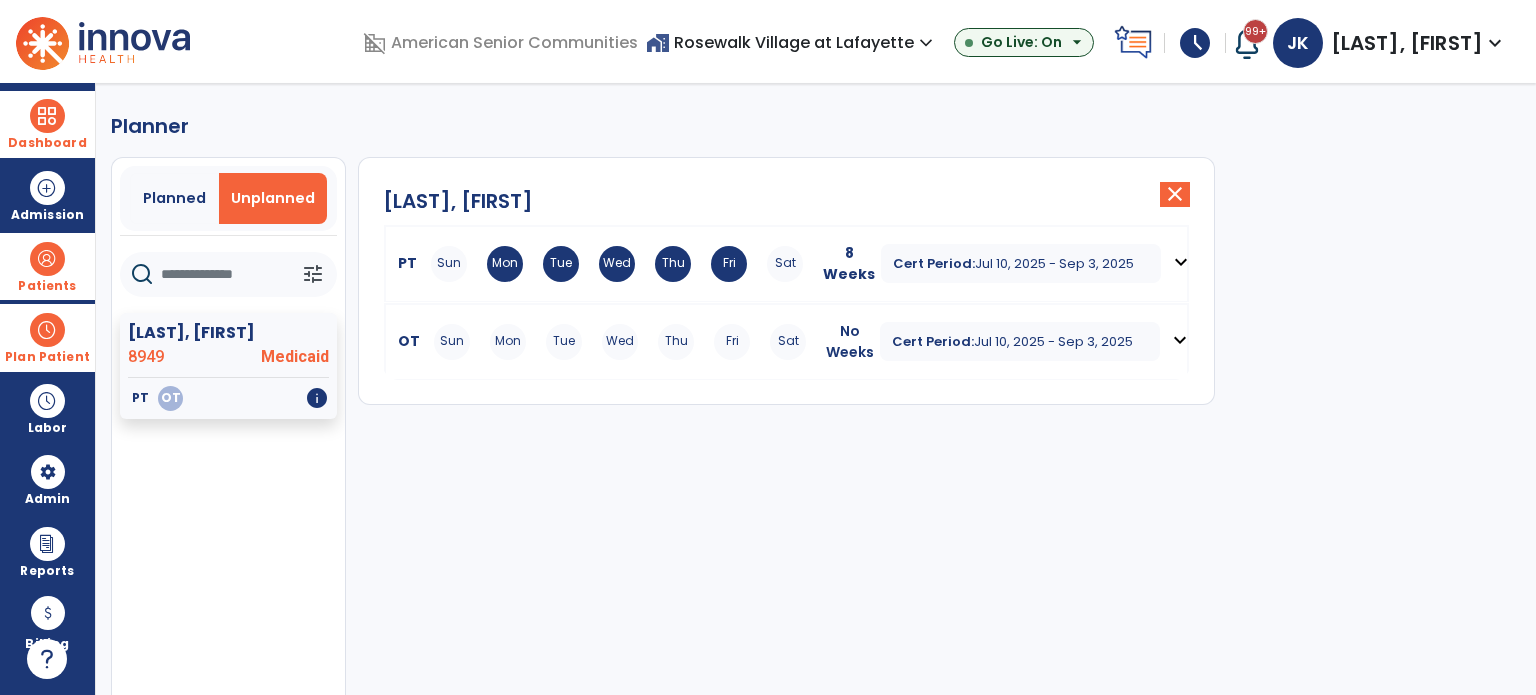 click on "expand_more" at bounding box center (1180, 340) 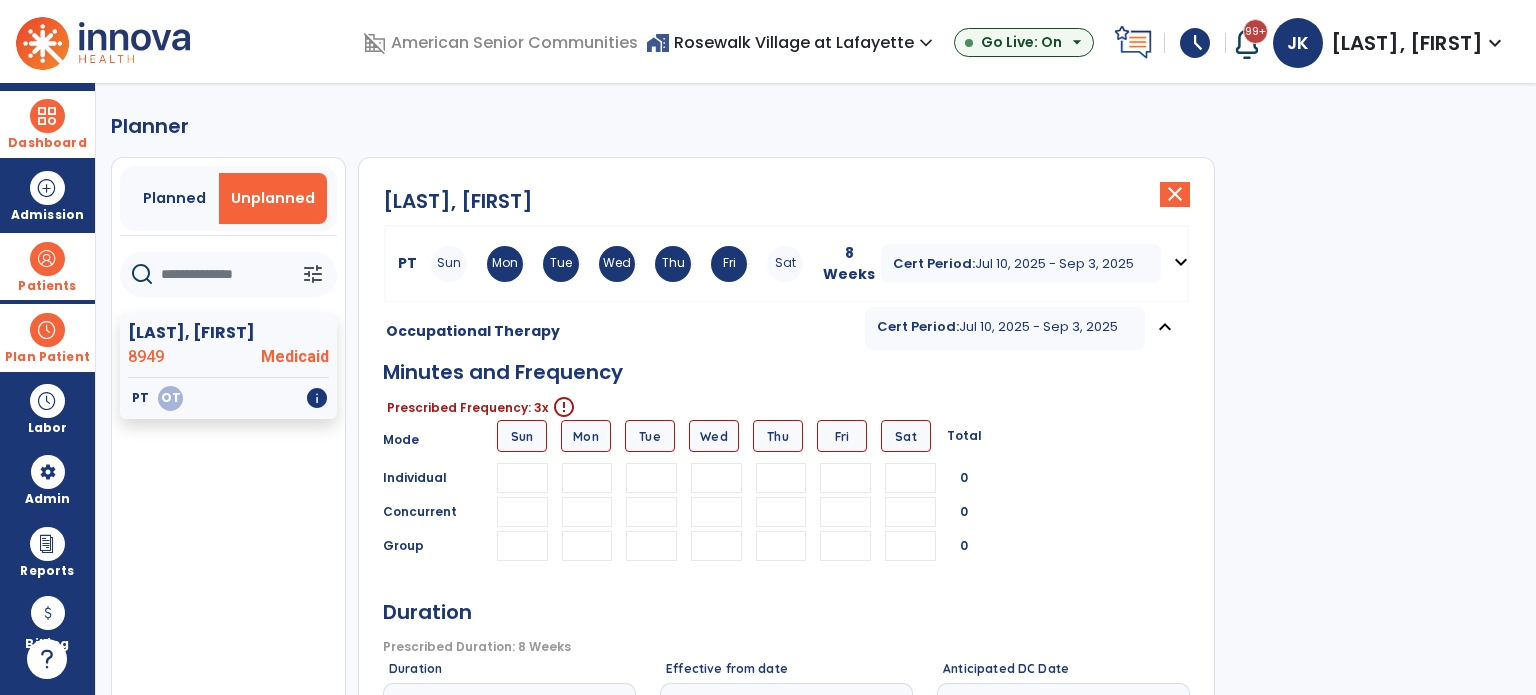 click at bounding box center [587, 478] 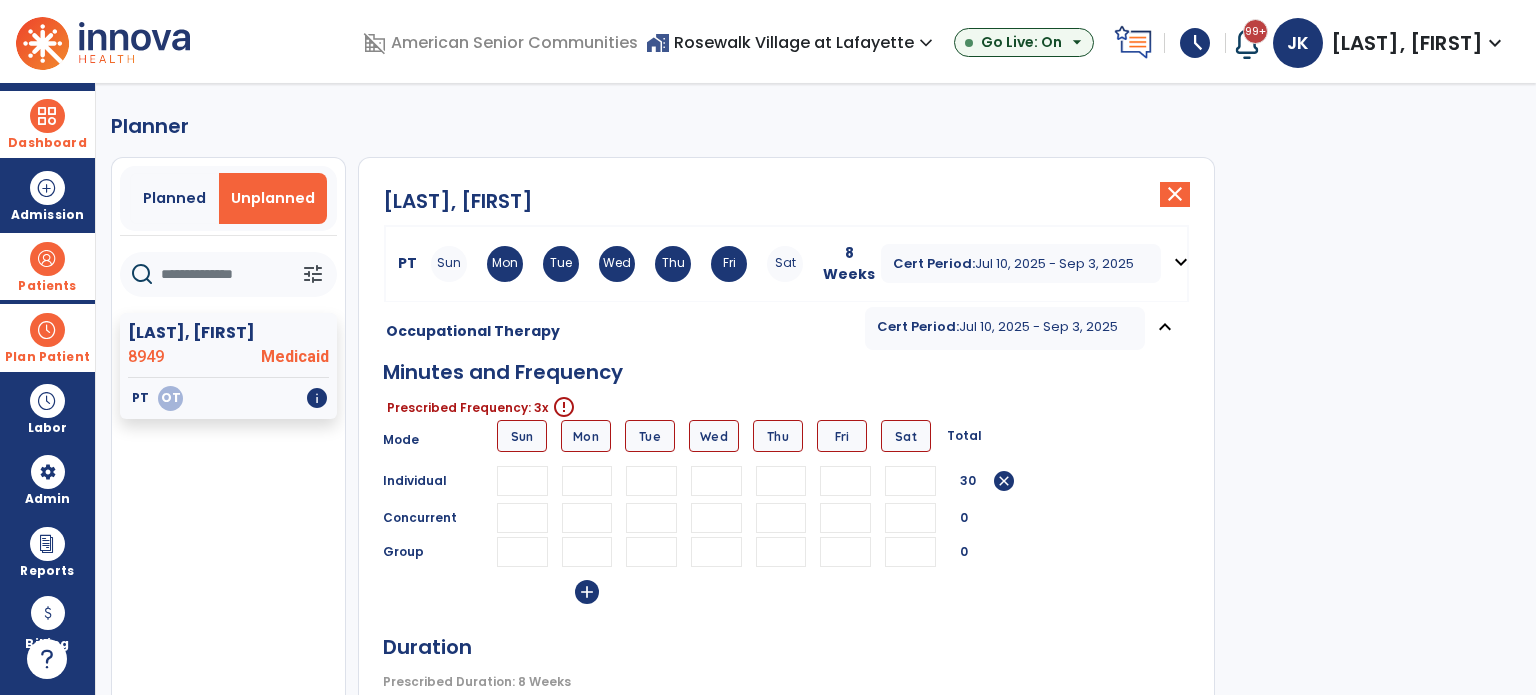 type on "**" 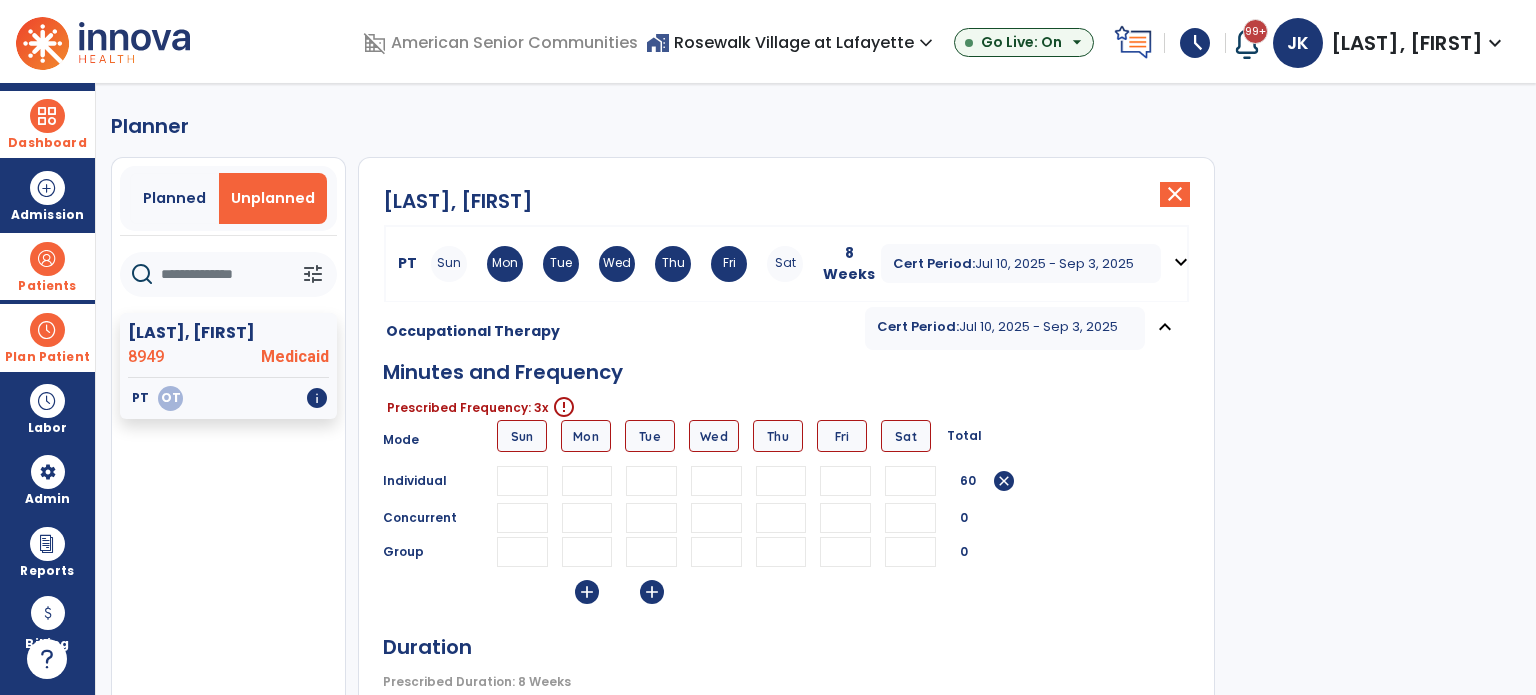 type on "**" 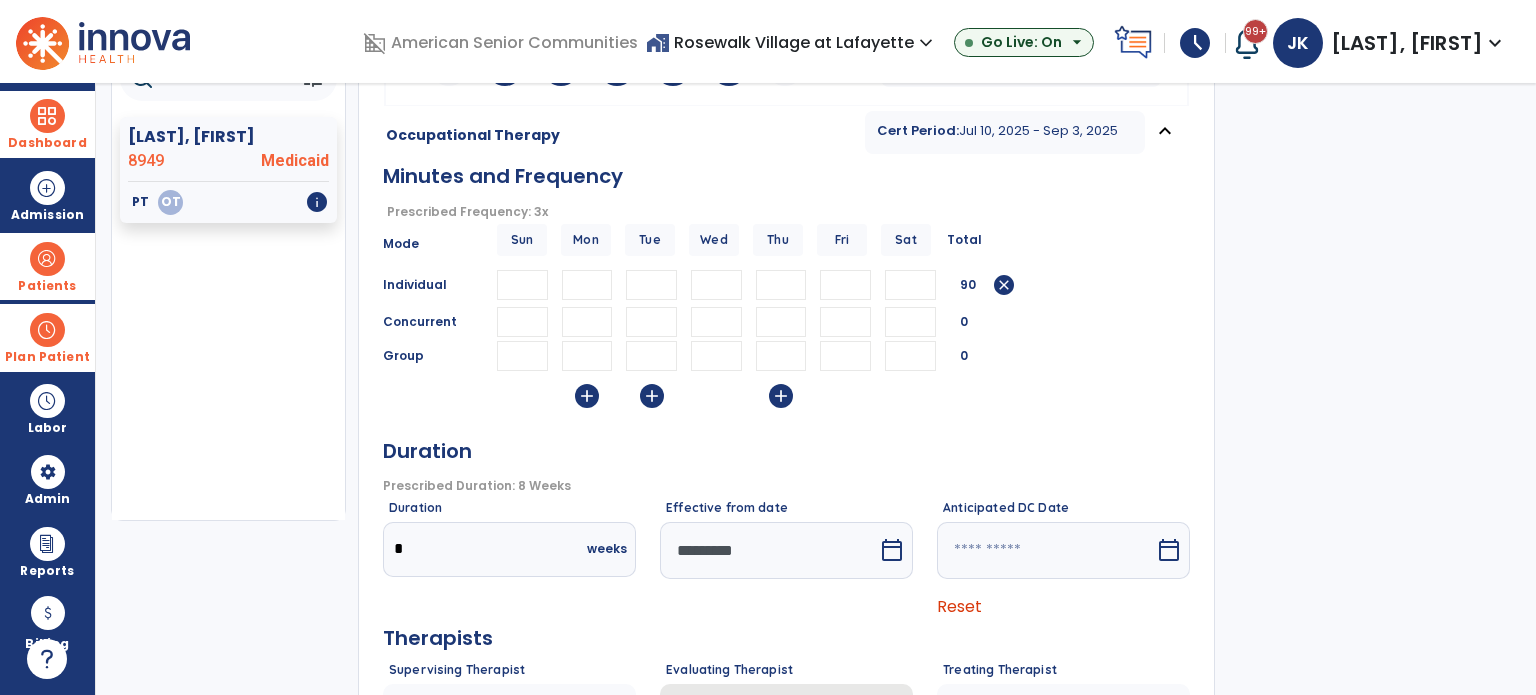 scroll, scrollTop: 208, scrollLeft: 0, axis: vertical 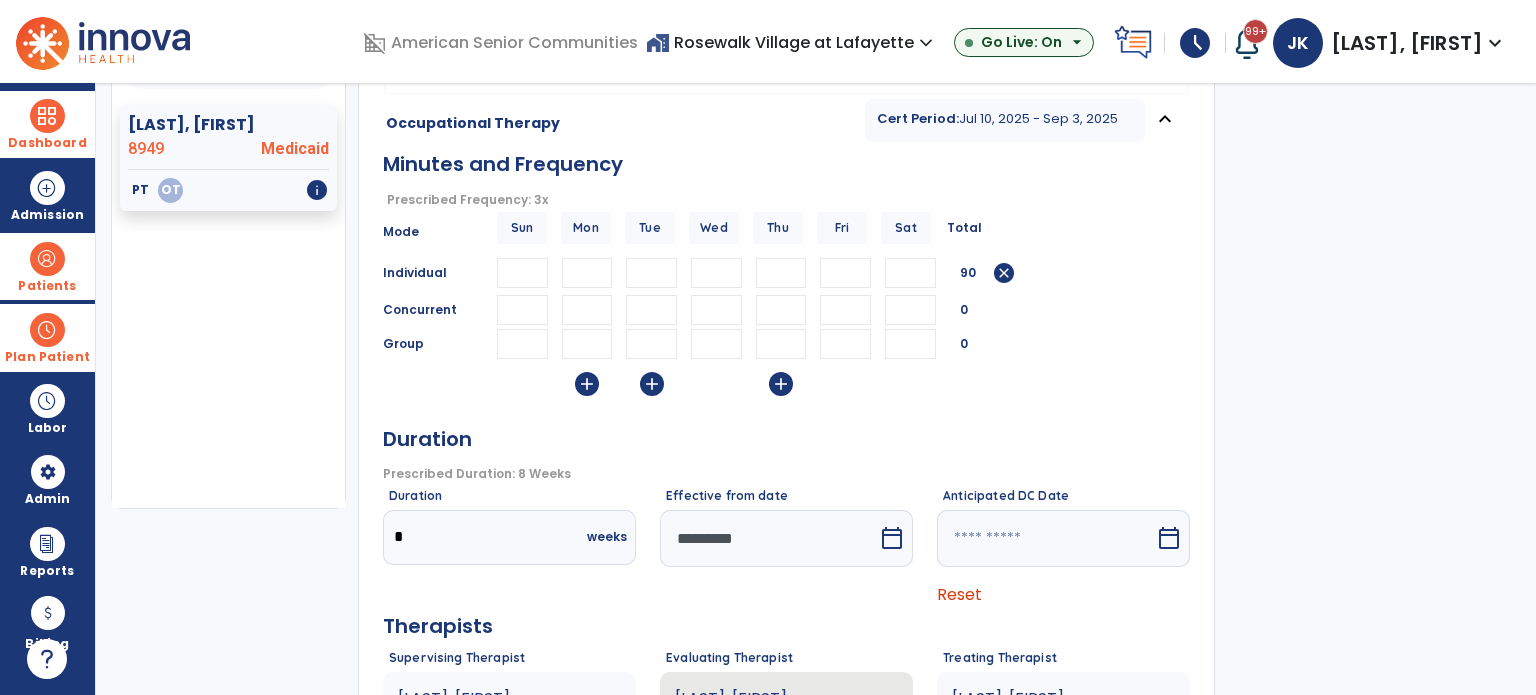 type on "**" 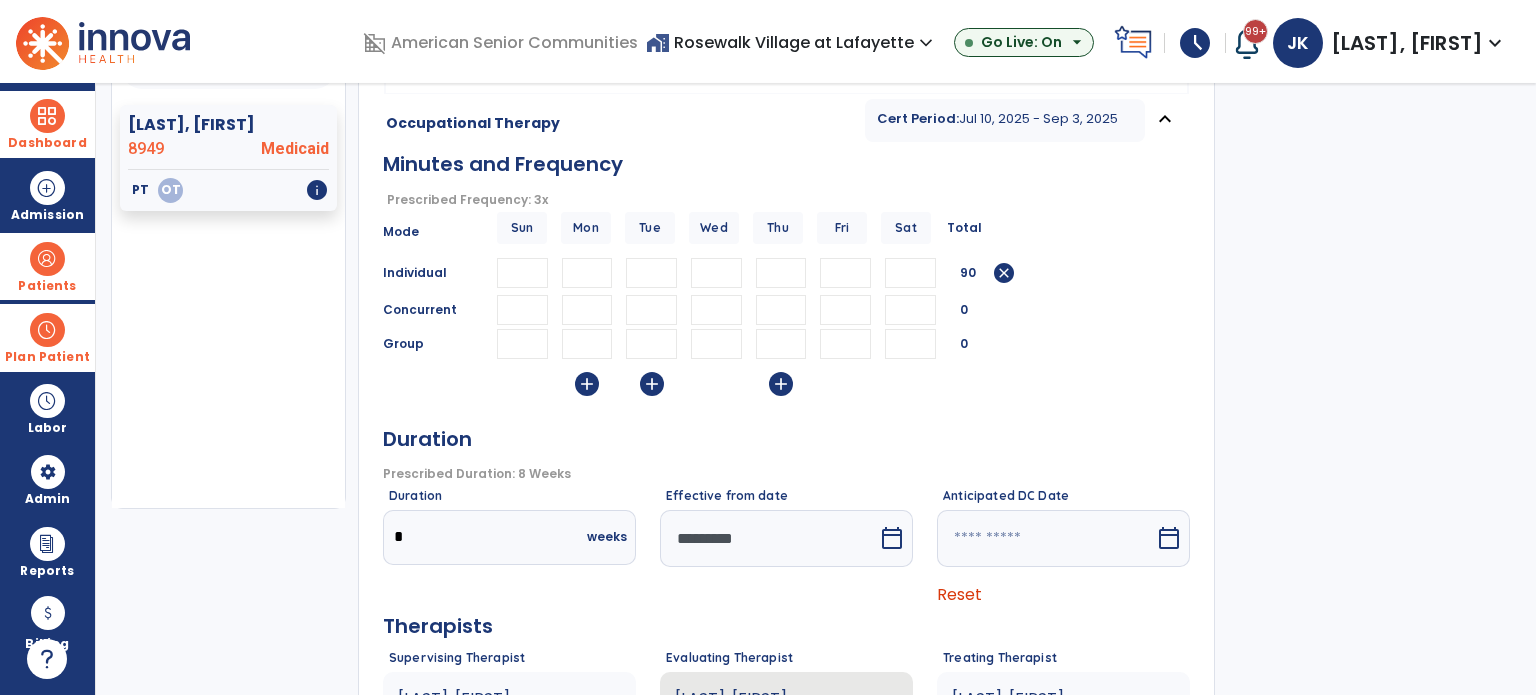 click on "*********" at bounding box center (769, 538) 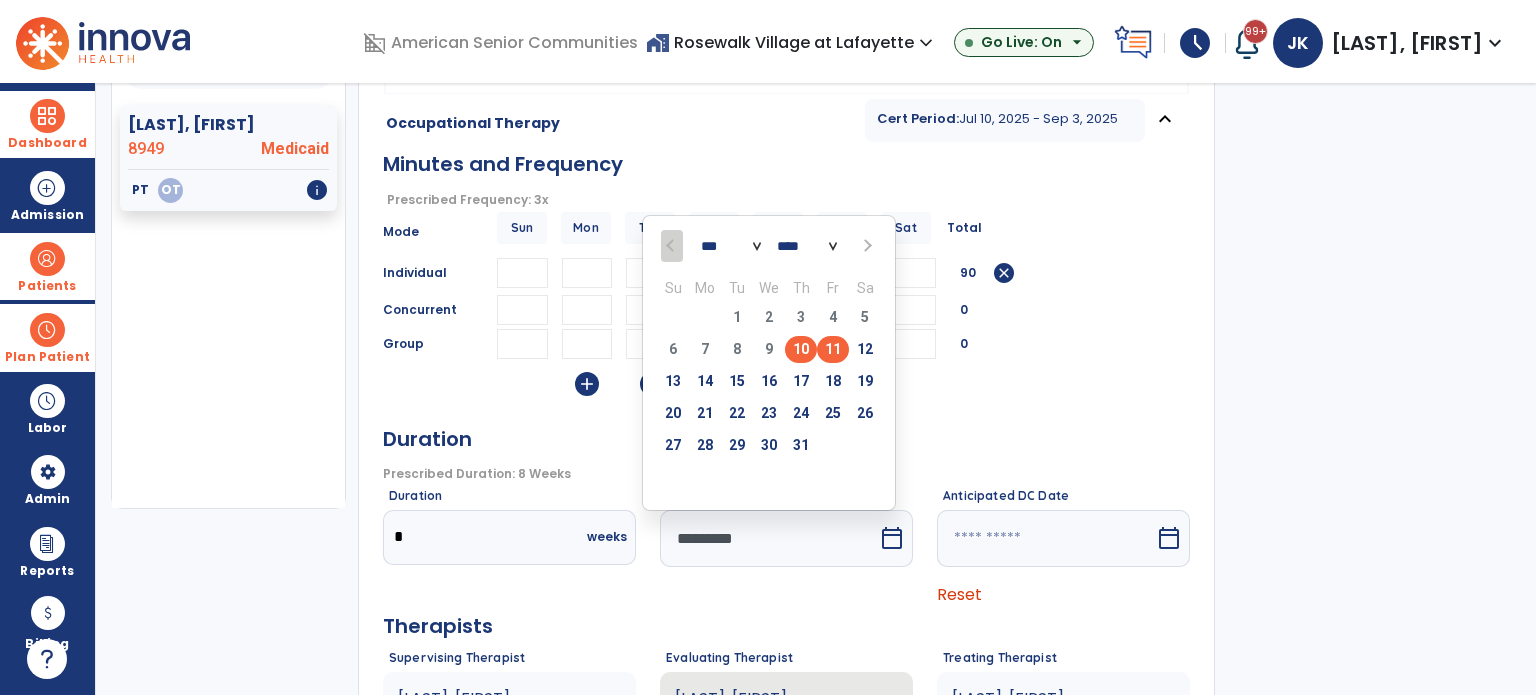 click on "11" at bounding box center (833, 349) 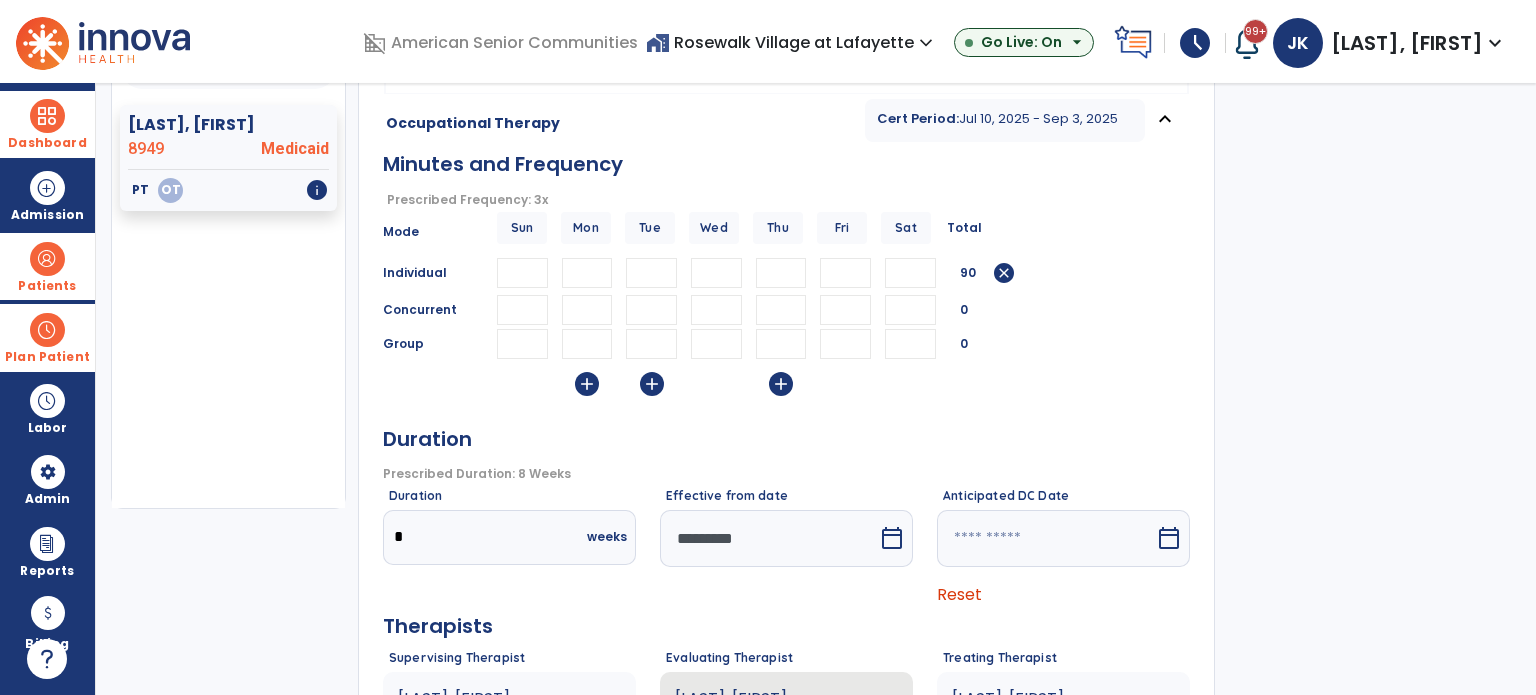 scroll, scrollTop: 373, scrollLeft: 0, axis: vertical 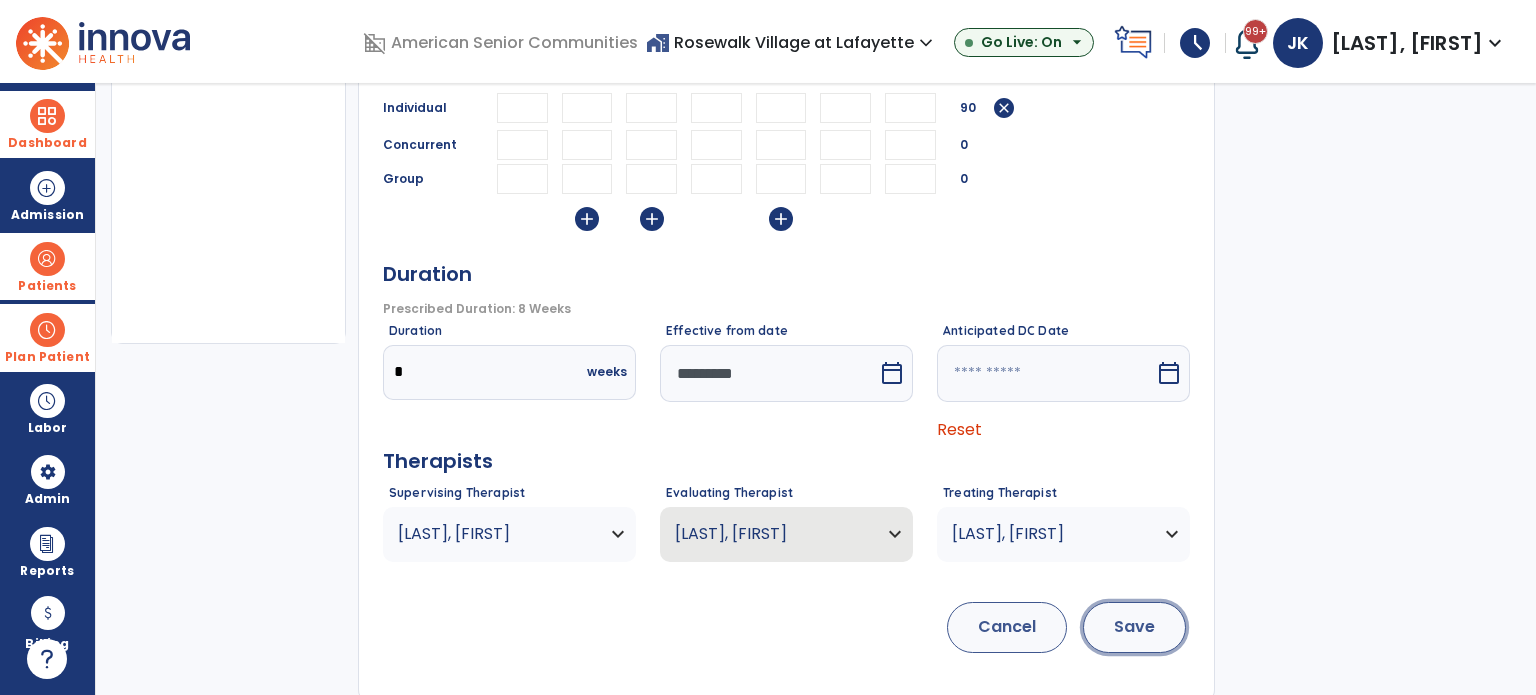click on "Save" at bounding box center [1134, 627] 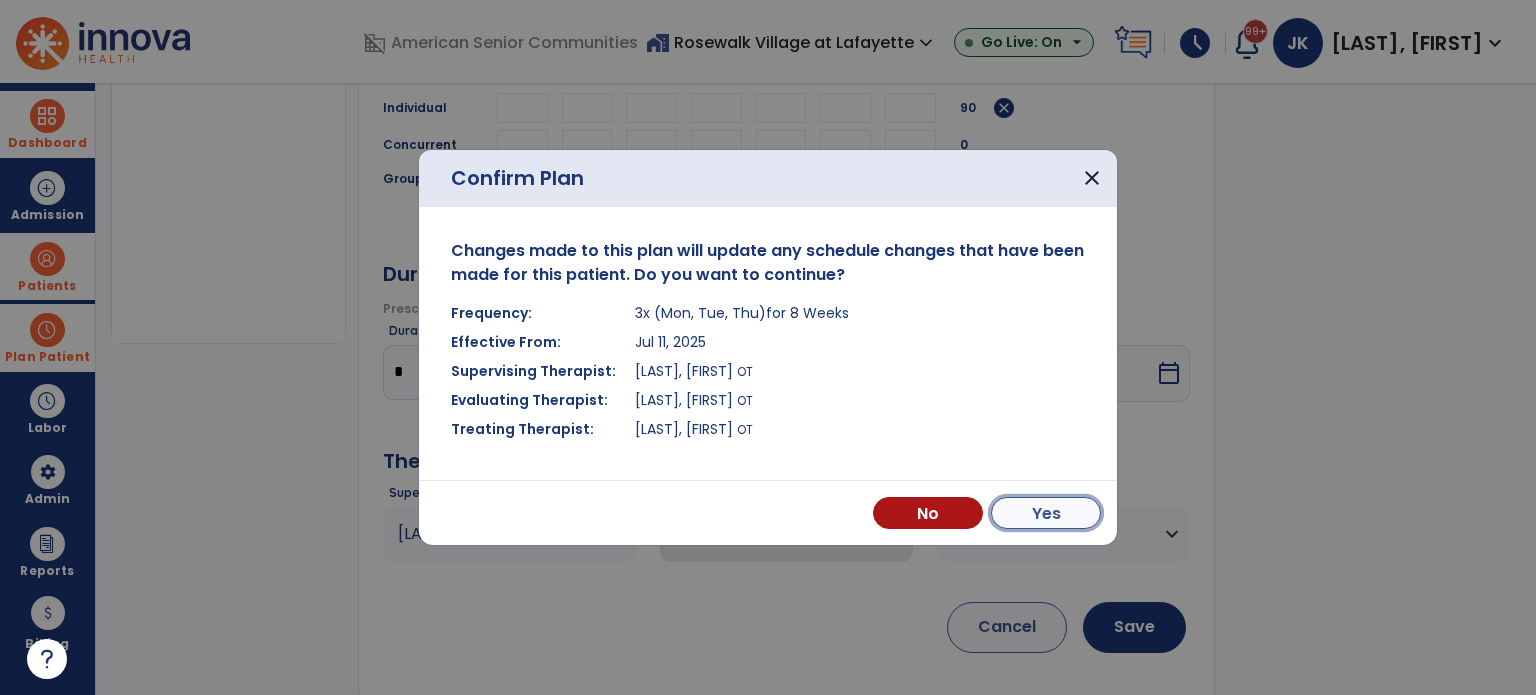 click on "Yes" at bounding box center [1046, 513] 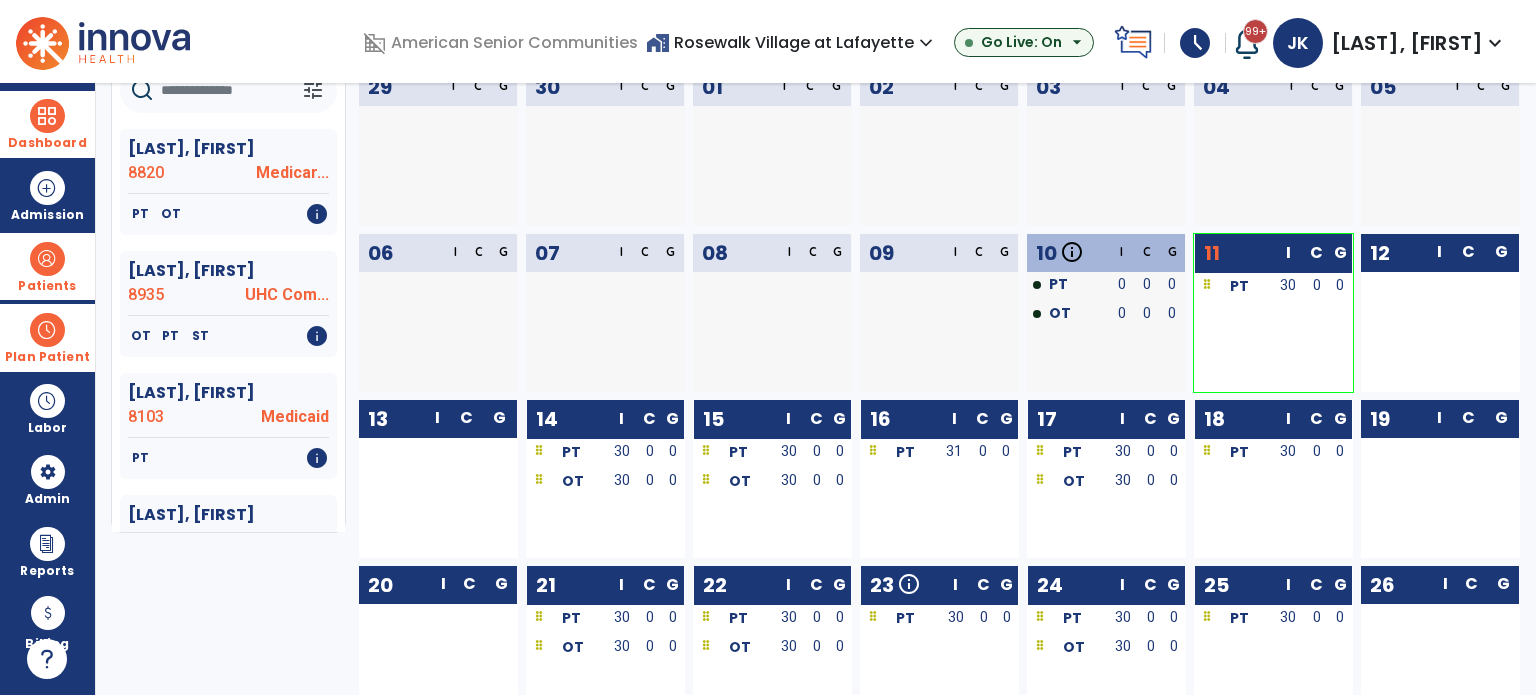 scroll, scrollTop: 184, scrollLeft: 0, axis: vertical 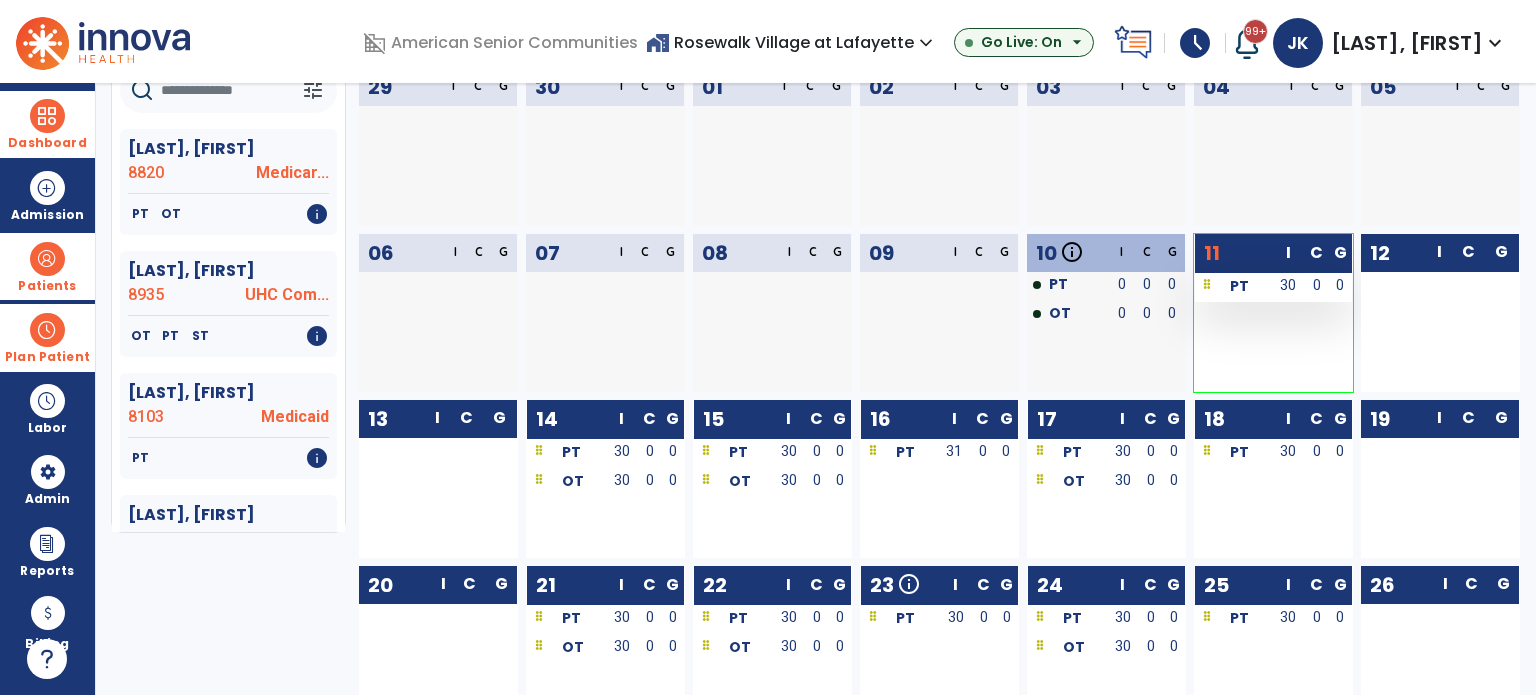 click on "30" at bounding box center (1289, 285) 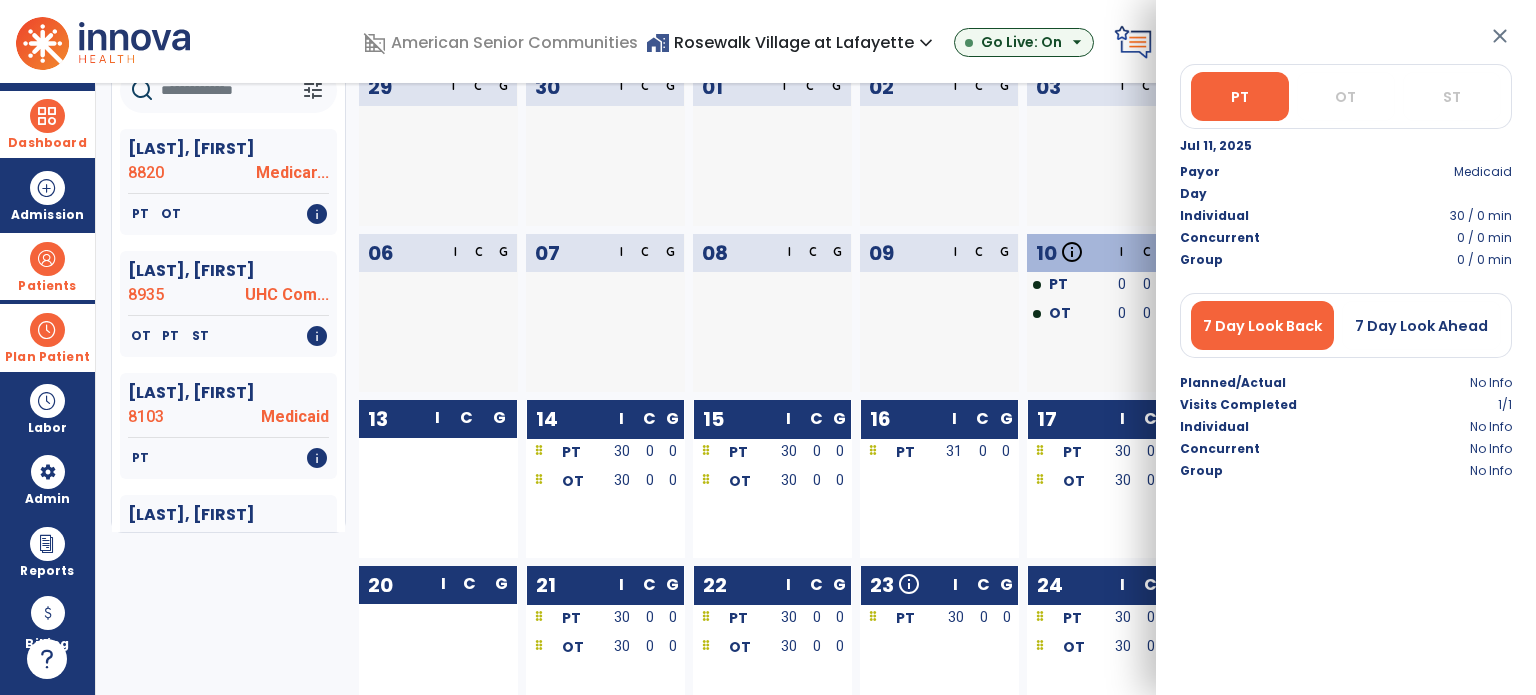 click on "close" at bounding box center [1500, 36] 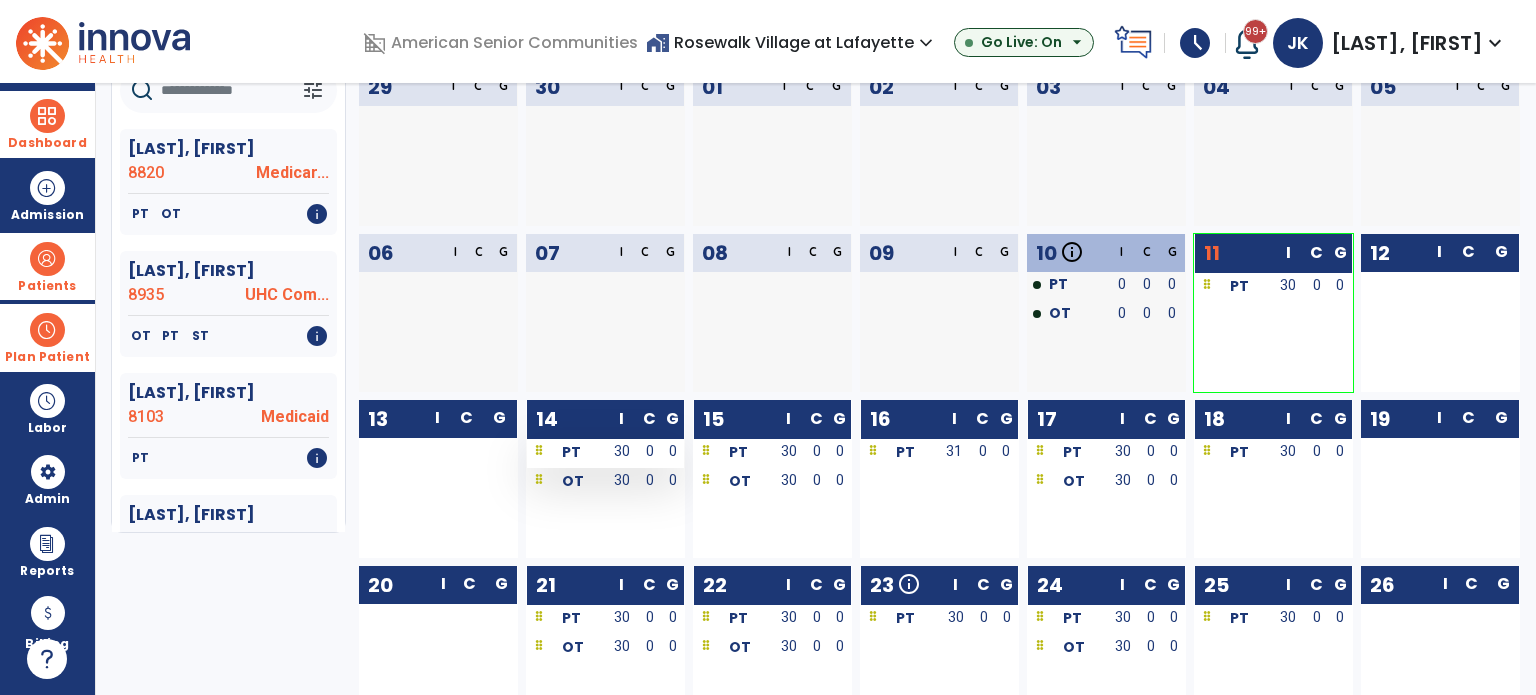 click on "30" at bounding box center (622, 451) 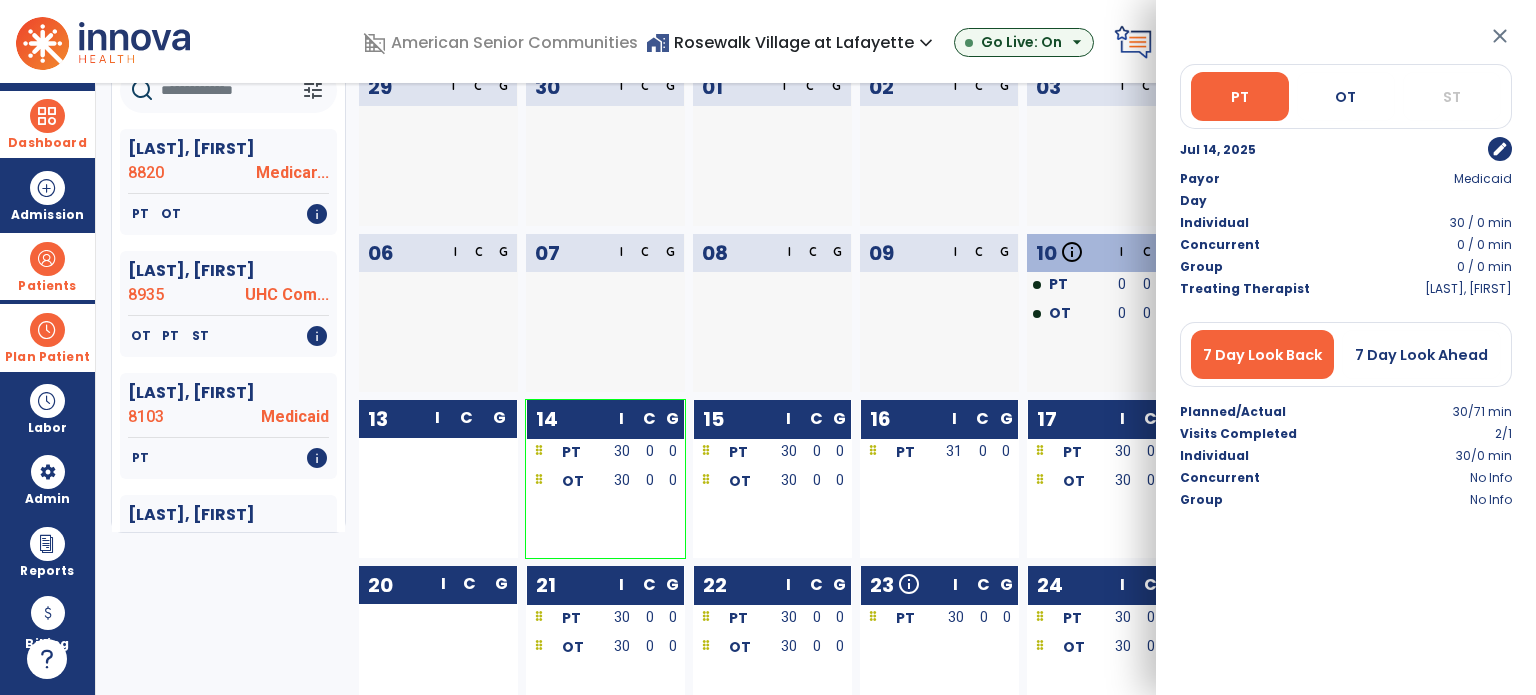 click on "edit" at bounding box center (1500, 149) 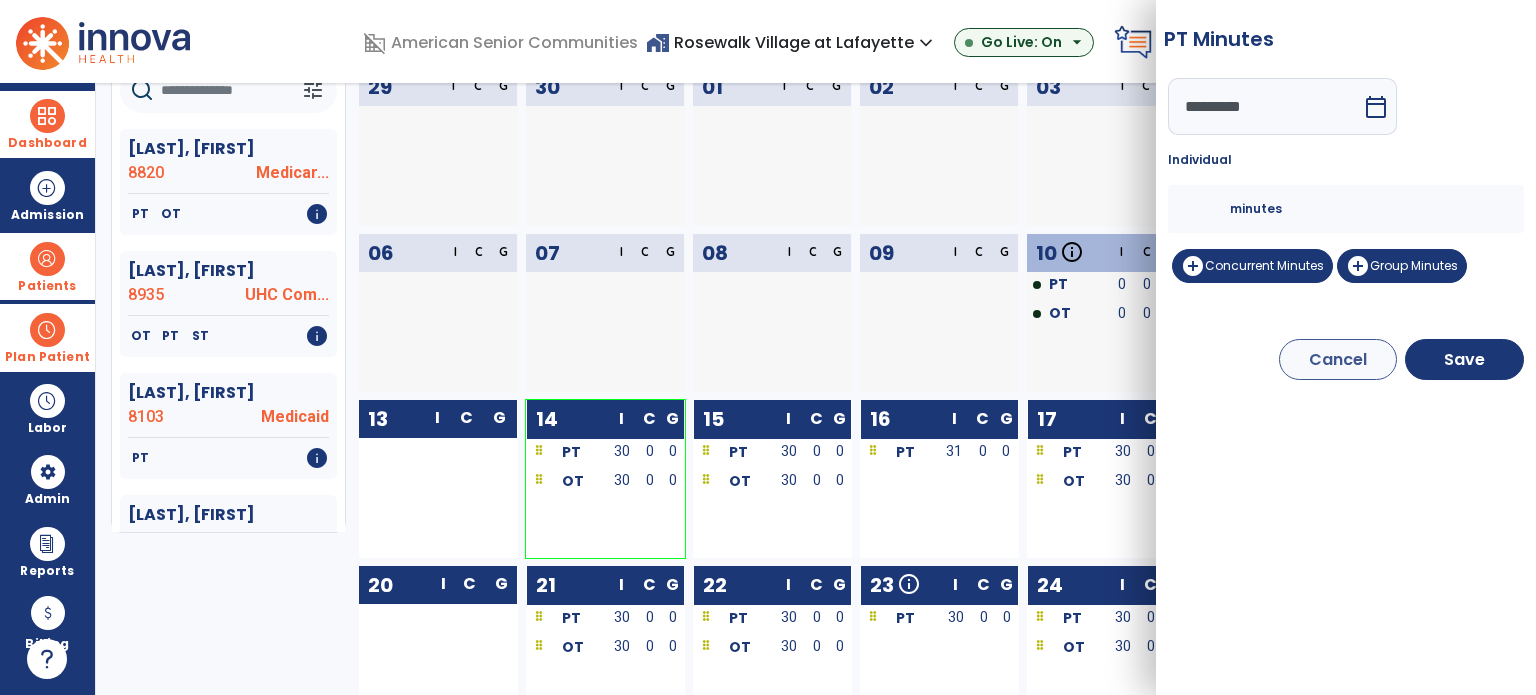 click on "**" at bounding box center (1206, 209) 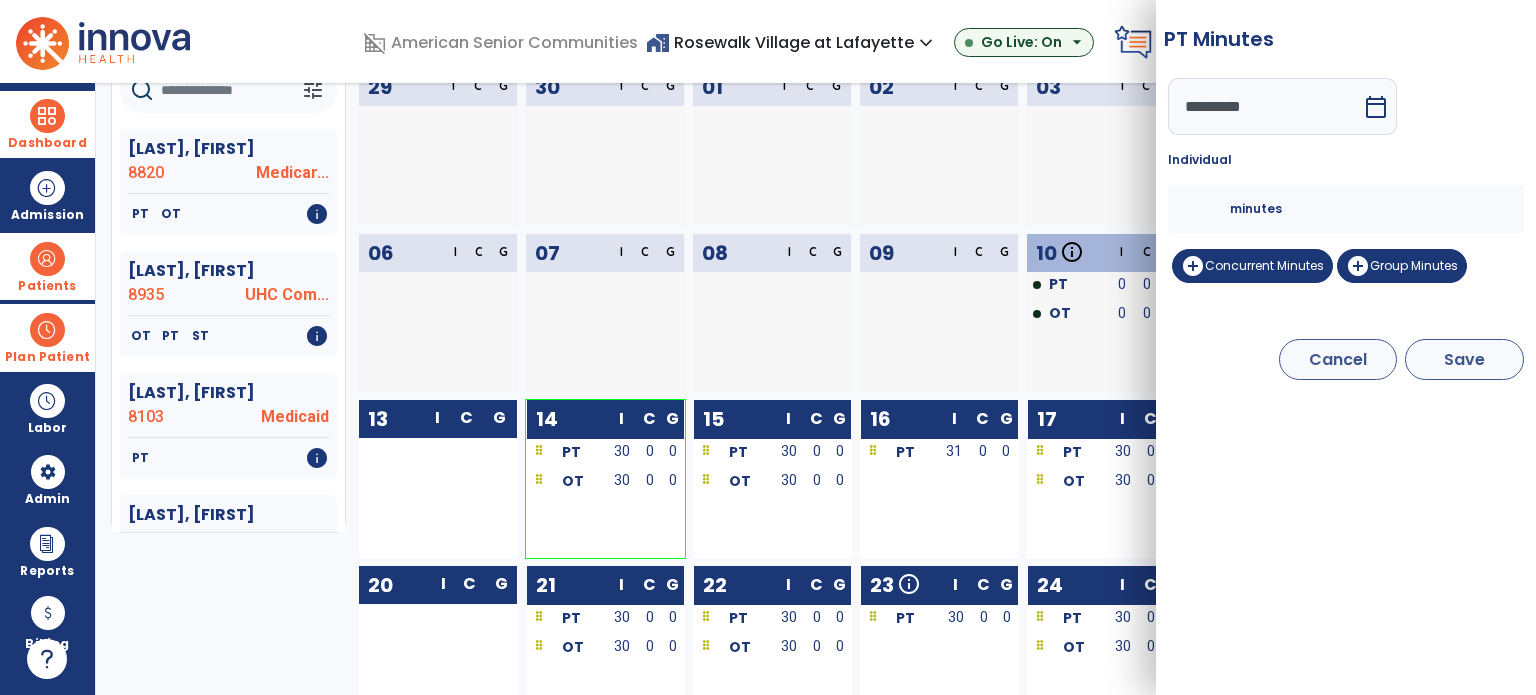 type on "**" 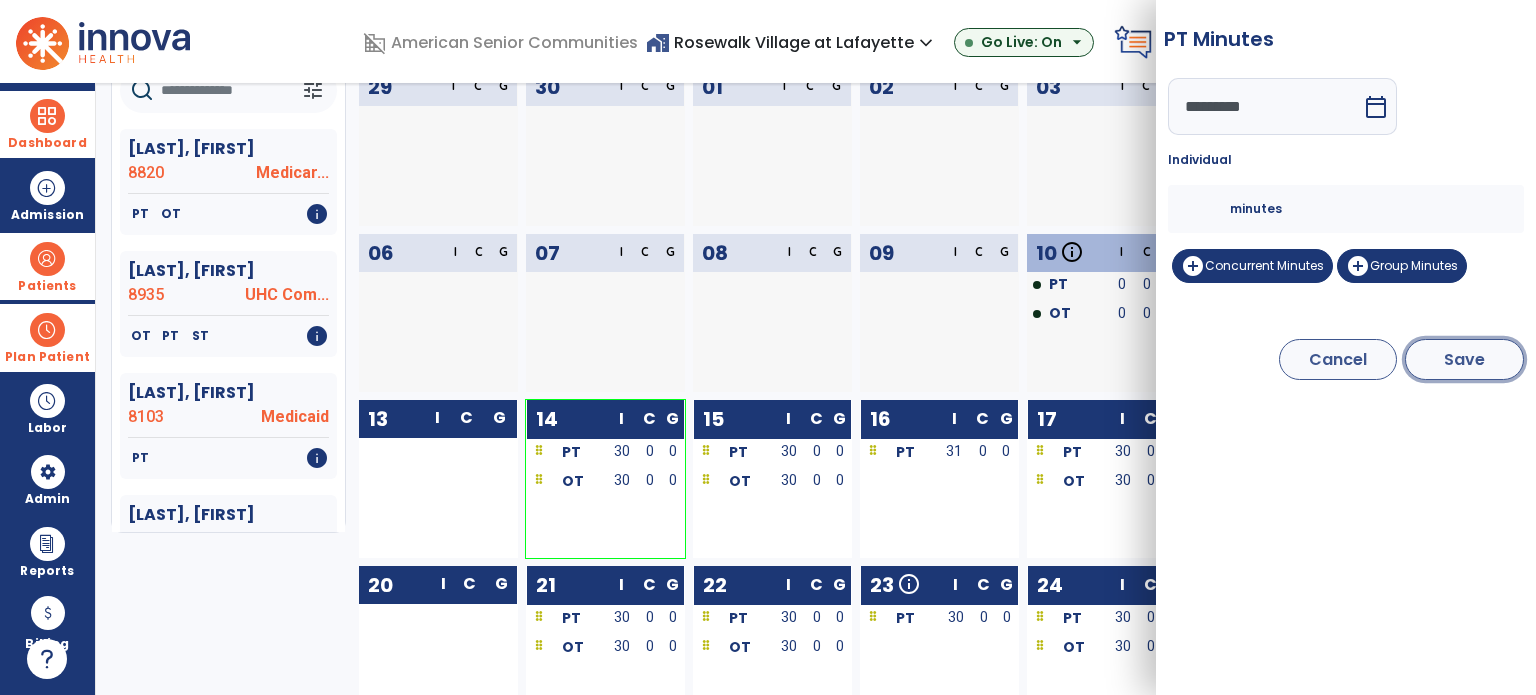 click on "Save" at bounding box center [1464, 359] 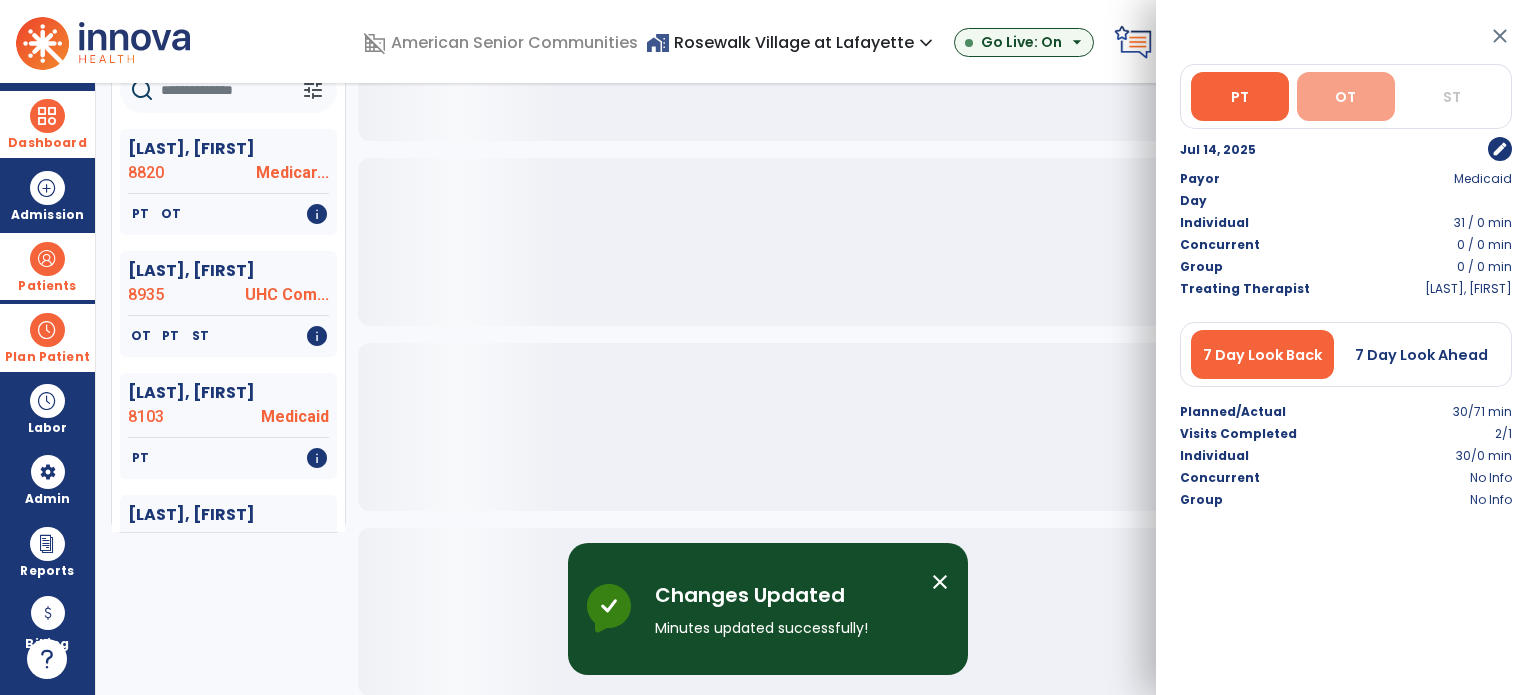 click on "OT" at bounding box center (1345, 97) 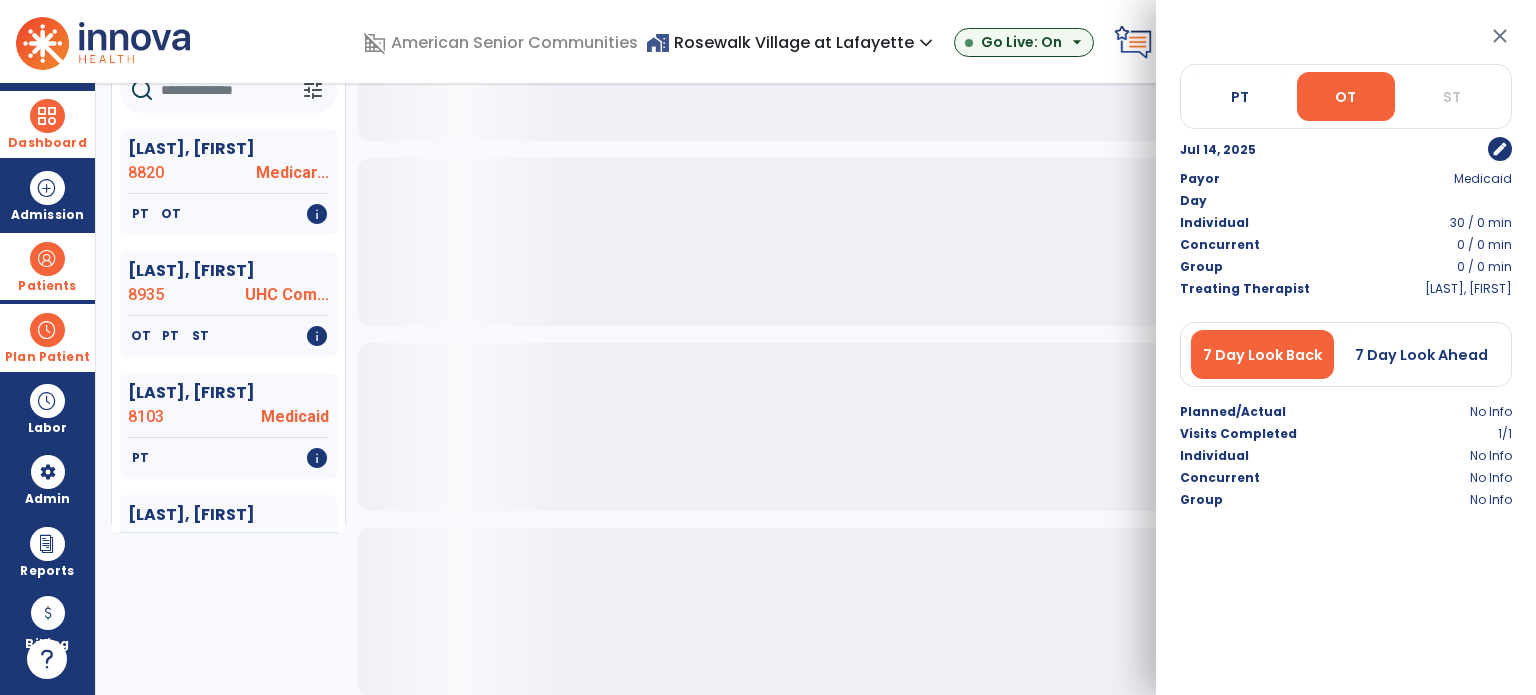 click on "edit" at bounding box center (1500, 149) 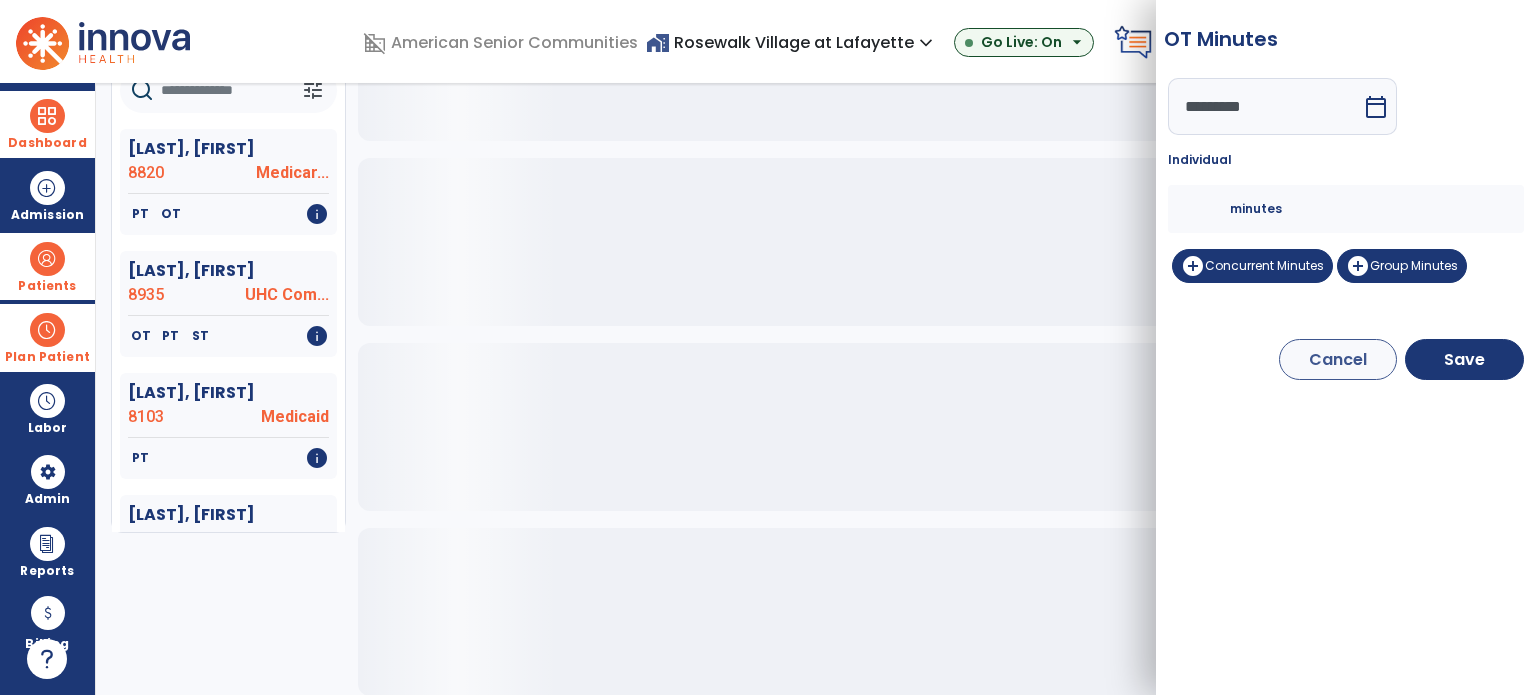 click on "**" at bounding box center (1206, 209) 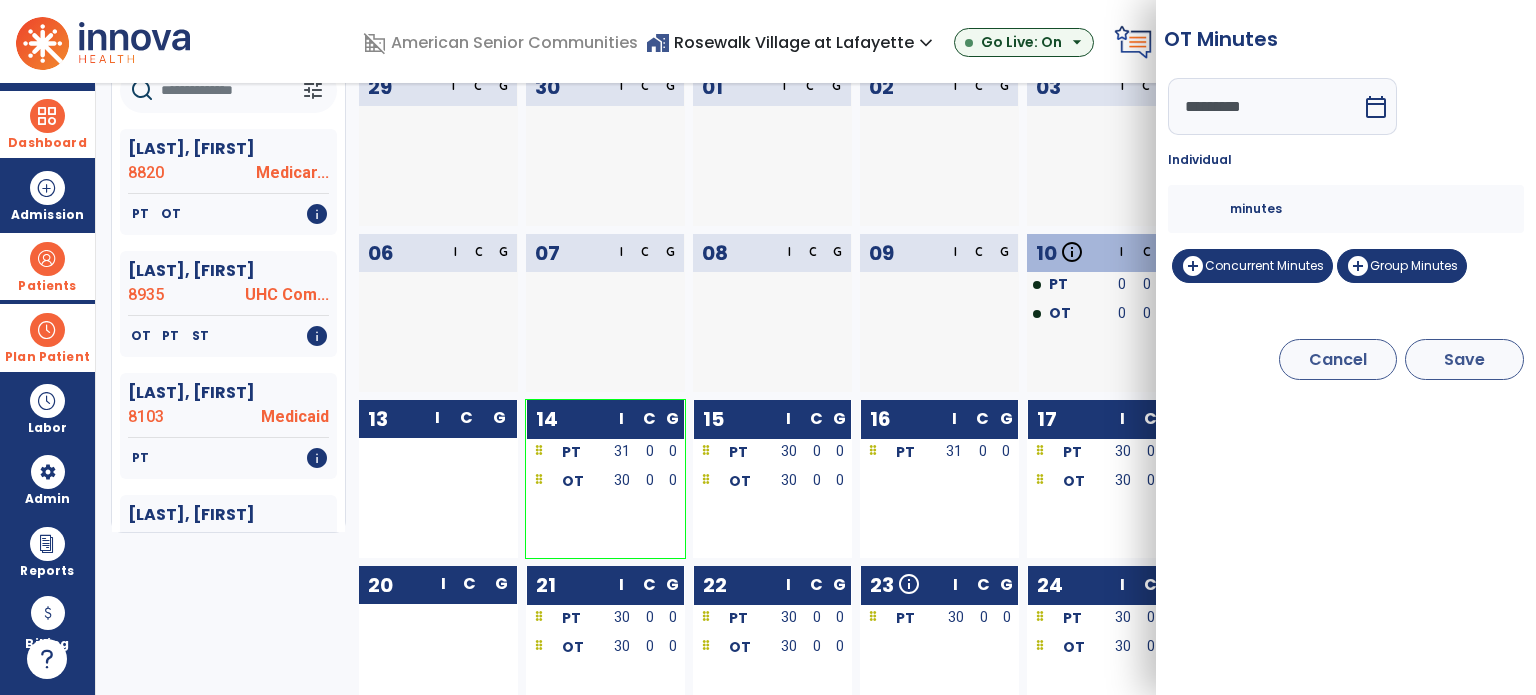 type on "**" 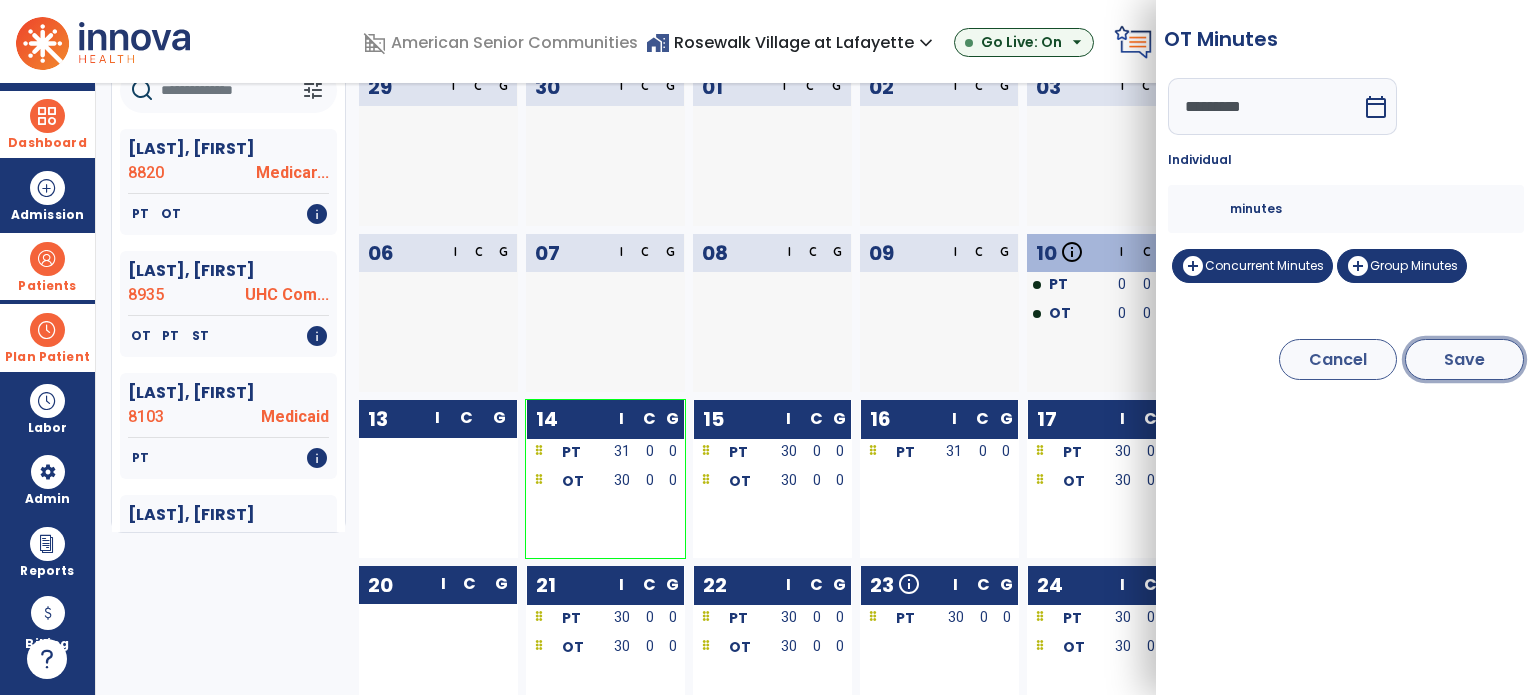click on "Save" at bounding box center [1464, 359] 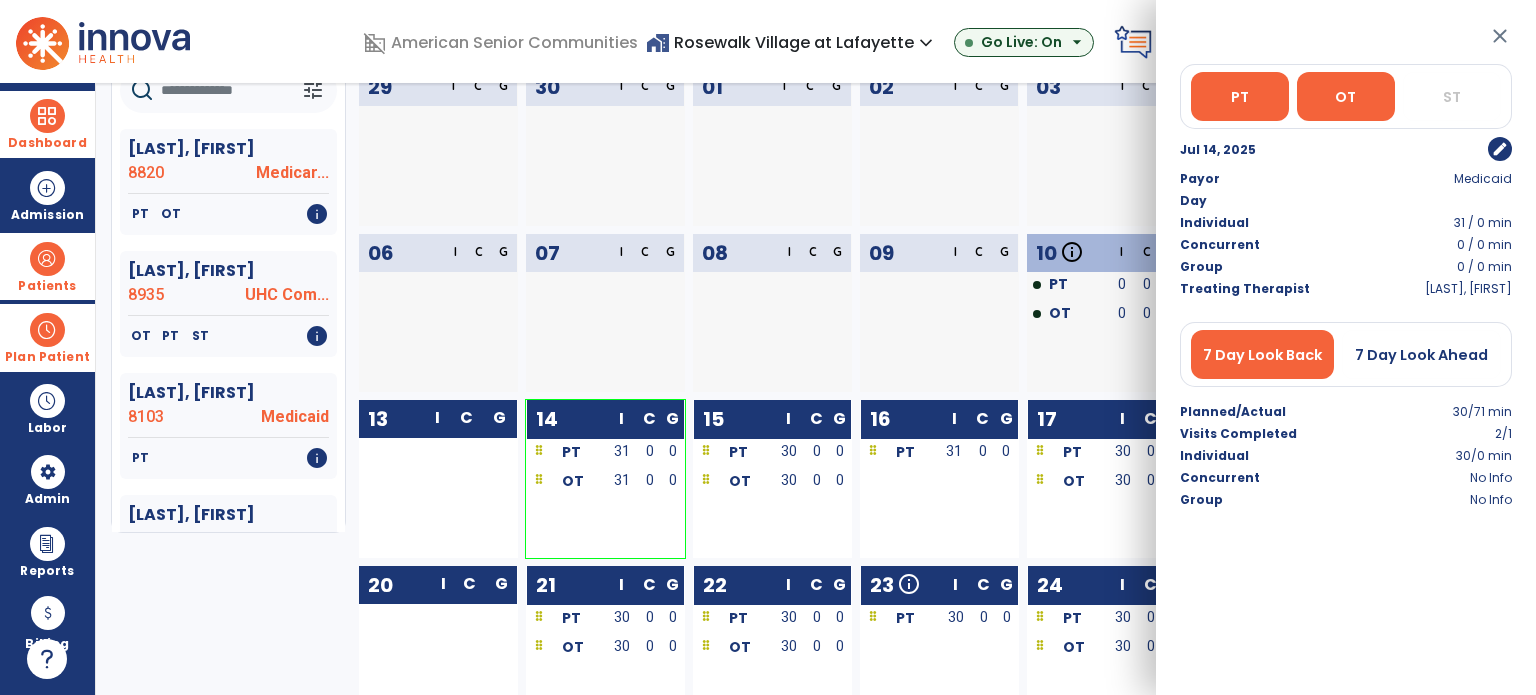 click on "close" at bounding box center (1500, 36) 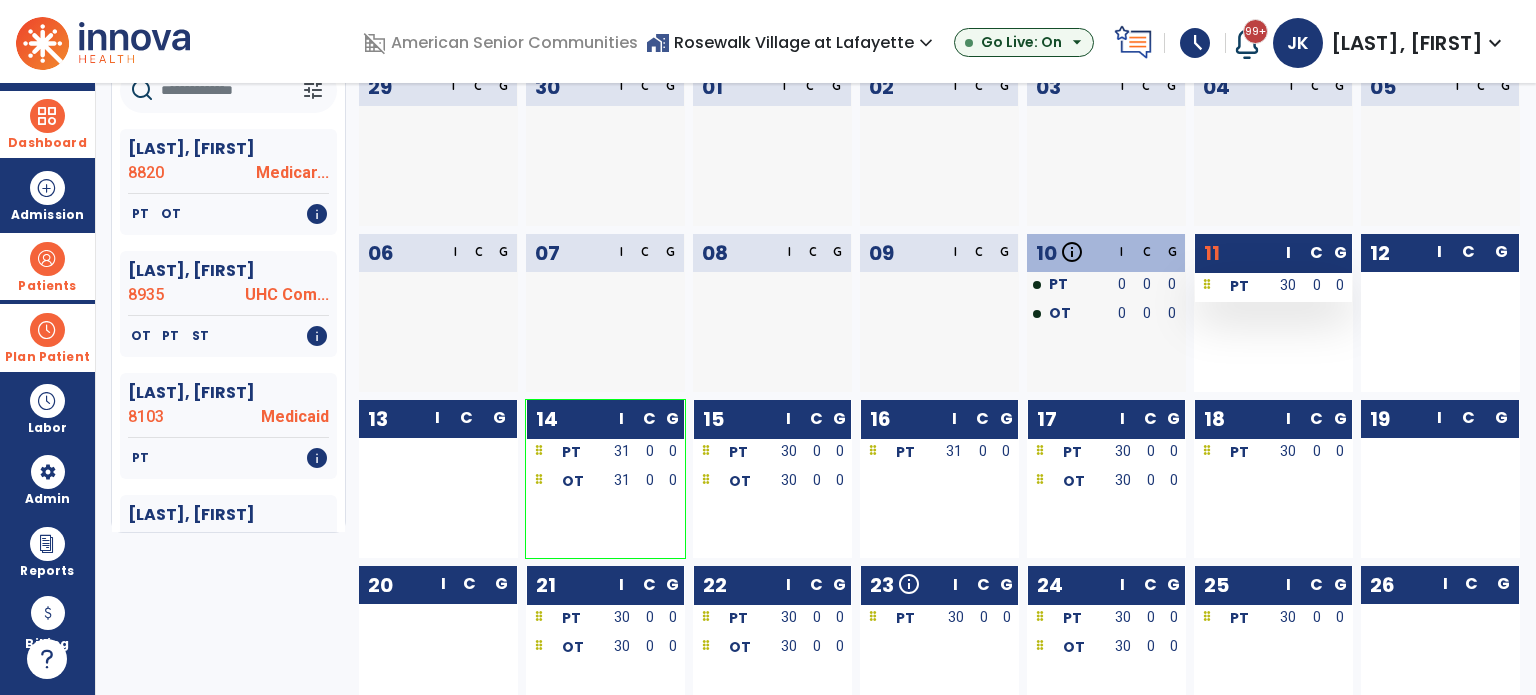 click on "30" at bounding box center (1289, 285) 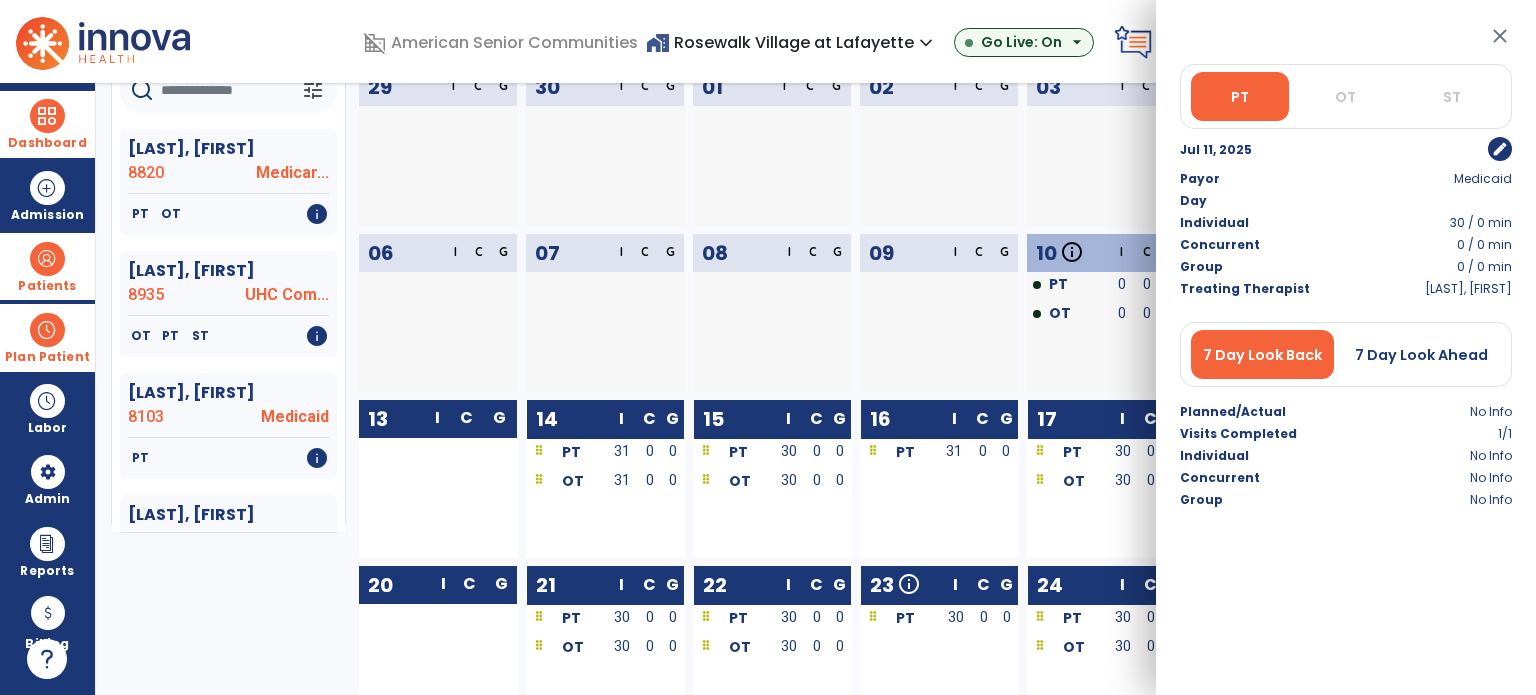 click on "close" at bounding box center (1500, 36) 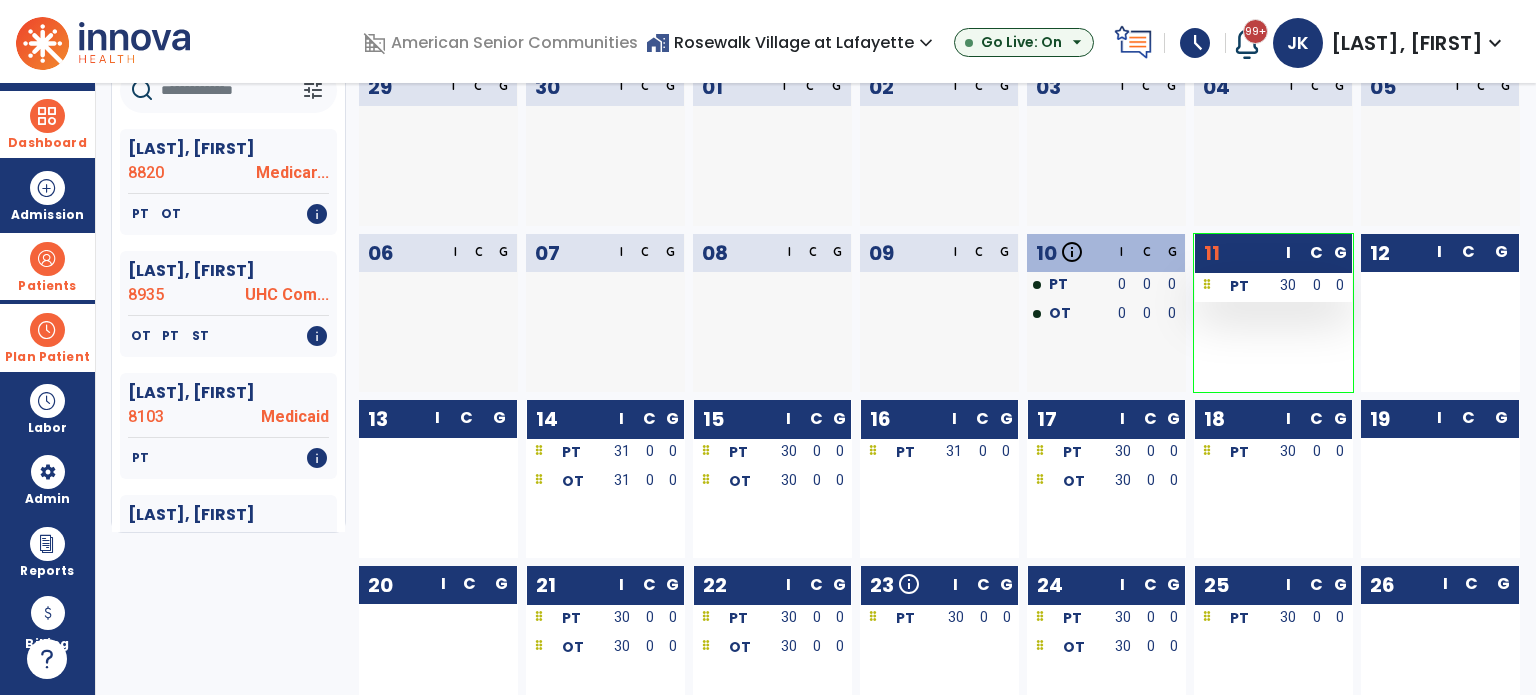 click on "30" at bounding box center [1289, 287] 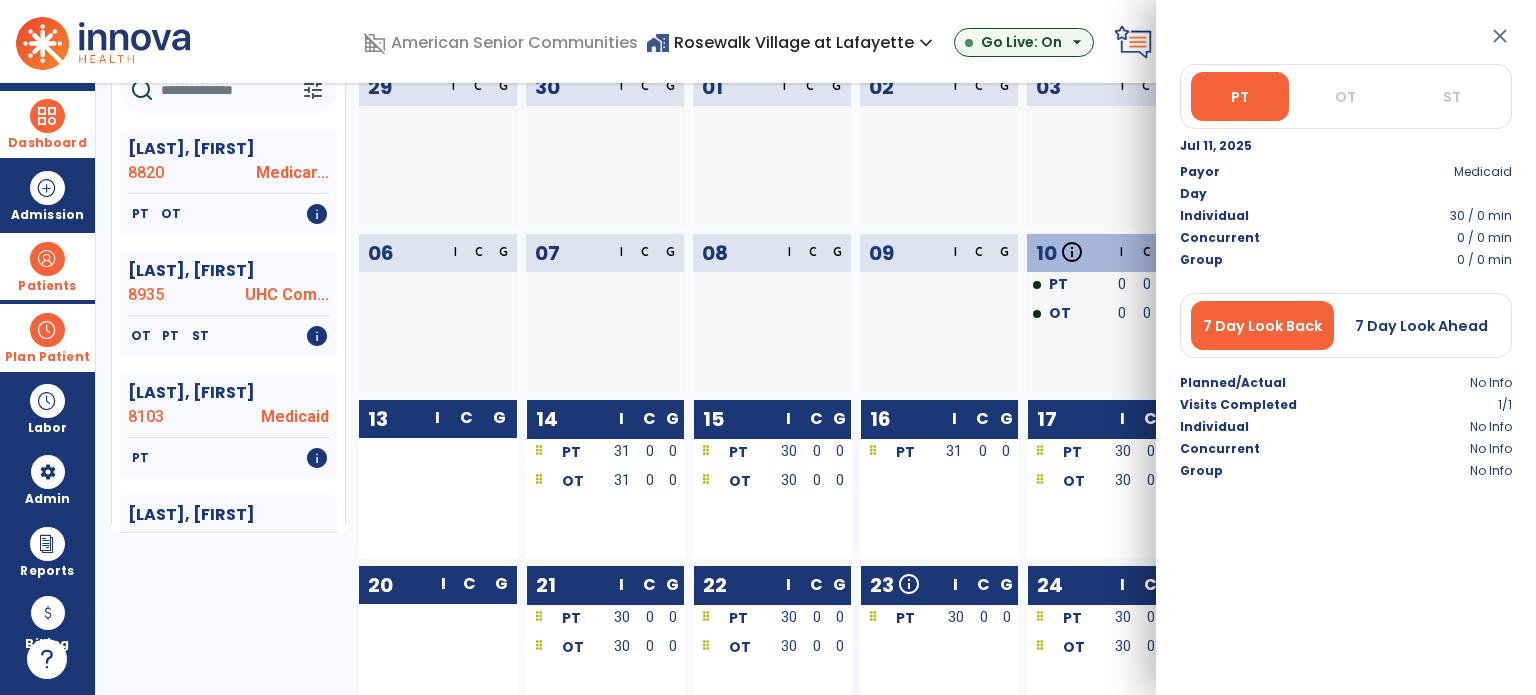 click on "close" at bounding box center [1500, 36] 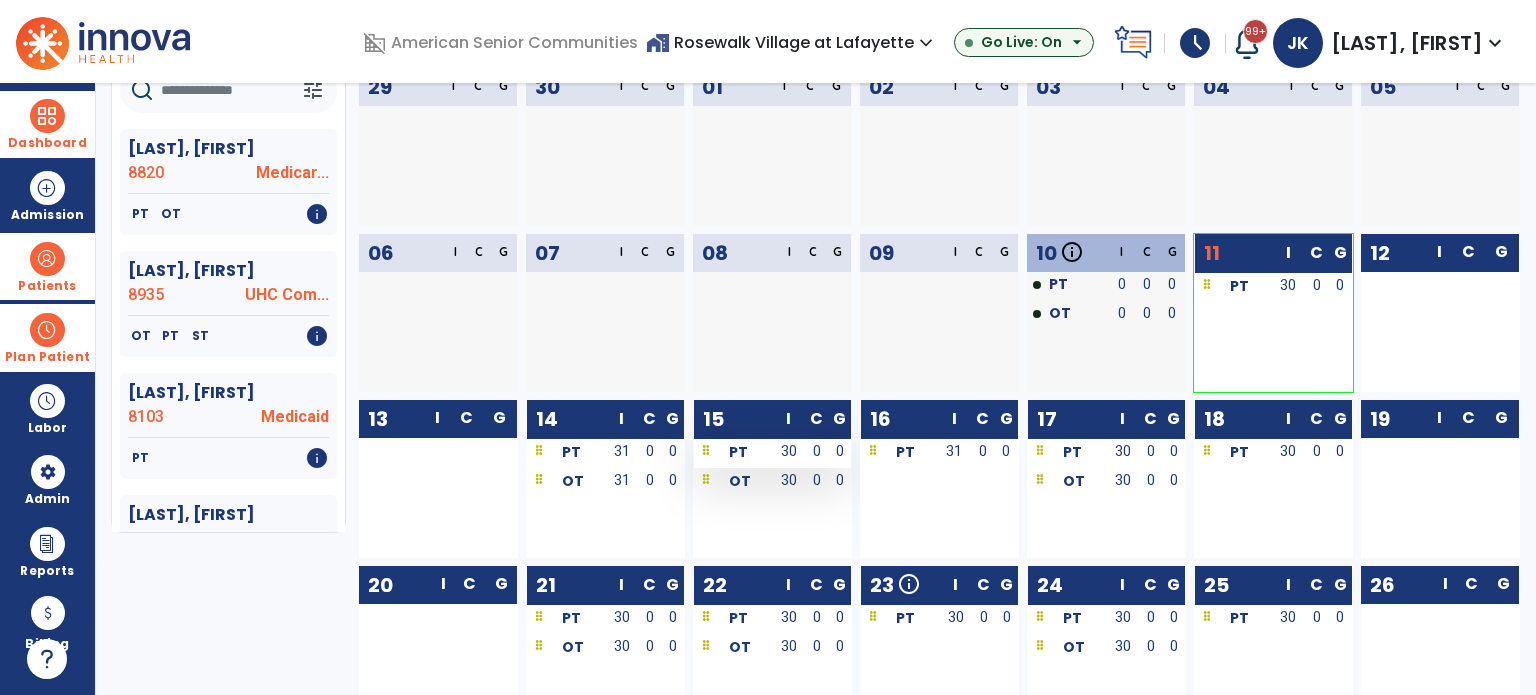 click on "30" at bounding box center [789, 453] 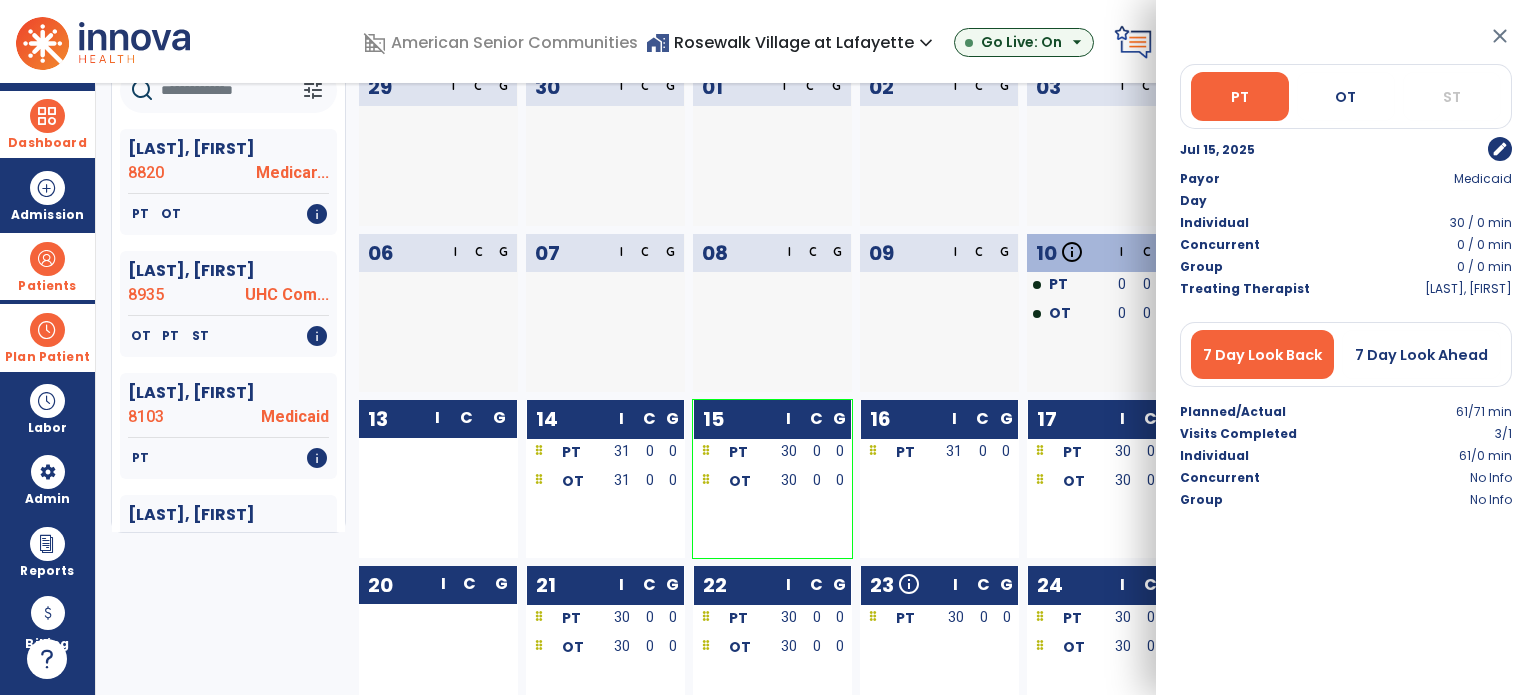 click on "close" at bounding box center (1500, 36) 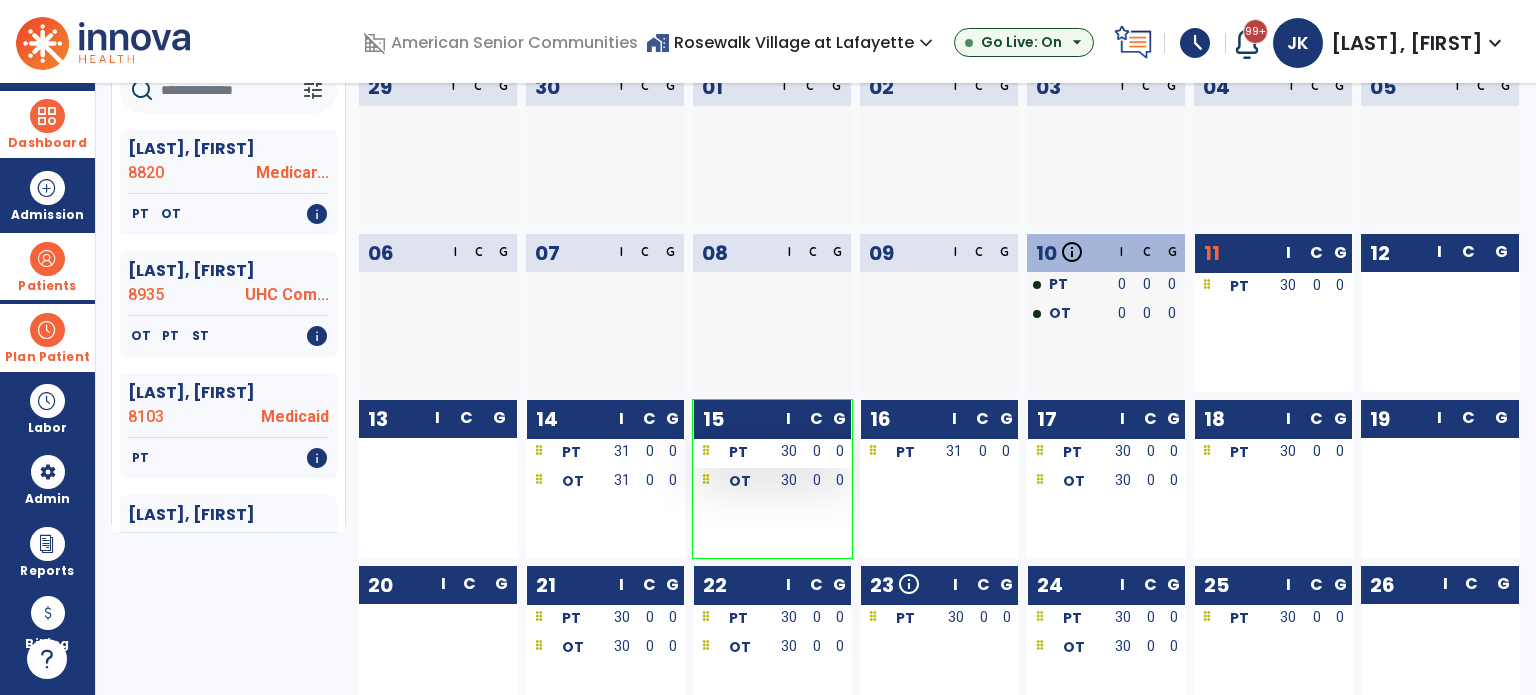 click on "30" at bounding box center [789, 453] 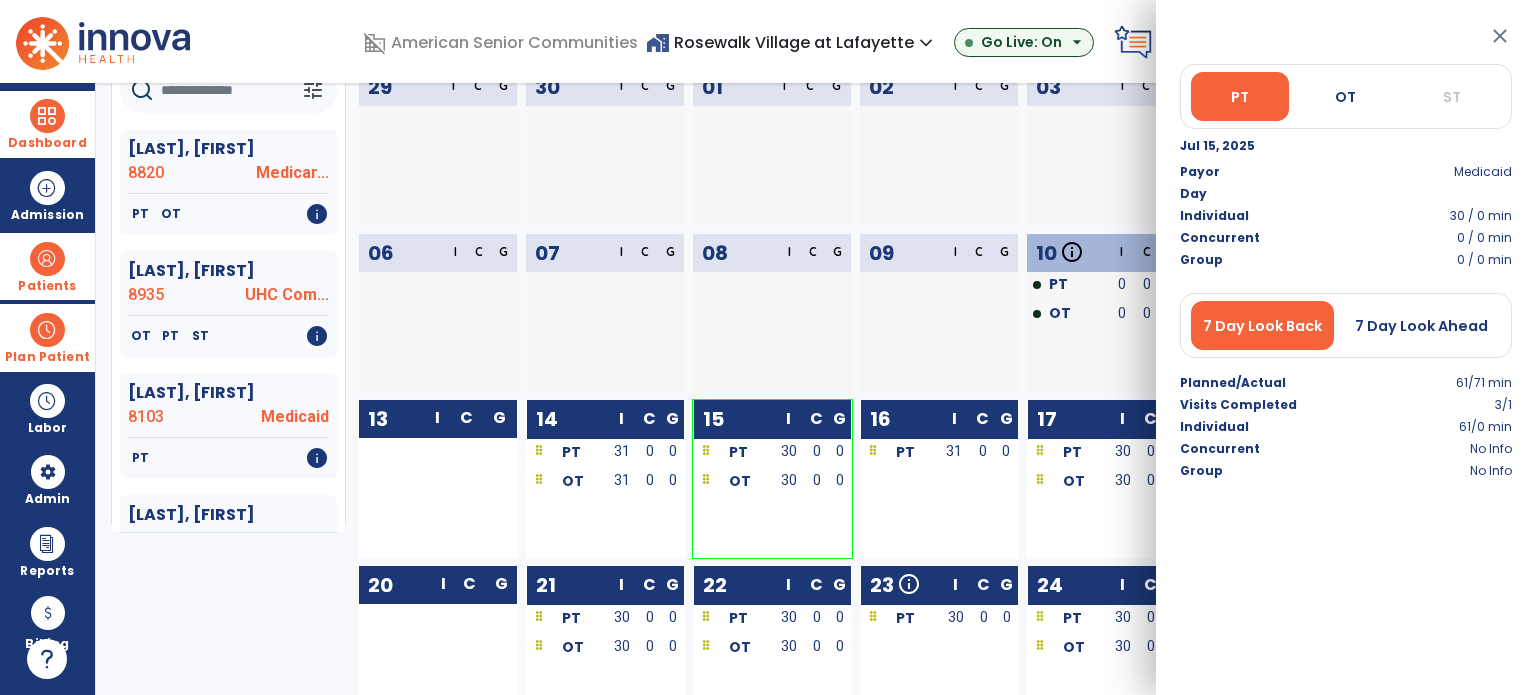 drag, startPoint x: 1384, startPoint y: 94, endPoint x: 1532, endPoint y: 239, distance: 207.19315 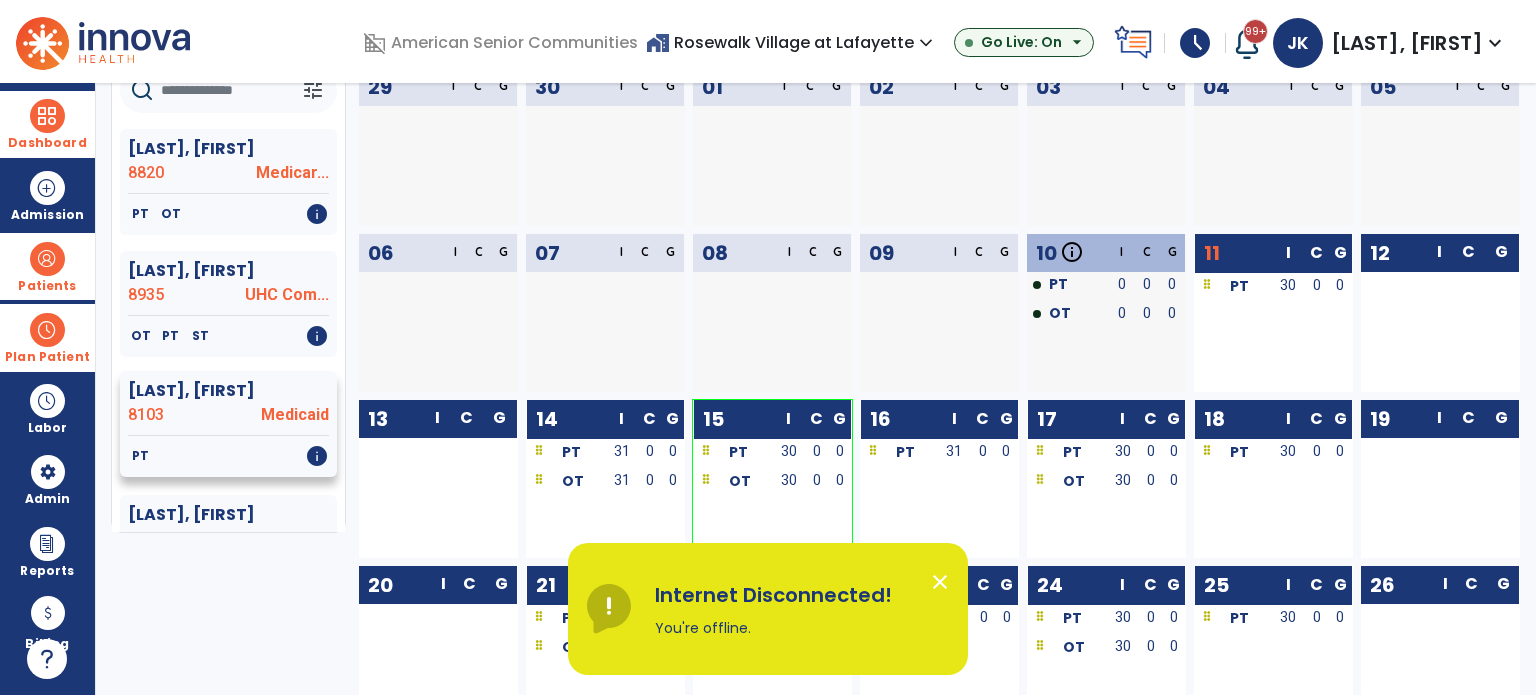 click on "Medicaid" 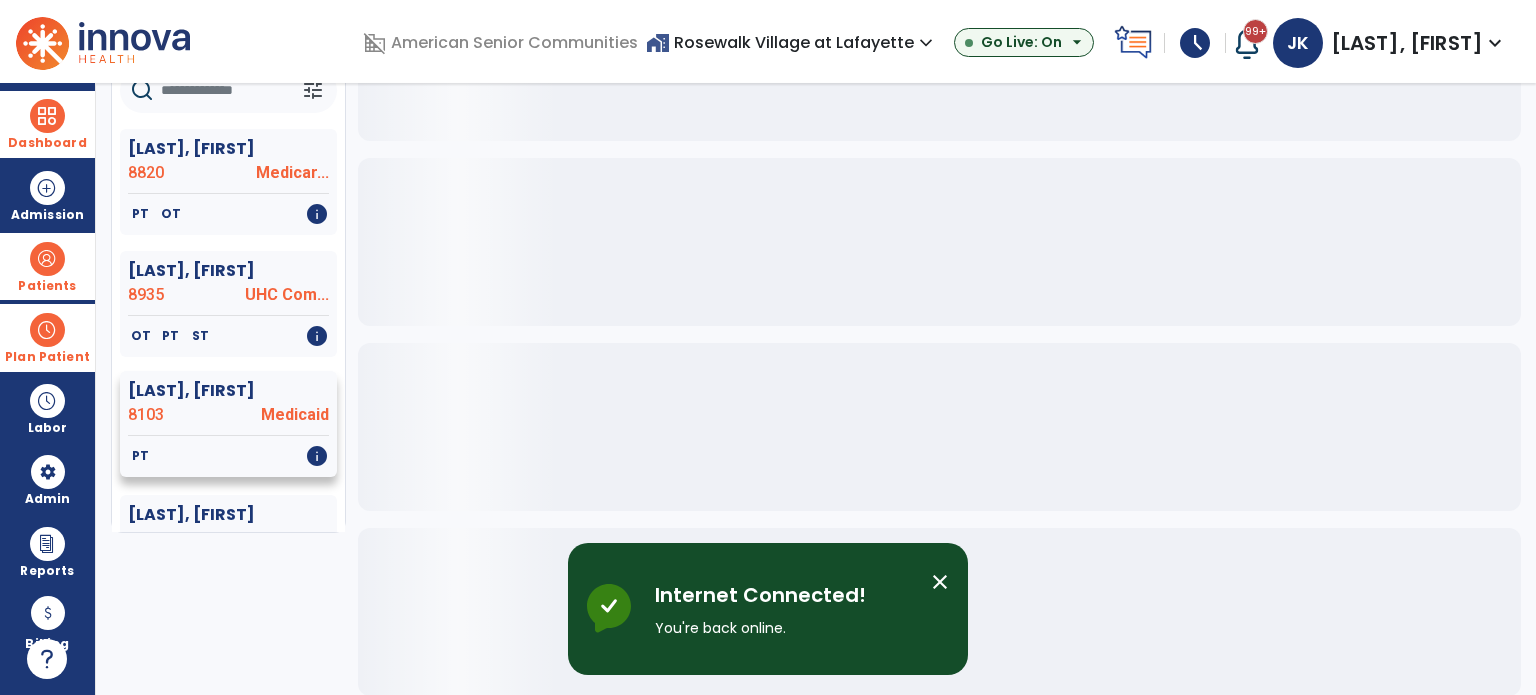 scroll, scrollTop: 0, scrollLeft: 0, axis: both 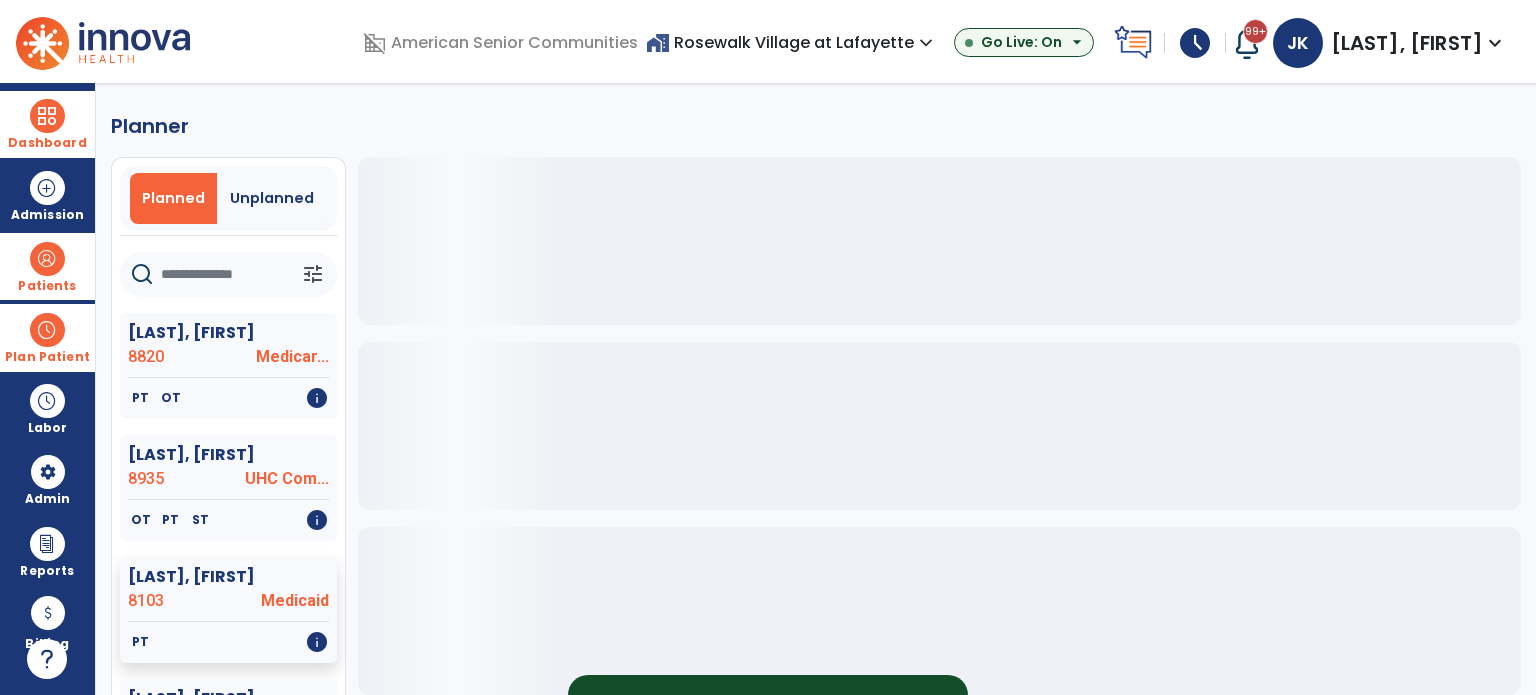 click at bounding box center (47, 116) 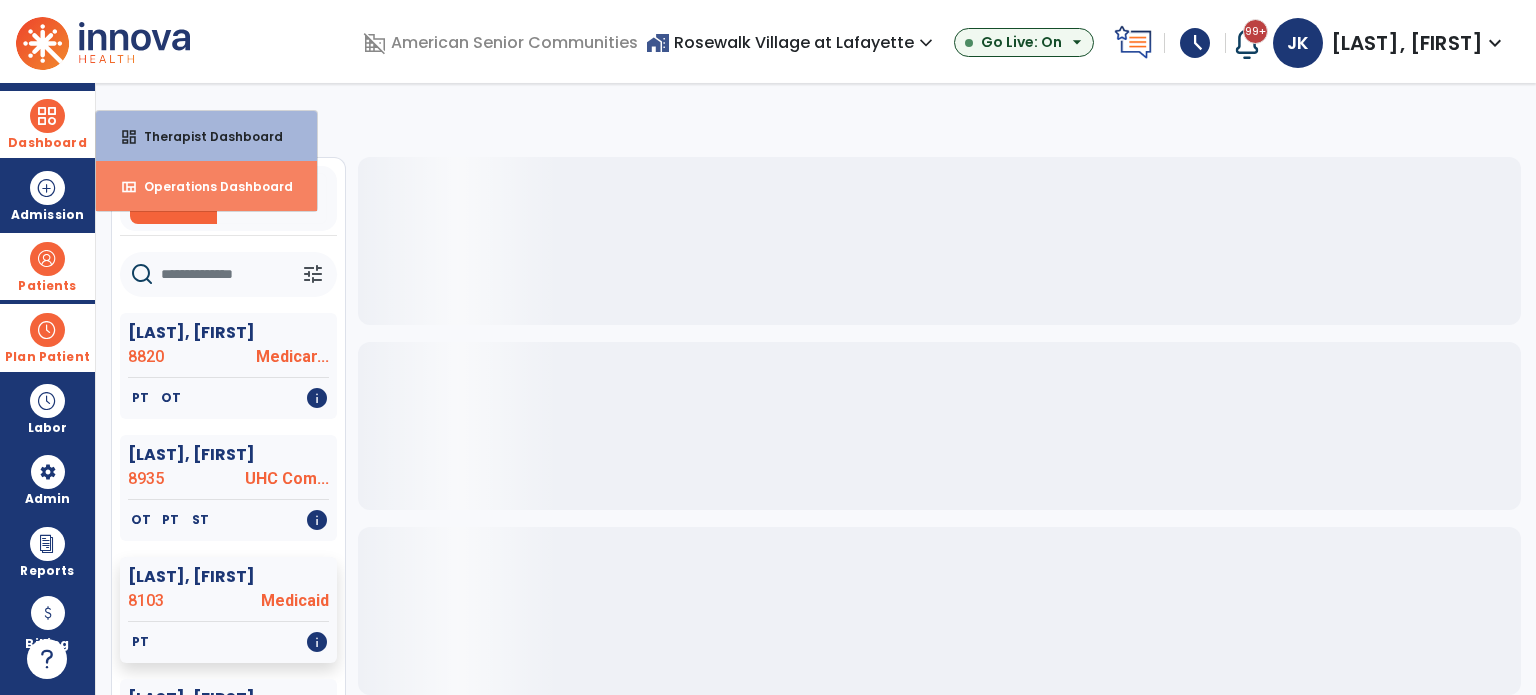 click on "Operations Dashboard" at bounding box center (210, 186) 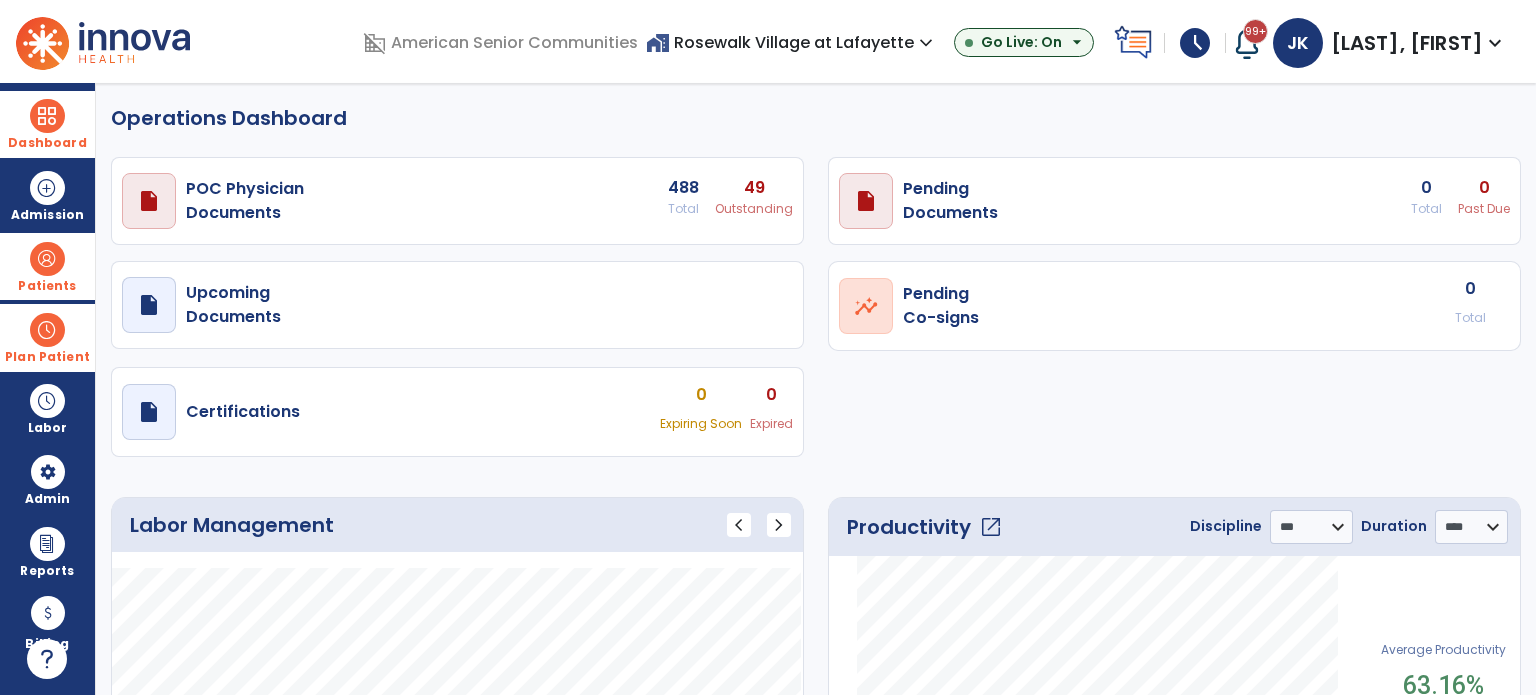 select on "***" 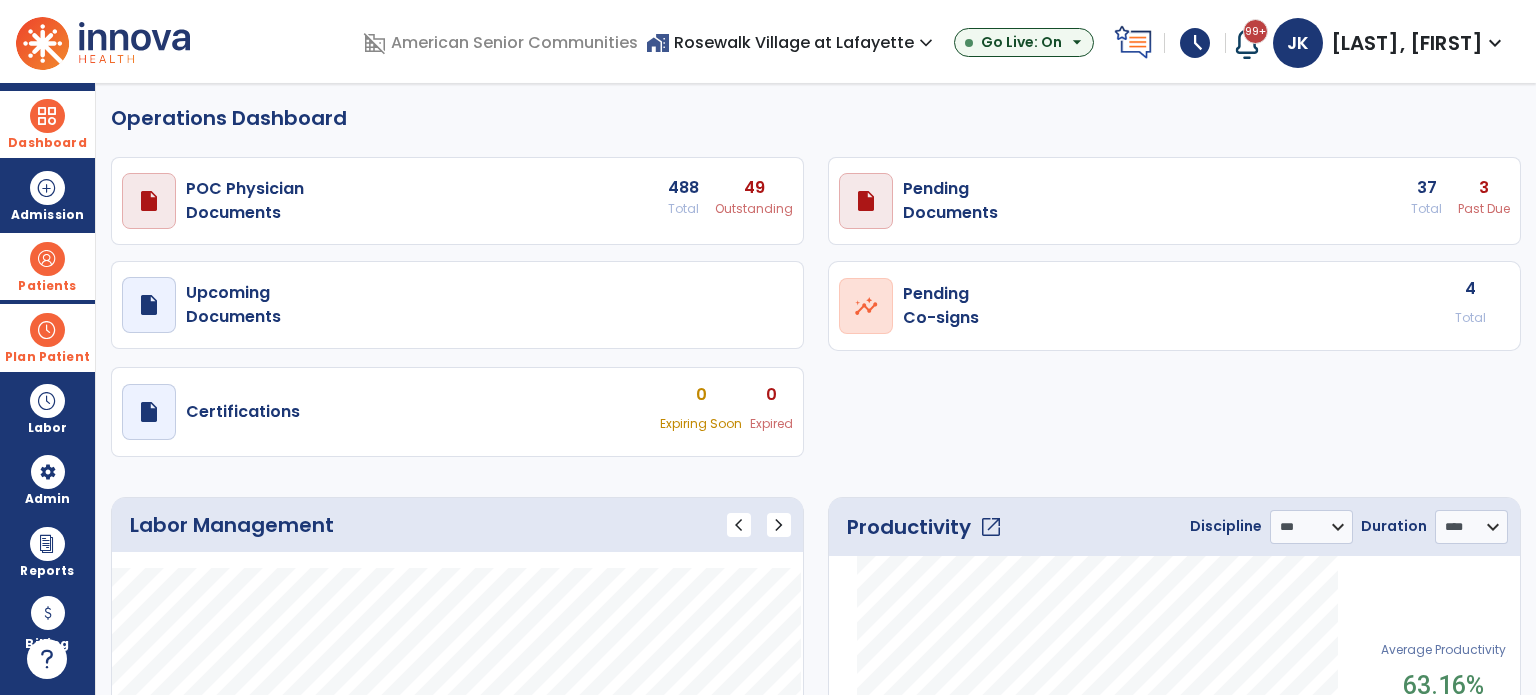 click at bounding box center (47, 330) 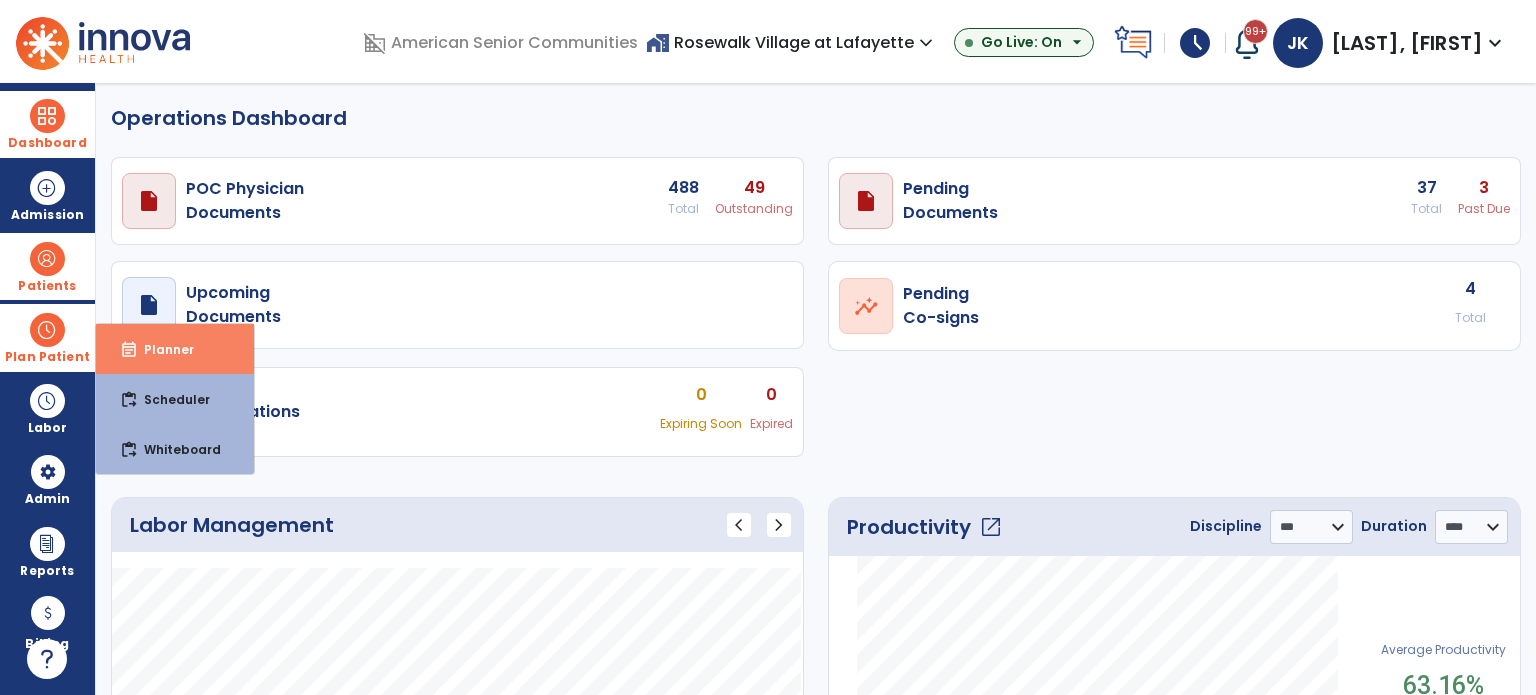 click on "Planner" at bounding box center [161, 349] 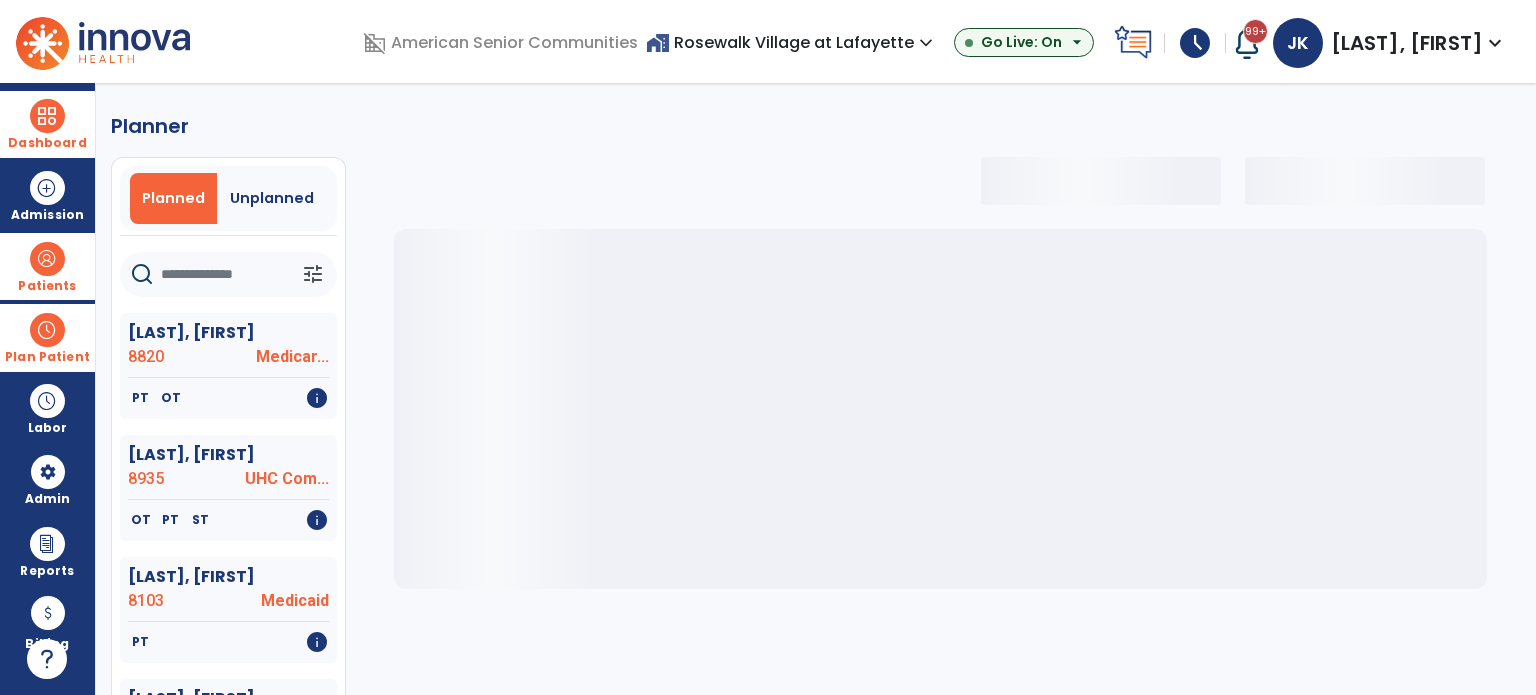 select on "***" 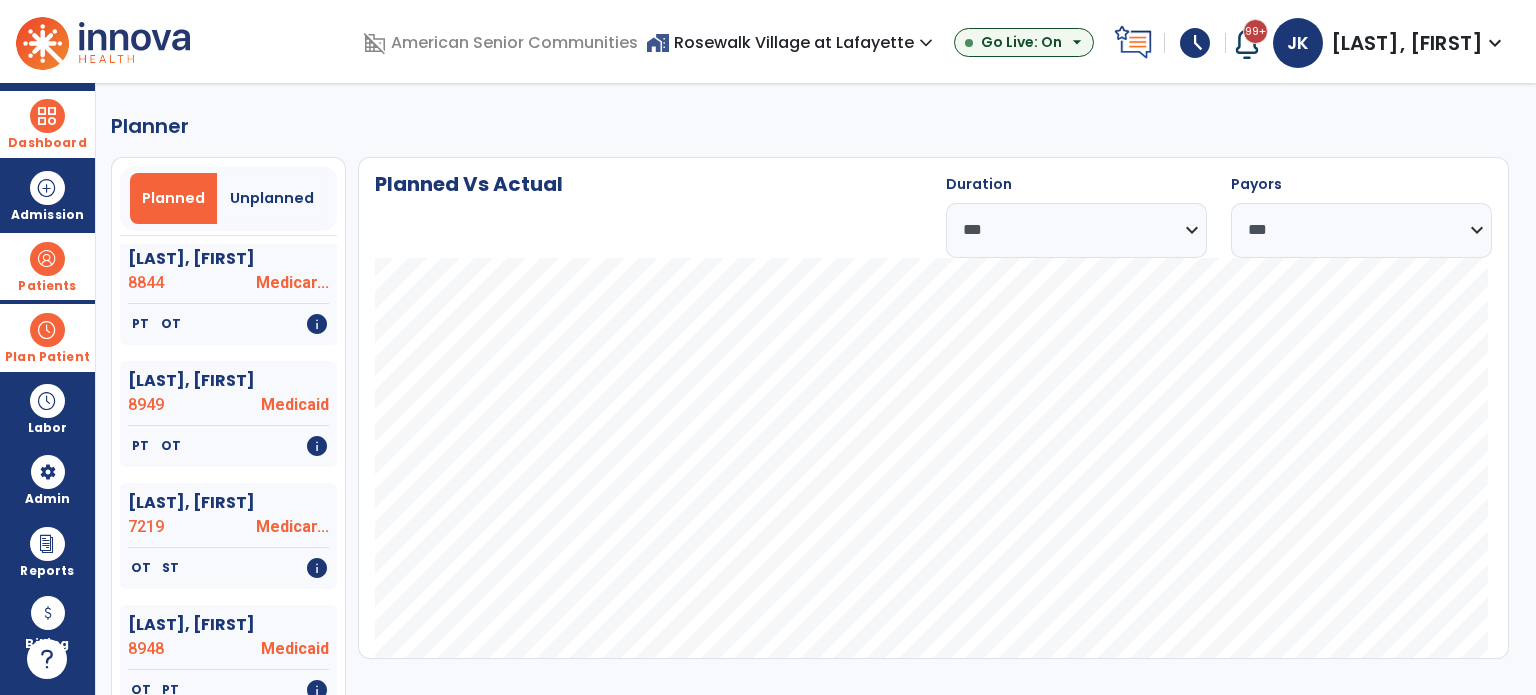 scroll, scrollTop: 954, scrollLeft: 0, axis: vertical 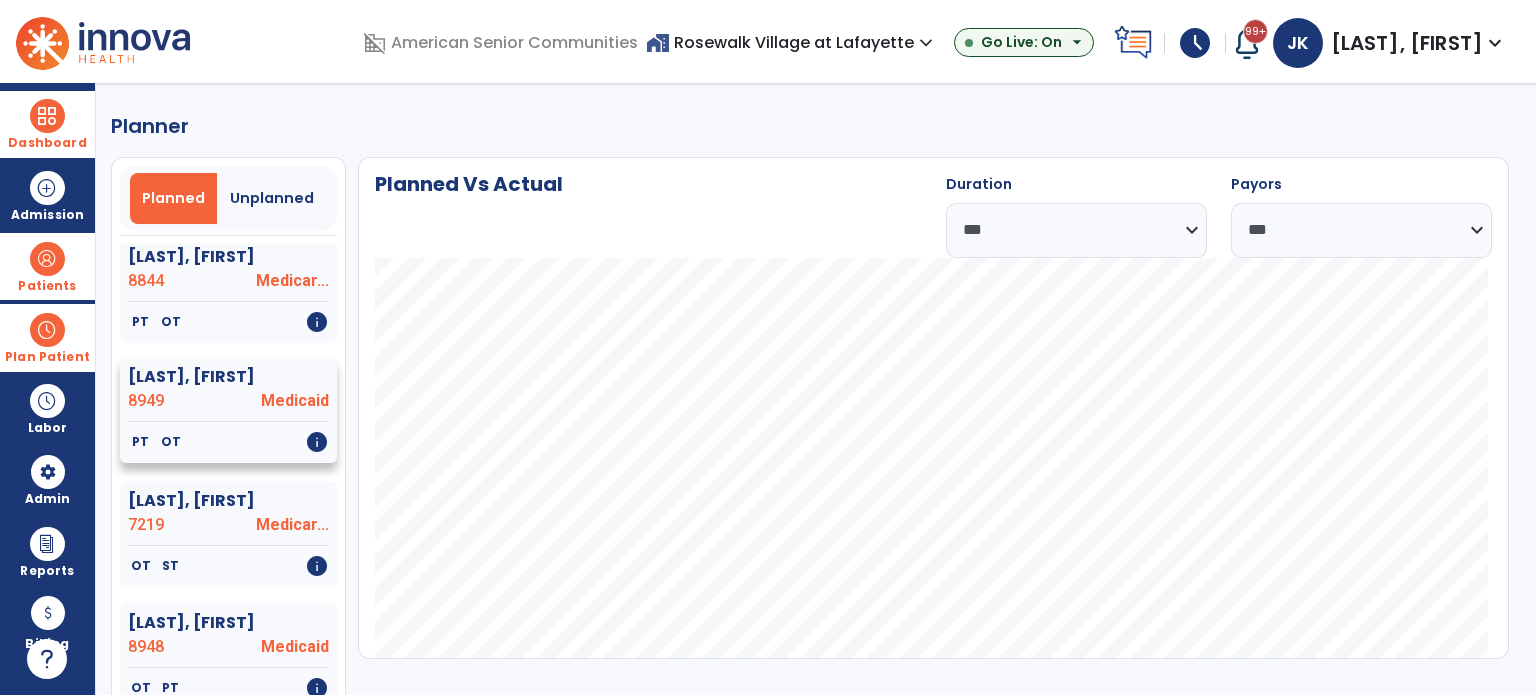click on "Medicaid" 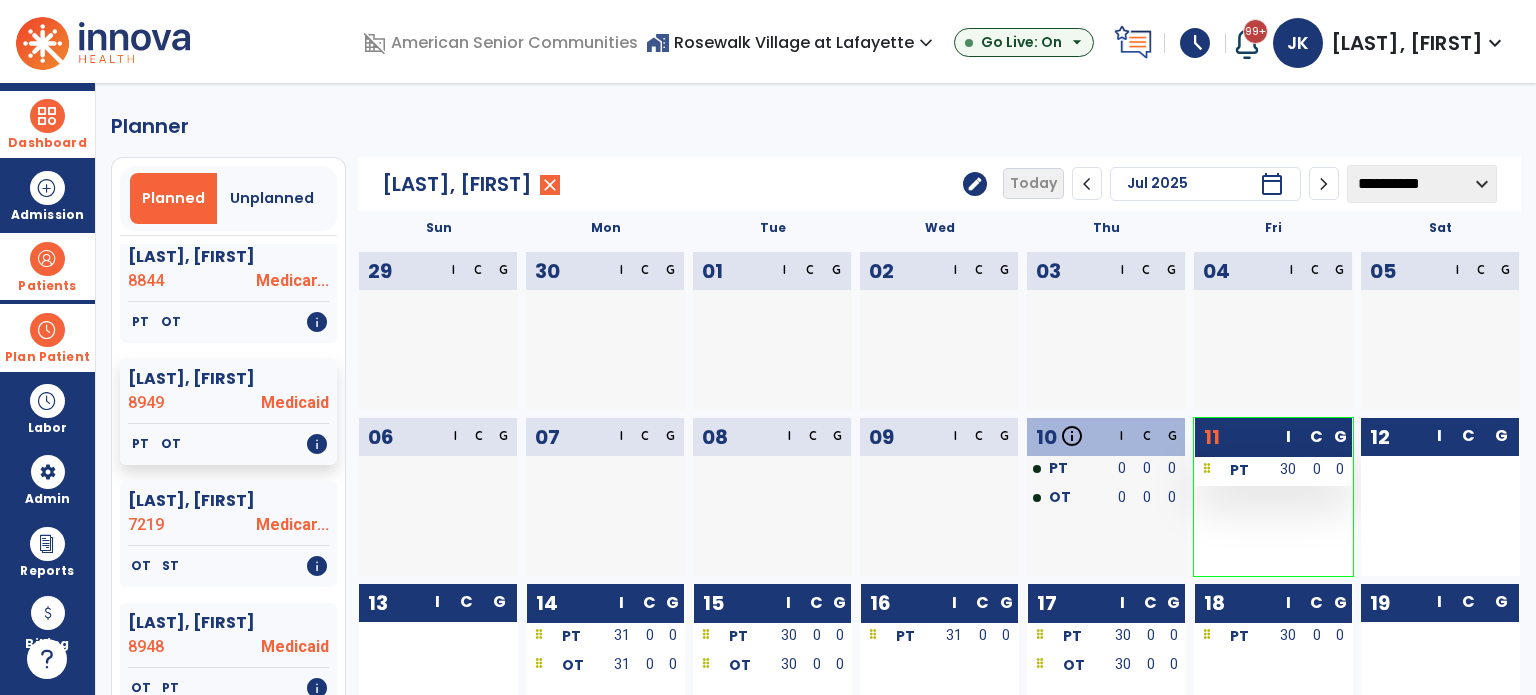 click on "30" at bounding box center [1289, 469] 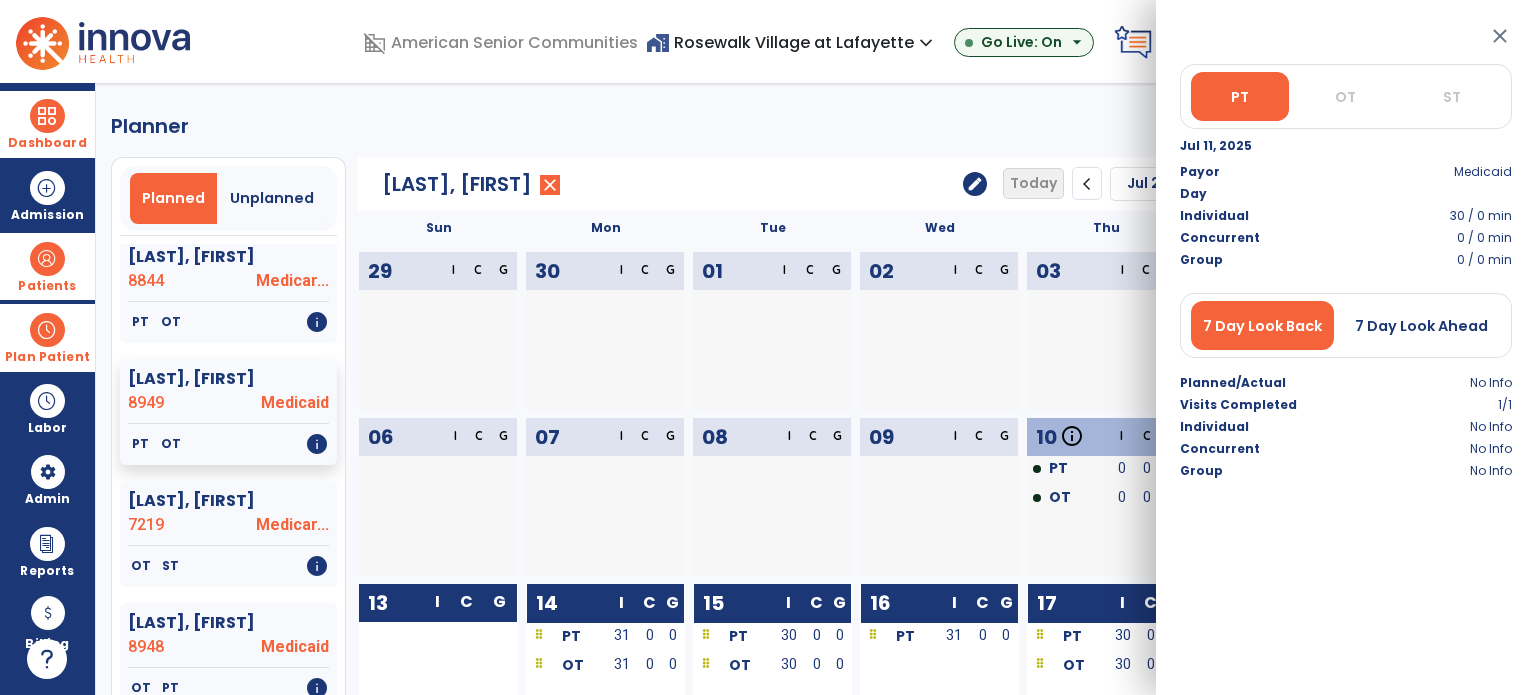 click on "close" at bounding box center (1500, 36) 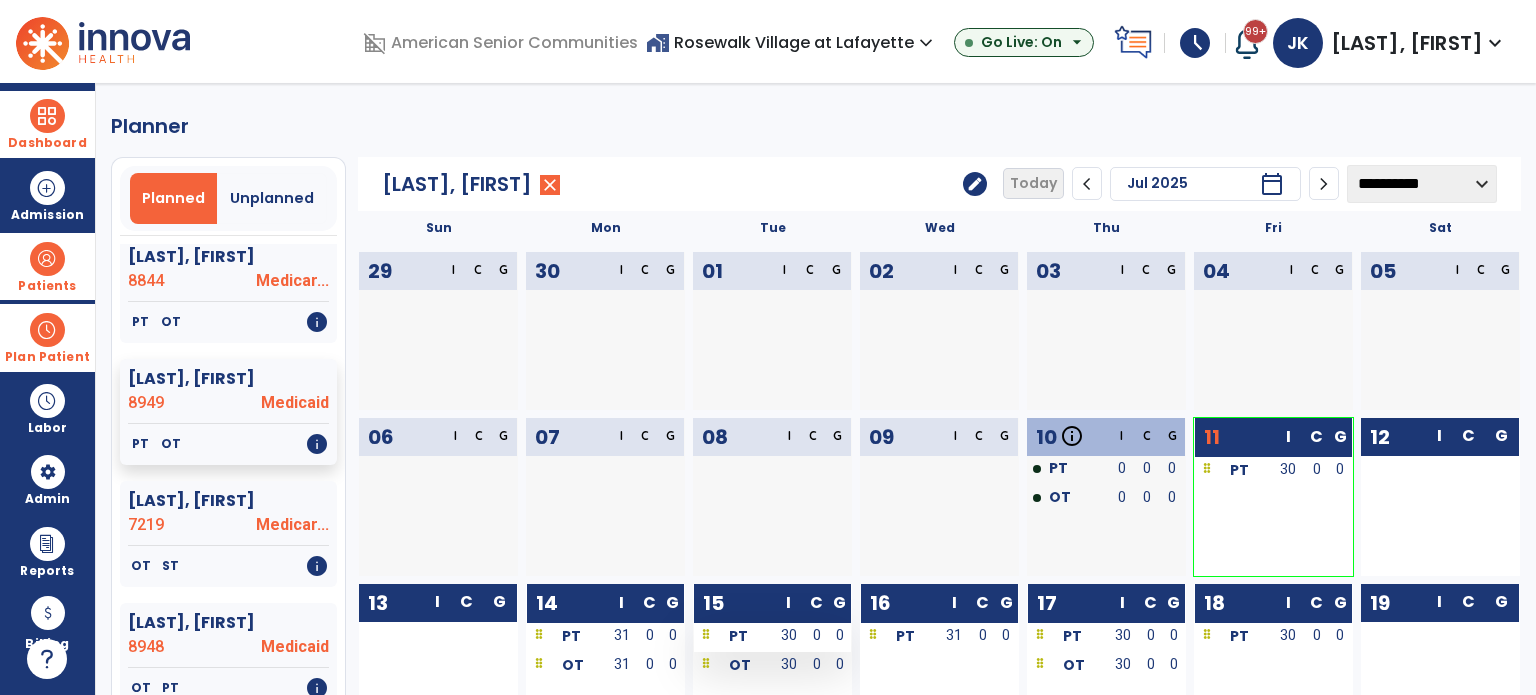 click on "30" at bounding box center [789, 637] 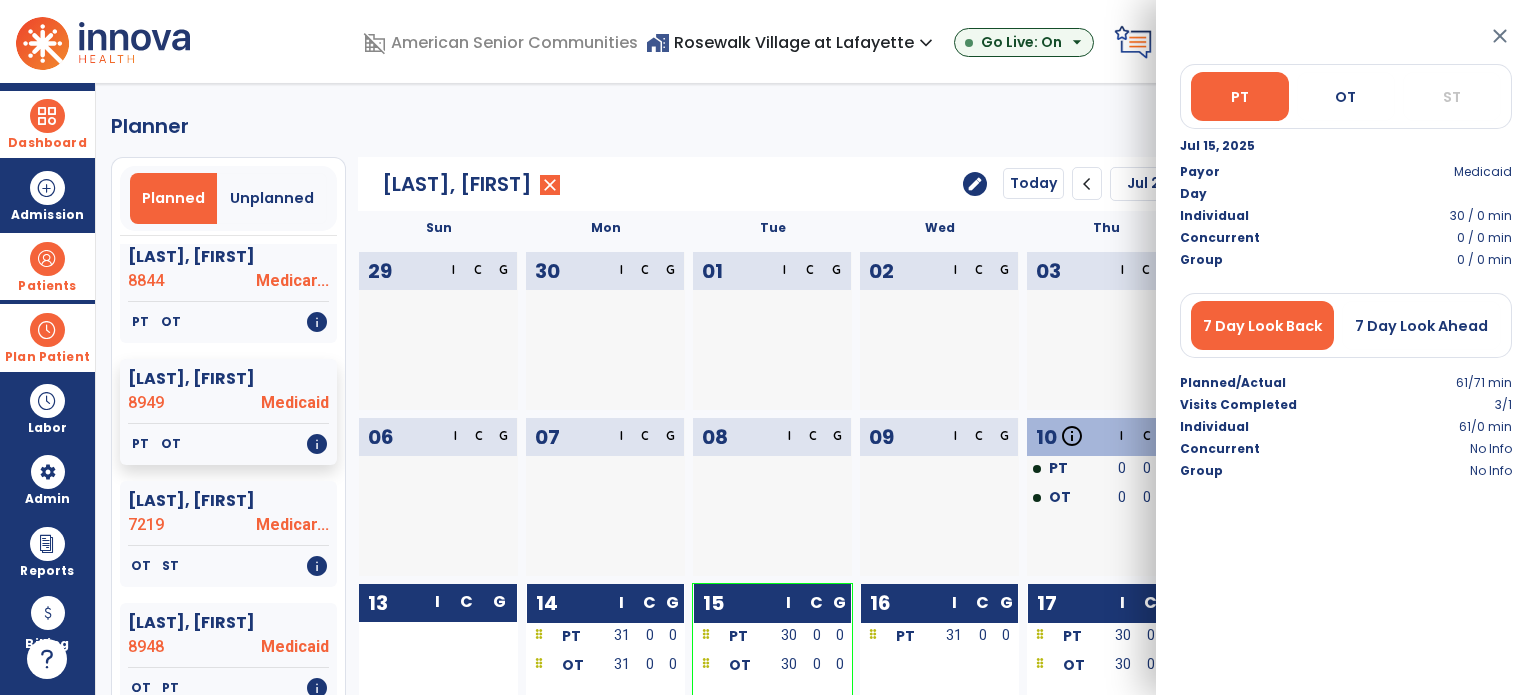 click on "close" at bounding box center (1500, 36) 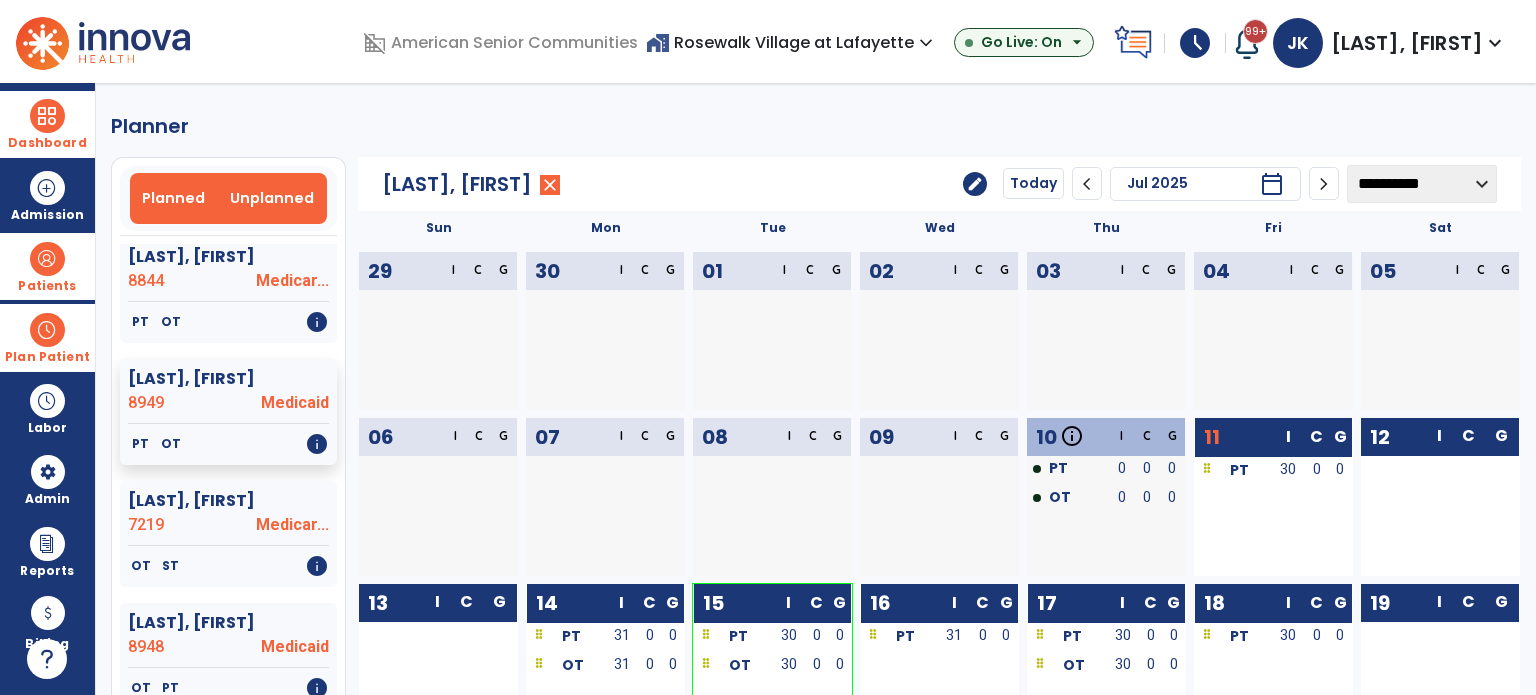 click on "Unplanned" at bounding box center (272, 198) 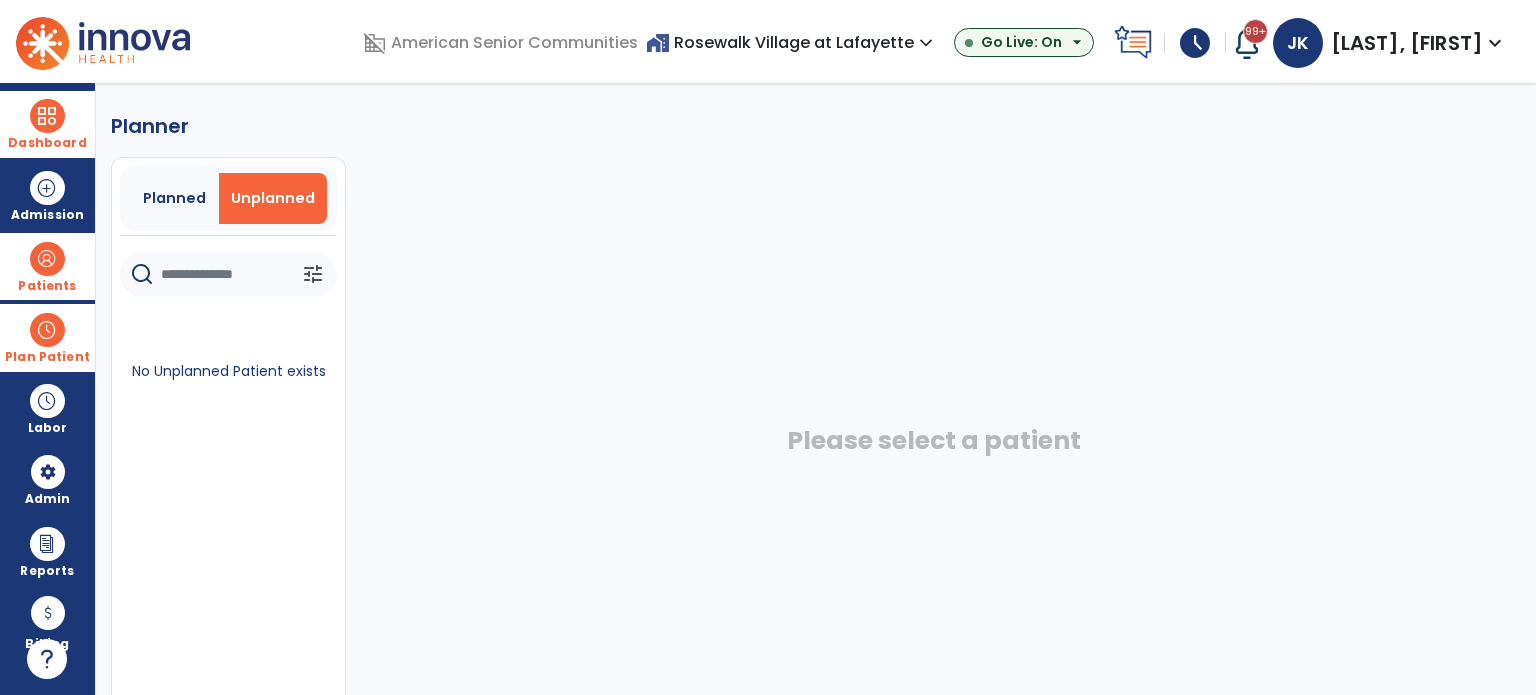 scroll, scrollTop: 0, scrollLeft: 0, axis: both 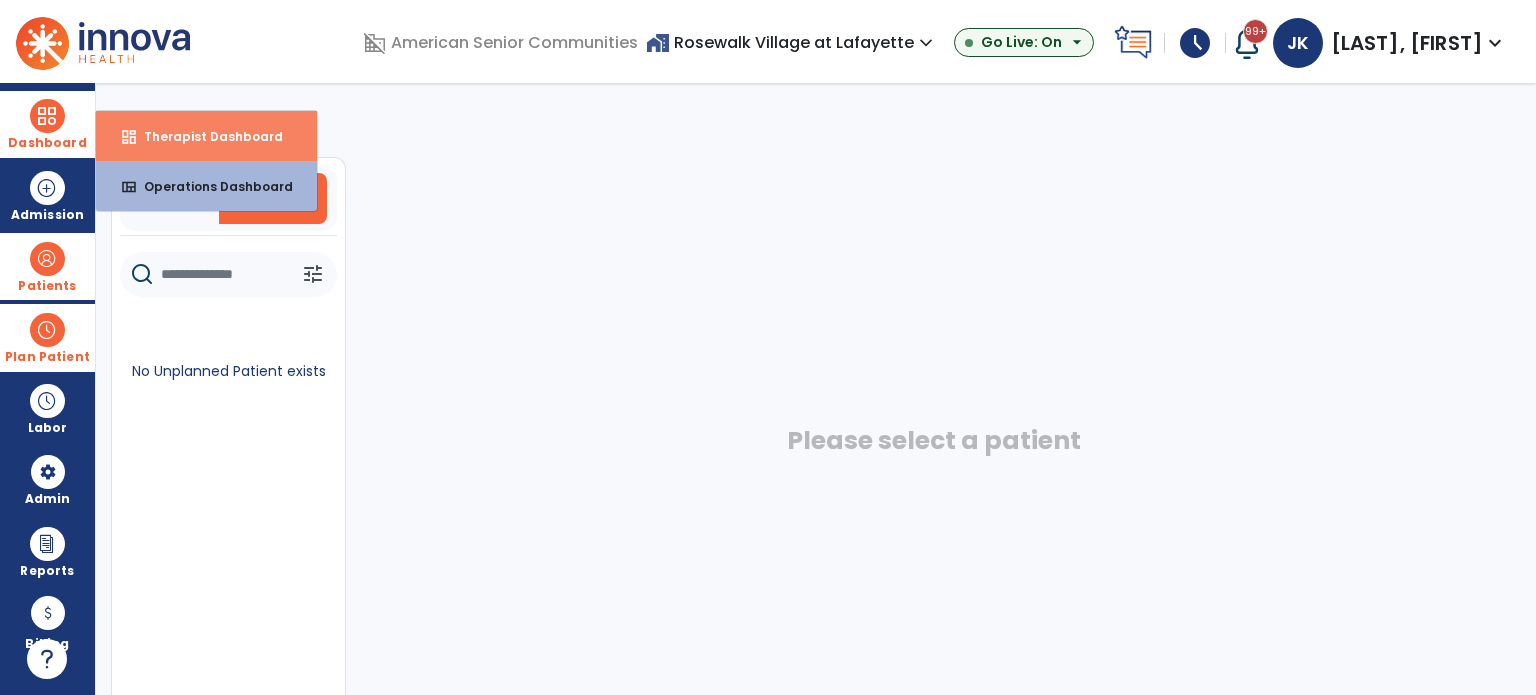 click on "dashboard  Therapist Dashboard" at bounding box center [206, 136] 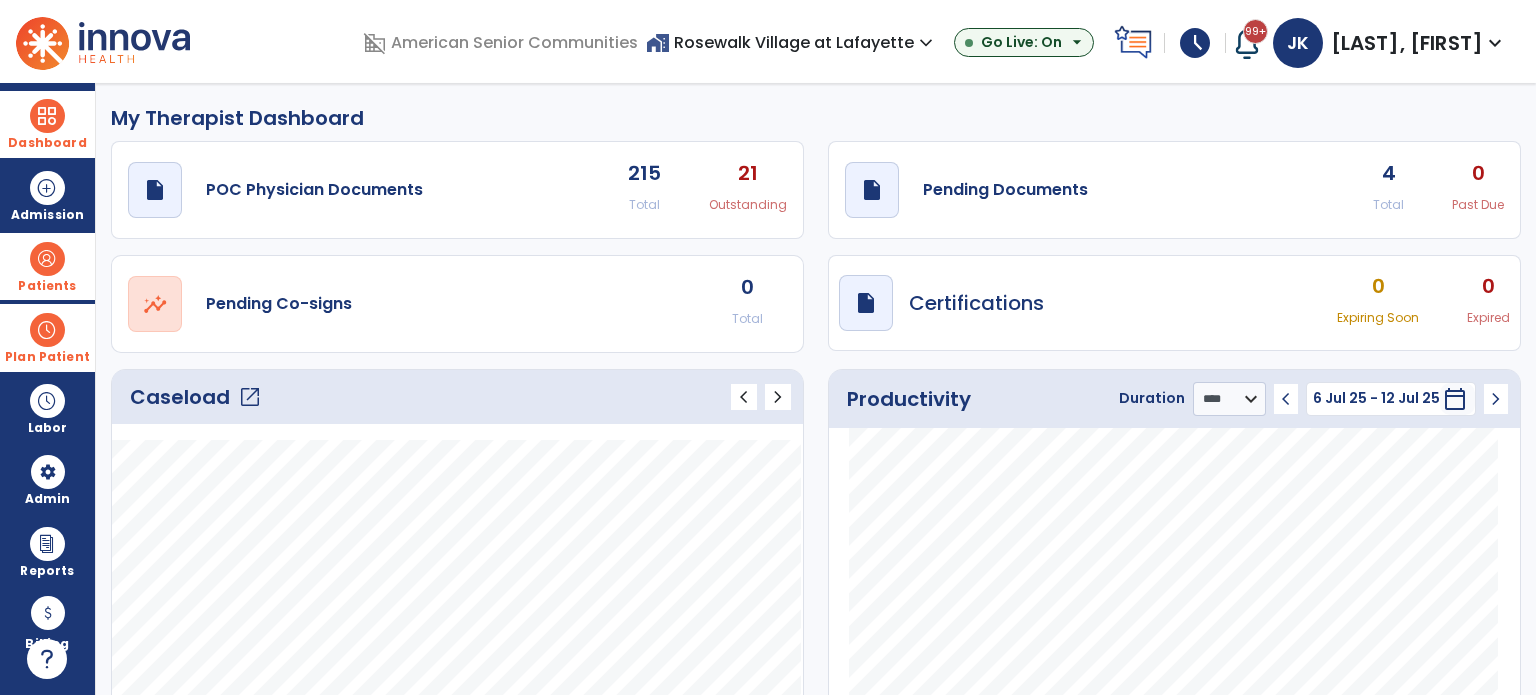 click on "Plan Patient" at bounding box center [47, 266] 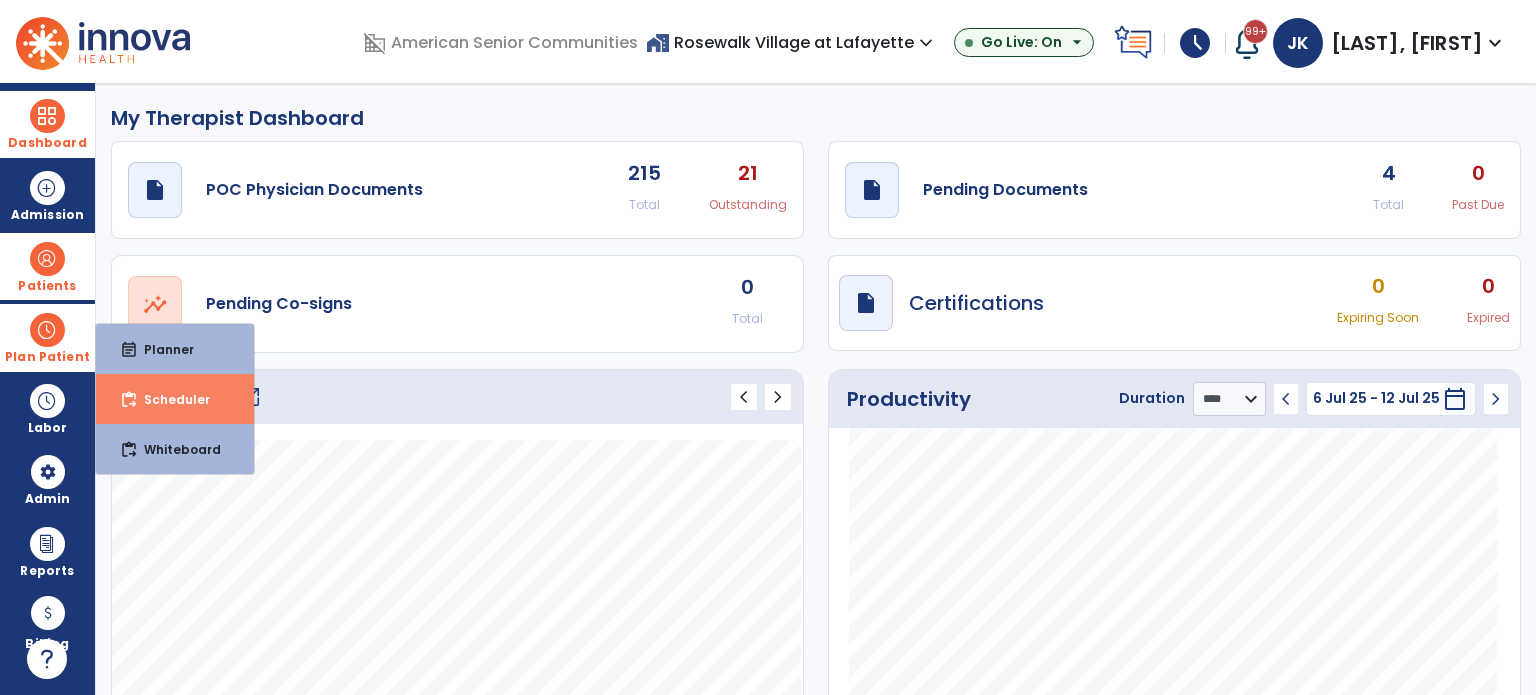 click on "Scheduler" at bounding box center [169, 399] 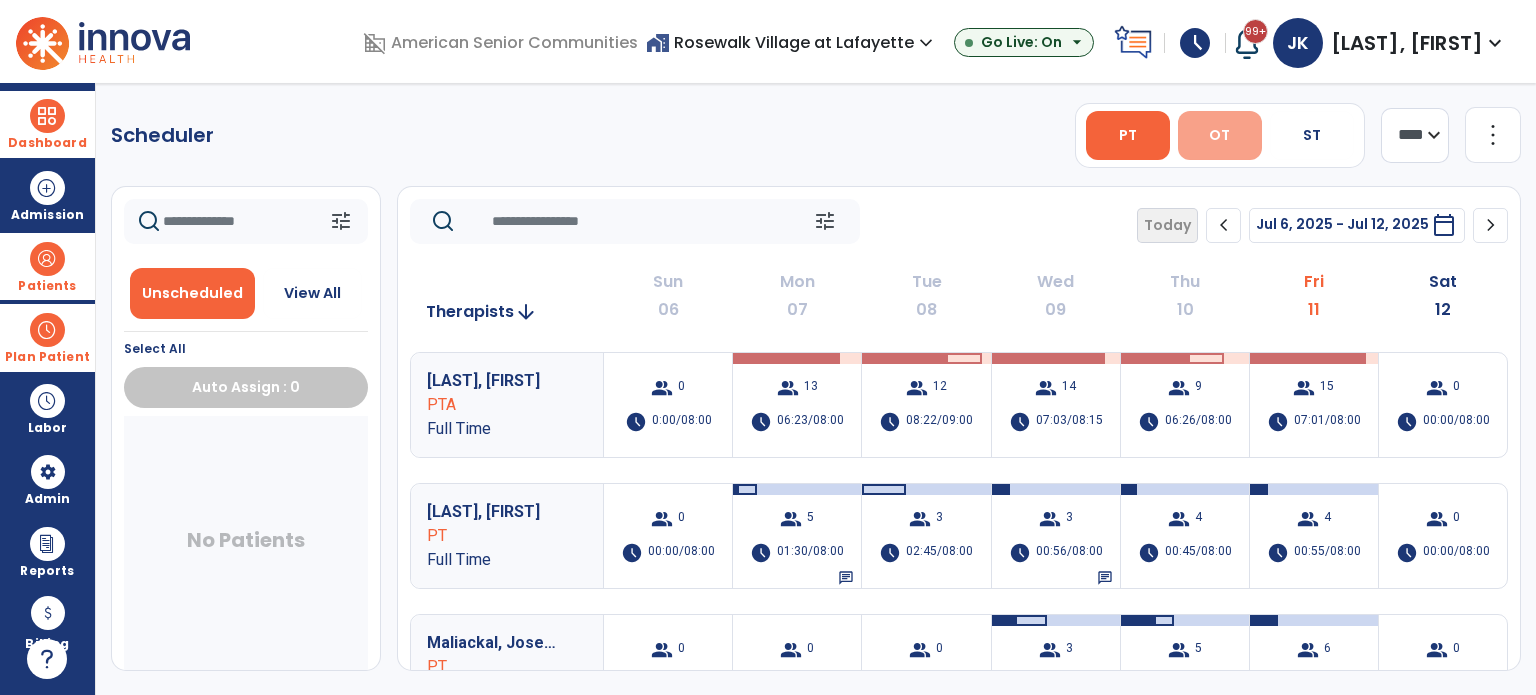 click on "OT" at bounding box center [1219, 135] 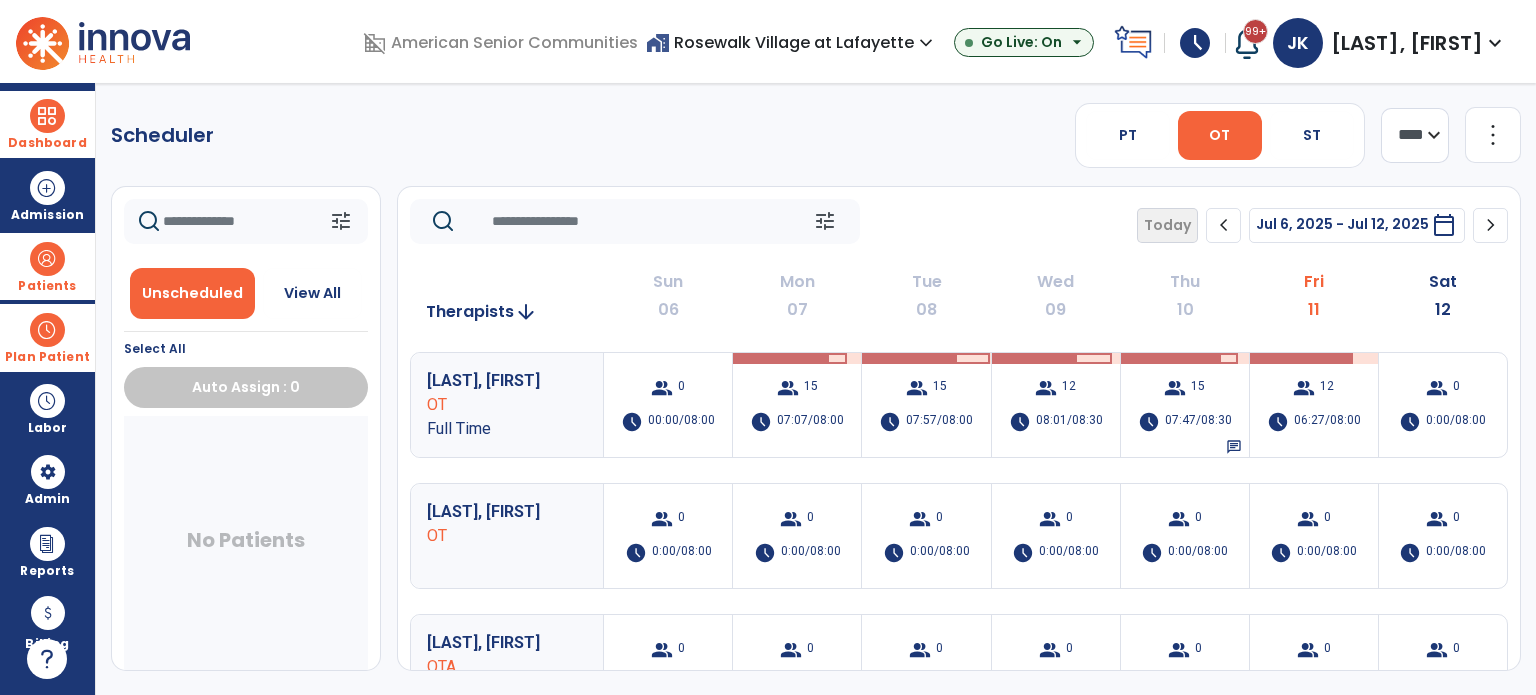 click on "Plan Patient" at bounding box center [47, 357] 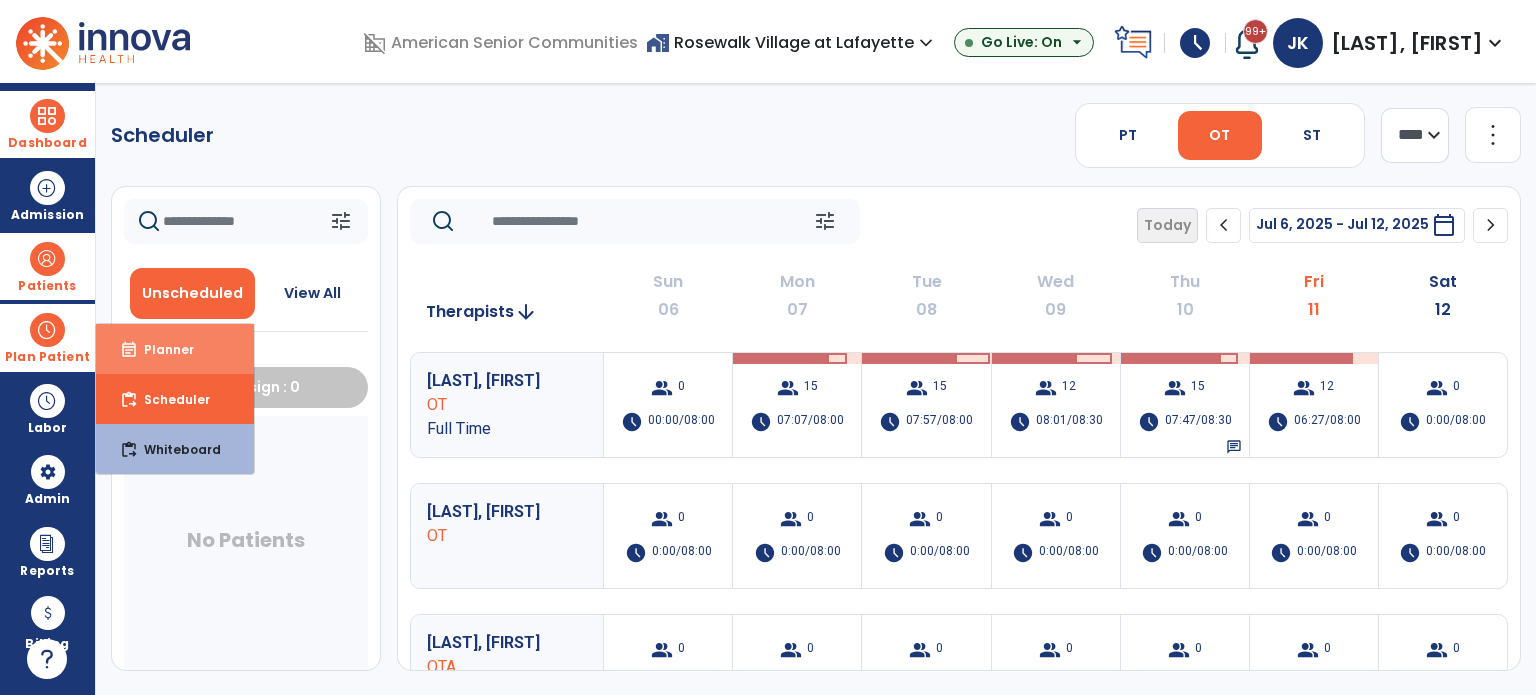 click on "Planner" at bounding box center [161, 349] 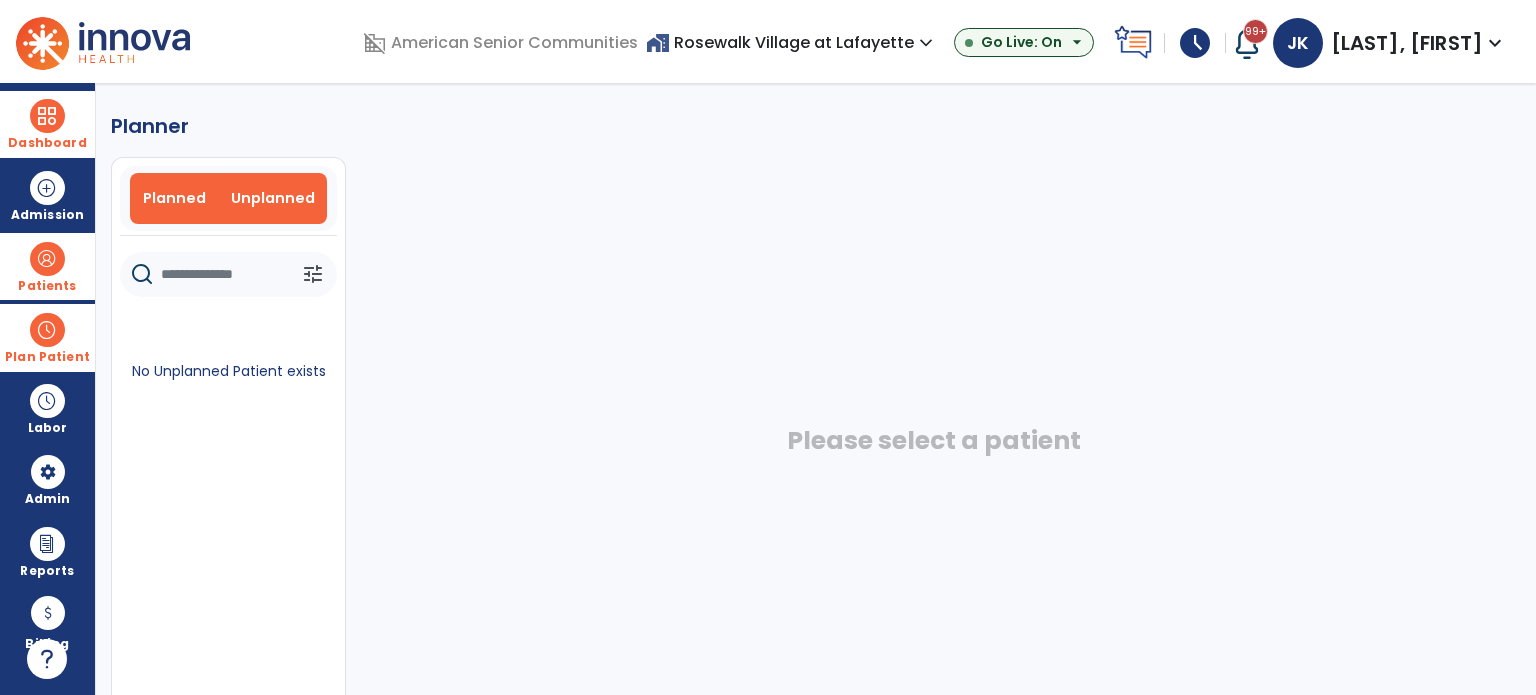 click on "Planned" at bounding box center (174, 198) 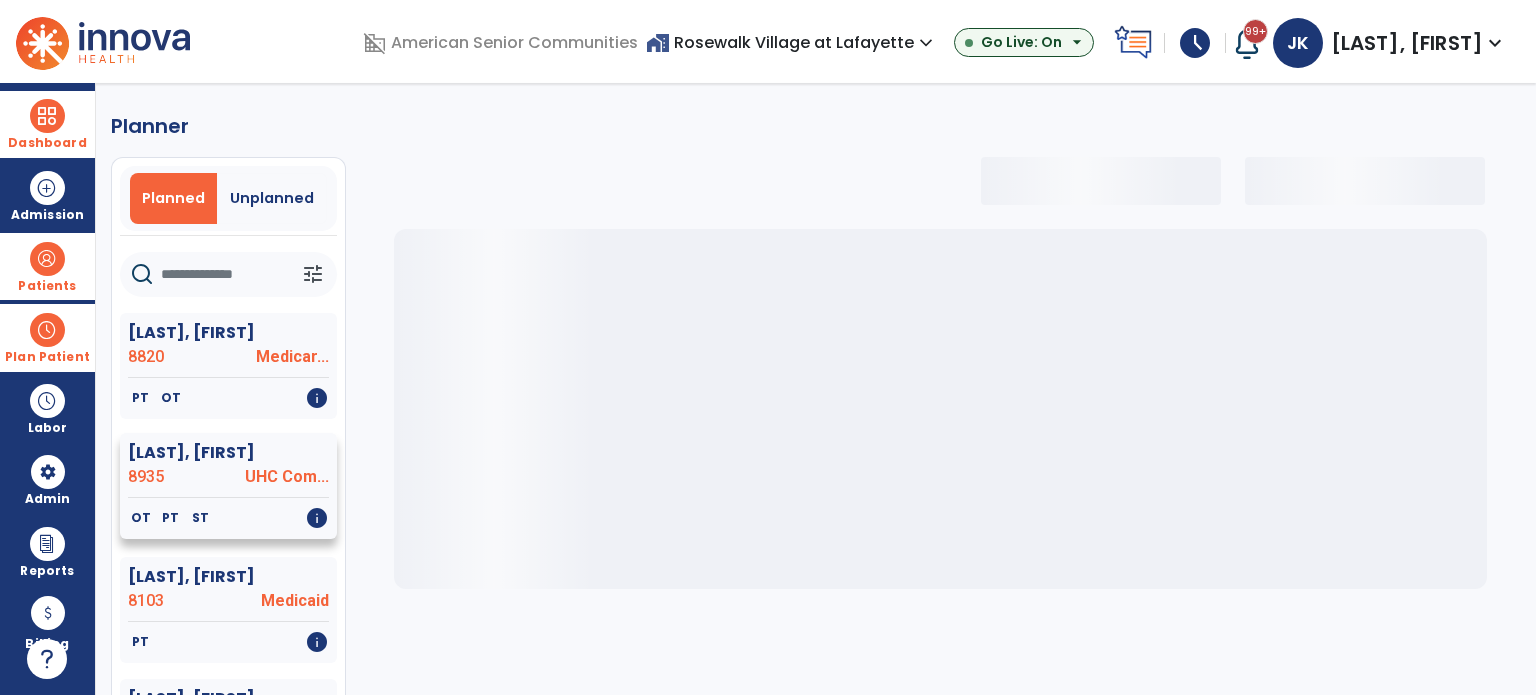 select on "***" 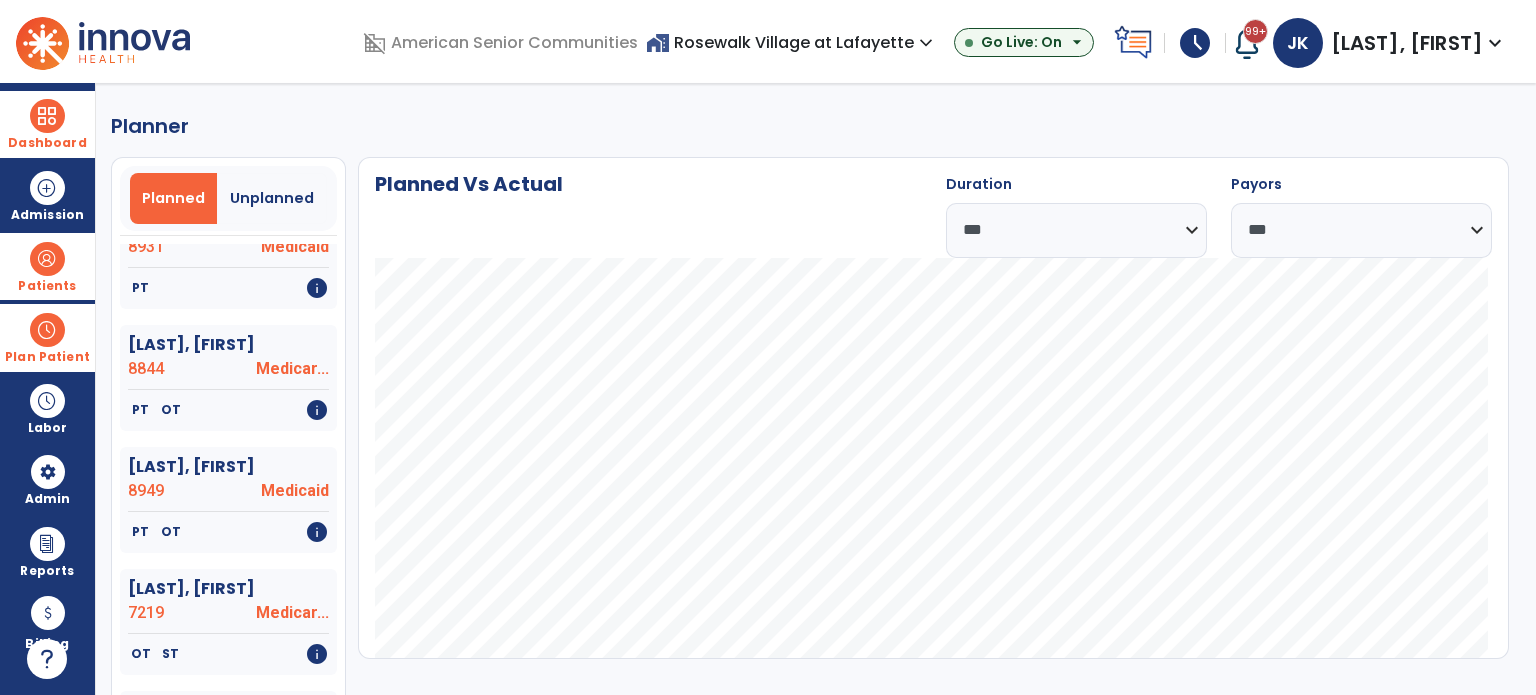 scroll, scrollTop: 867, scrollLeft: 0, axis: vertical 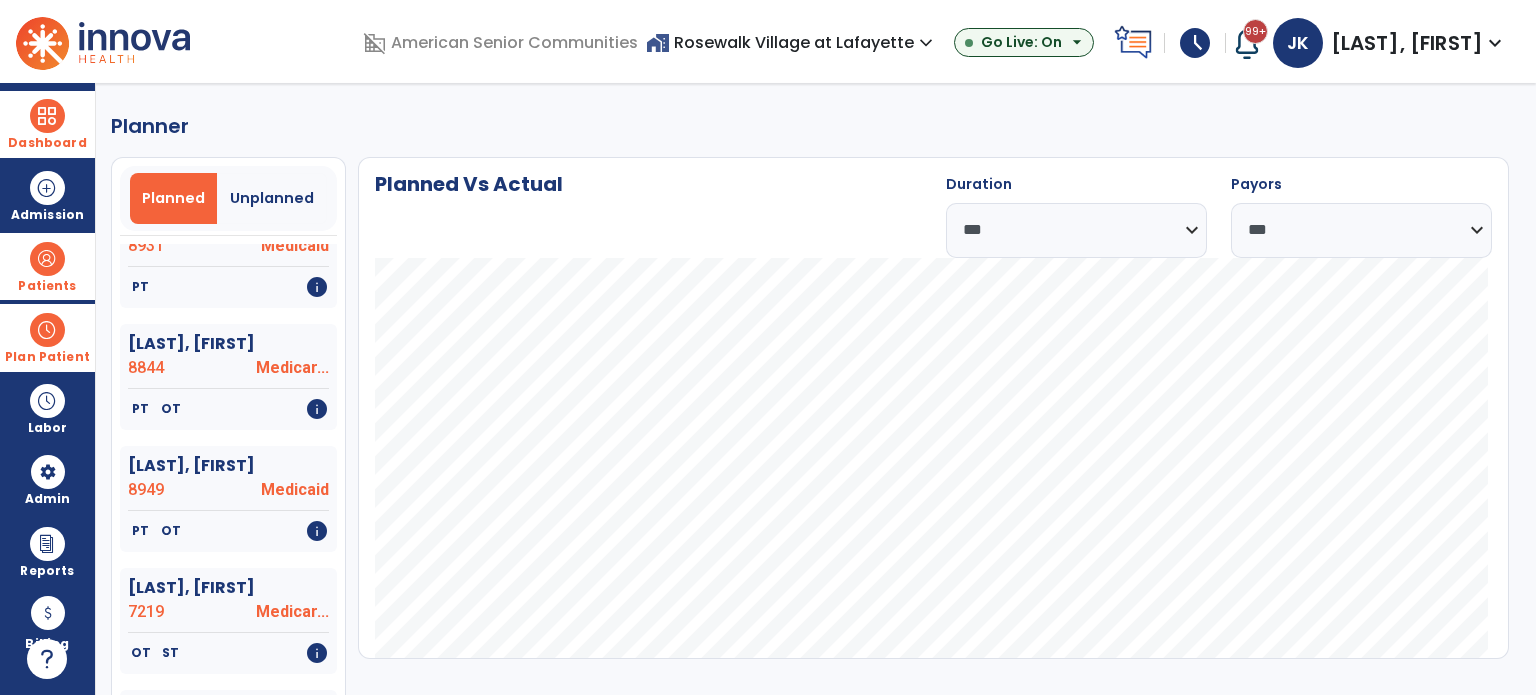 click on "[LAST], [FIRST]" 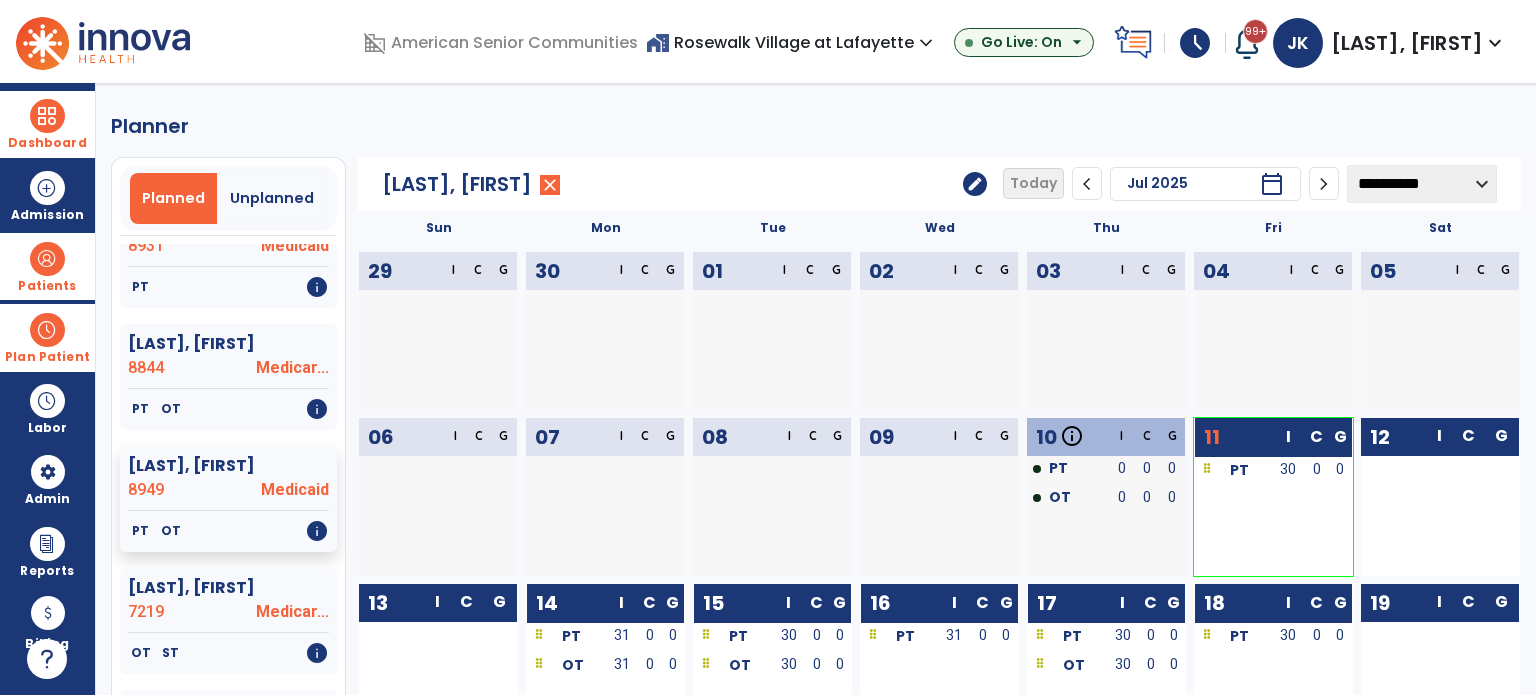 click on "Dashboard  dashboard  Therapist Dashboard  view_quilt  Operations Dashboard" at bounding box center [47, 124] 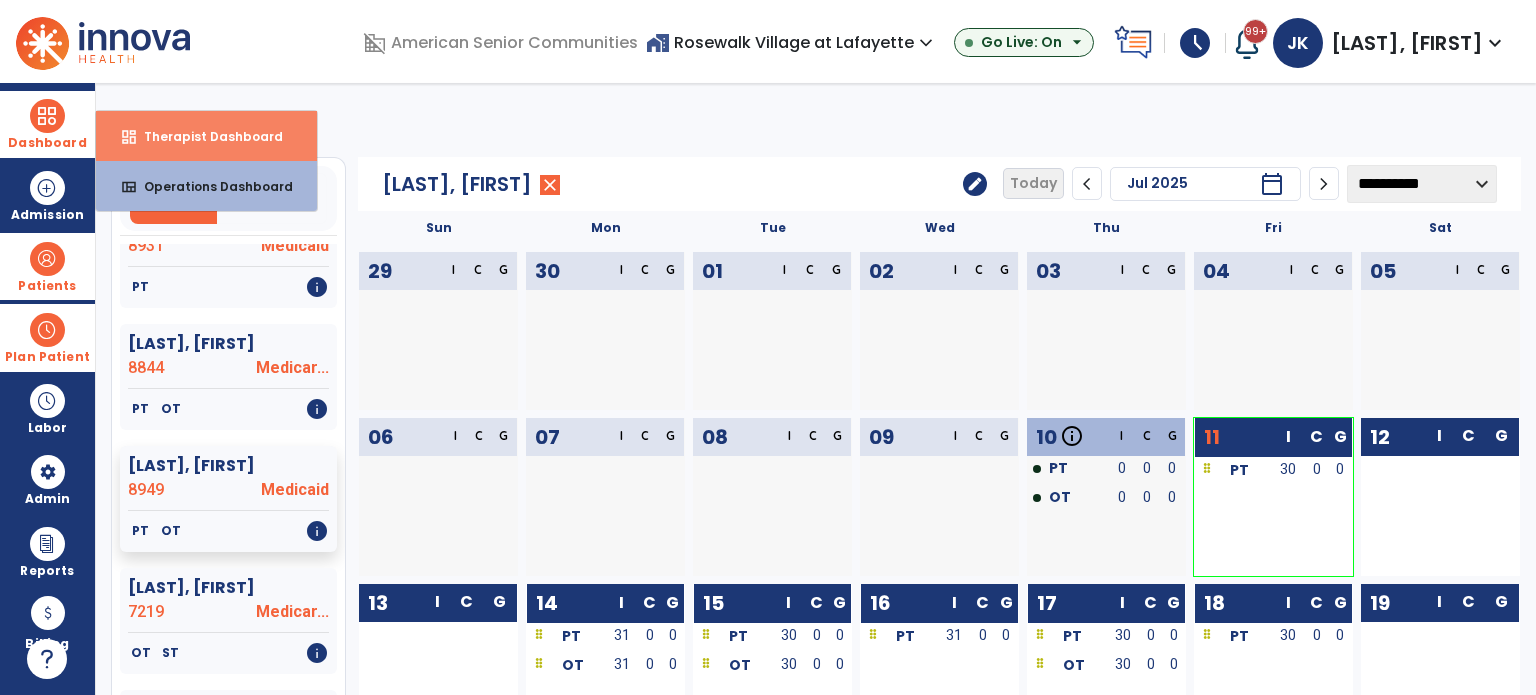 click on "Therapist Dashboard" at bounding box center (205, 136) 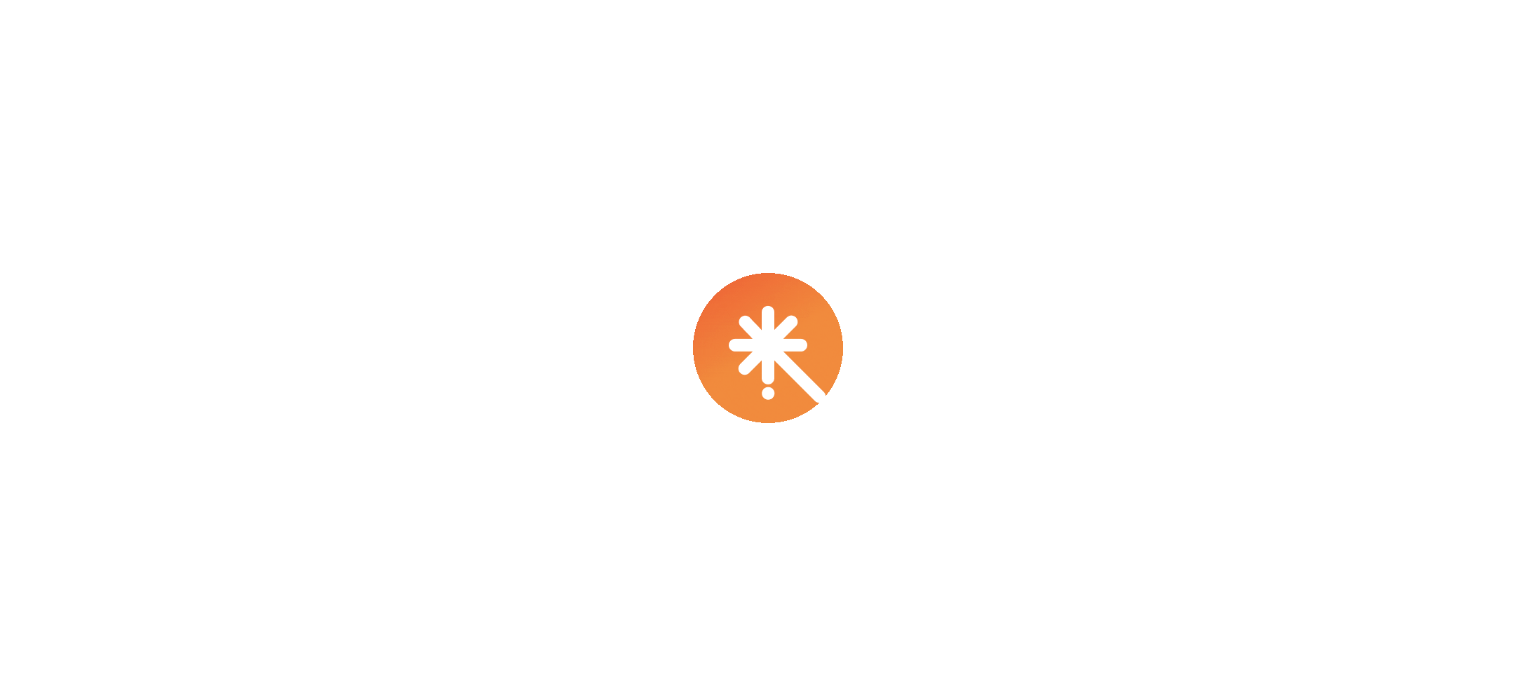 scroll, scrollTop: 0, scrollLeft: 0, axis: both 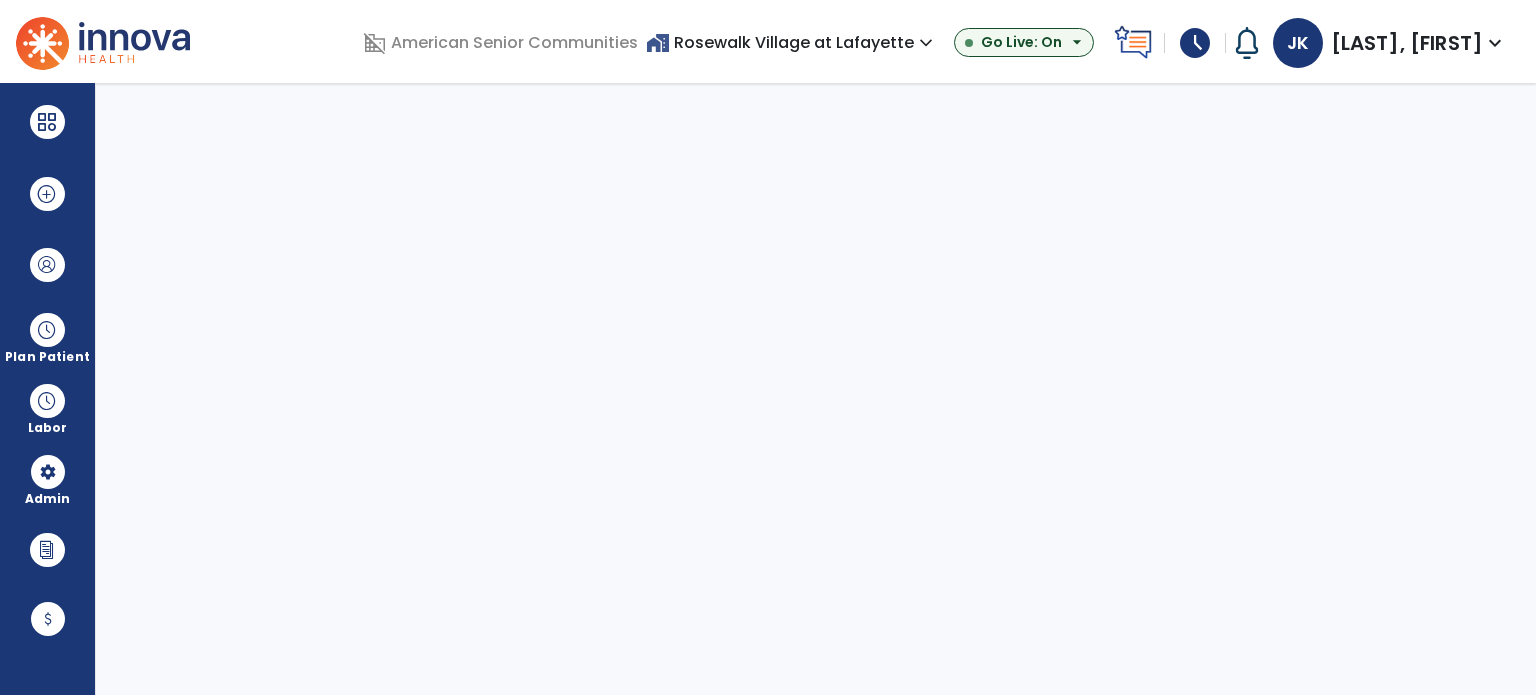 select on "***" 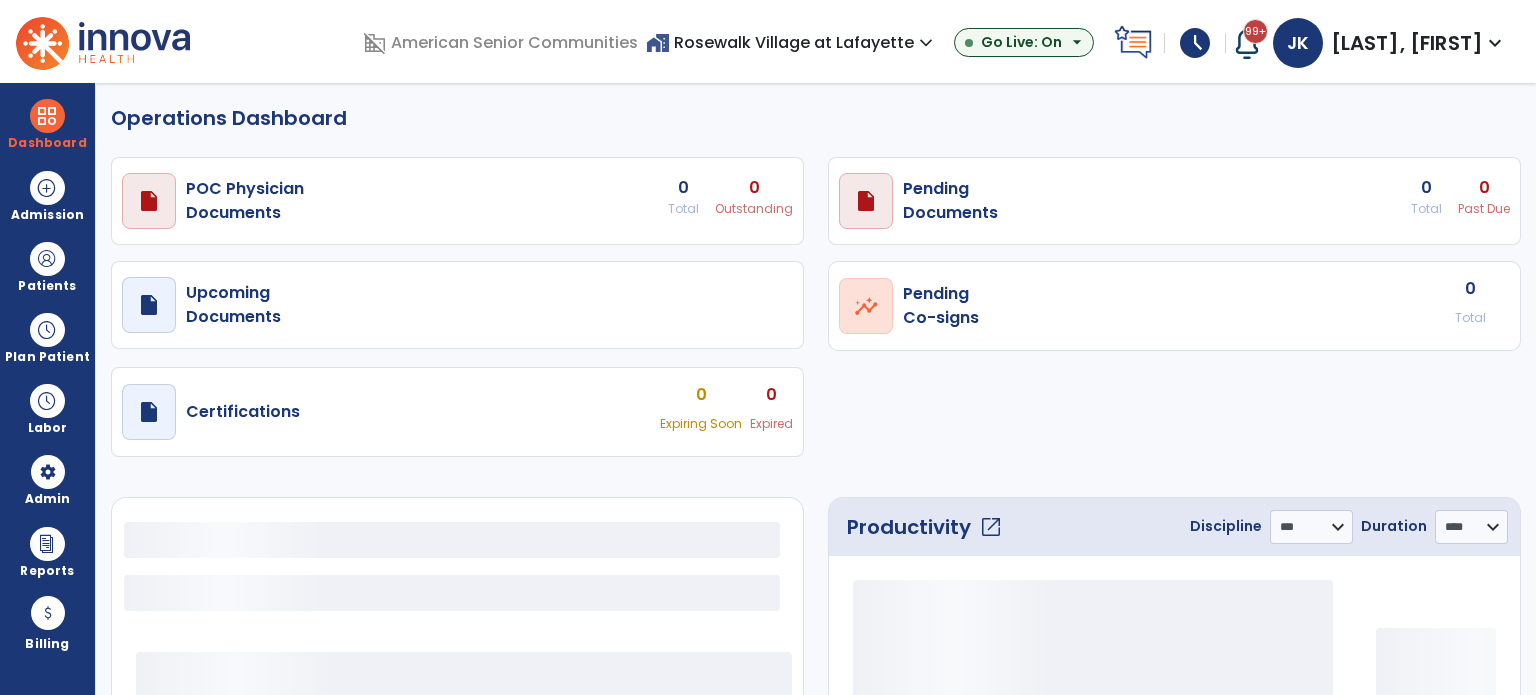 select on "***" 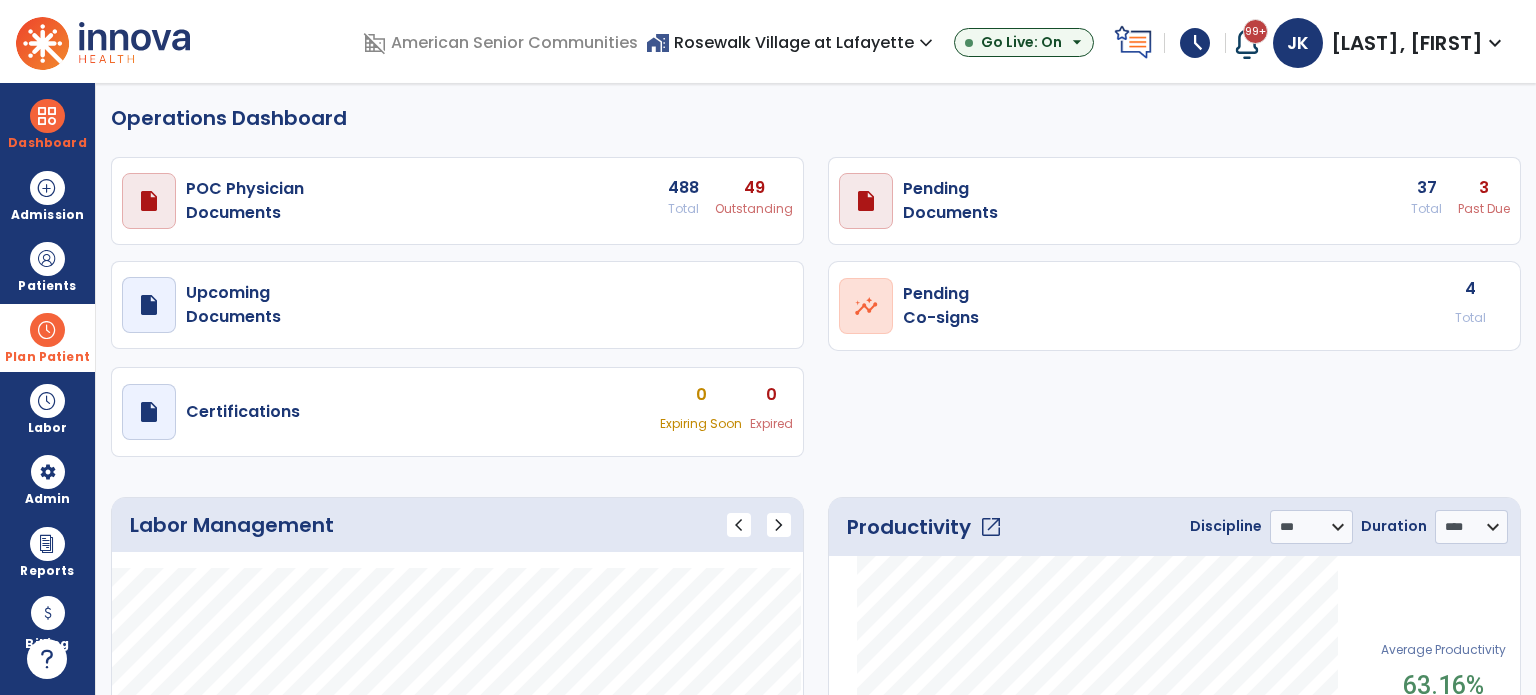 click at bounding box center (47, 330) 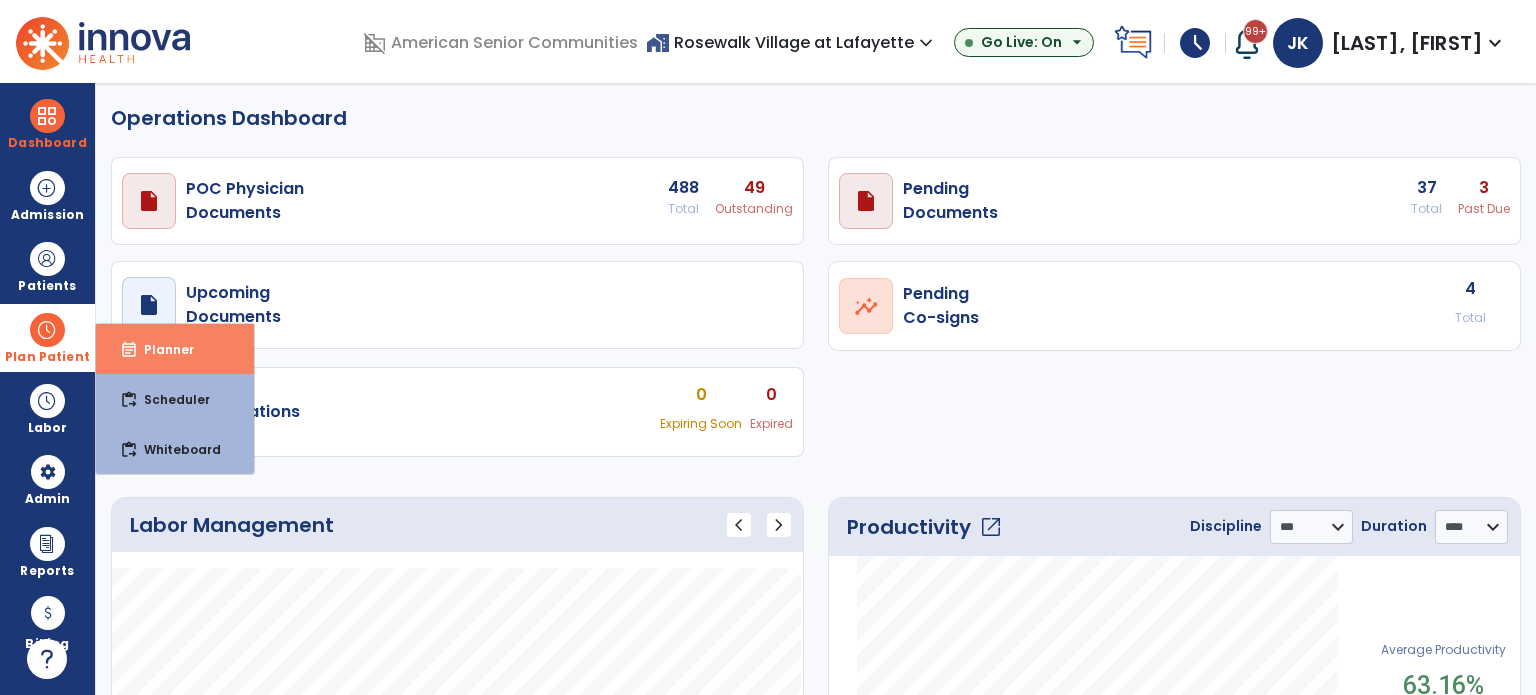 click on "event_note  Planner" at bounding box center [175, 349] 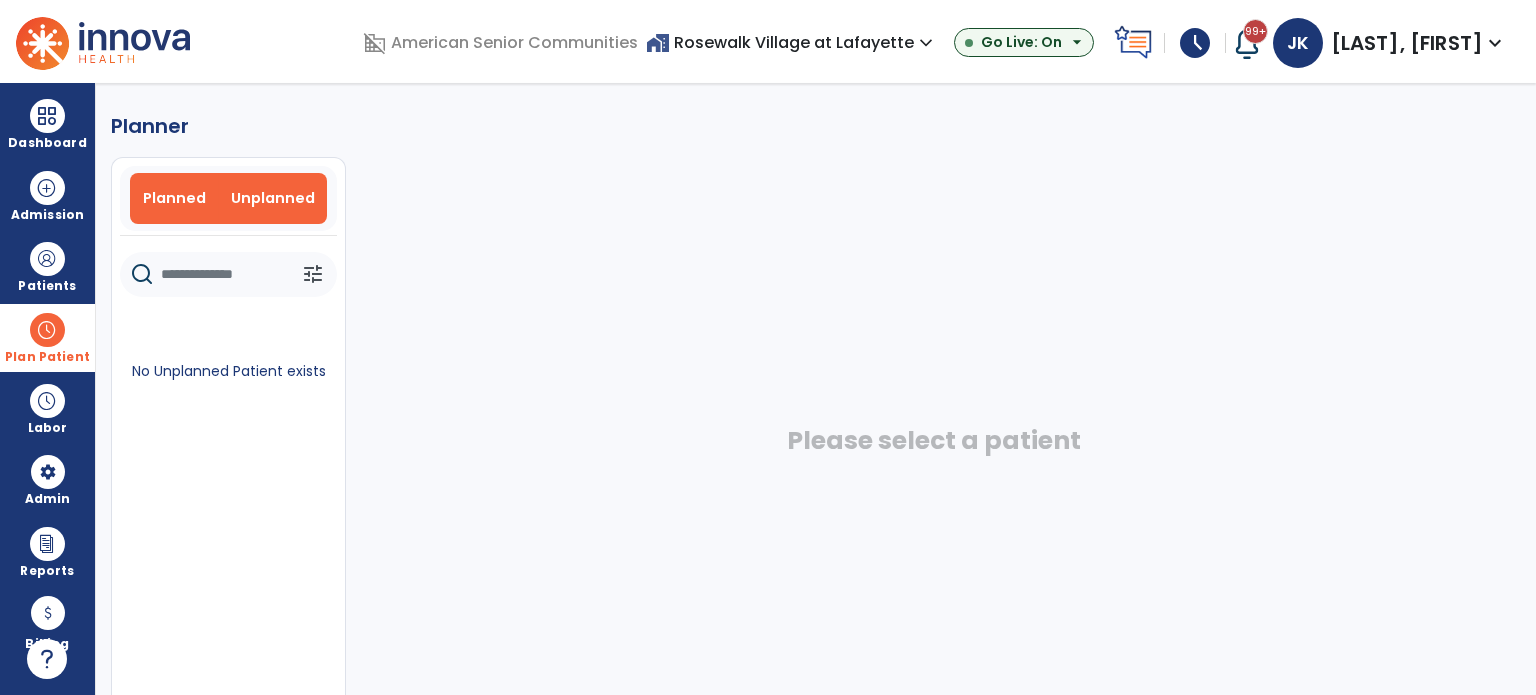click on "Planned" at bounding box center (174, 198) 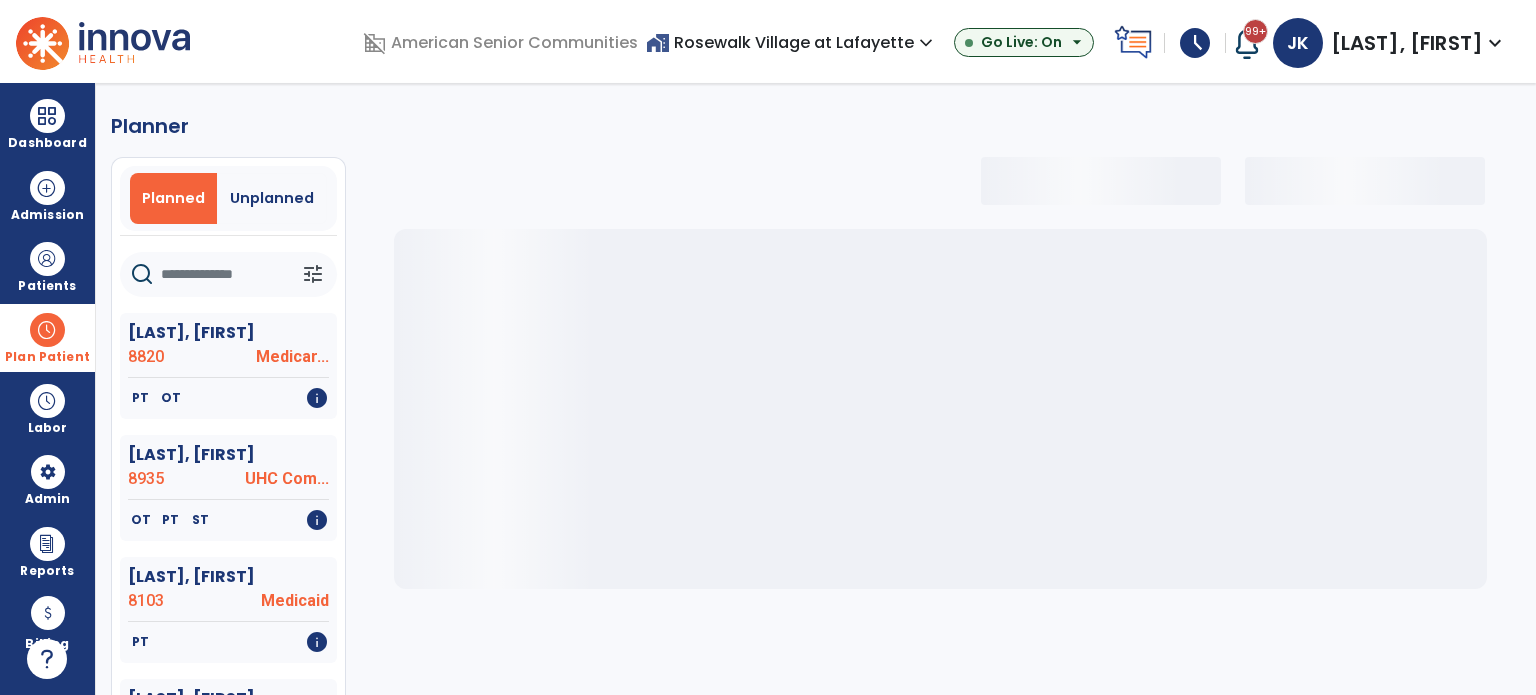select on "***" 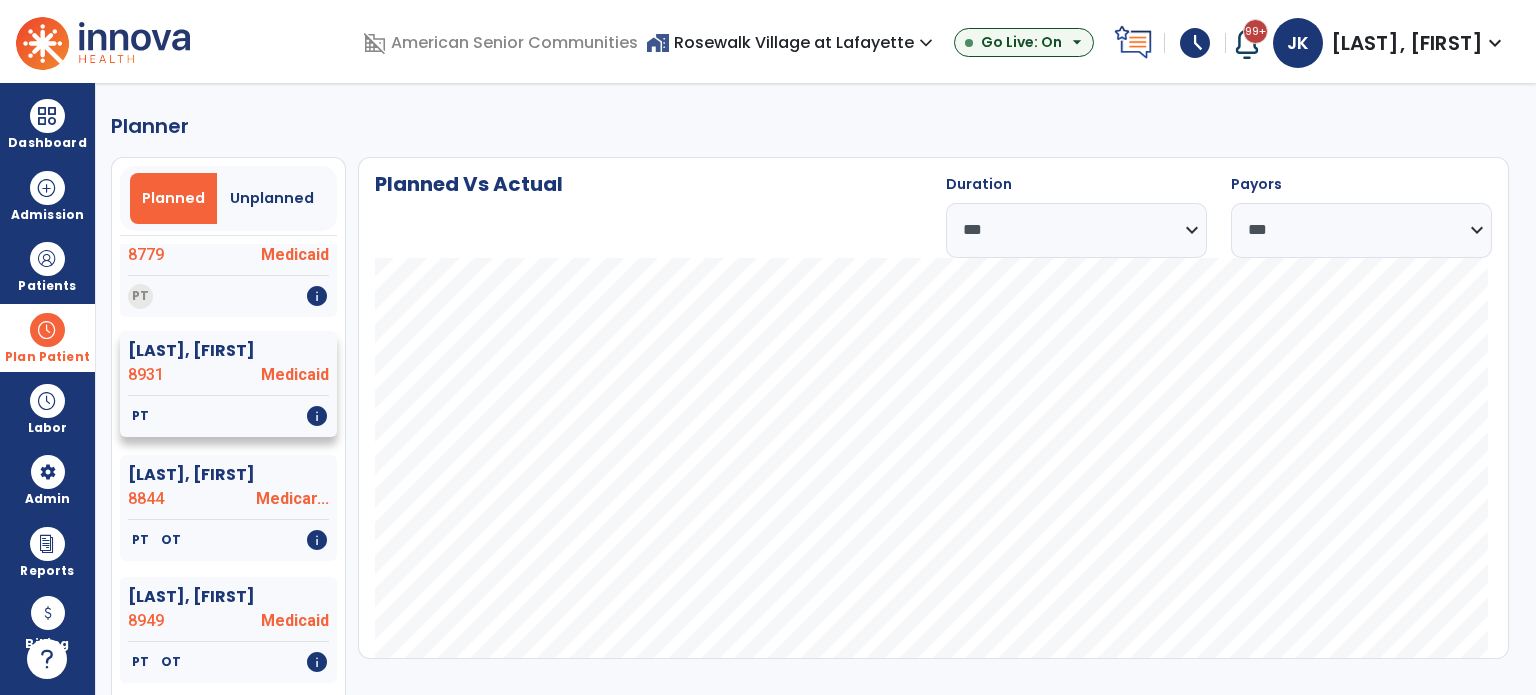 scroll, scrollTop: 800, scrollLeft: 0, axis: vertical 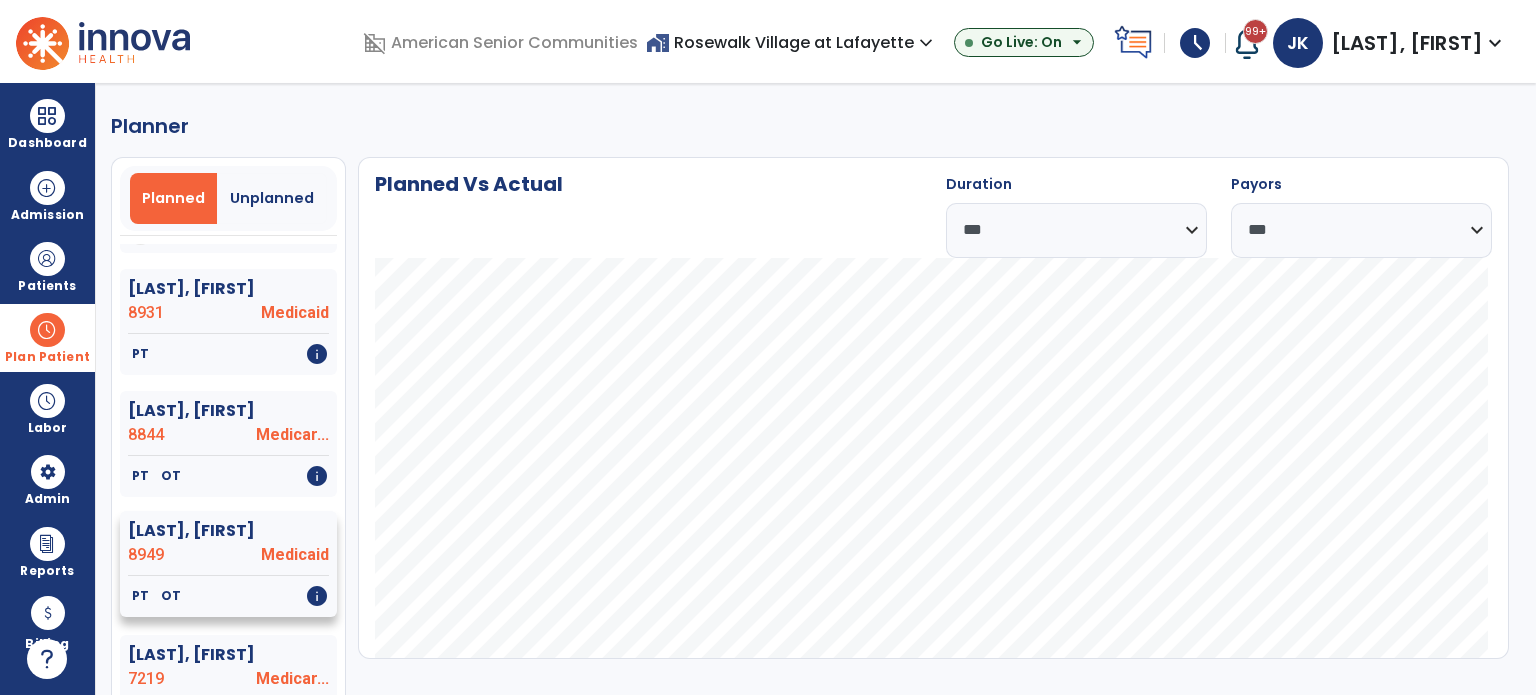 click on "8949" 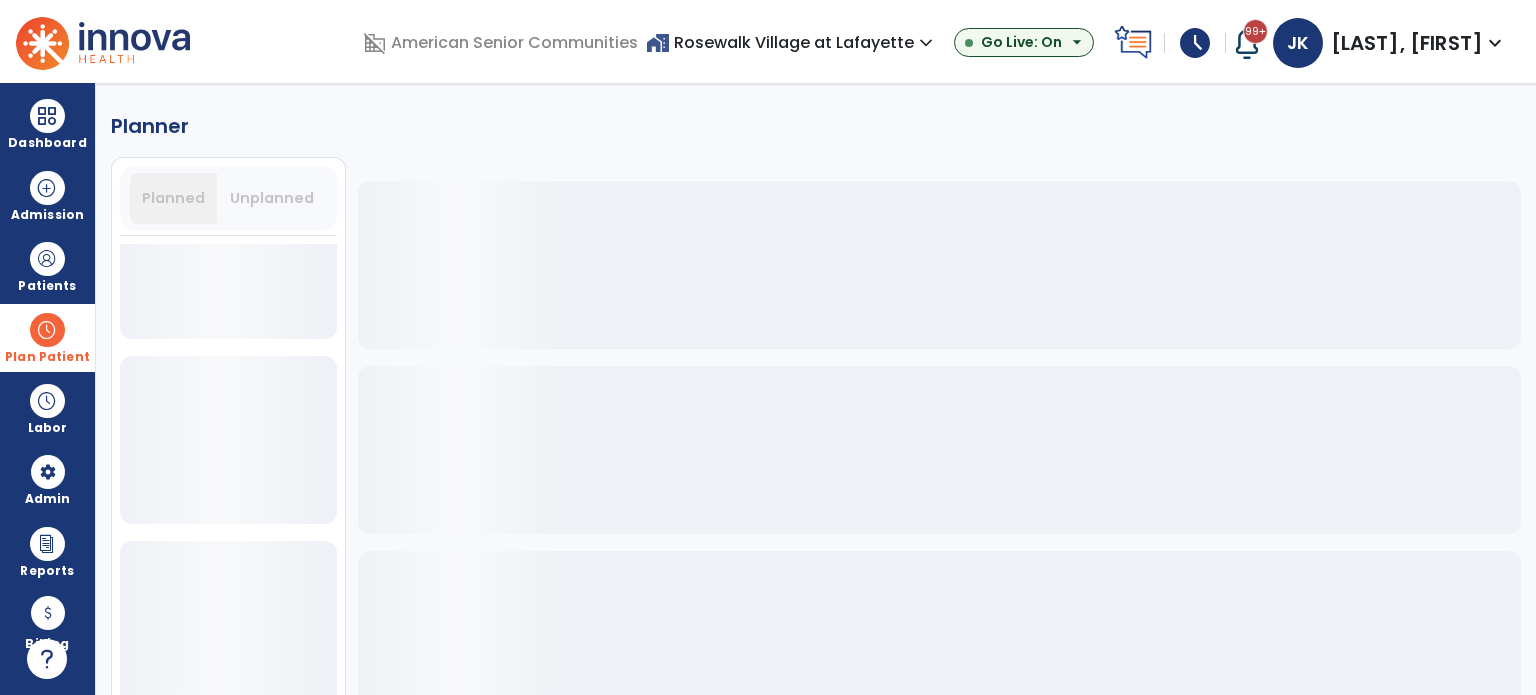 scroll, scrollTop: 800, scrollLeft: 0, axis: vertical 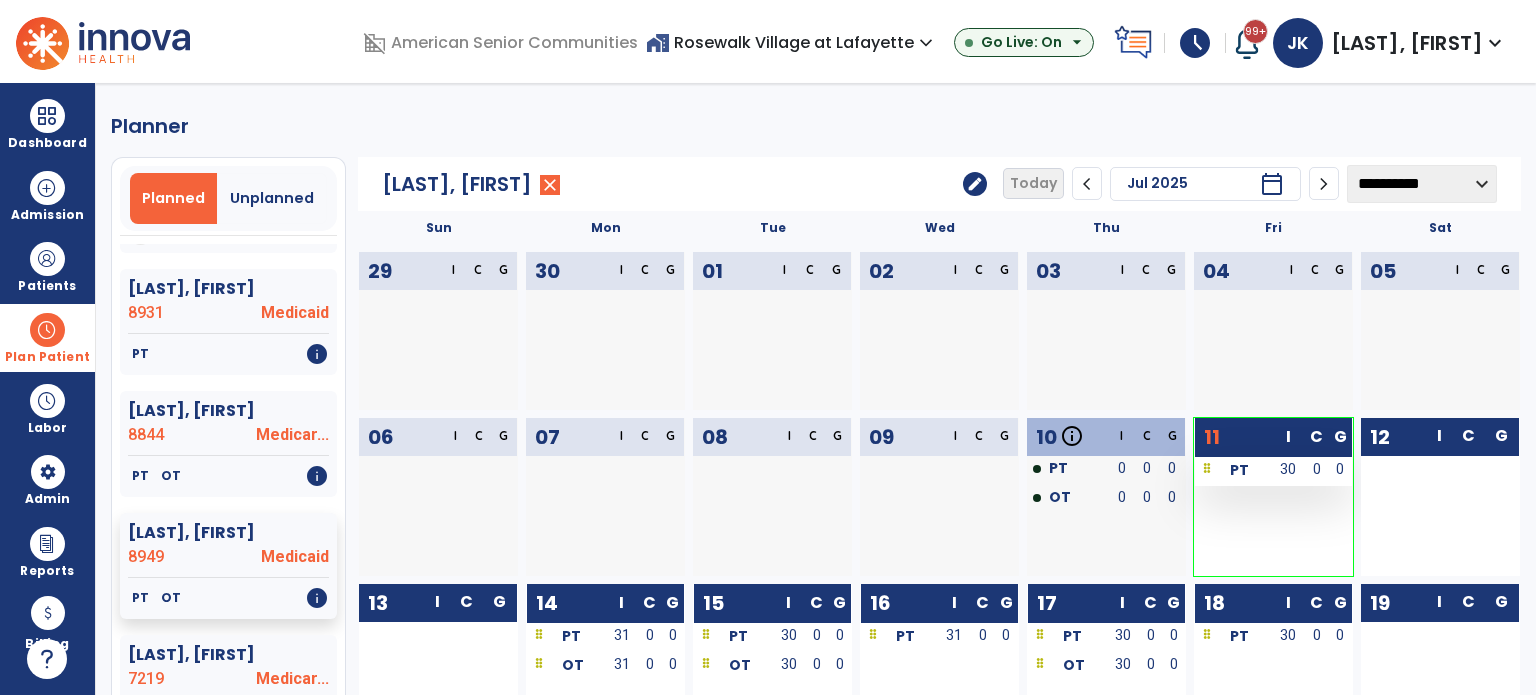 click on "30" at bounding box center (1289, 469) 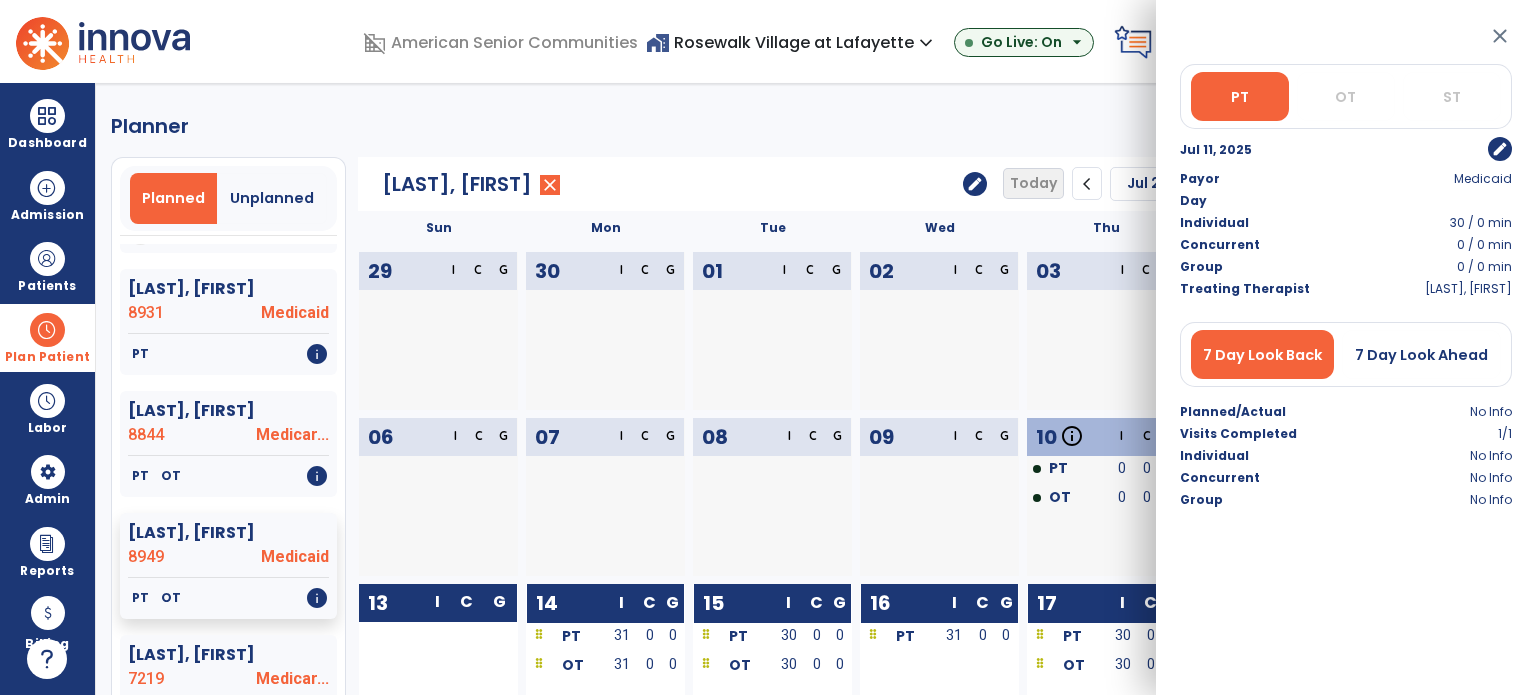 click on "edit" at bounding box center [1500, 149] 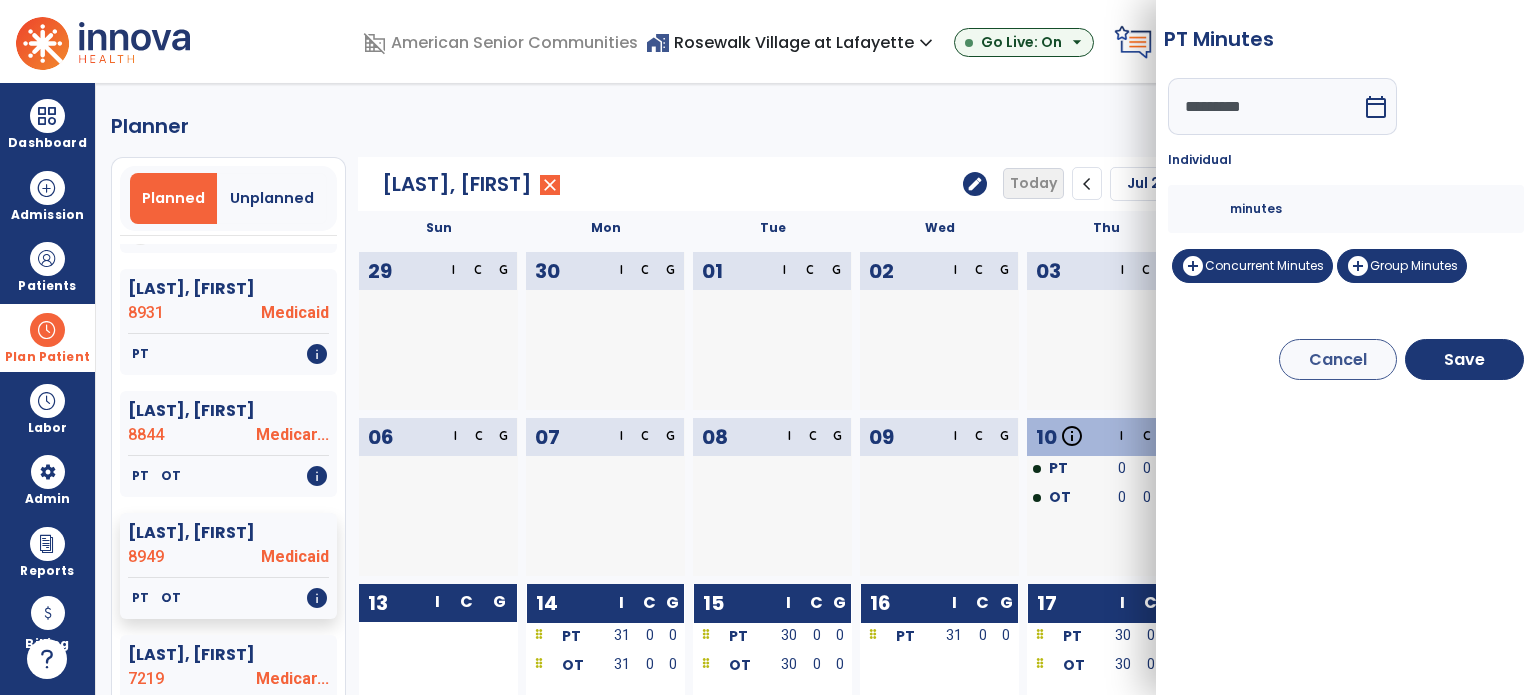 click on "**" at bounding box center [1206, 209] 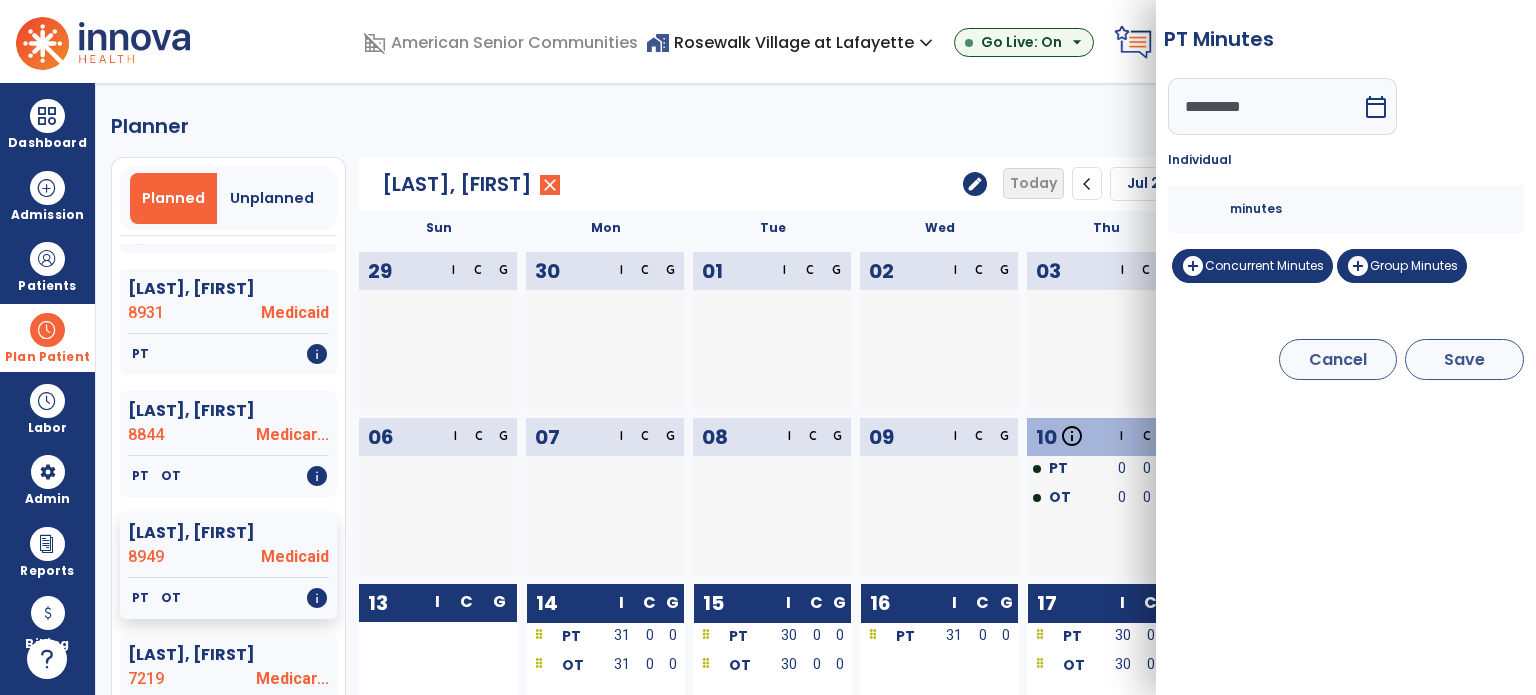 type on "**" 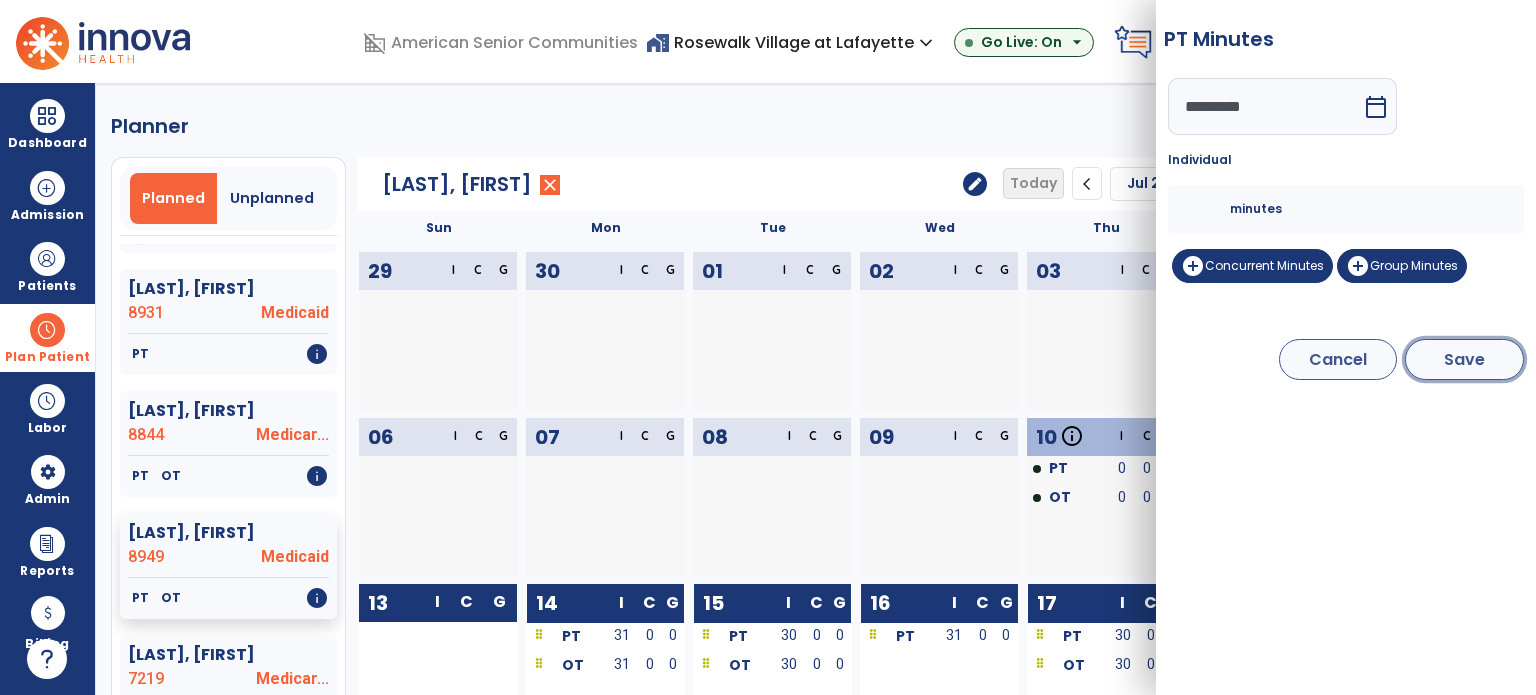 click on "Save" at bounding box center [1464, 359] 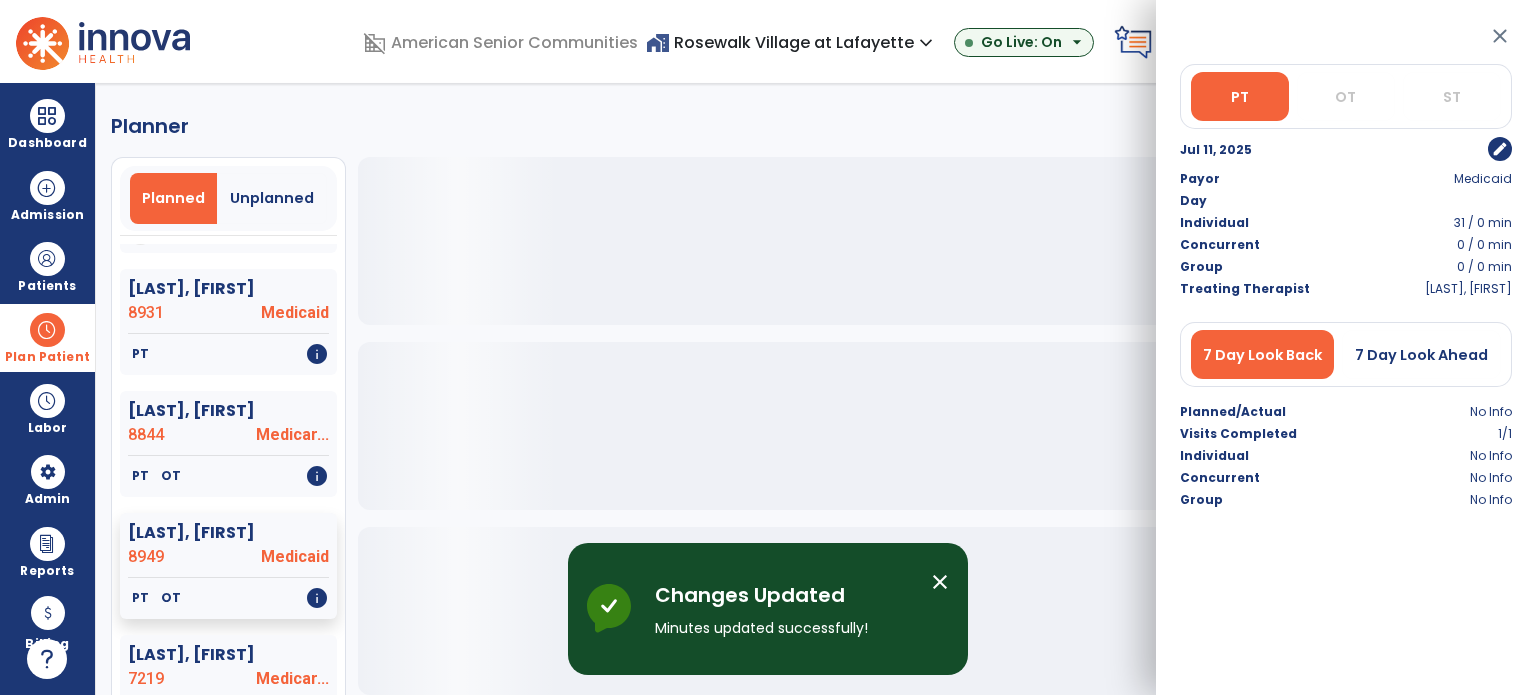 click on "close" at bounding box center (1500, 36) 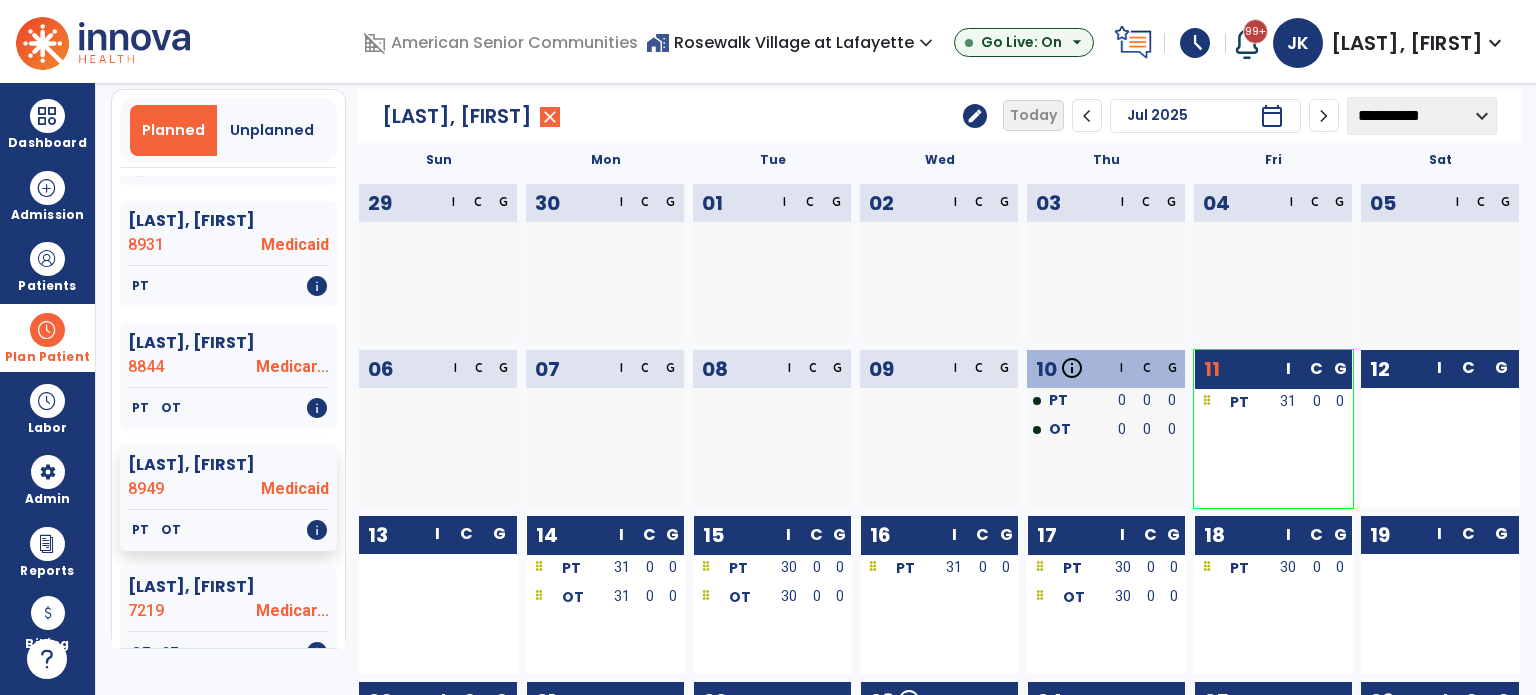 scroll, scrollTop: 100, scrollLeft: 0, axis: vertical 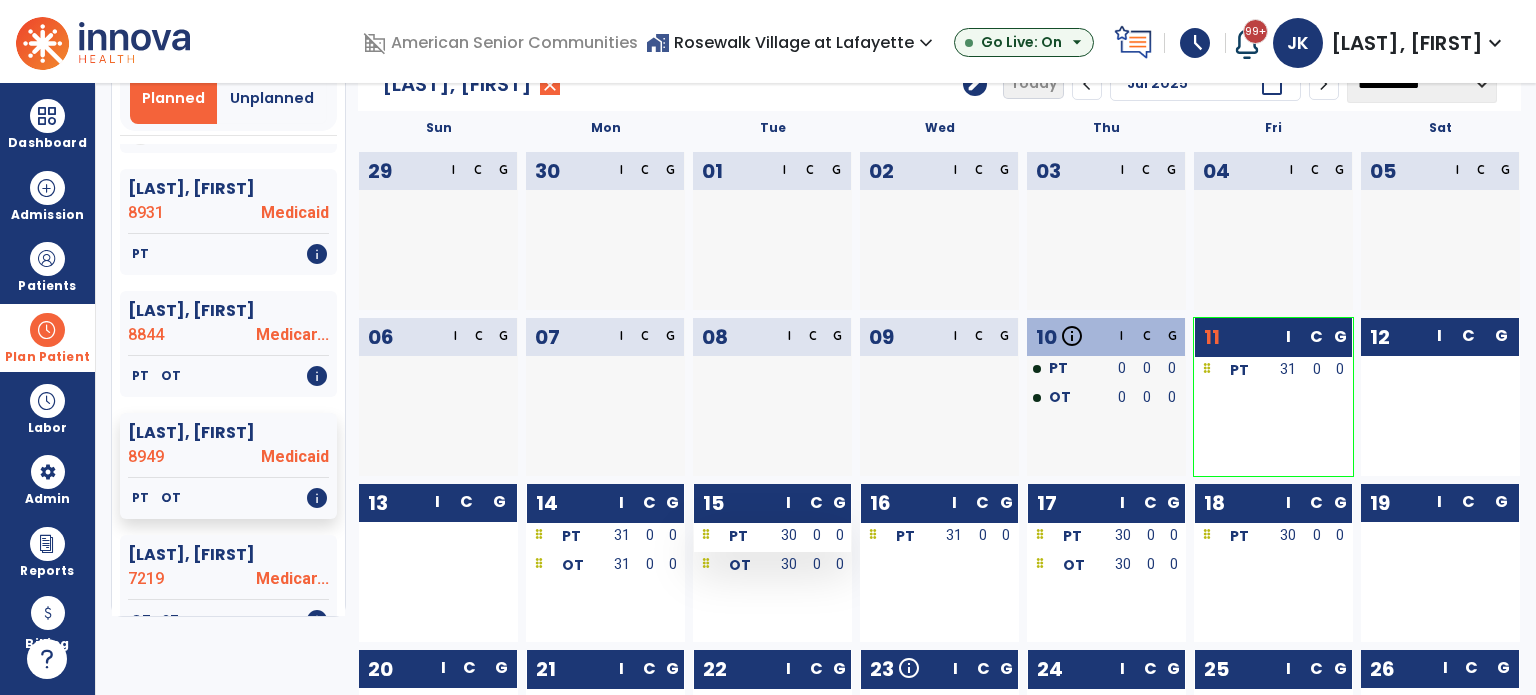 click on "30" at bounding box center [789, 535] 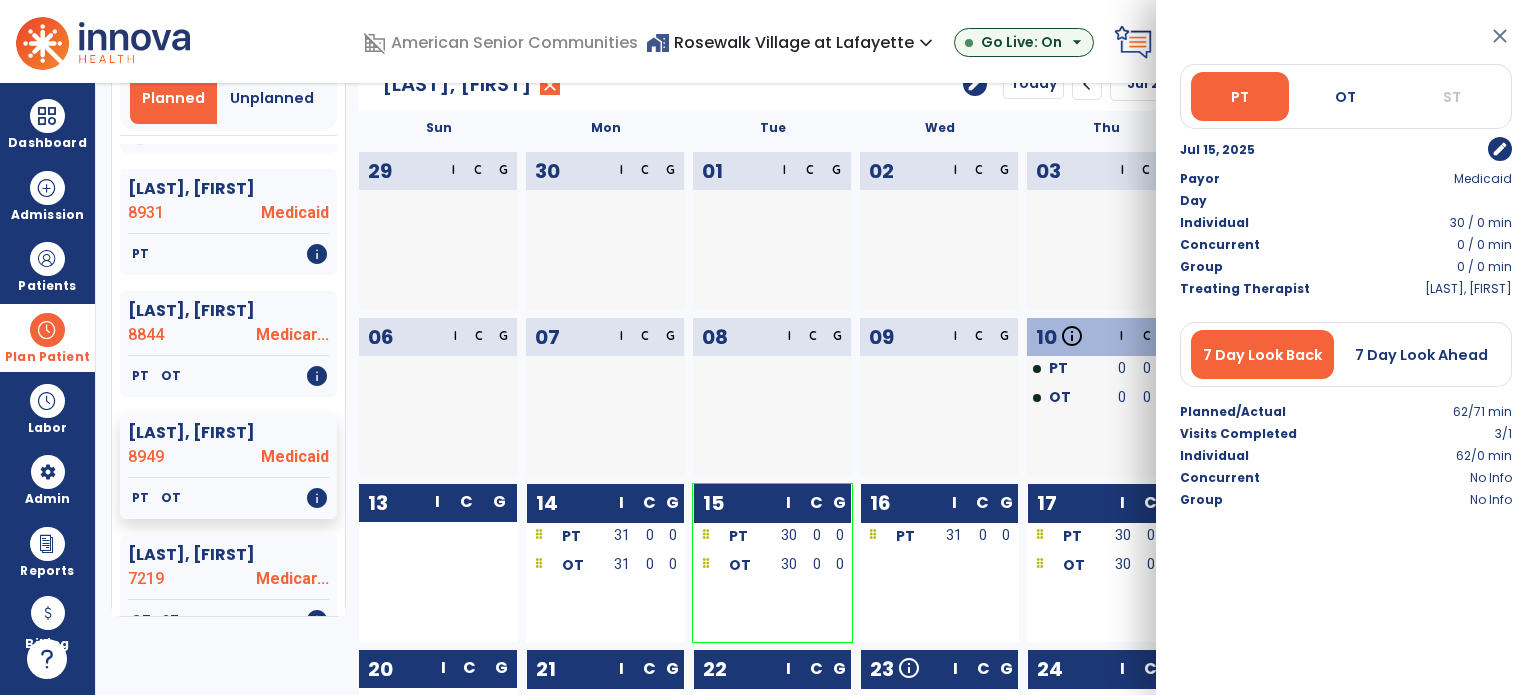 click on "edit" at bounding box center (1500, 149) 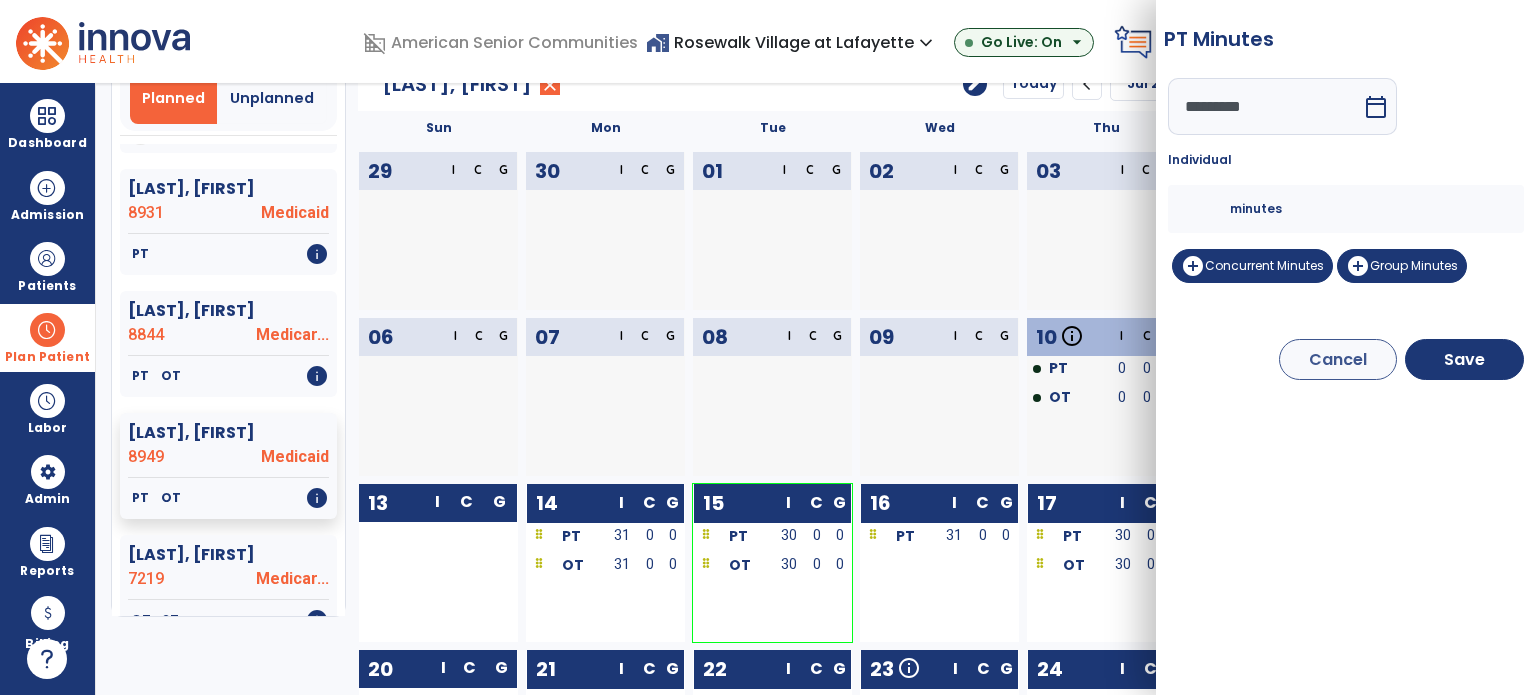 click on "**" at bounding box center (1206, 209) 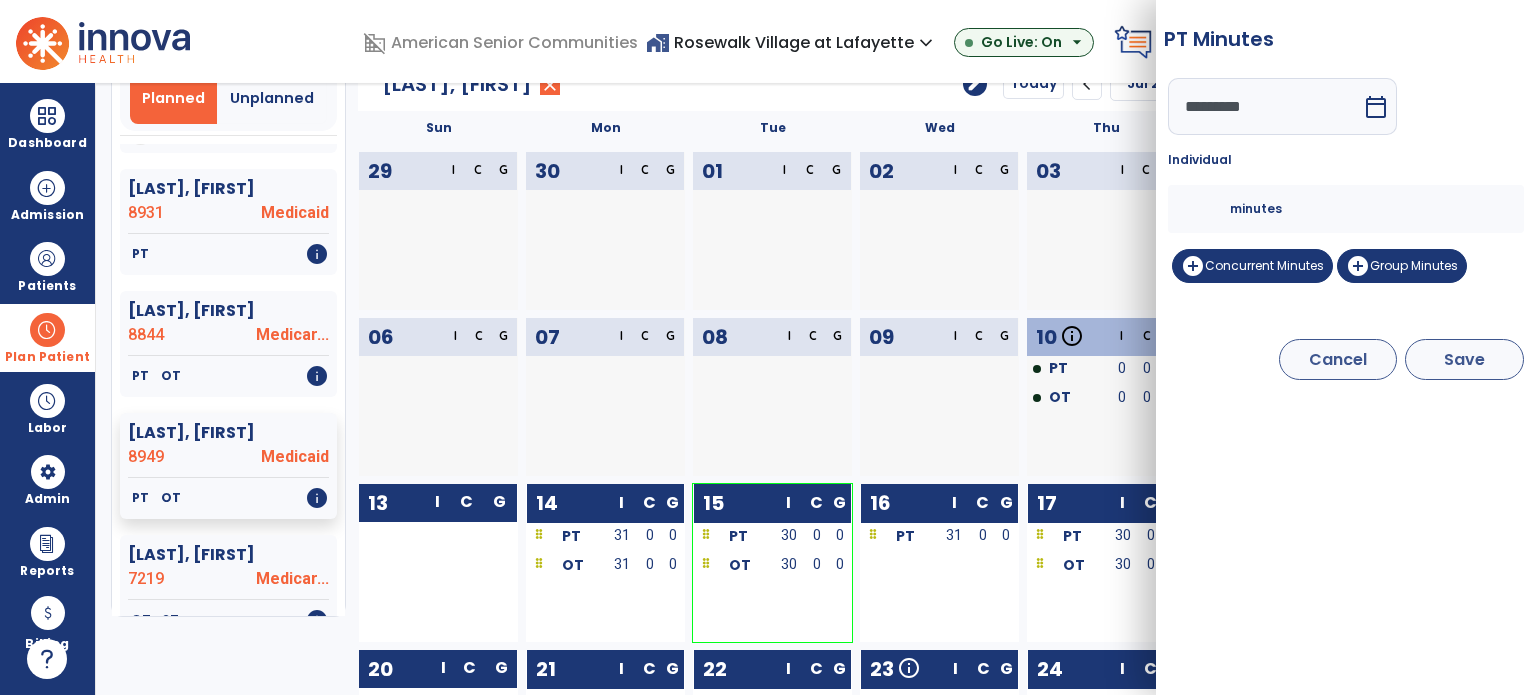 type on "**" 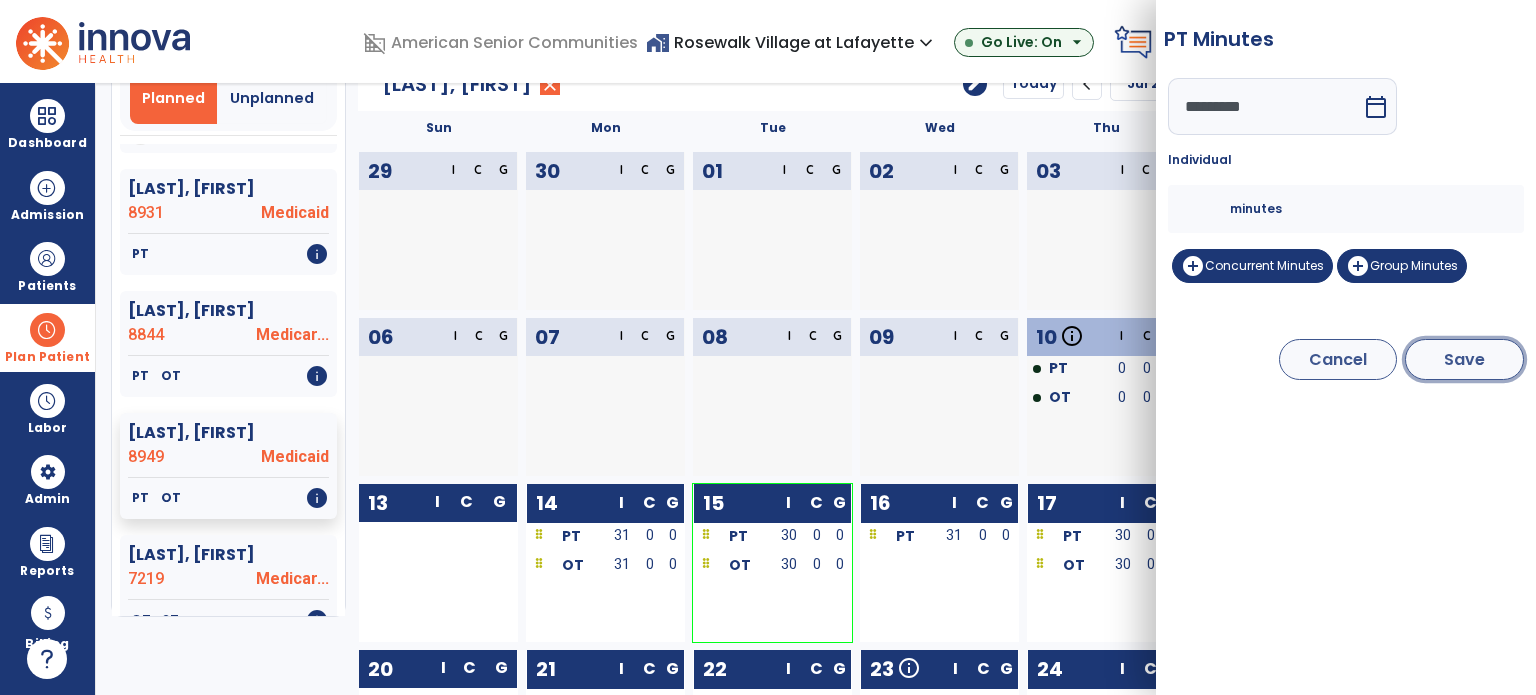 click on "Save" at bounding box center [1464, 359] 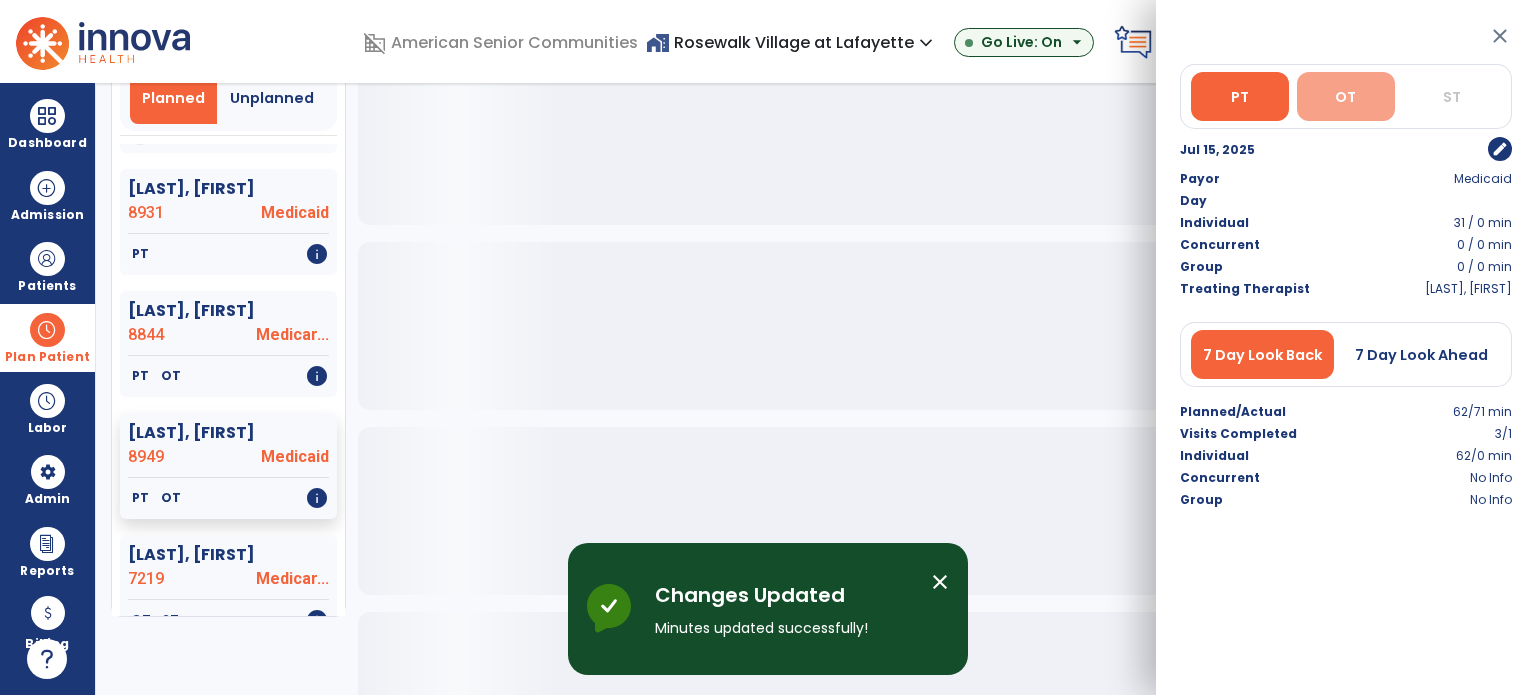 click on "OT" at bounding box center [1345, 97] 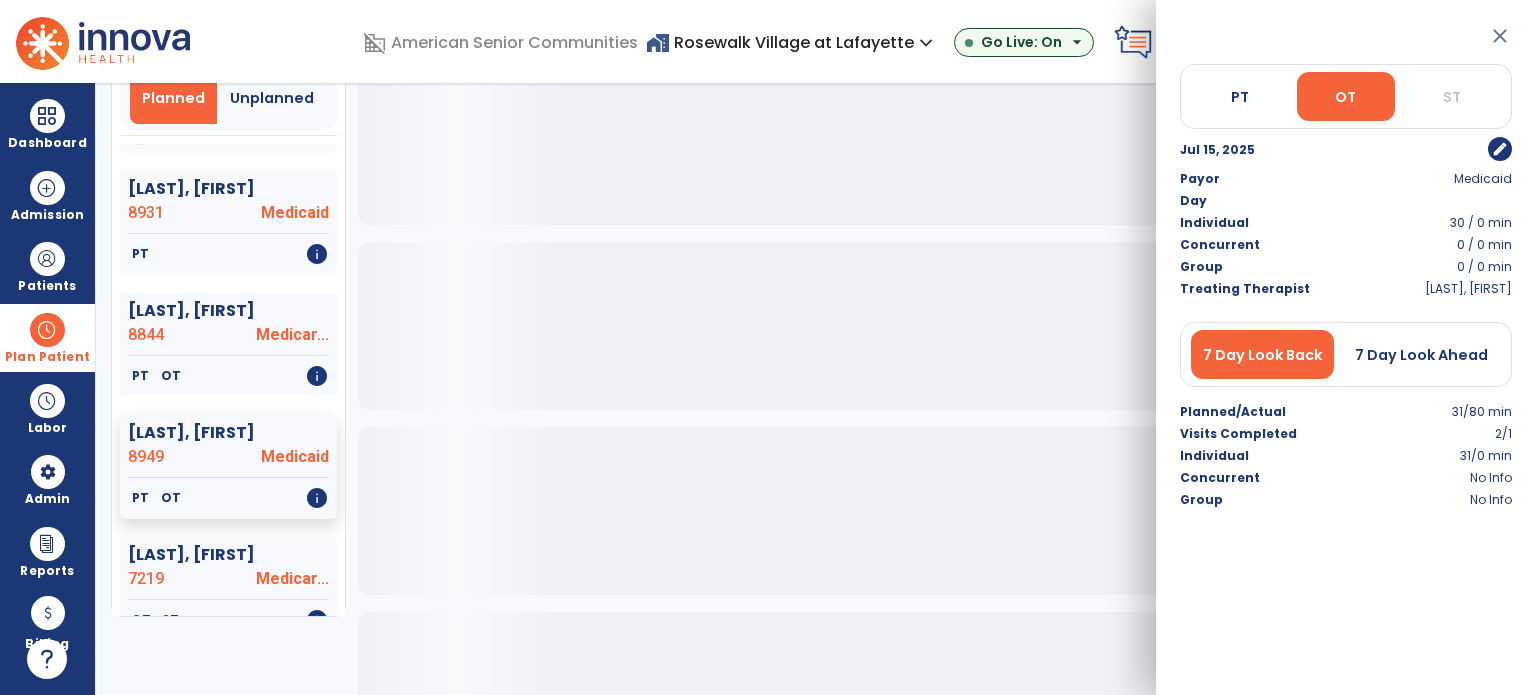 click on "edit" at bounding box center (1500, 149) 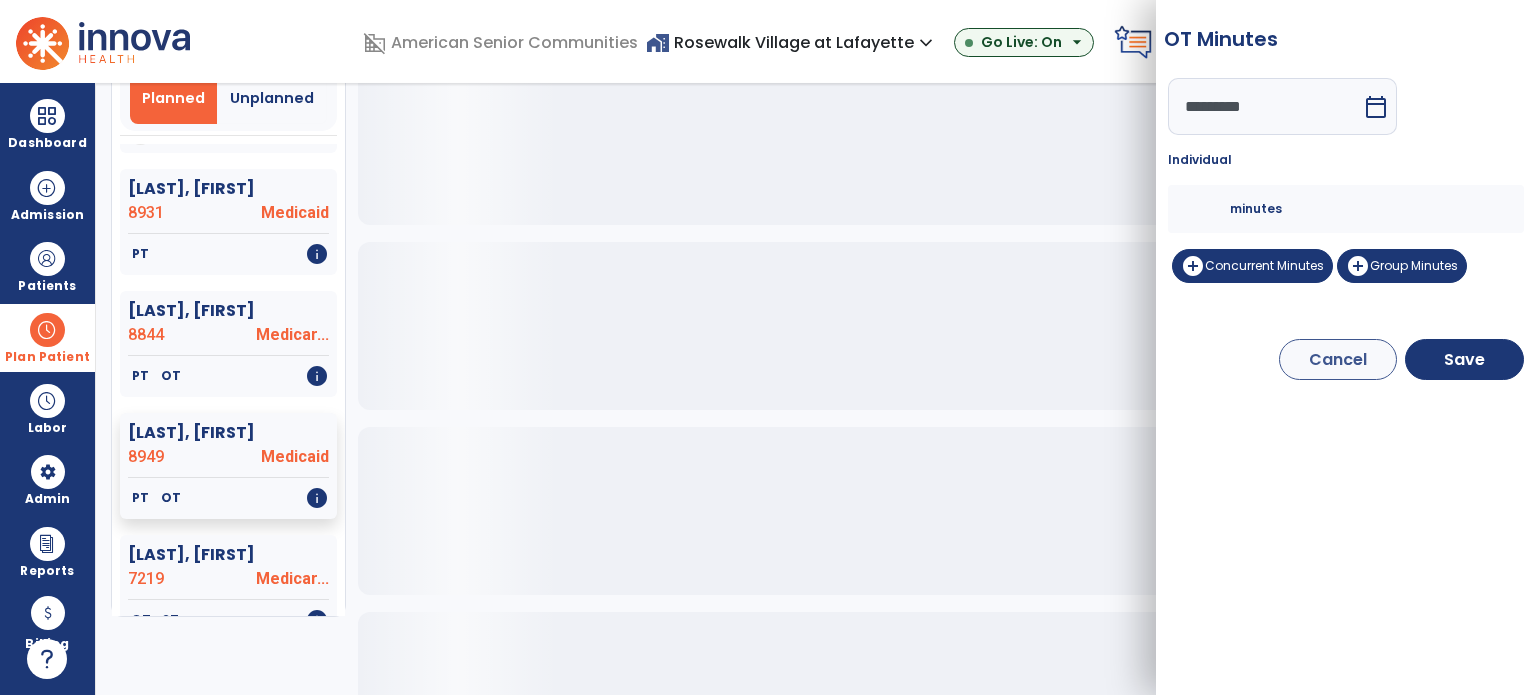 click on "**" at bounding box center (1206, 209) 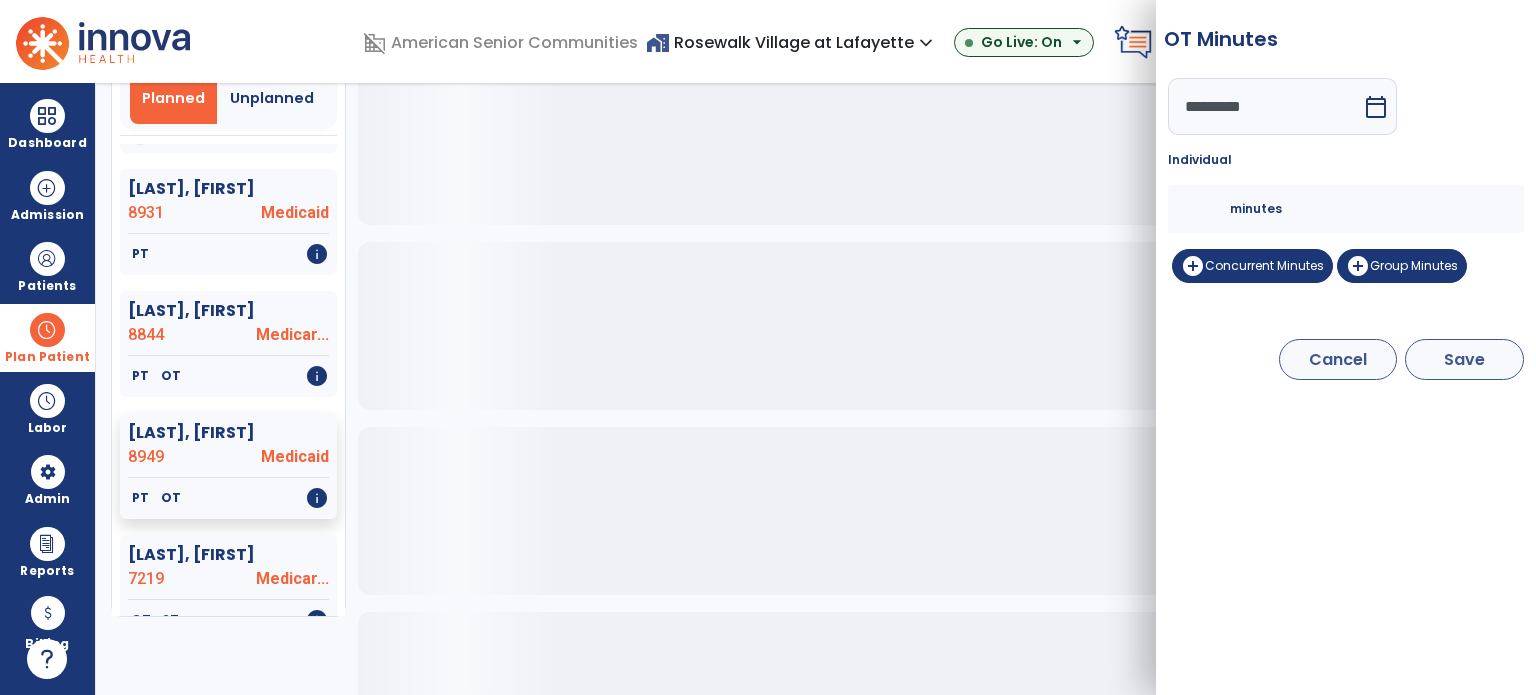 type on "**" 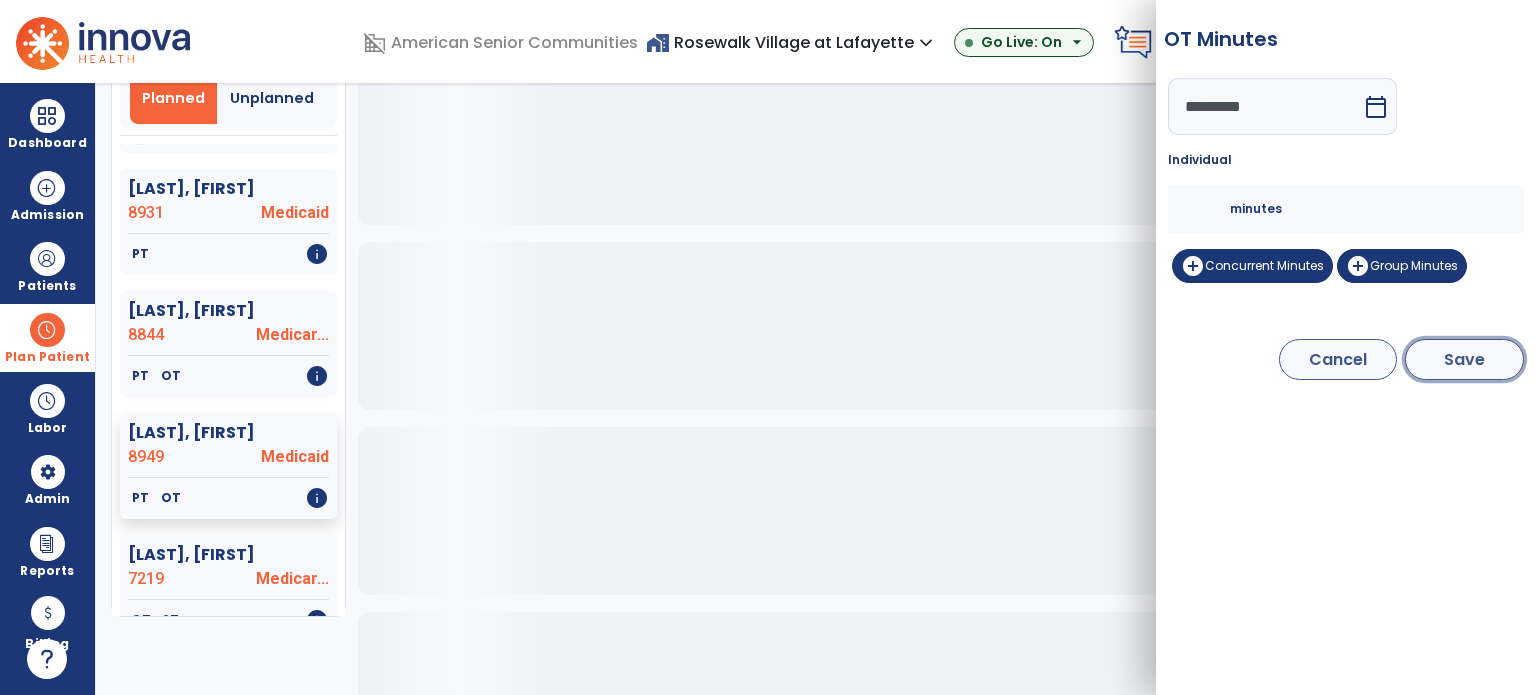 click on "Save" at bounding box center [1464, 359] 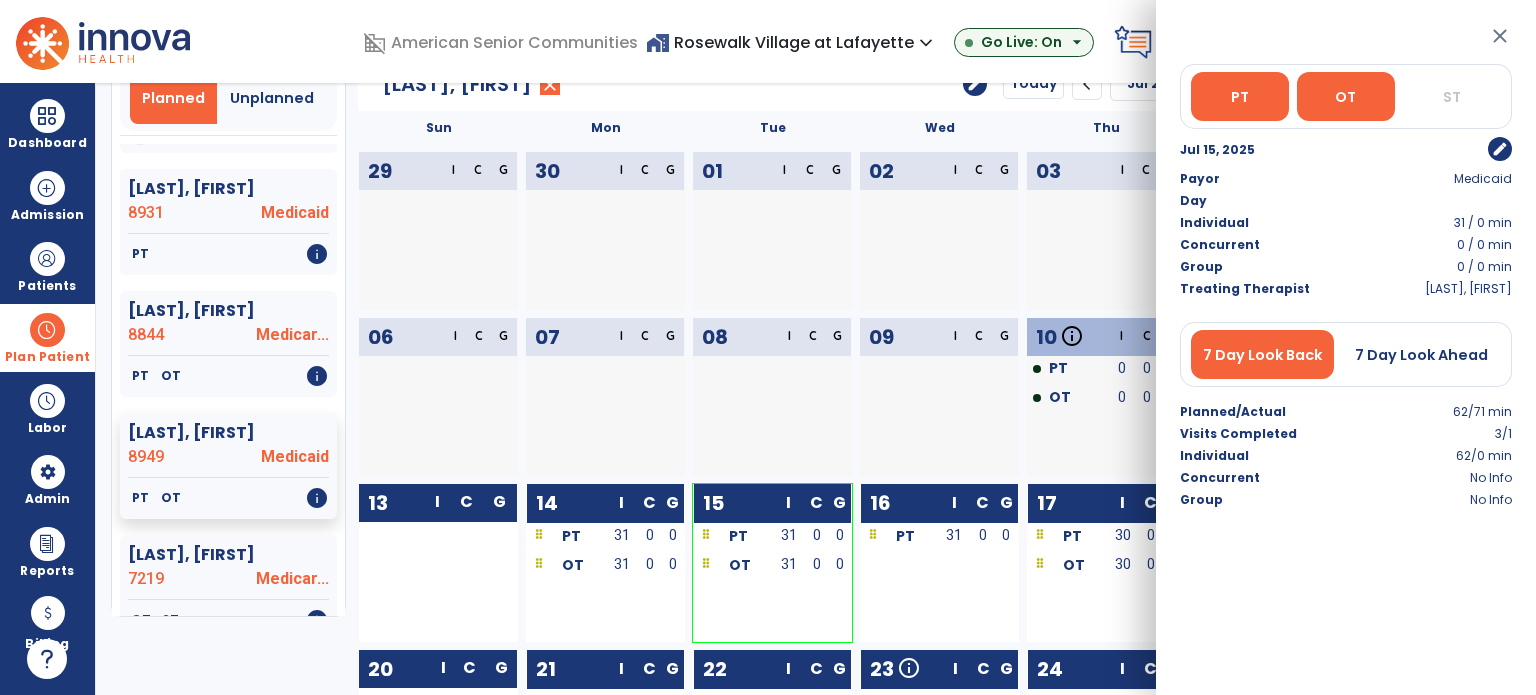 drag, startPoint x: 1504, startPoint y: 27, endPoint x: 1501, endPoint y: 39, distance: 12.369317 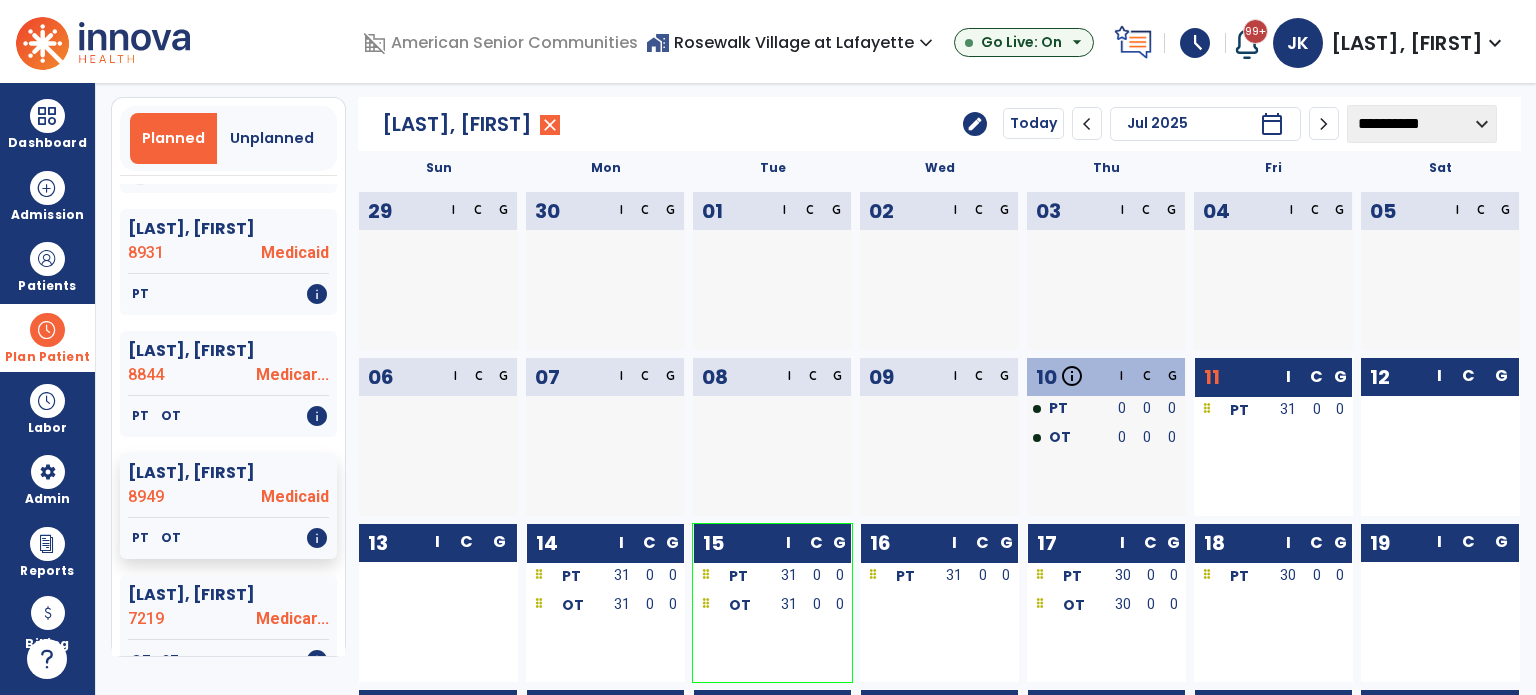 scroll, scrollTop: 0, scrollLeft: 0, axis: both 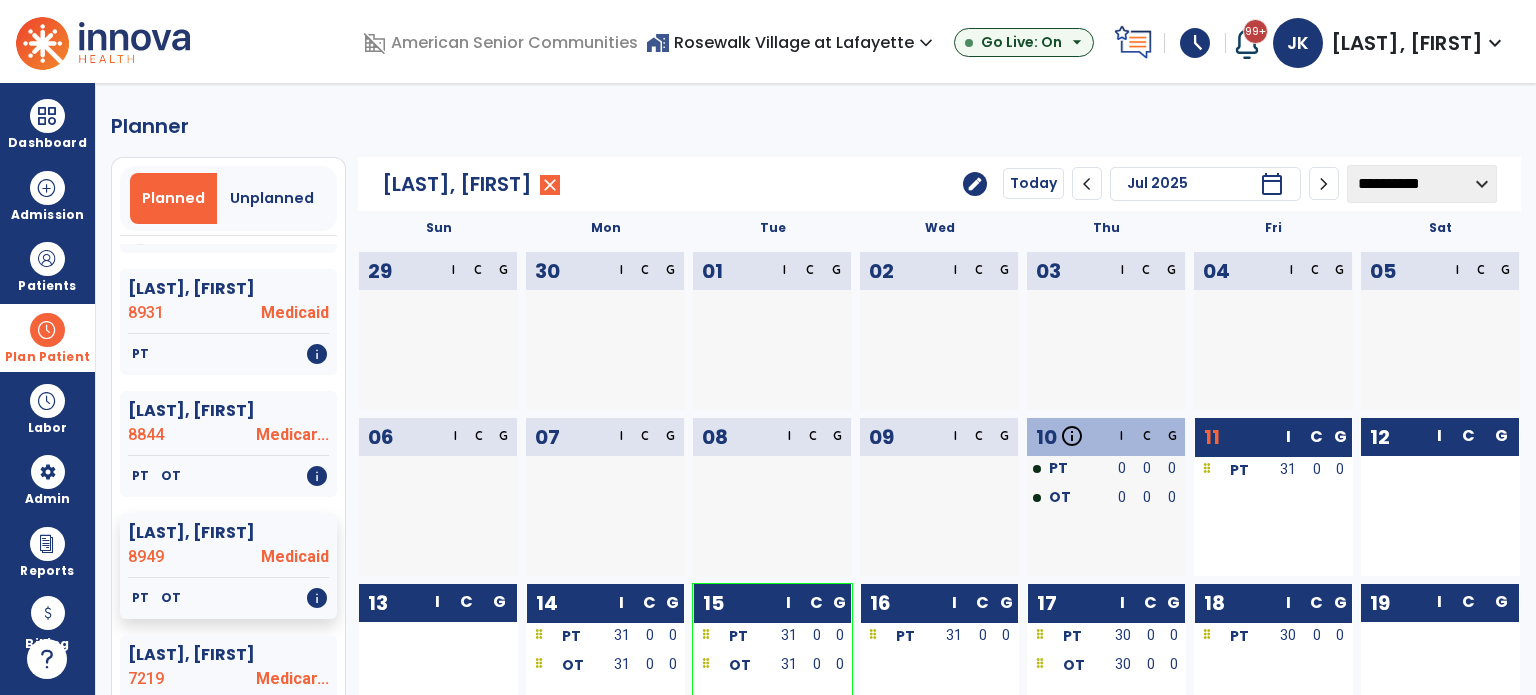 click at bounding box center [47, 330] 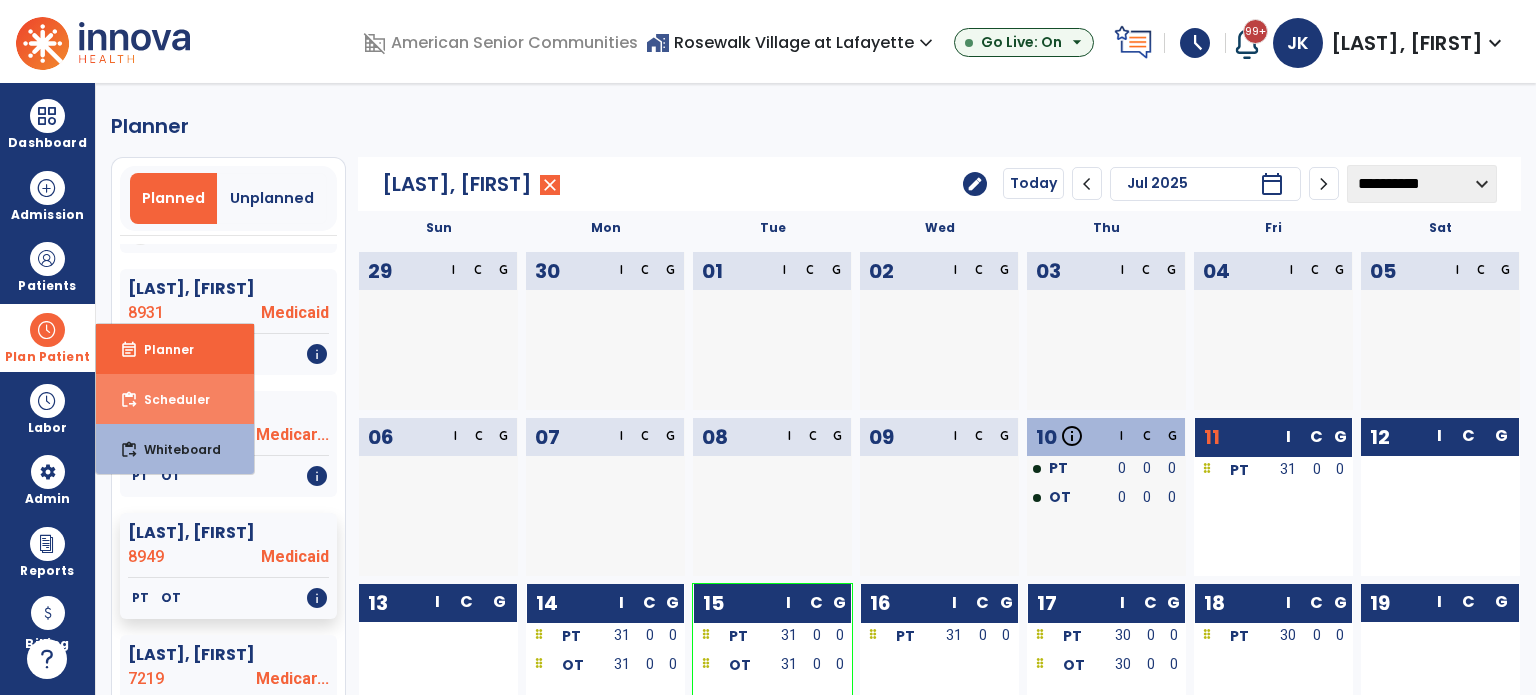 click on "Scheduler" at bounding box center [169, 399] 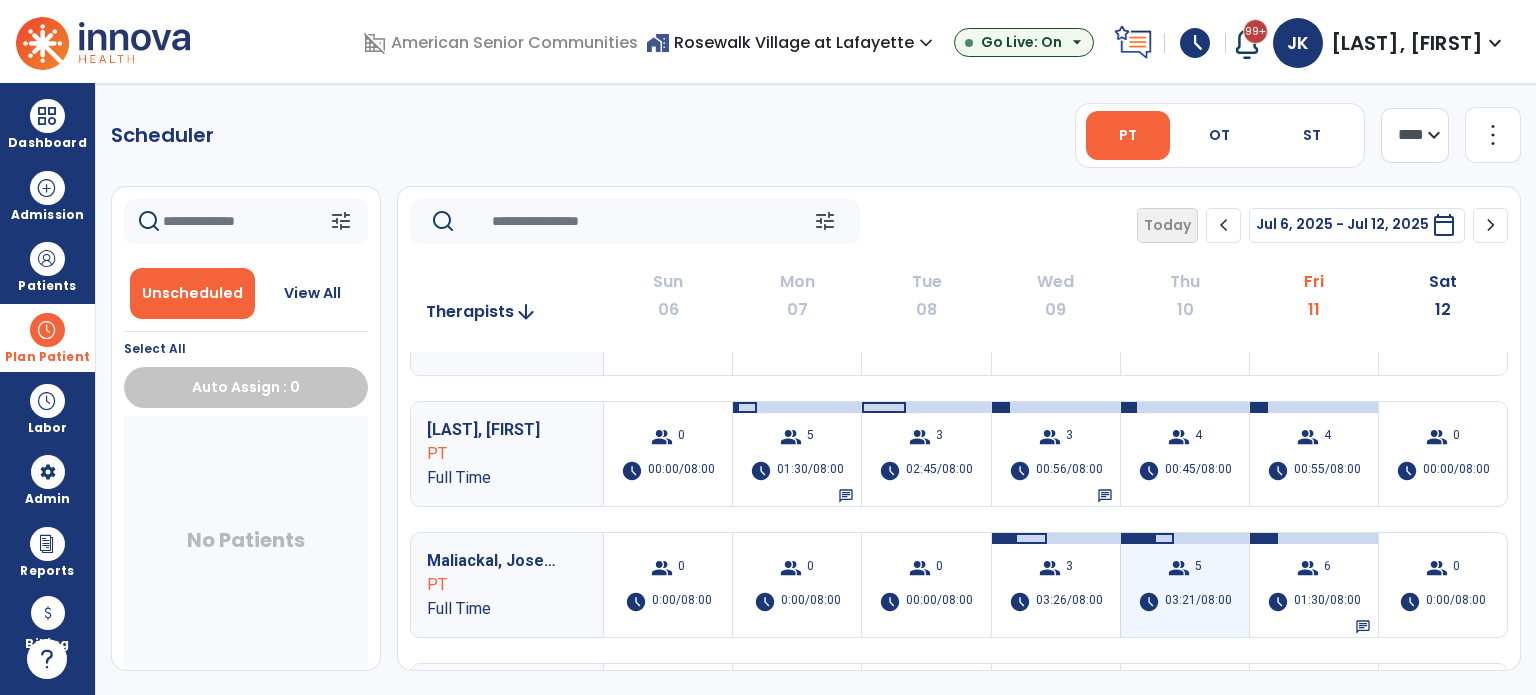scroll, scrollTop: 178, scrollLeft: 0, axis: vertical 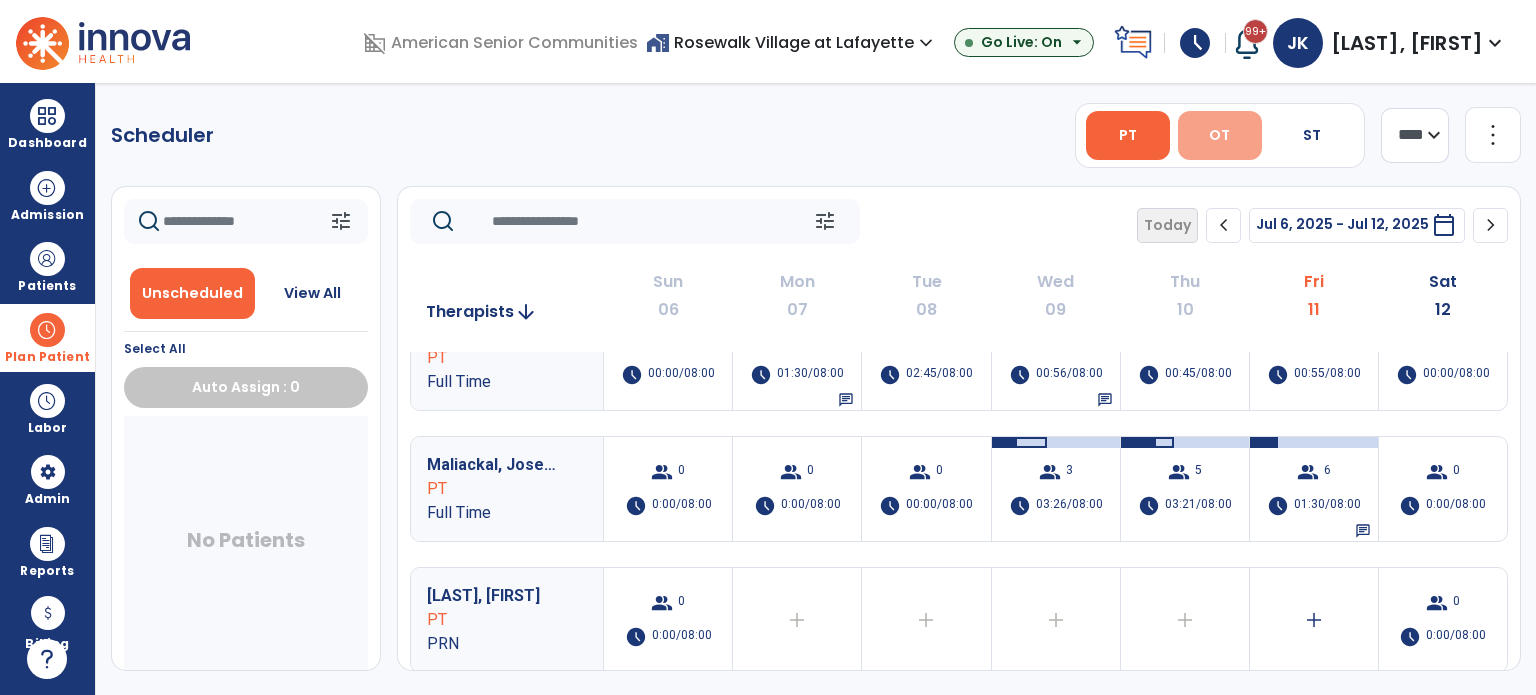 click on "OT" at bounding box center (1220, 135) 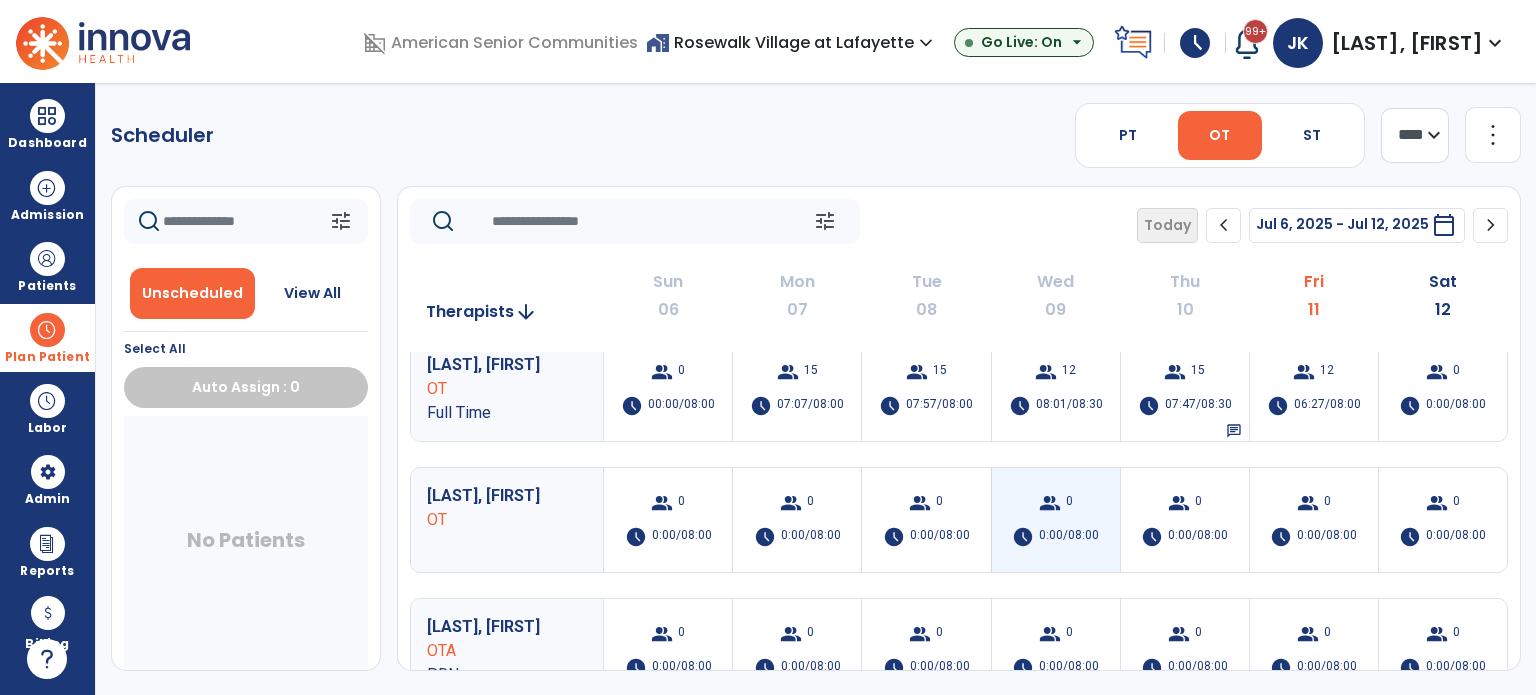scroll, scrollTop: 0, scrollLeft: 0, axis: both 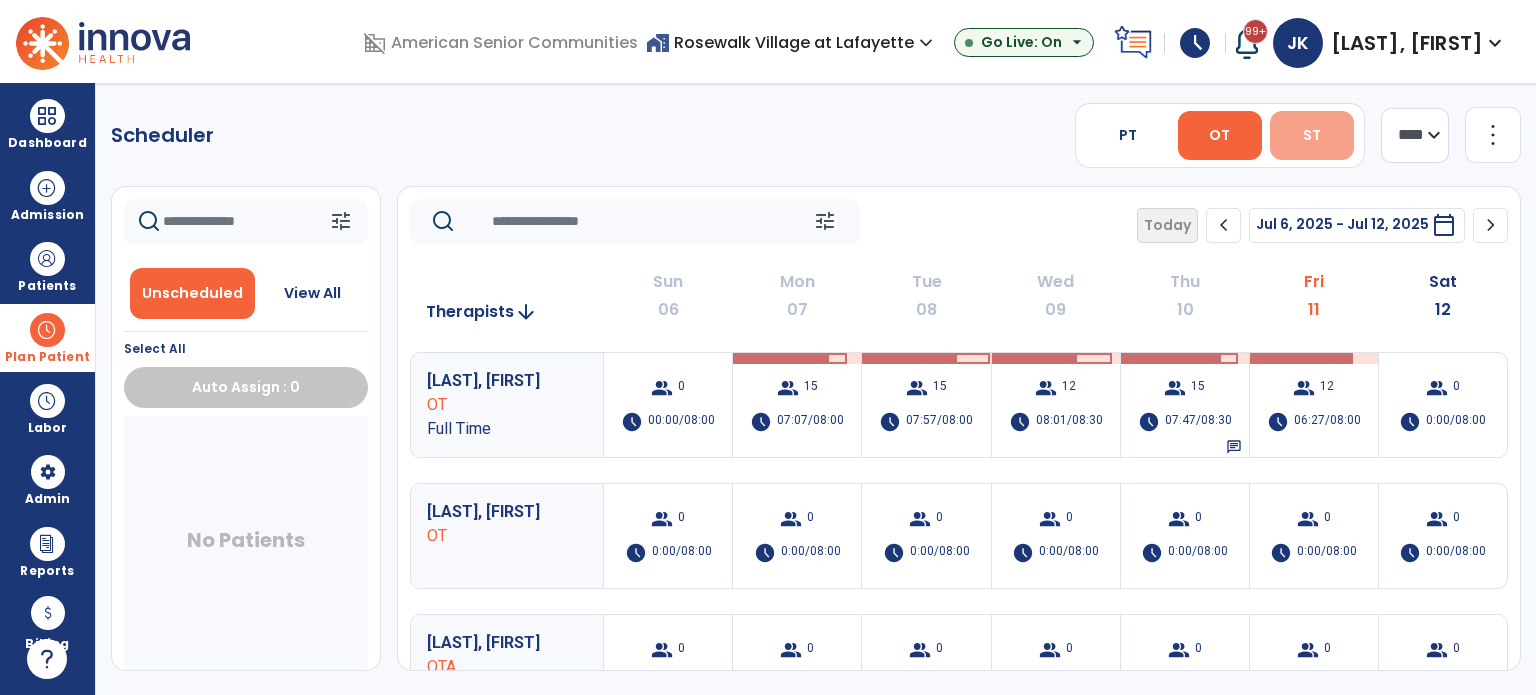 click on "ST" at bounding box center [1312, 135] 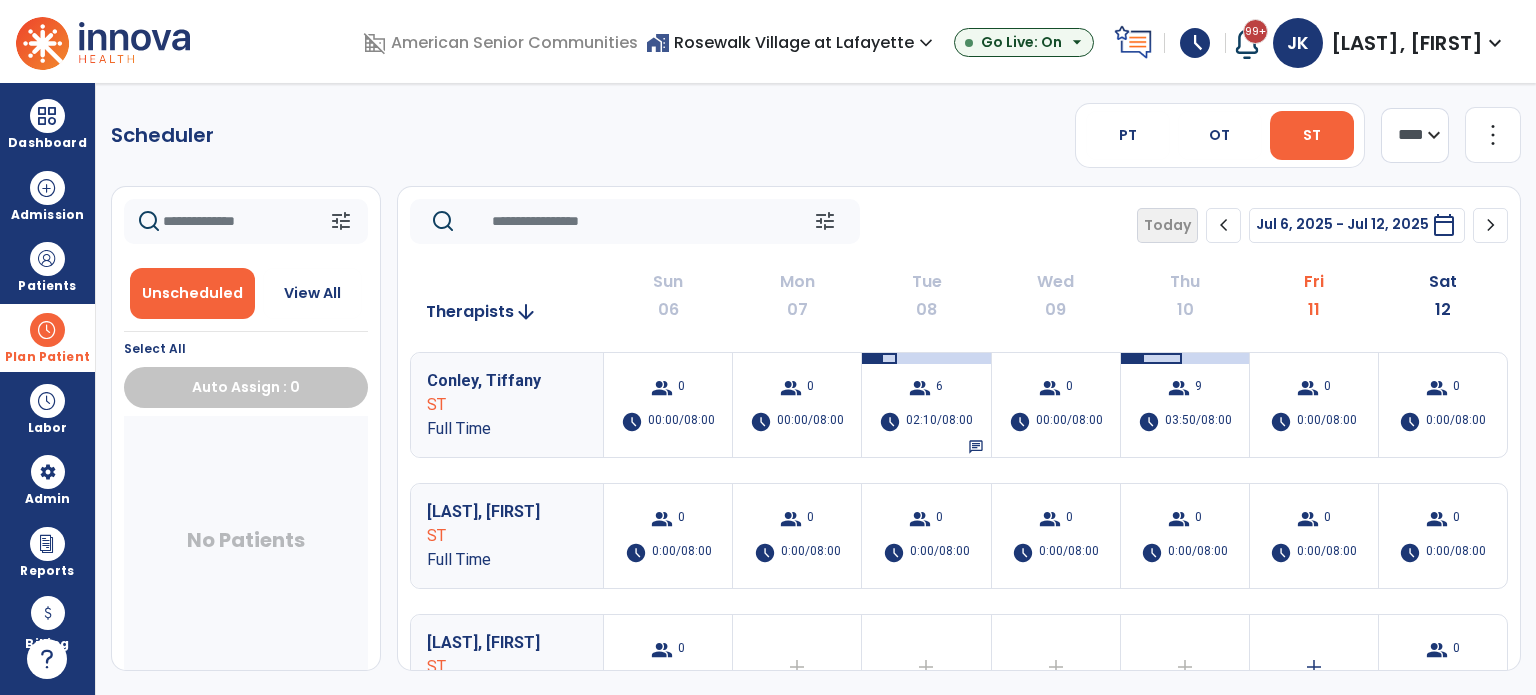 click on "Plan Patient" at bounding box center [47, 357] 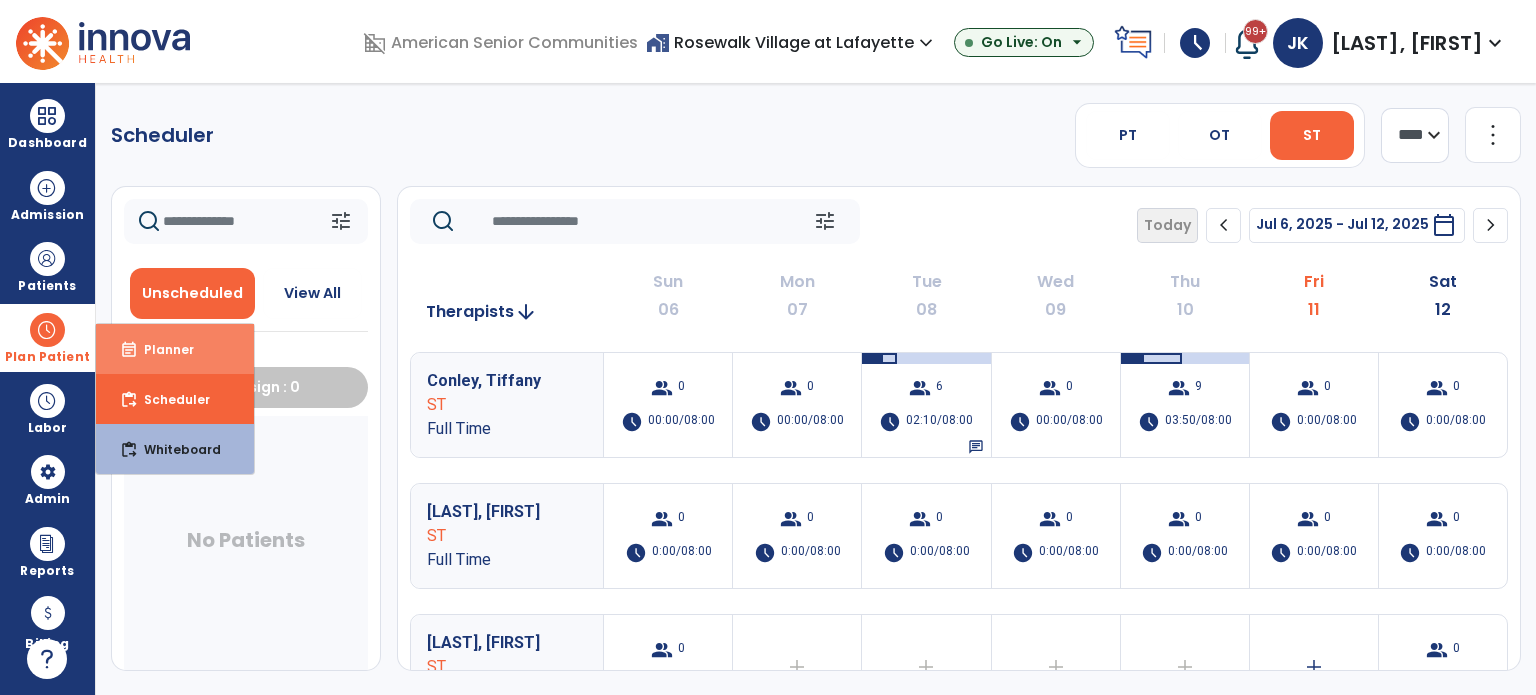 click on "Planner" at bounding box center [161, 349] 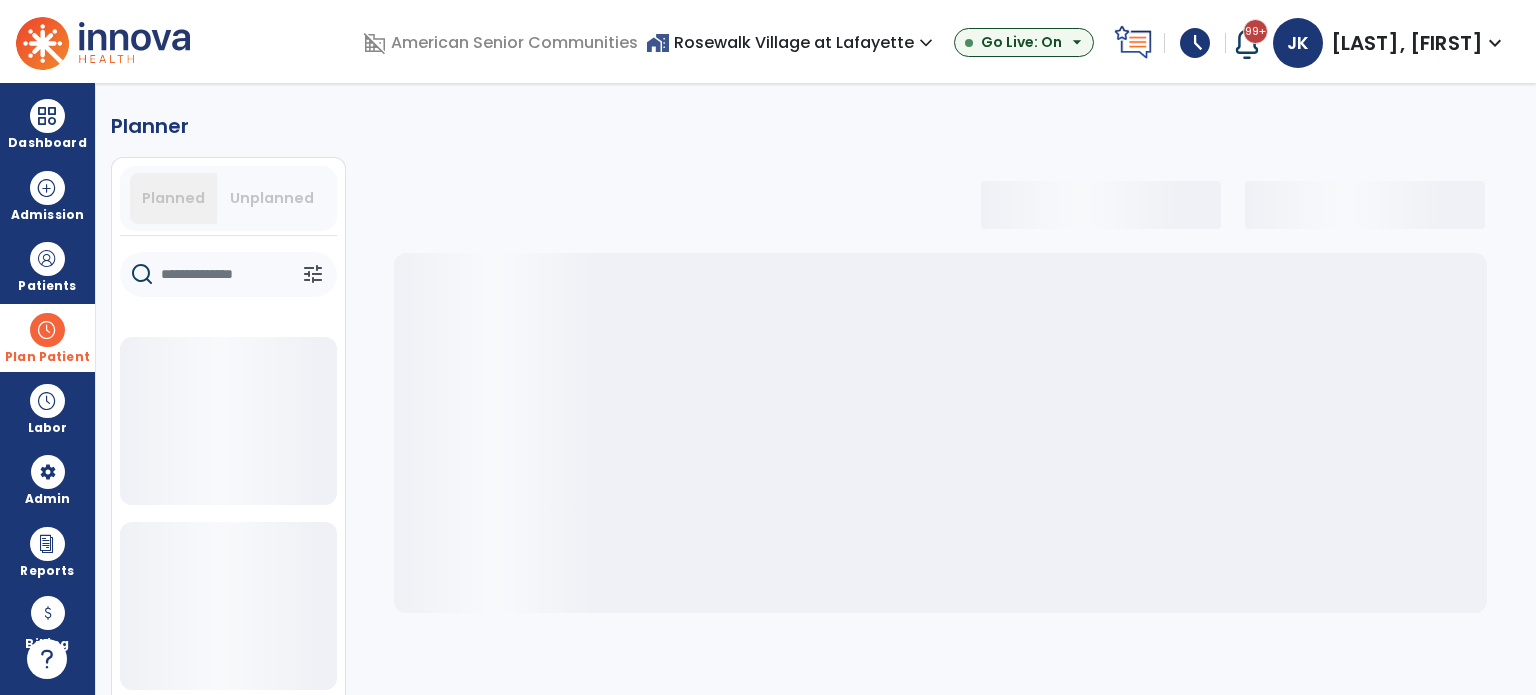 select on "***" 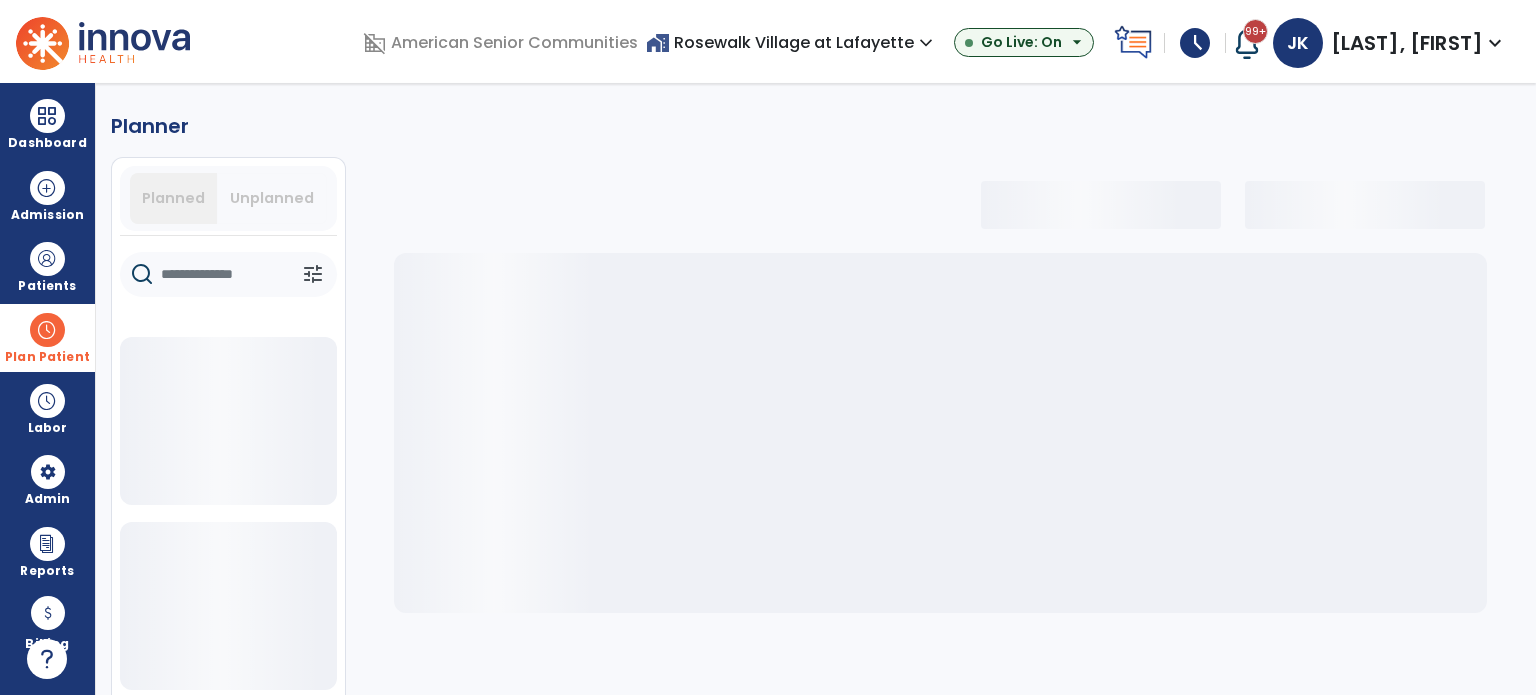 select on "***" 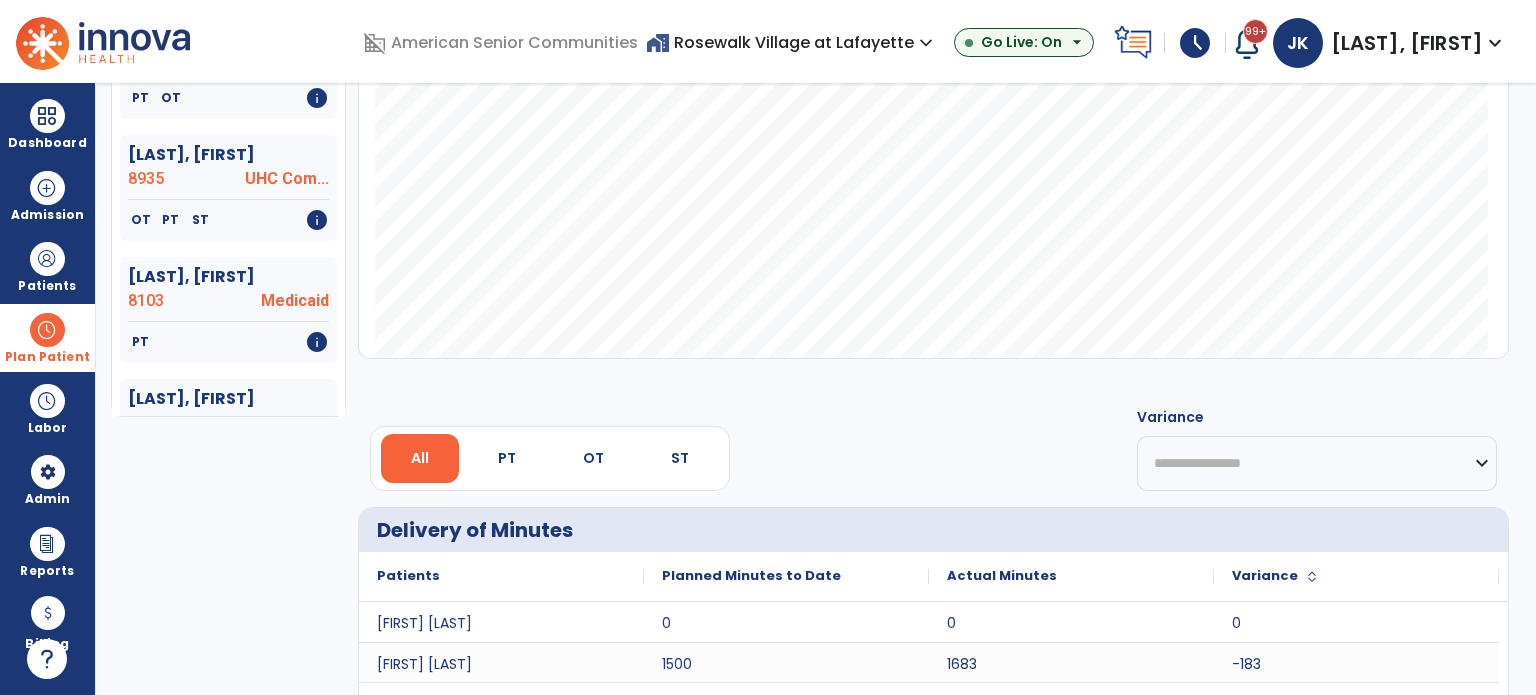 scroll, scrollTop: 0, scrollLeft: 0, axis: both 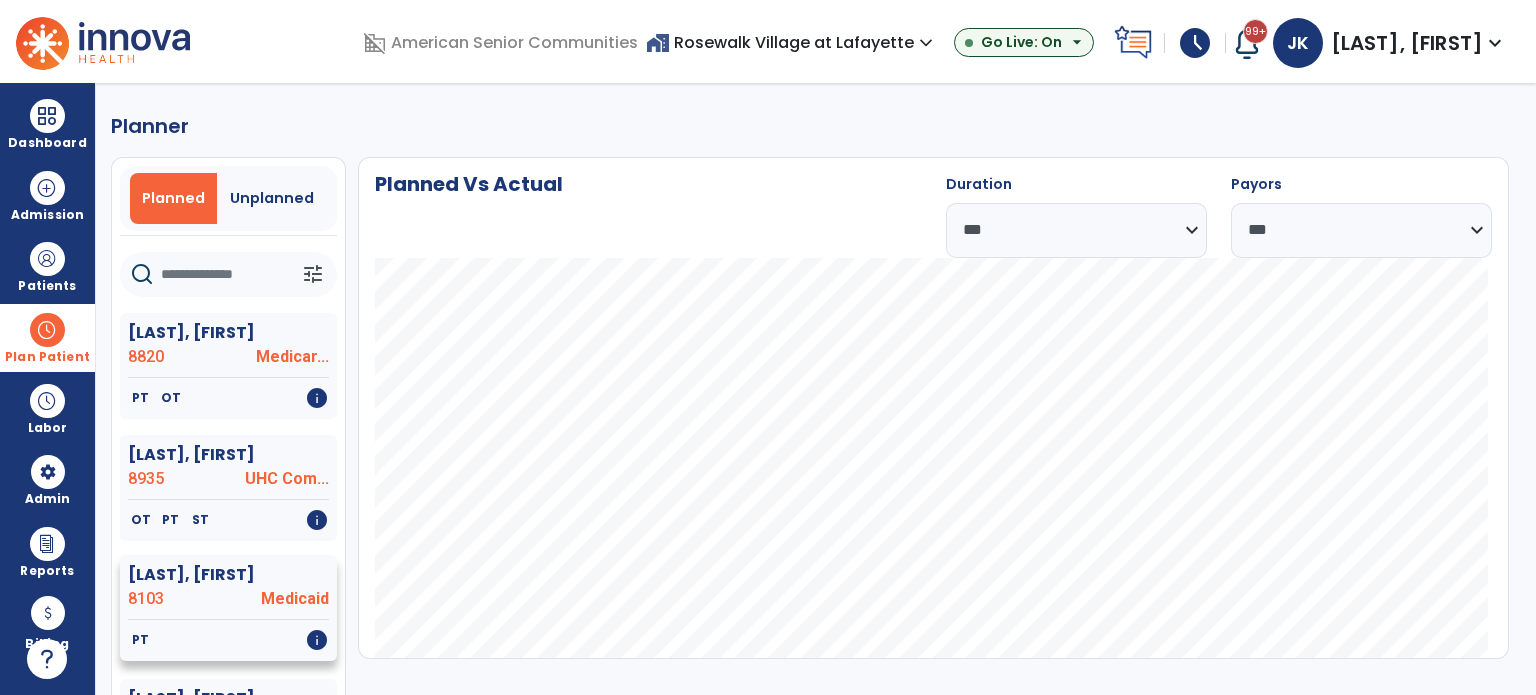 click on "8103" 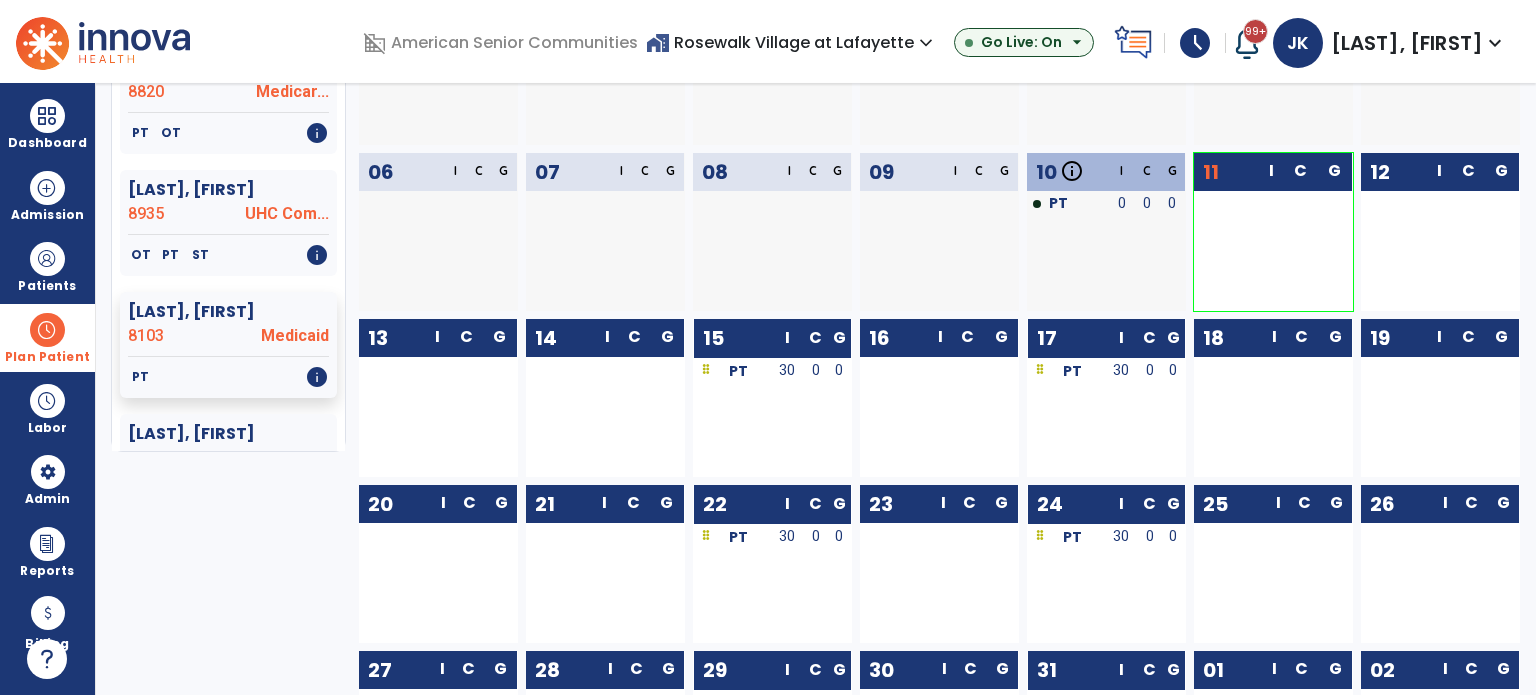 scroll, scrollTop: 300, scrollLeft: 0, axis: vertical 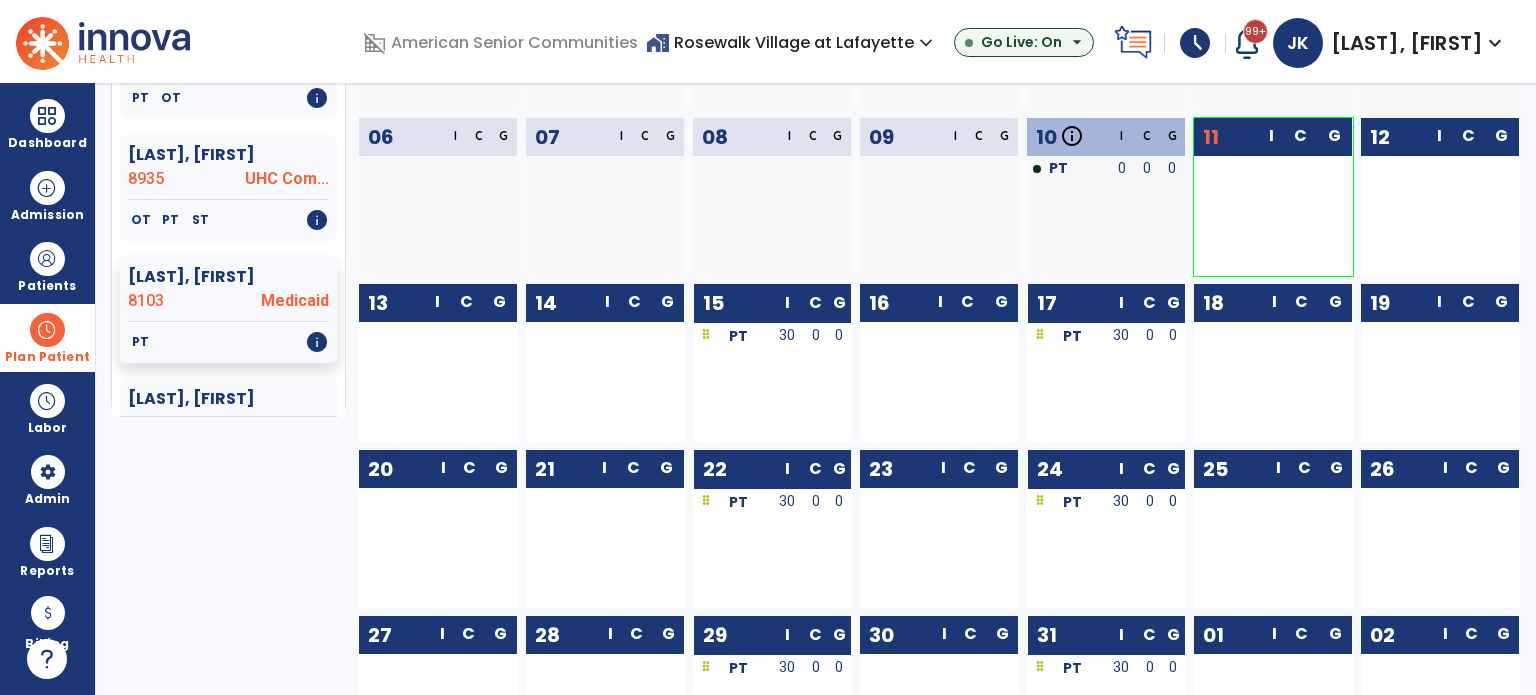 click on "Plan Patient" at bounding box center (47, 337) 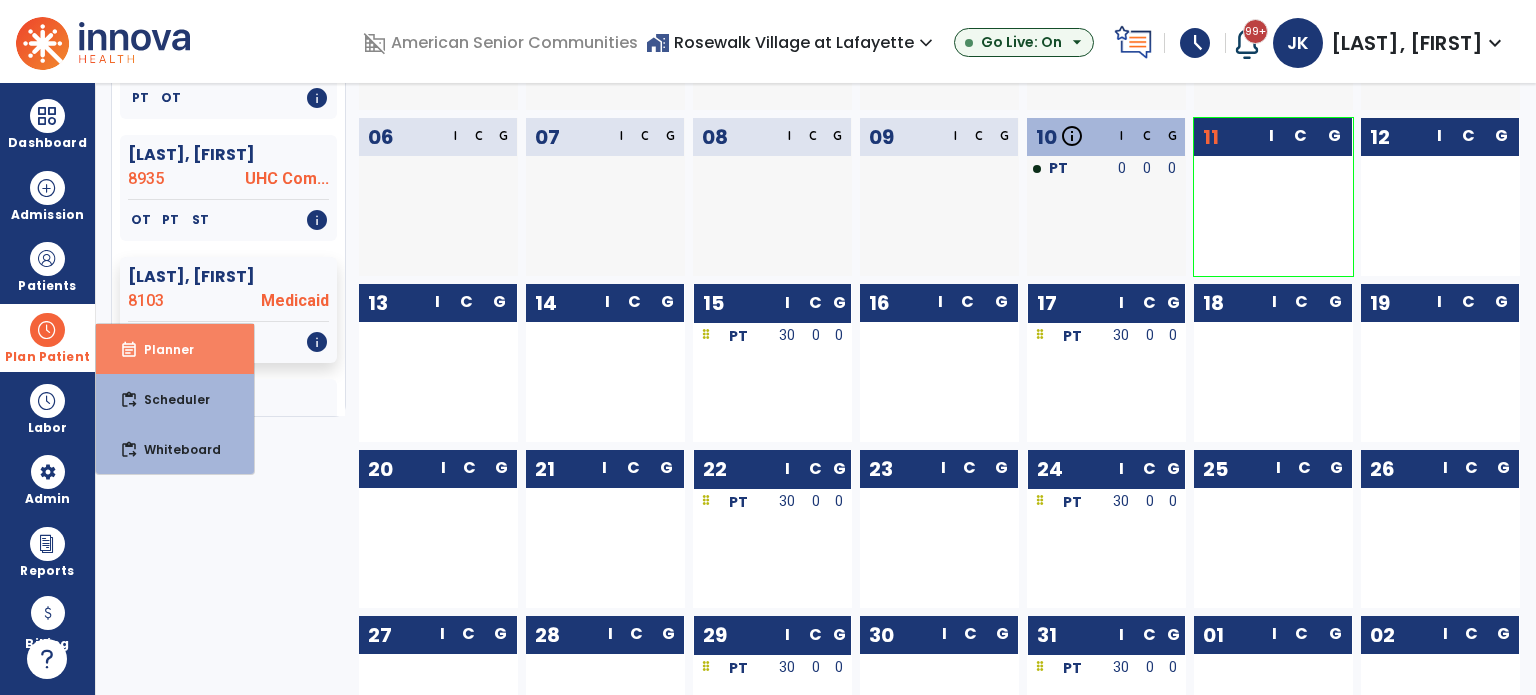click on "Planner" at bounding box center [161, 349] 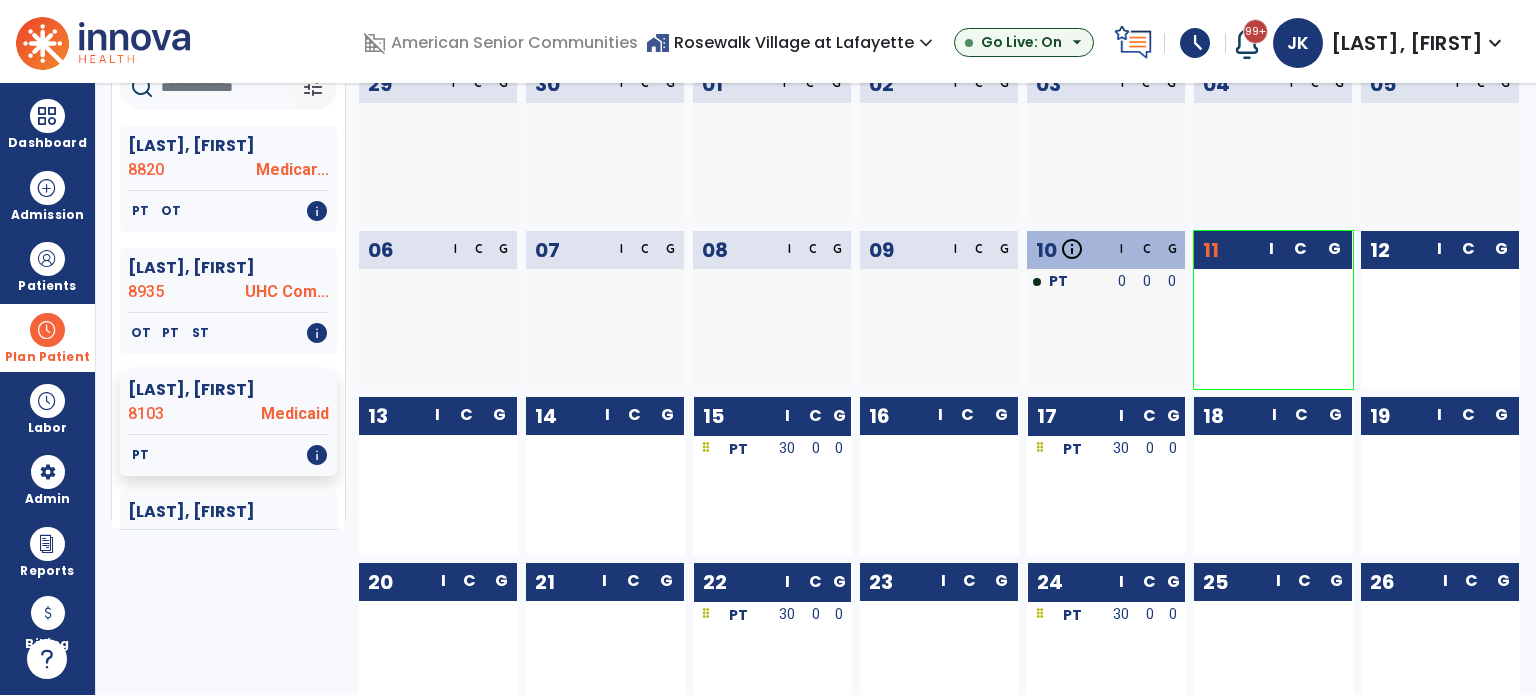 scroll, scrollTop: 0, scrollLeft: 0, axis: both 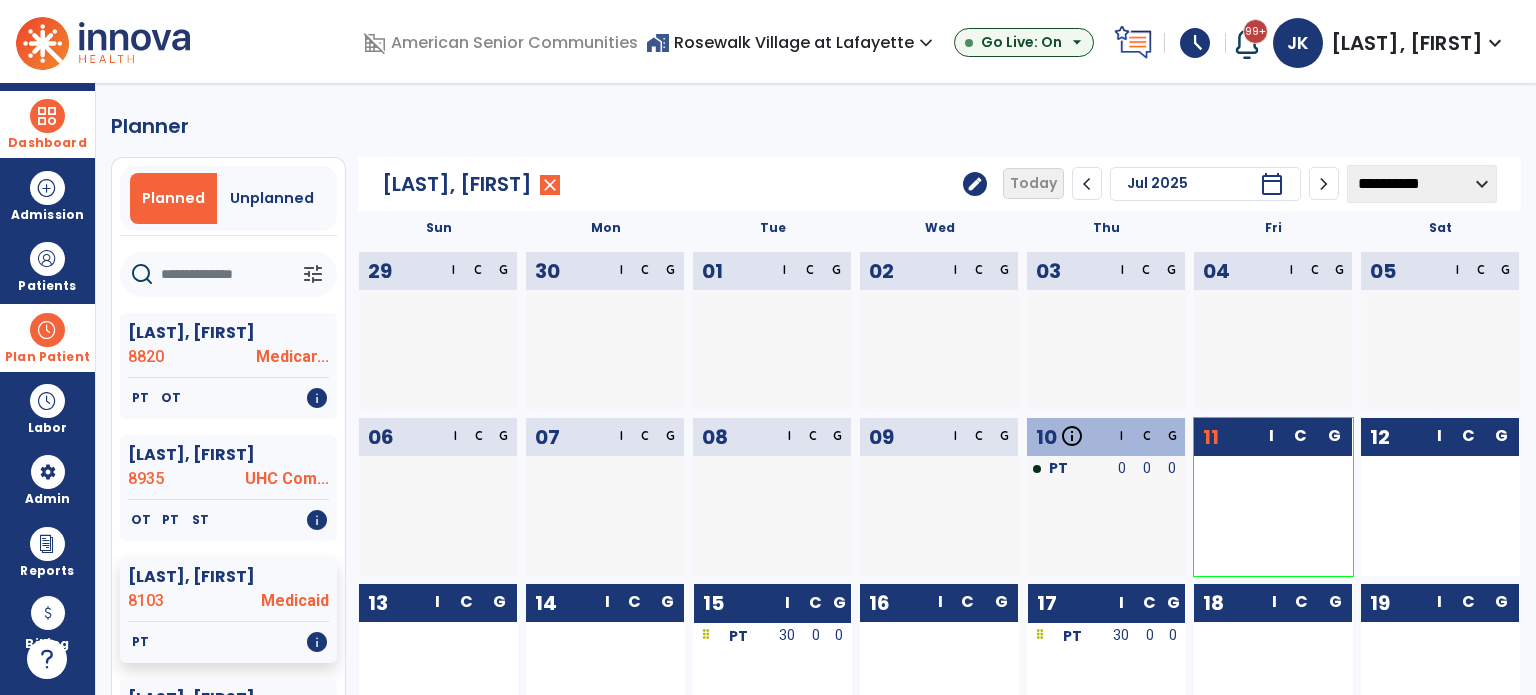 click at bounding box center (47, 116) 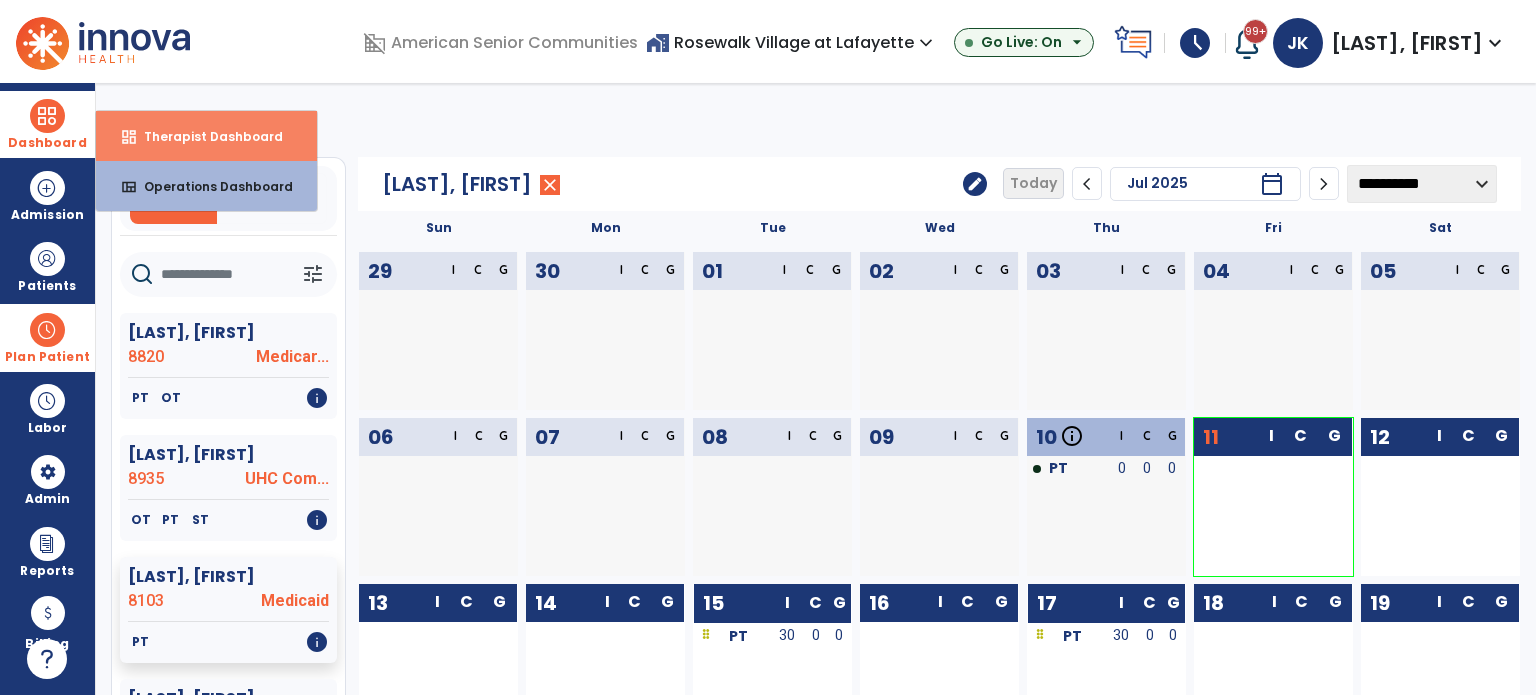 click on "dashboard  Therapist Dashboard" at bounding box center (206, 136) 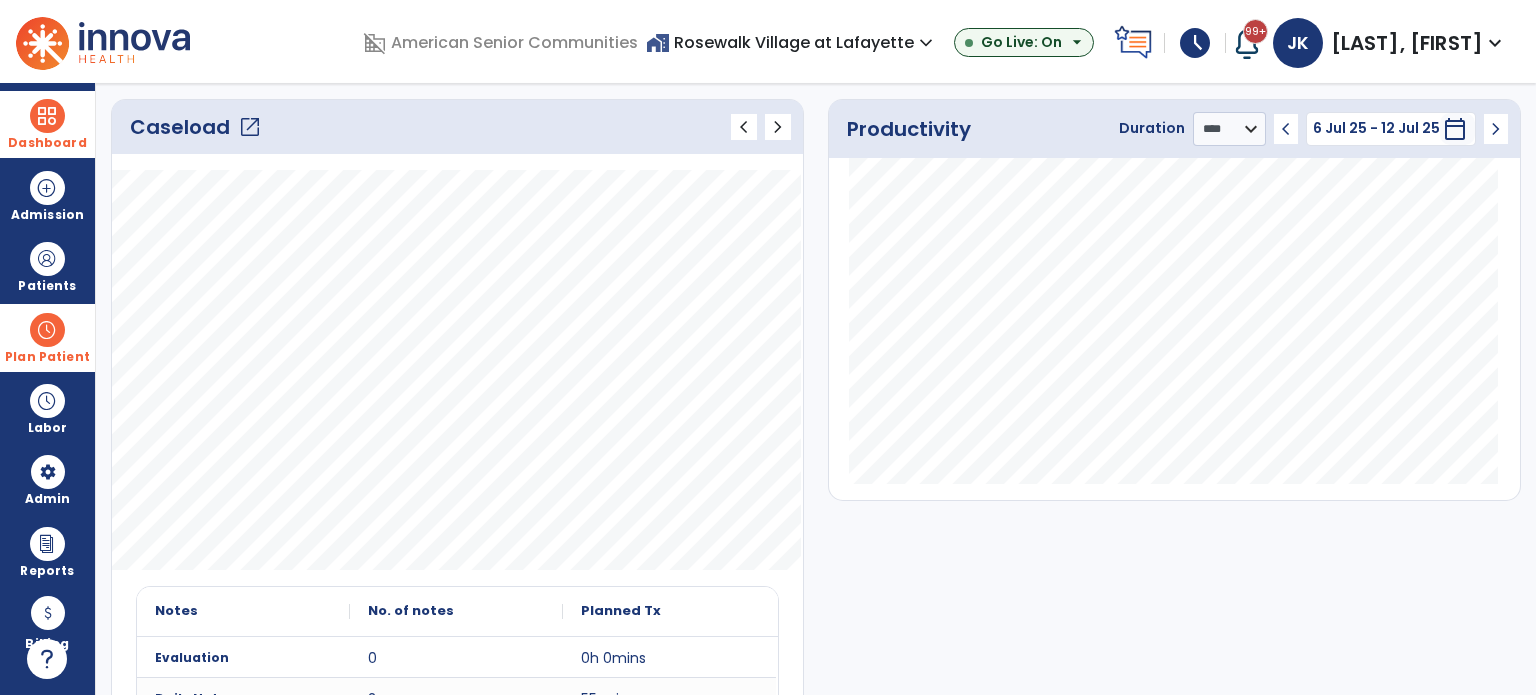 scroll, scrollTop: 0, scrollLeft: 0, axis: both 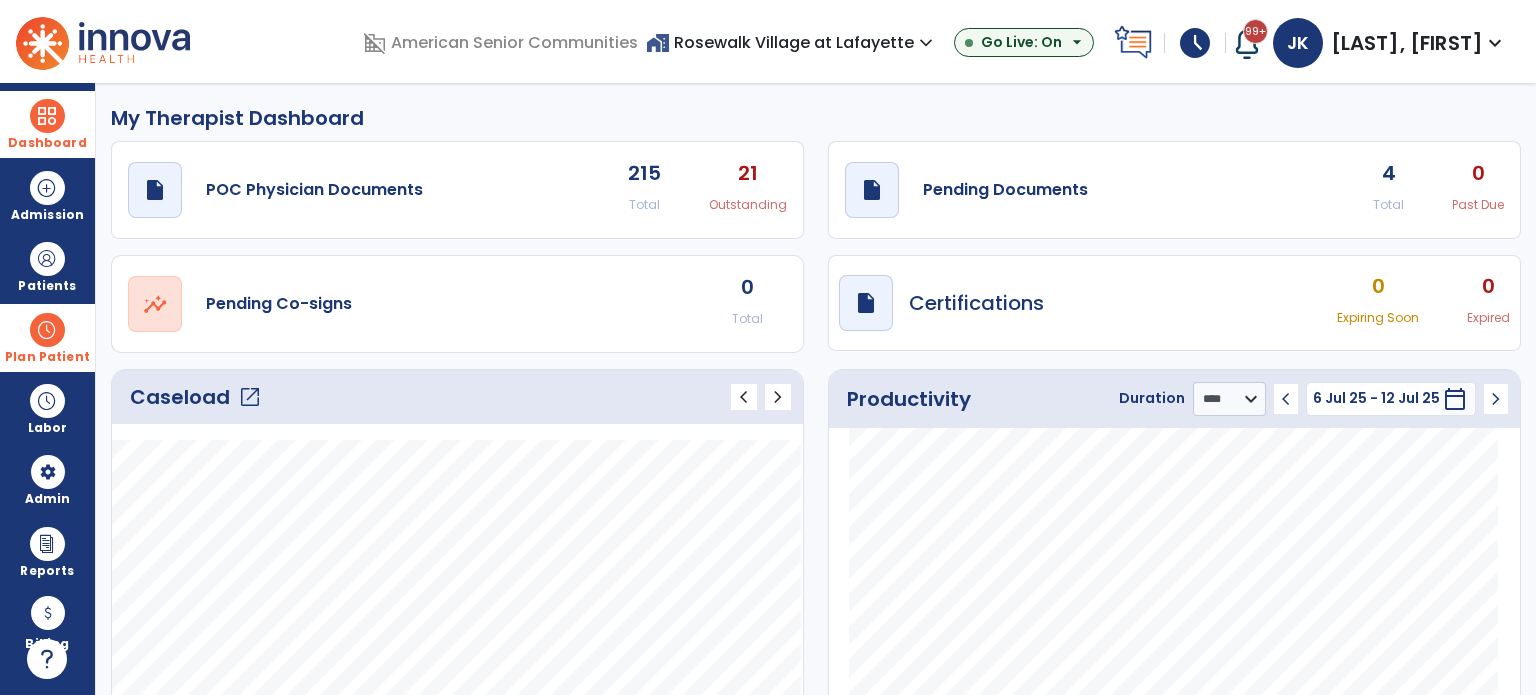 click on "Plan Patient" at bounding box center (47, 266) 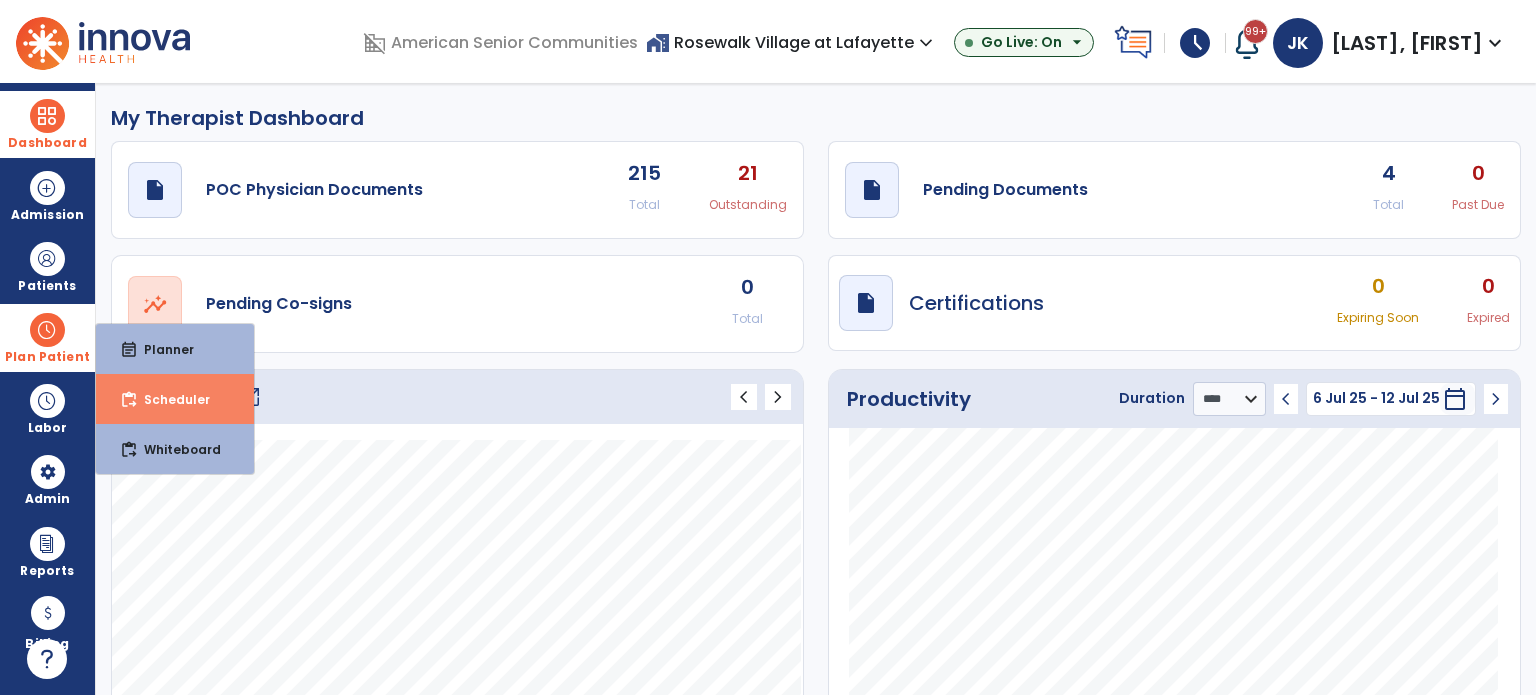 click on "content_paste_go  Scheduler" at bounding box center [175, 399] 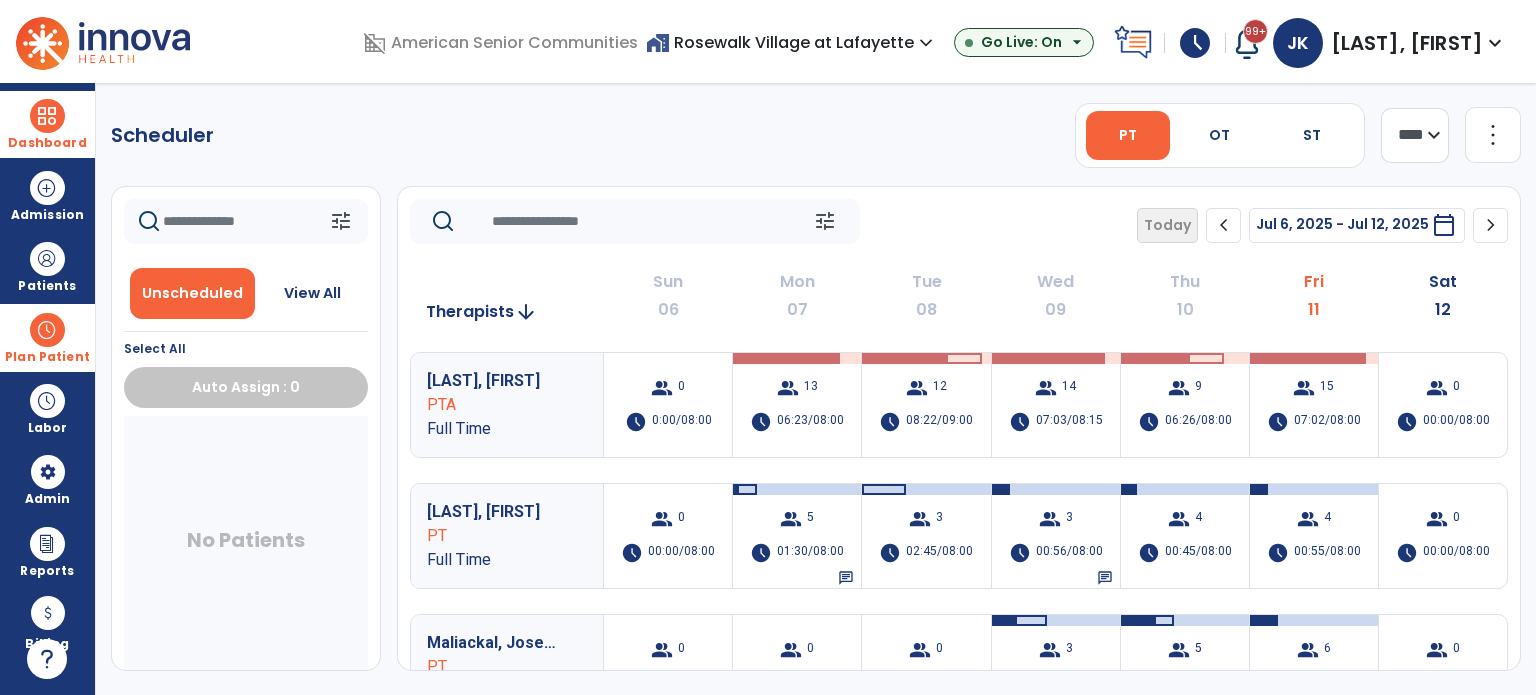 click on "home_work   Rosewalk Village at Lafayette   expand_more" at bounding box center (792, 42) 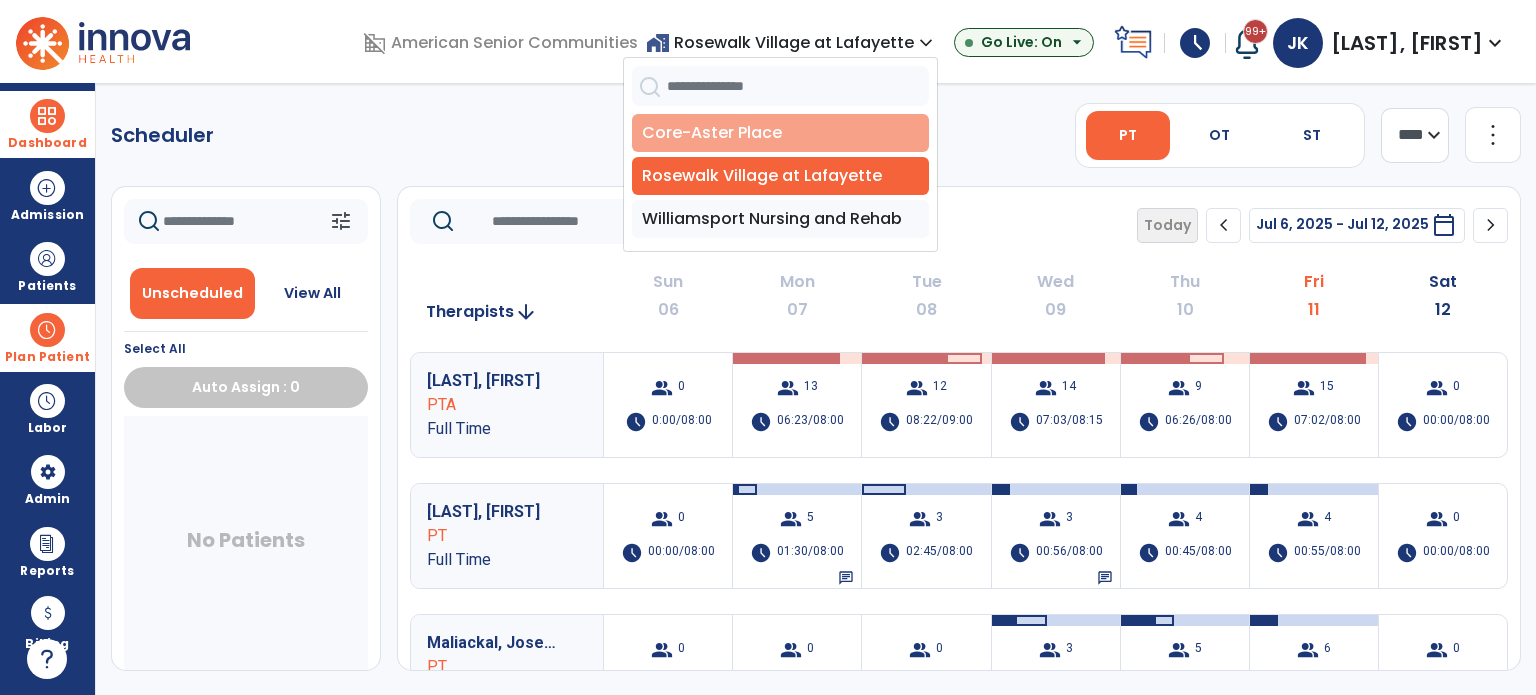 click on "Core-Aster Place" at bounding box center [780, 133] 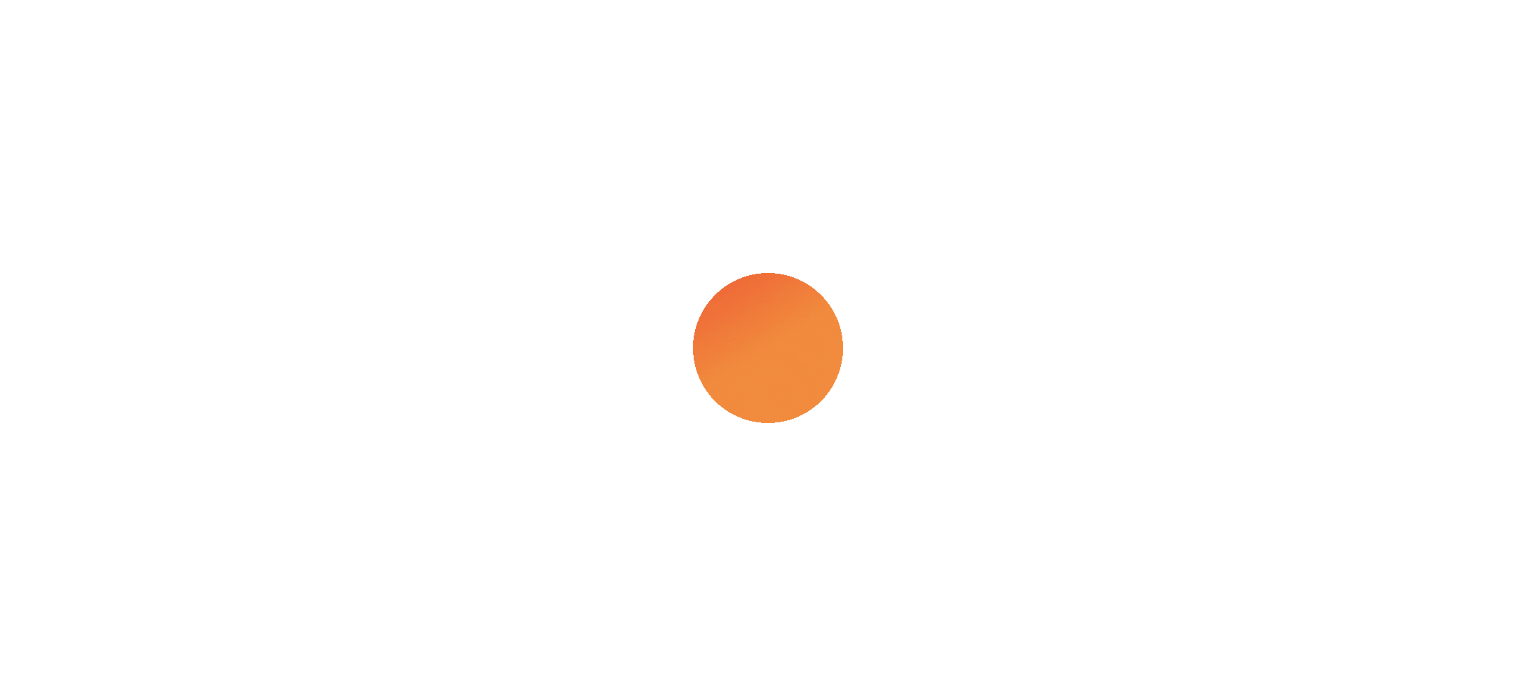 scroll, scrollTop: 0, scrollLeft: 0, axis: both 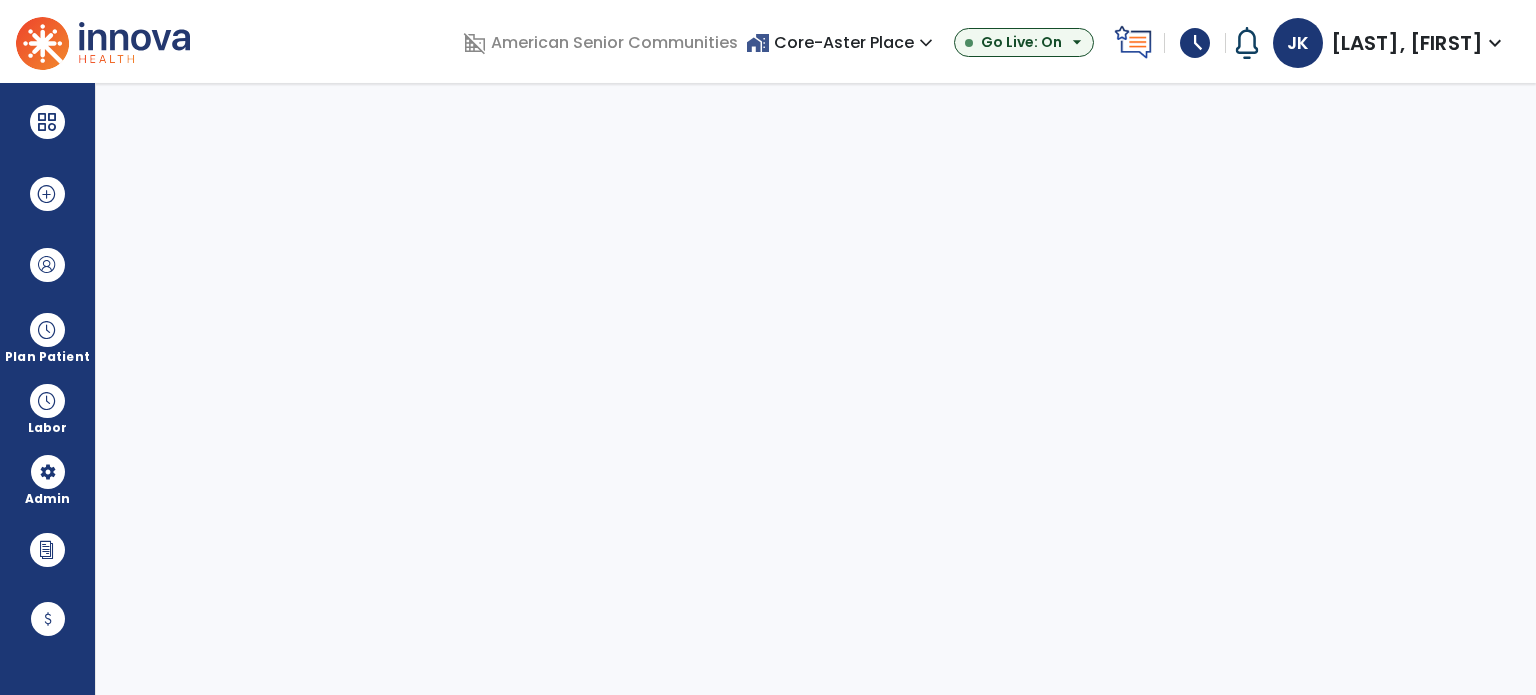 select on "***" 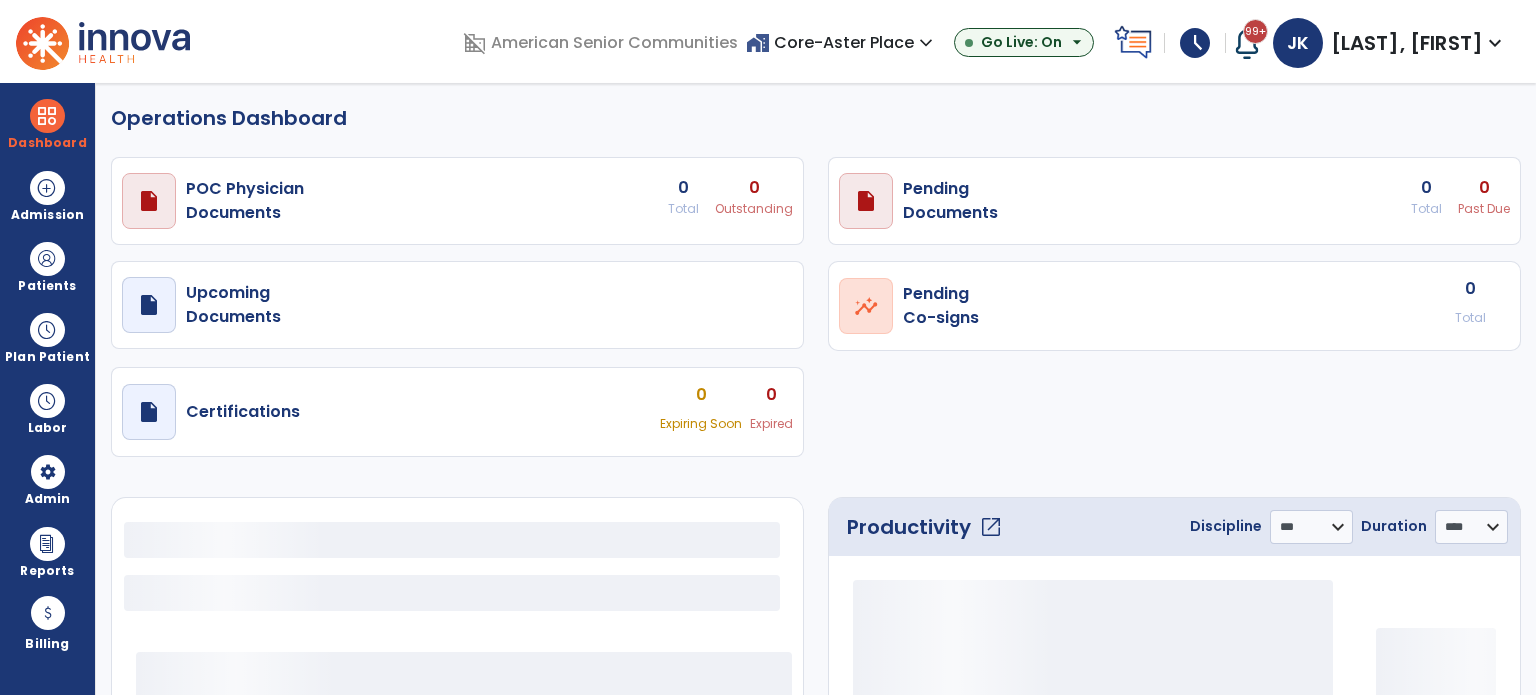 select on "***" 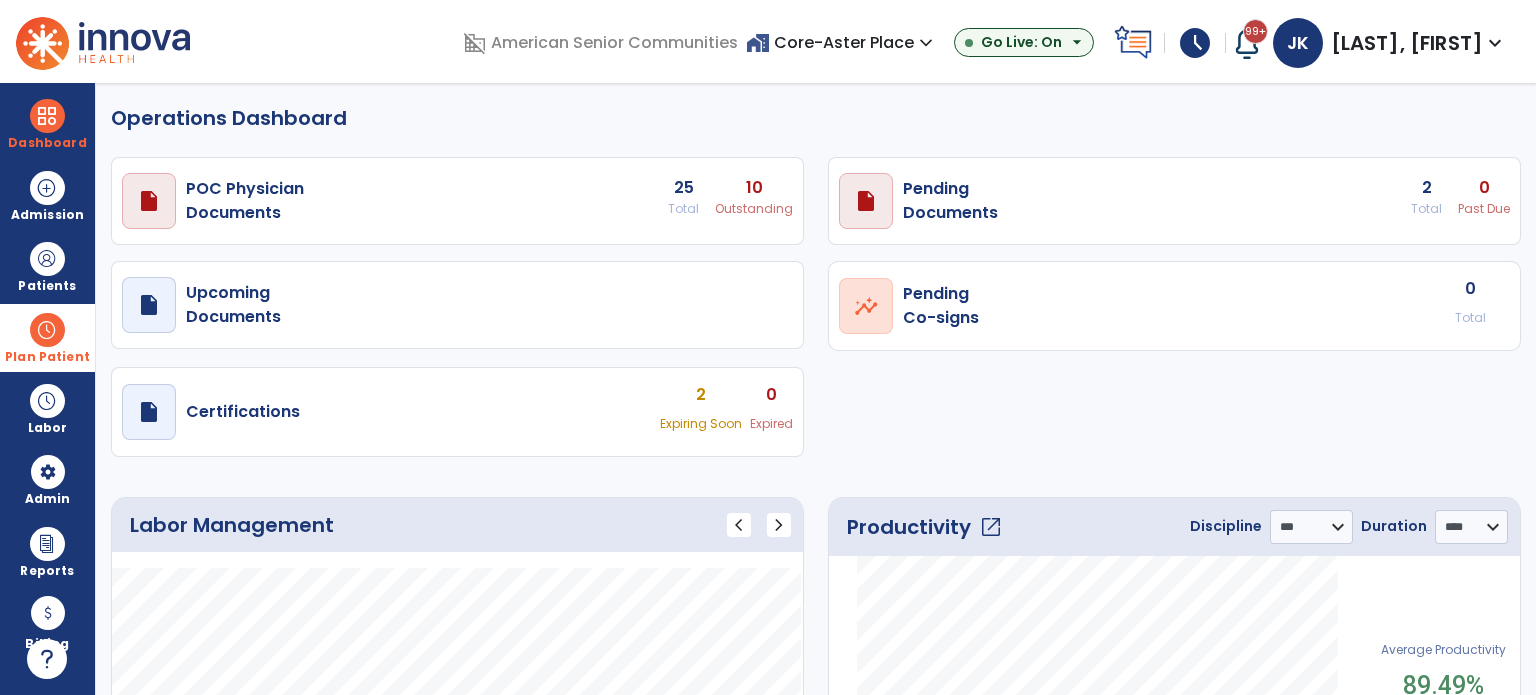 click at bounding box center [47, 330] 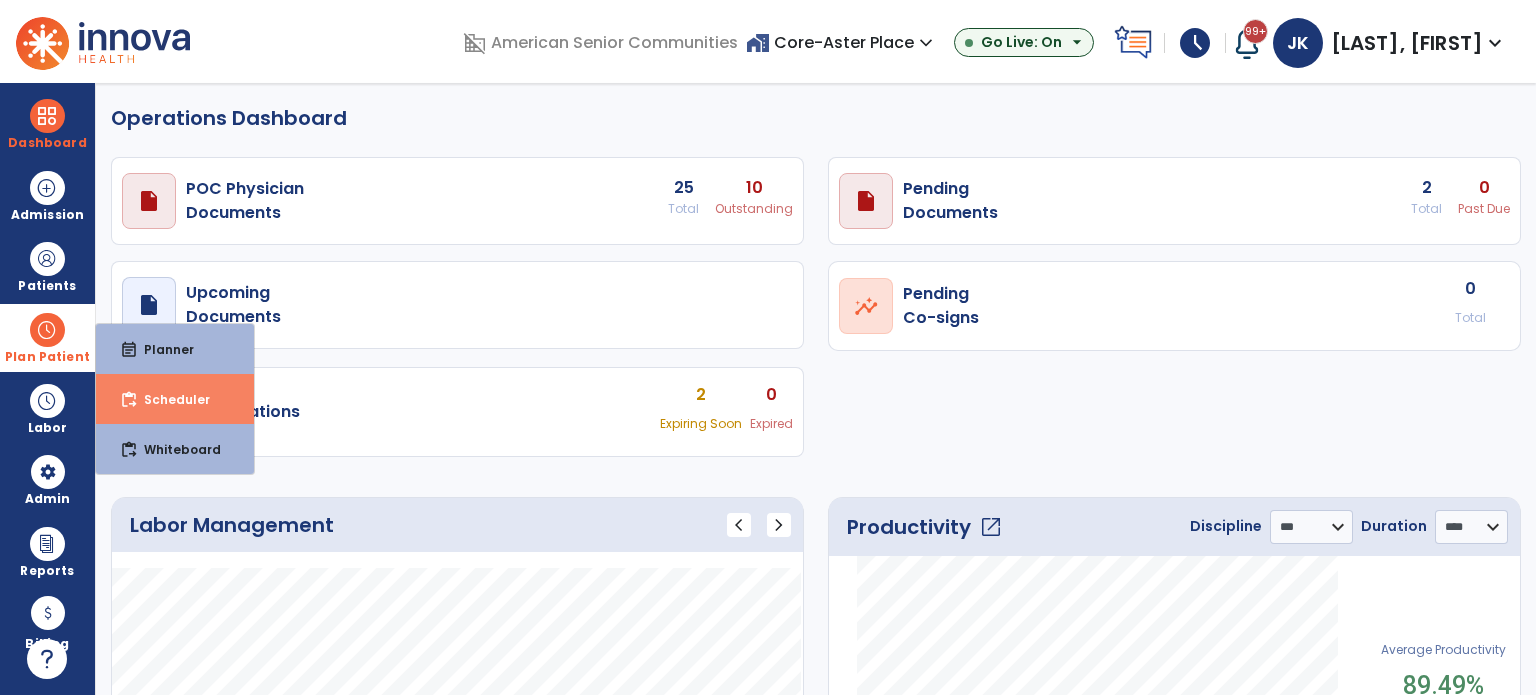 click on "content_paste_go  Scheduler" at bounding box center (175, 399) 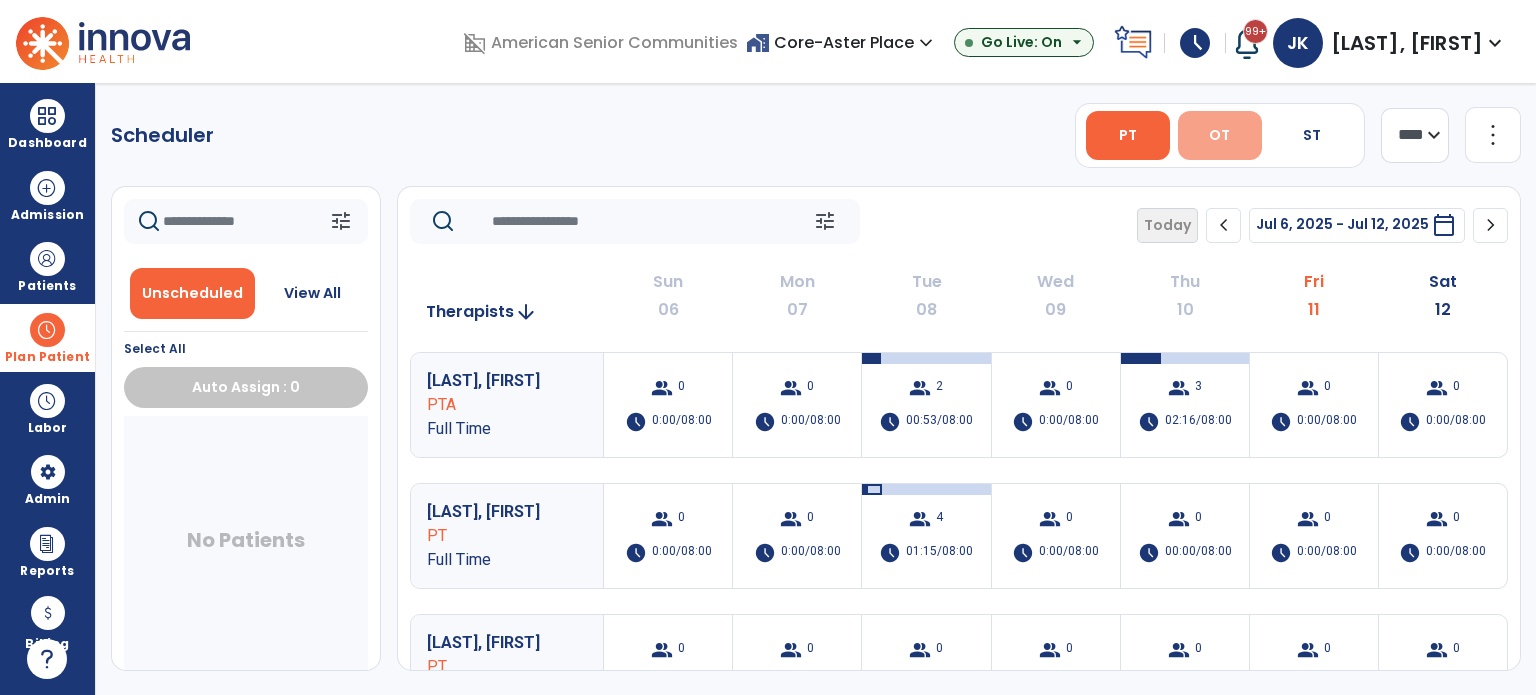 click on "OT" at bounding box center [1220, 135] 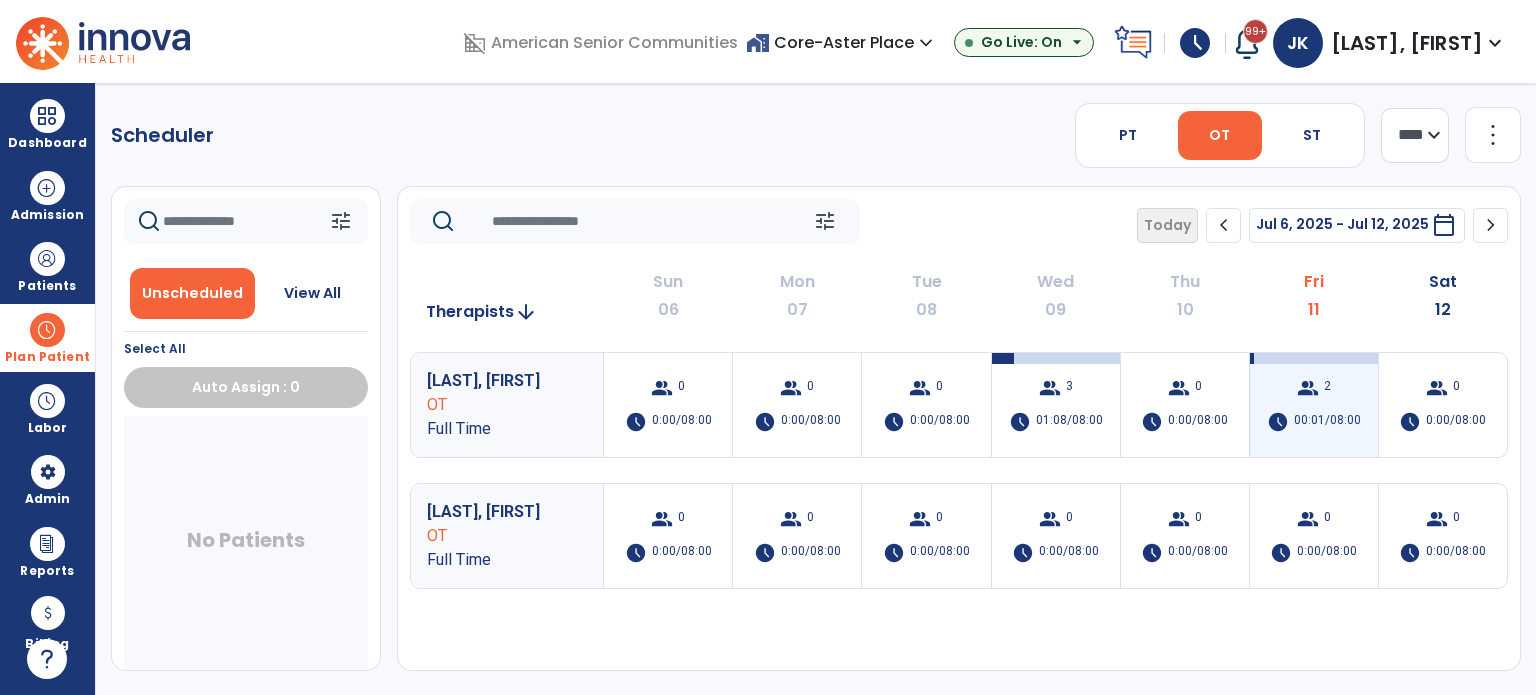 click on "group  2  schedule  00:01/08:00" at bounding box center (1314, 405) 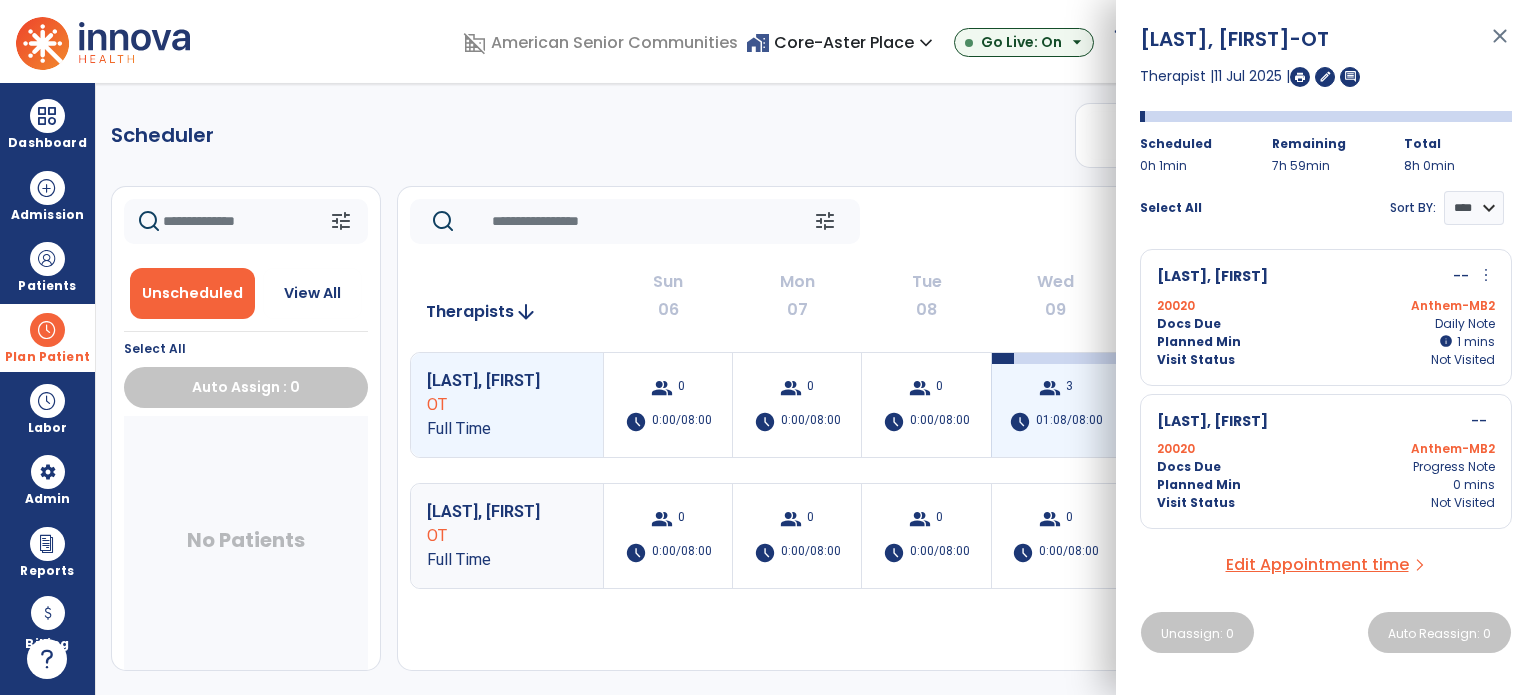click on "3" at bounding box center [1069, 388] 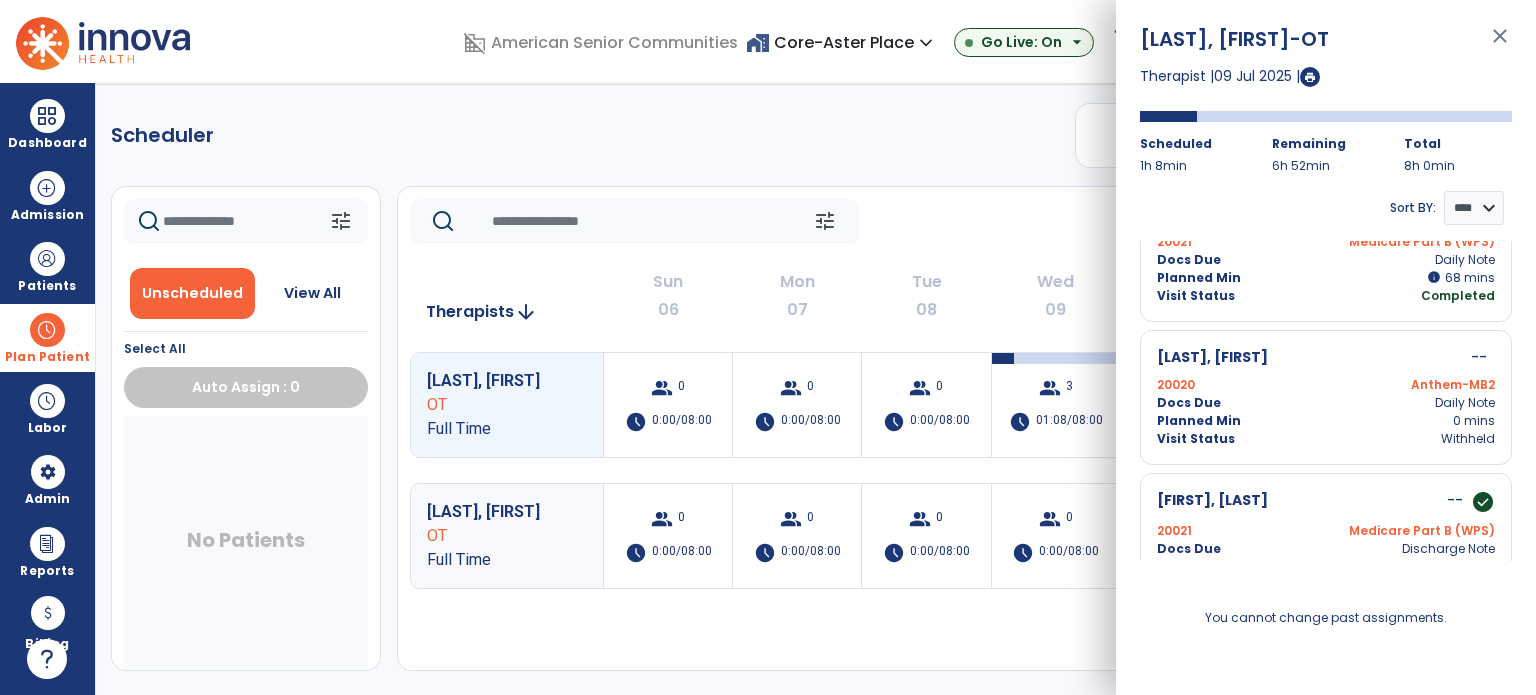 scroll, scrollTop: 113, scrollLeft: 0, axis: vertical 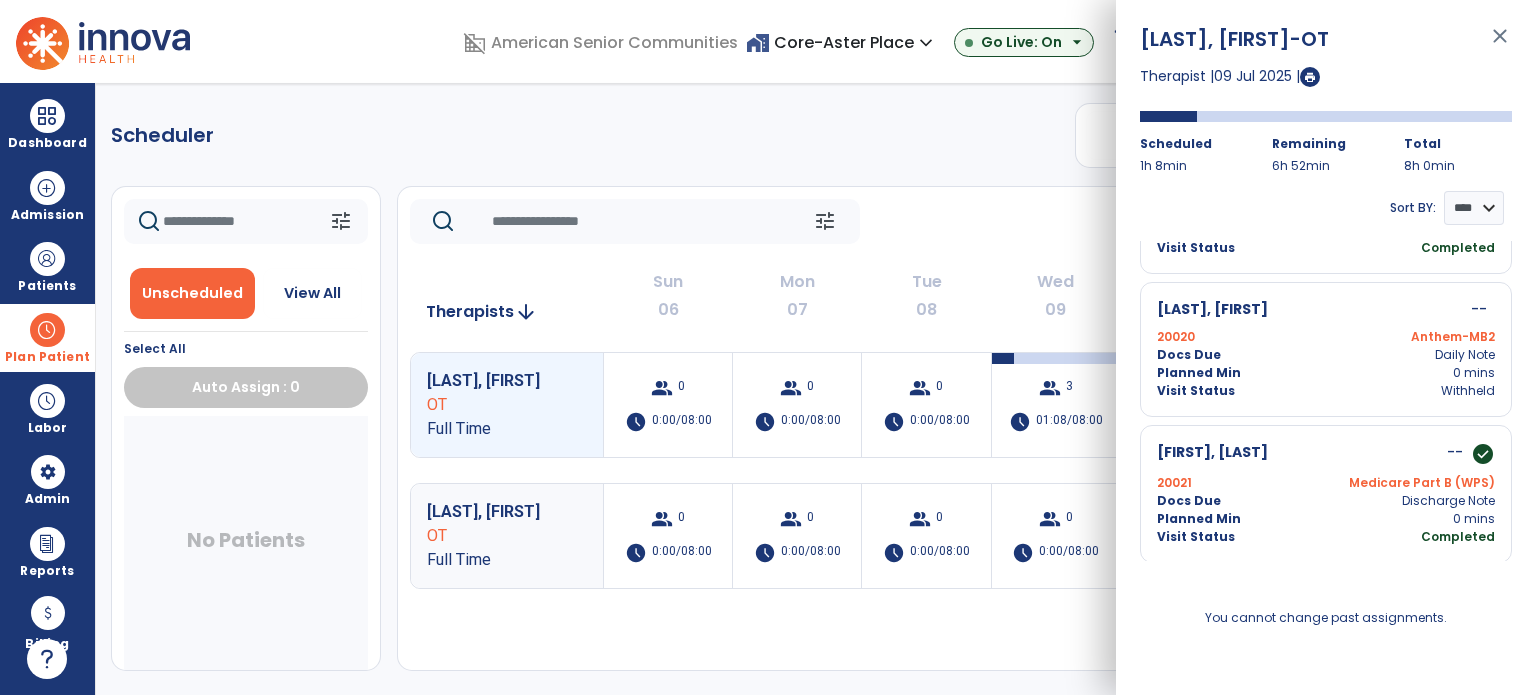 click at bounding box center (47, 330) 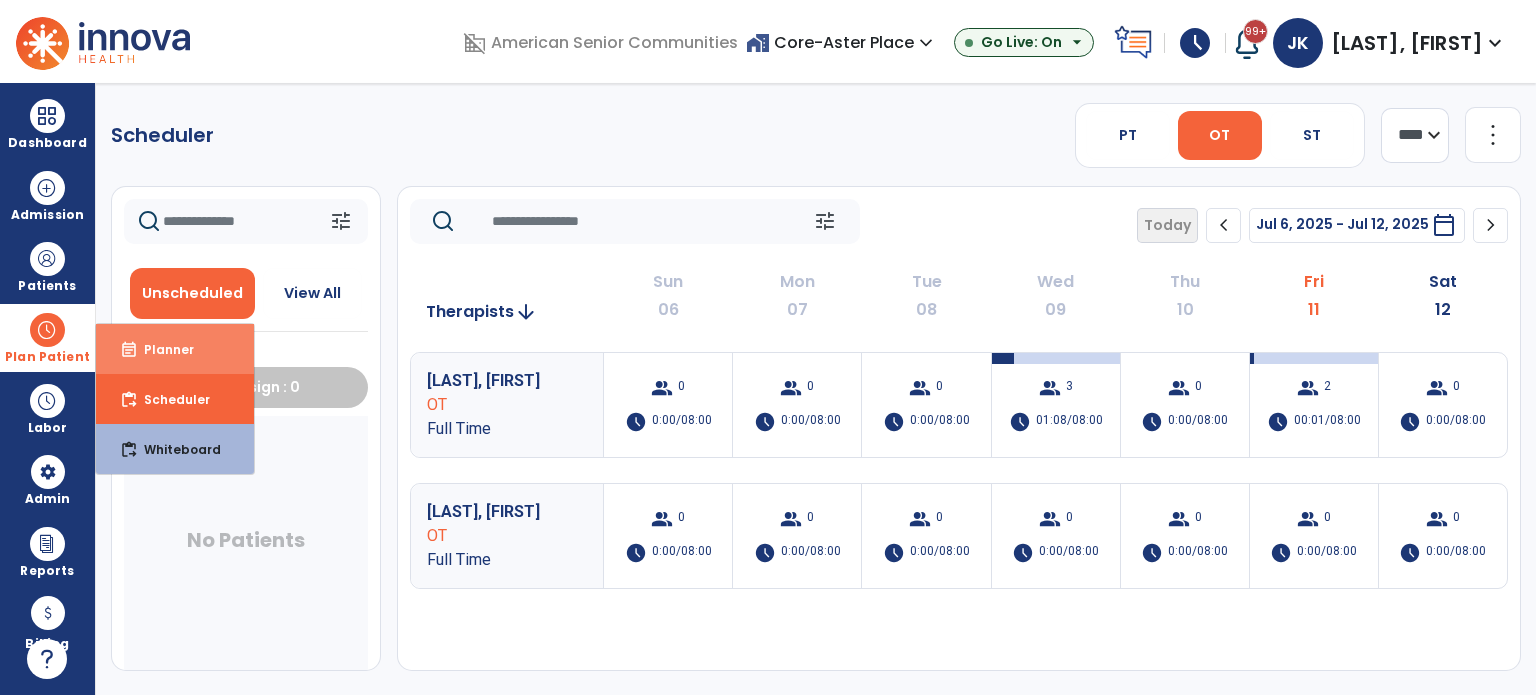 click on "Planner" at bounding box center [161, 349] 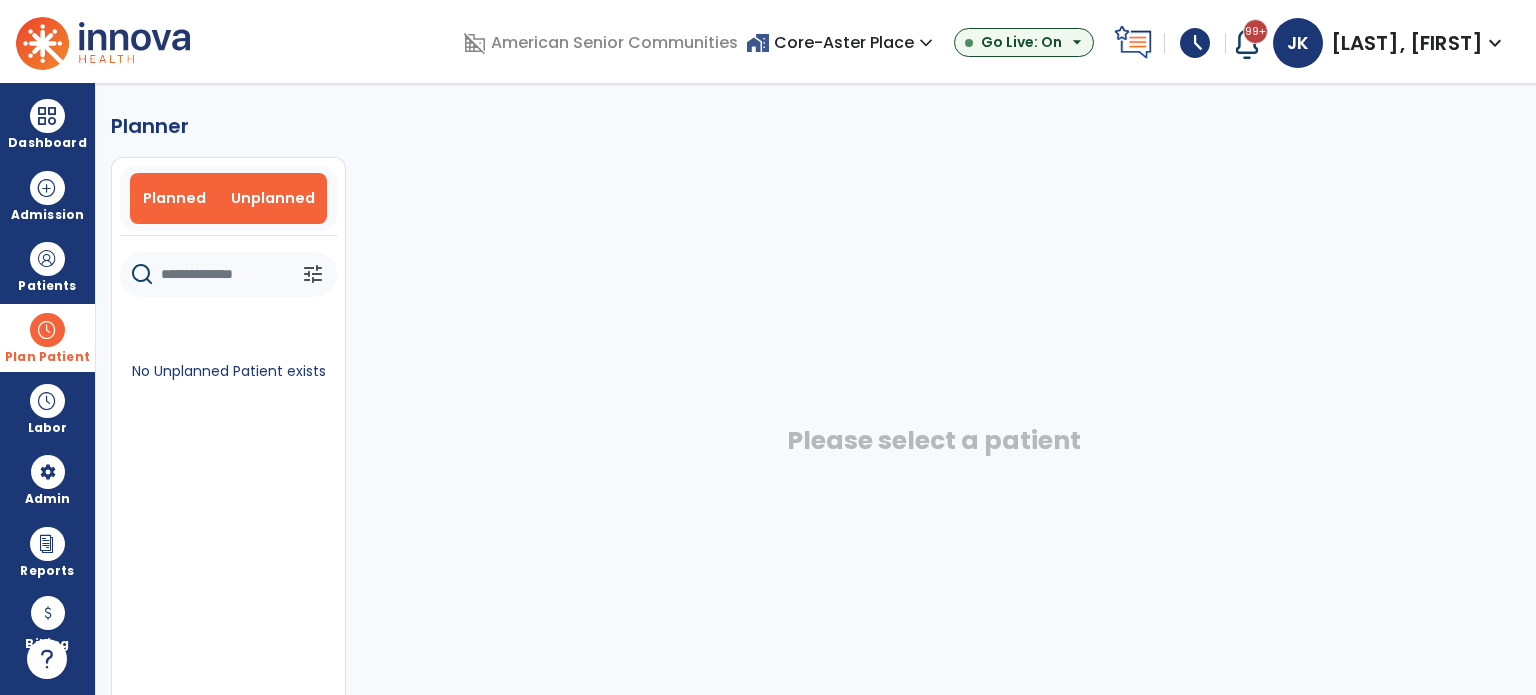 click on "Planned" at bounding box center [174, 198] 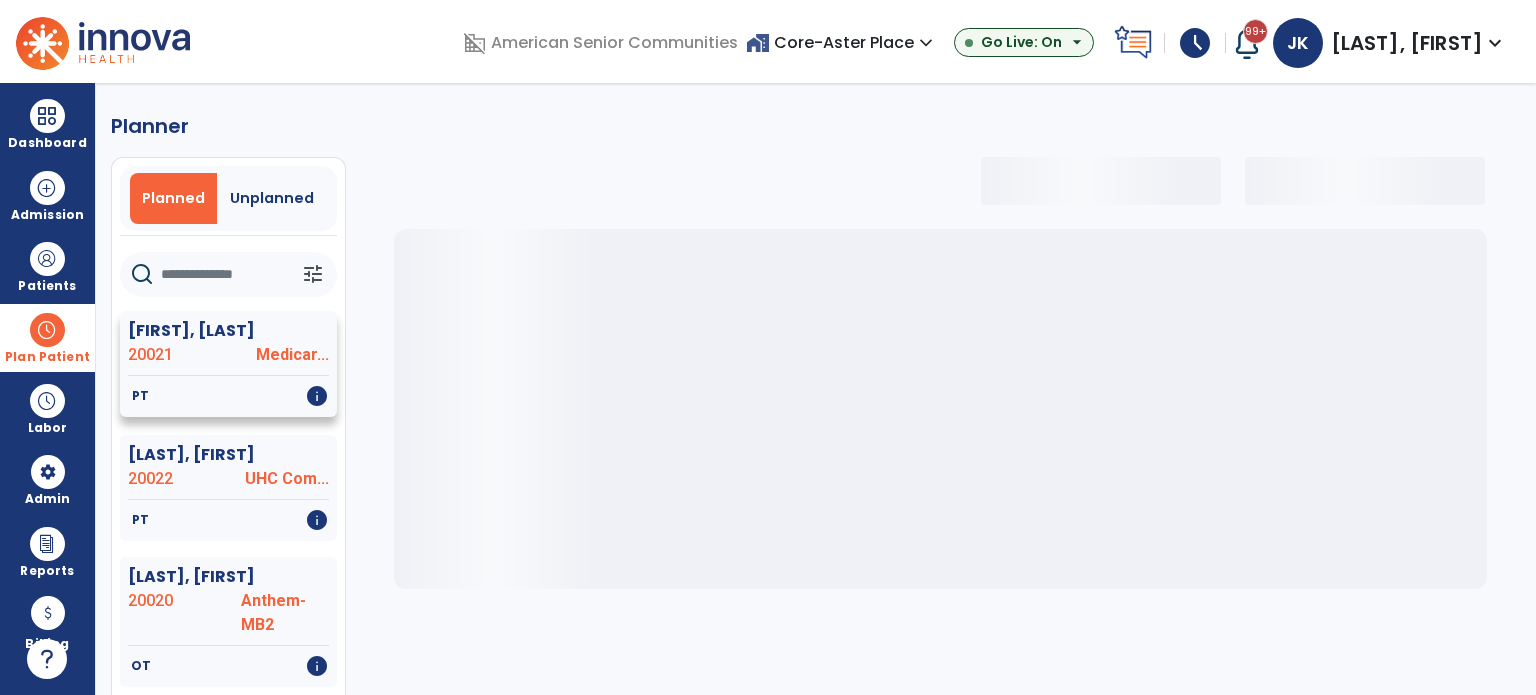 select on "***" 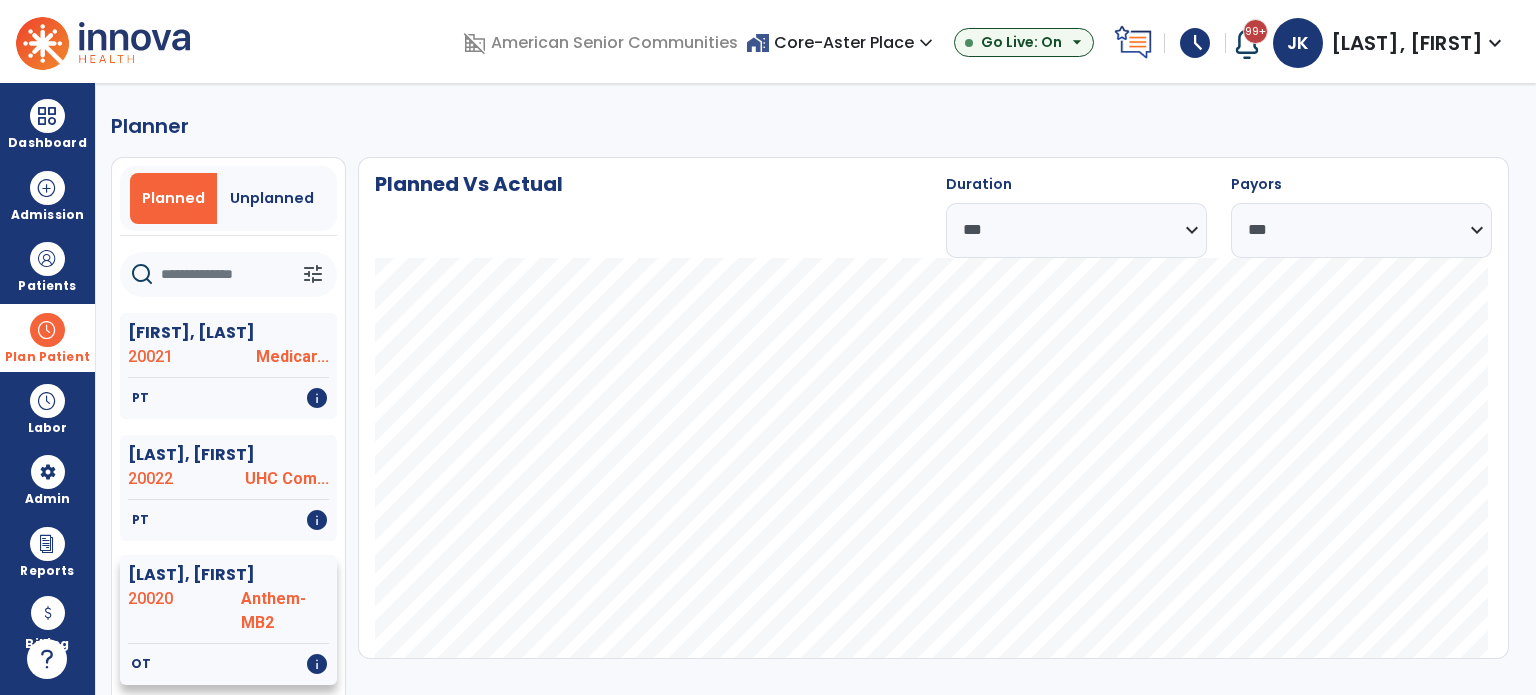 click on "20020" 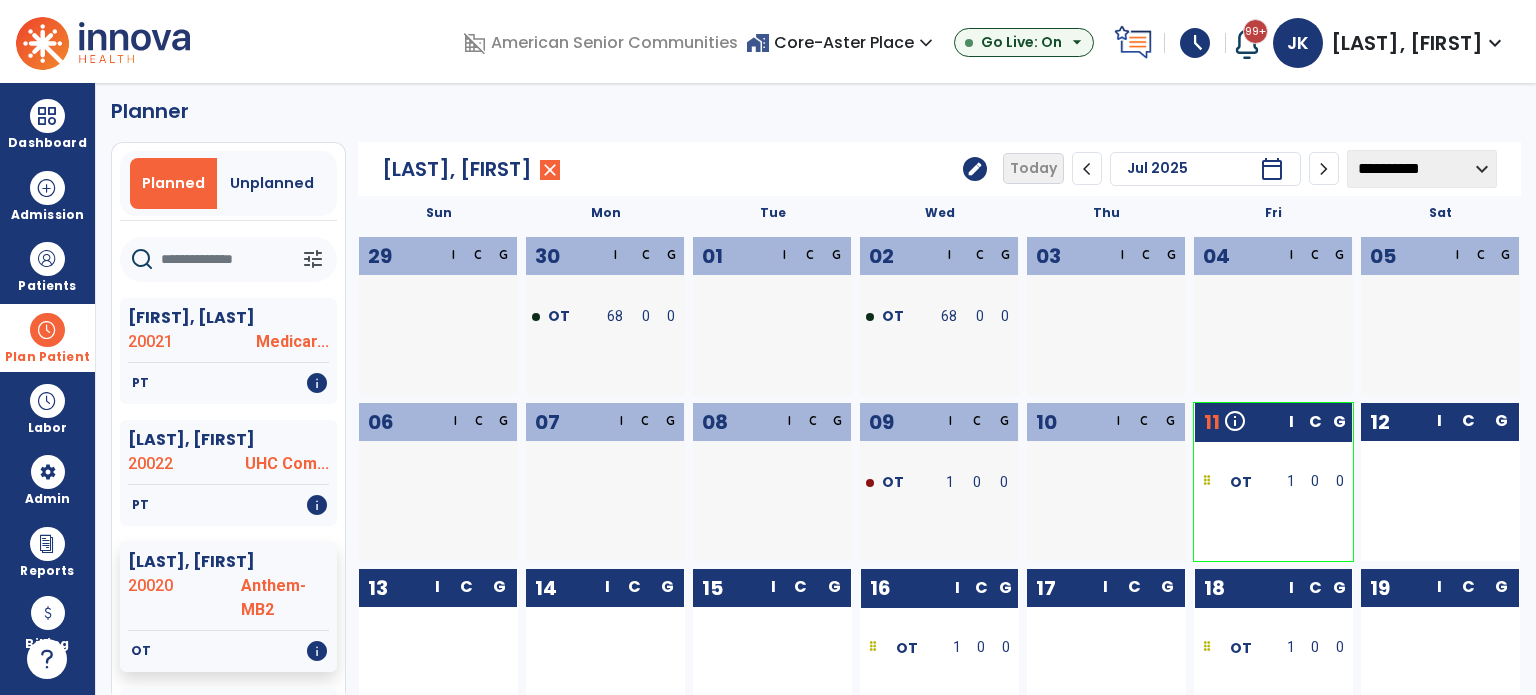 scroll, scrollTop: 0, scrollLeft: 0, axis: both 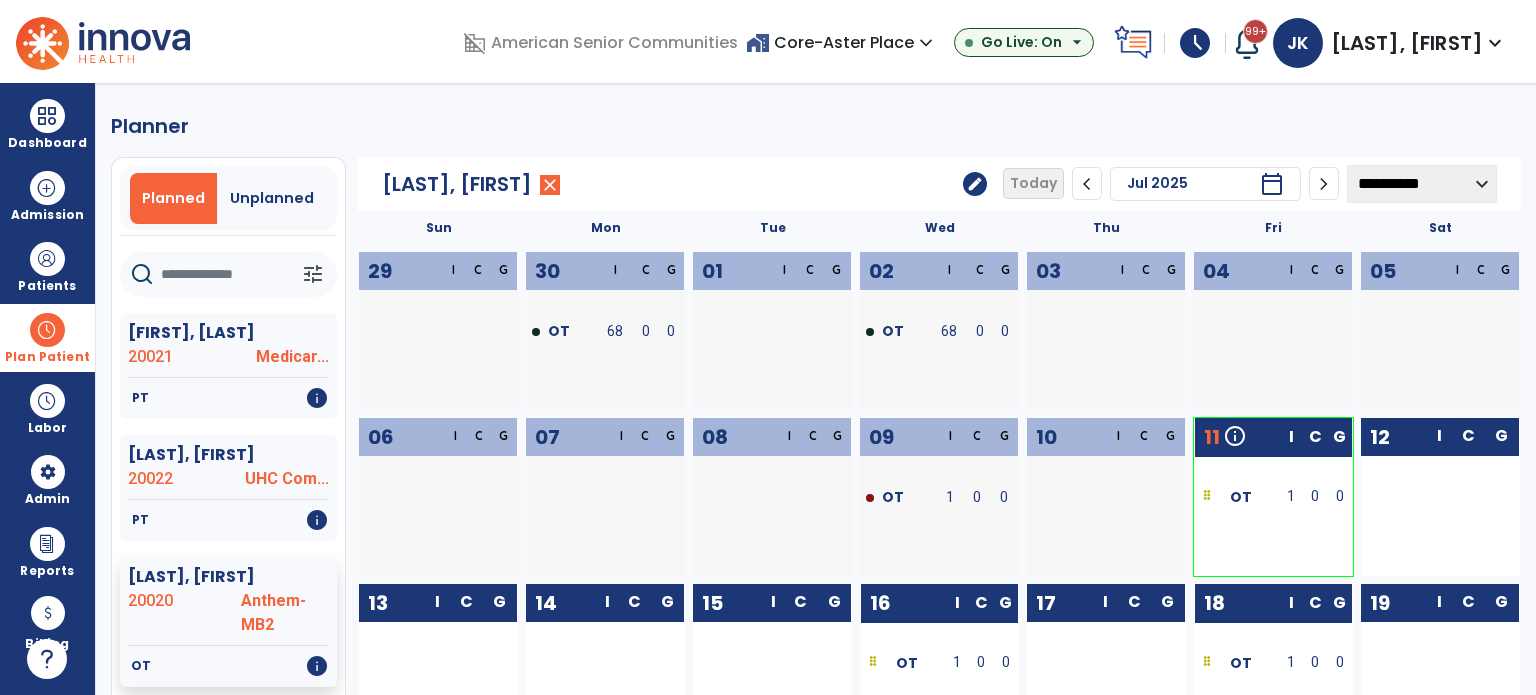 click on "home_work   Core-Aster Place   expand_more   Core-Aster Place   Rosewalk Village at Lafayette   Williamsport Nursing and Rehab  Go Live: On  arrow_drop_down" at bounding box center [926, 43] 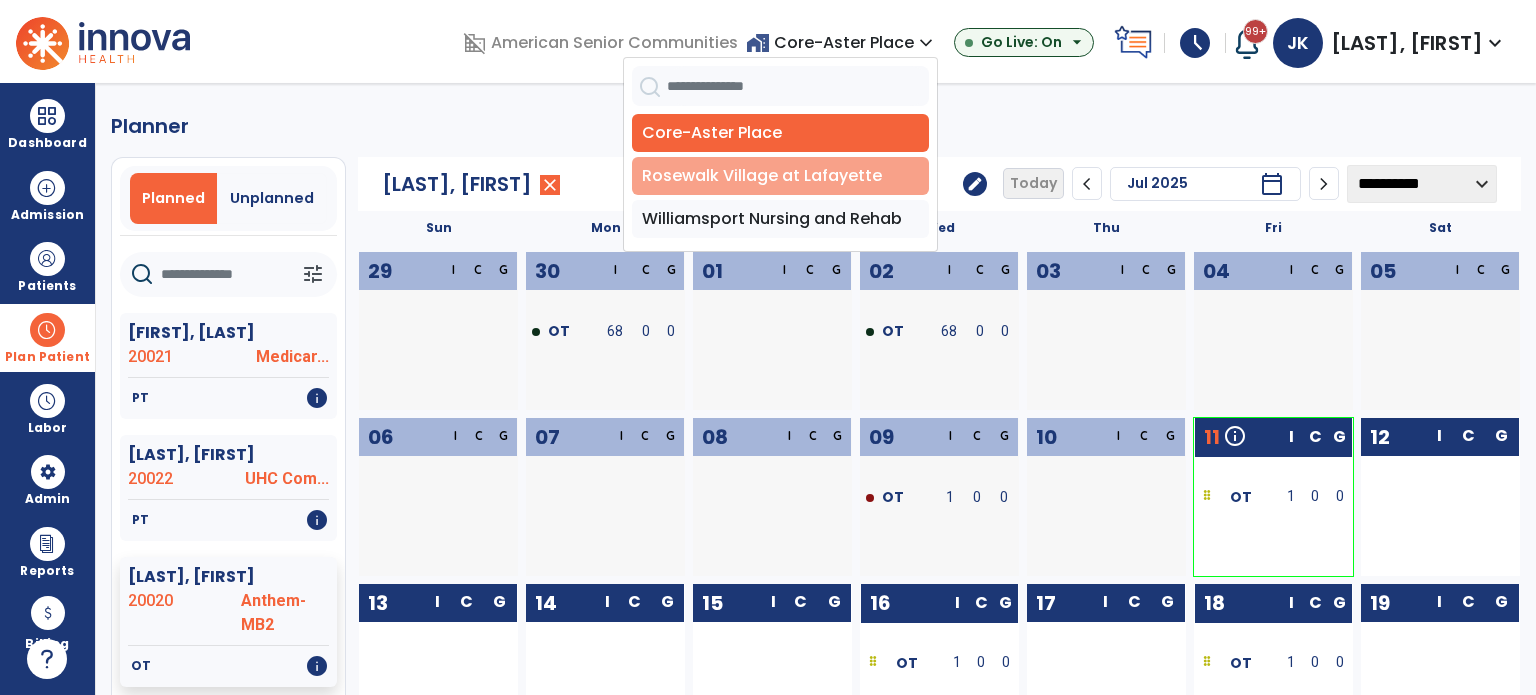 click on "Rosewalk Village at Lafayette" at bounding box center [780, 176] 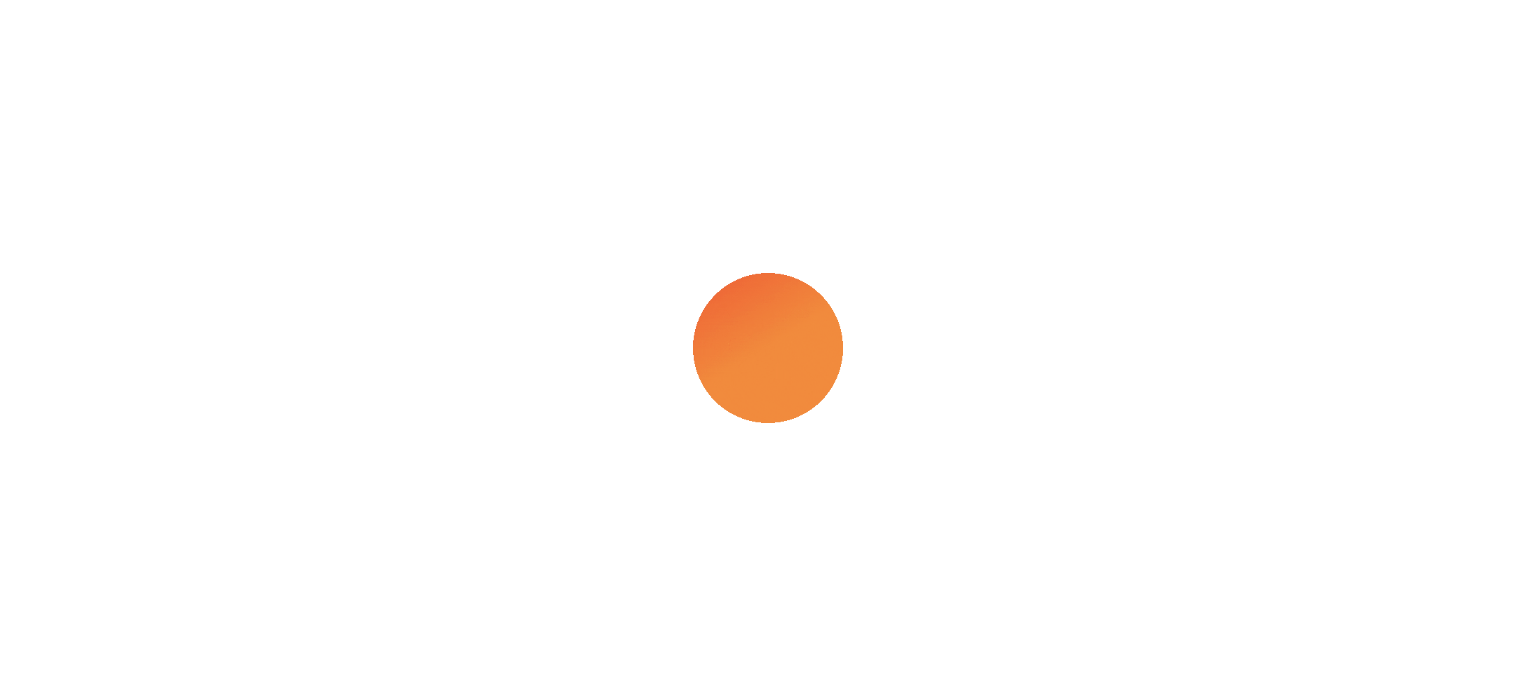 scroll, scrollTop: 0, scrollLeft: 0, axis: both 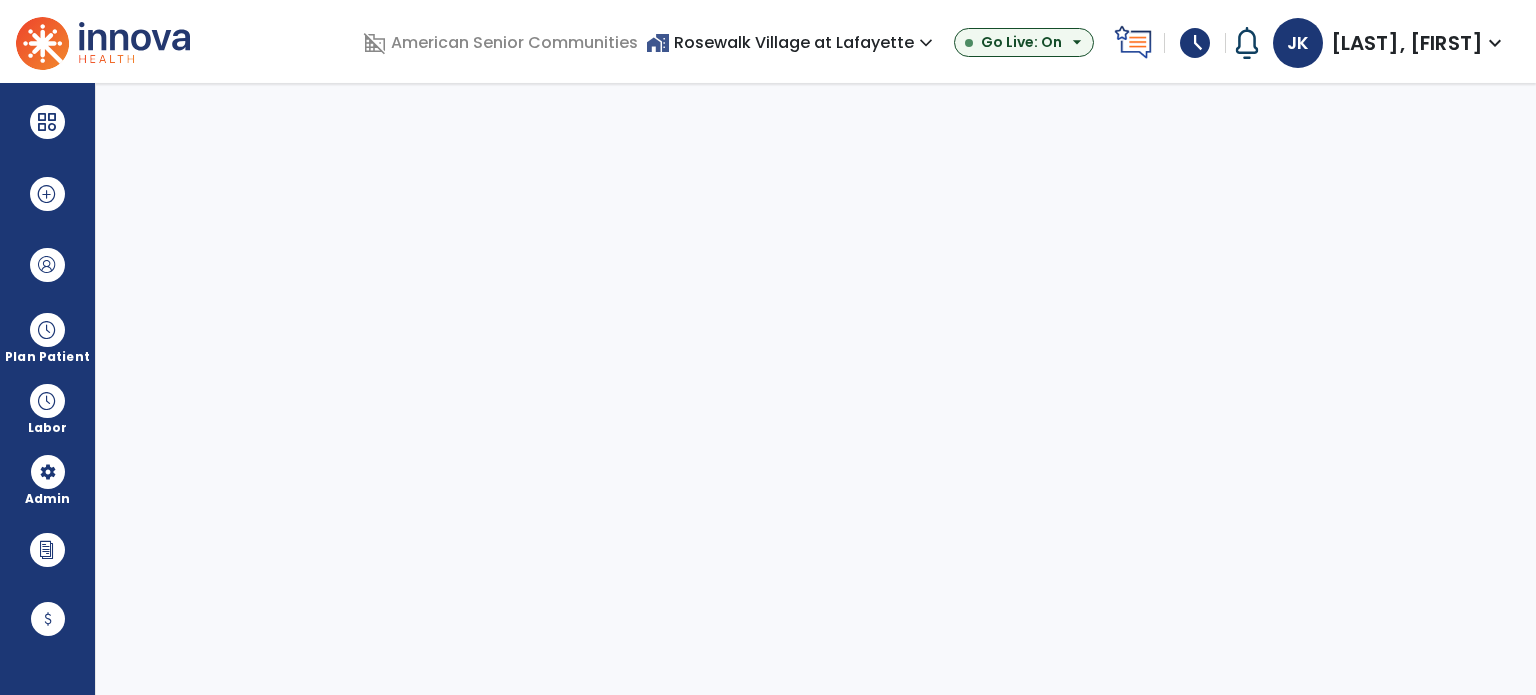 select on "***" 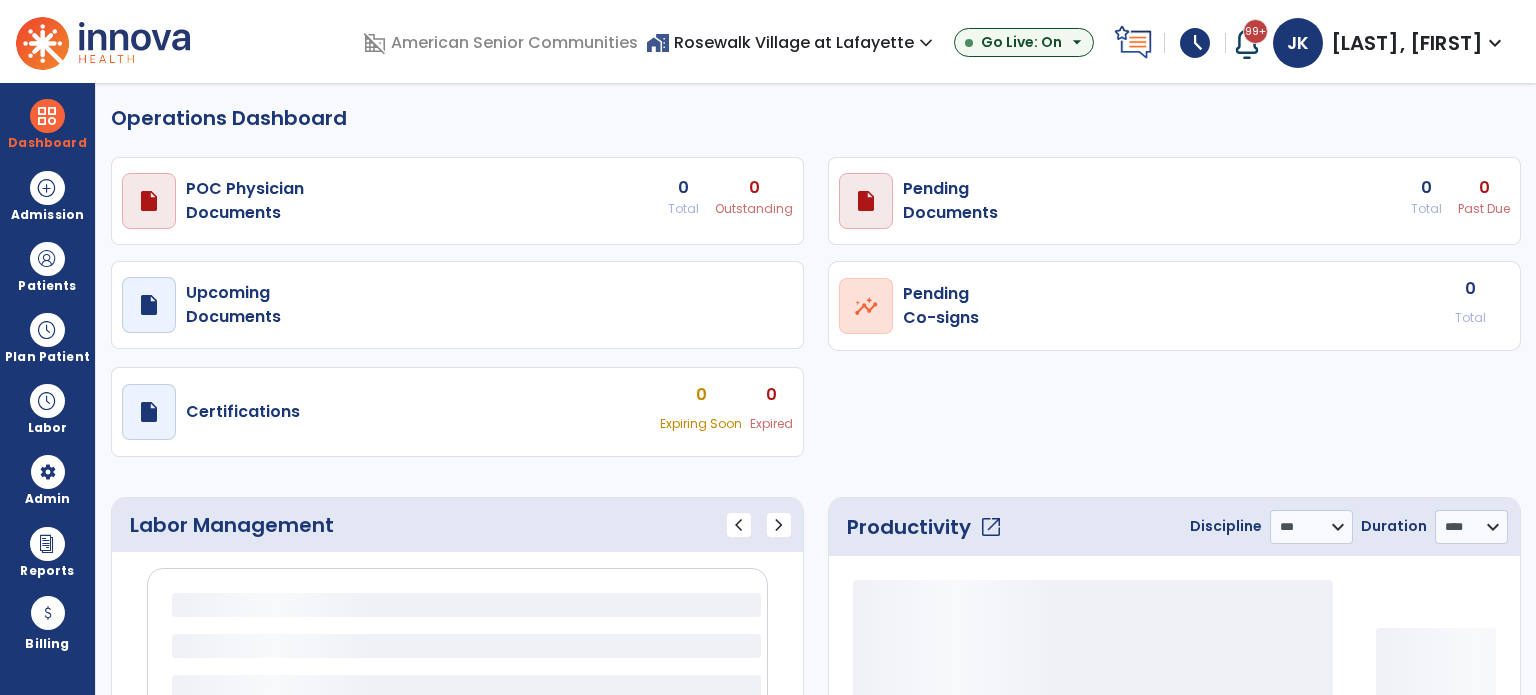 select on "***" 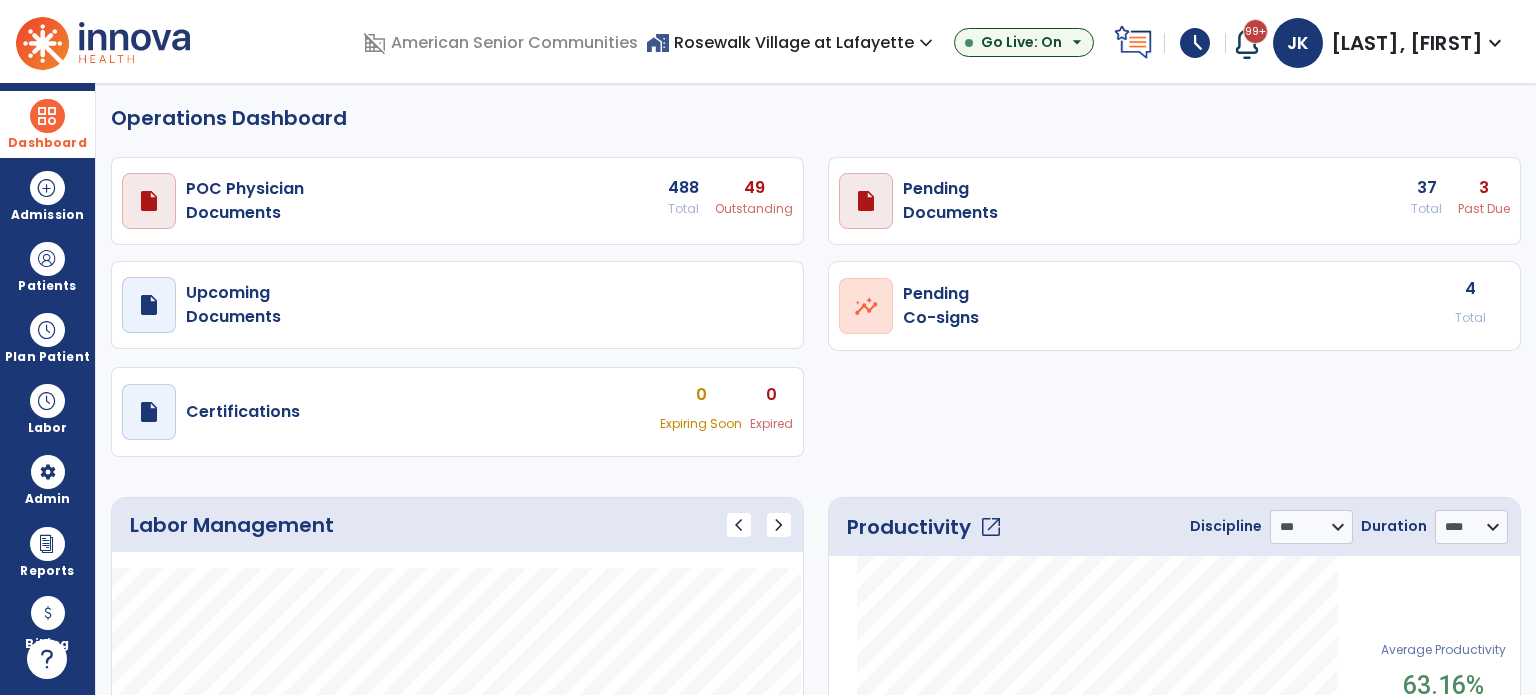 click on "Dashboard" at bounding box center [47, 124] 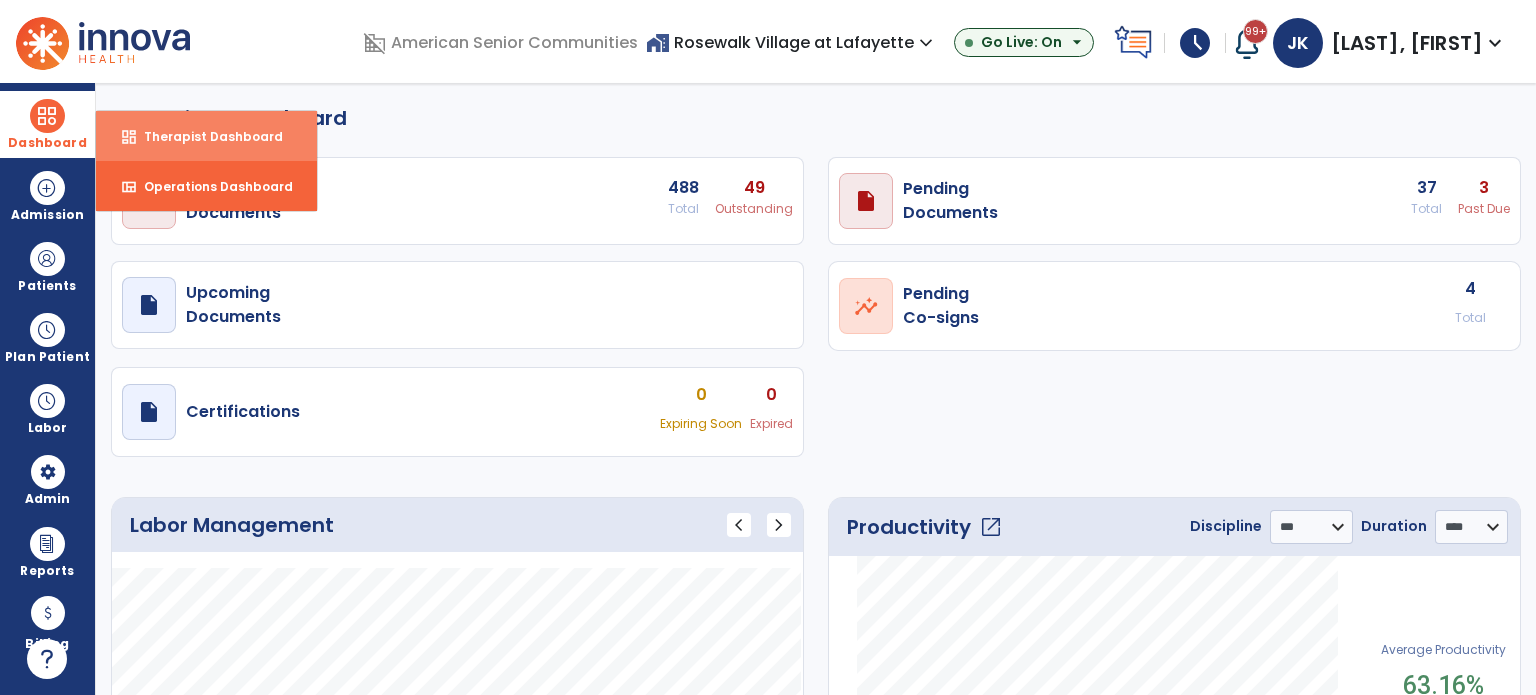 click on "Therapist Dashboard" at bounding box center [205, 136] 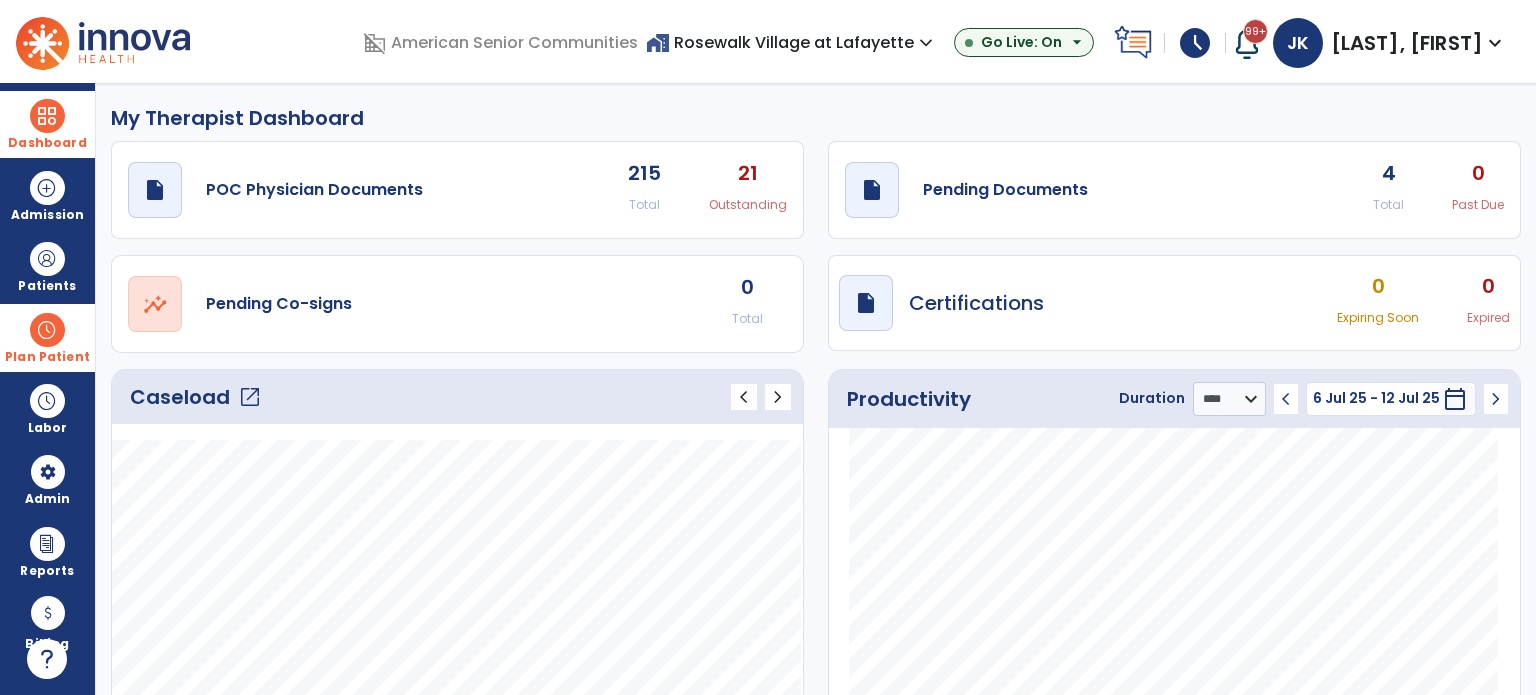 click at bounding box center [47, 330] 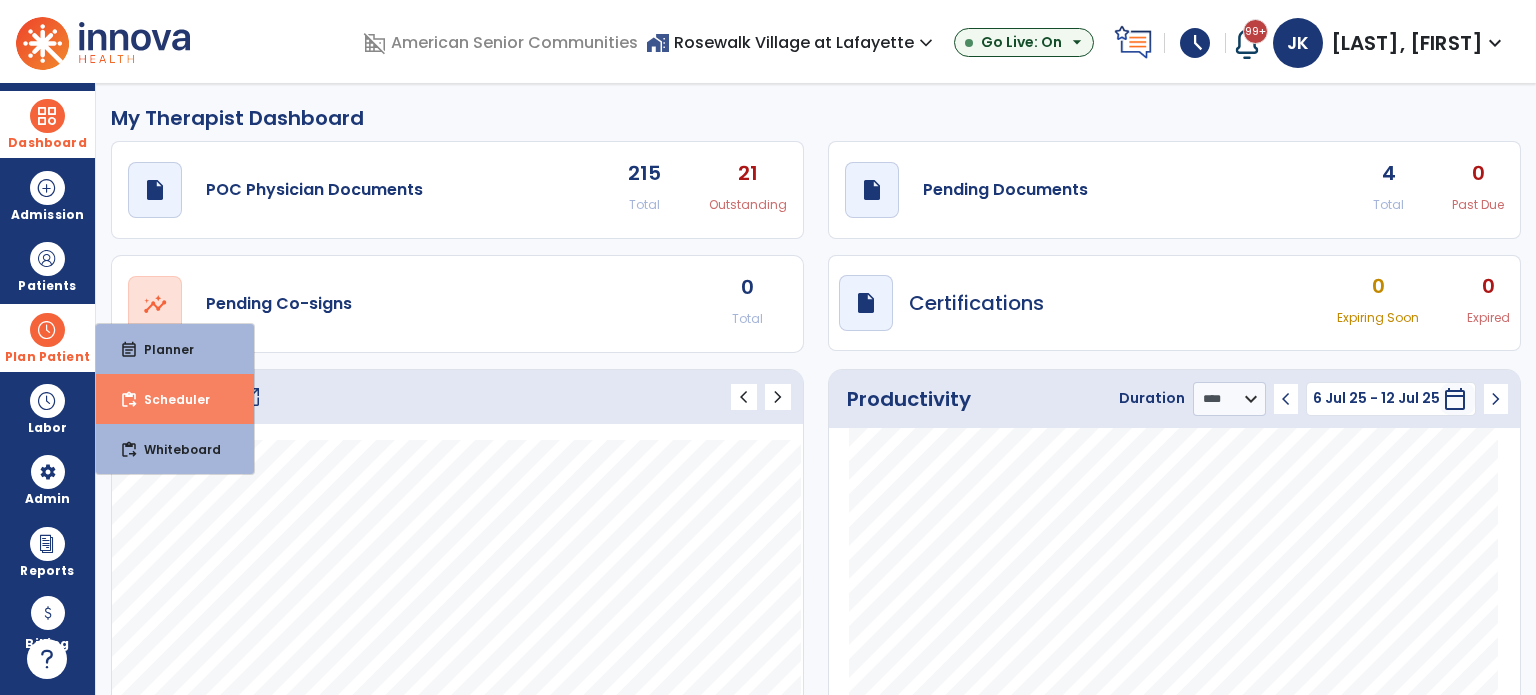 click on "Scheduler" at bounding box center (169, 399) 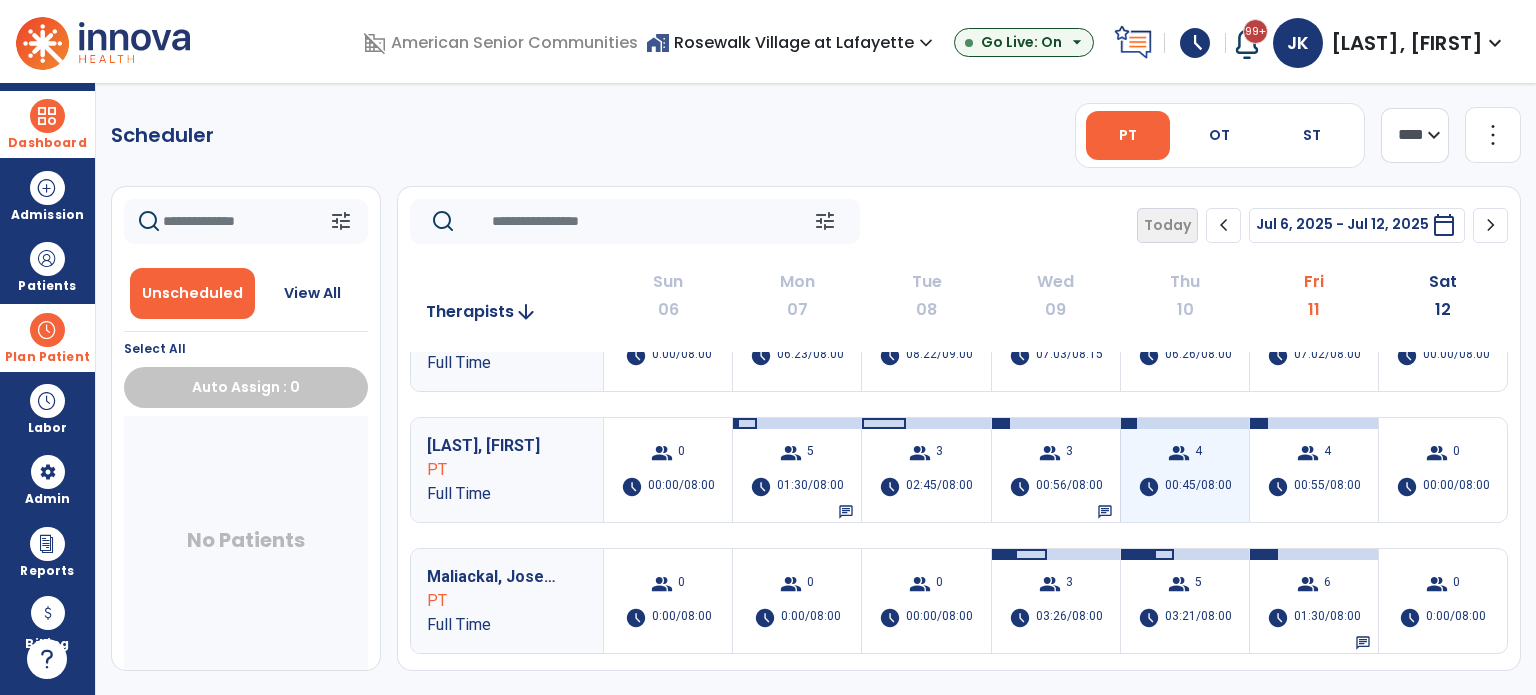 scroll, scrollTop: 178, scrollLeft: 0, axis: vertical 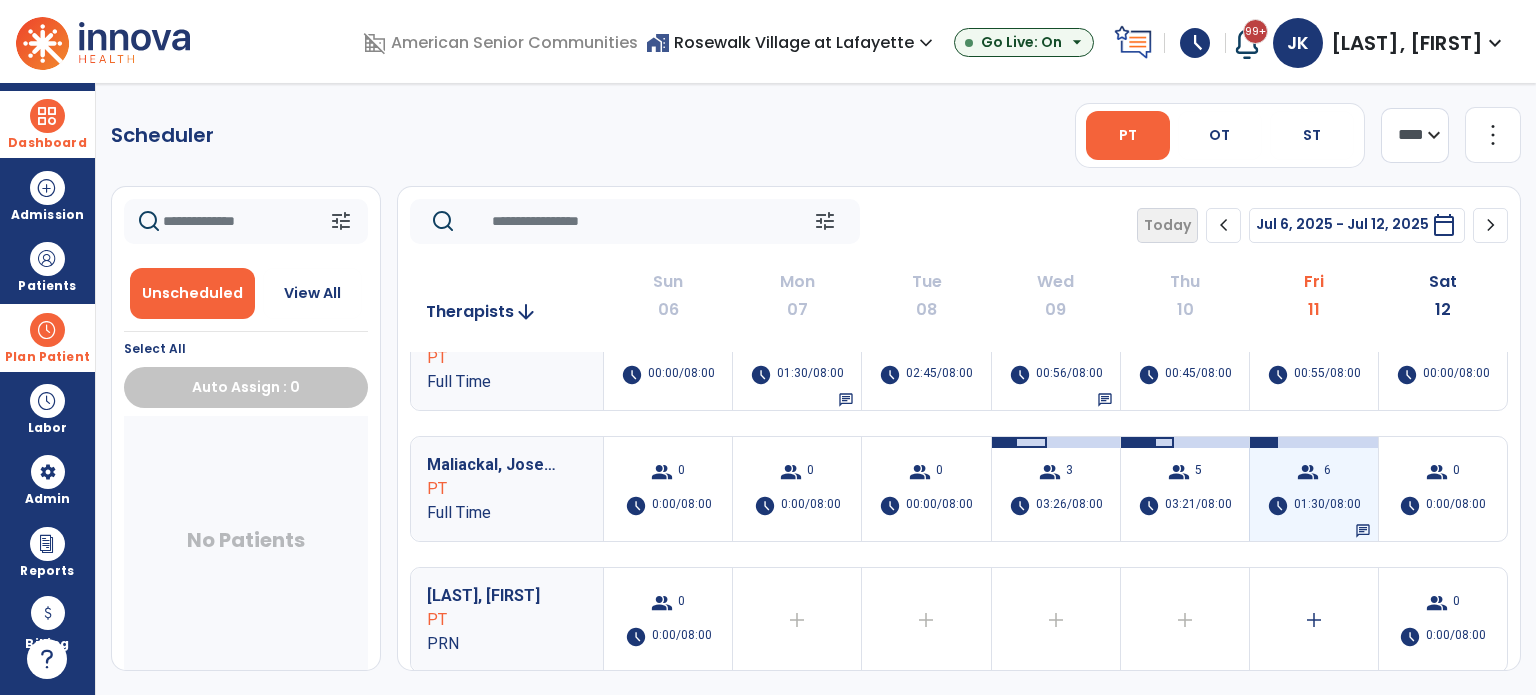 click on "group  6  schedule  01:30/08:00   chat" at bounding box center (1314, 489) 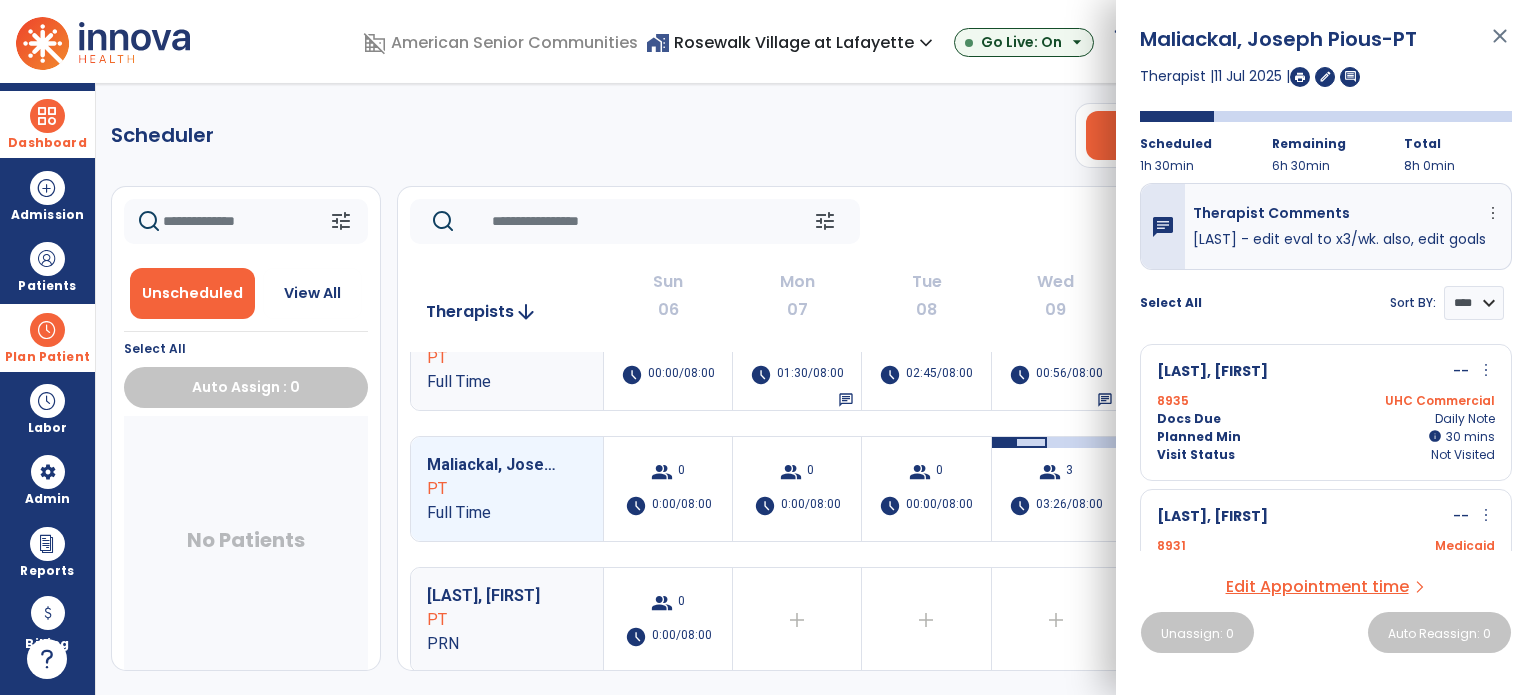 click at bounding box center (1300, 77) 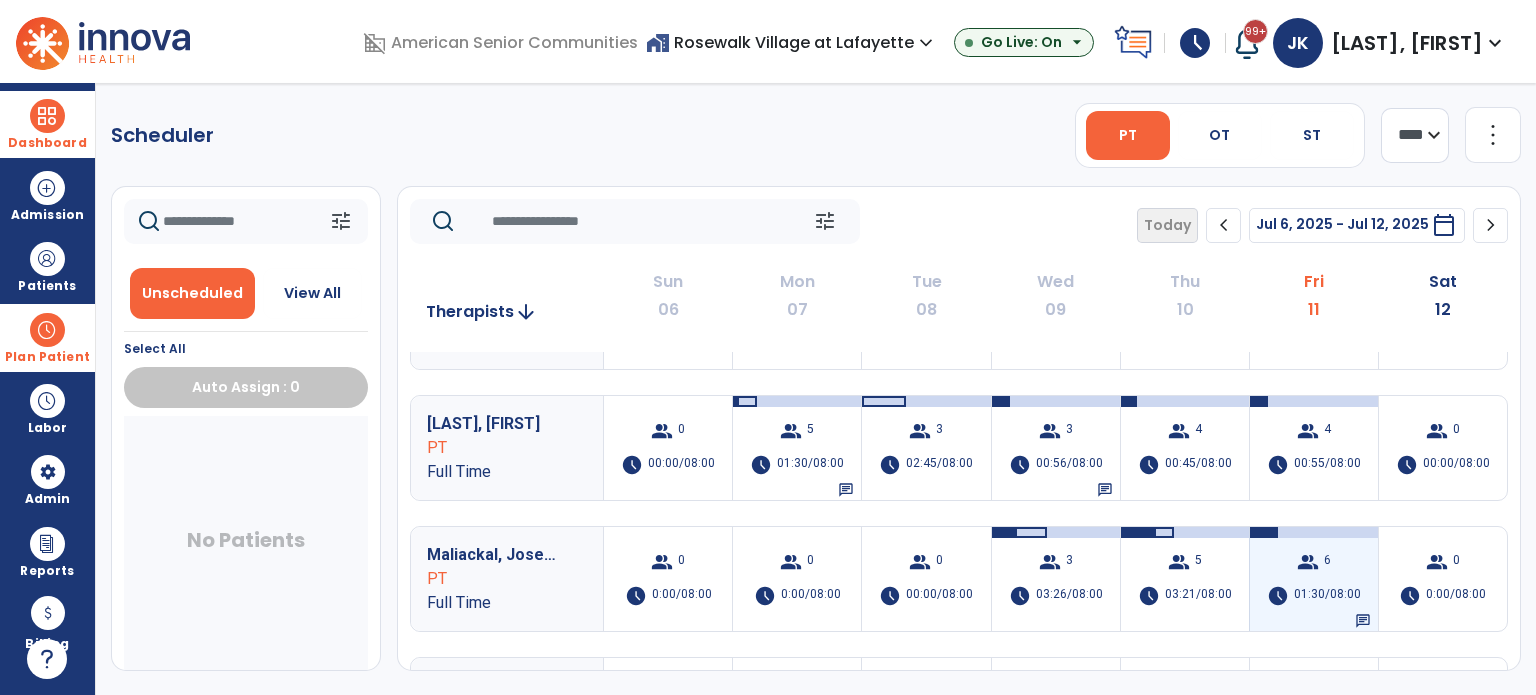 scroll, scrollTop: 0, scrollLeft: 0, axis: both 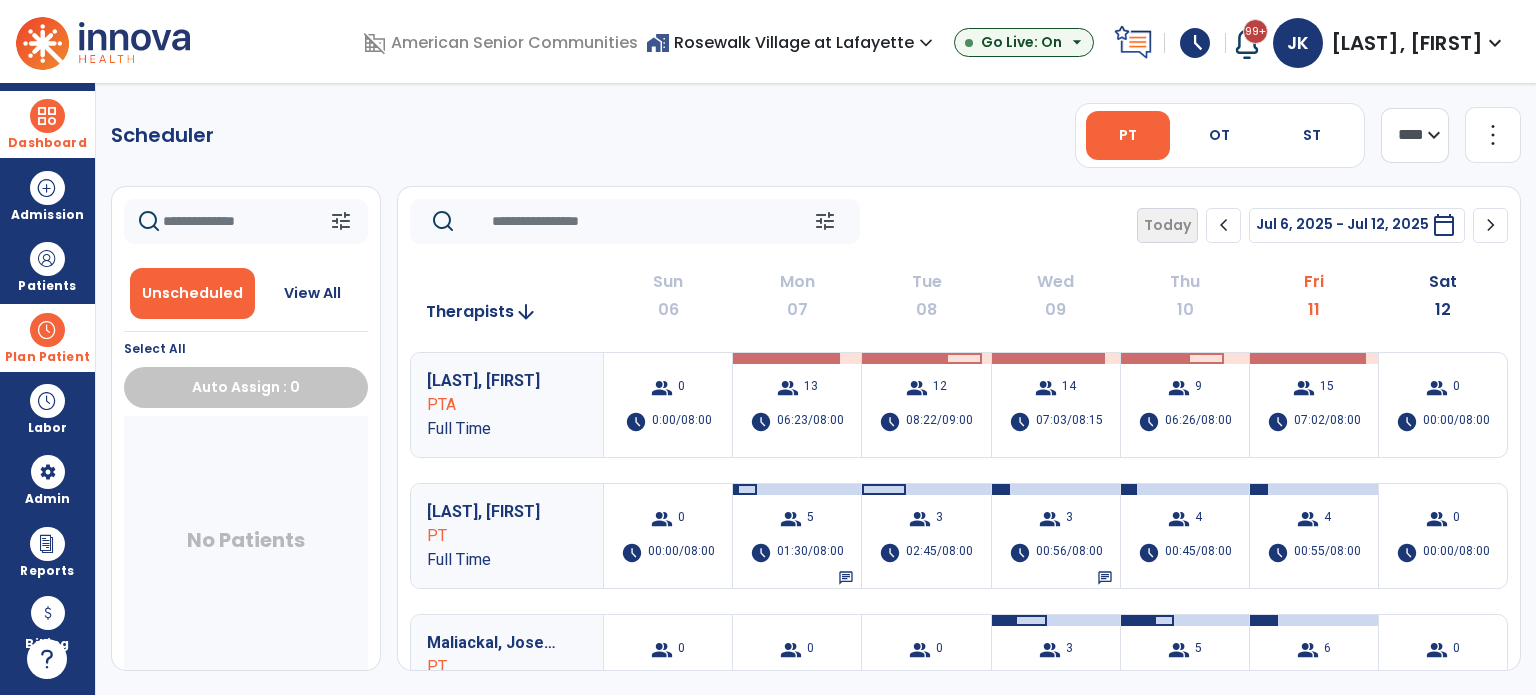 click at bounding box center (47, 116) 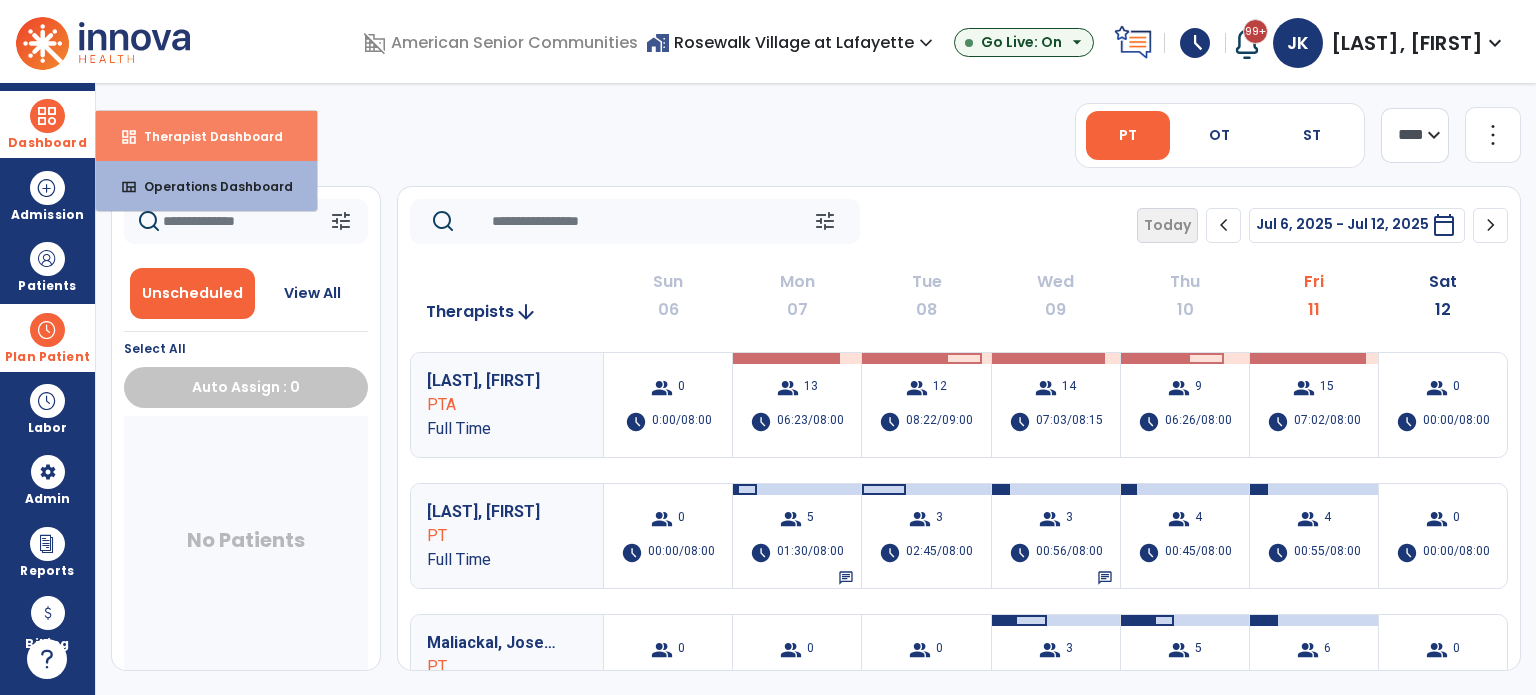 click on "dashboard  Therapist Dashboard" at bounding box center (206, 136) 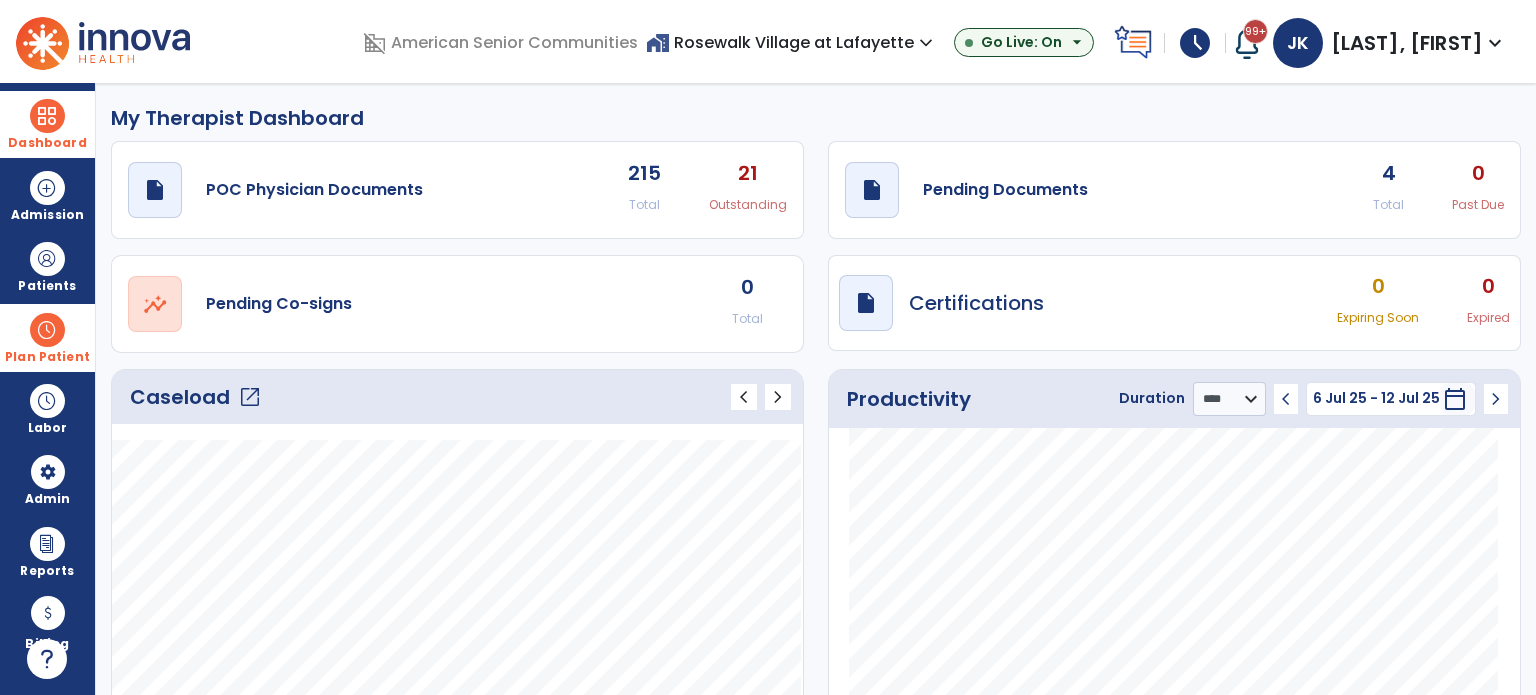 click on "schedule" at bounding box center [1195, 43] 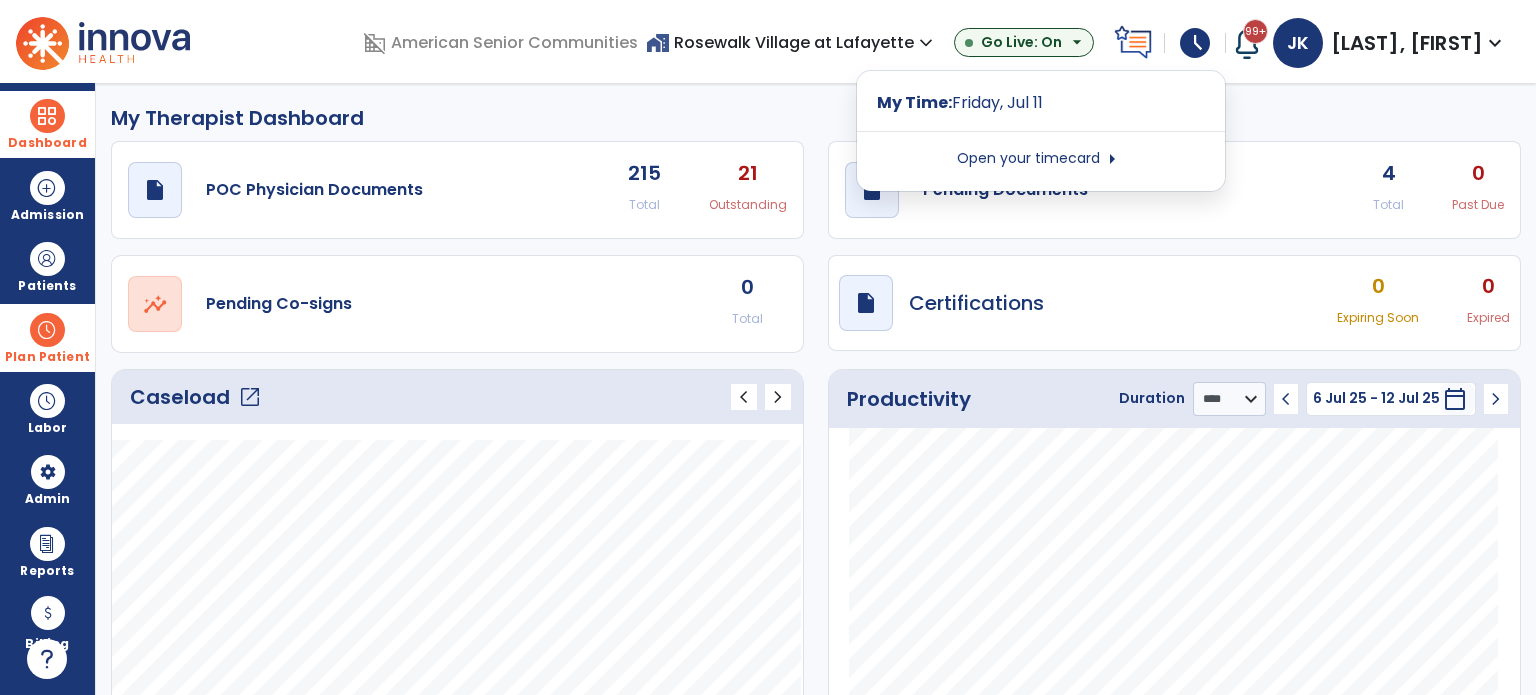 click on "Open your timecard  arrow_right" at bounding box center (1041, 159) 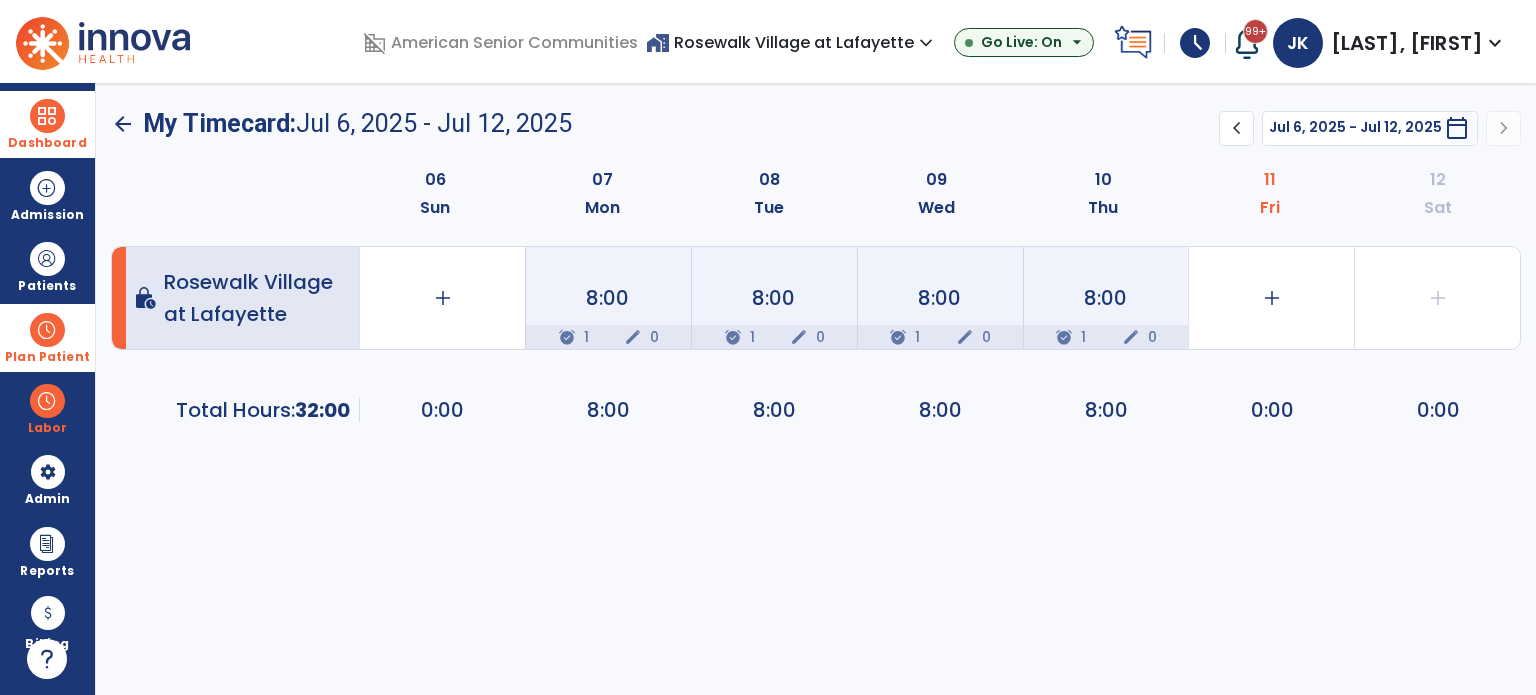 click on "8:00" 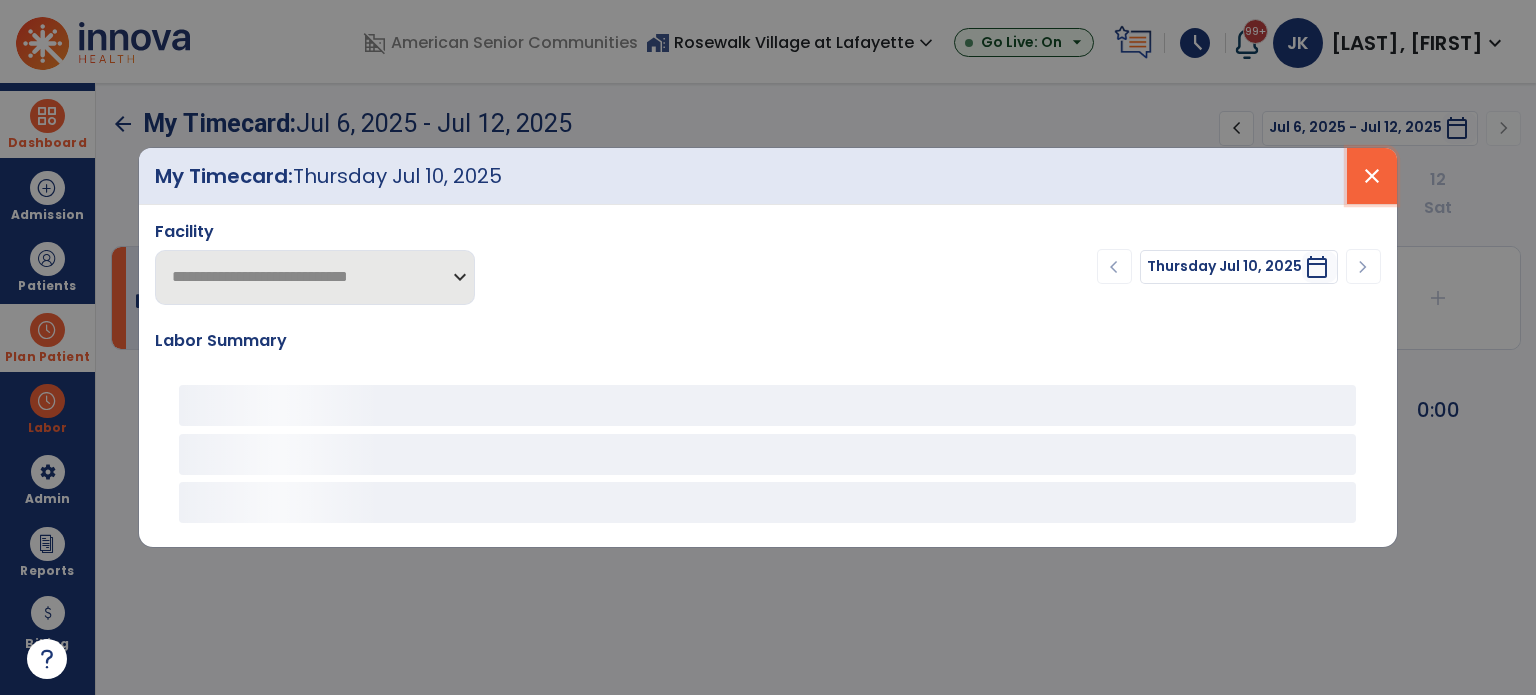 click on "close" at bounding box center (1372, 176) 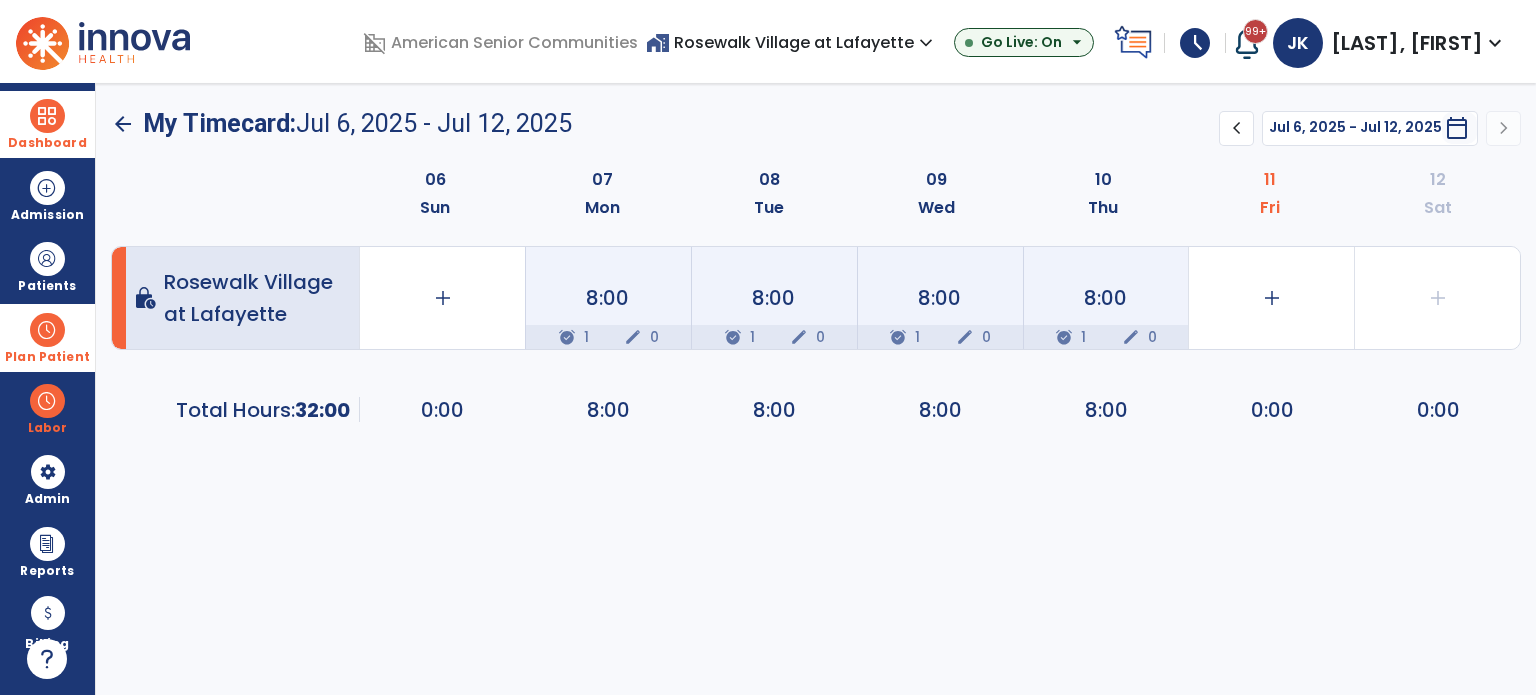 click on "8:00  alarm_on 1 edit 0" 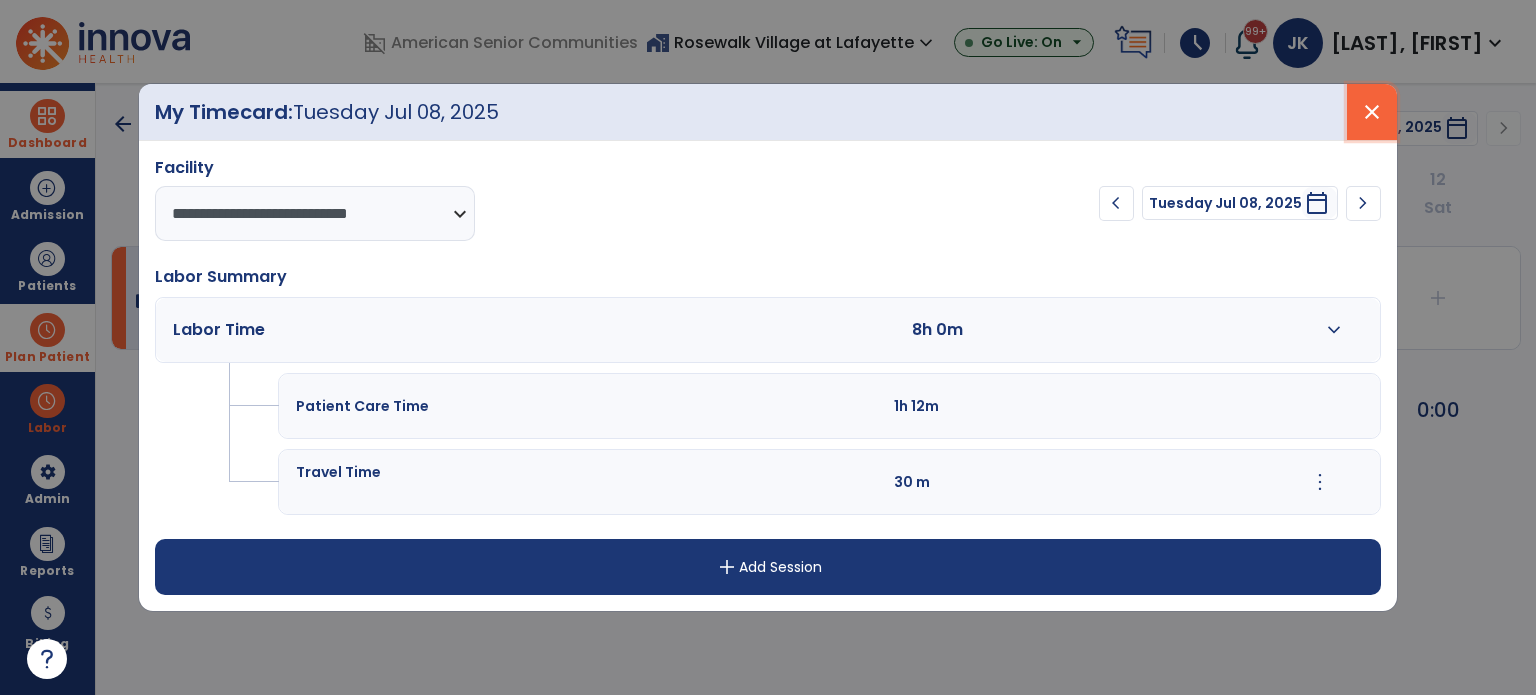 click on "close" at bounding box center [1372, 112] 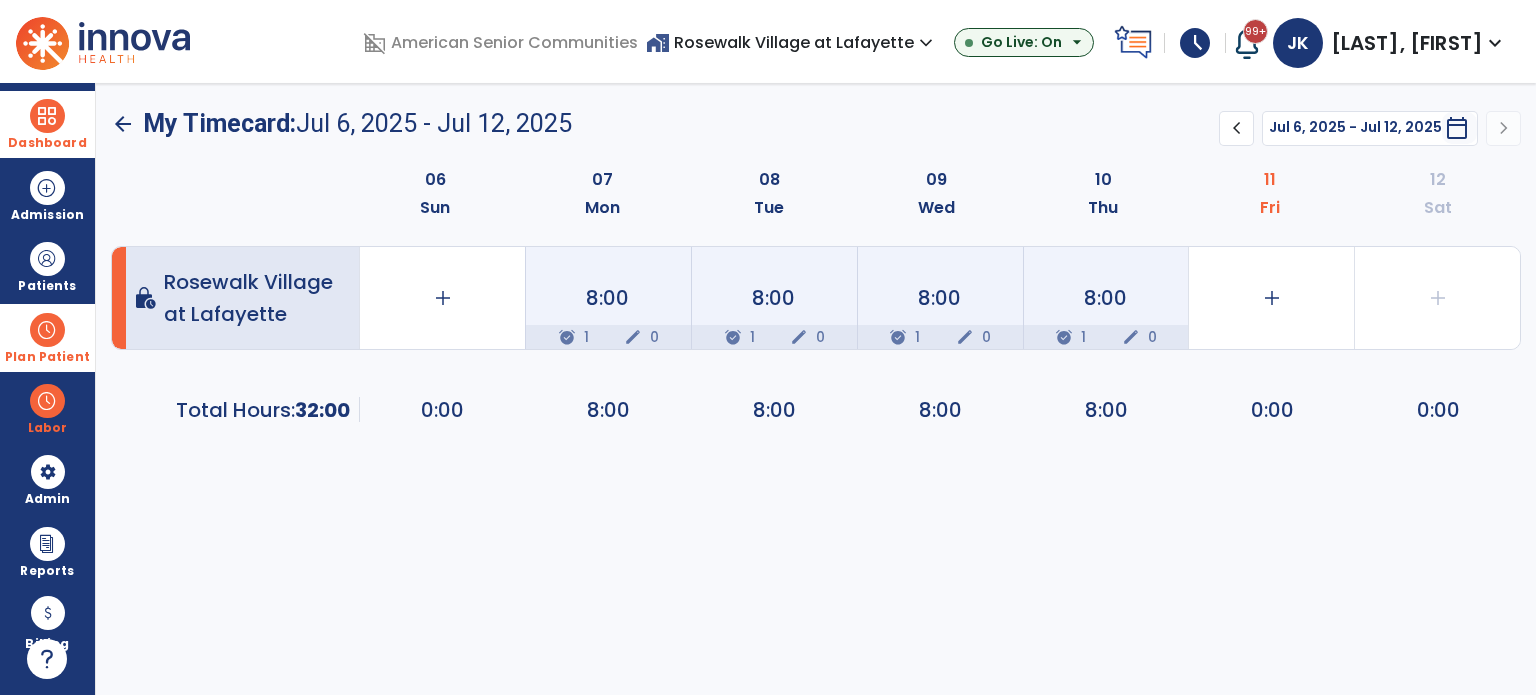 click on "8:00  alarm_on 1 edit 0" 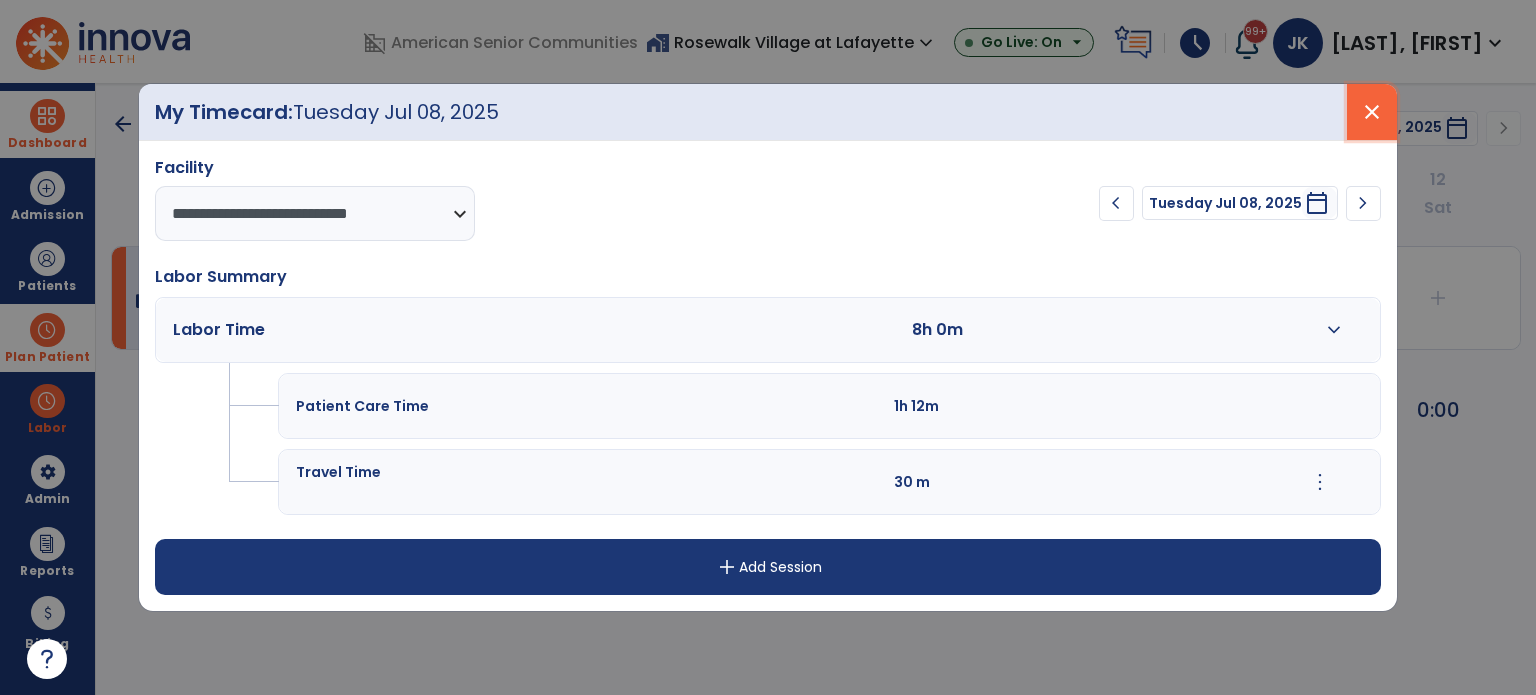 click on "close" at bounding box center [1372, 112] 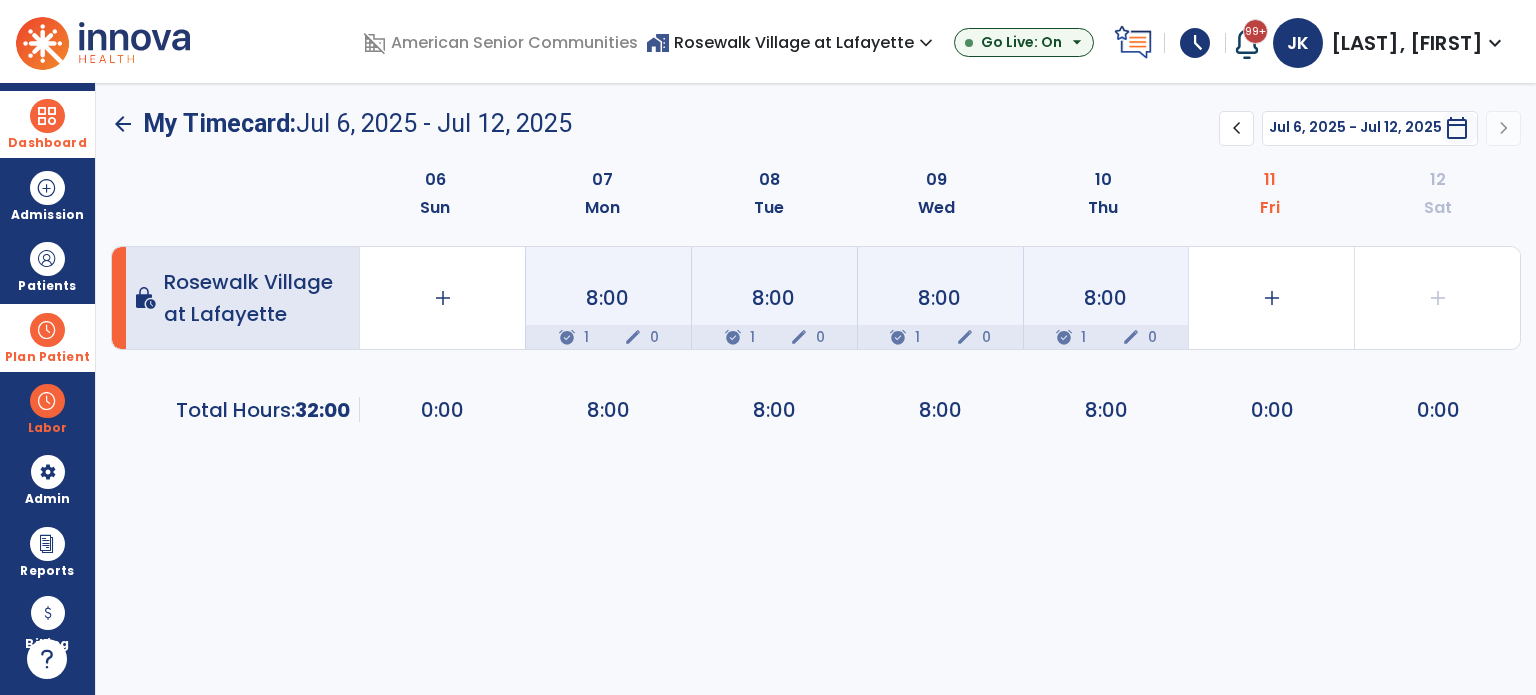 click on "home_work   Rosewalk Village at Lafayette   expand_more" at bounding box center [792, 42] 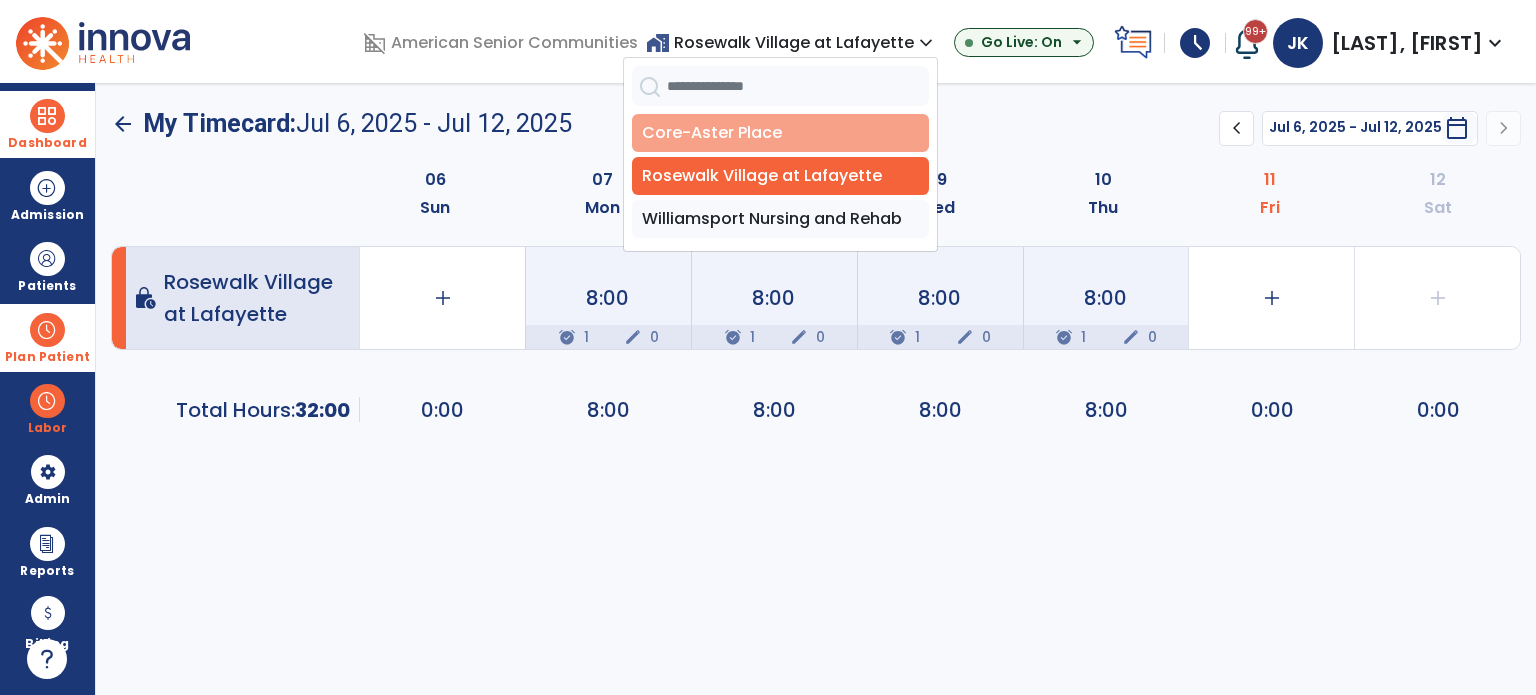 click on "Core-Aster Place" at bounding box center [780, 133] 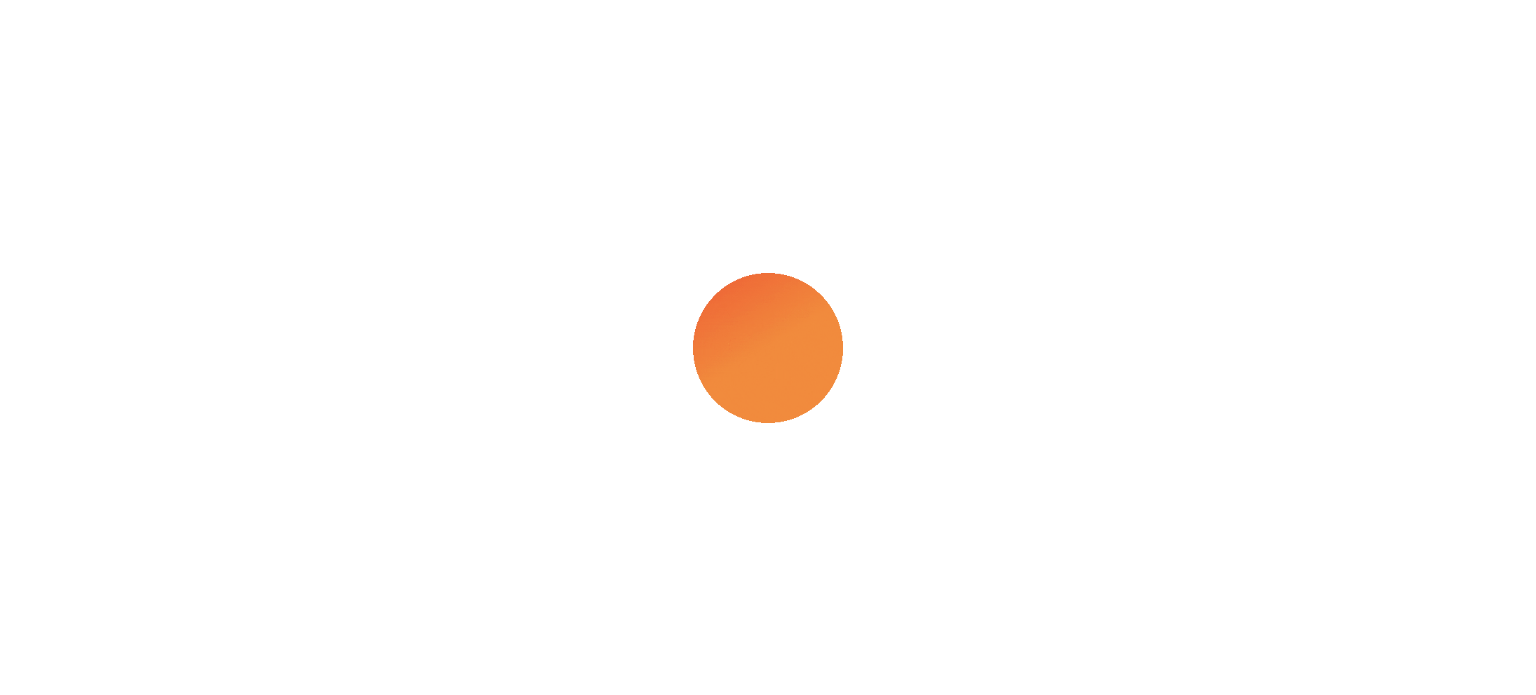 scroll, scrollTop: 0, scrollLeft: 0, axis: both 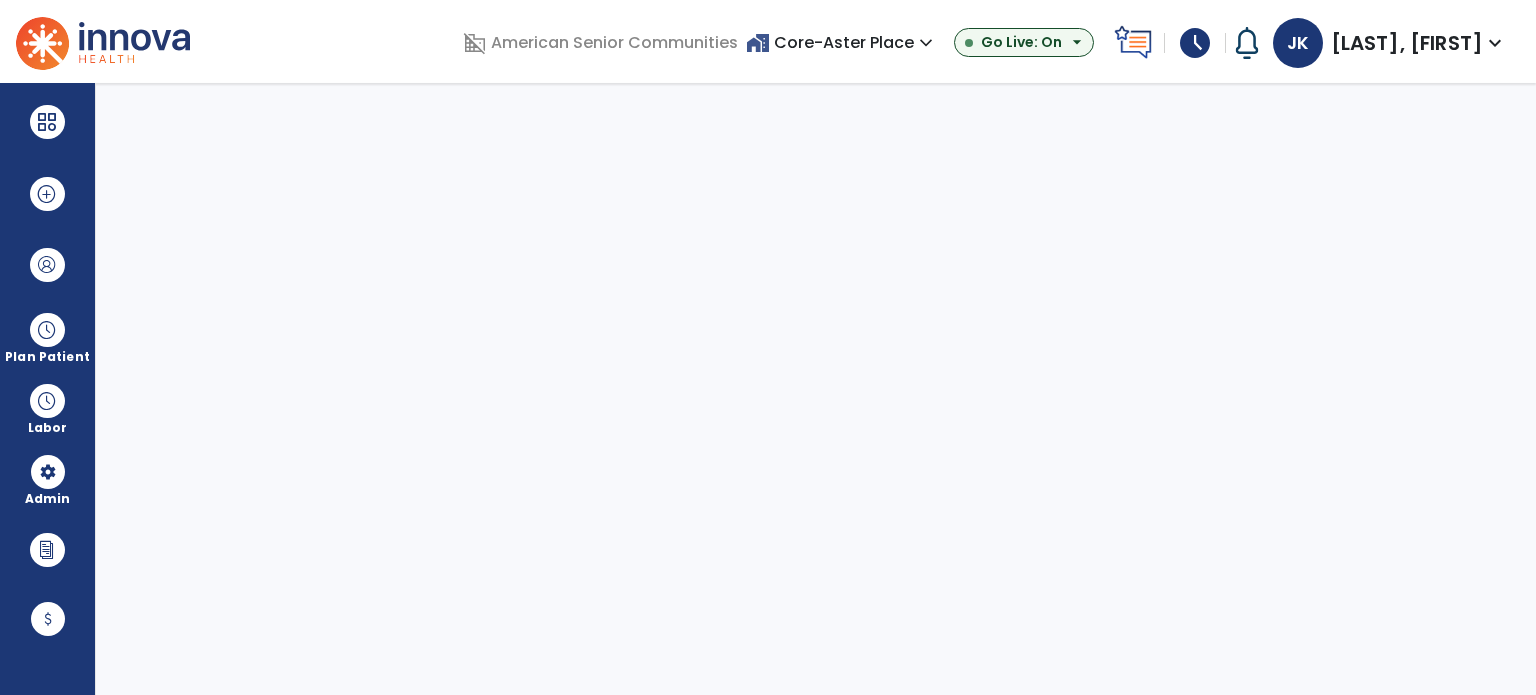 select on "***" 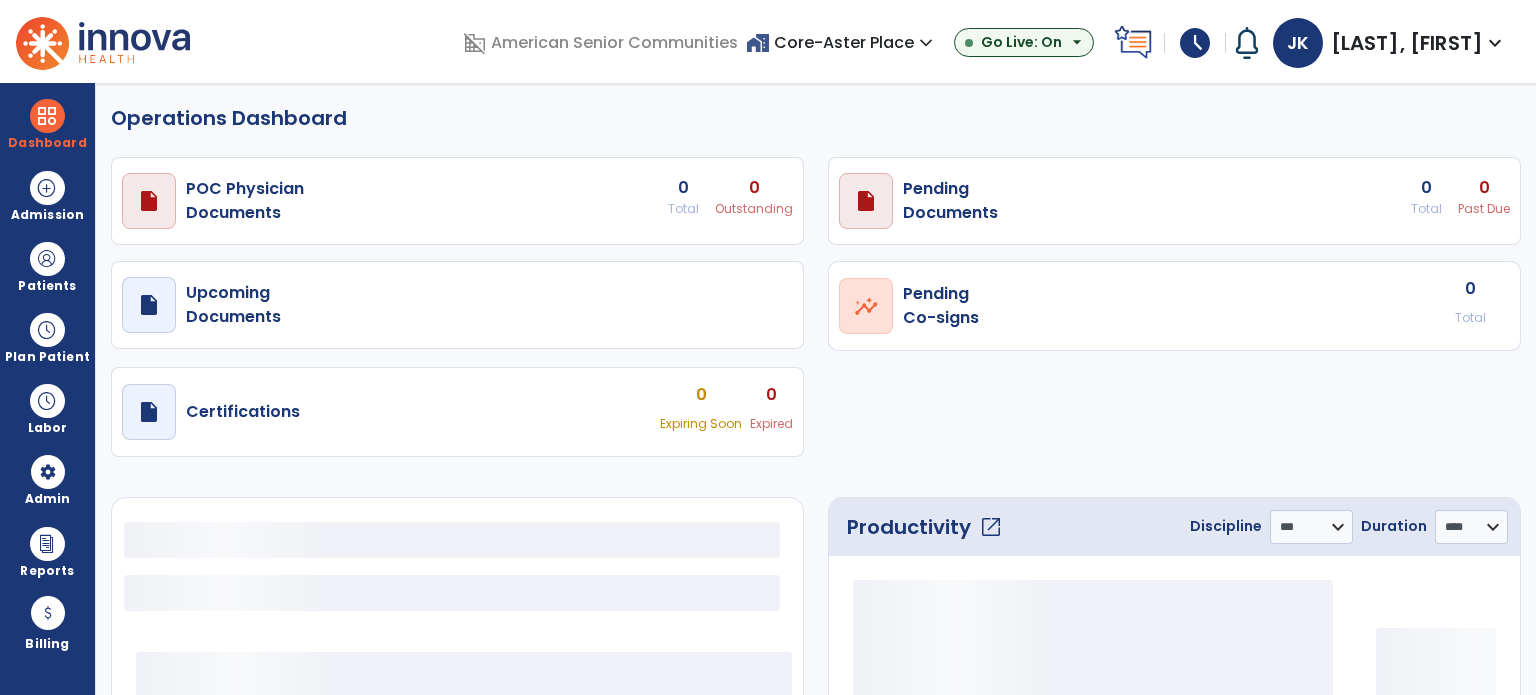 select on "***" 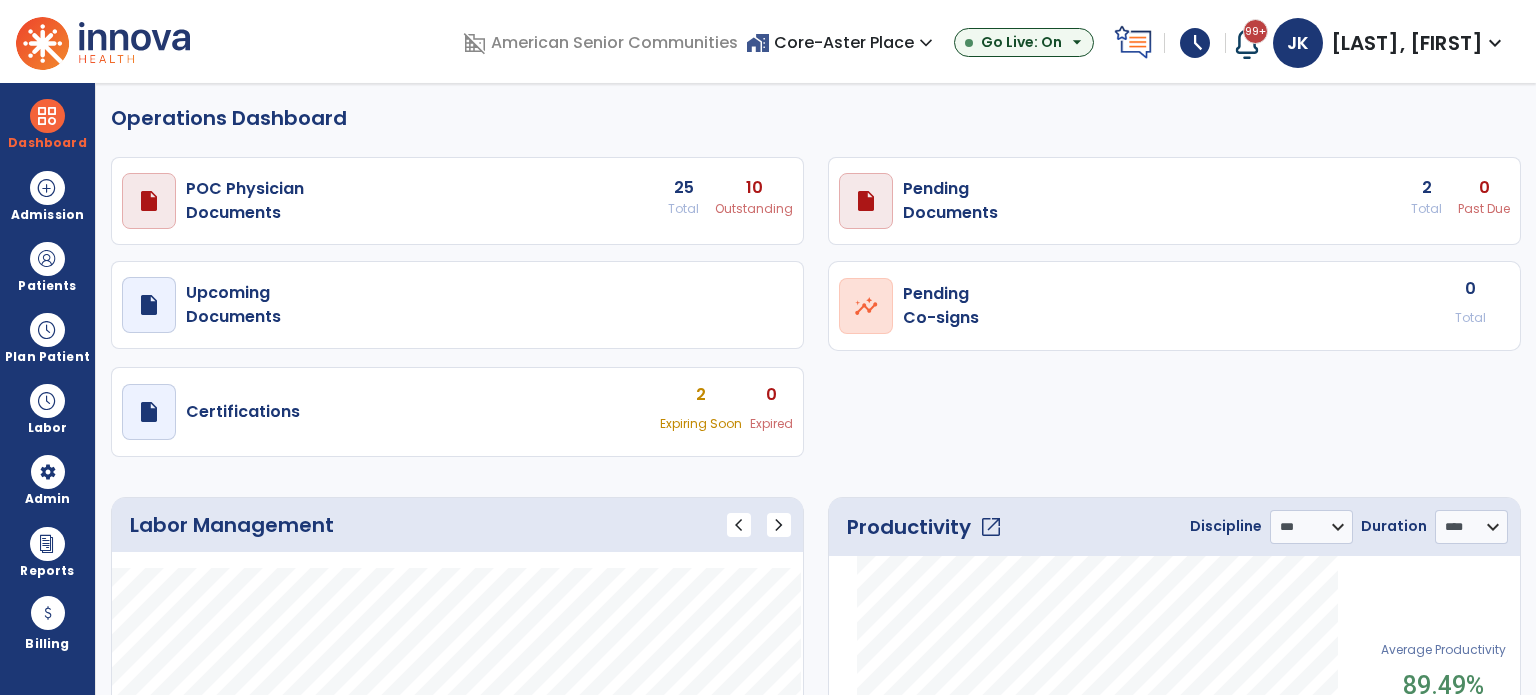 click on "schedule" at bounding box center [1195, 43] 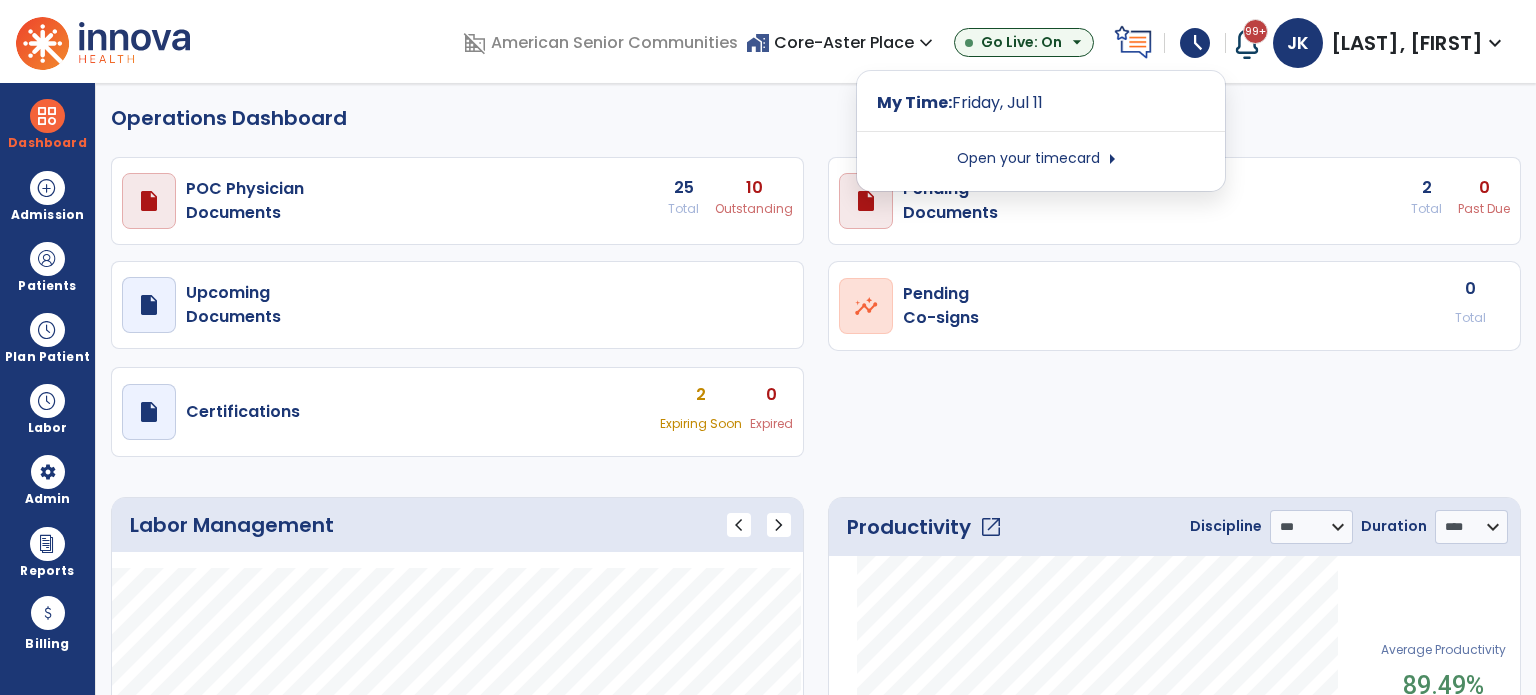 click on "Open your timecard  arrow_right" at bounding box center [1041, 159] 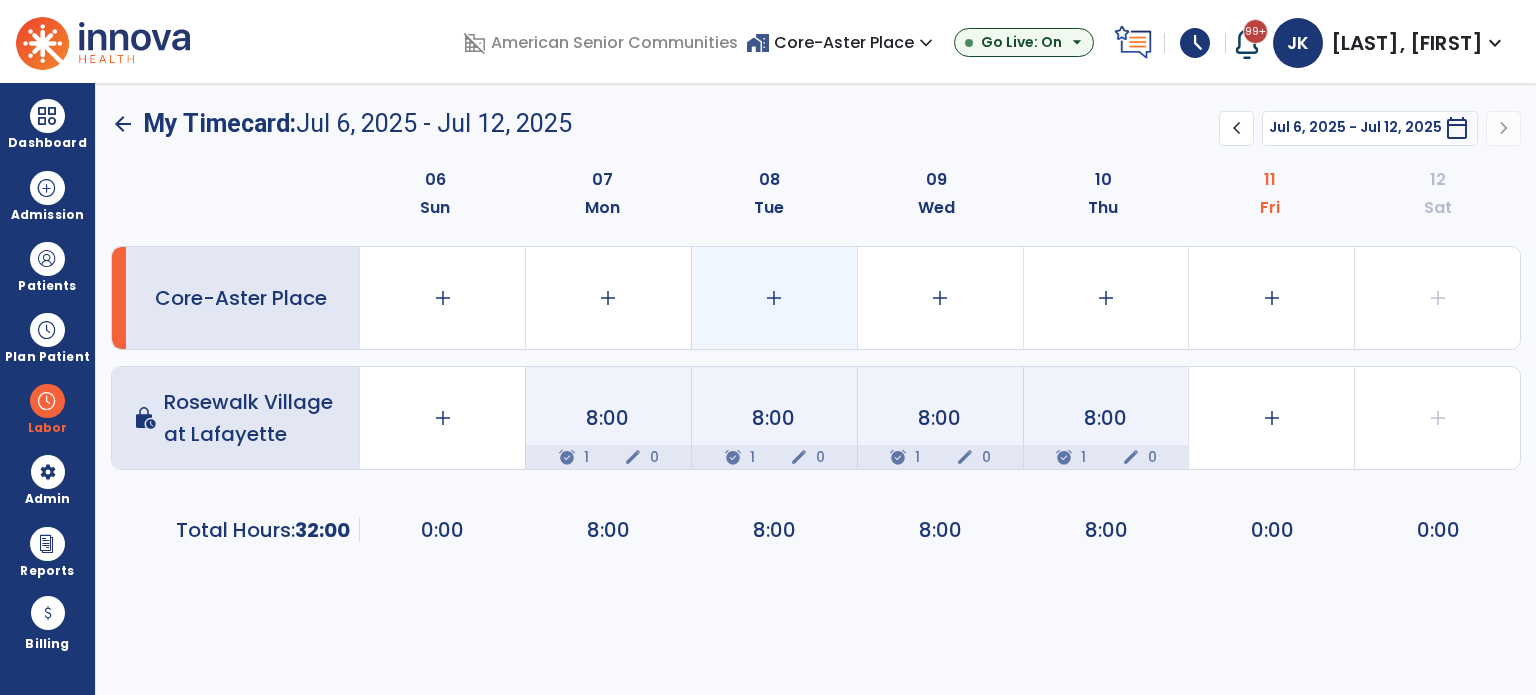 click on "add" 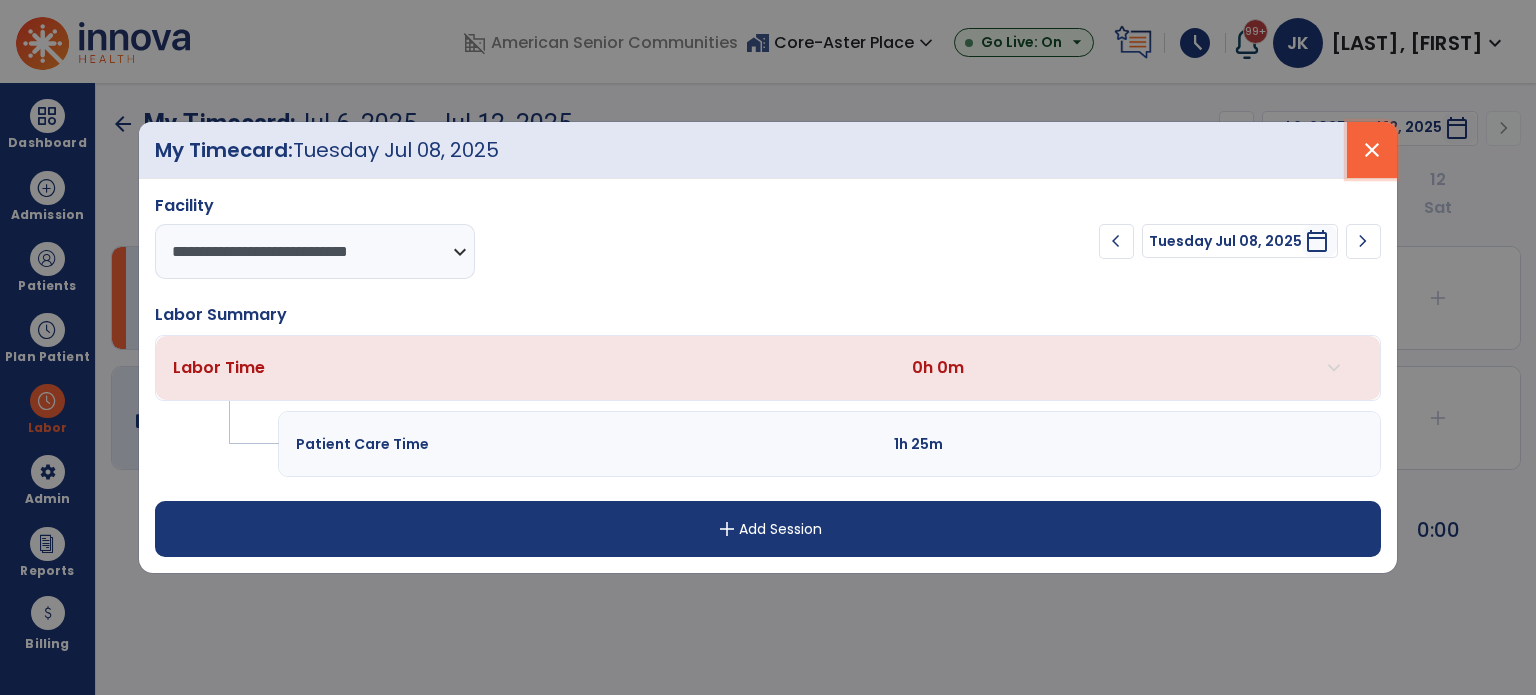 click on "close" at bounding box center [1372, 150] 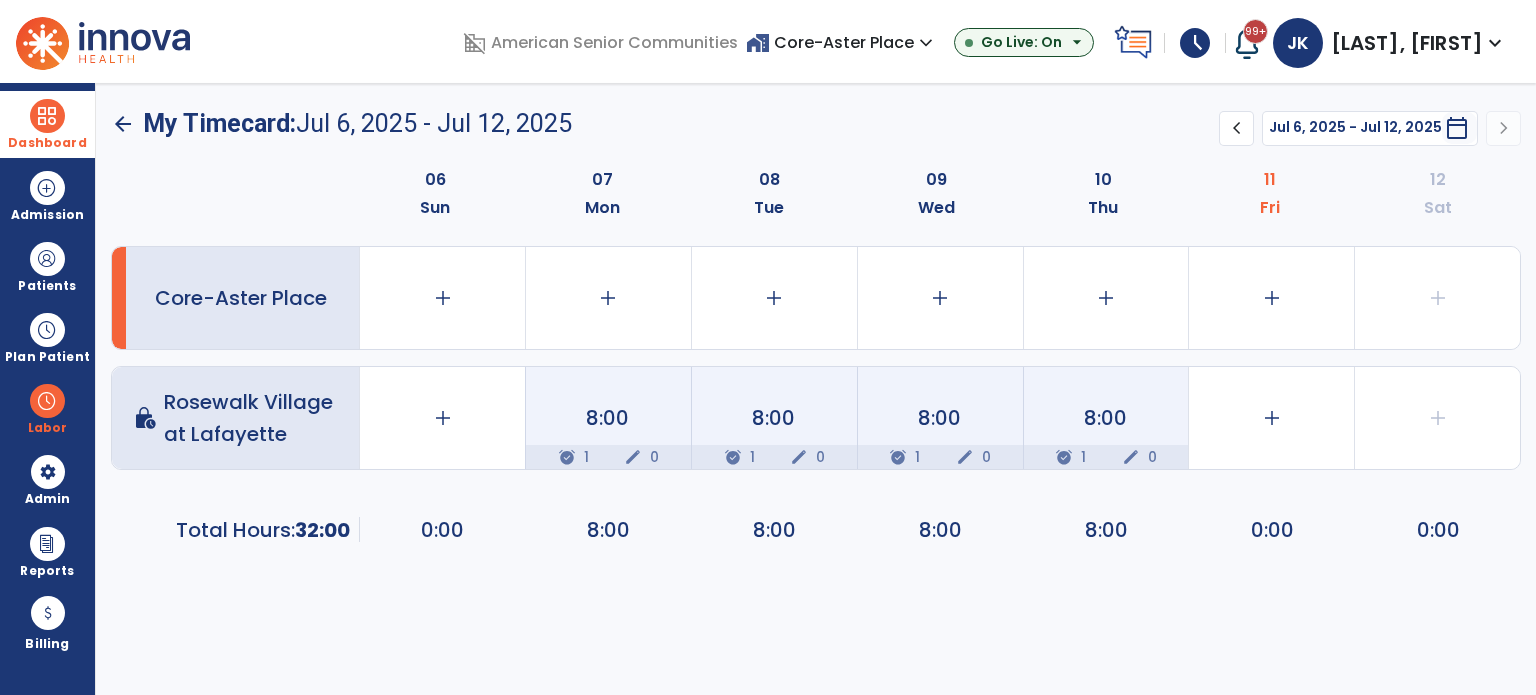 click on "Dashboard" at bounding box center [47, 124] 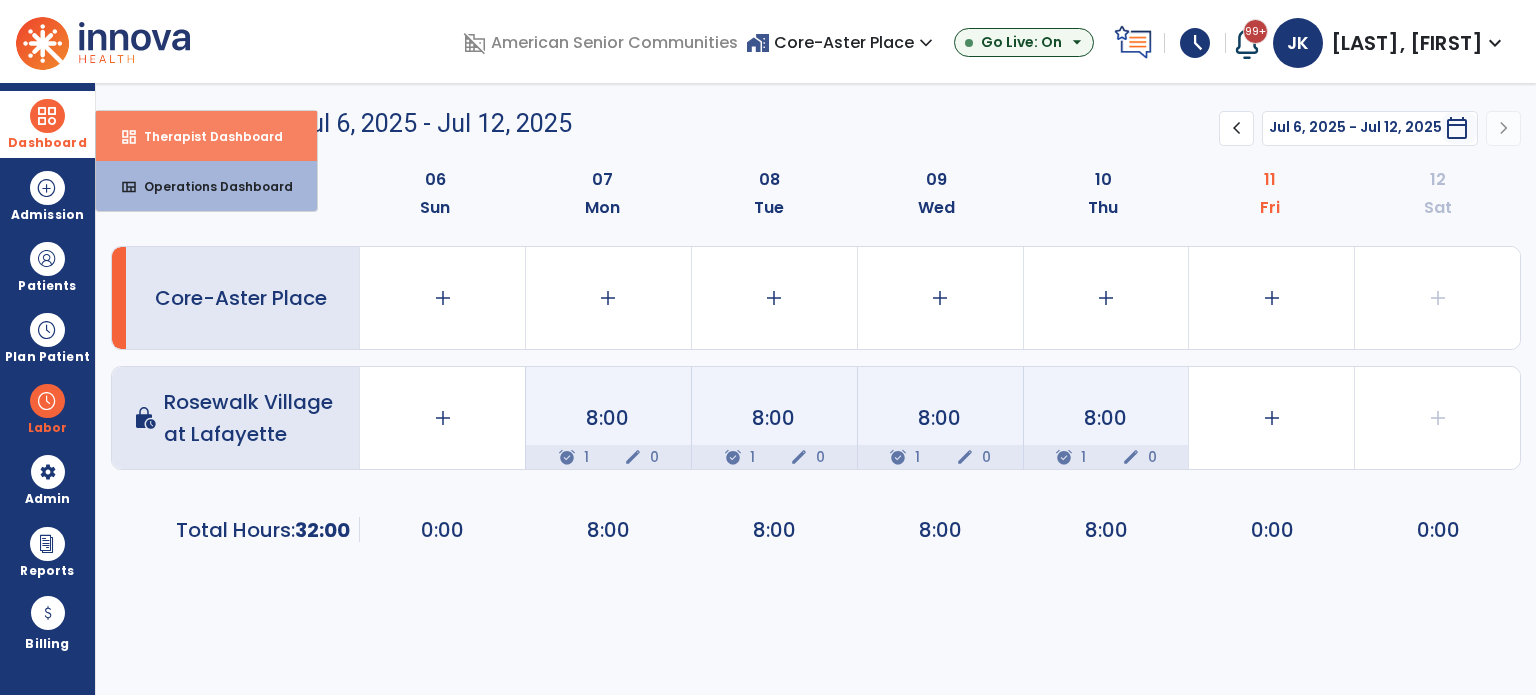 click on "Therapist Dashboard" at bounding box center [205, 136] 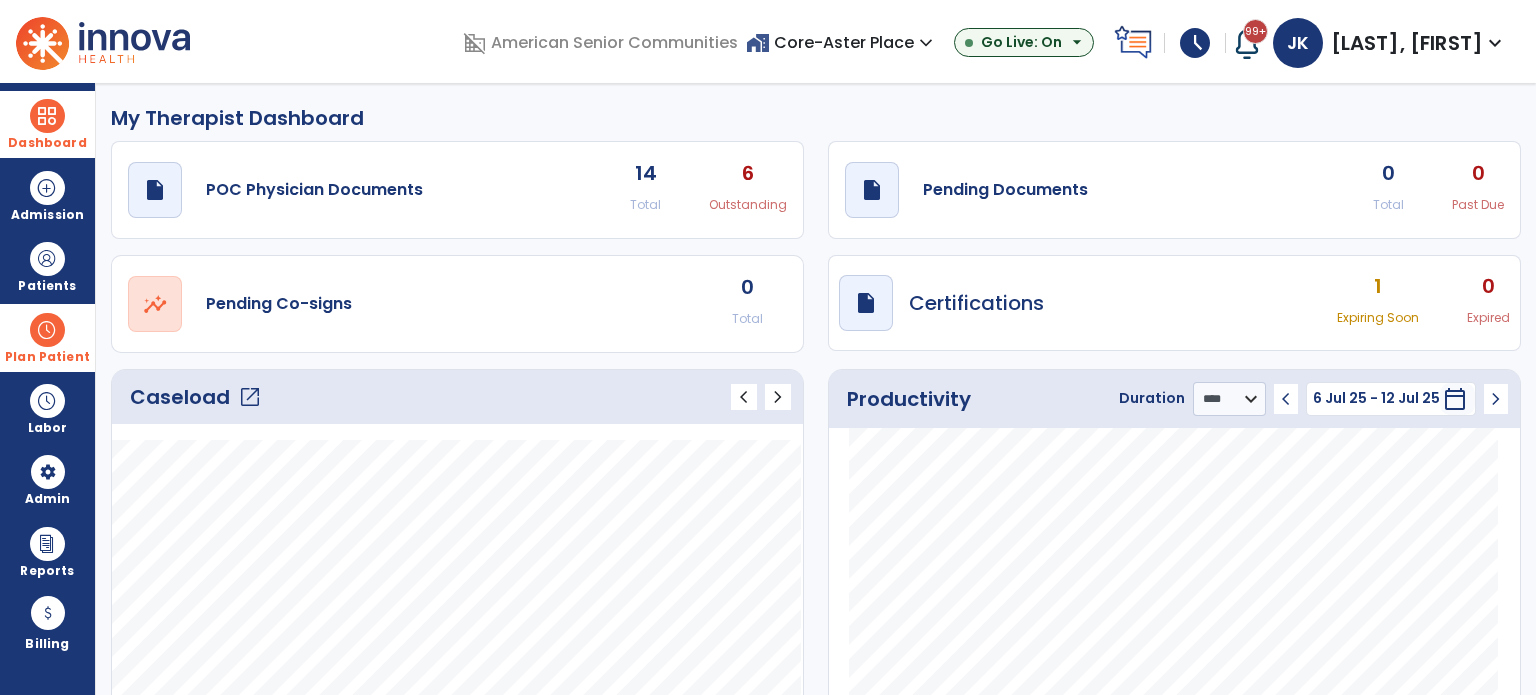 click on "Plan Patient" at bounding box center [47, 266] 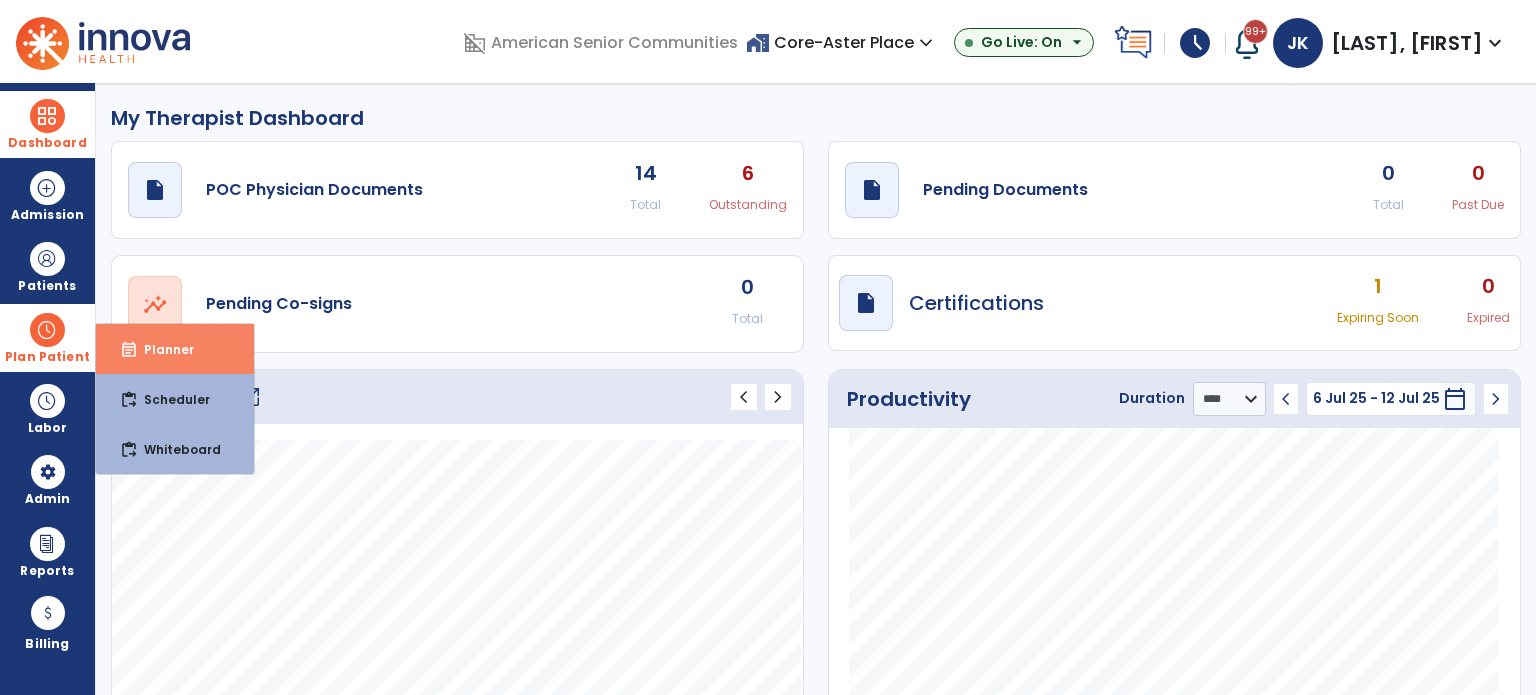 click on "event_note" at bounding box center (129, 350) 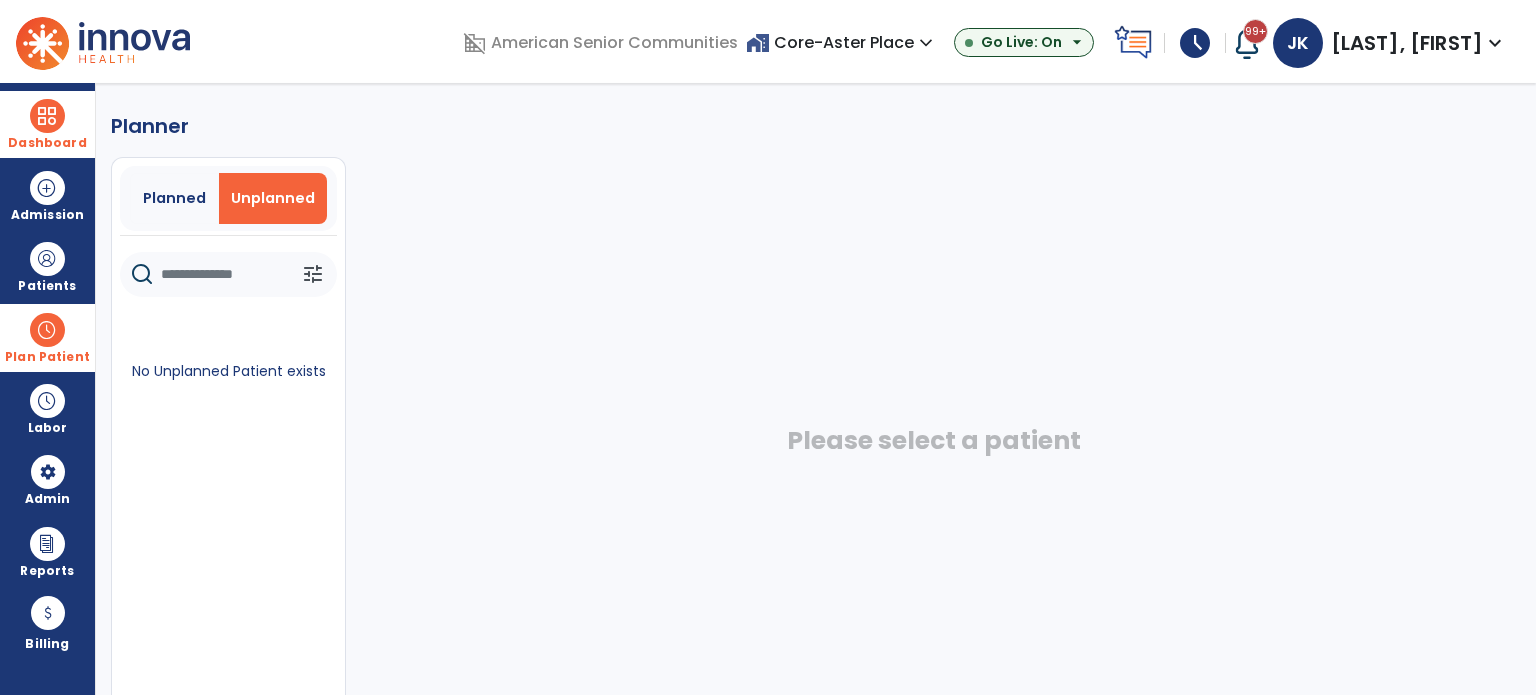 click on "Planned   Unplanned" 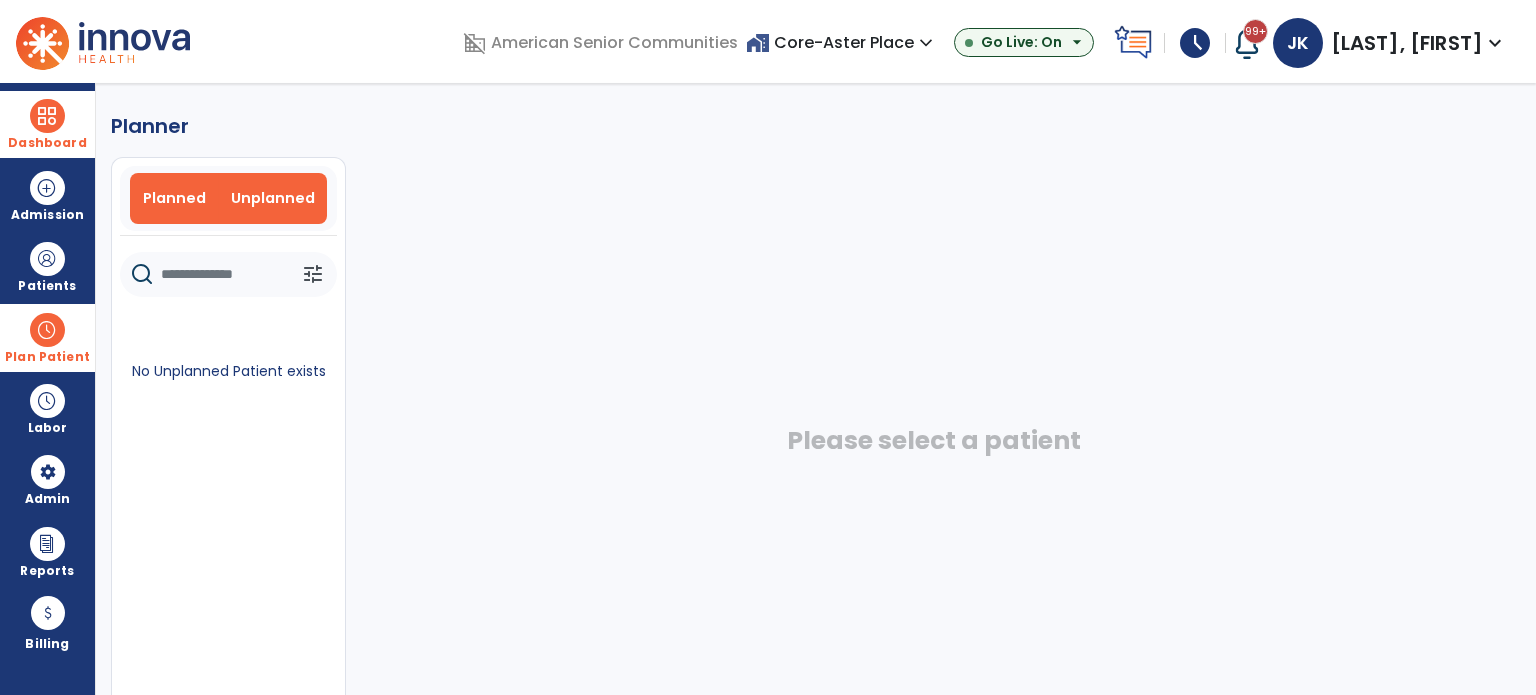 click on "Planned" at bounding box center (174, 198) 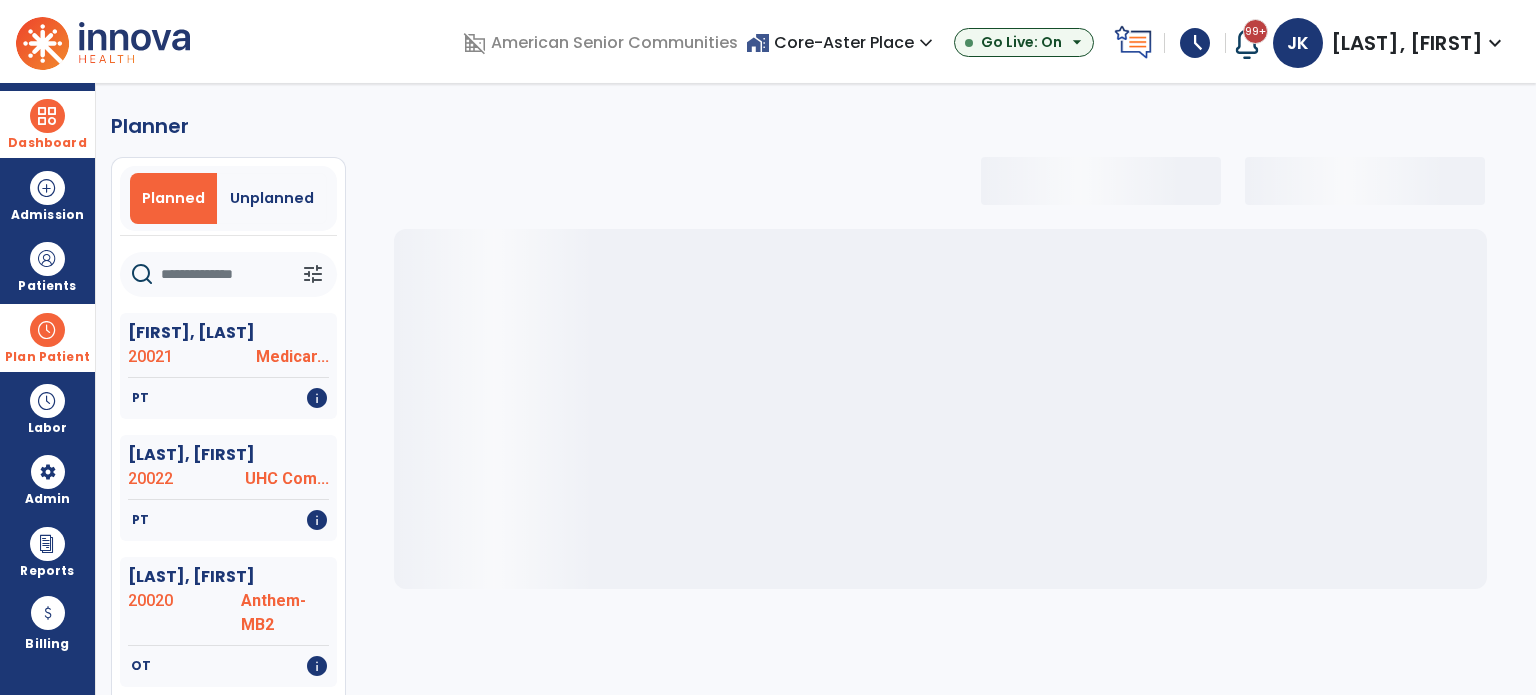 select on "***" 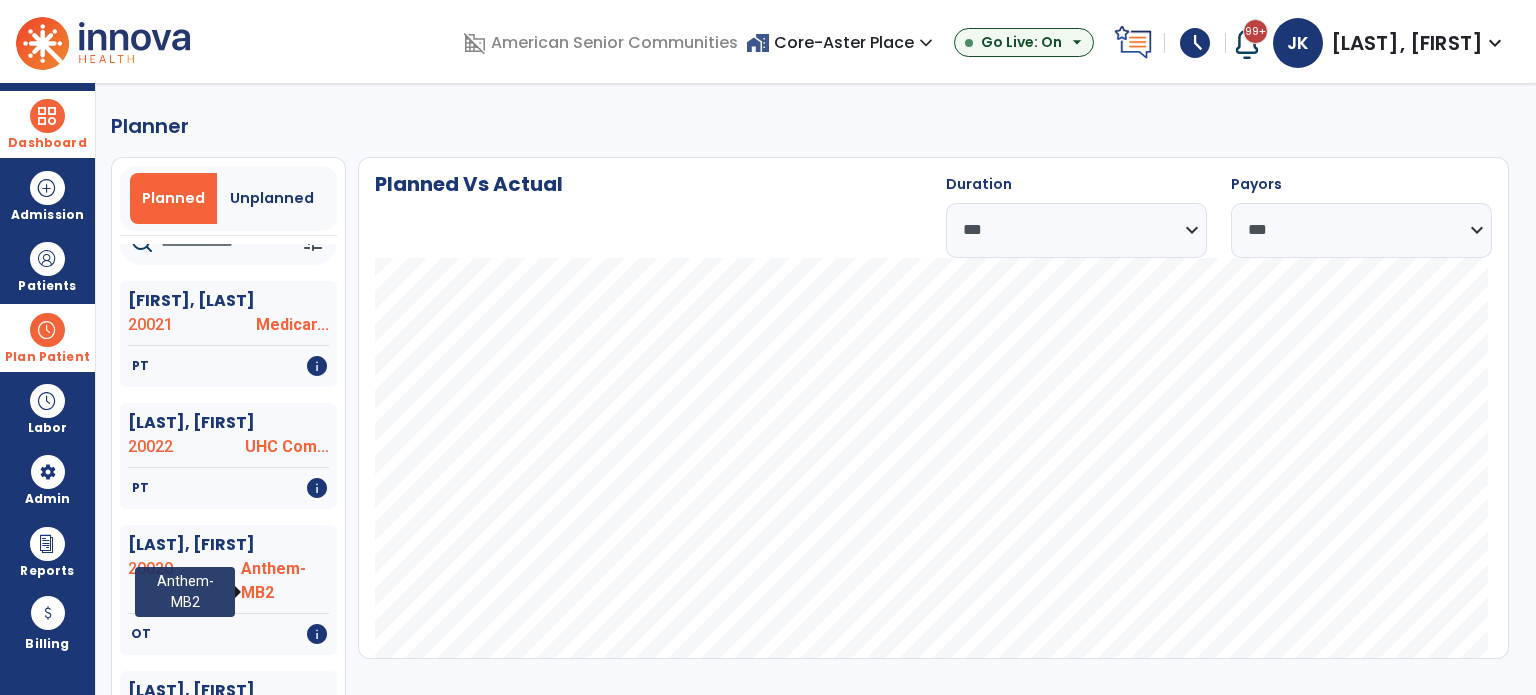 scroll, scrollTop: 0, scrollLeft: 0, axis: both 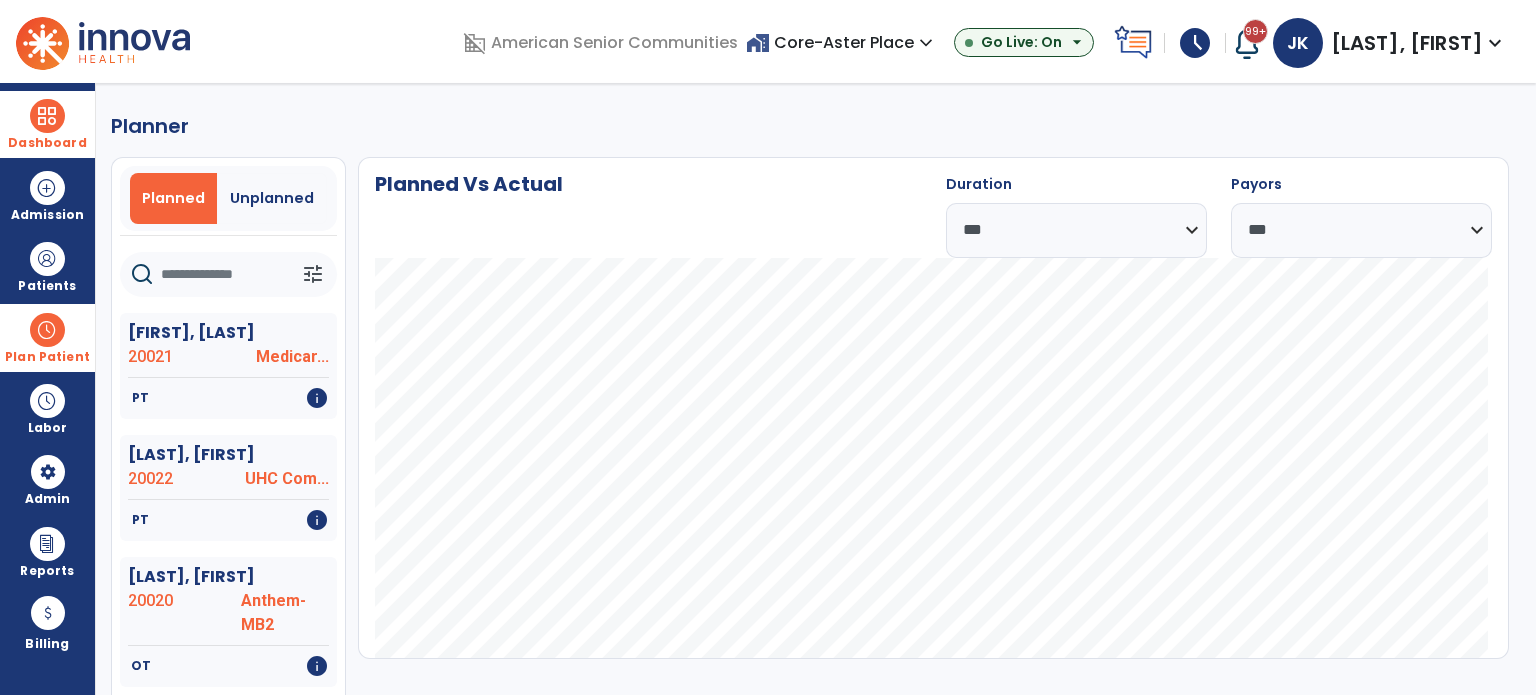 click on "home_work   Core-Aster Place   expand_more   Core-Aster Place   [ORGANIZATION]   [ORGANIZATION]  Go Live: On  arrow_drop_down" at bounding box center [926, 43] 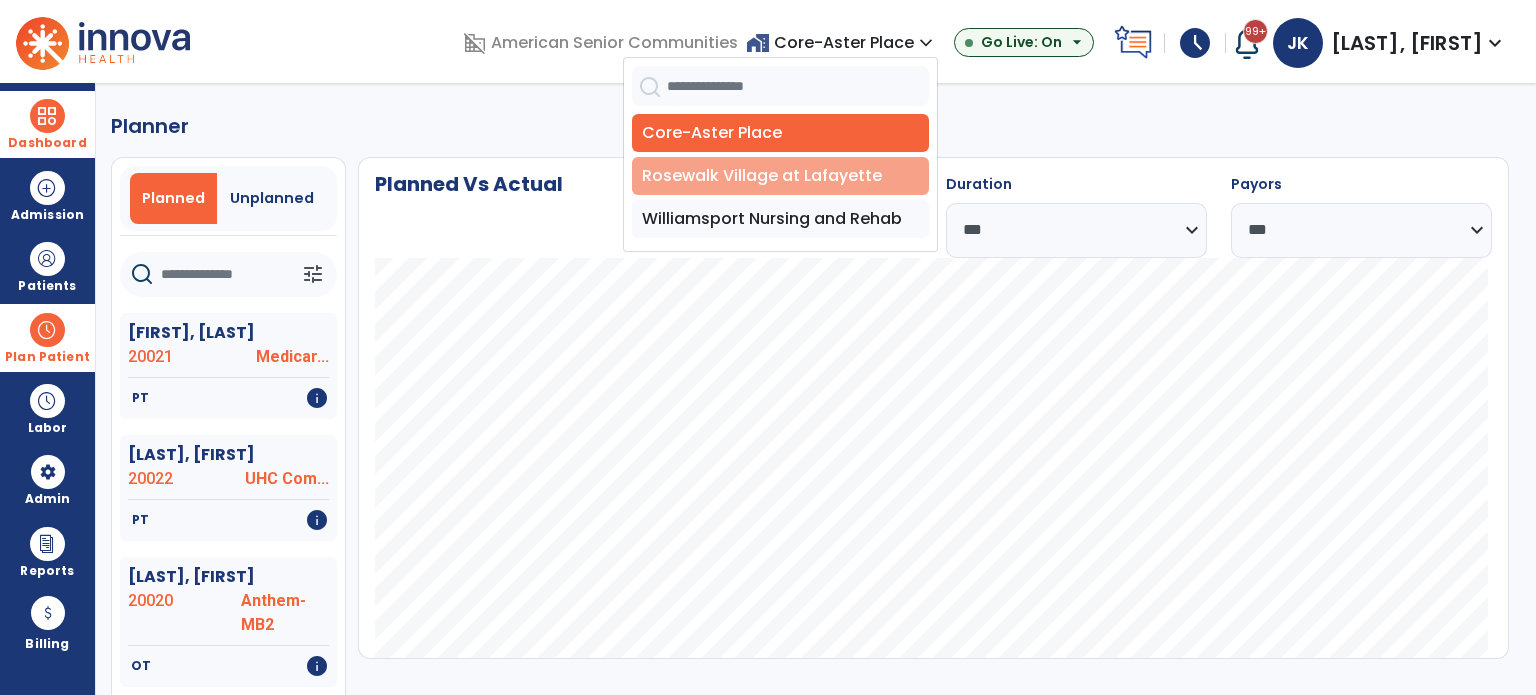 click on "Rosewalk Village at Lafayette" at bounding box center (780, 176) 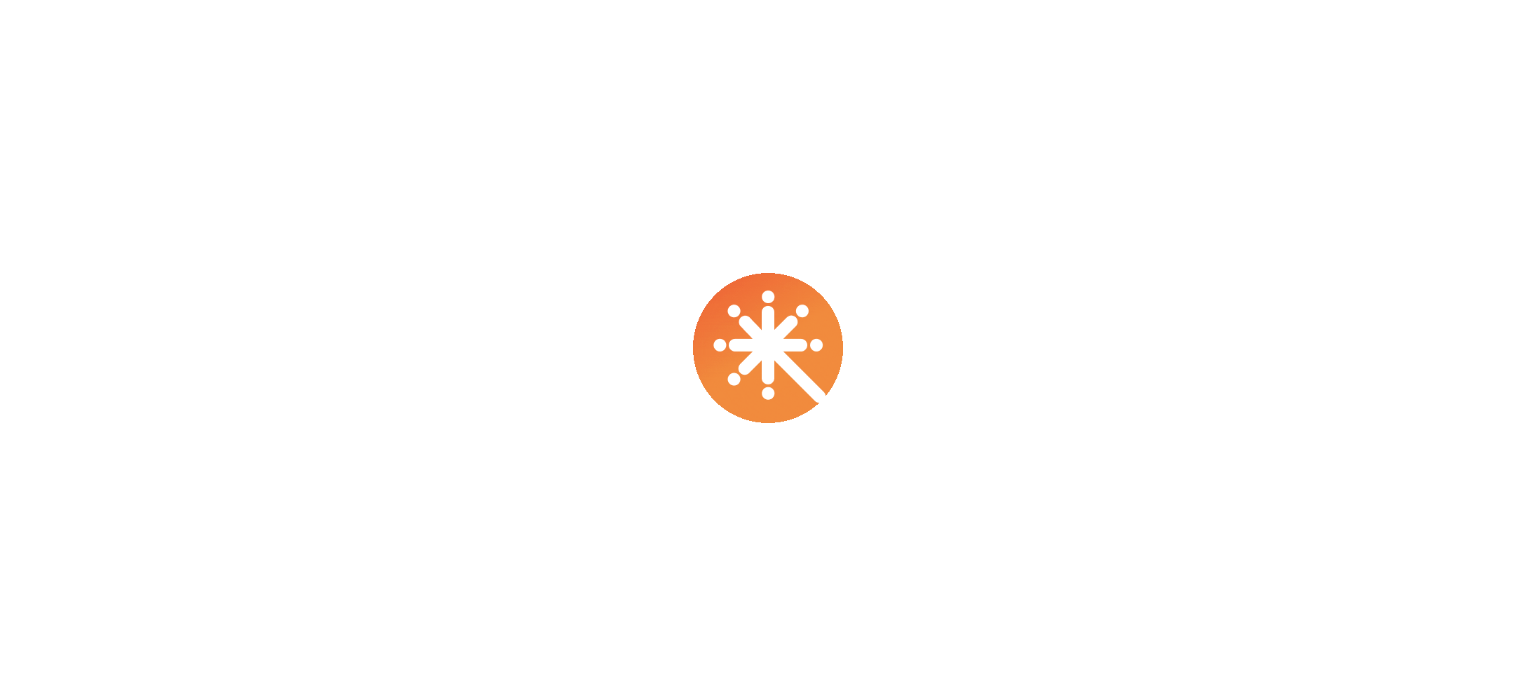 scroll, scrollTop: 0, scrollLeft: 0, axis: both 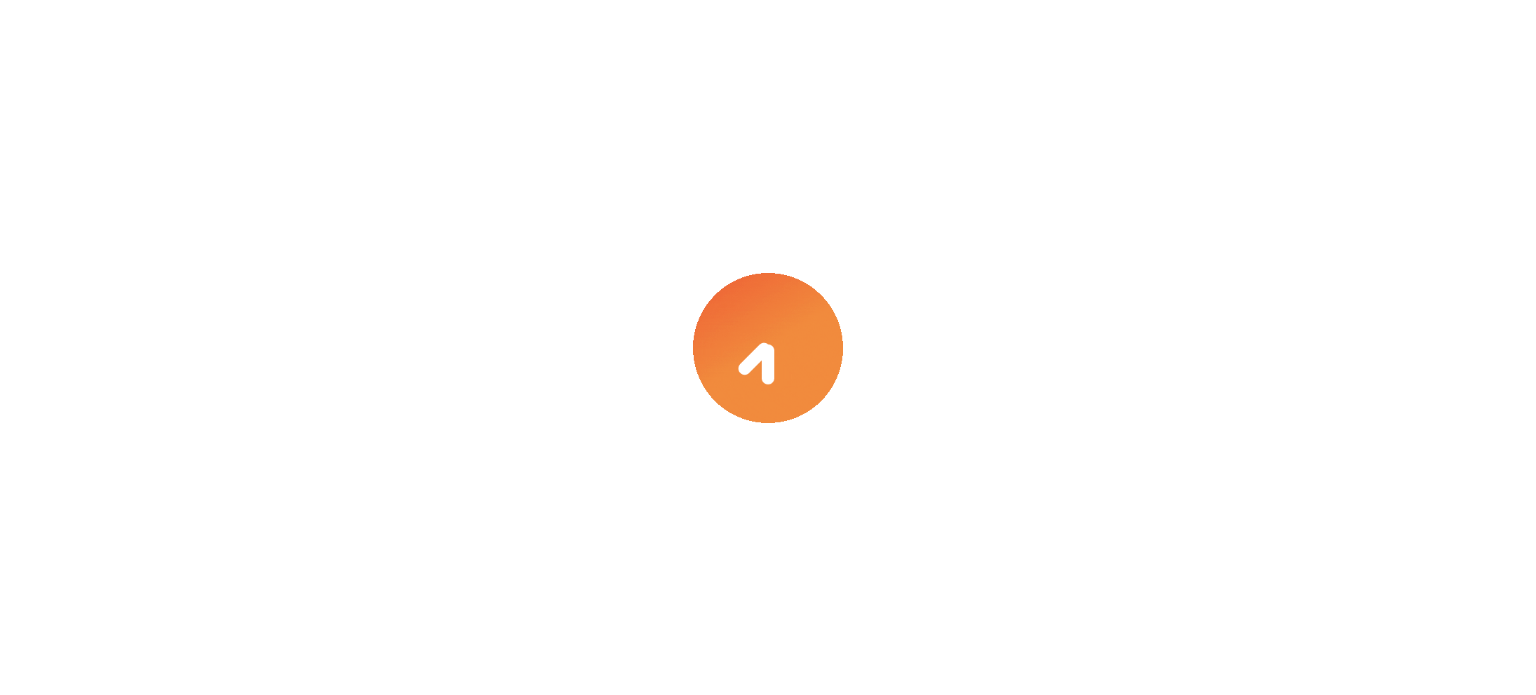 select on "***" 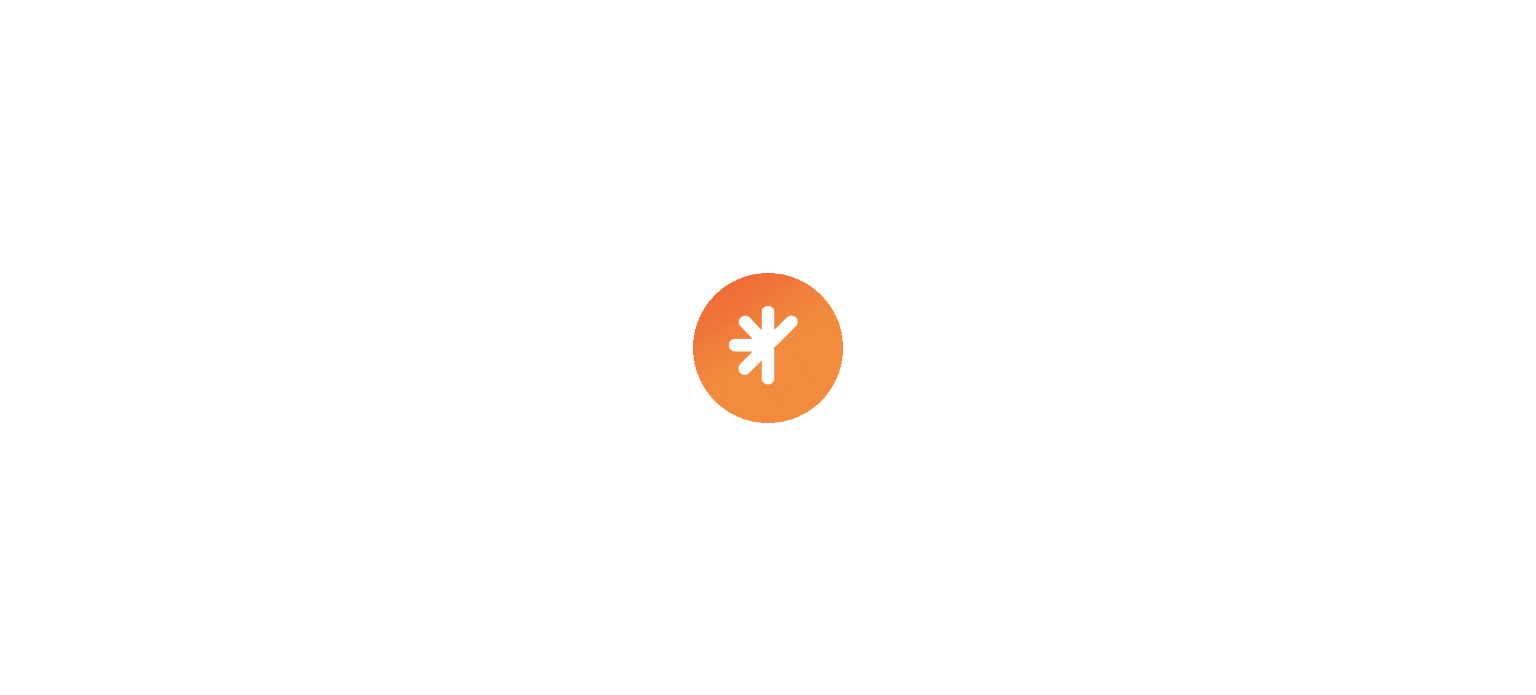 select on "****" 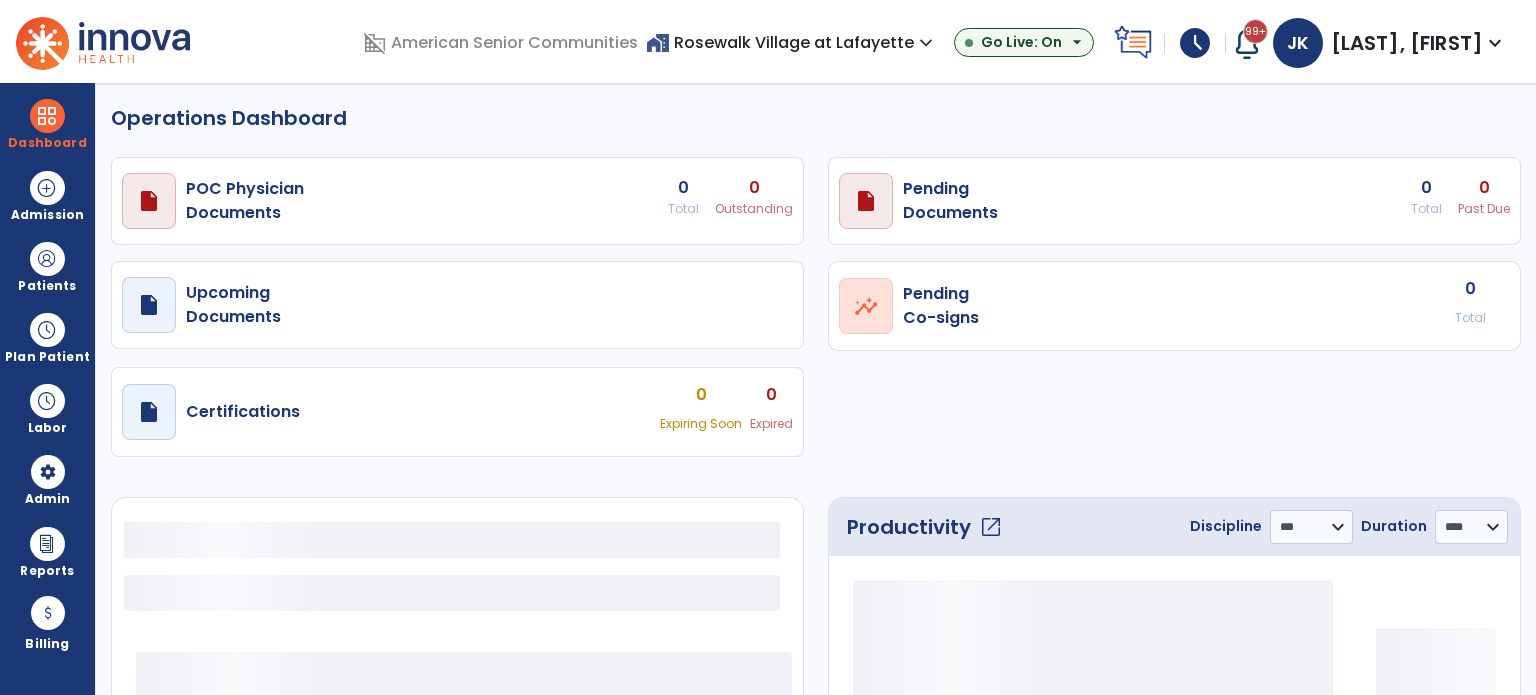 select on "***" 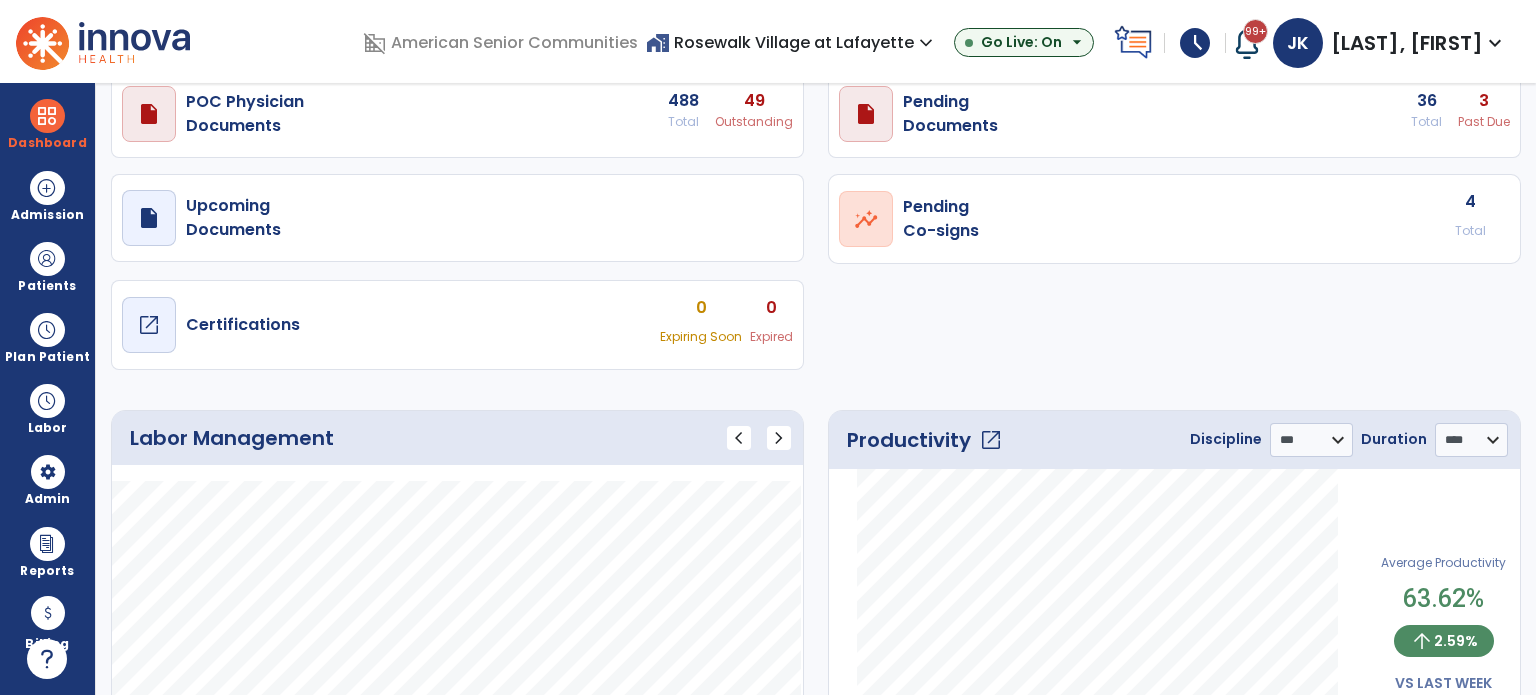 scroll, scrollTop: 0, scrollLeft: 0, axis: both 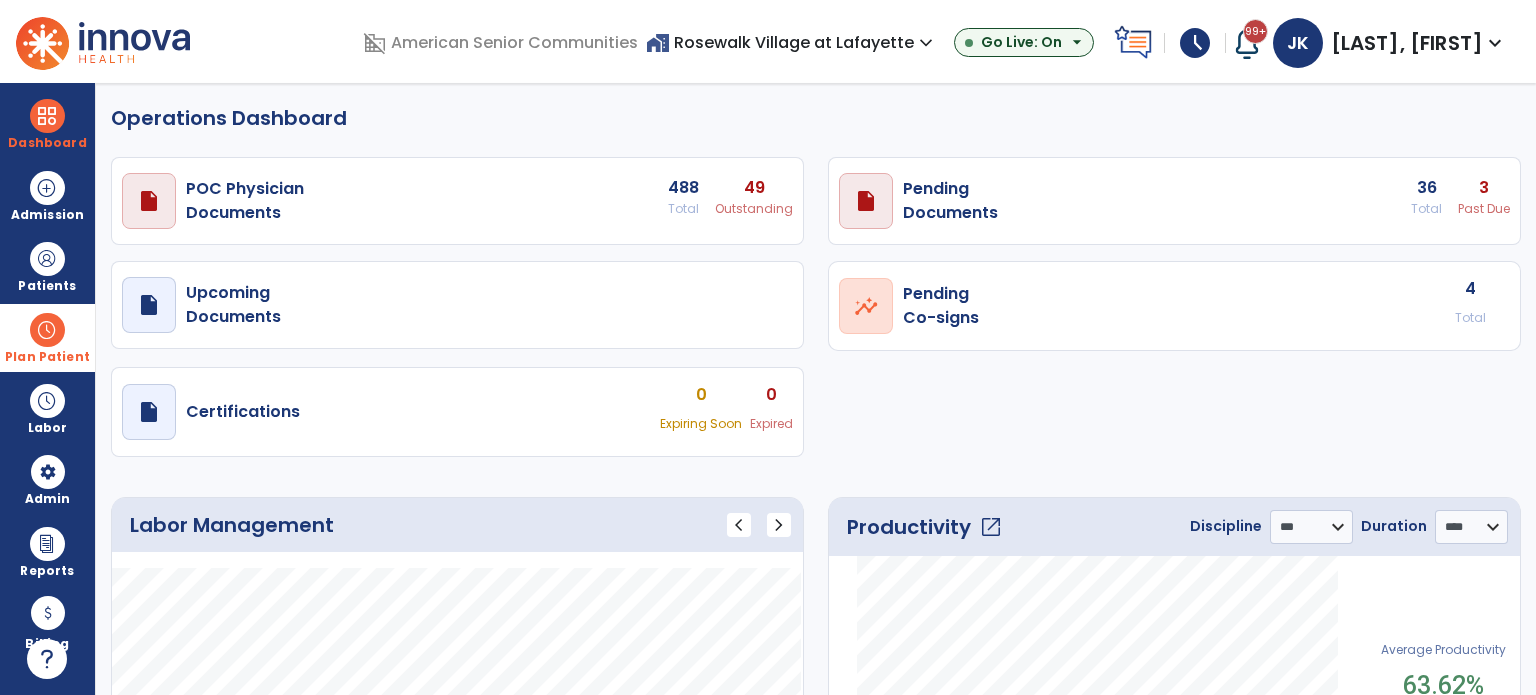 click on "Plan Patient" at bounding box center [47, 266] 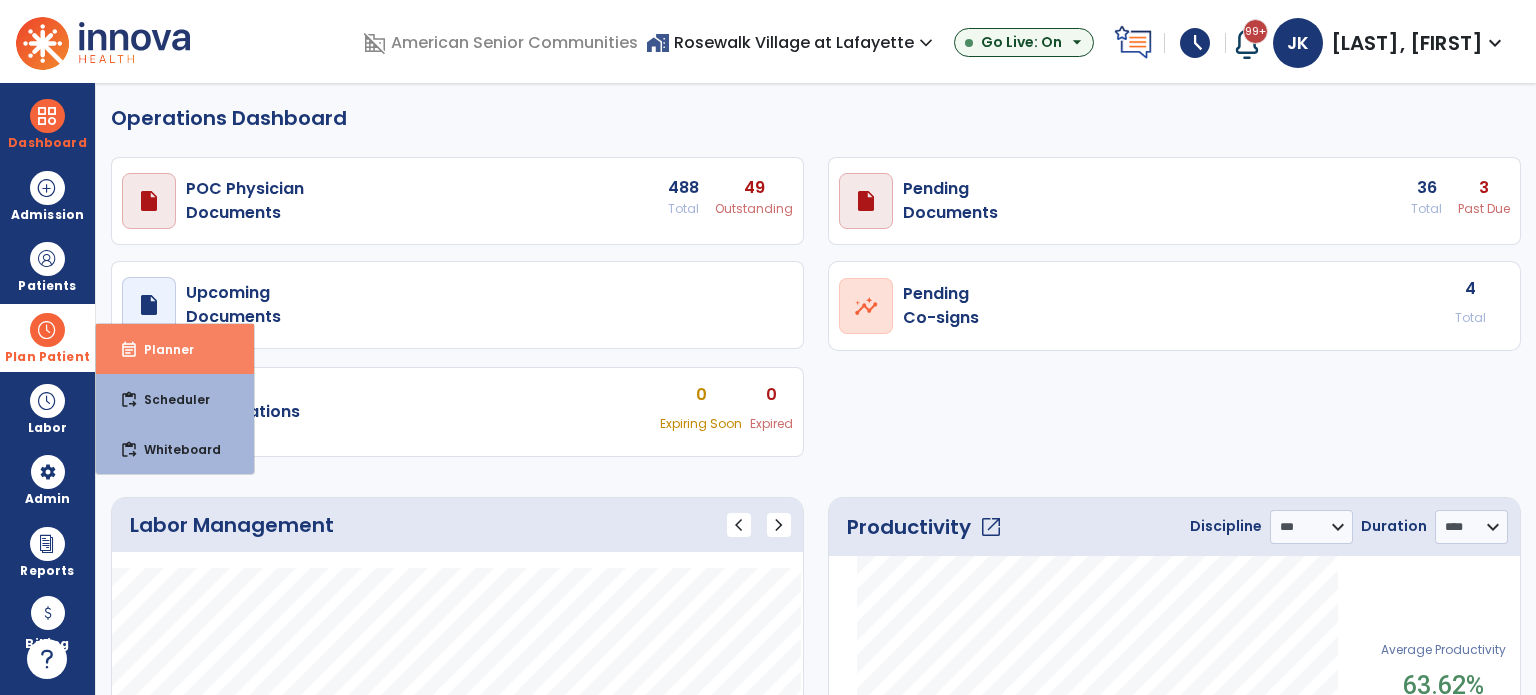 click on "Planner" at bounding box center [161, 349] 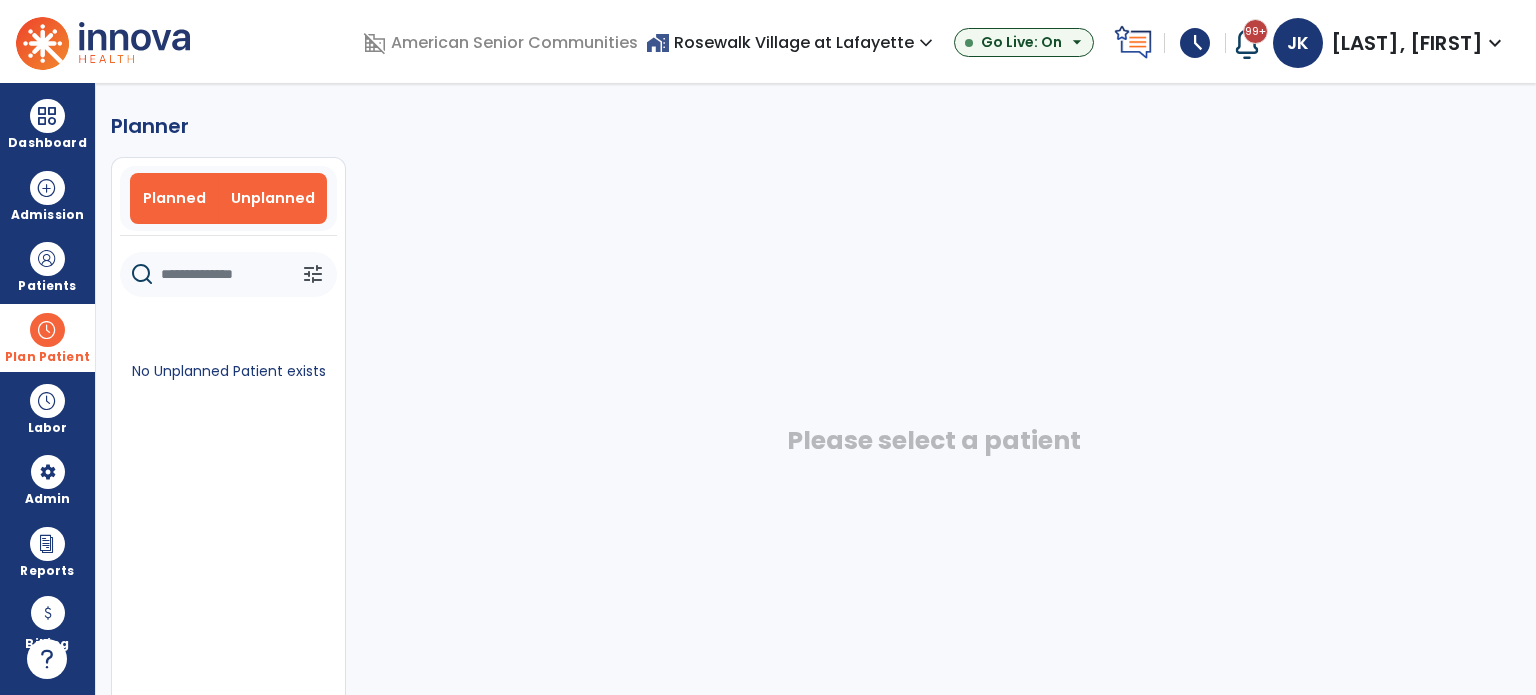 click on "Planned" at bounding box center (174, 198) 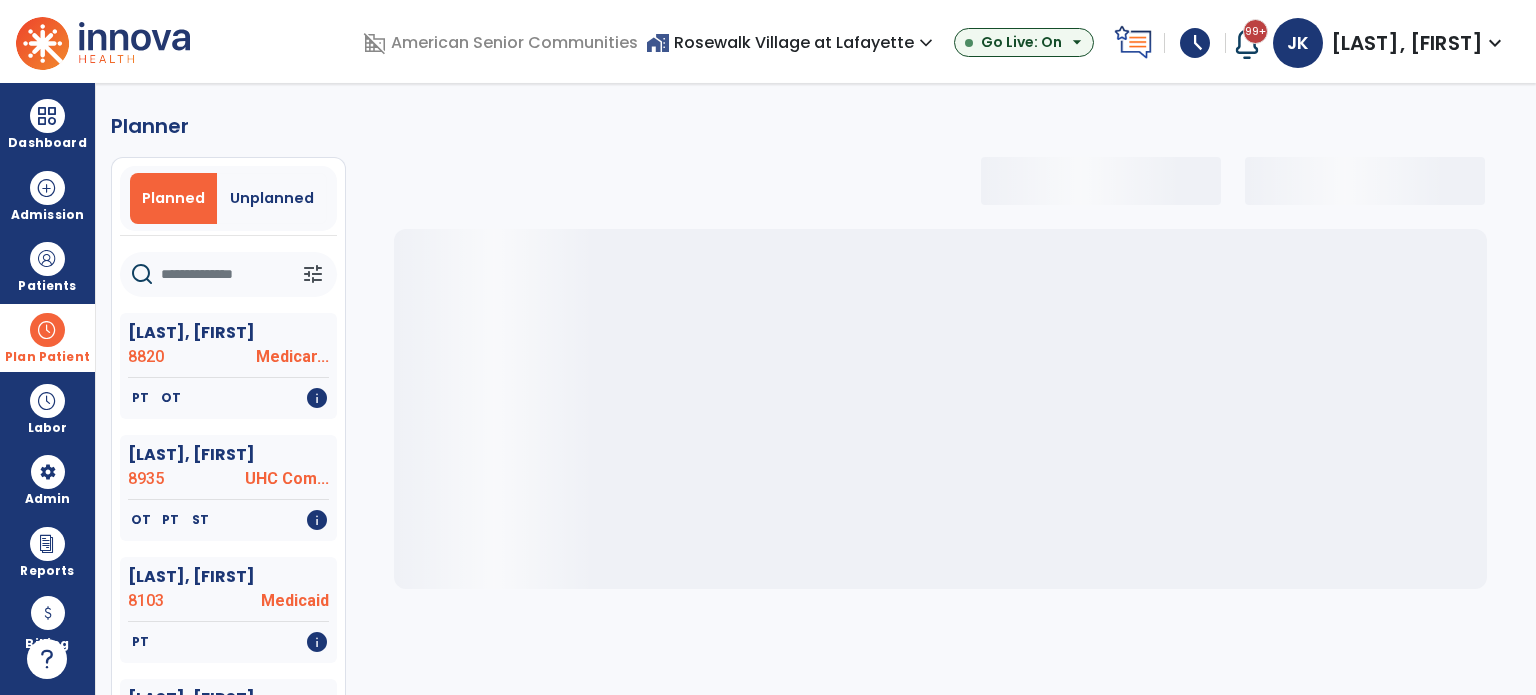 click 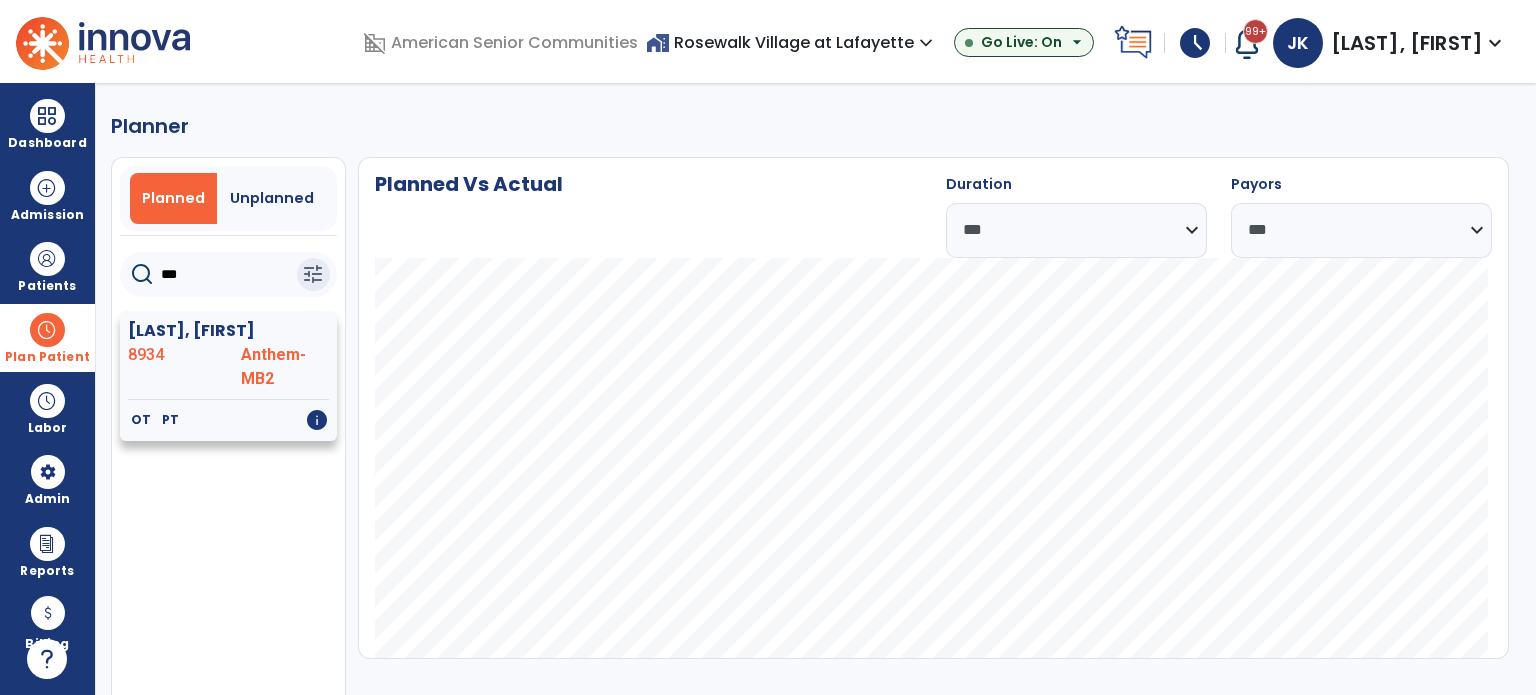 type on "***" 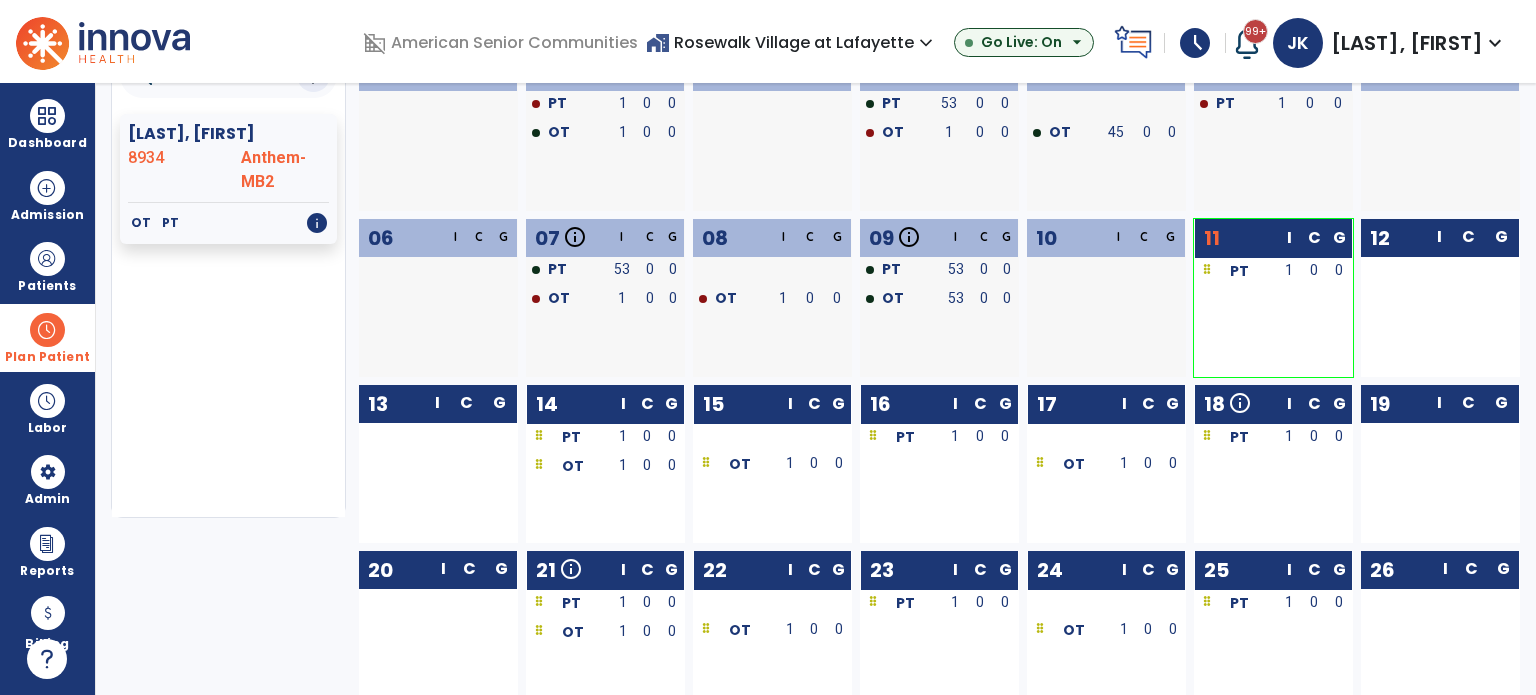 scroll, scrollTop: 200, scrollLeft: 0, axis: vertical 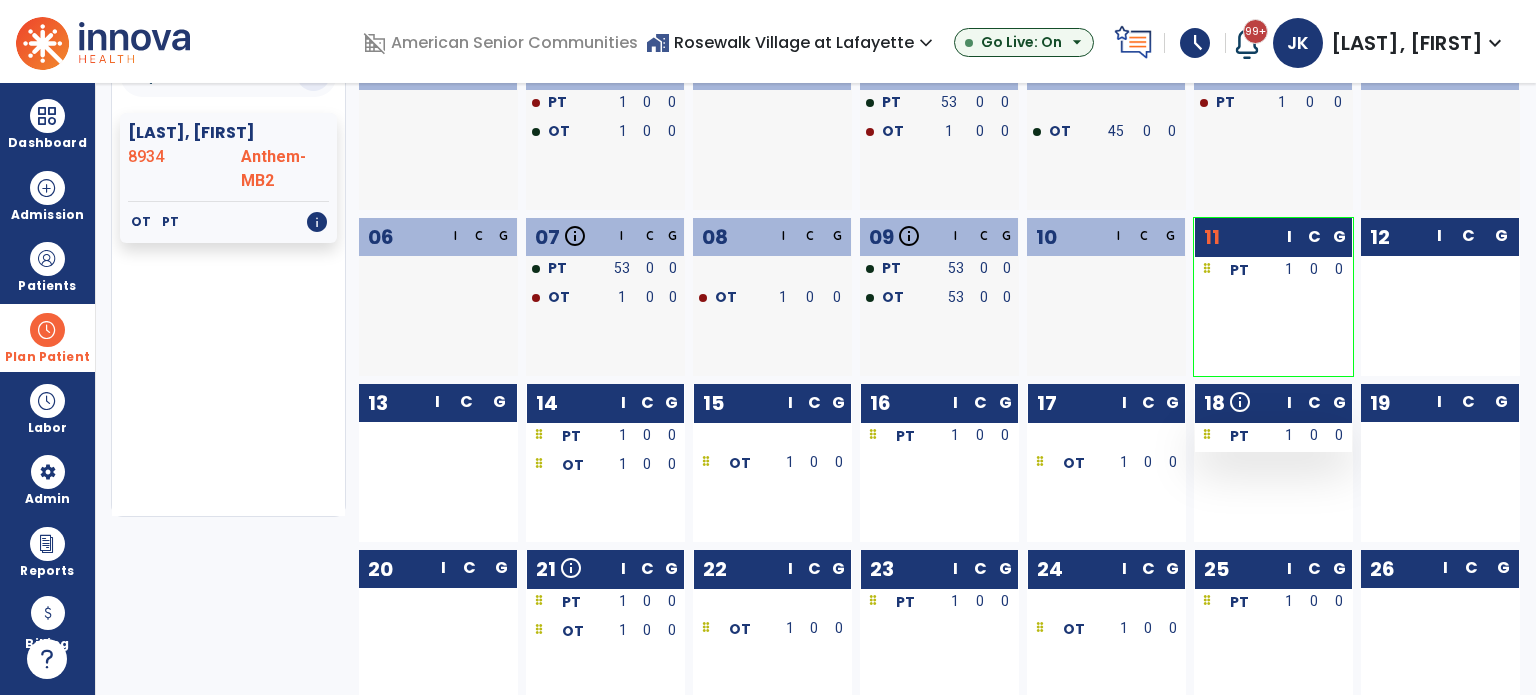 click on "1" at bounding box center [1289, 435] 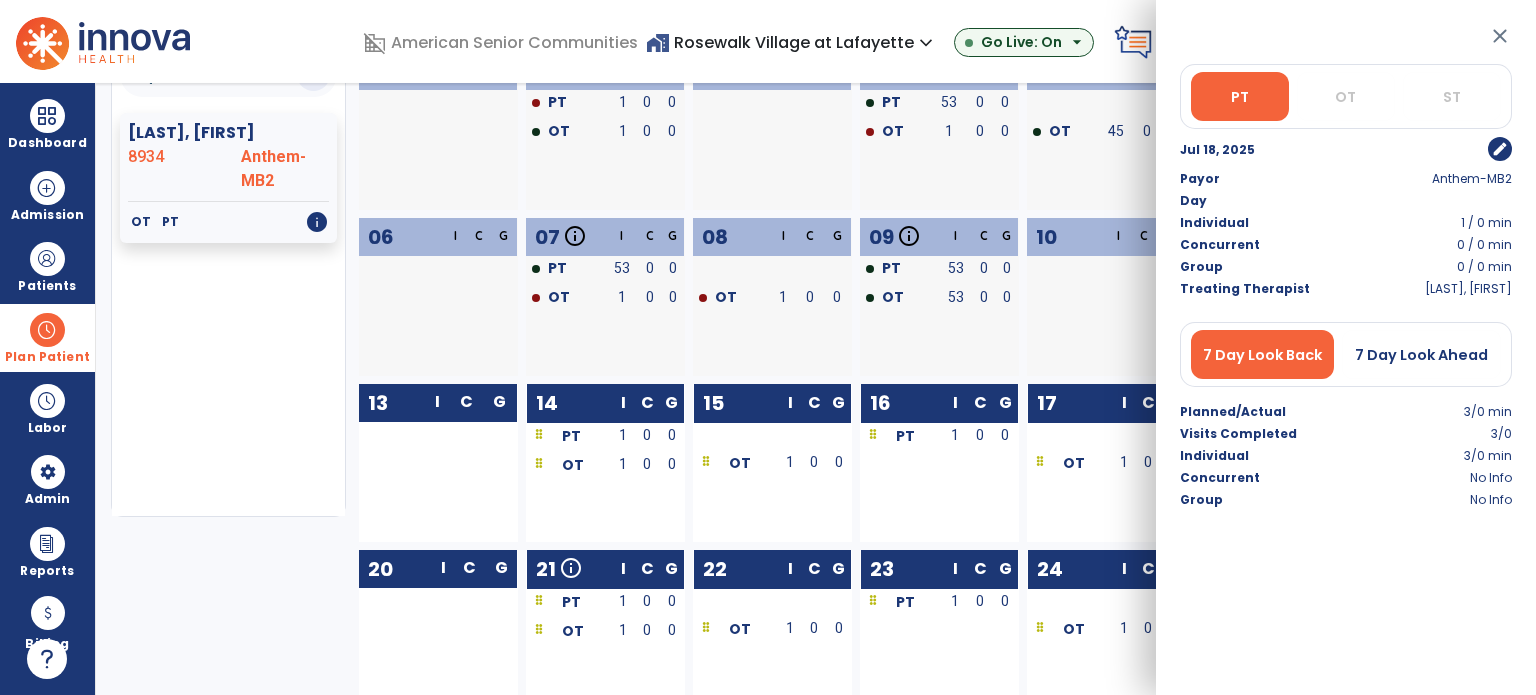 click on "edit" at bounding box center (1500, 149) 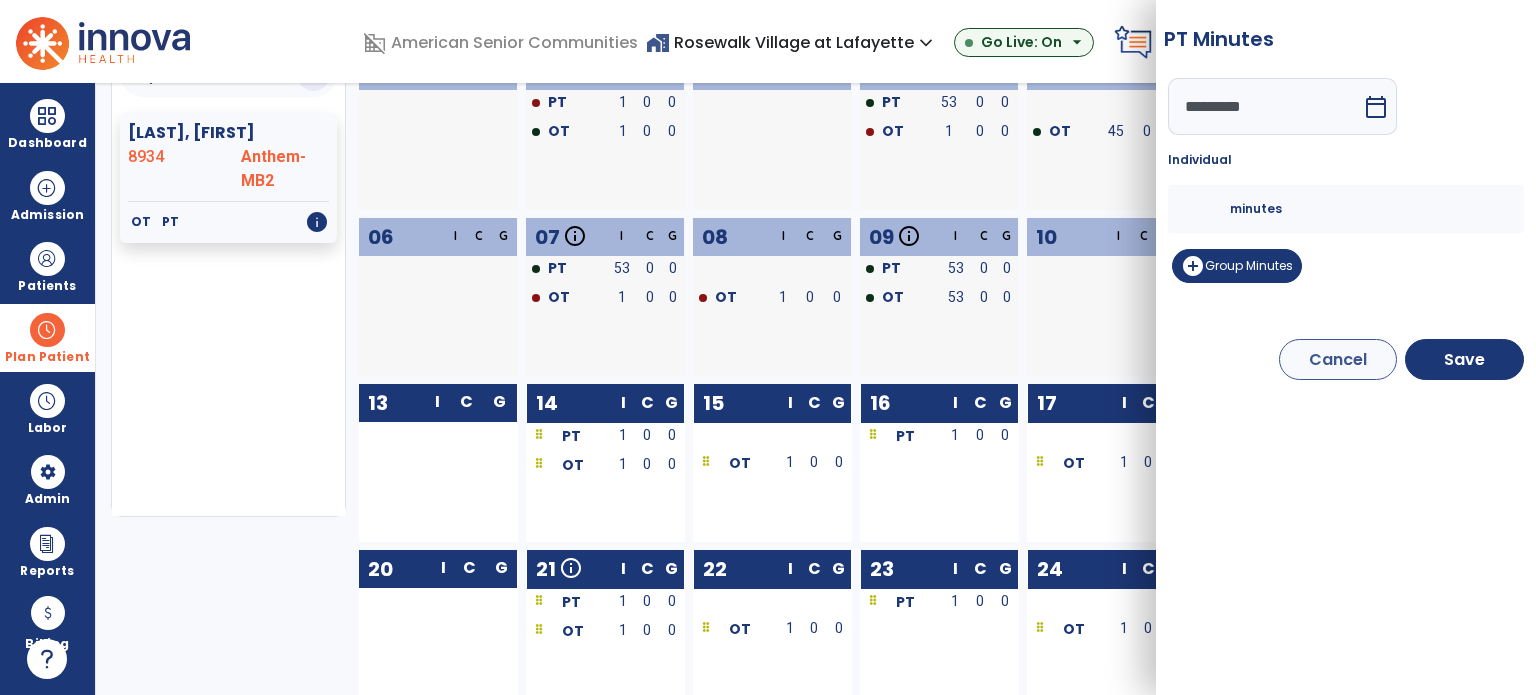 drag, startPoint x: 1199, startPoint y: 203, endPoint x: 1154, endPoint y: 220, distance: 48.104053 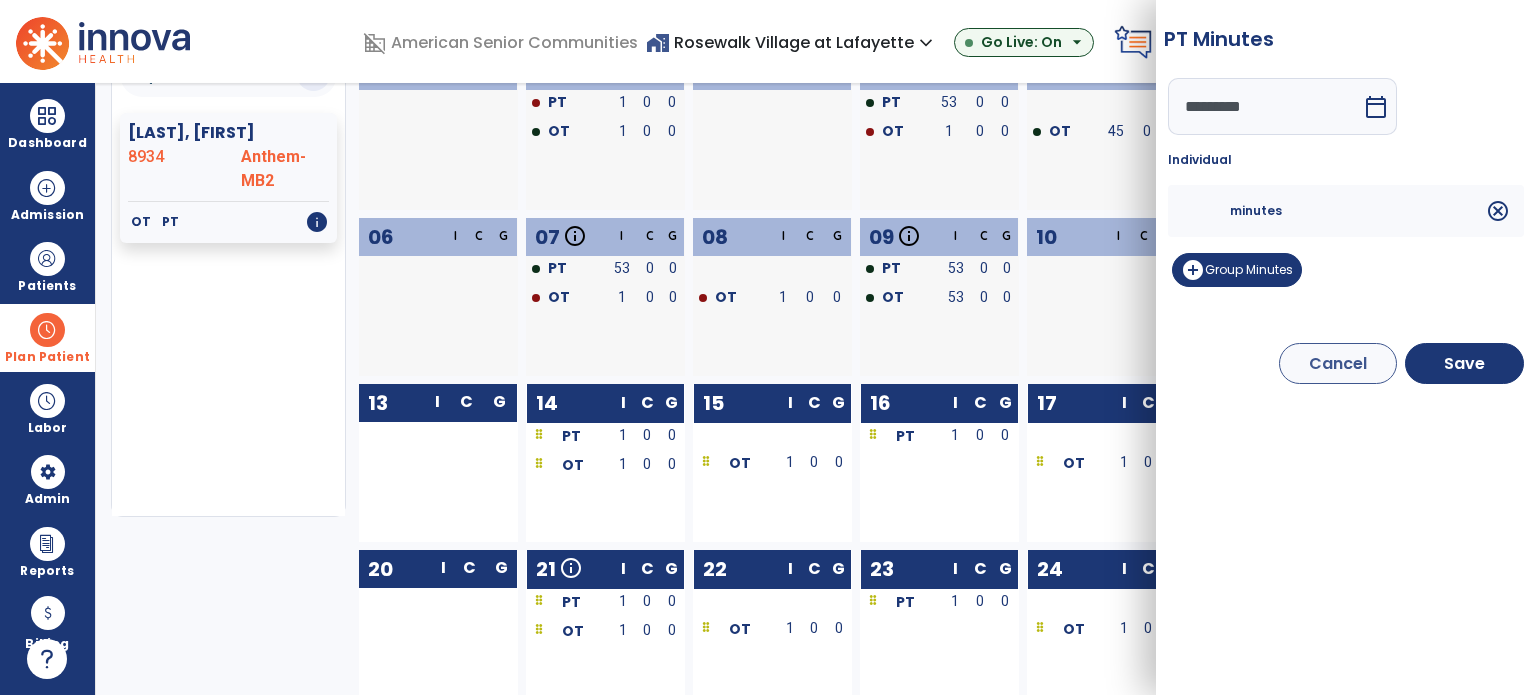 type on "*" 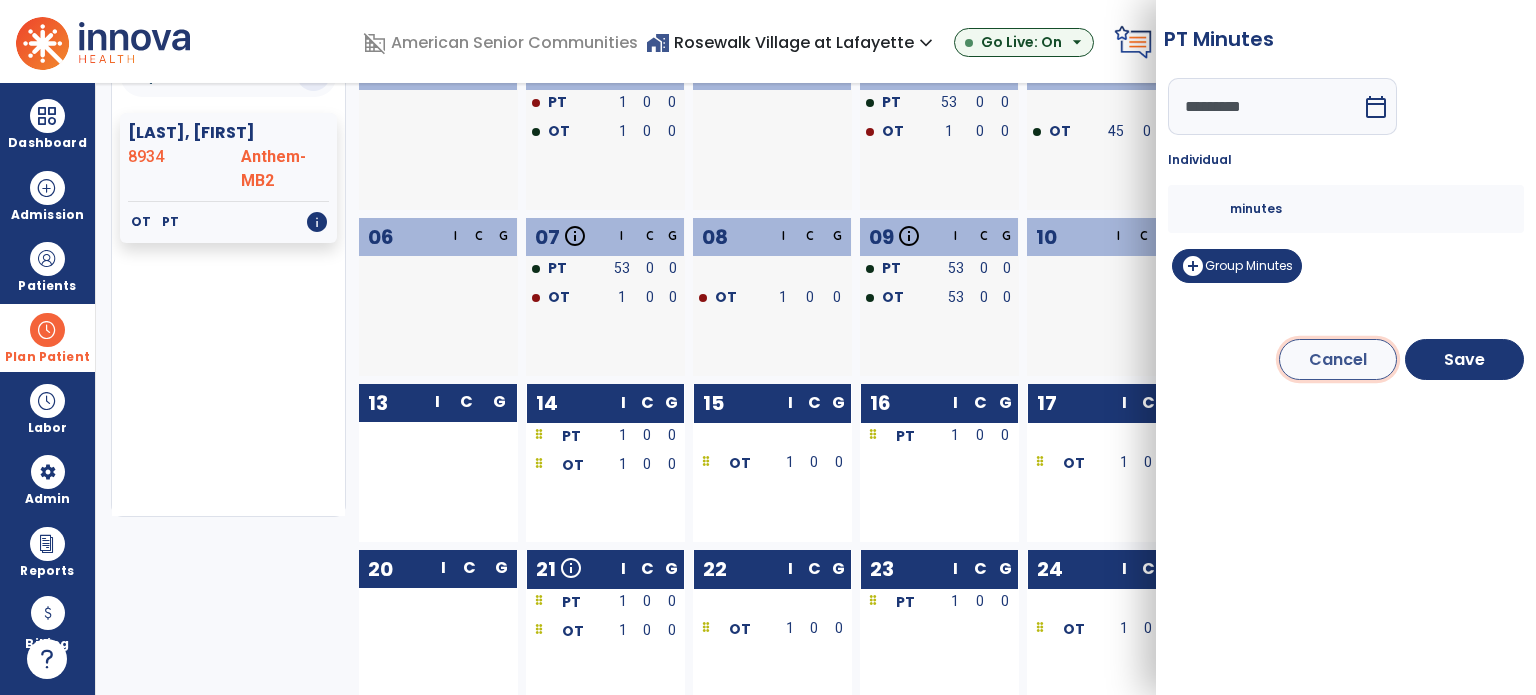 click on "Cancel" at bounding box center (1338, 359) 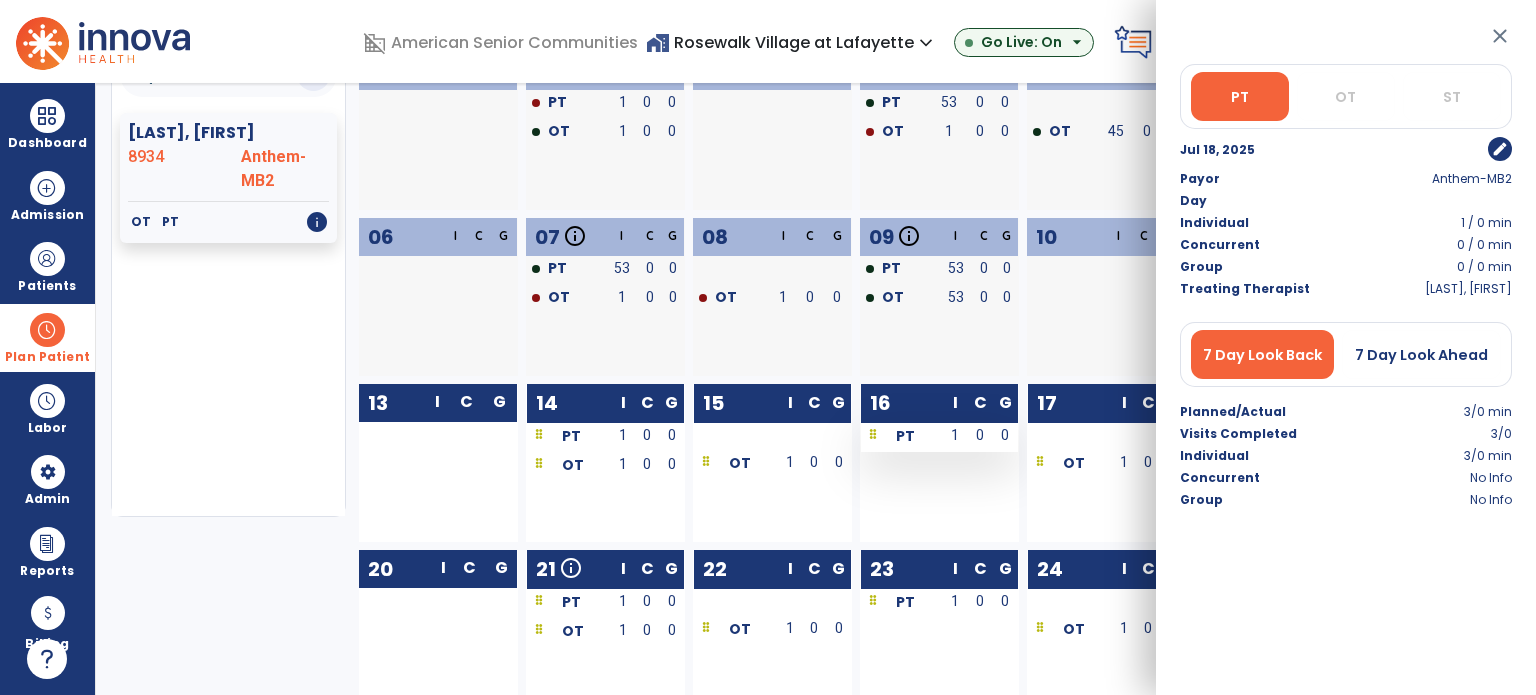 click on "1" at bounding box center (955, 435) 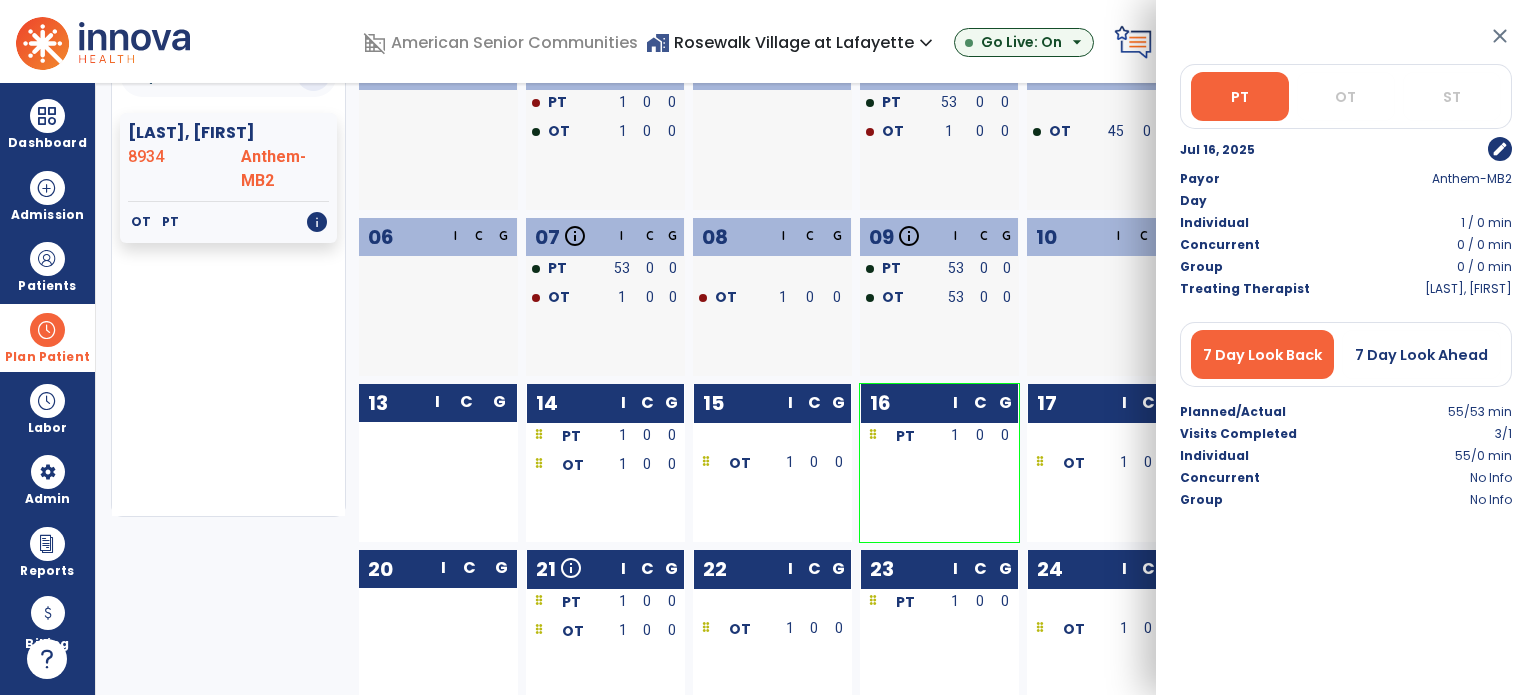 click on "edit" at bounding box center [1500, 149] 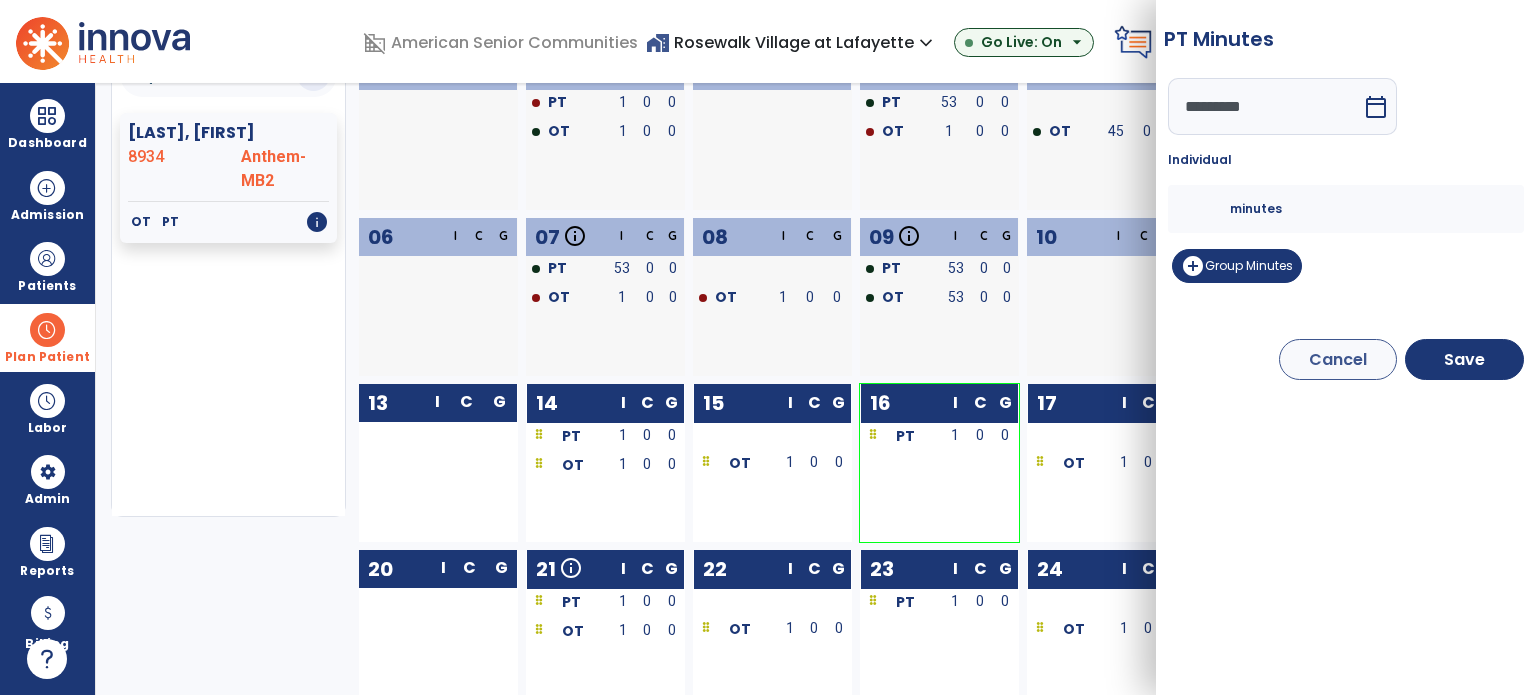 drag, startPoint x: 1209, startPoint y: 206, endPoint x: 1155, endPoint y: 217, distance: 55.108982 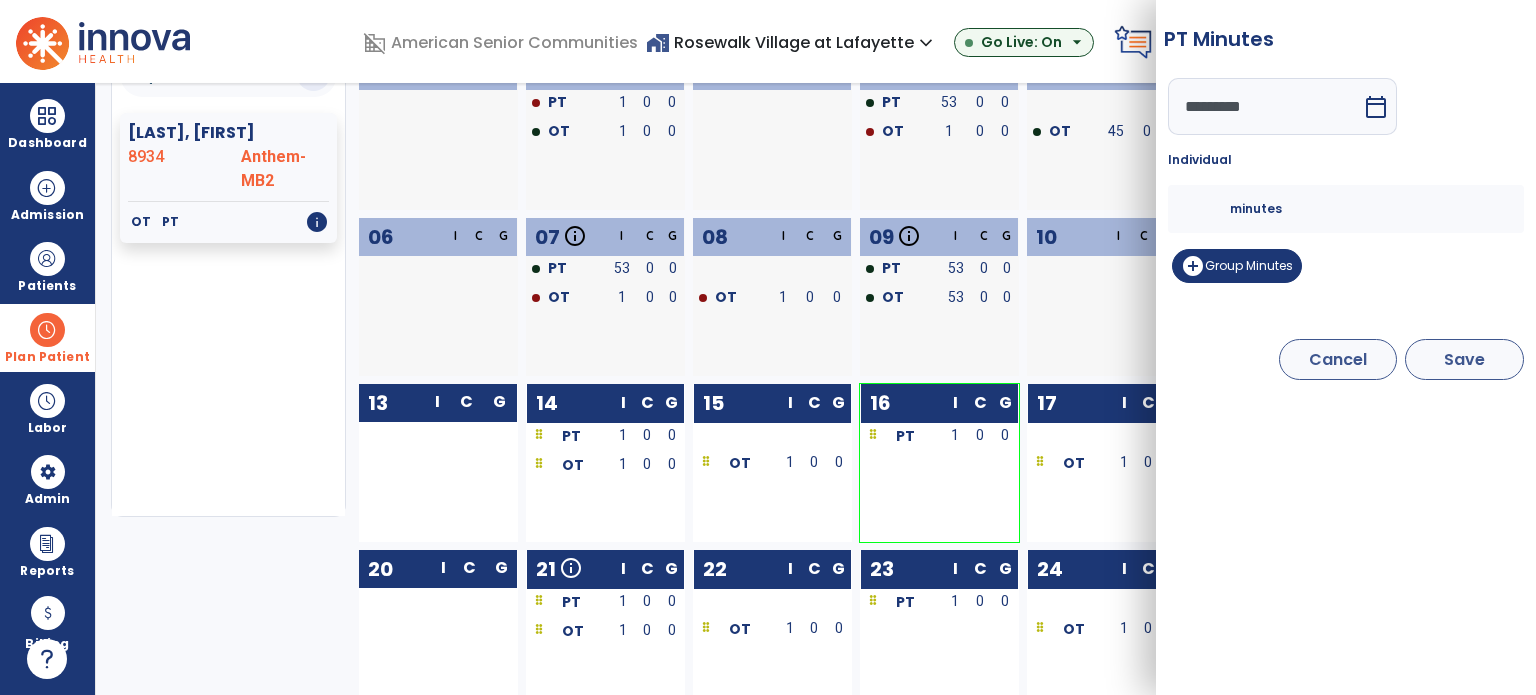 type on "**" 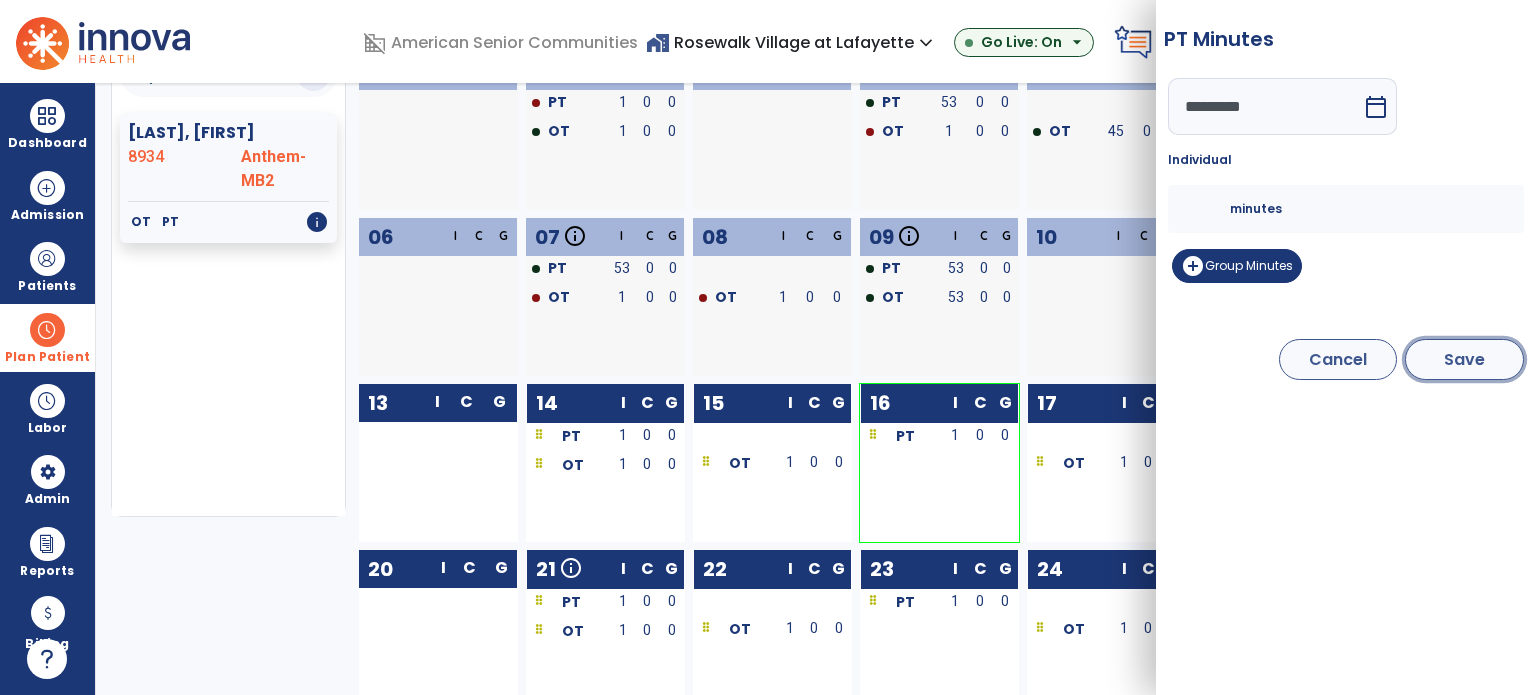 click on "Save" at bounding box center [1464, 359] 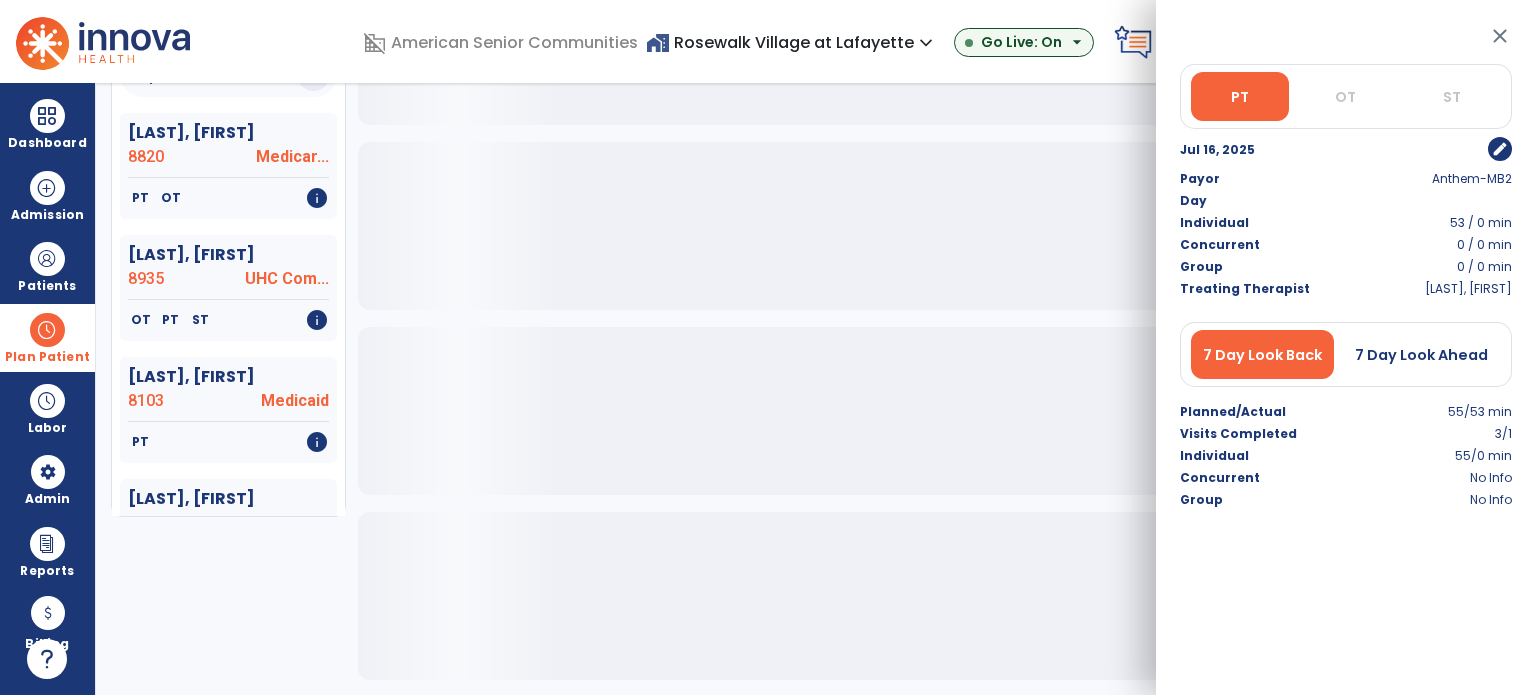 click on "close" at bounding box center [1500, 36] 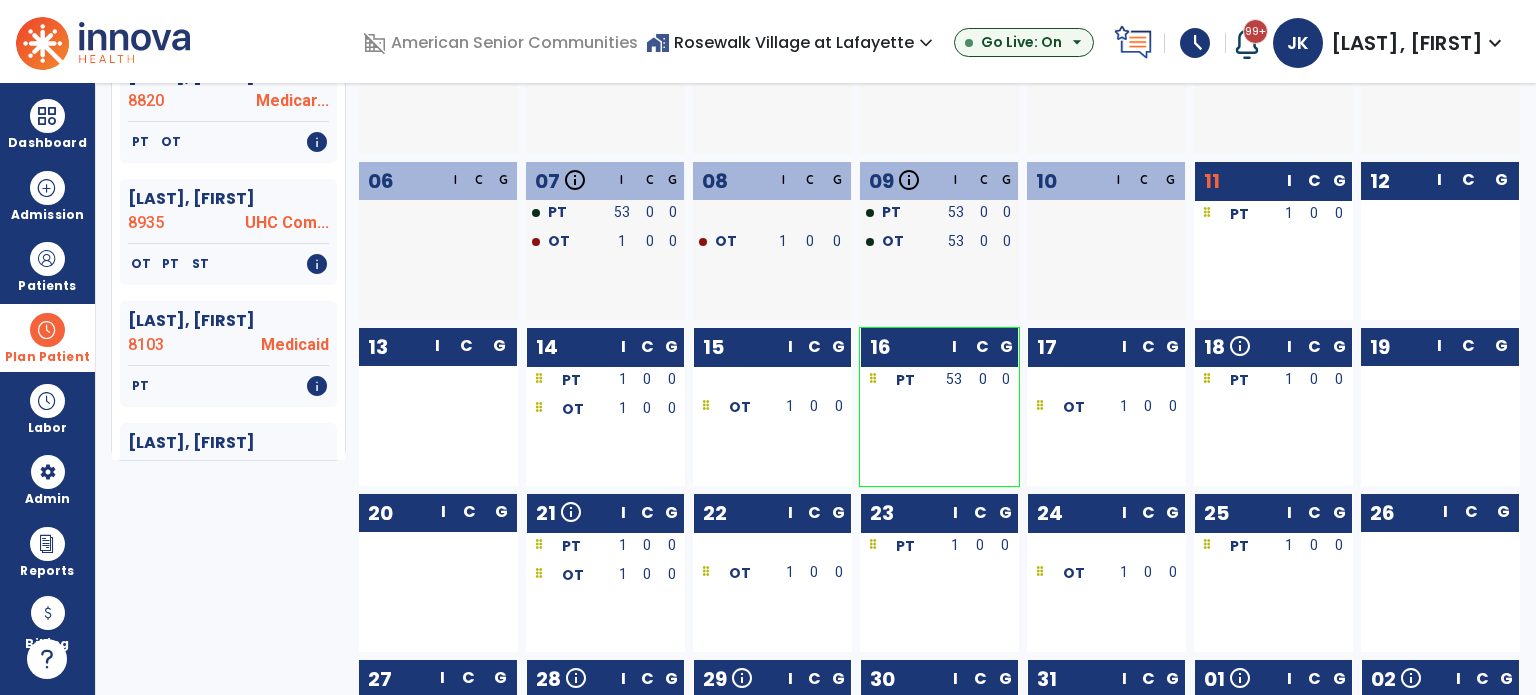 scroll, scrollTop: 300, scrollLeft: 0, axis: vertical 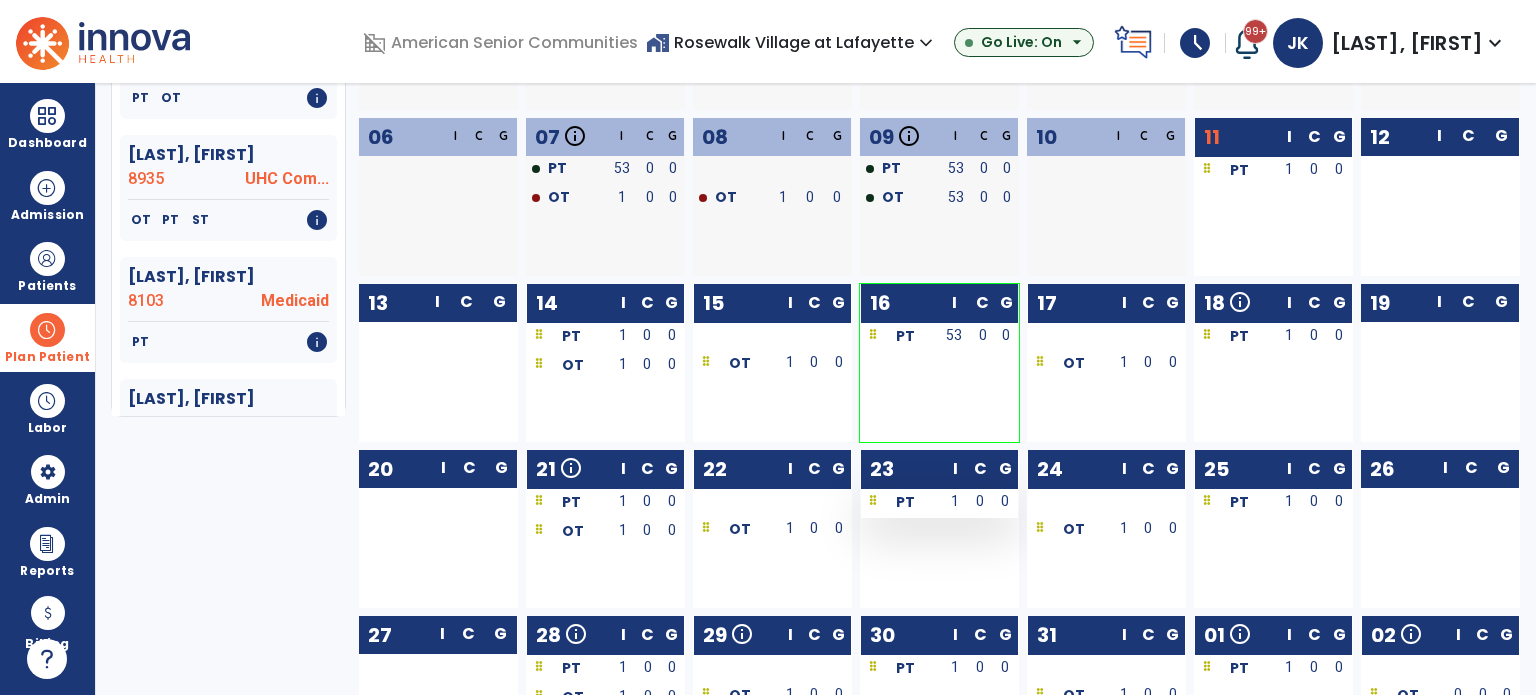 click on "1" at bounding box center (955, 503) 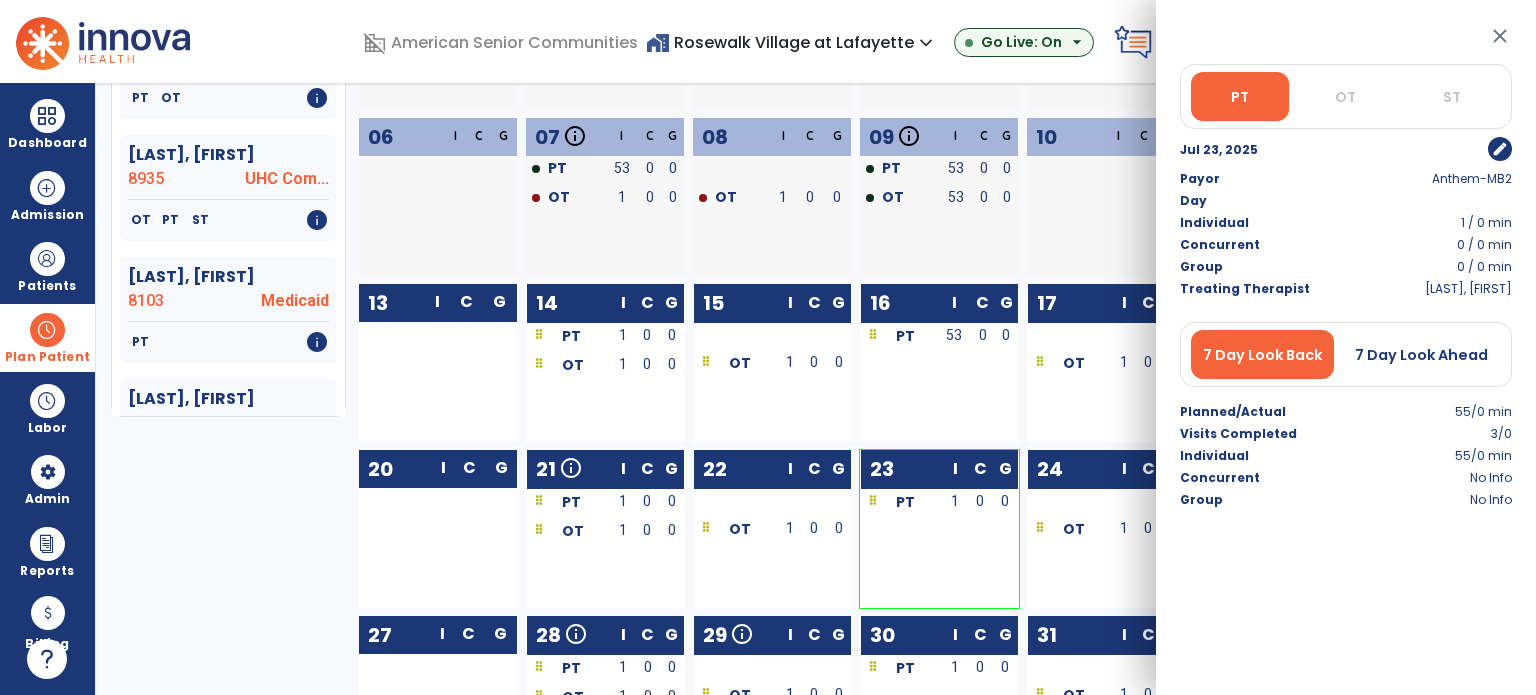 click on "edit" at bounding box center [1500, 149] 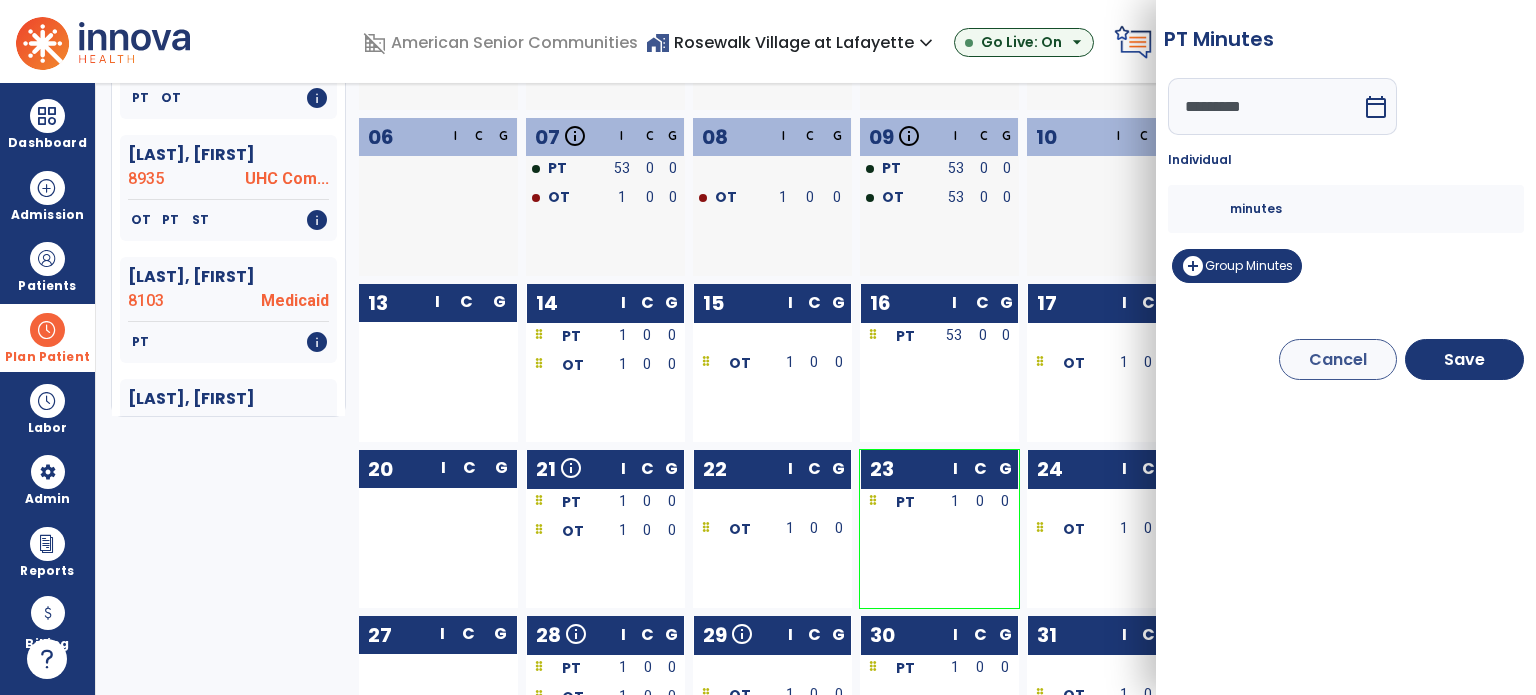 drag, startPoint x: 1203, startPoint y: 209, endPoint x: 1121, endPoint y: 215, distance: 82.219215 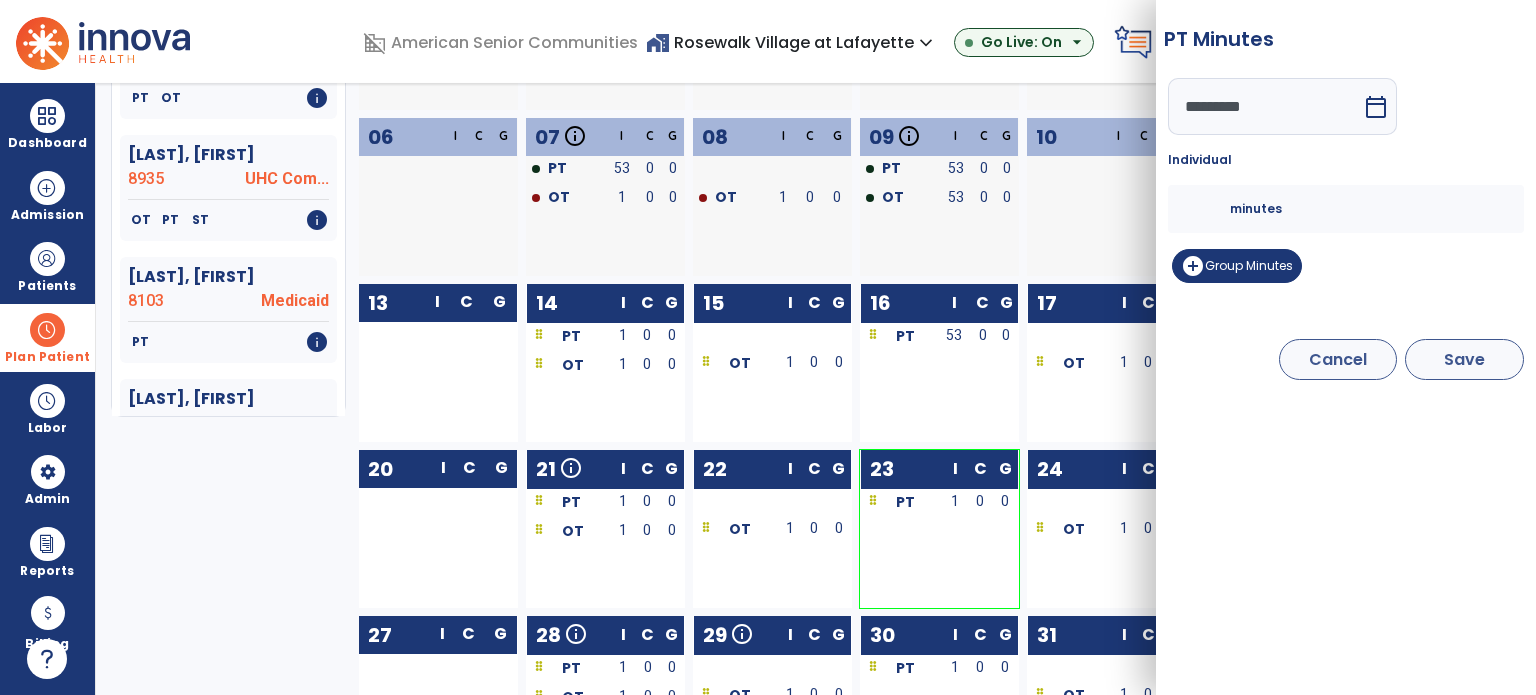 type on "**" 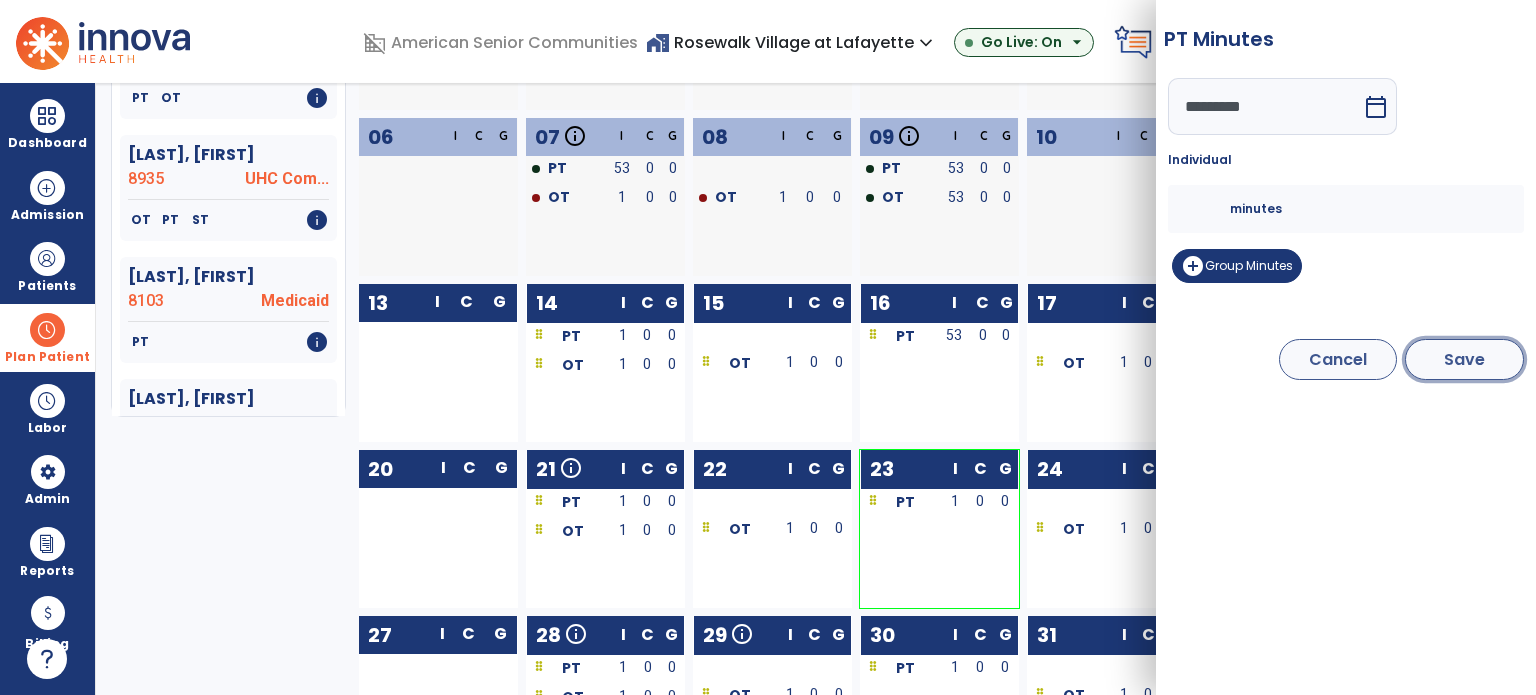 click on "Save" at bounding box center (1464, 359) 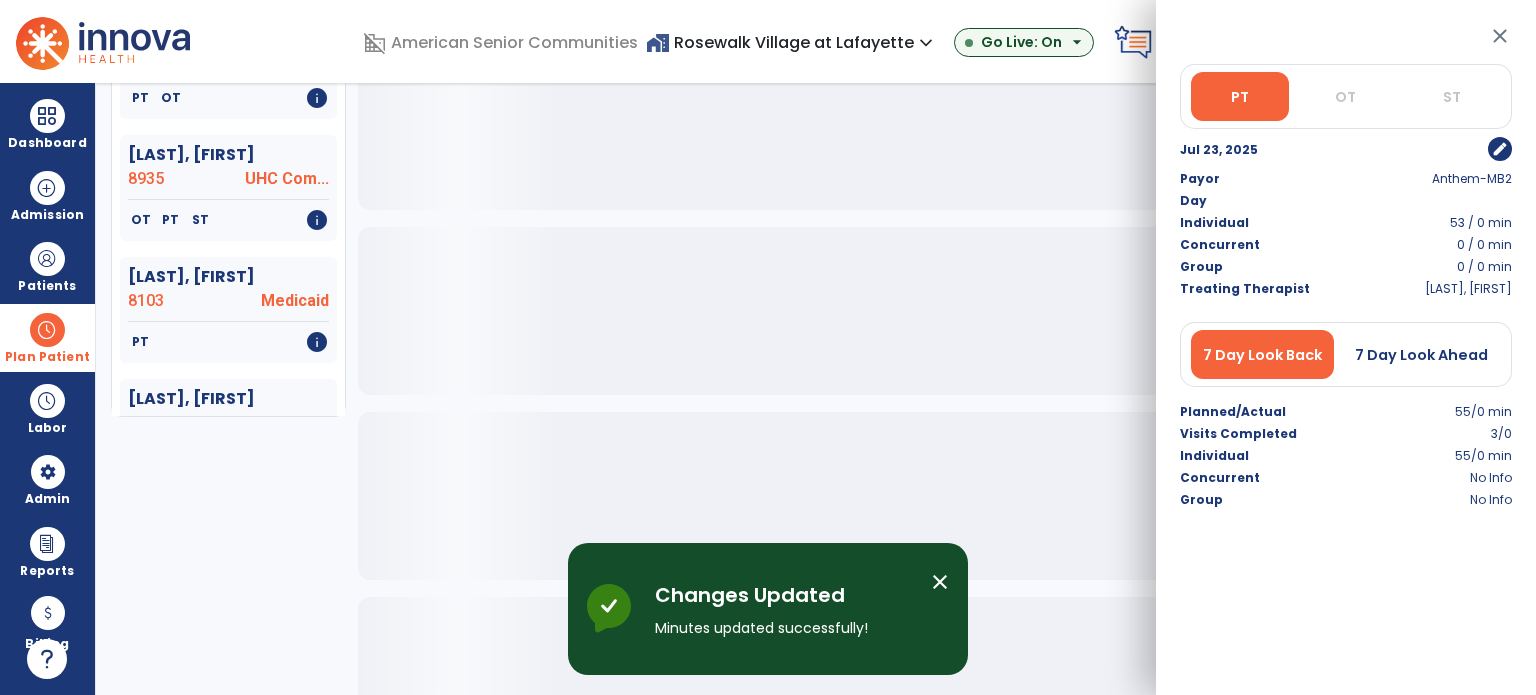click on "close" at bounding box center (1500, 36) 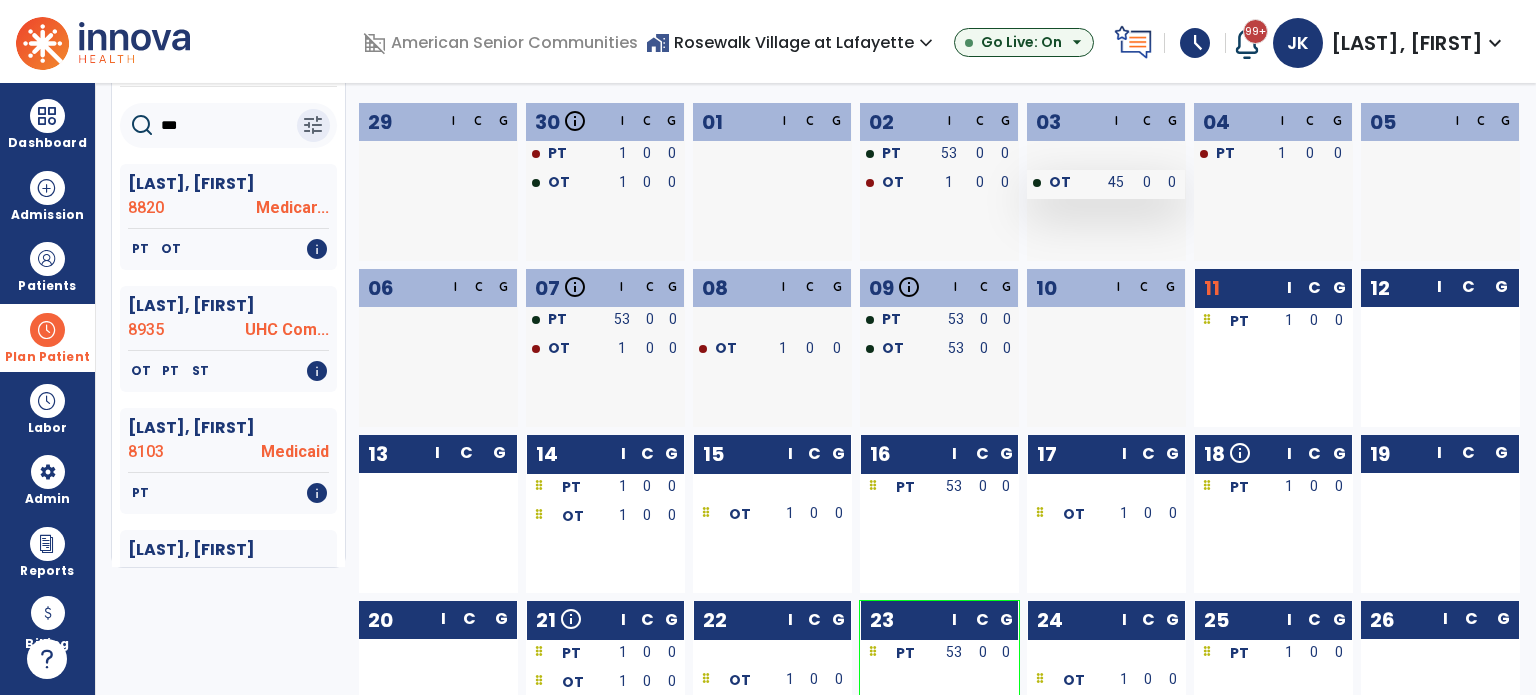 scroll, scrollTop: 0, scrollLeft: 0, axis: both 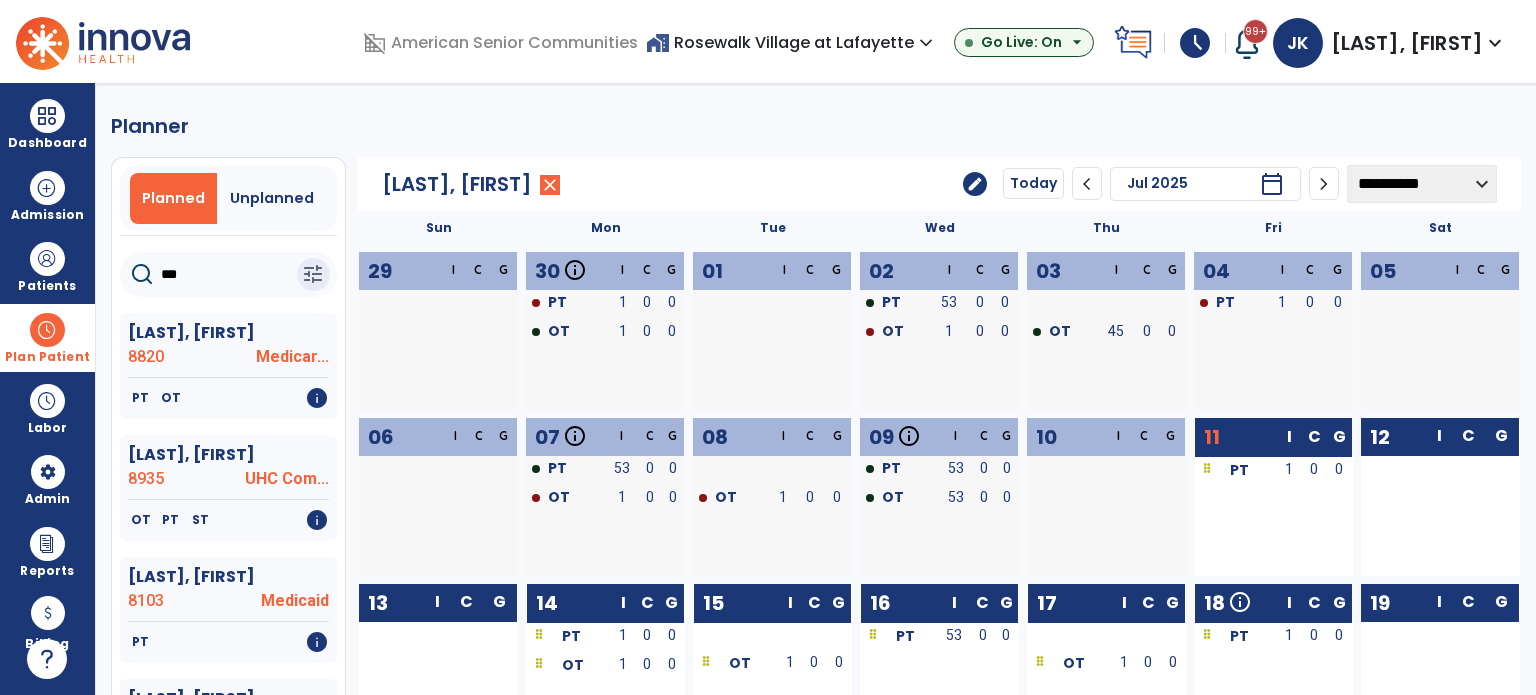 click on "chevron_right" 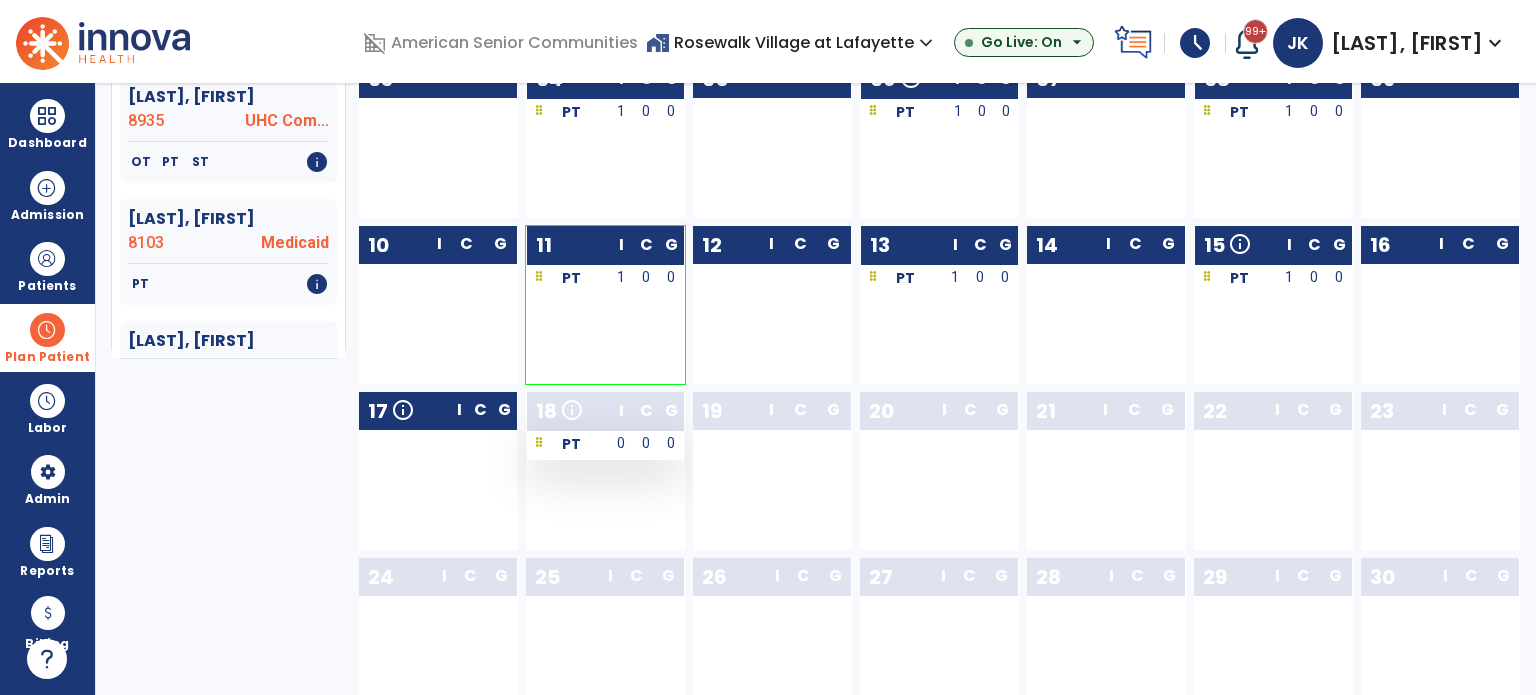 scroll, scrollTop: 0, scrollLeft: 0, axis: both 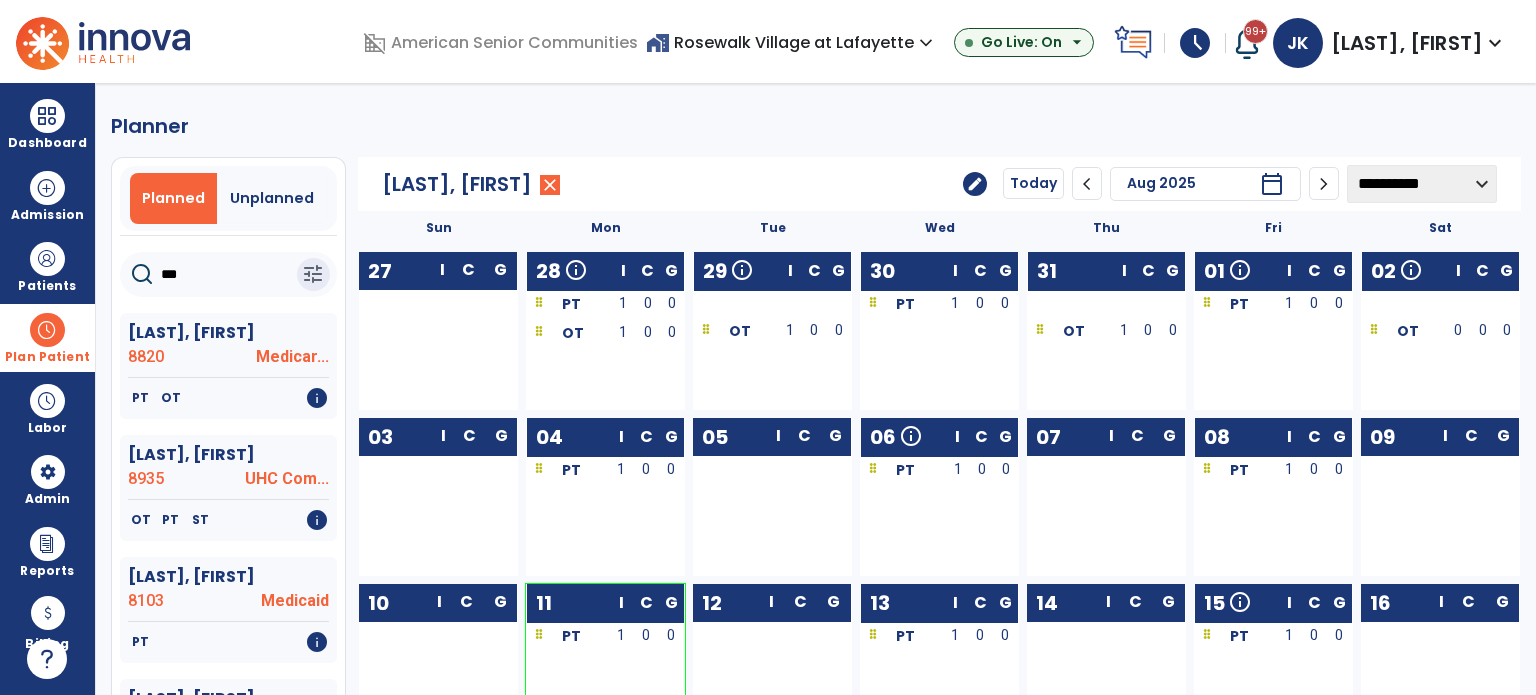 click on "chevron_left" 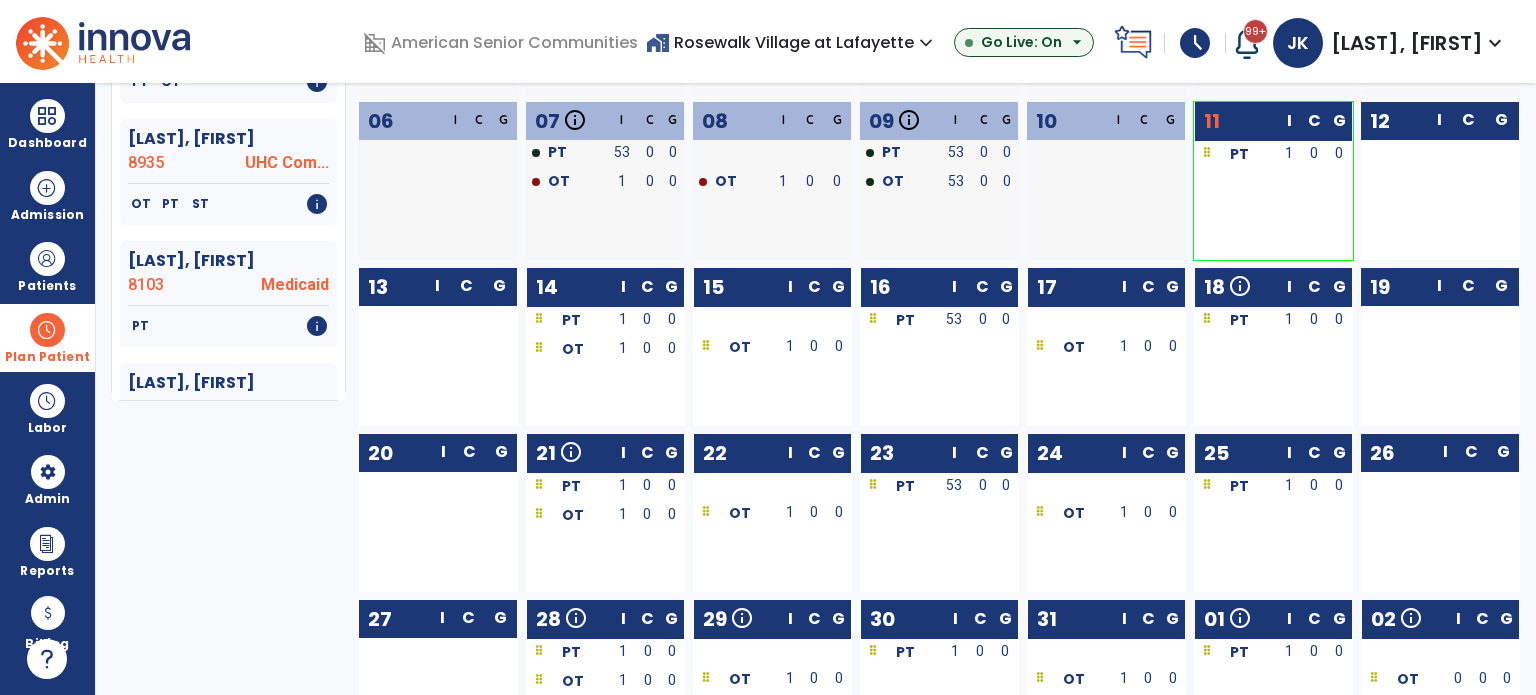 scroll, scrollTop: 379, scrollLeft: 0, axis: vertical 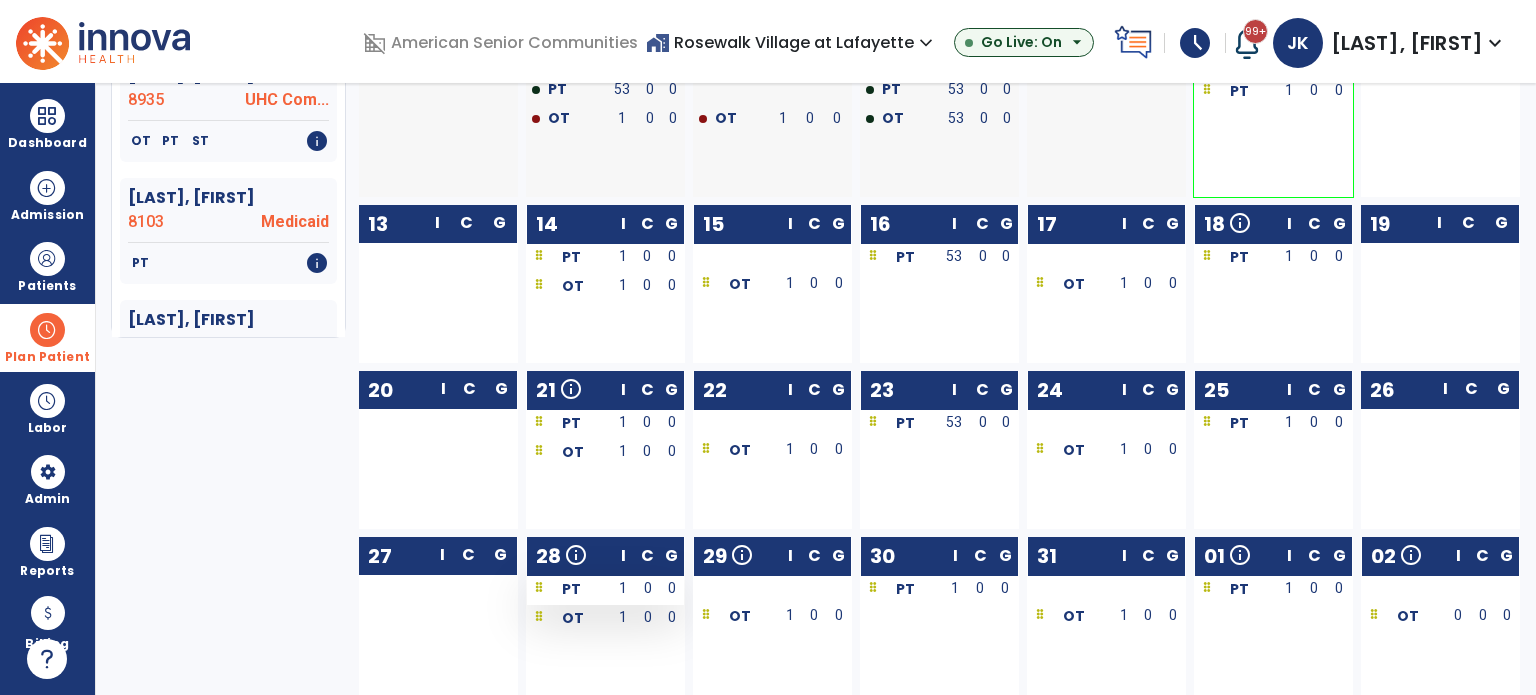 click on "1" at bounding box center [623, 588] 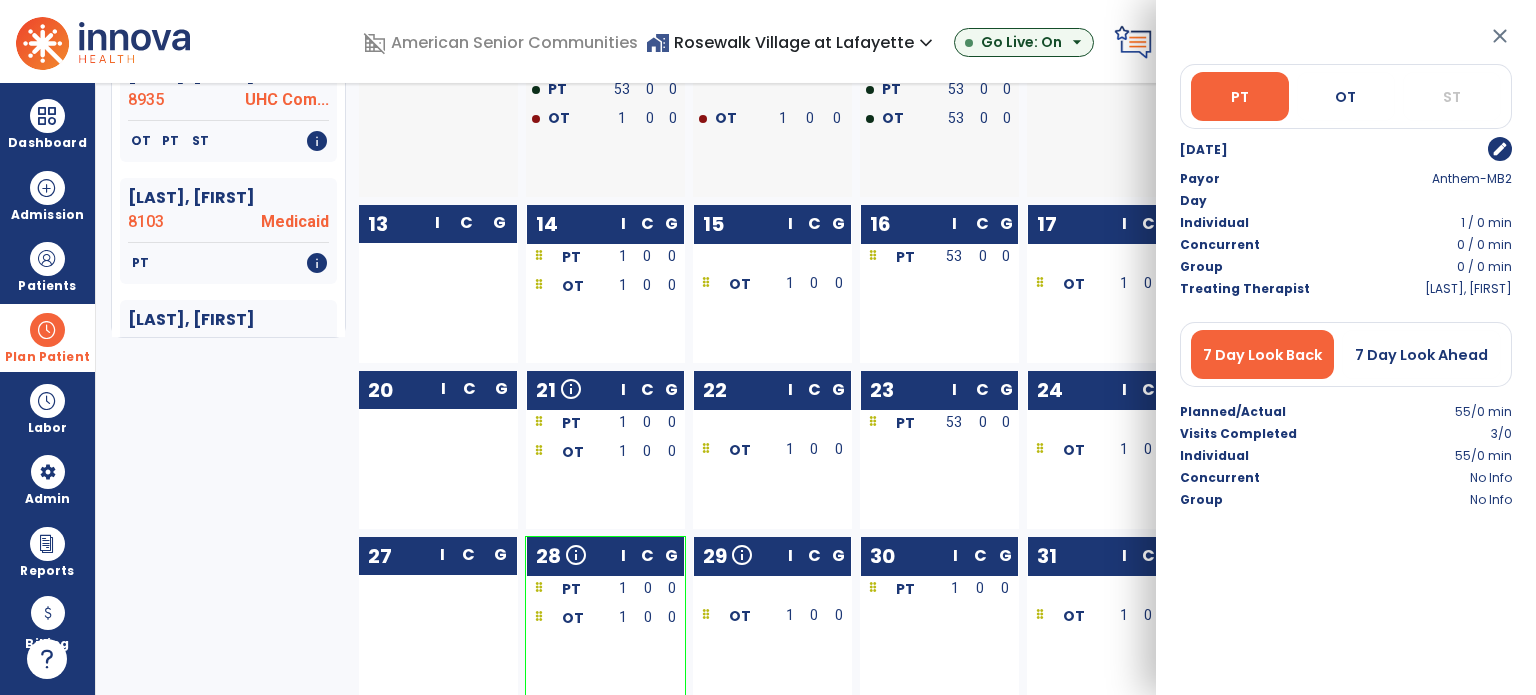 click on "edit" at bounding box center [1500, 149] 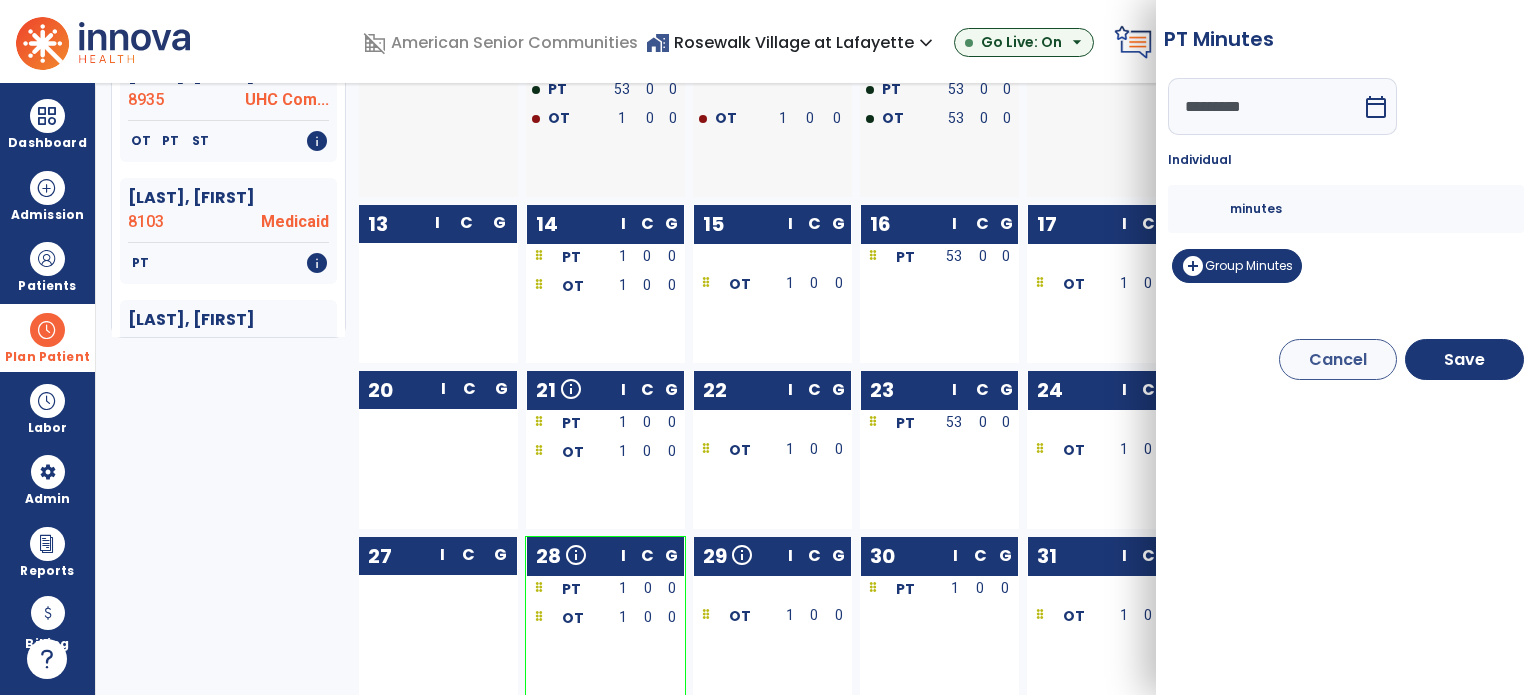 drag, startPoint x: 1205, startPoint y: 214, endPoint x: 1109, endPoint y: 214, distance: 96 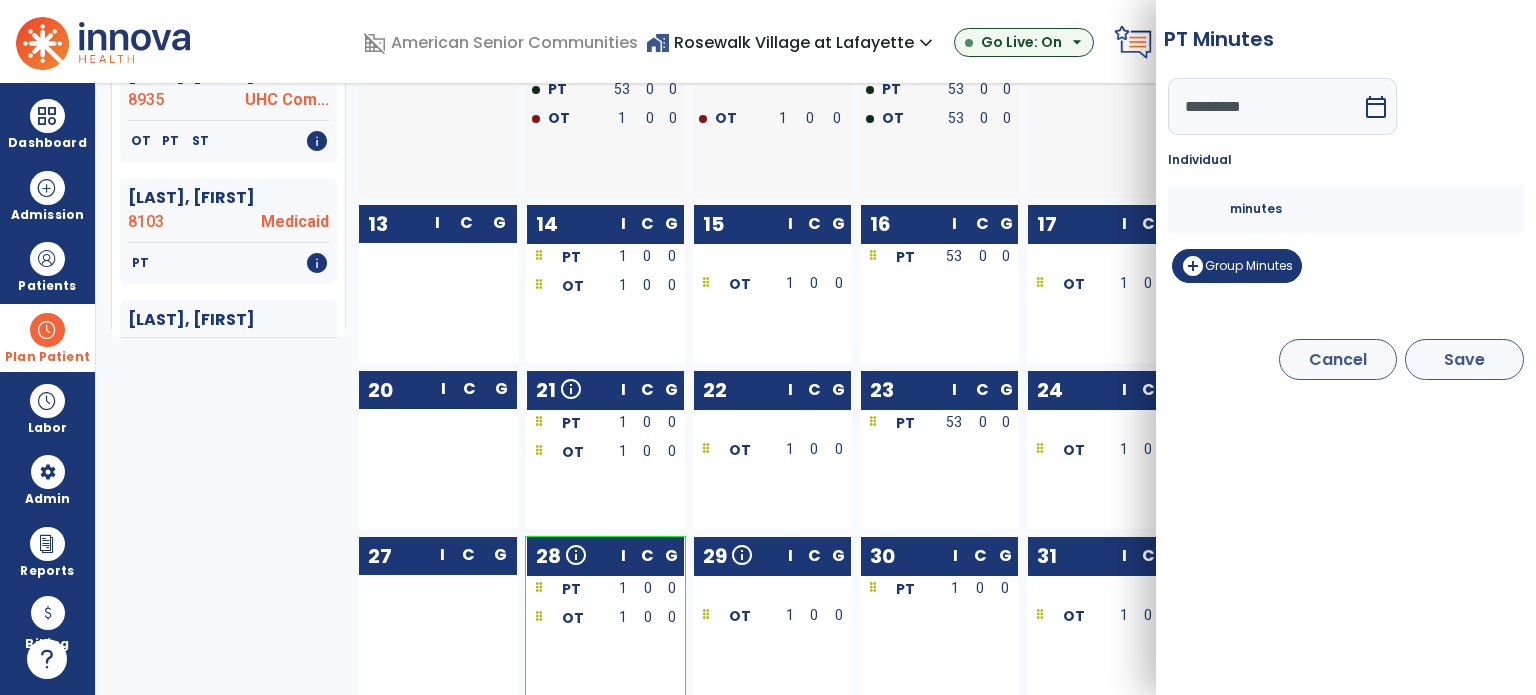 type on "**" 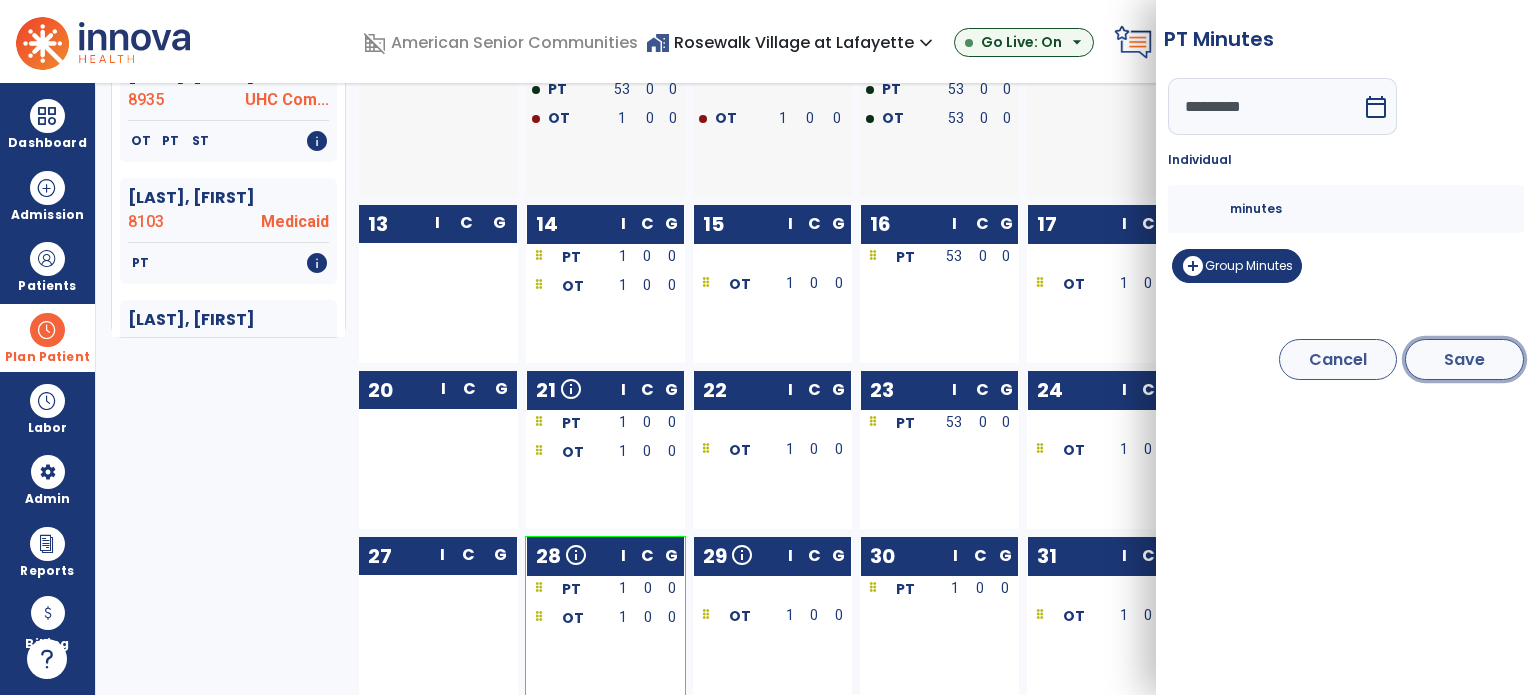 click on "Save" at bounding box center (1464, 359) 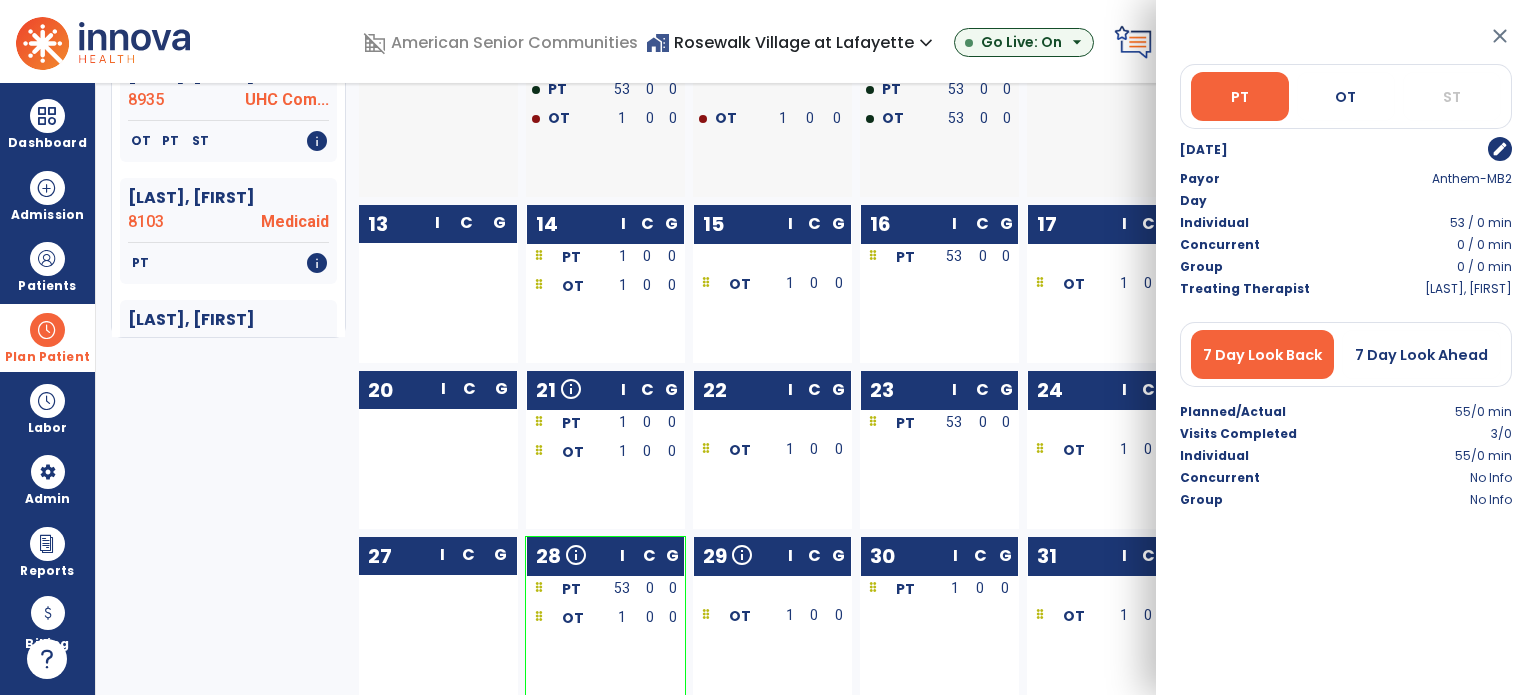 click on "close" at bounding box center [1500, 36] 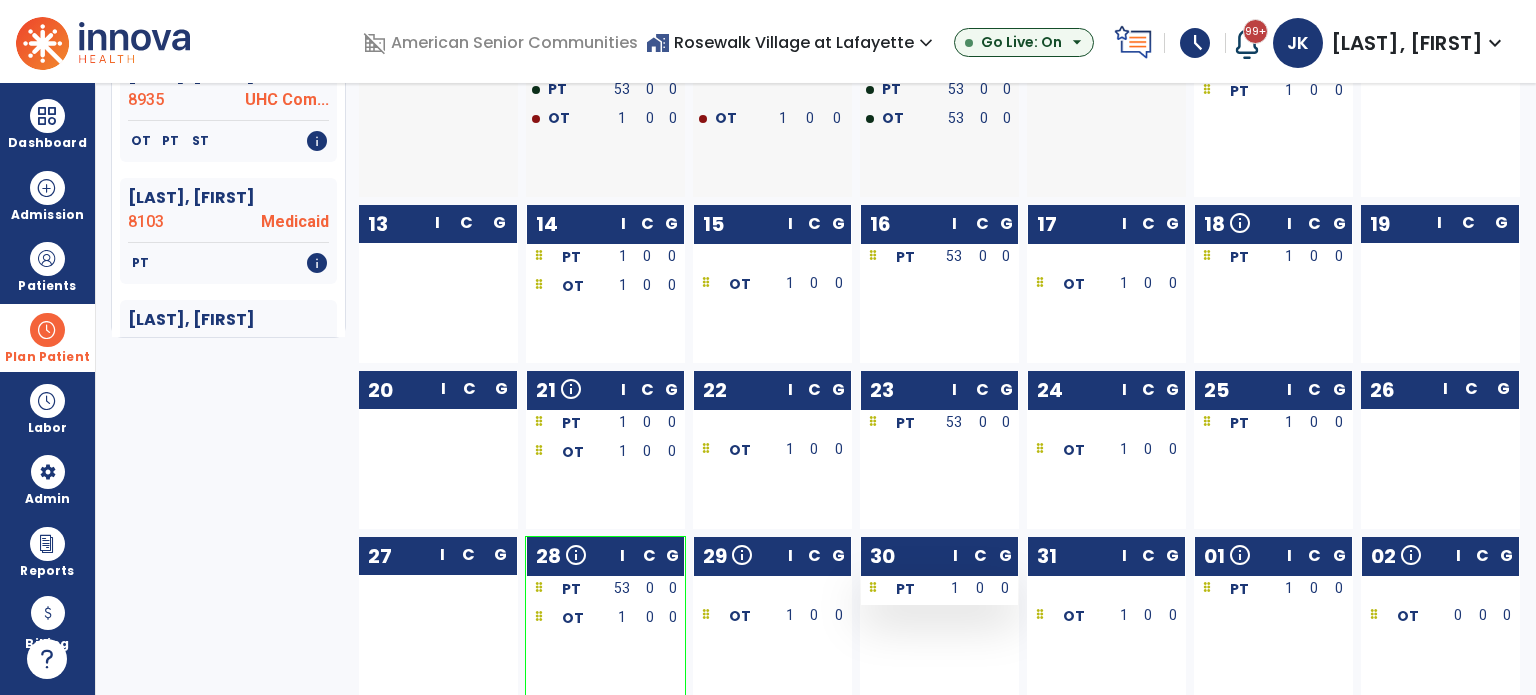click on "1" at bounding box center (955, 590) 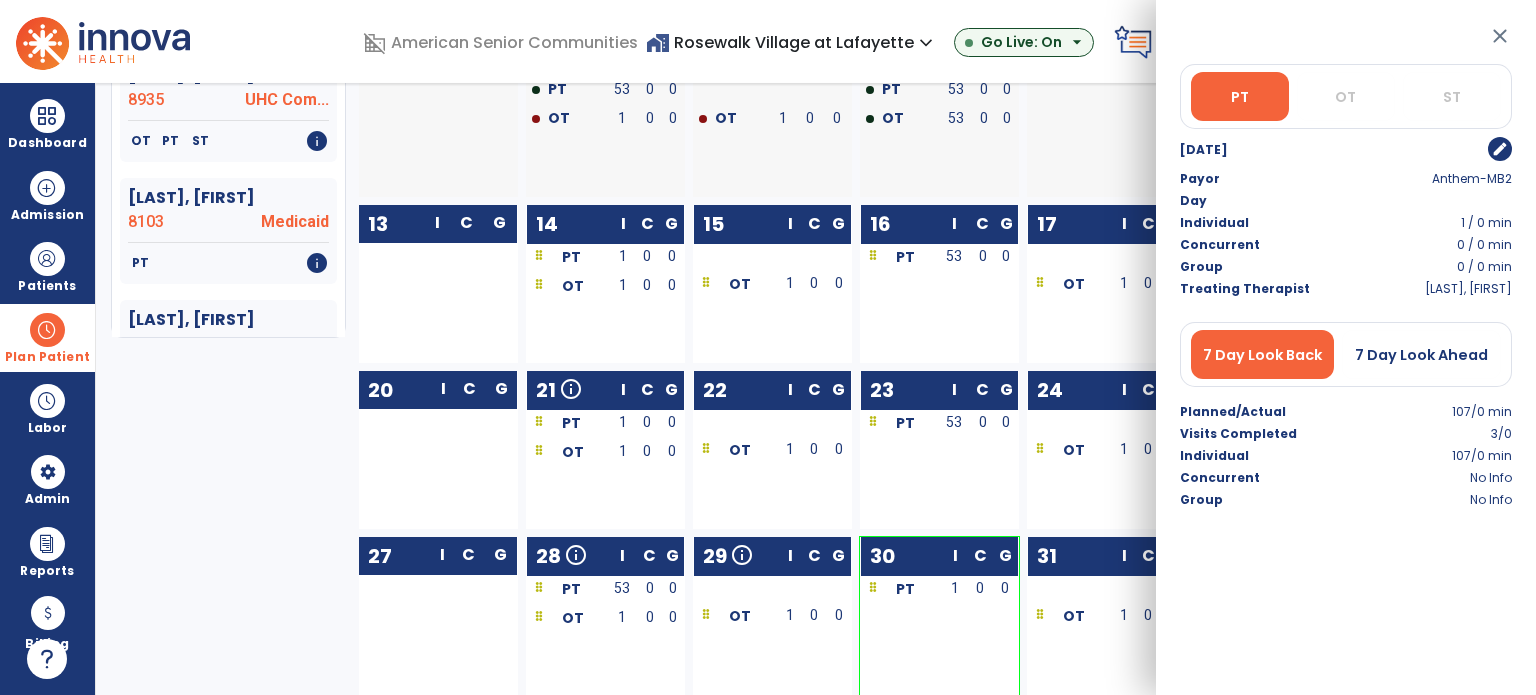 click on "edit" at bounding box center [1500, 149] 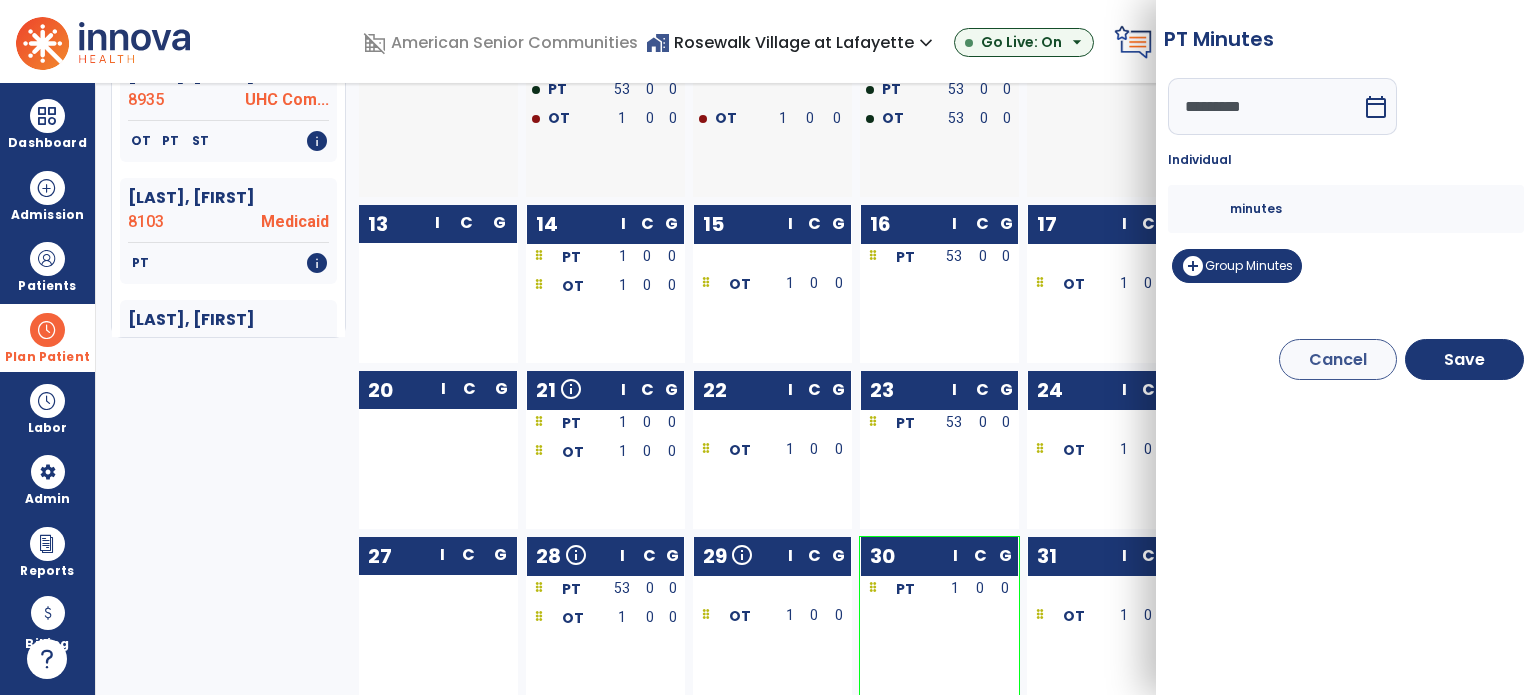drag, startPoint x: 1204, startPoint y: 212, endPoint x: 1163, endPoint y: 216, distance: 41.19466 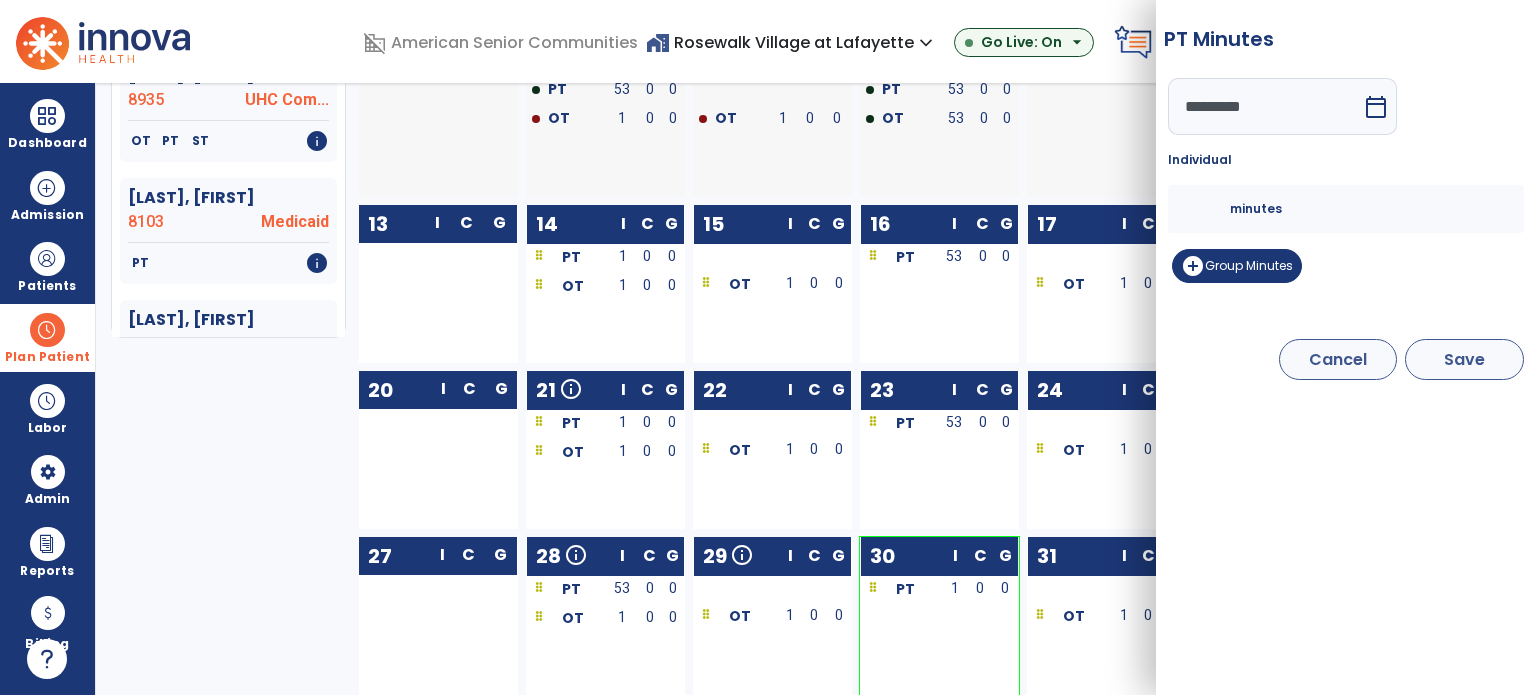 type on "**" 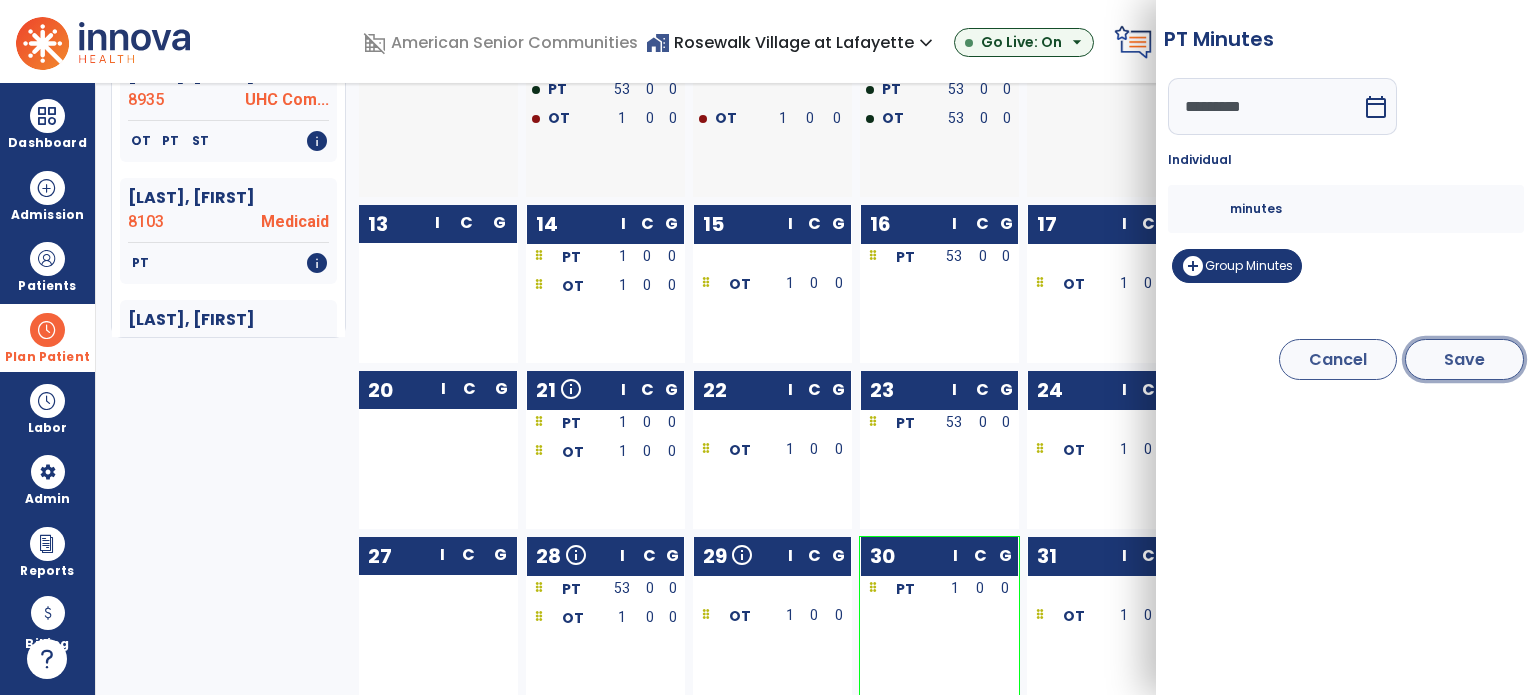 click on "Save" at bounding box center (1464, 359) 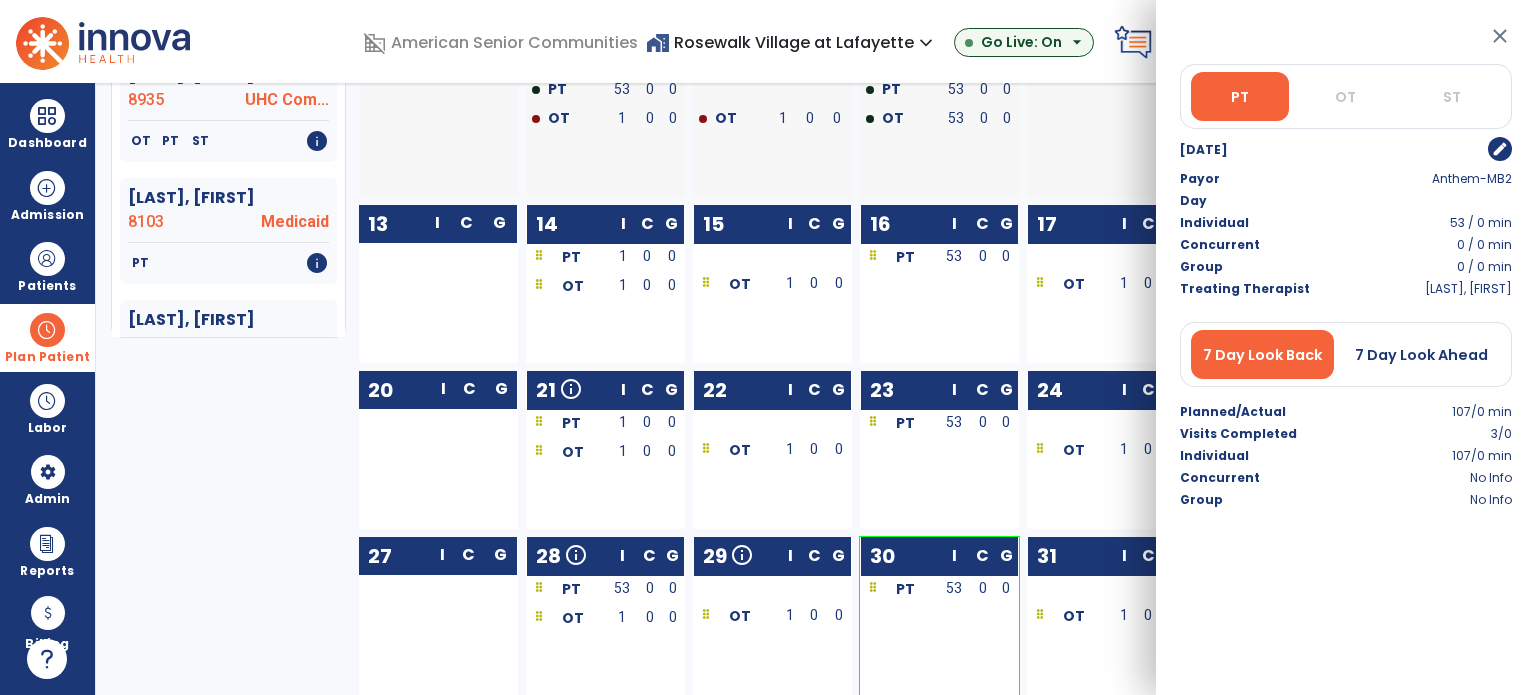 click on "close" at bounding box center [1500, 36] 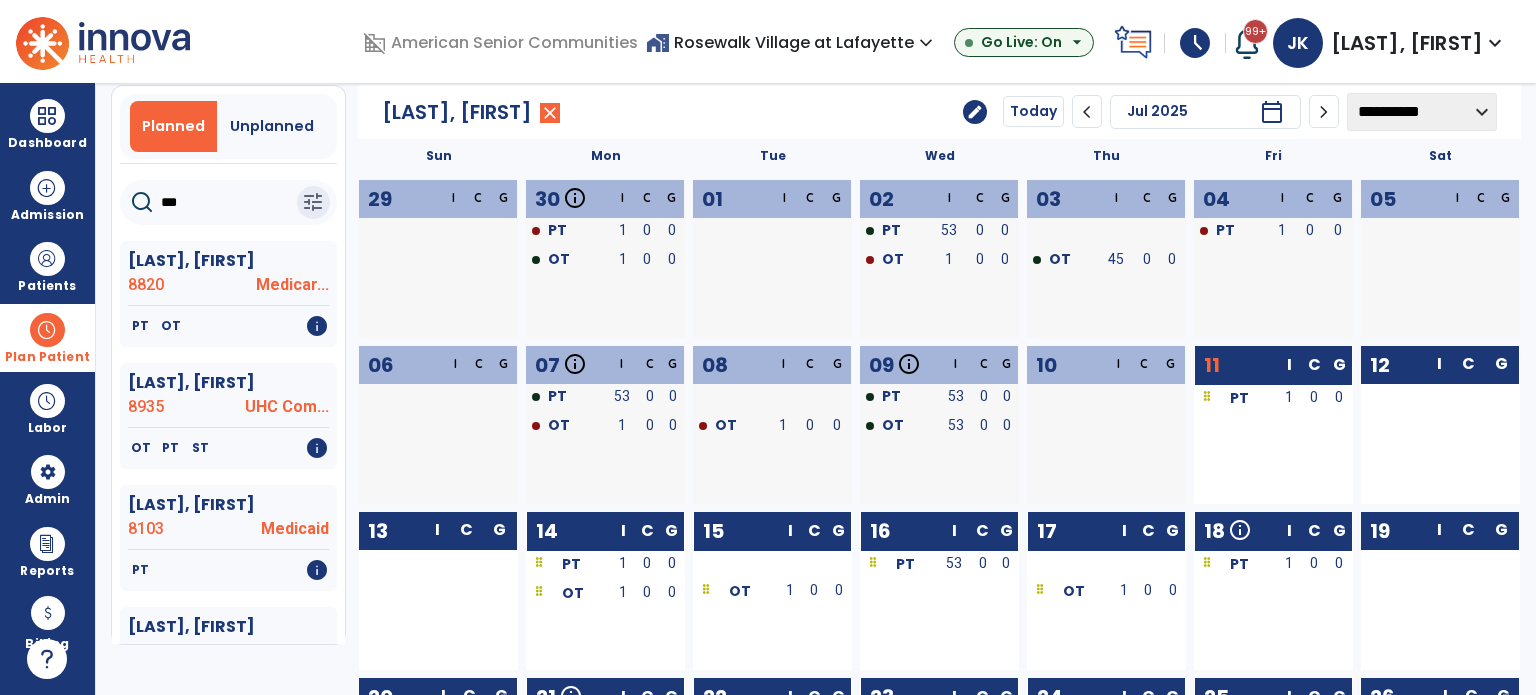 scroll, scrollTop: 0, scrollLeft: 0, axis: both 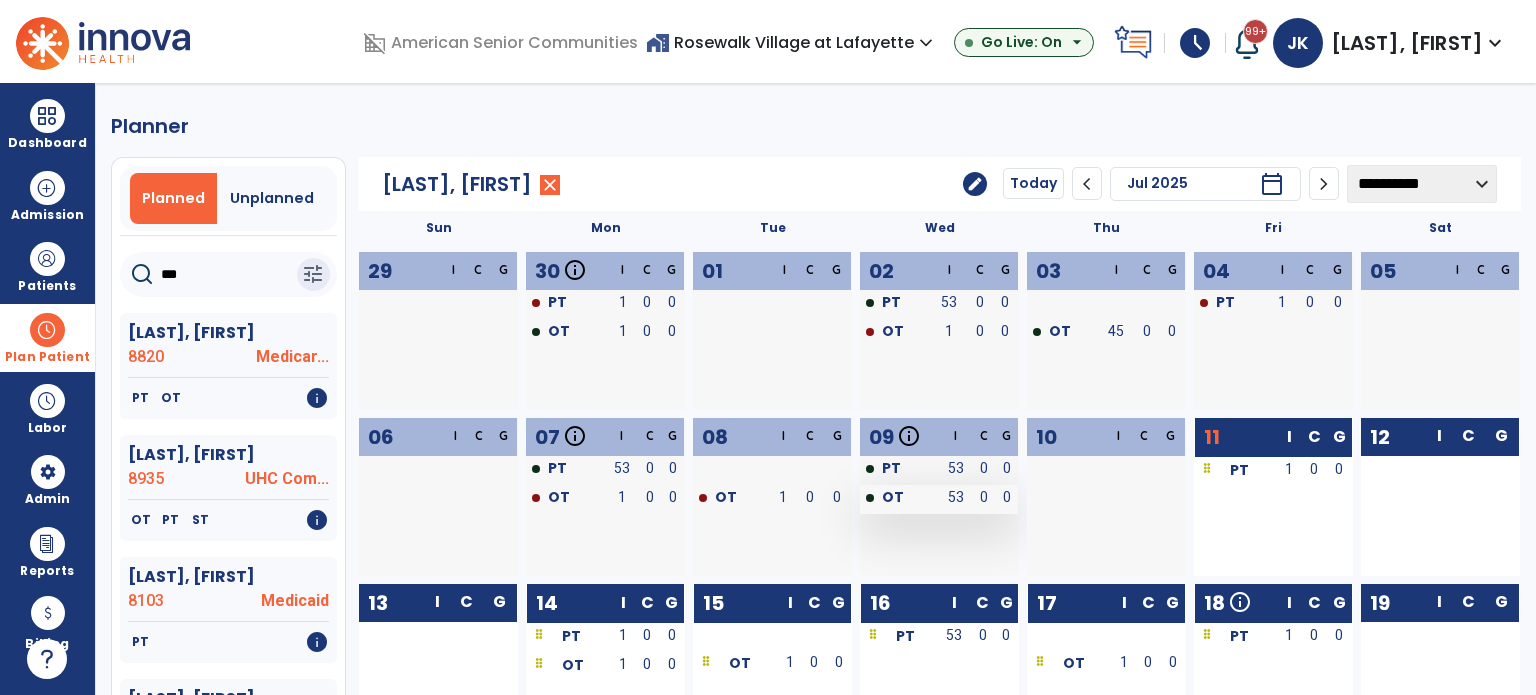 click on "53" at bounding box center (955, 499) 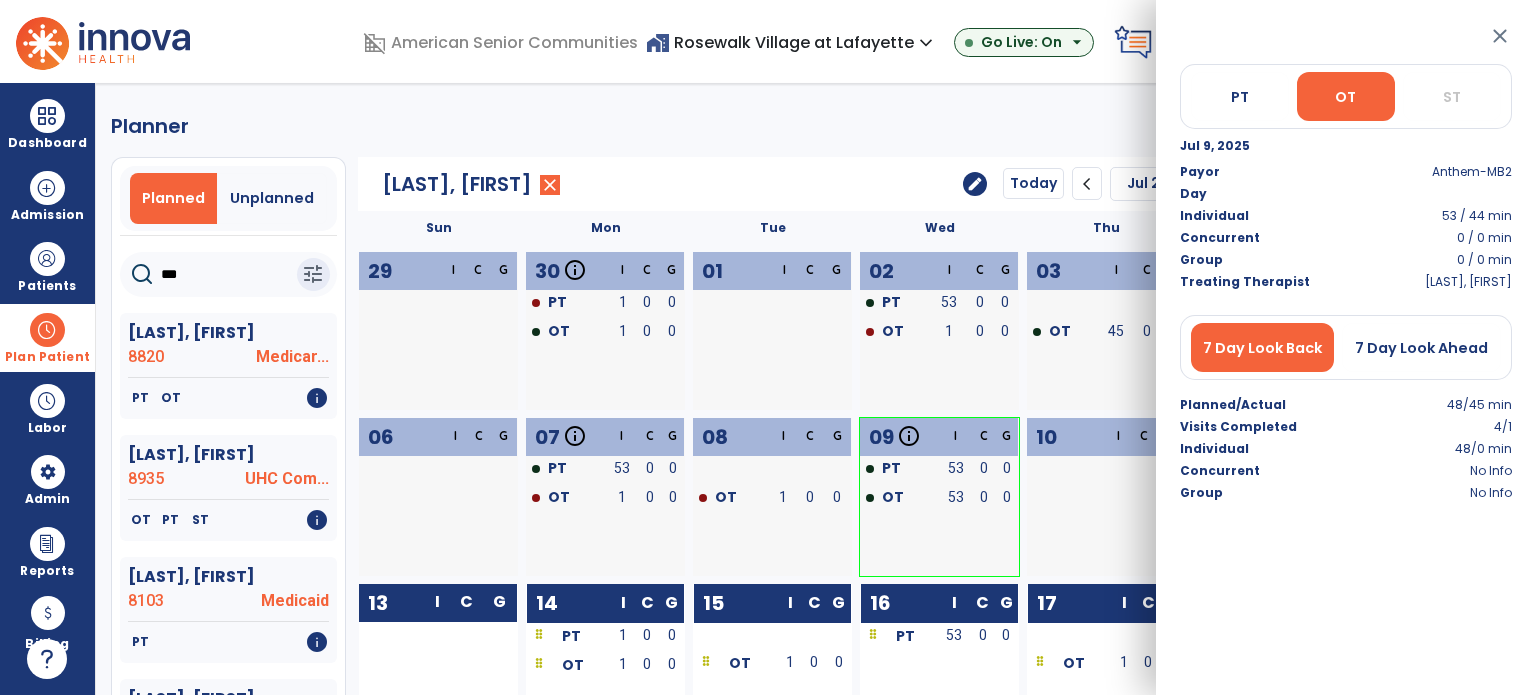 click on "close" at bounding box center (1500, 36) 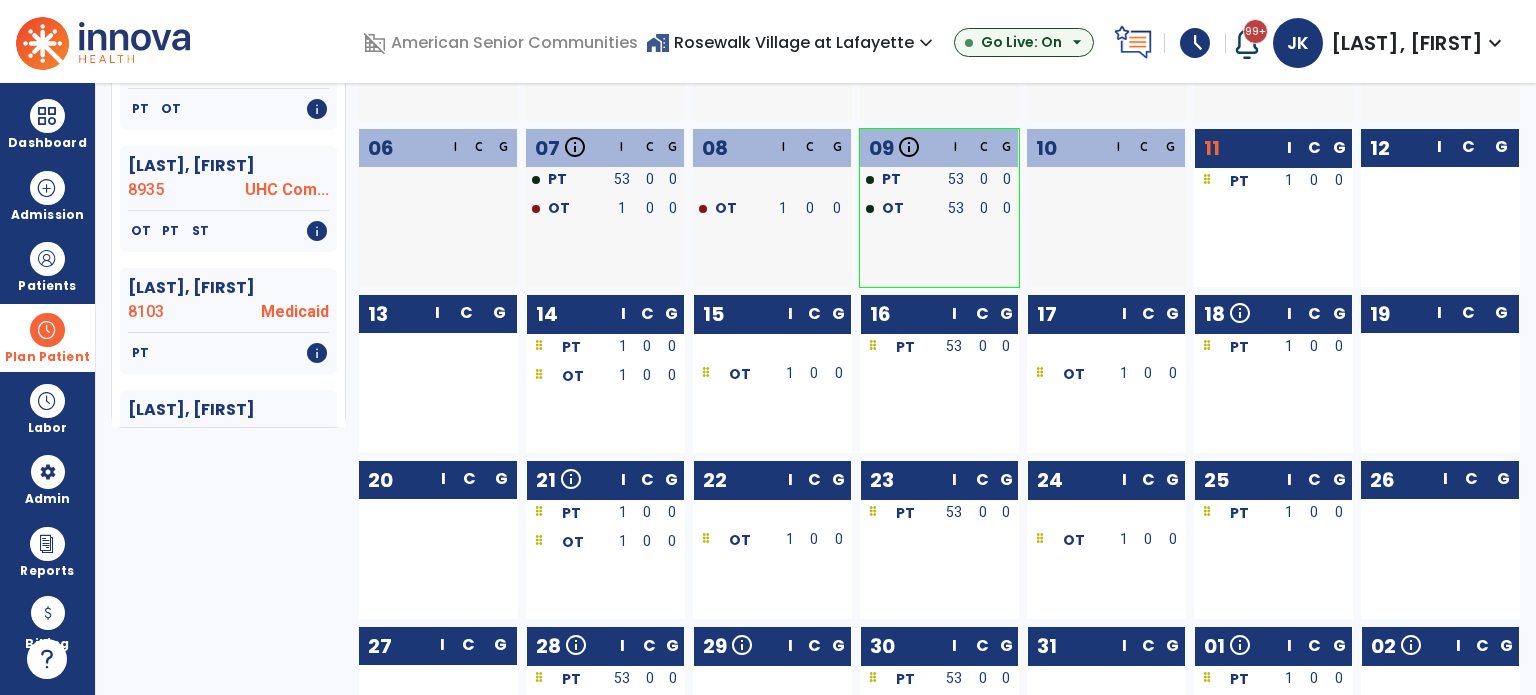 scroll, scrollTop: 300, scrollLeft: 0, axis: vertical 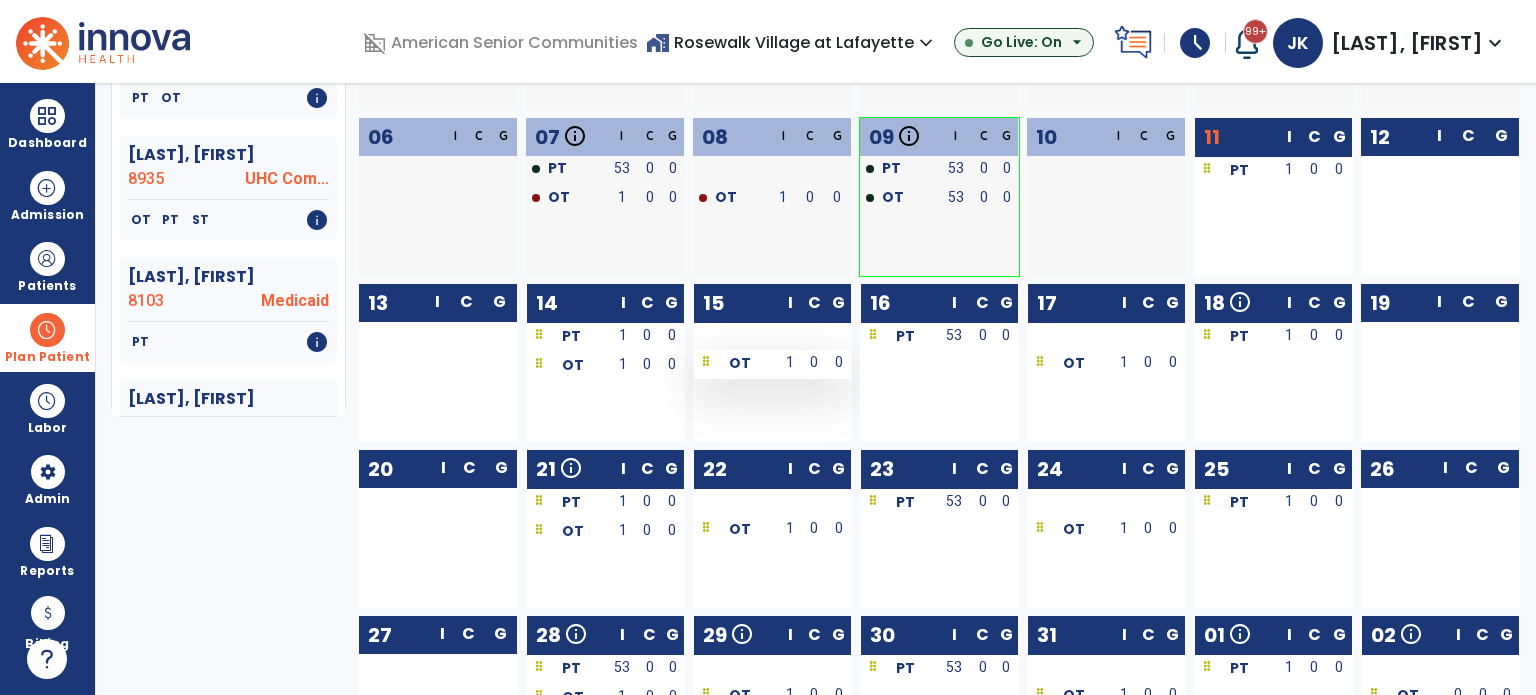 click on "1" at bounding box center [790, 362] 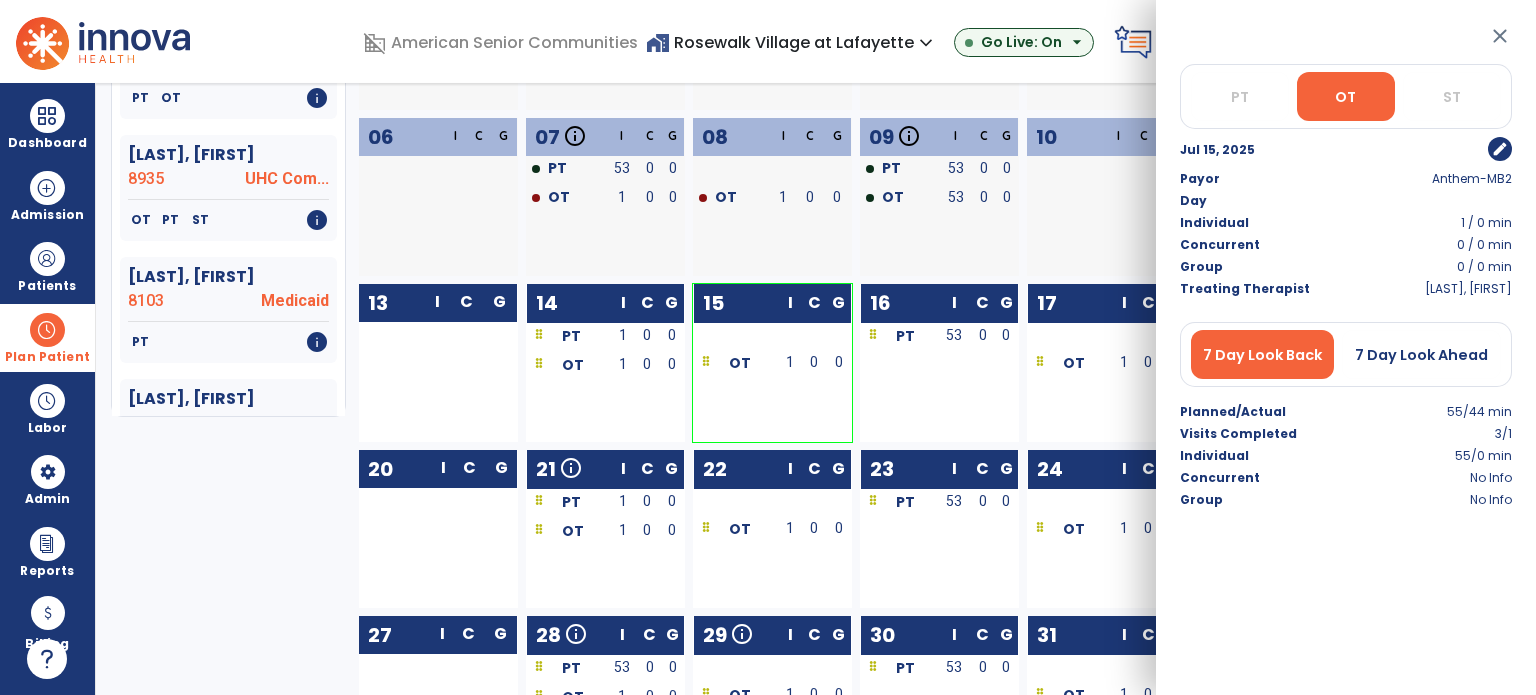 click on "edit" at bounding box center [1500, 149] 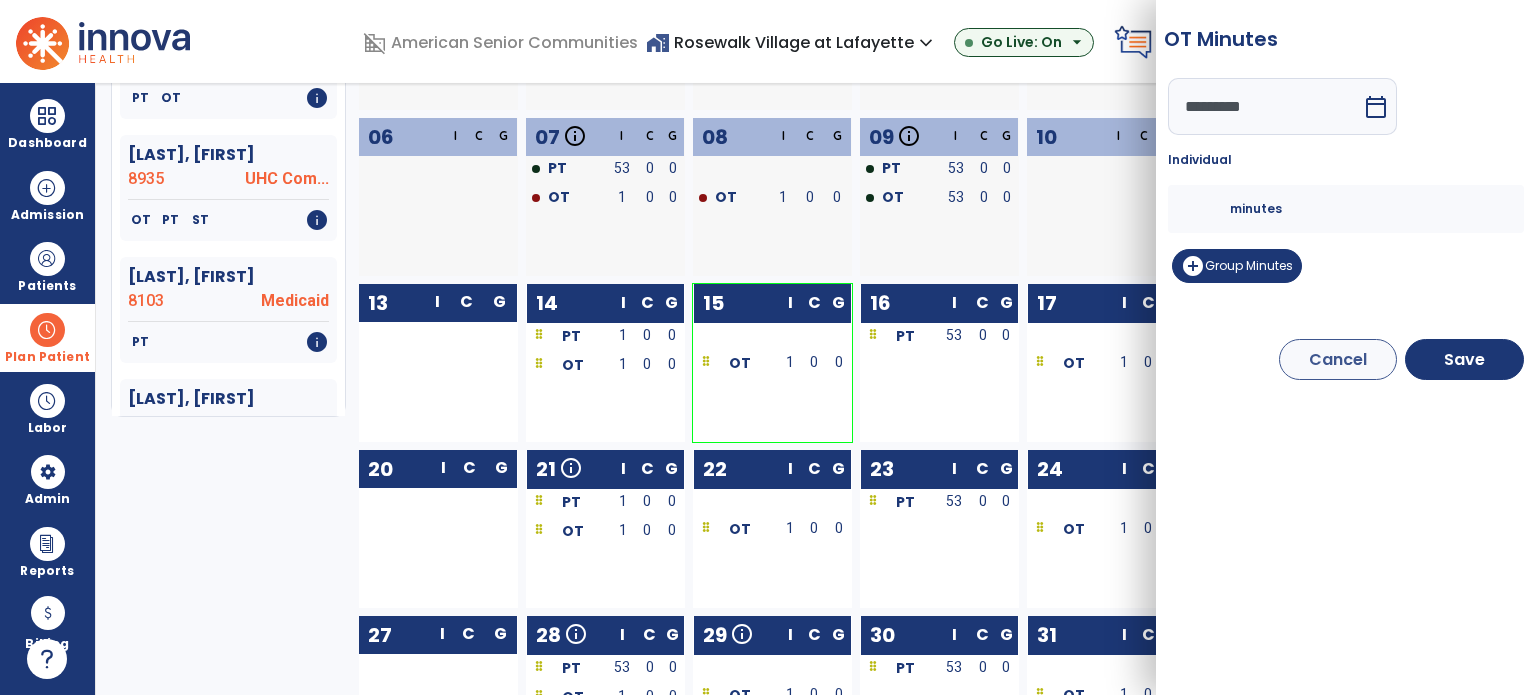 drag, startPoint x: 1184, startPoint y: 204, endPoint x: 1213, endPoint y: 206, distance: 29.068884 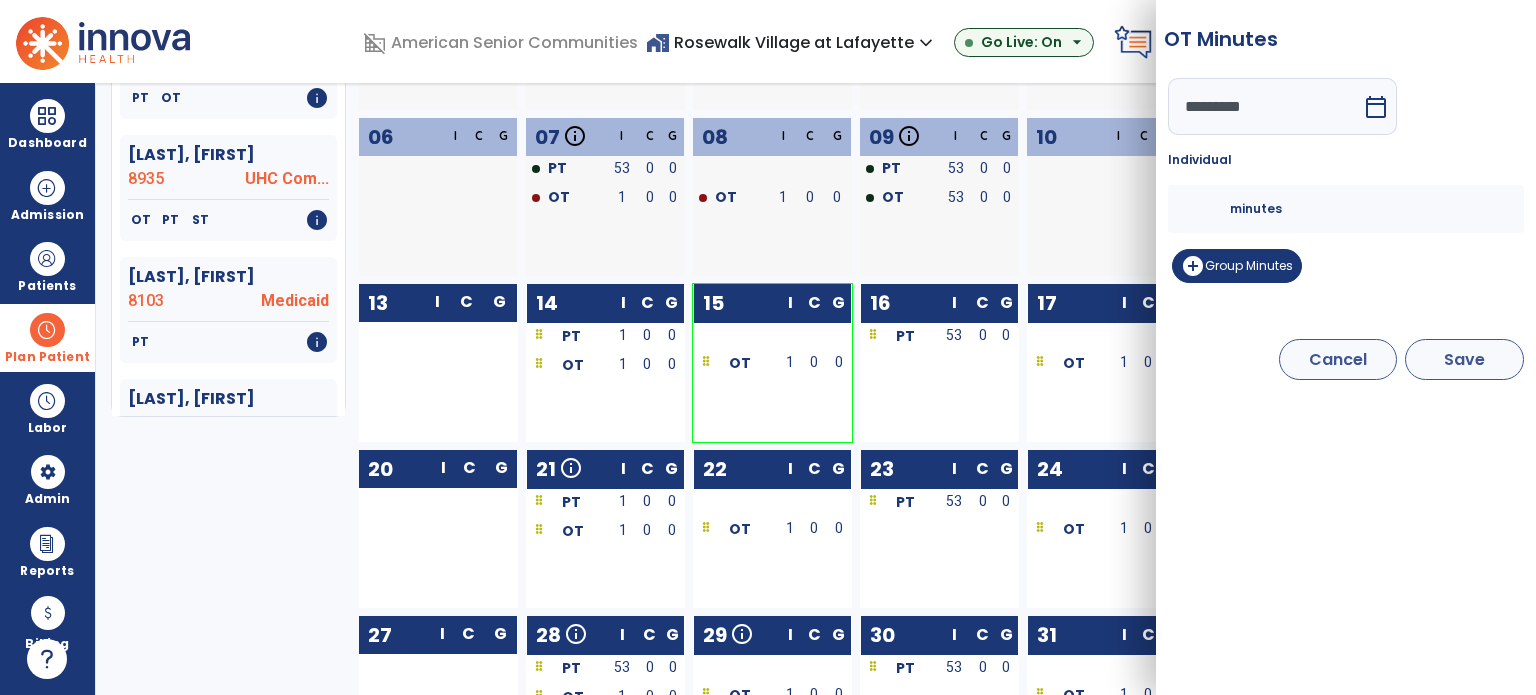 type on "**" 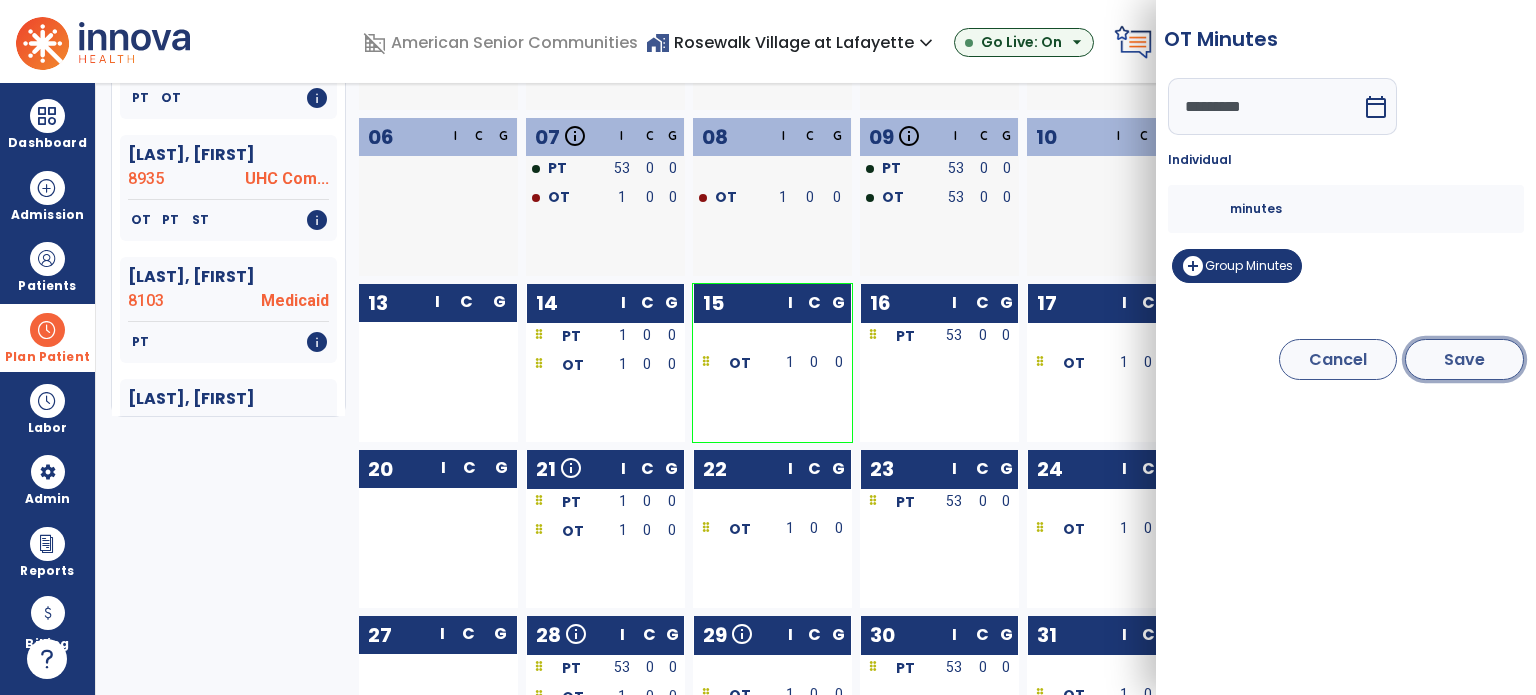 click on "Save" at bounding box center (1464, 359) 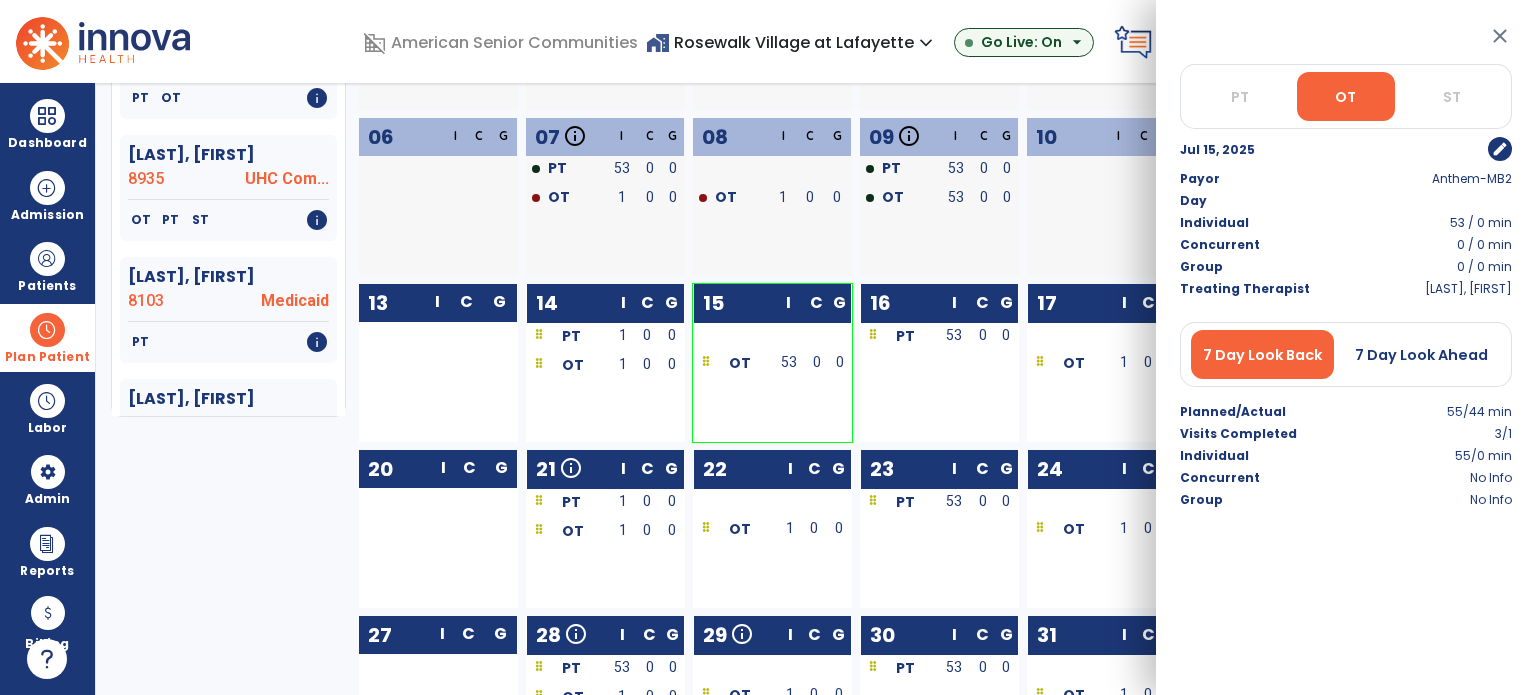 click on "close" at bounding box center (1500, 36) 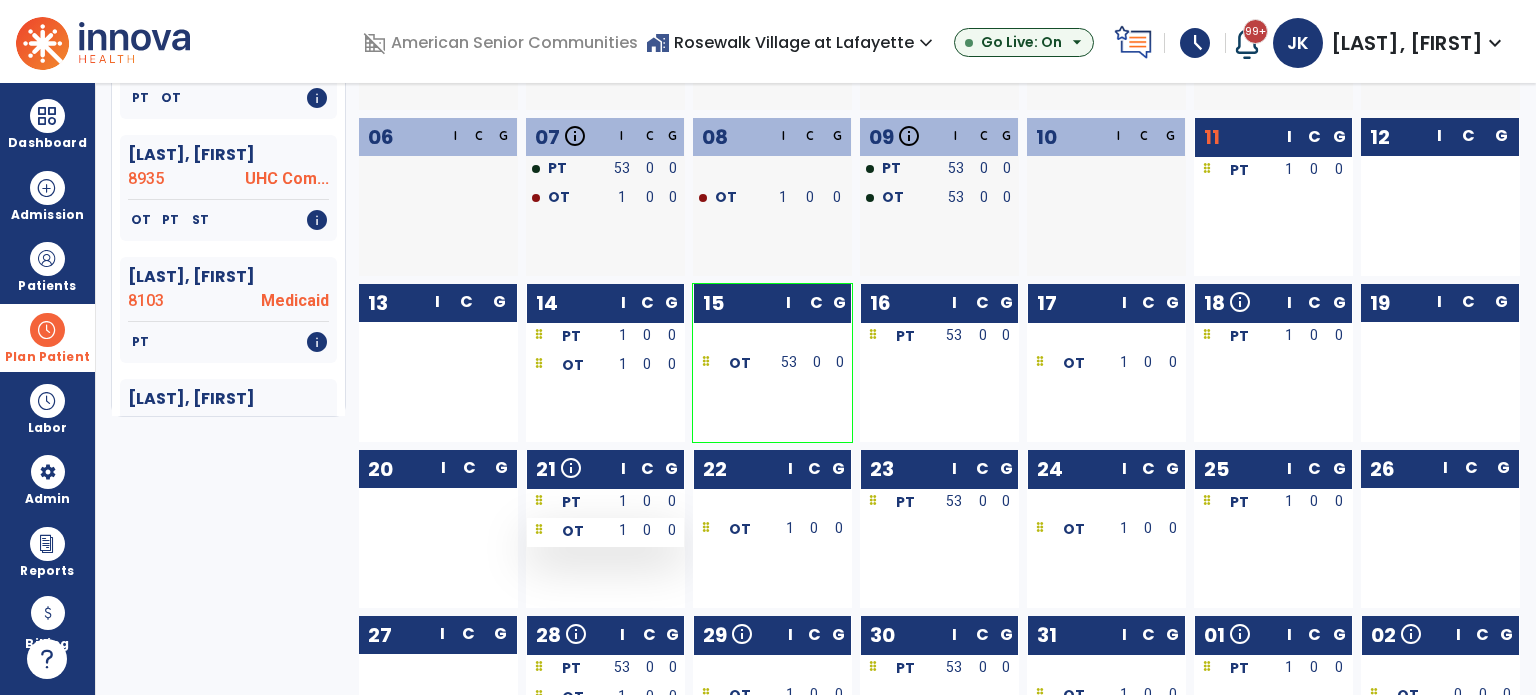 click on "1" at bounding box center (623, 530) 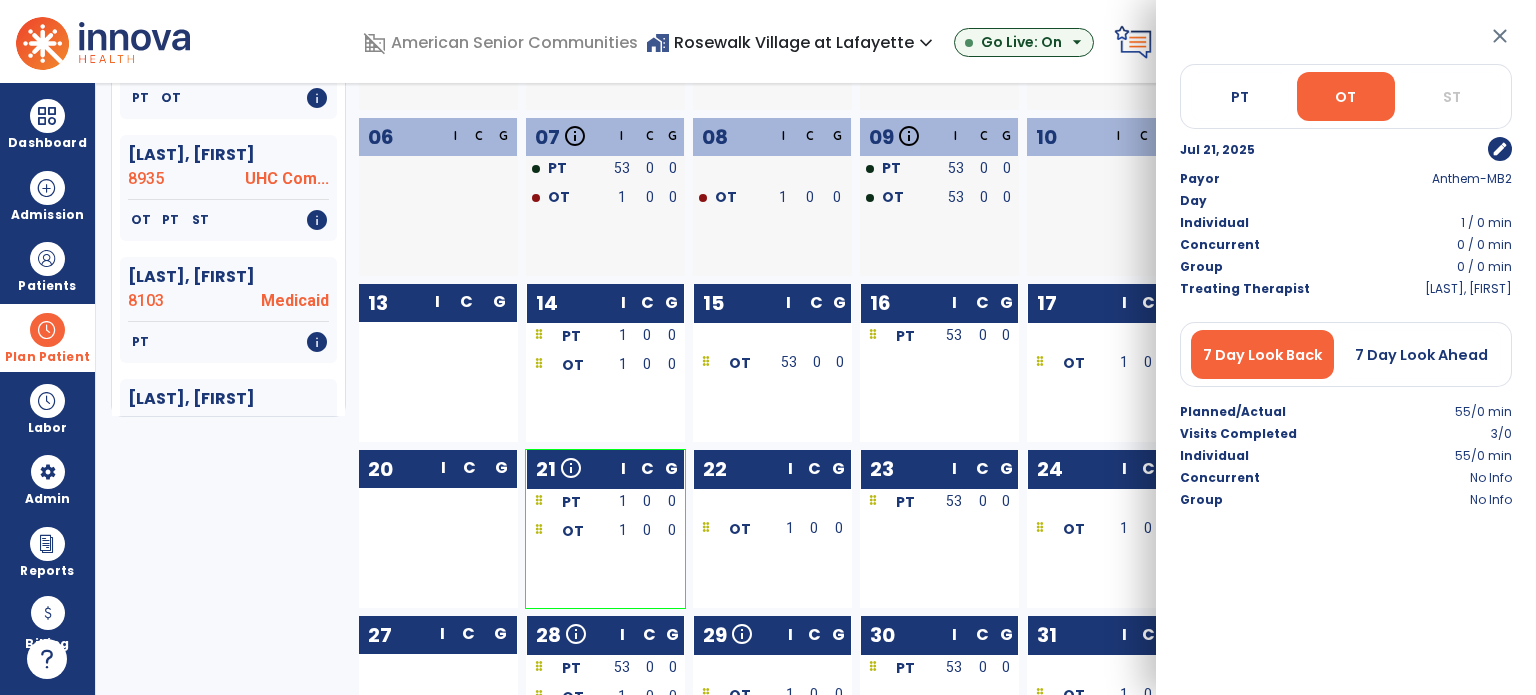 click on "close   PT   OT   ST  Jul 21, 2025  edit  Payor Anthem-MB2 Day Individual  1 / 0 min  Concurrent  0 / 0 min  Group  0 / 0 min  Treating Therapist  Kaul, Sarojini   7 Day Look Back   7 Day Look Ahead  Planned/Actual  55/0 min  Visits Completed  3/0  Individual  55/0 min  Concurrent  No Info  Group  No Info" at bounding box center [1346, 347] 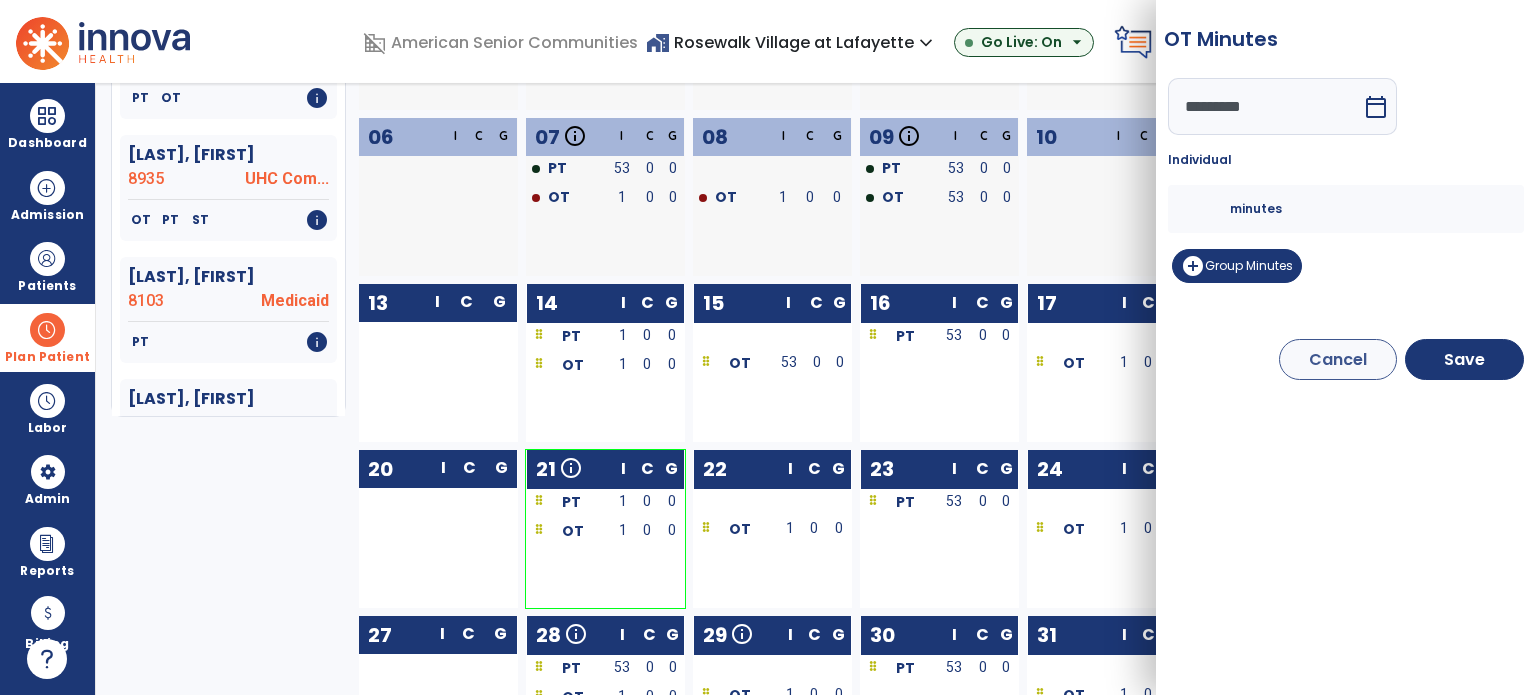 drag, startPoint x: 1188, startPoint y: 206, endPoint x: 1160, endPoint y: 208, distance: 28.071337 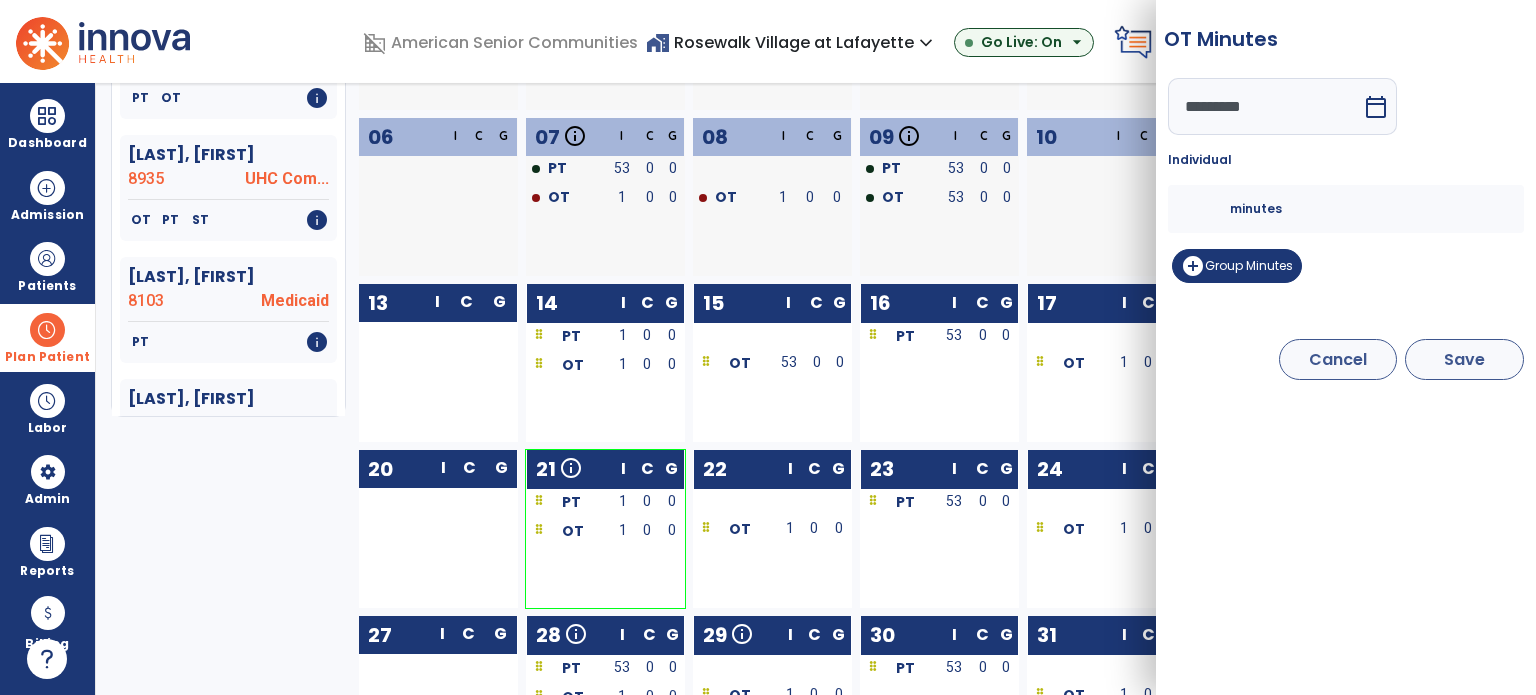 type on "**" 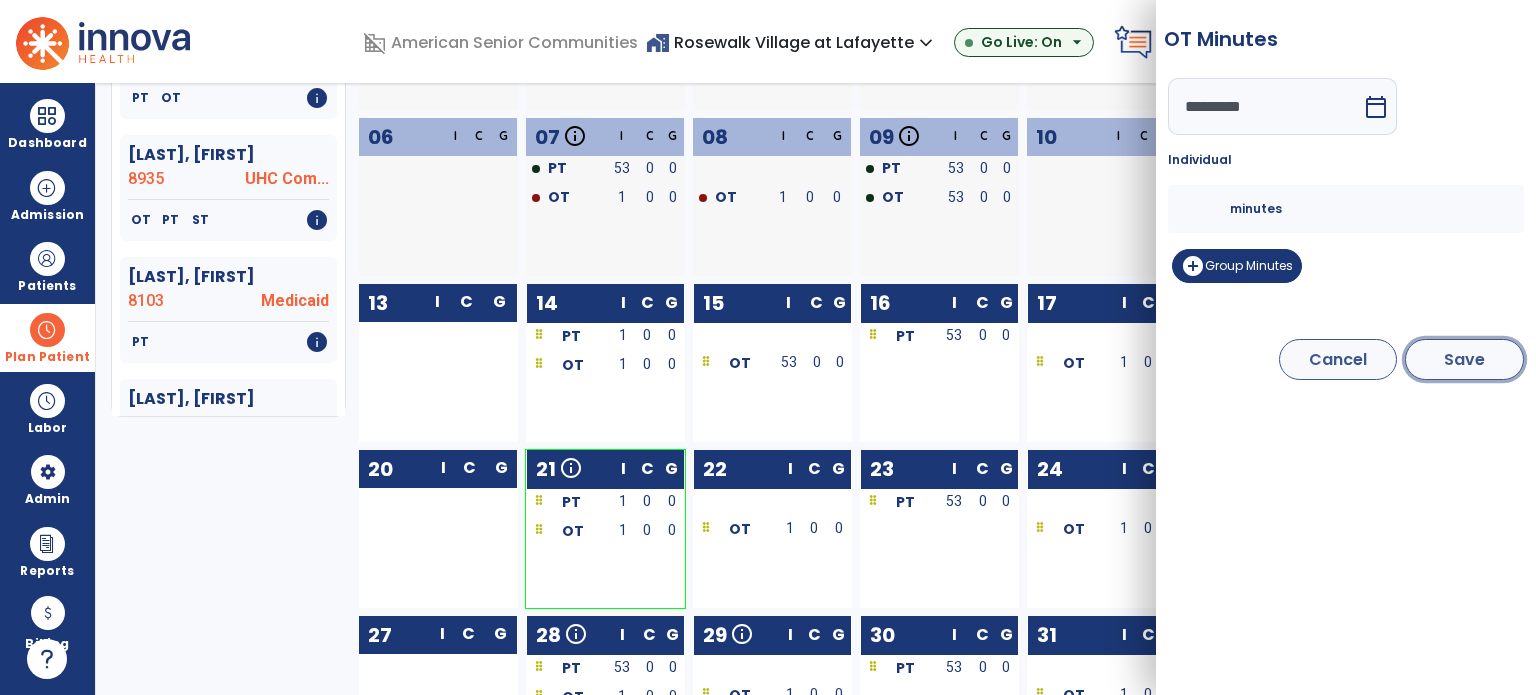 click on "Save" at bounding box center [1464, 359] 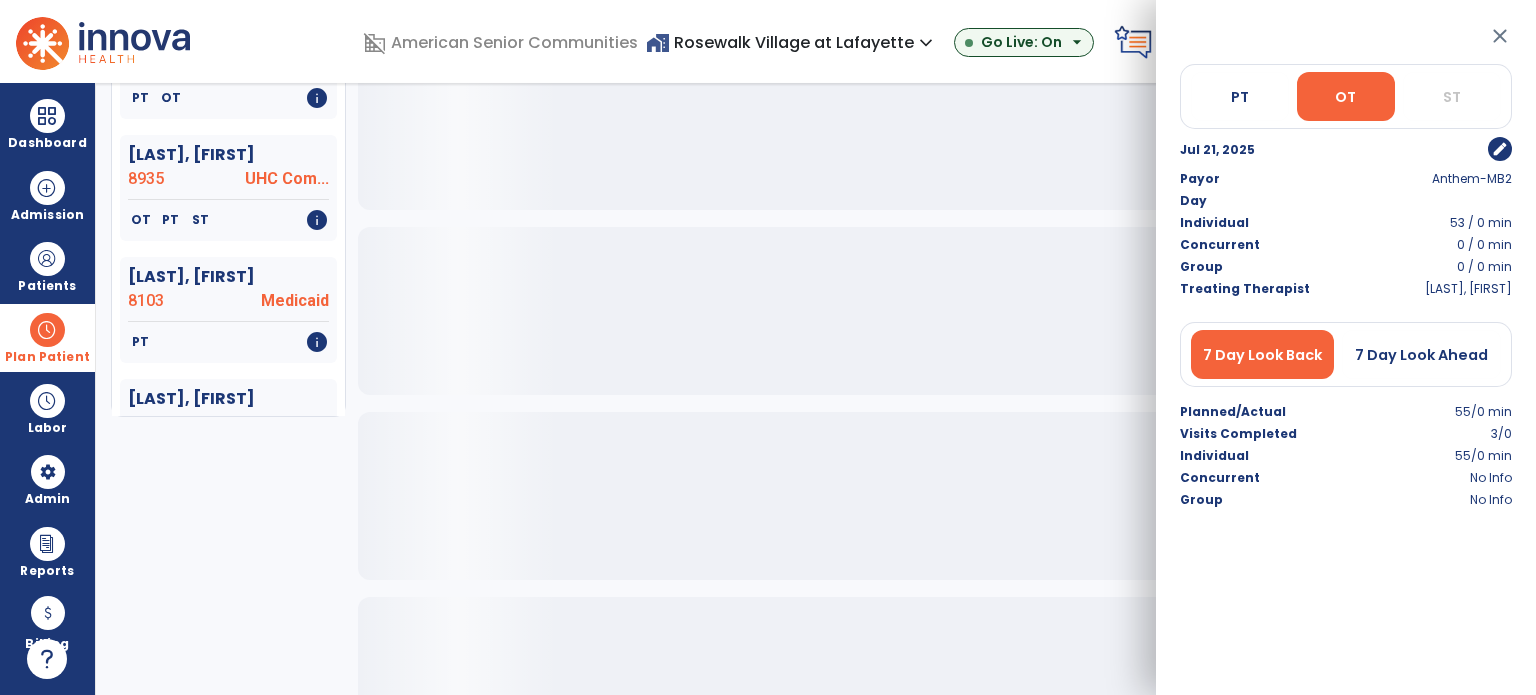 click on "close" at bounding box center (1500, 36) 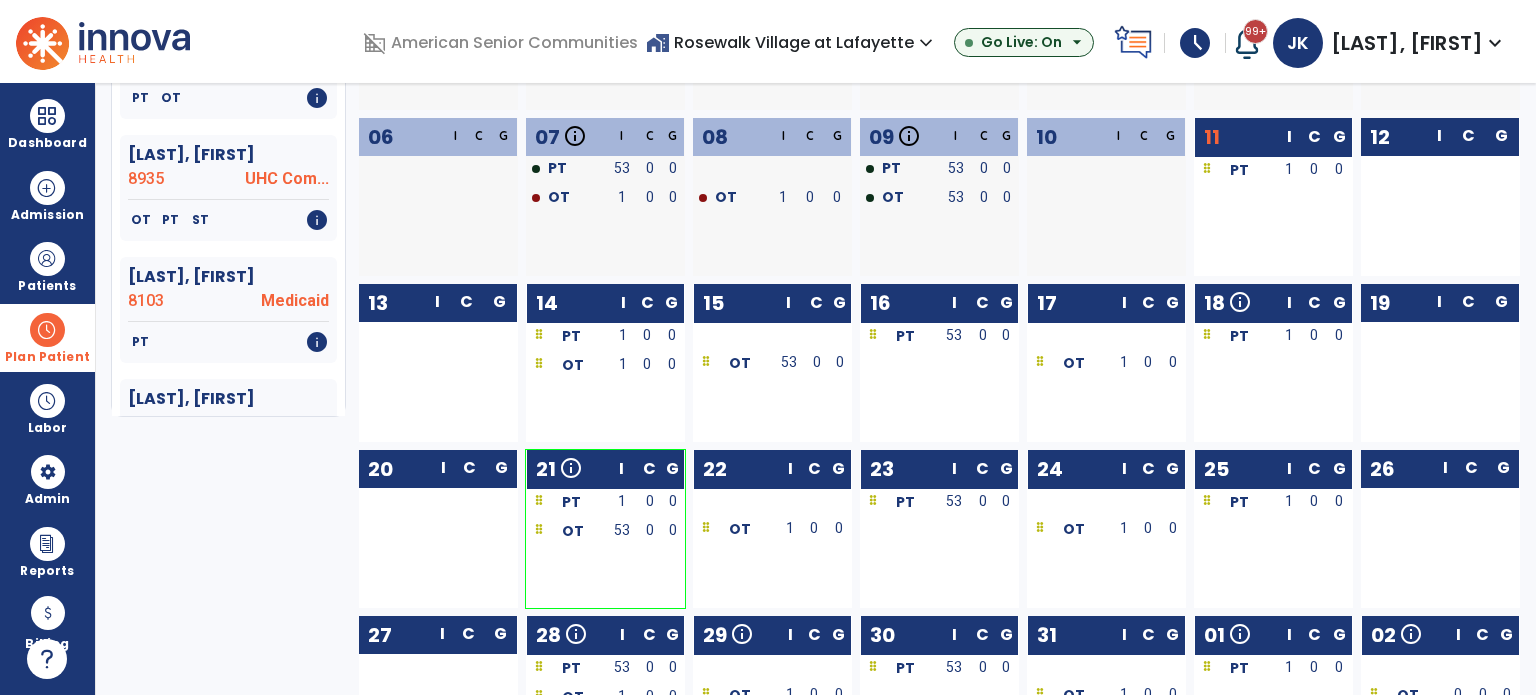 scroll, scrollTop: 379, scrollLeft: 0, axis: vertical 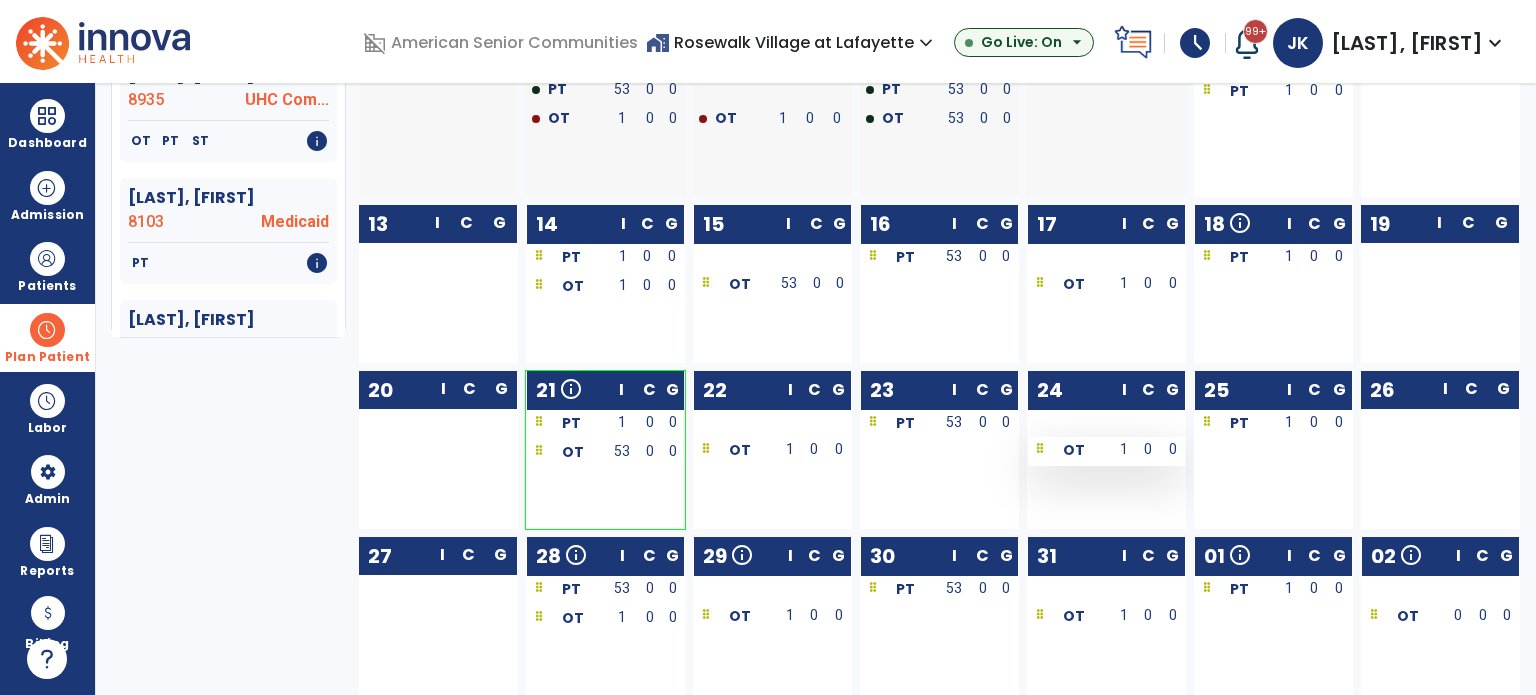 click on "1" at bounding box center [1124, 449] 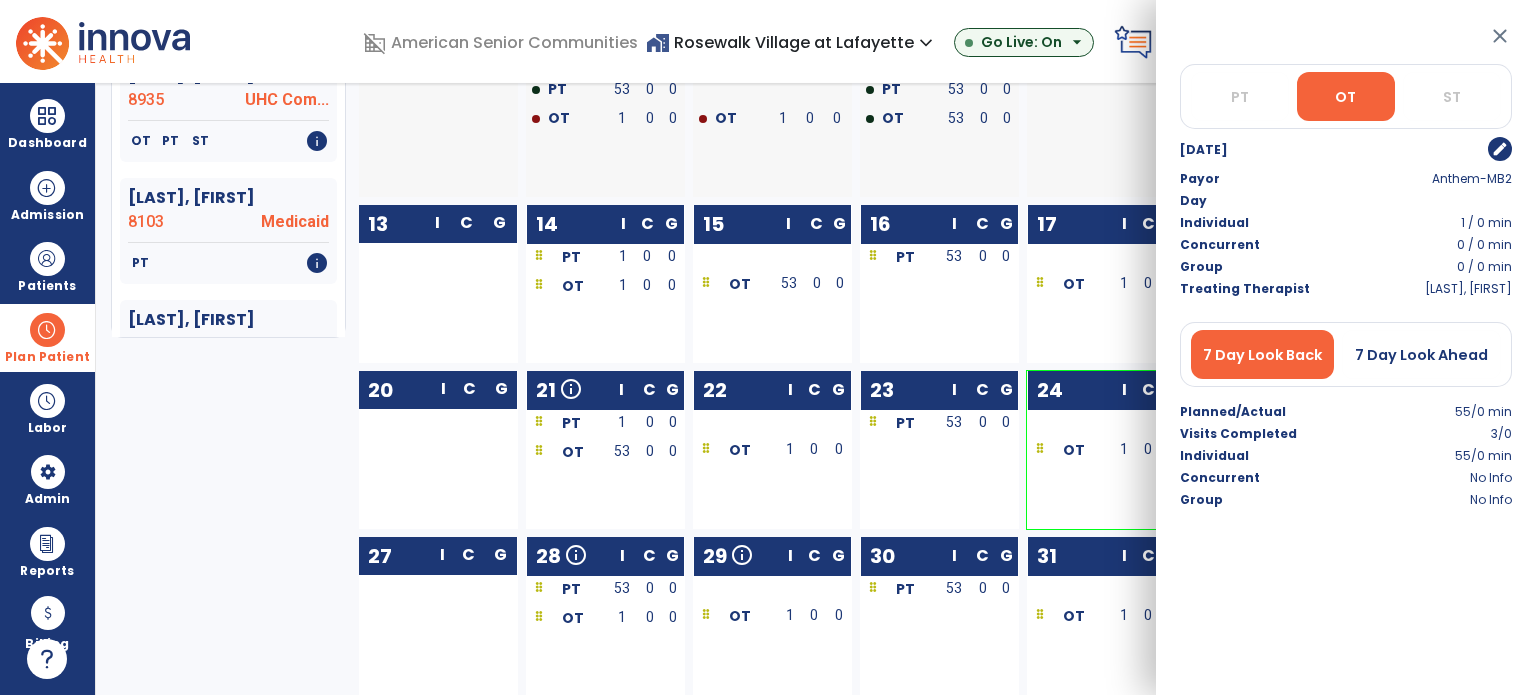 click on "edit" at bounding box center [1500, 149] 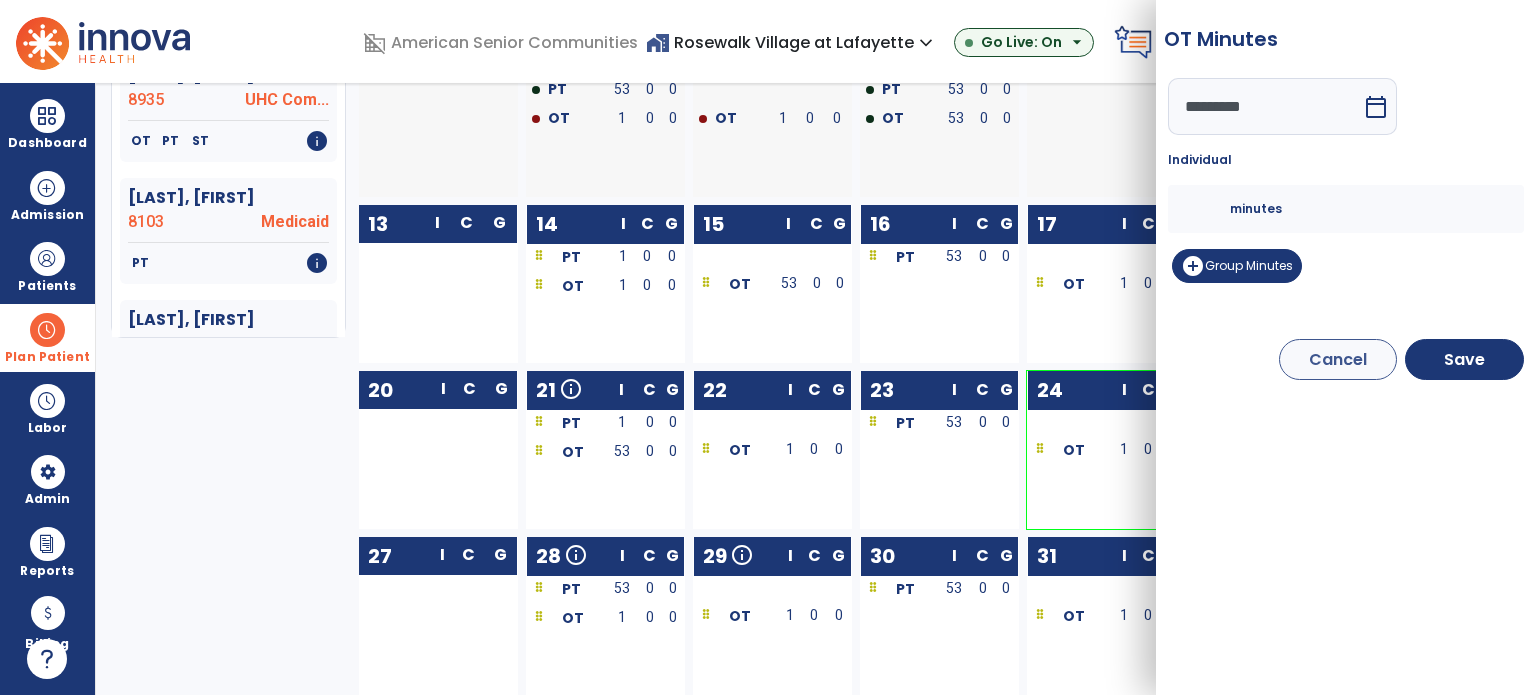 drag, startPoint x: 1197, startPoint y: 215, endPoint x: 1114, endPoint y: 215, distance: 83 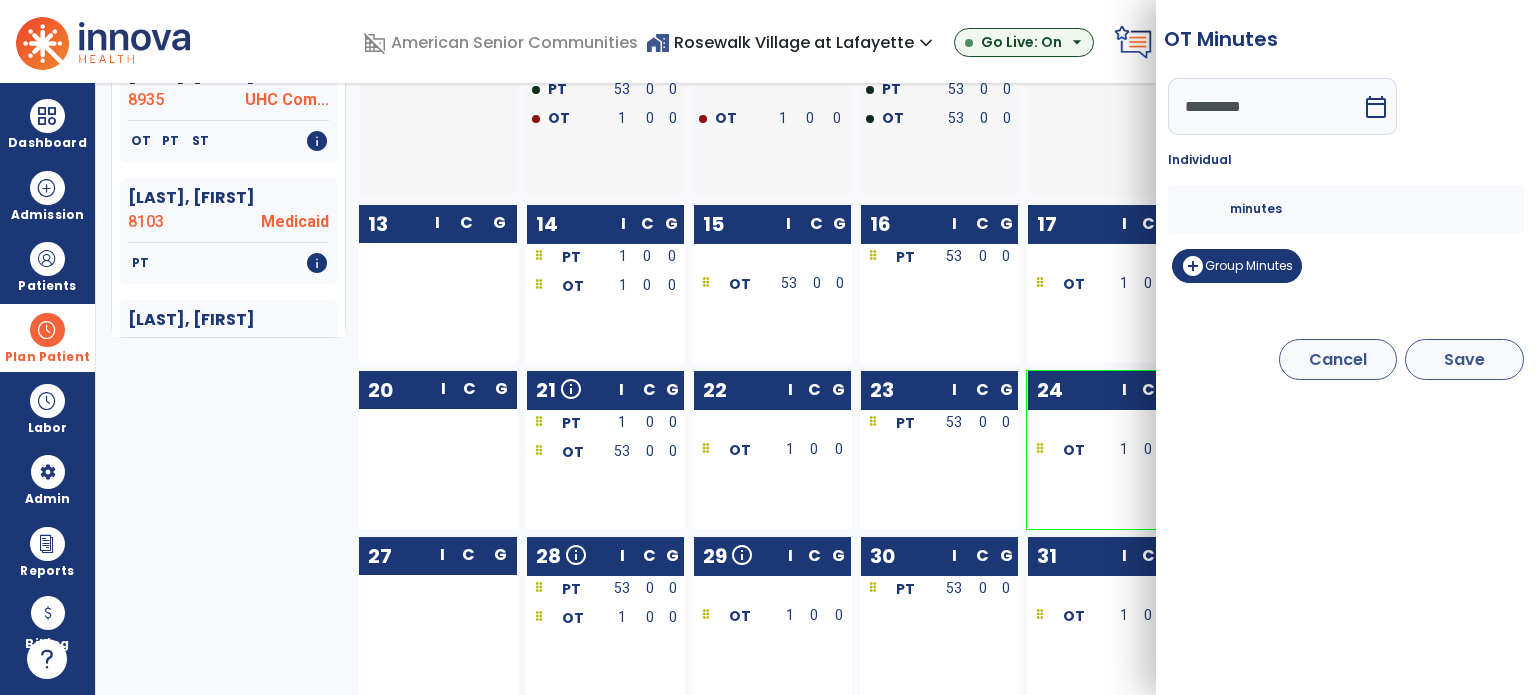 type on "**" 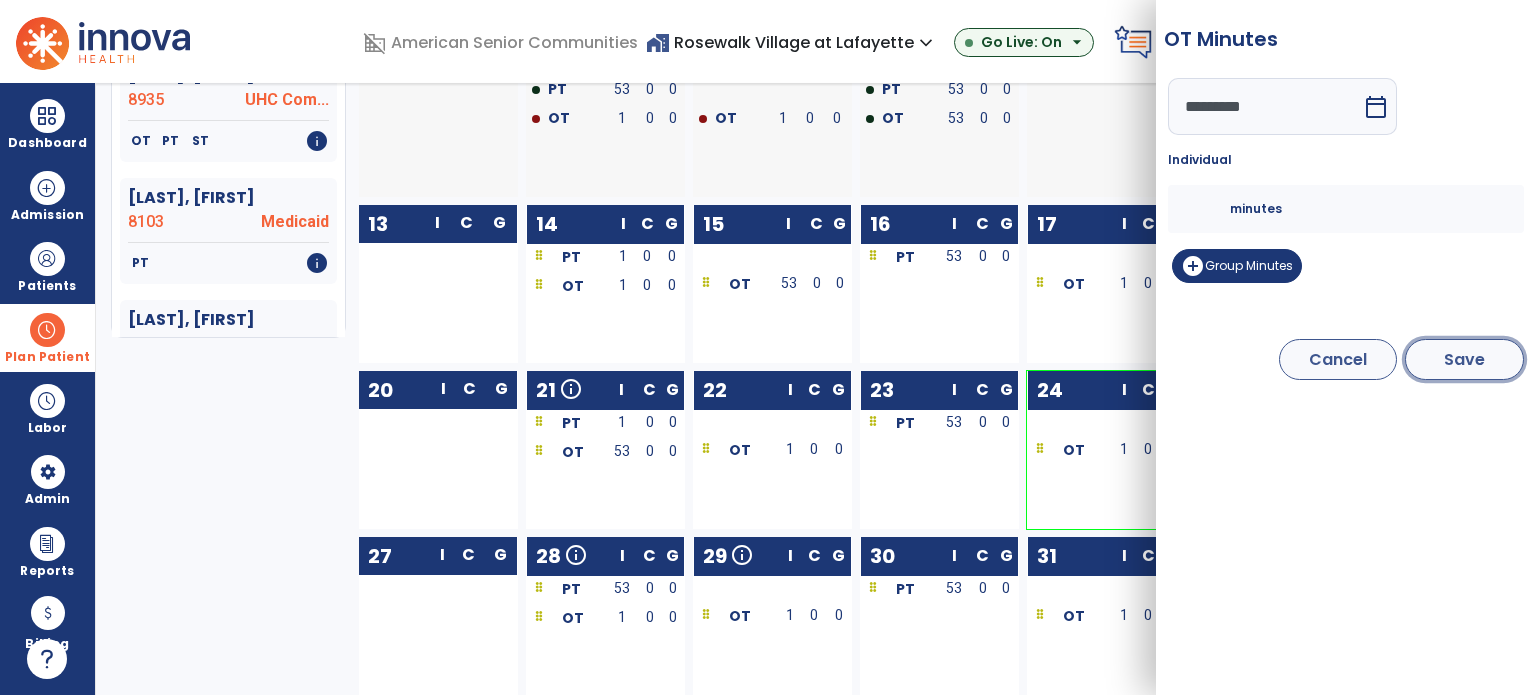 click on "Save" at bounding box center (1464, 359) 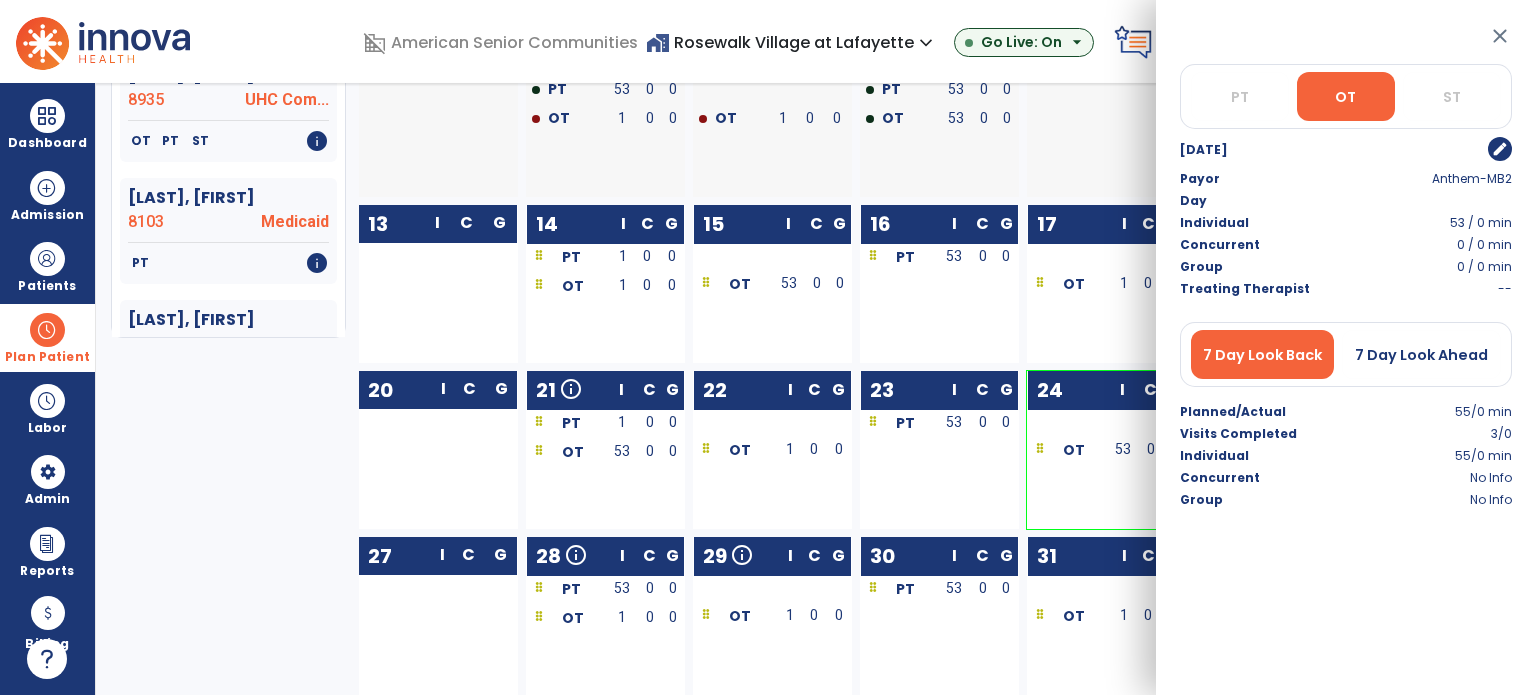 click on "close" at bounding box center (1500, 36) 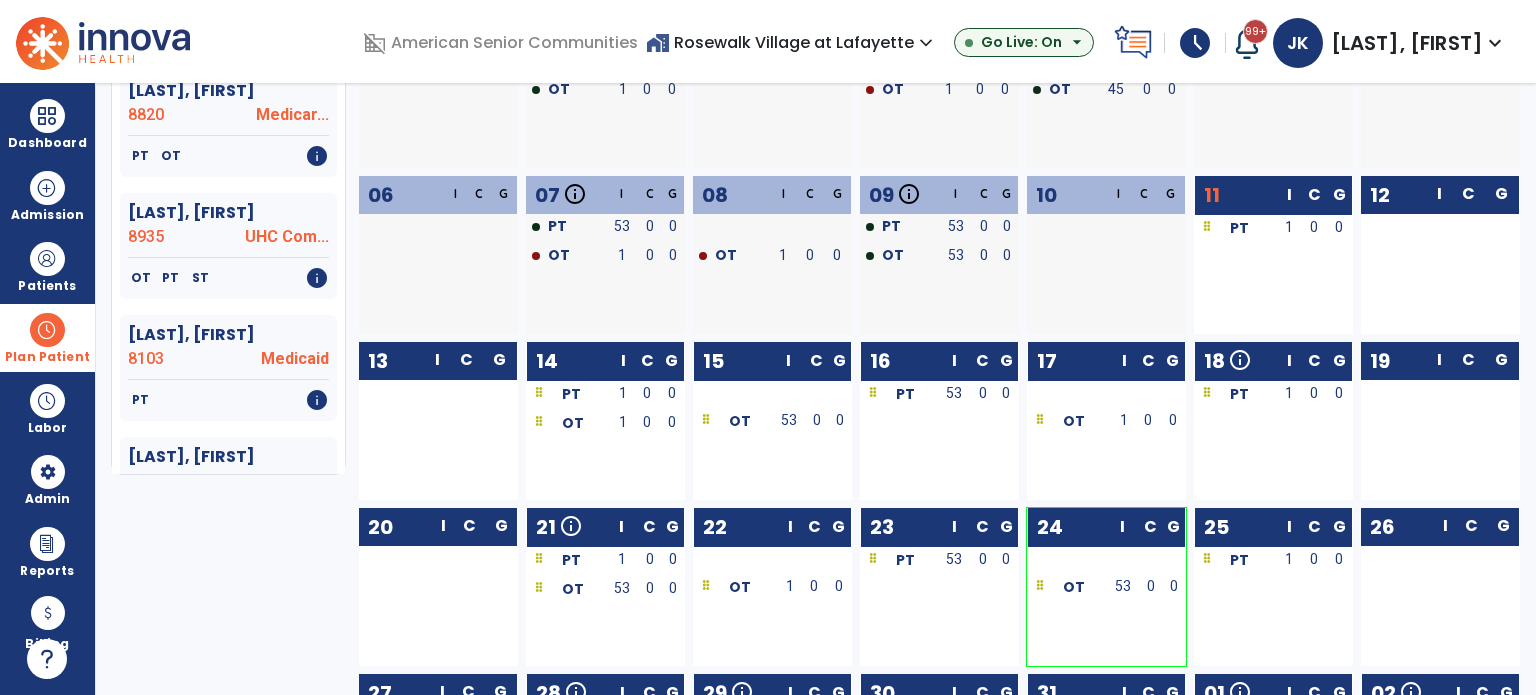 scroll, scrollTop: 0, scrollLeft: 0, axis: both 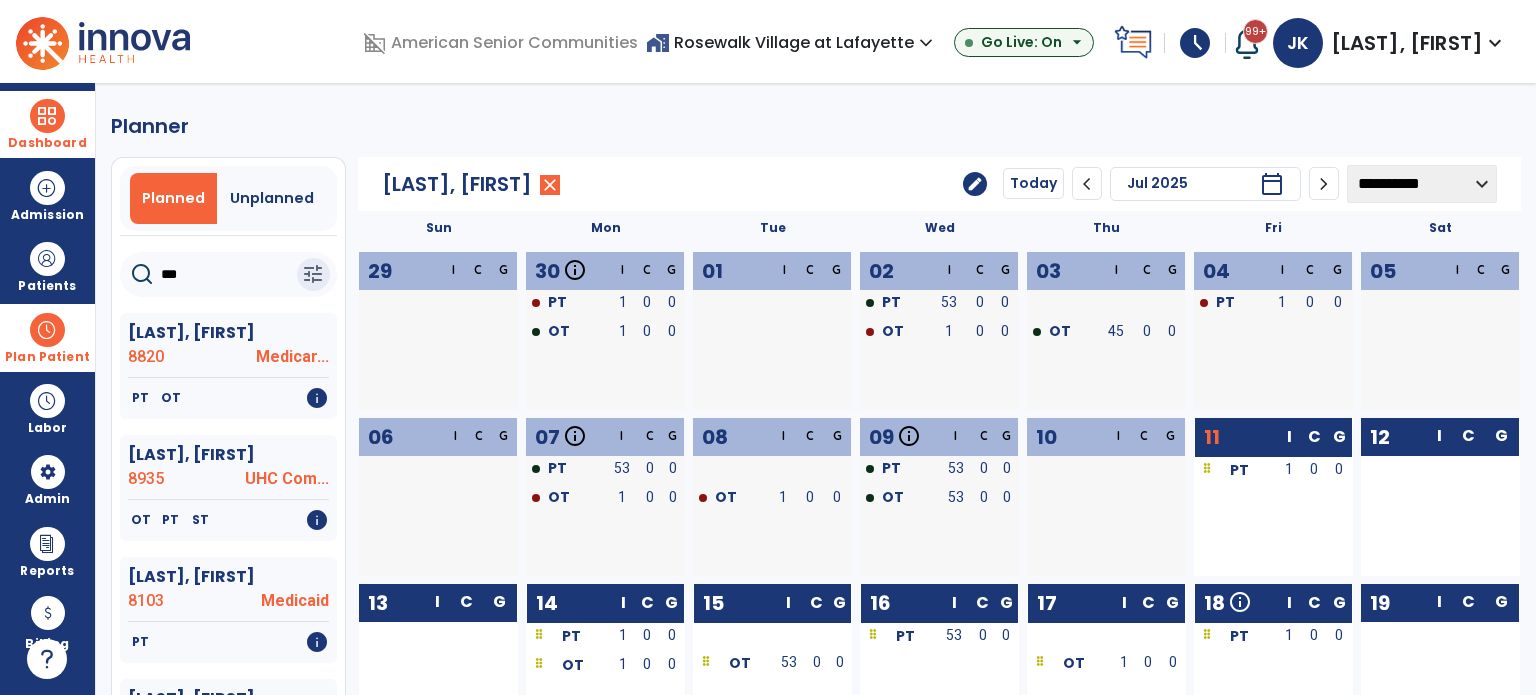 click on "Dashboard" at bounding box center (47, 124) 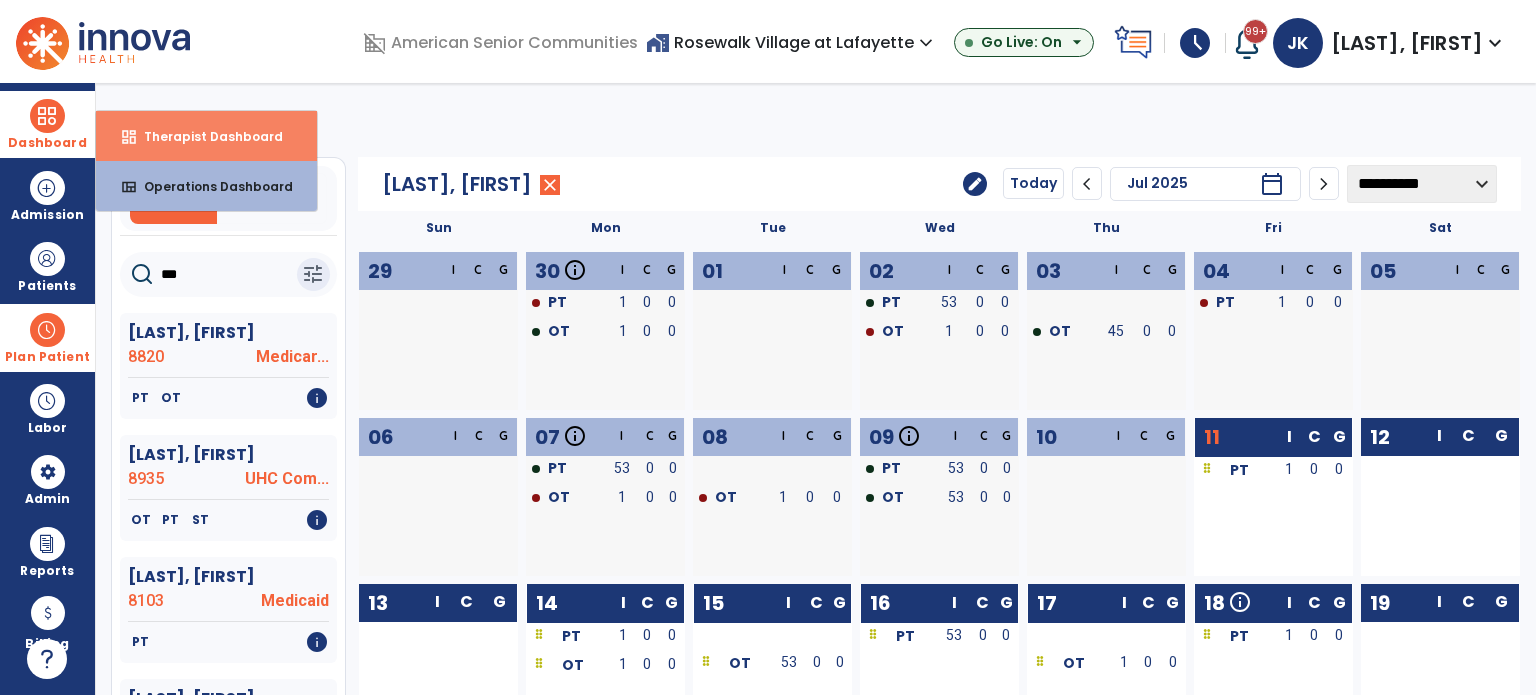 click on "dashboard  Therapist Dashboard" at bounding box center (206, 136) 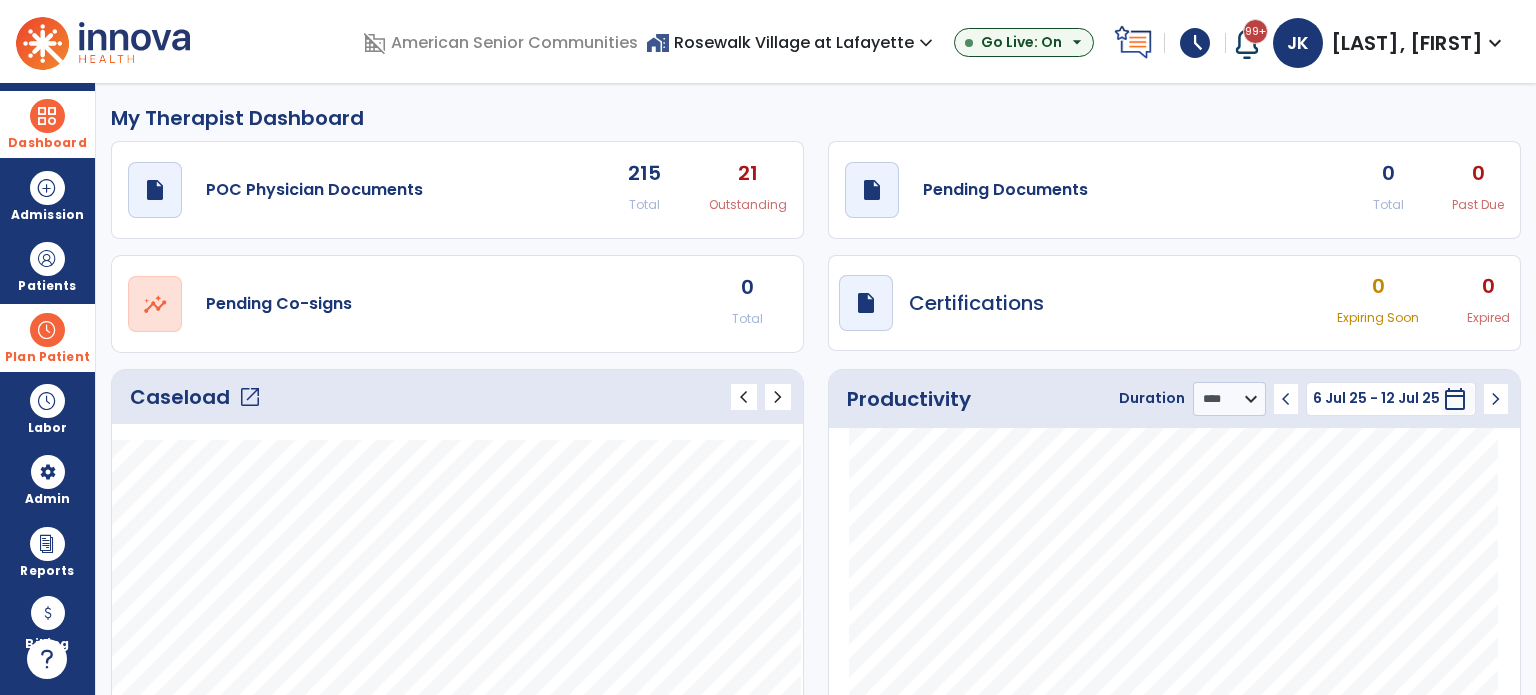 click at bounding box center (47, 330) 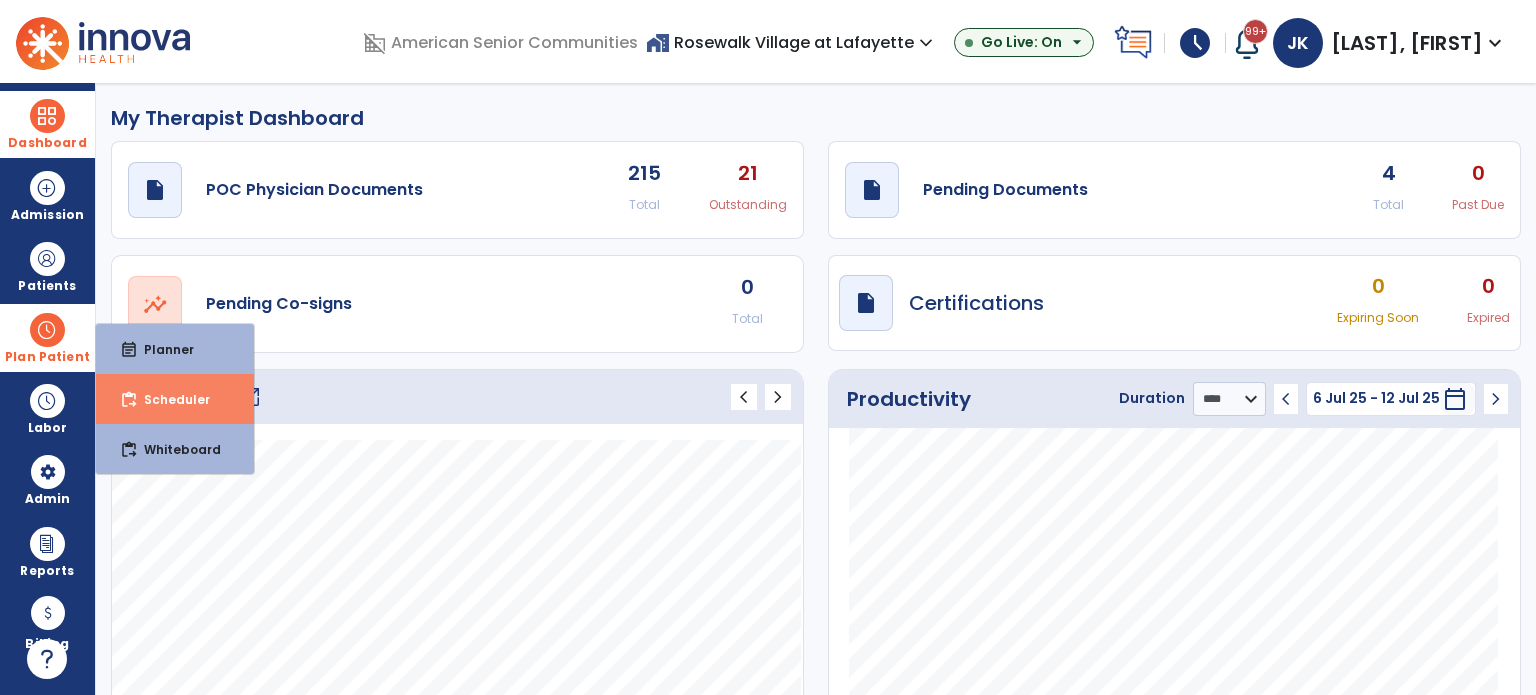 click on "Scheduler" at bounding box center (169, 399) 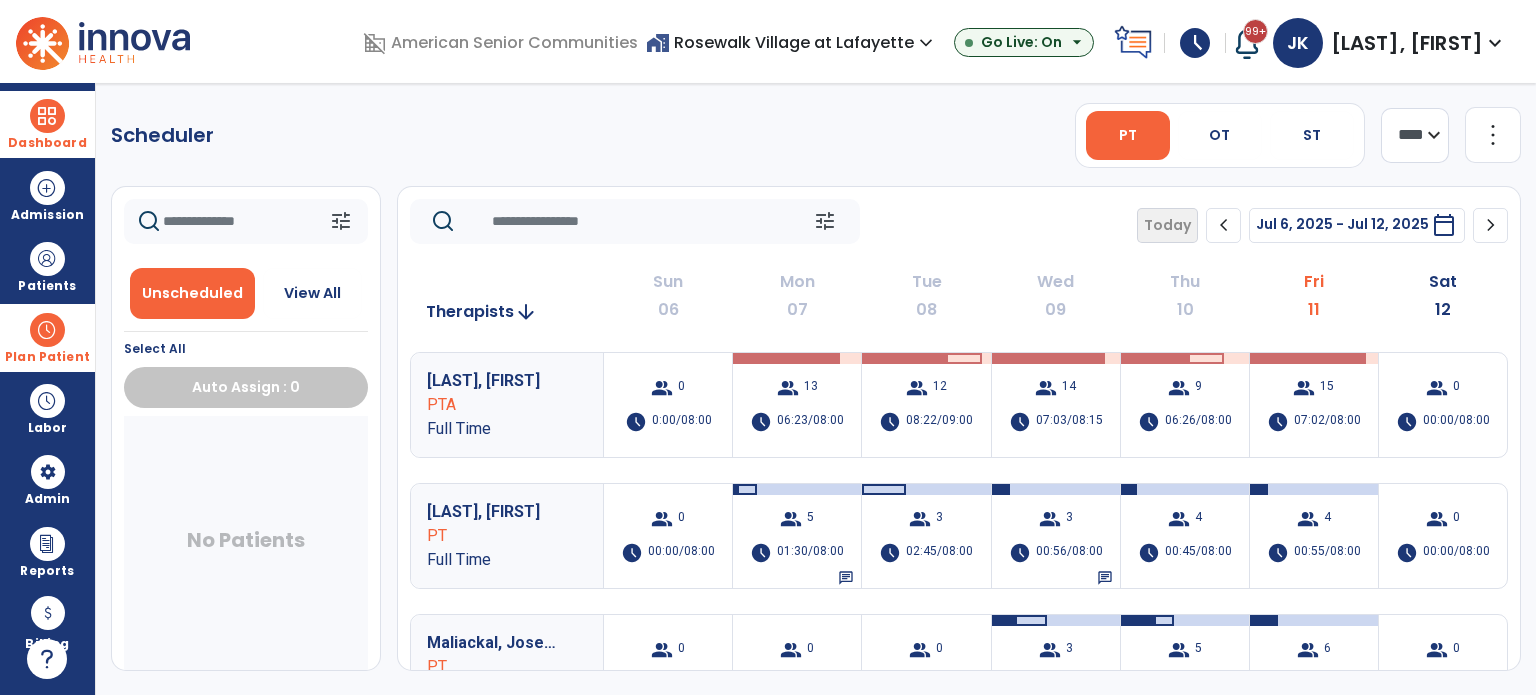 click on "chevron_right" 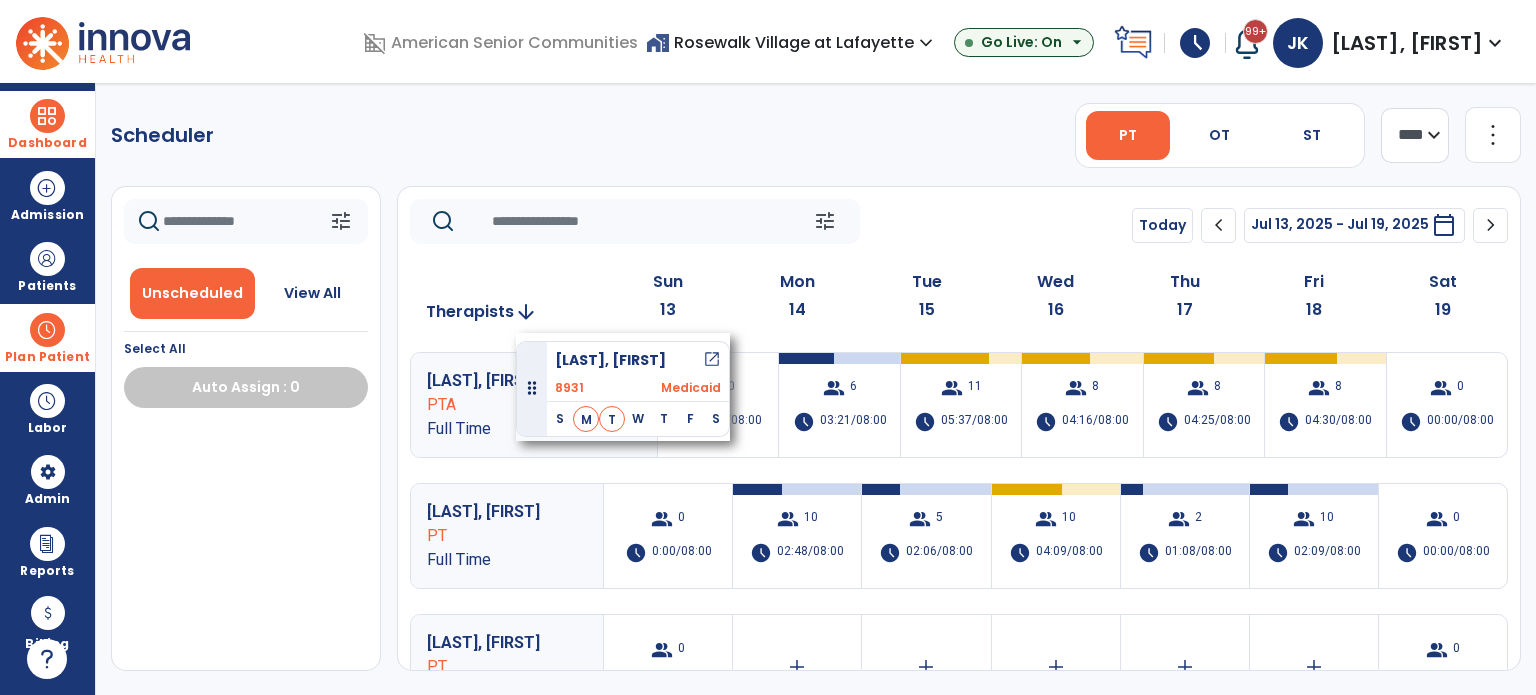 drag, startPoint x: 141, startPoint y: 474, endPoint x: 516, endPoint y: 333, distance: 400.632 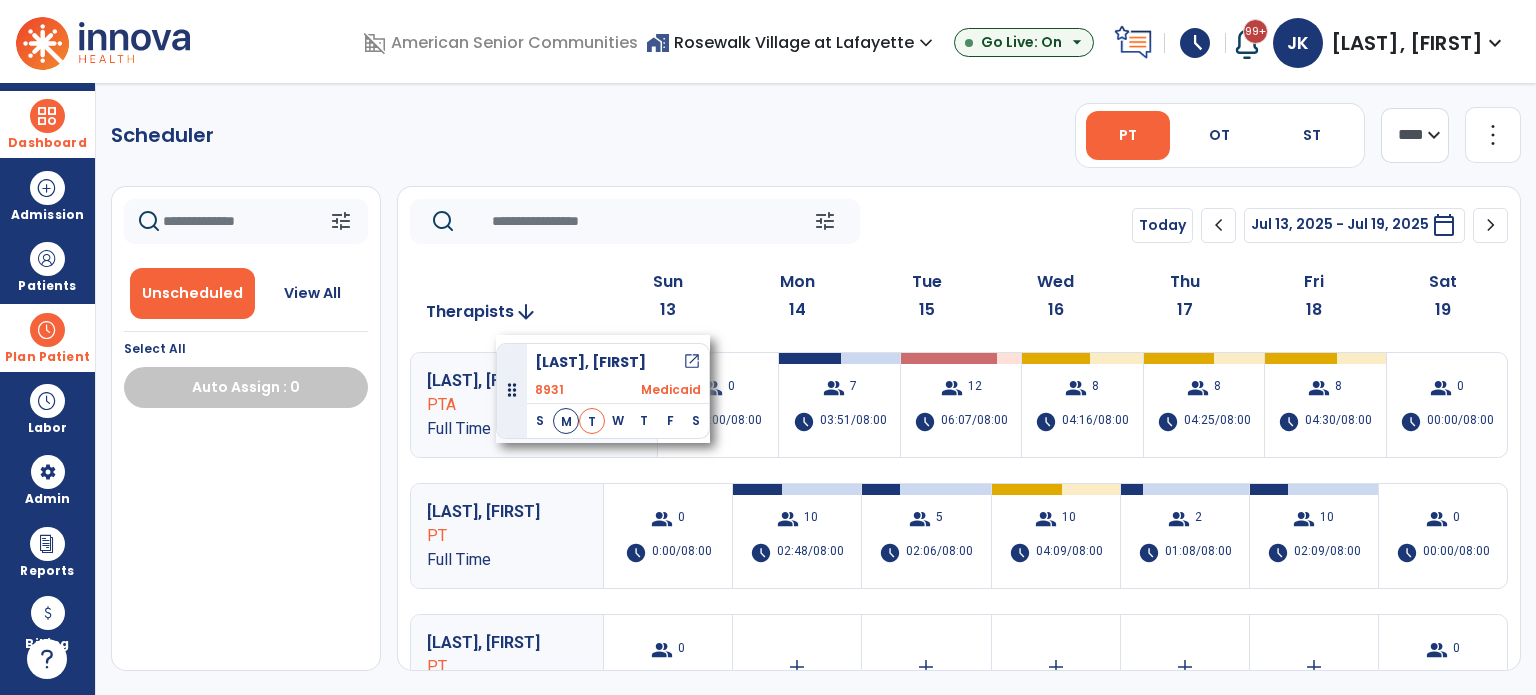 drag, startPoint x: 133, startPoint y: 474, endPoint x: 494, endPoint y: 329, distance: 389.03214 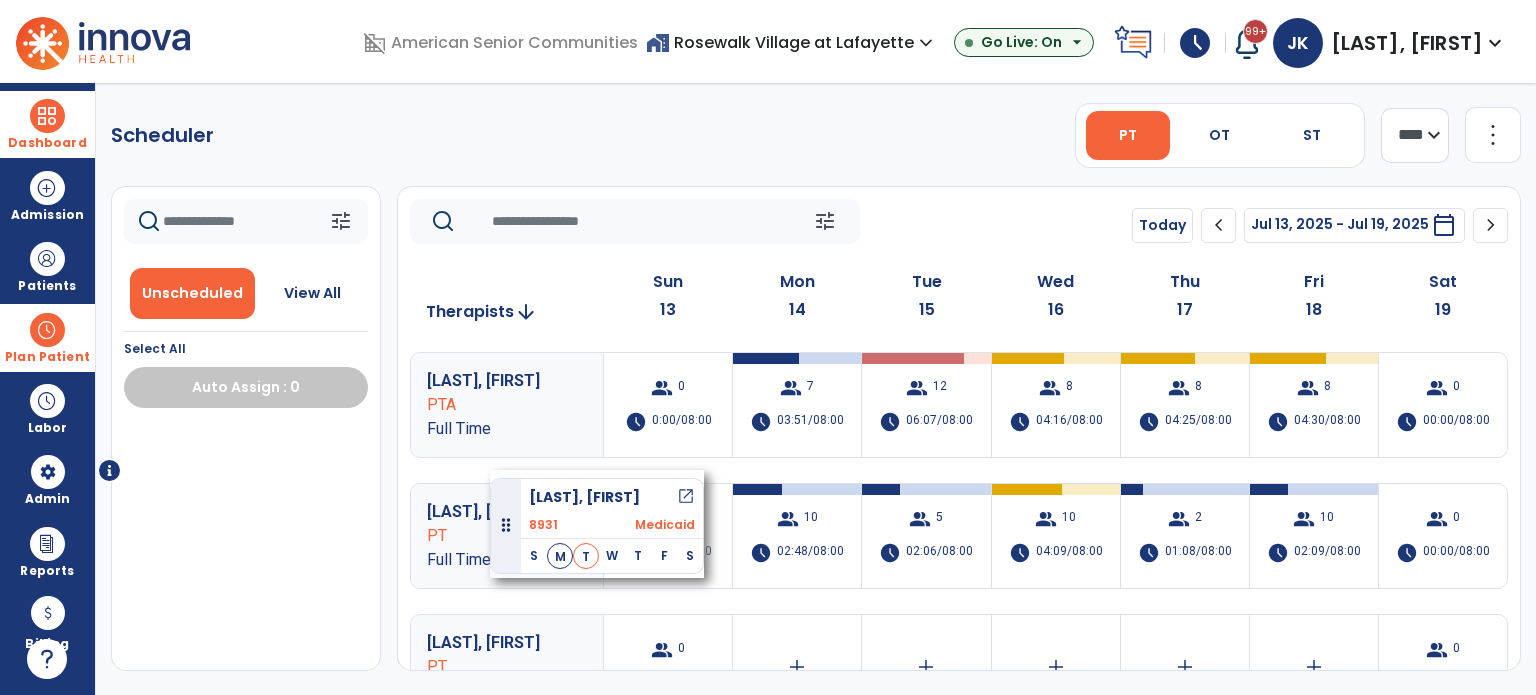 drag, startPoint x: 137, startPoint y: 470, endPoint x: 490, endPoint y: 470, distance: 353 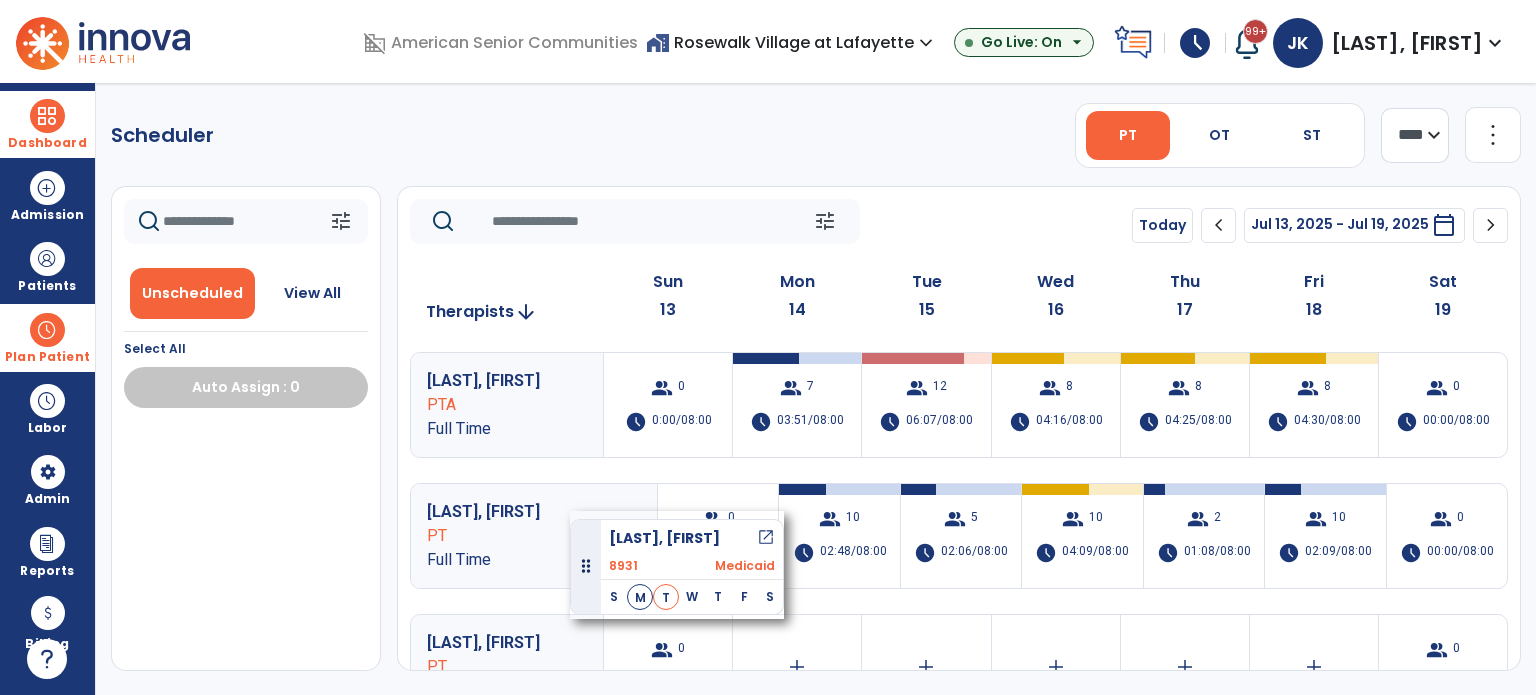drag, startPoint x: 142, startPoint y: 479, endPoint x: 570, endPoint y: 511, distance: 429.19458 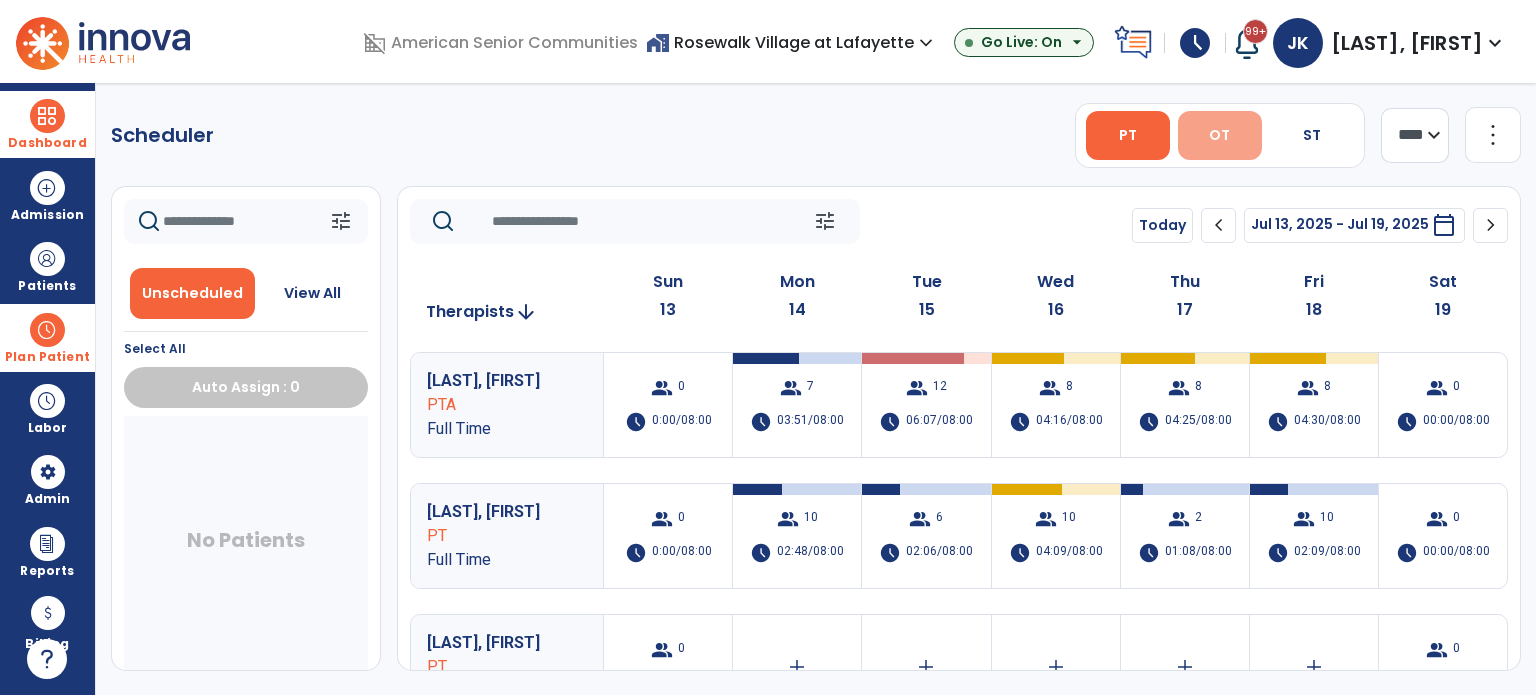 click on "OT" at bounding box center [1220, 135] 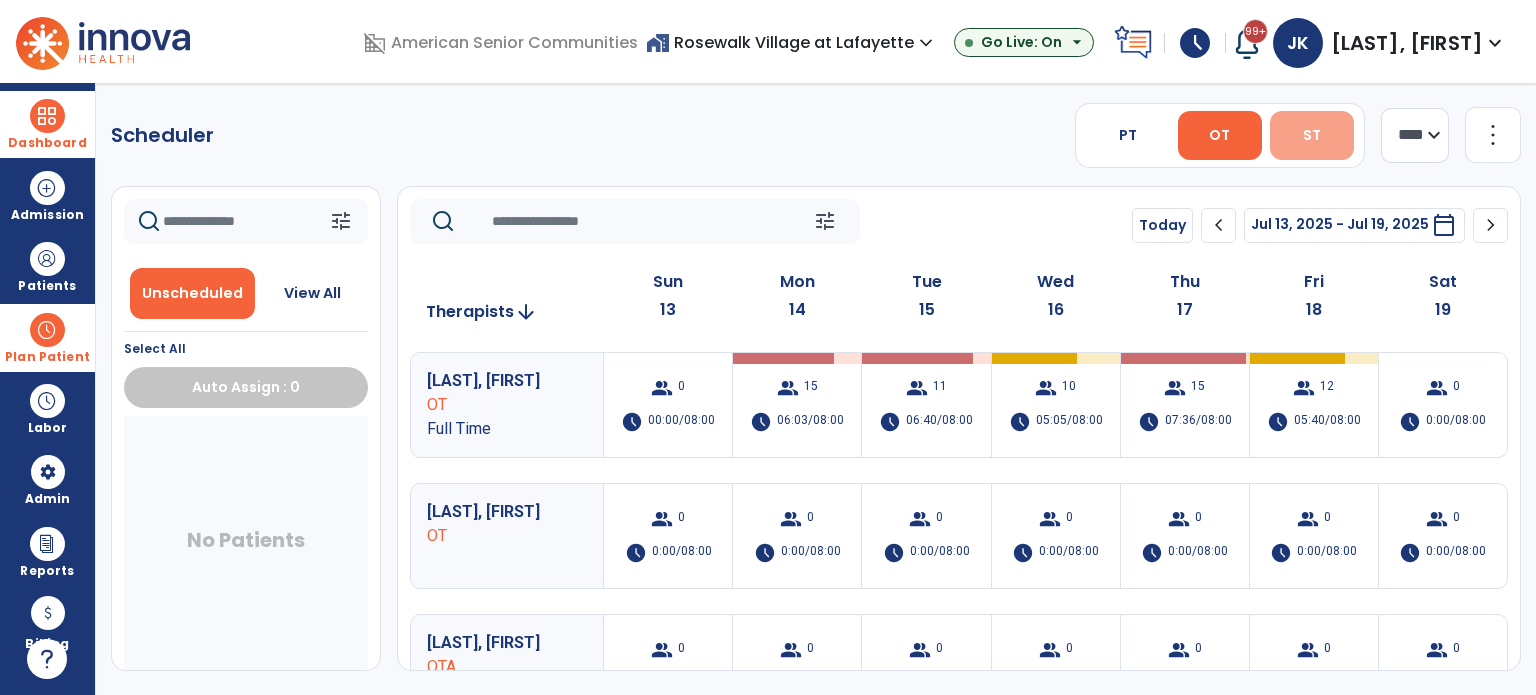 click on "ST" at bounding box center [1312, 135] 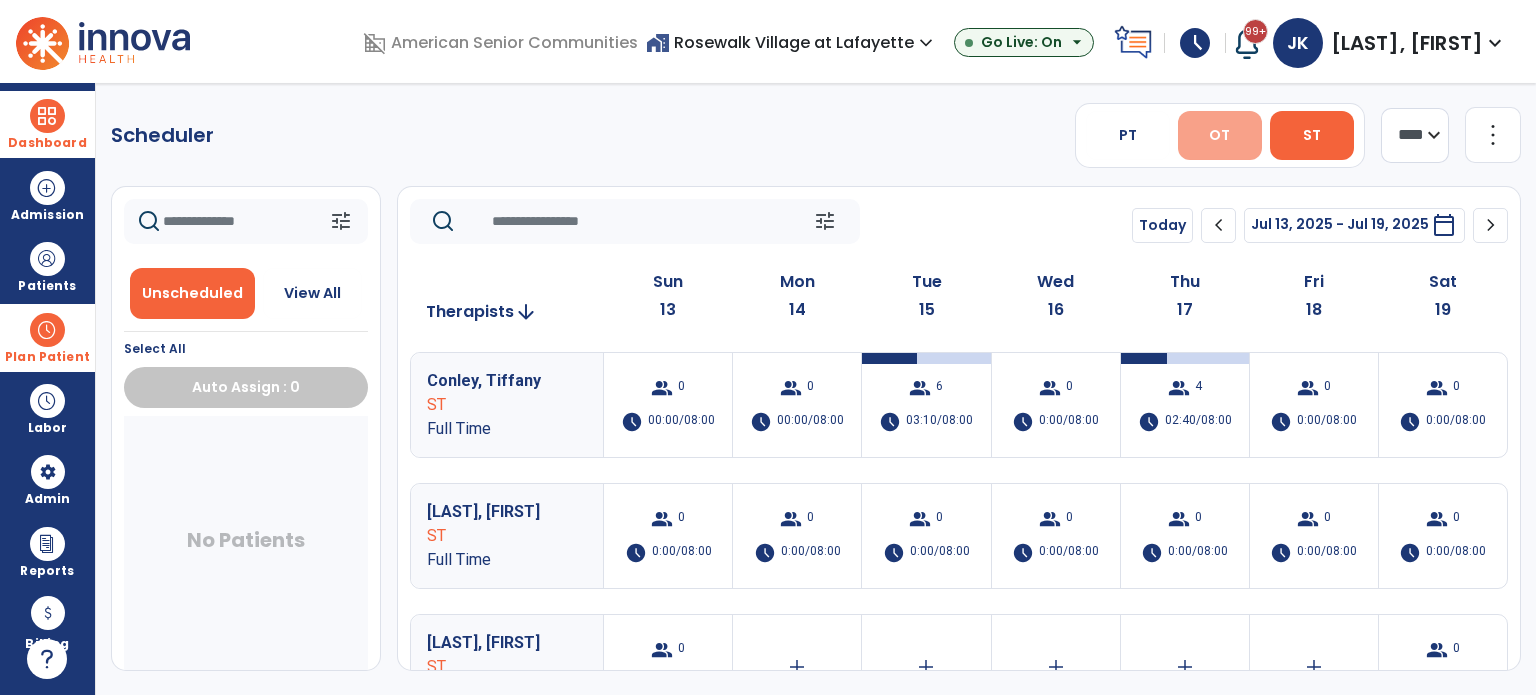 click on "OT" at bounding box center [1220, 135] 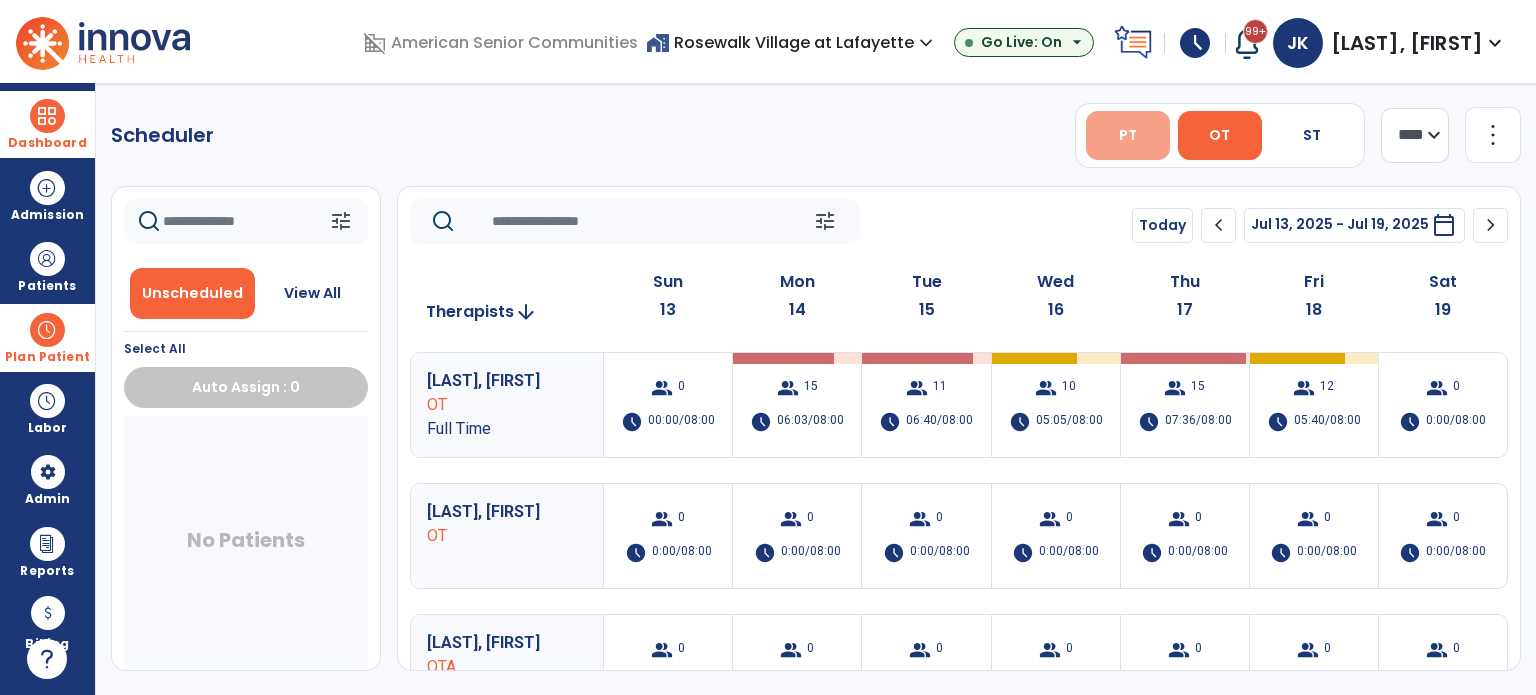 click on "PT" at bounding box center (1128, 135) 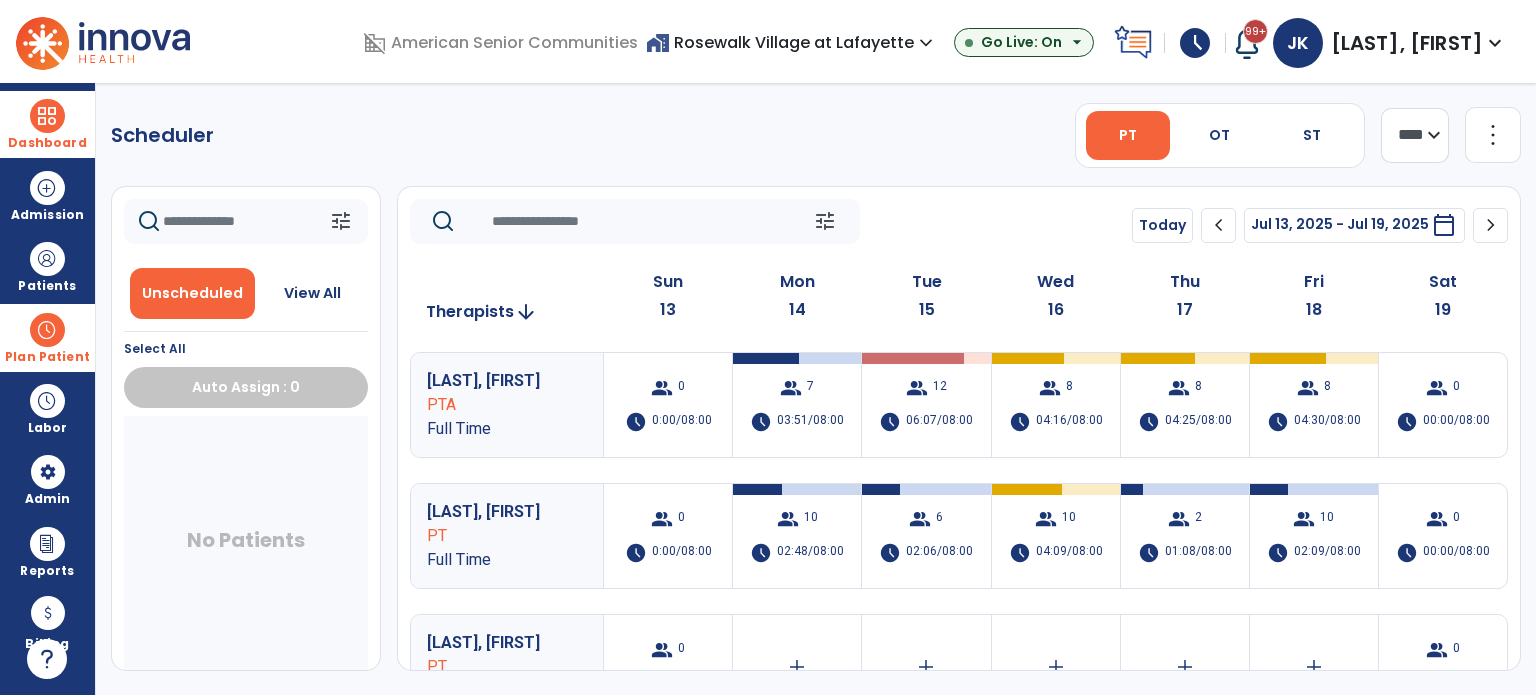 click on "Dashboard" at bounding box center (47, 143) 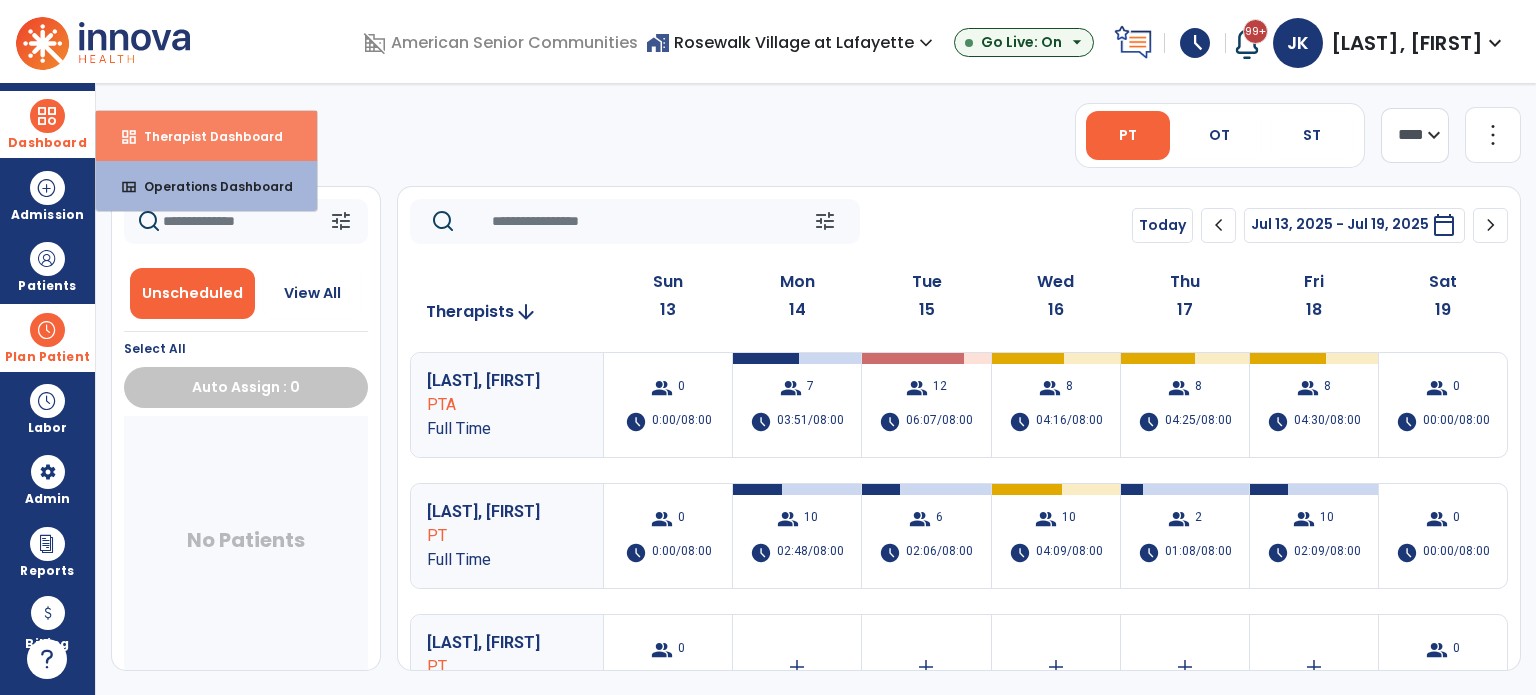 click on "Therapist Dashboard" at bounding box center (205, 136) 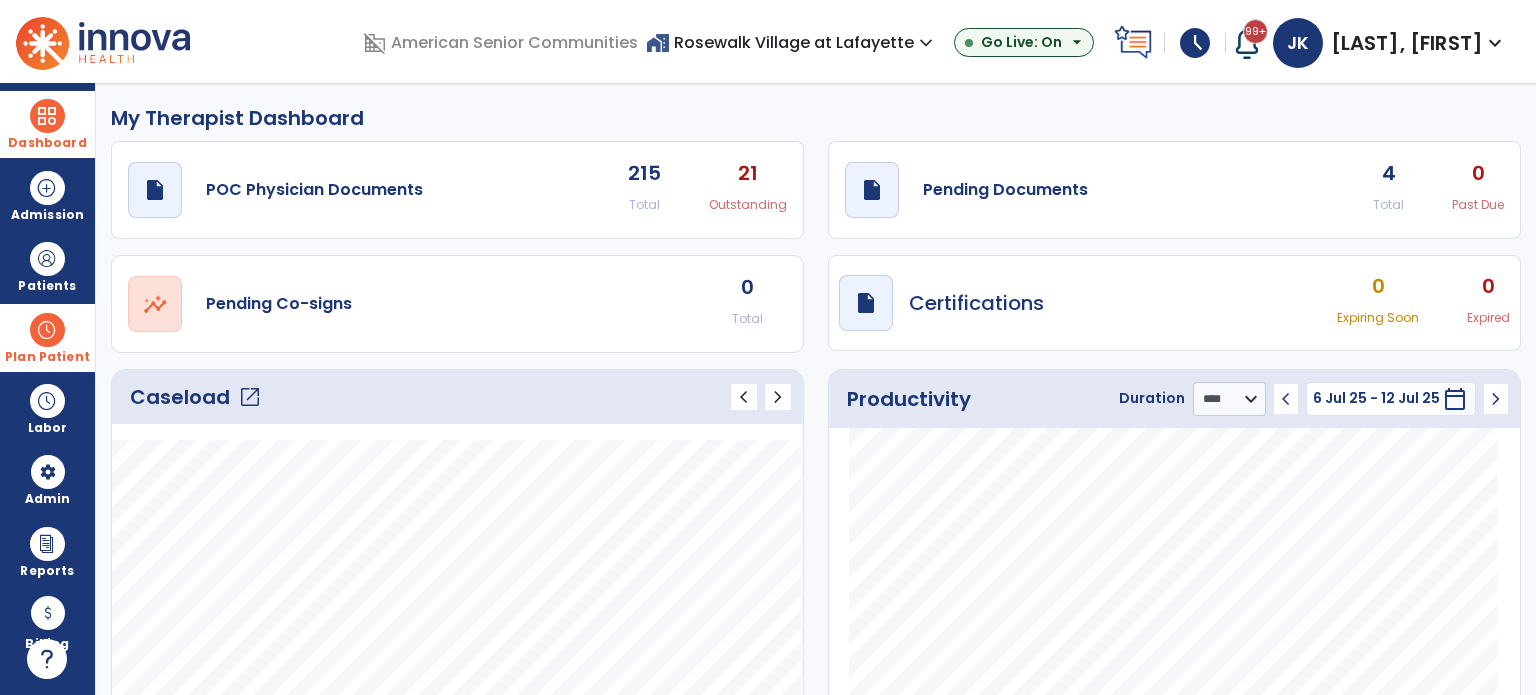 click on "Plan Patient" at bounding box center (47, 286) 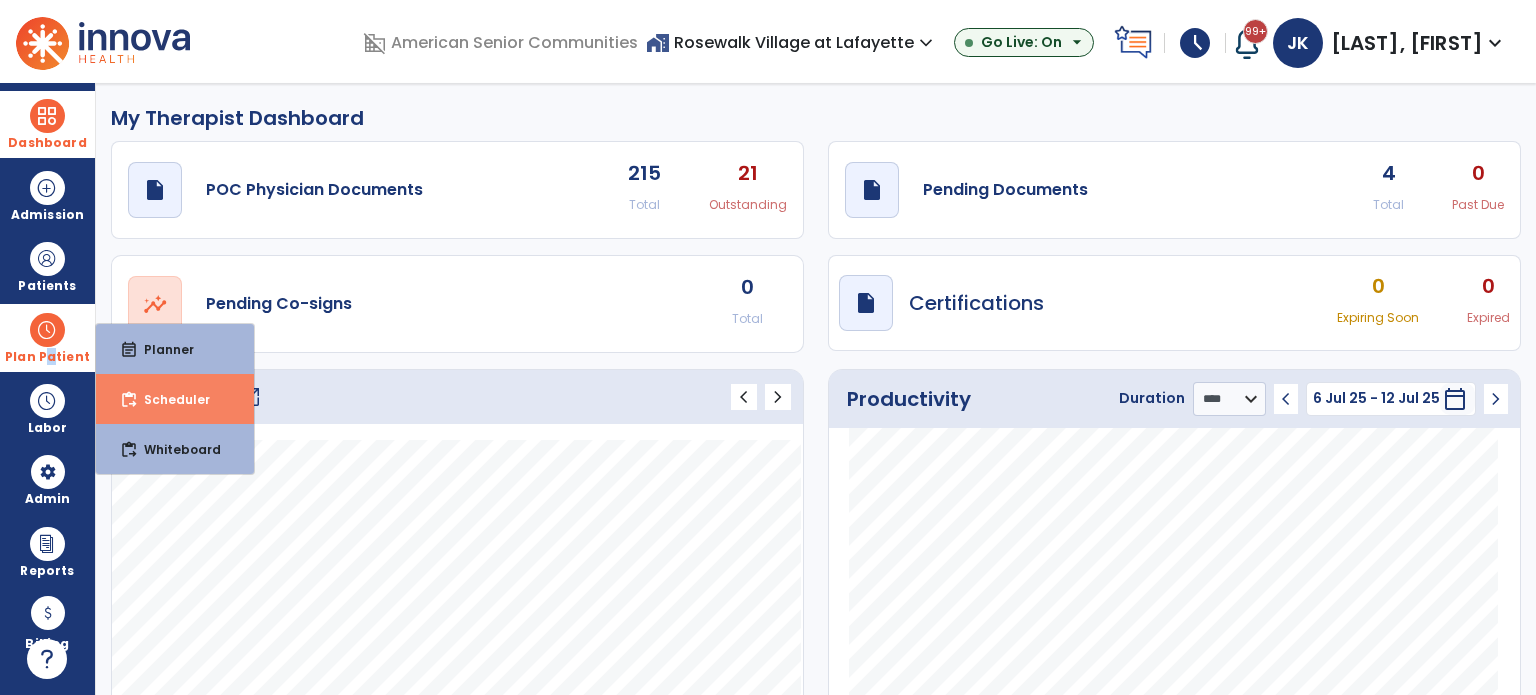 click on "content_paste_go  Scheduler" at bounding box center (175, 399) 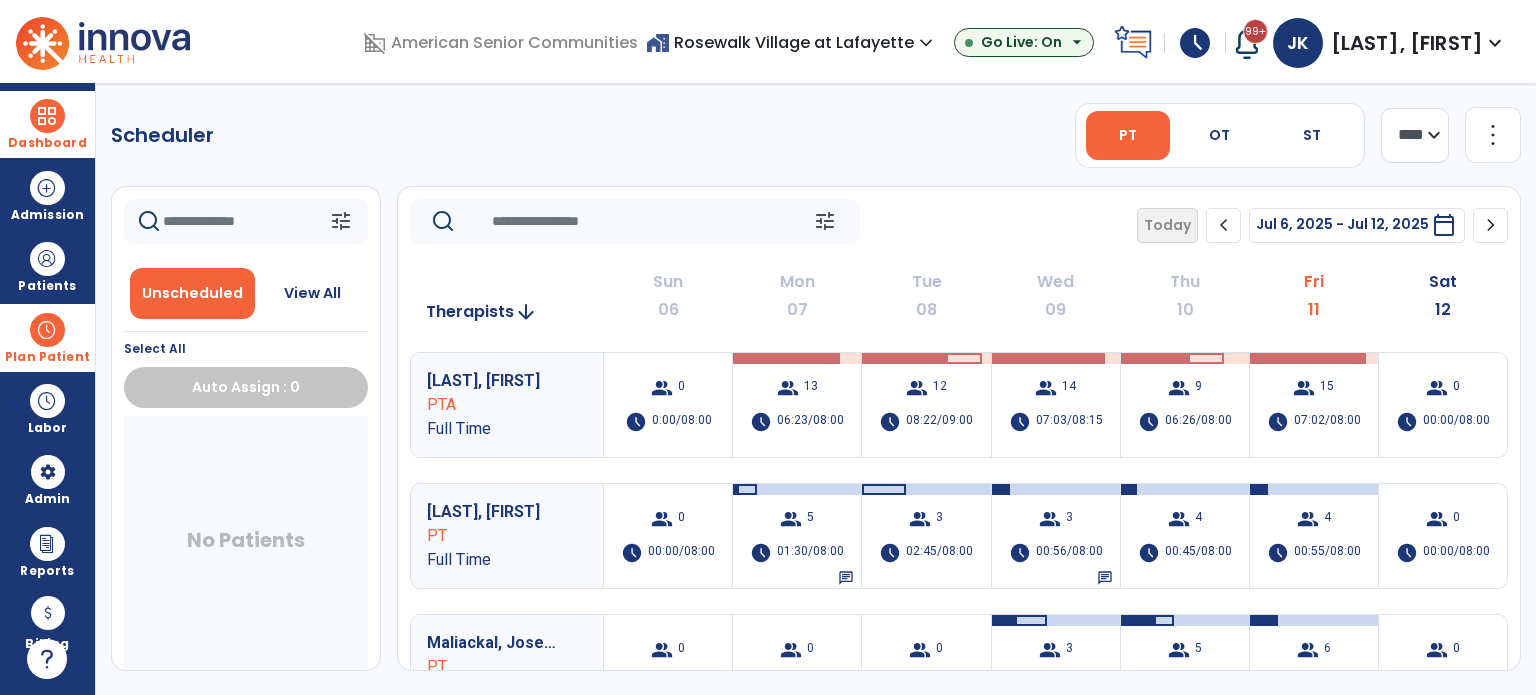 click at bounding box center (47, 116) 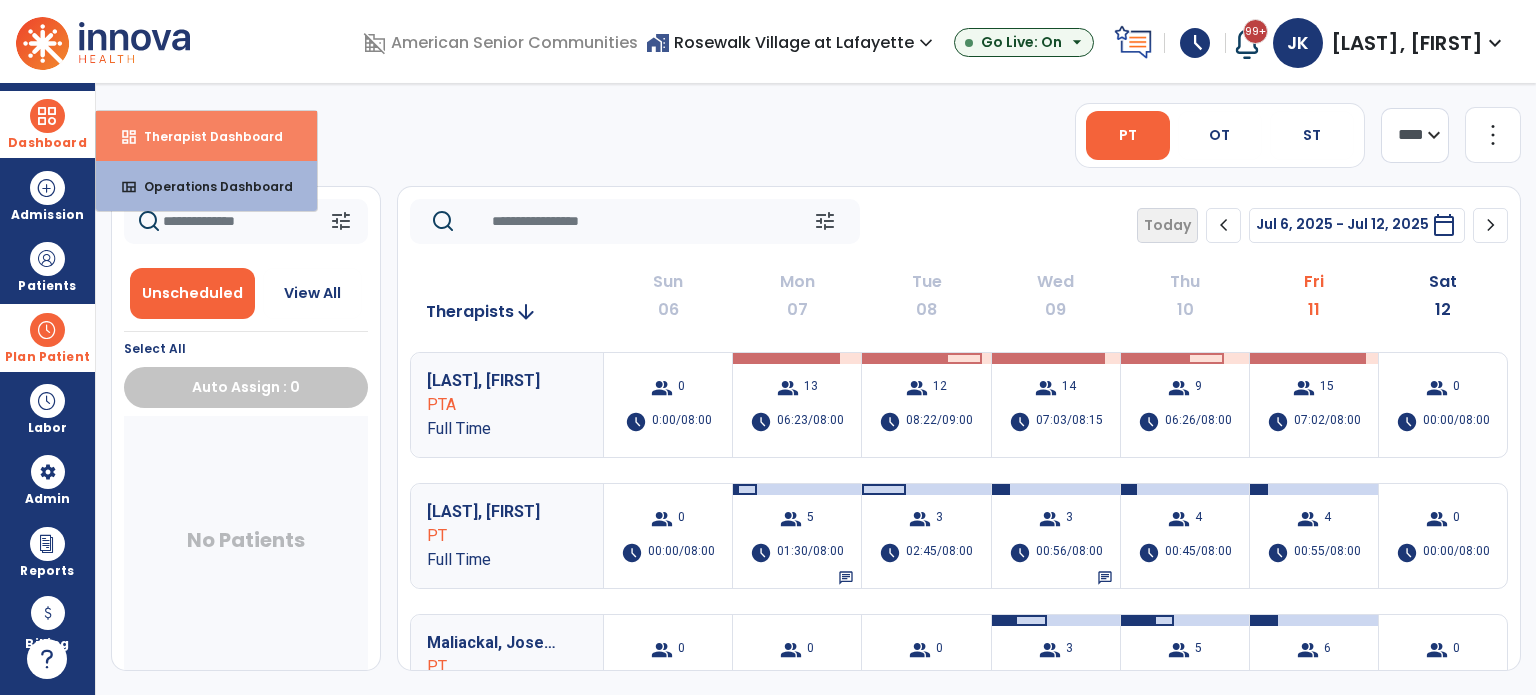 click on "dashboard  Therapist Dashboard" at bounding box center [206, 136] 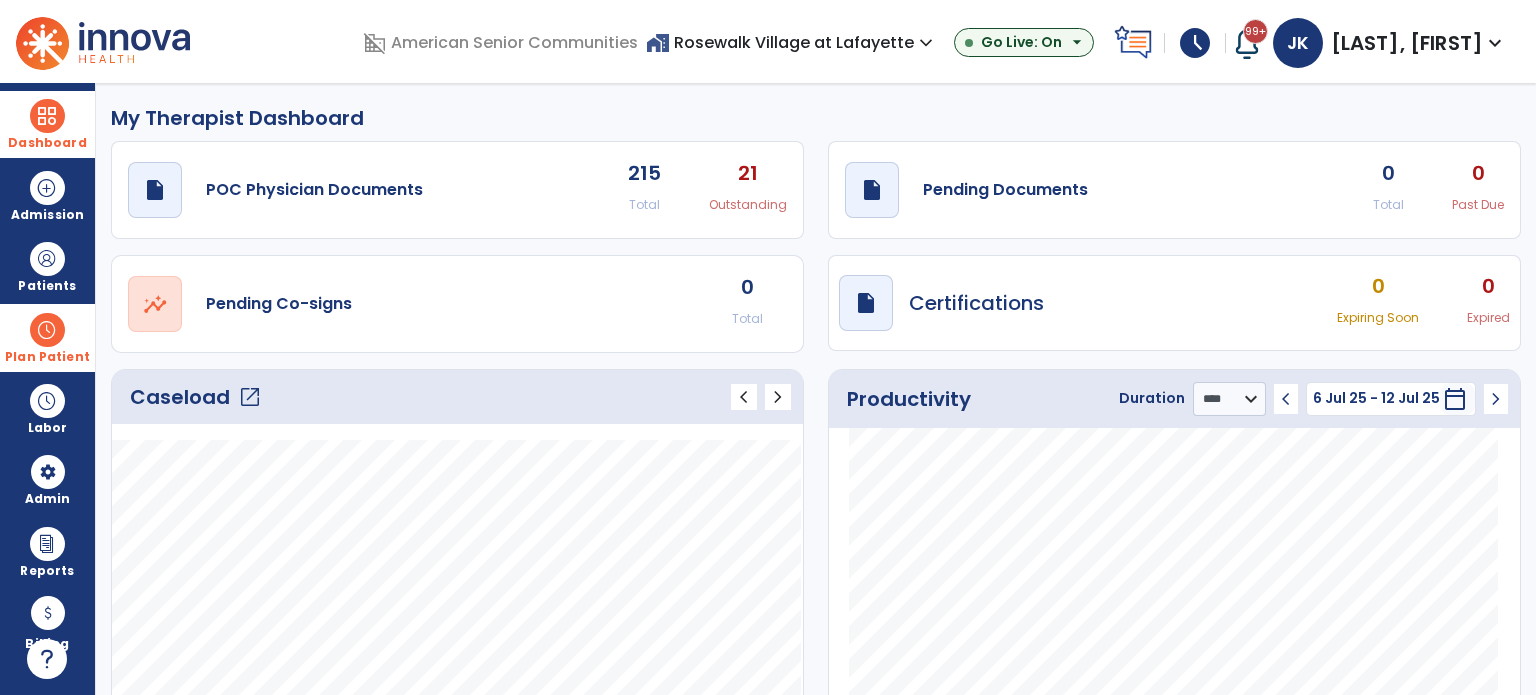 drag, startPoint x: 24, startPoint y: 343, endPoint x: 42, endPoint y: 353, distance: 20.59126 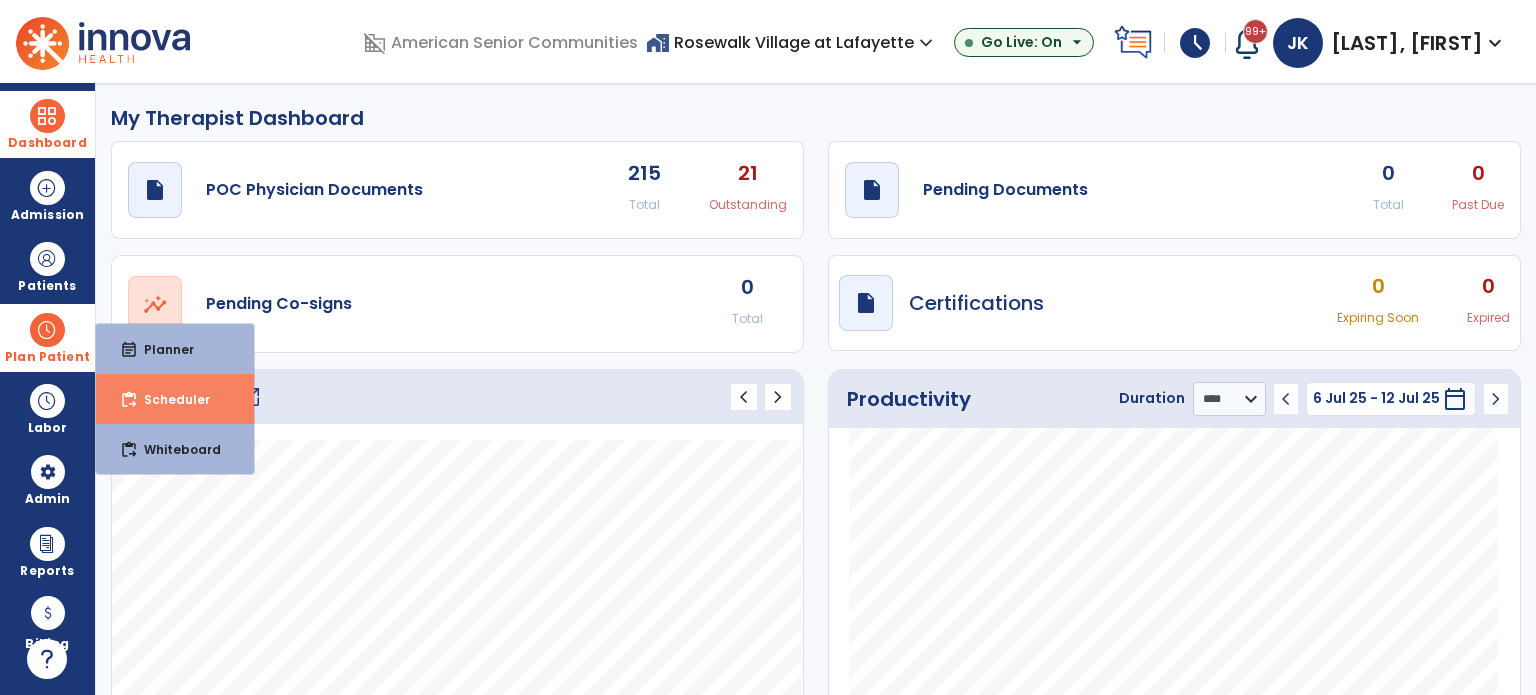 click on "content_paste_go  Scheduler" at bounding box center (175, 399) 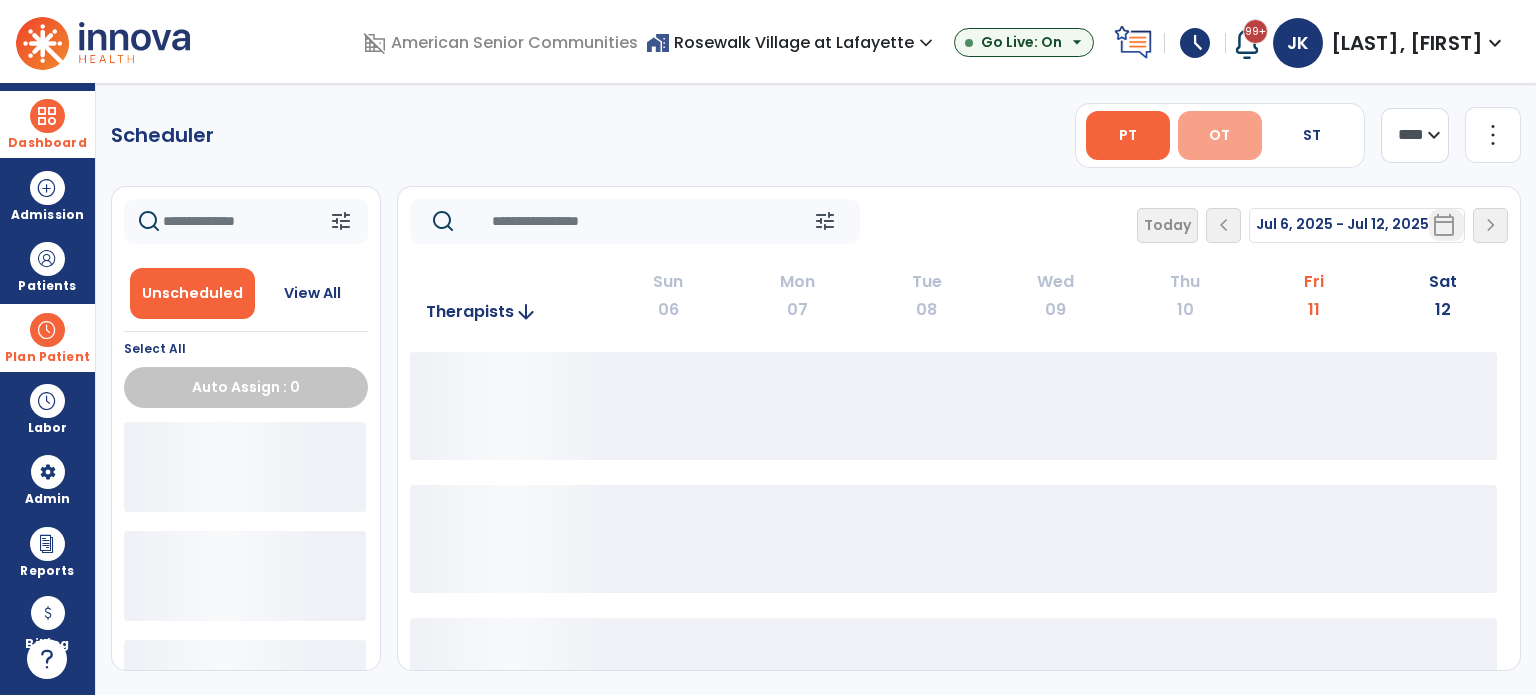 click on "OT" at bounding box center (1220, 135) 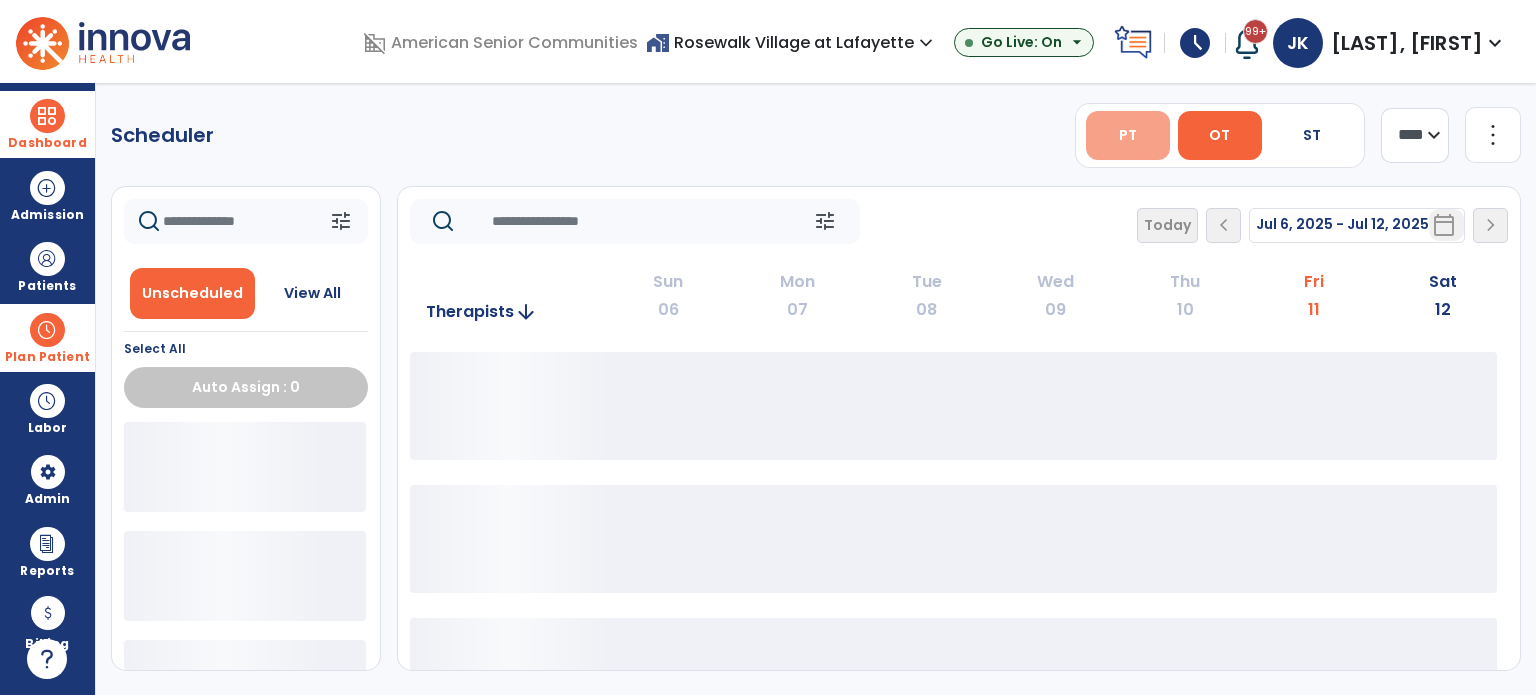 click on "PT" at bounding box center [1128, 135] 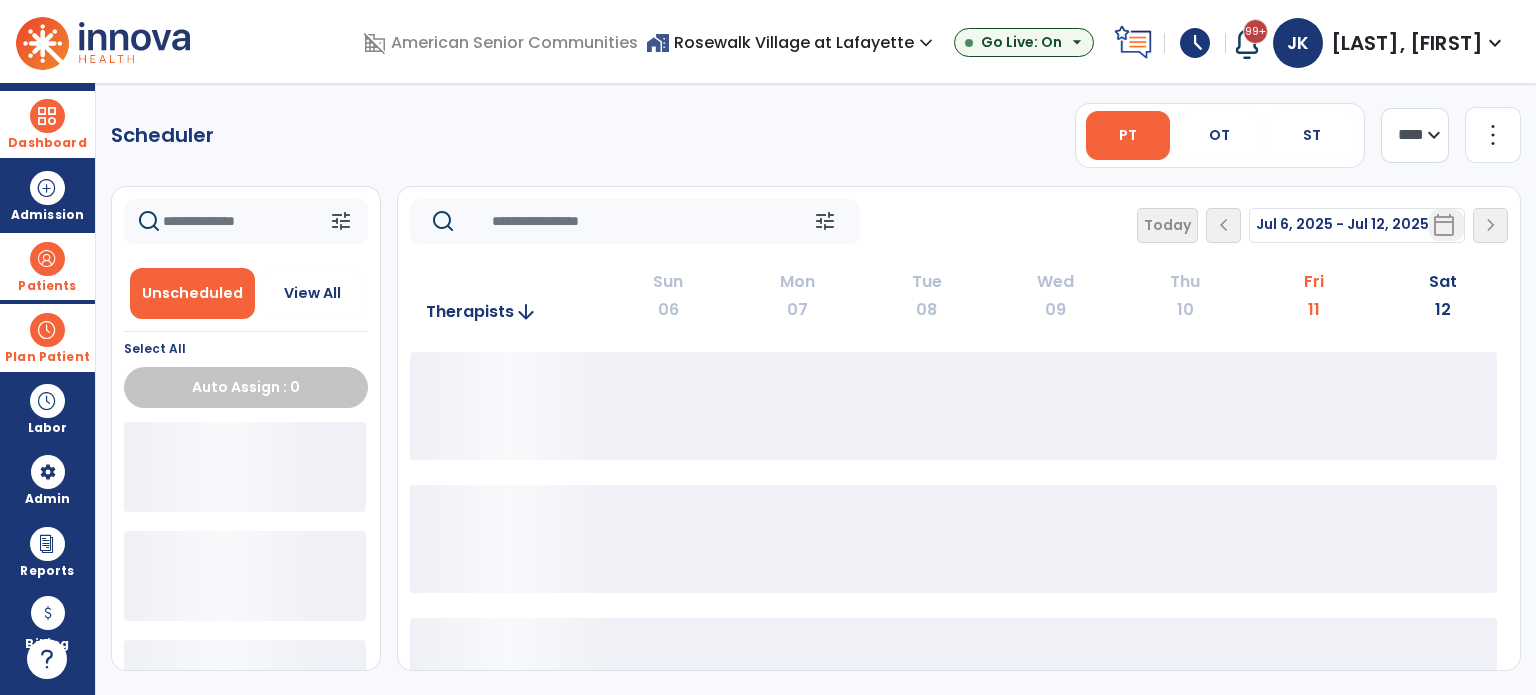 drag, startPoint x: 32, startPoint y: 271, endPoint x: 52, endPoint y: 274, distance: 20.22375 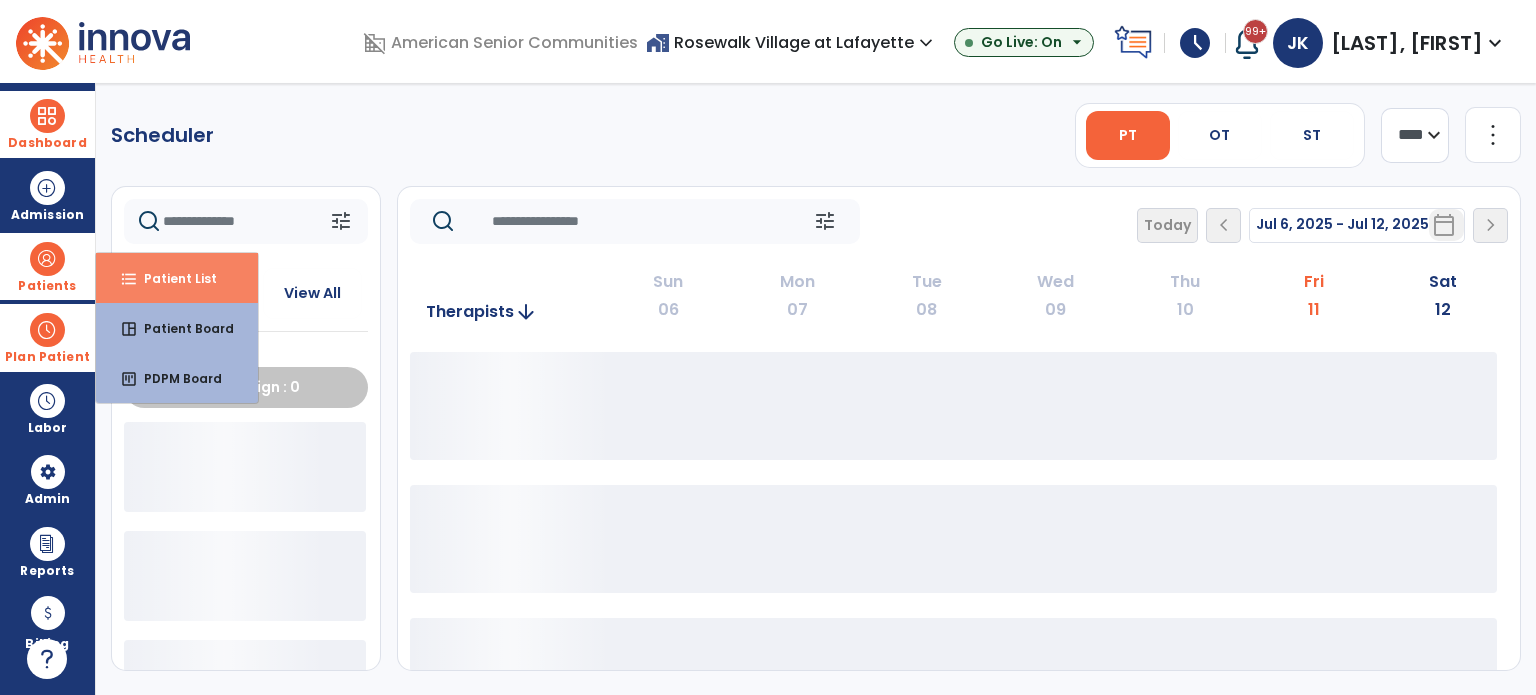 click on "format_list_bulleted" at bounding box center [129, 279] 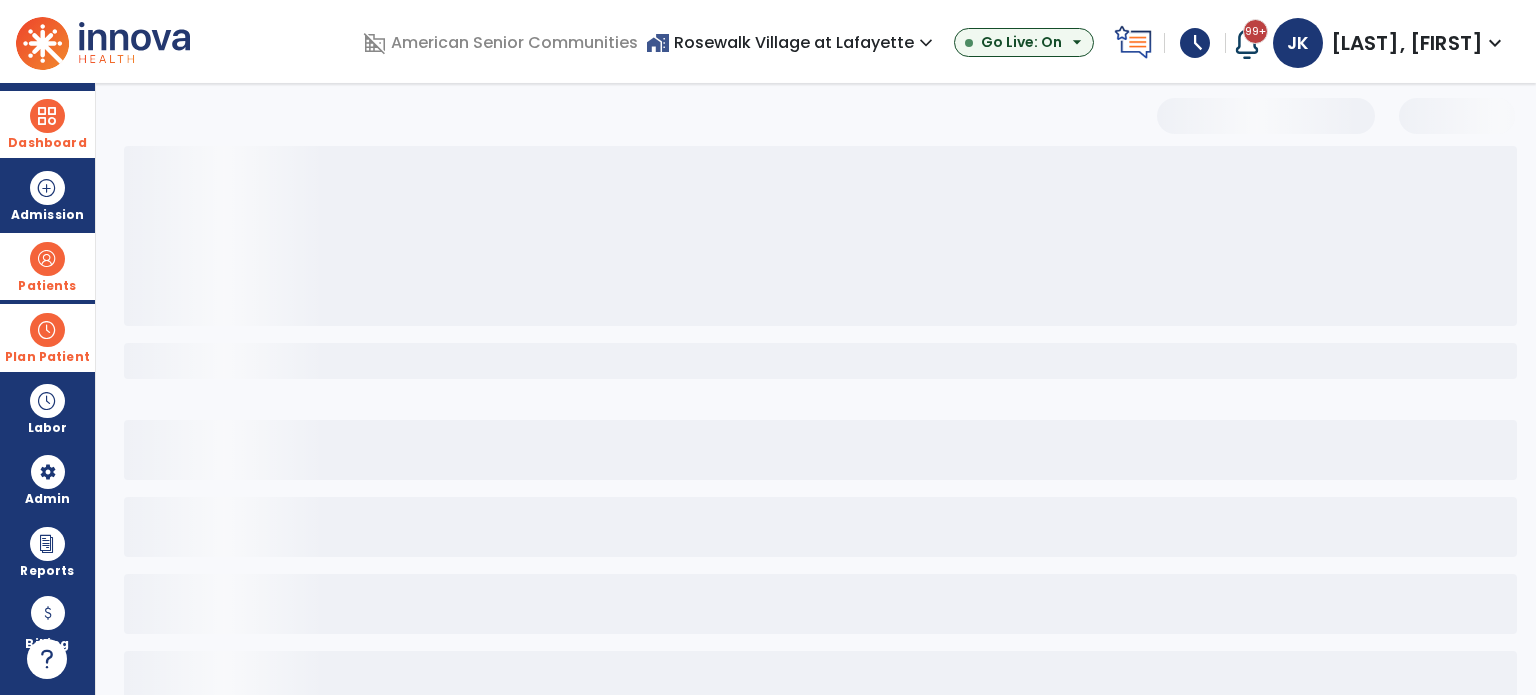 select on "***" 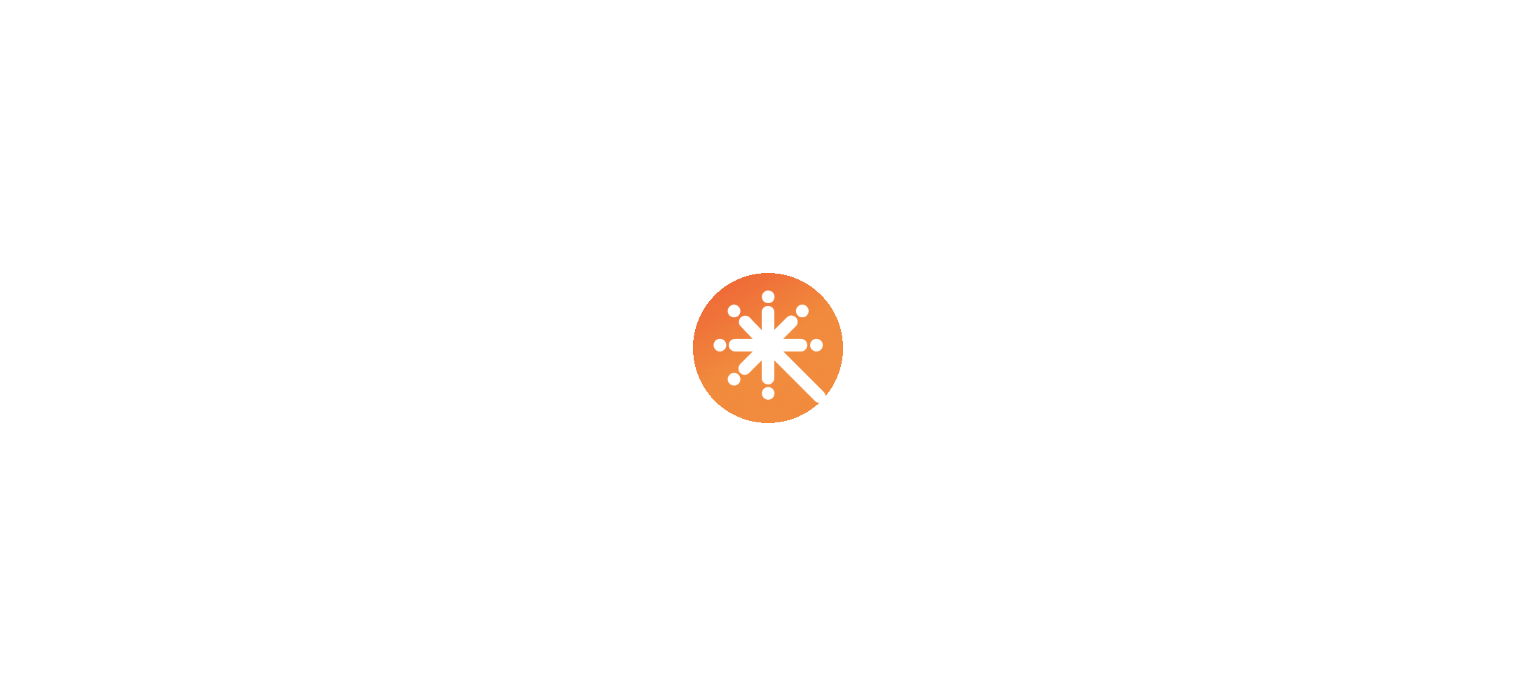 scroll, scrollTop: 0, scrollLeft: 0, axis: both 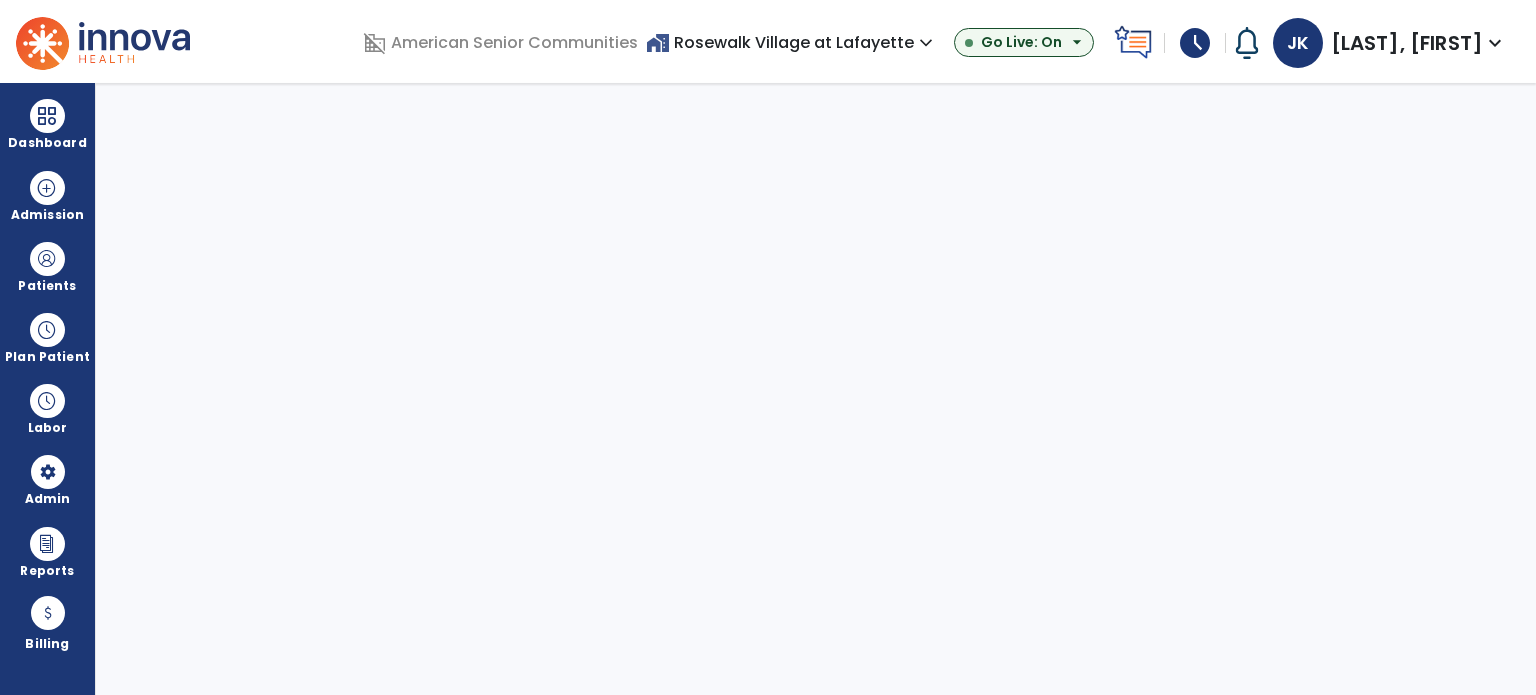 select on "***" 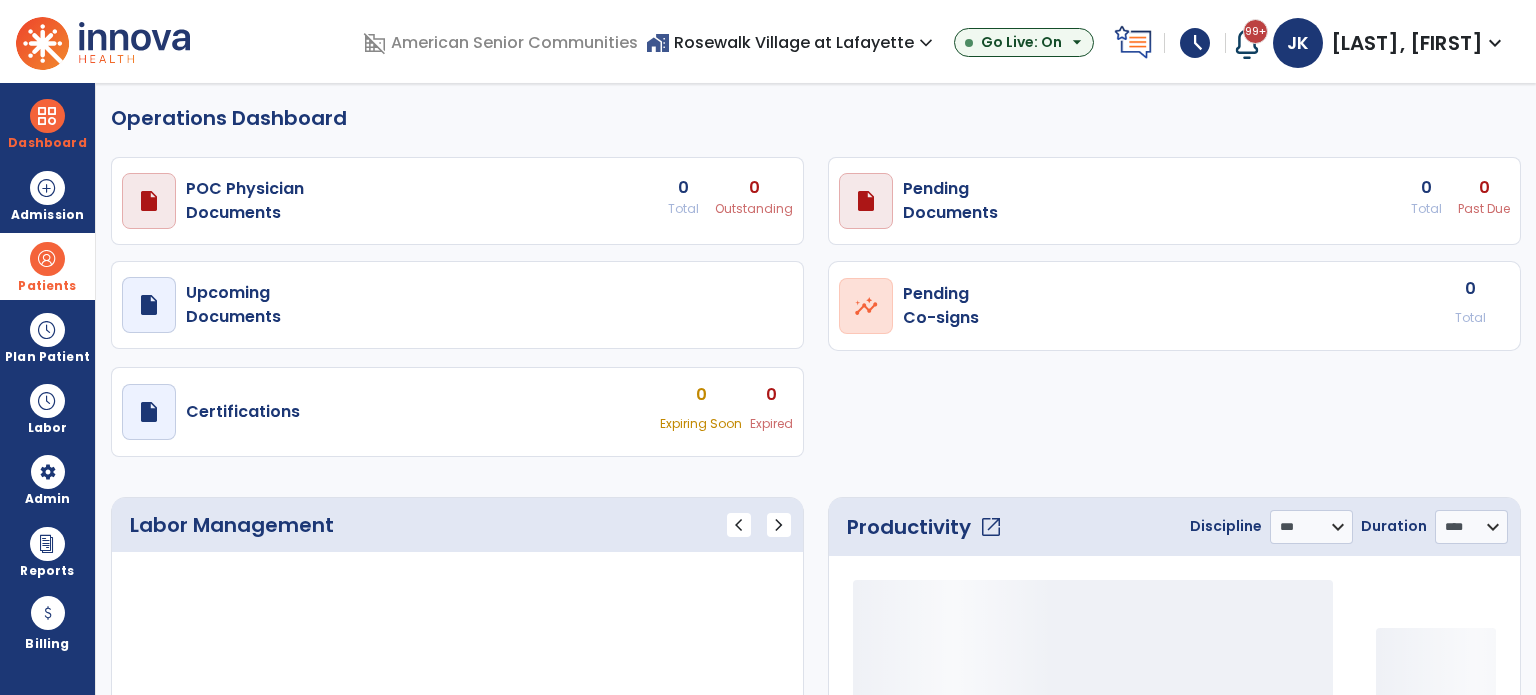 click at bounding box center (47, 259) 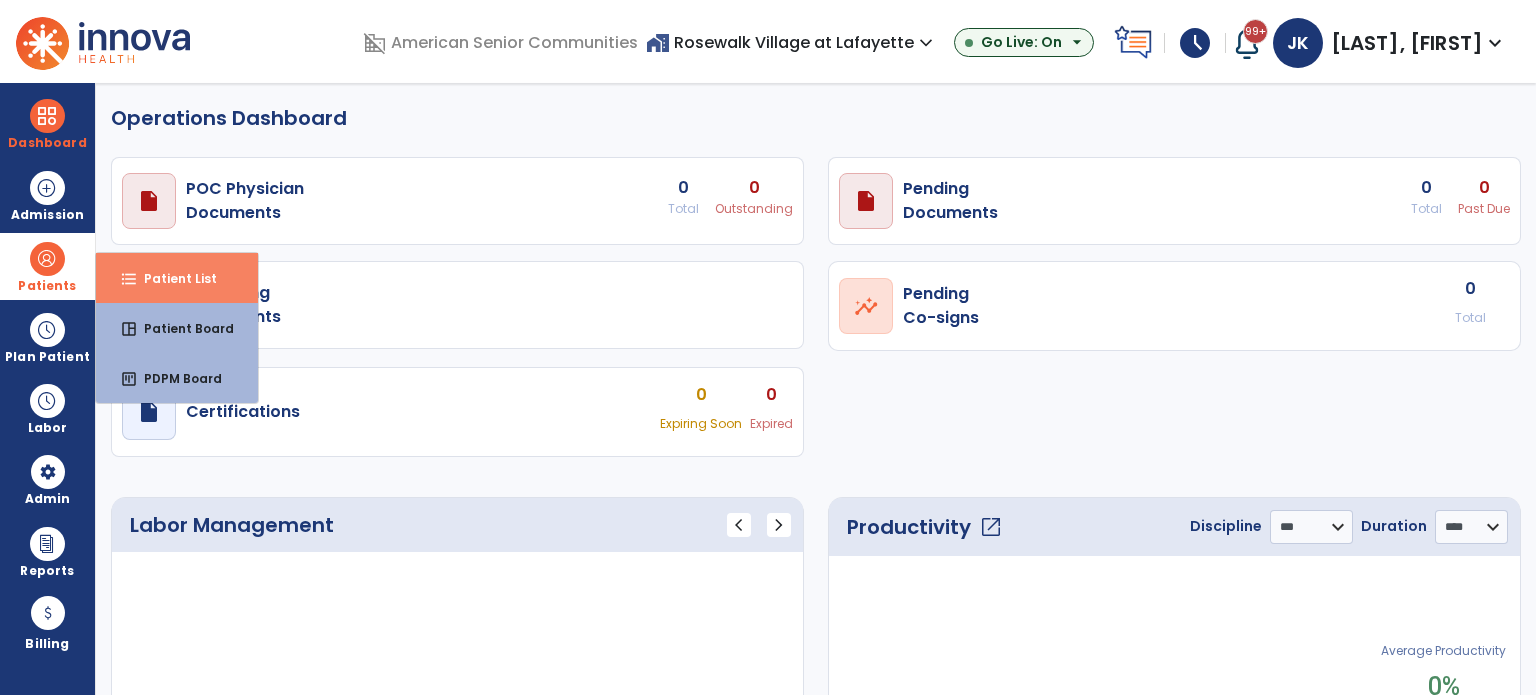 click on "format_list_bulleted  Patient List" at bounding box center [177, 278] 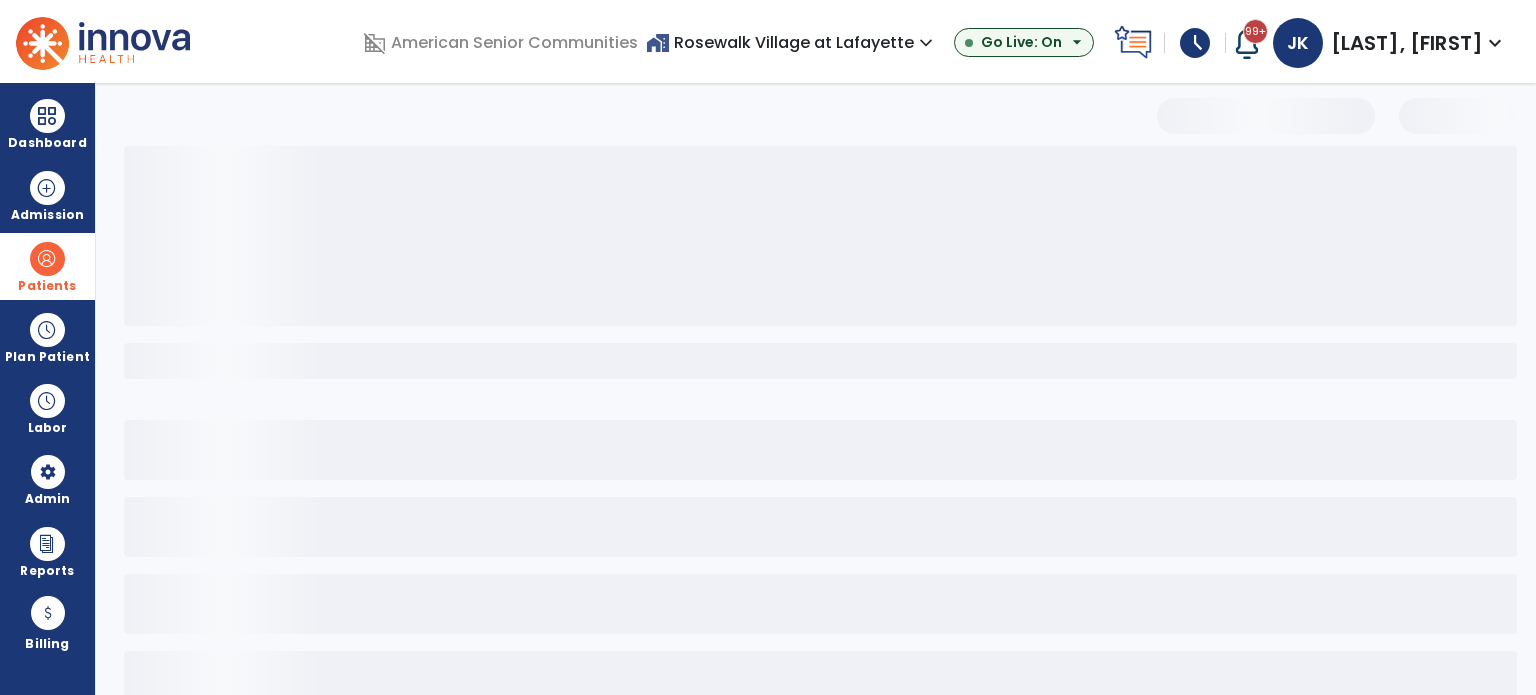 select on "***" 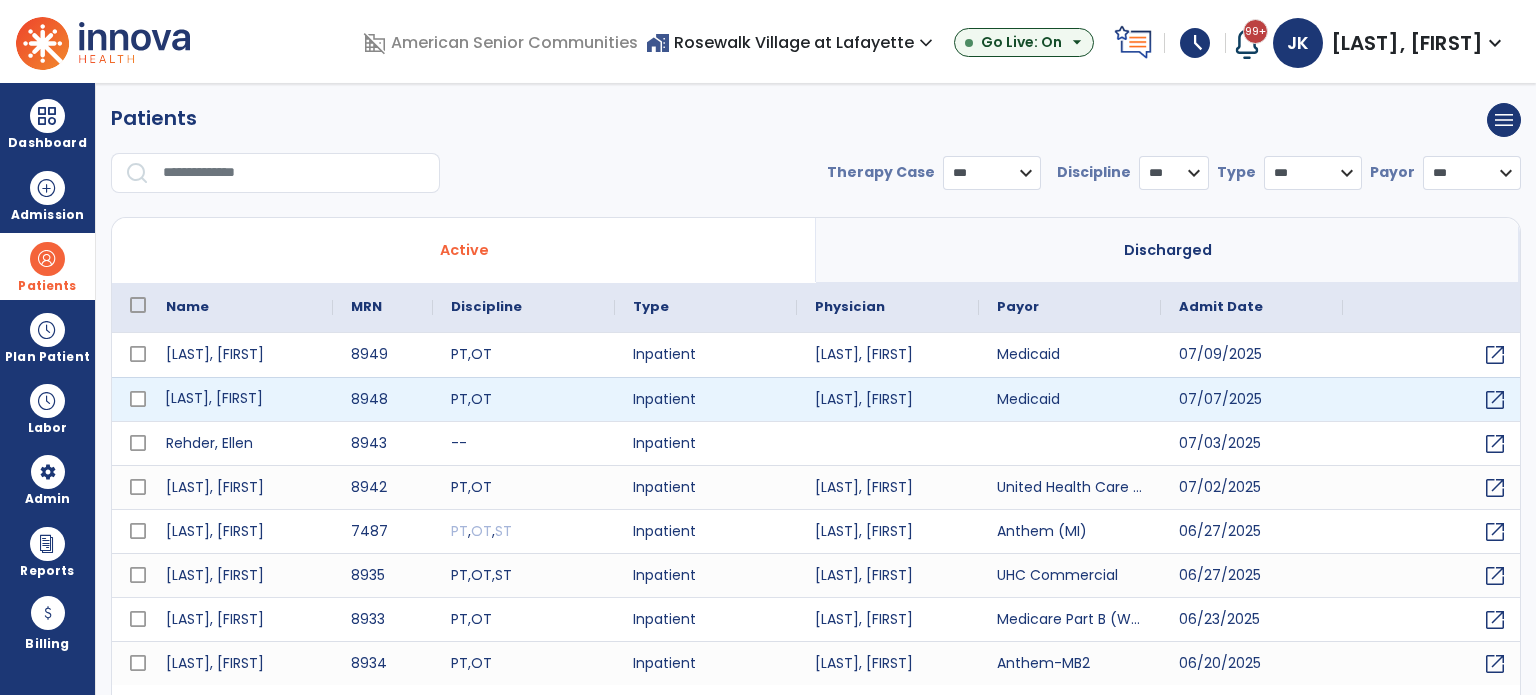 click on "[LAST], [FIRST]" at bounding box center (240, 399) 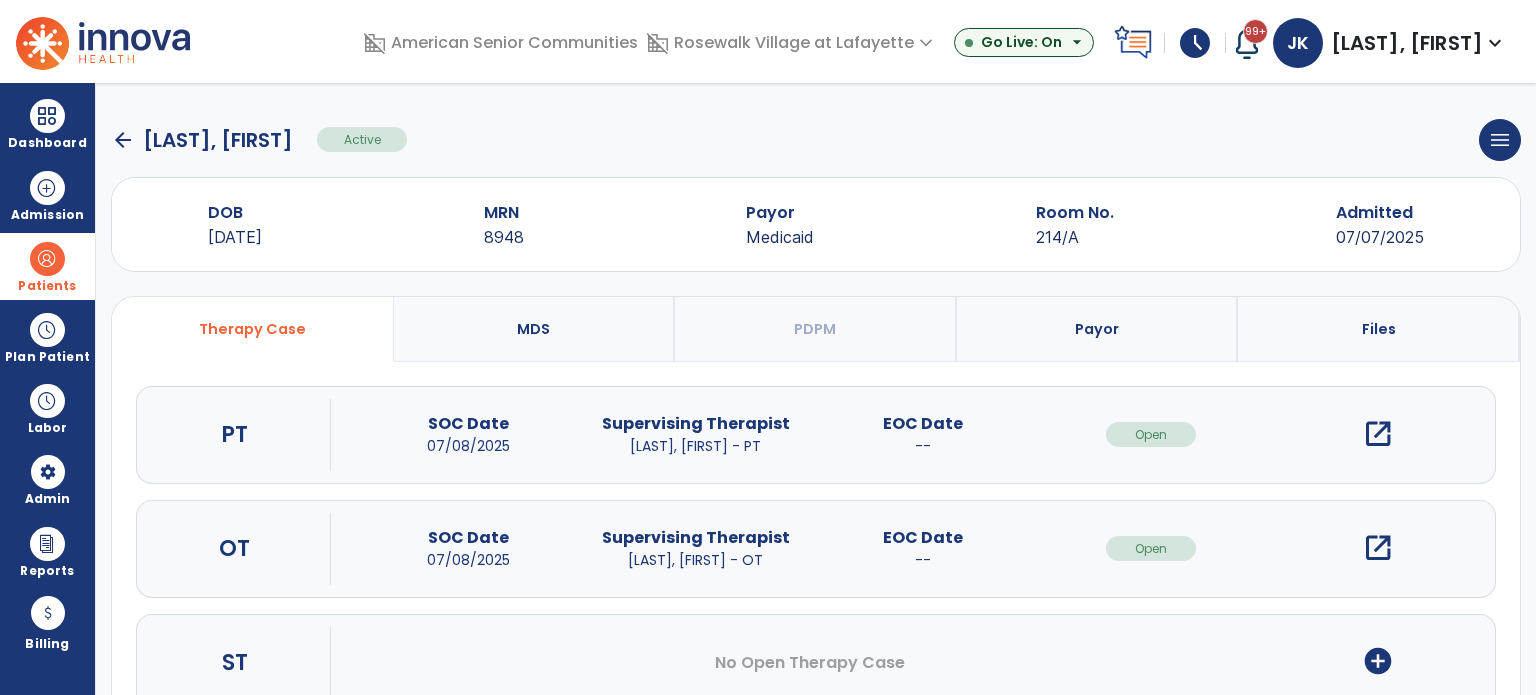 click on "open_in_new" at bounding box center (1378, 434) 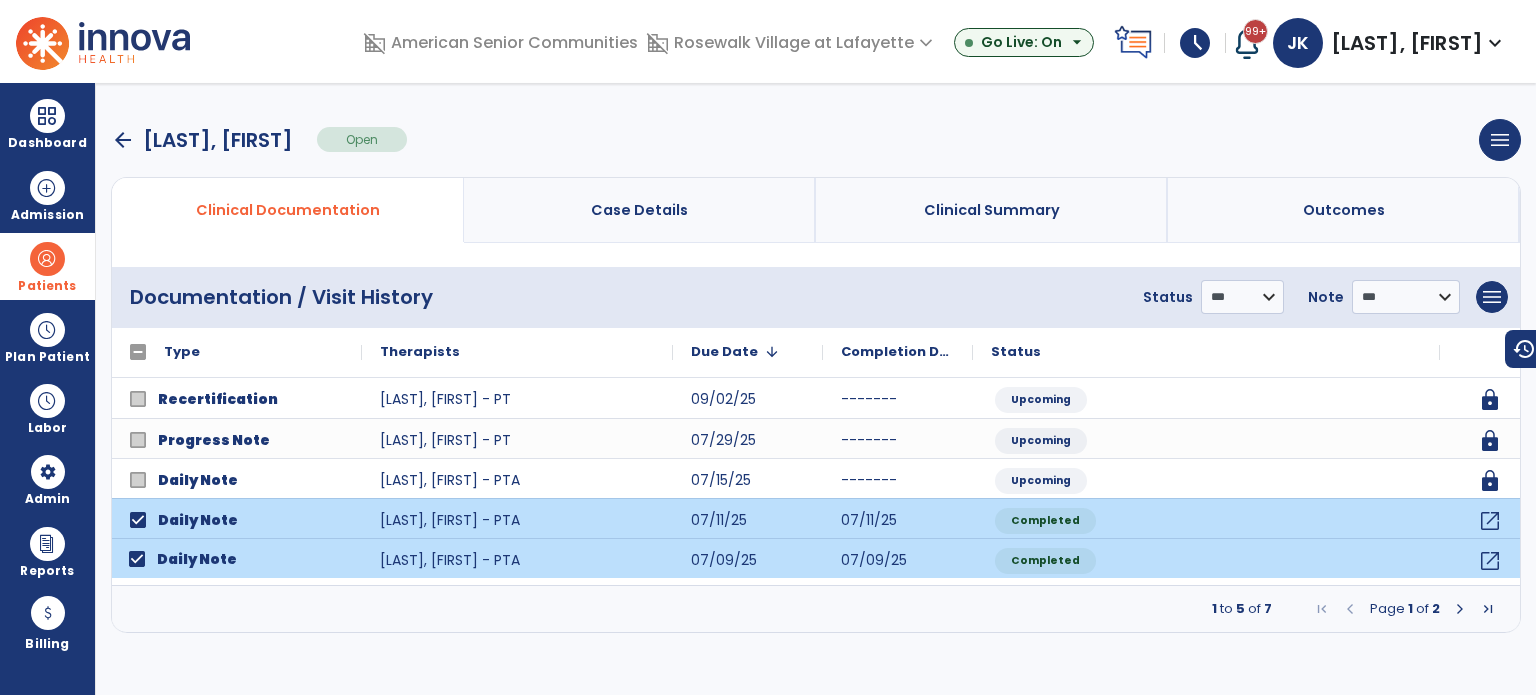 click at bounding box center [1460, 609] 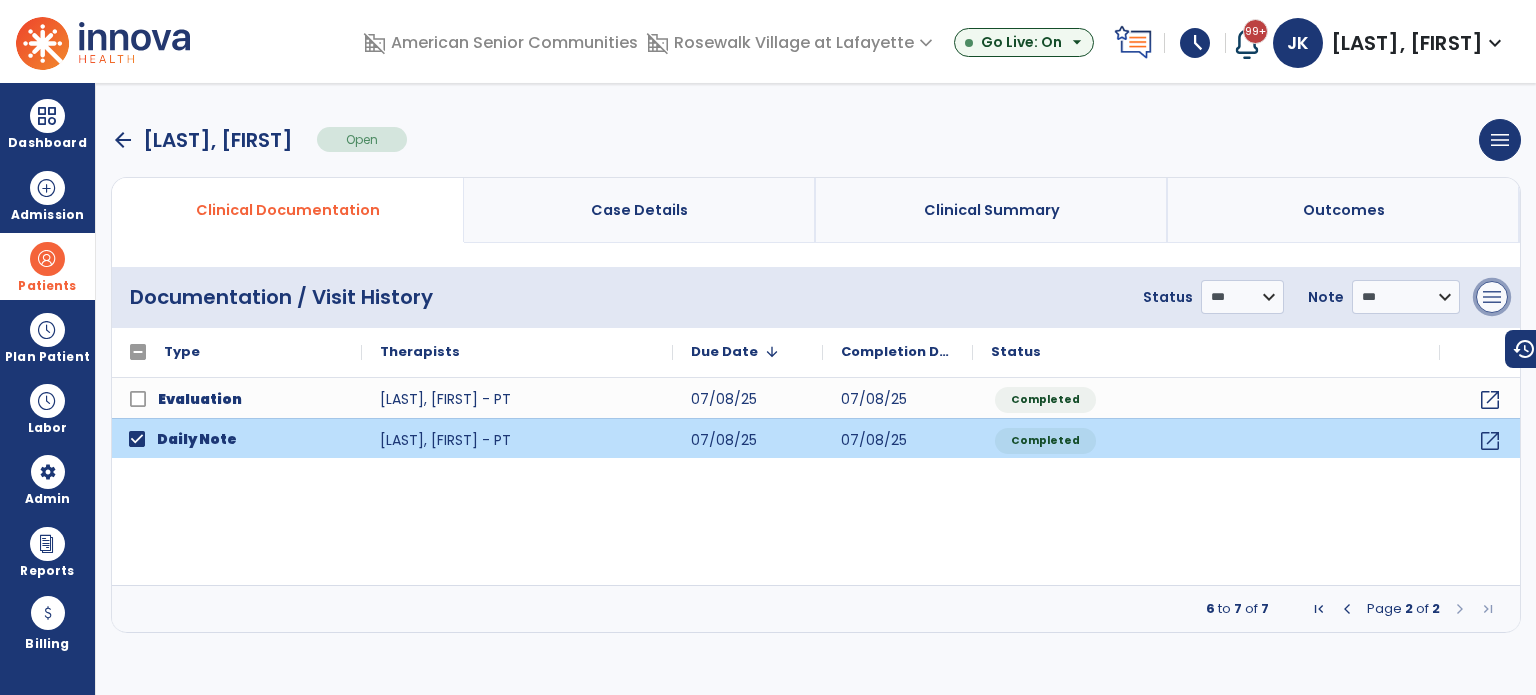 click on "menu" at bounding box center (1492, 297) 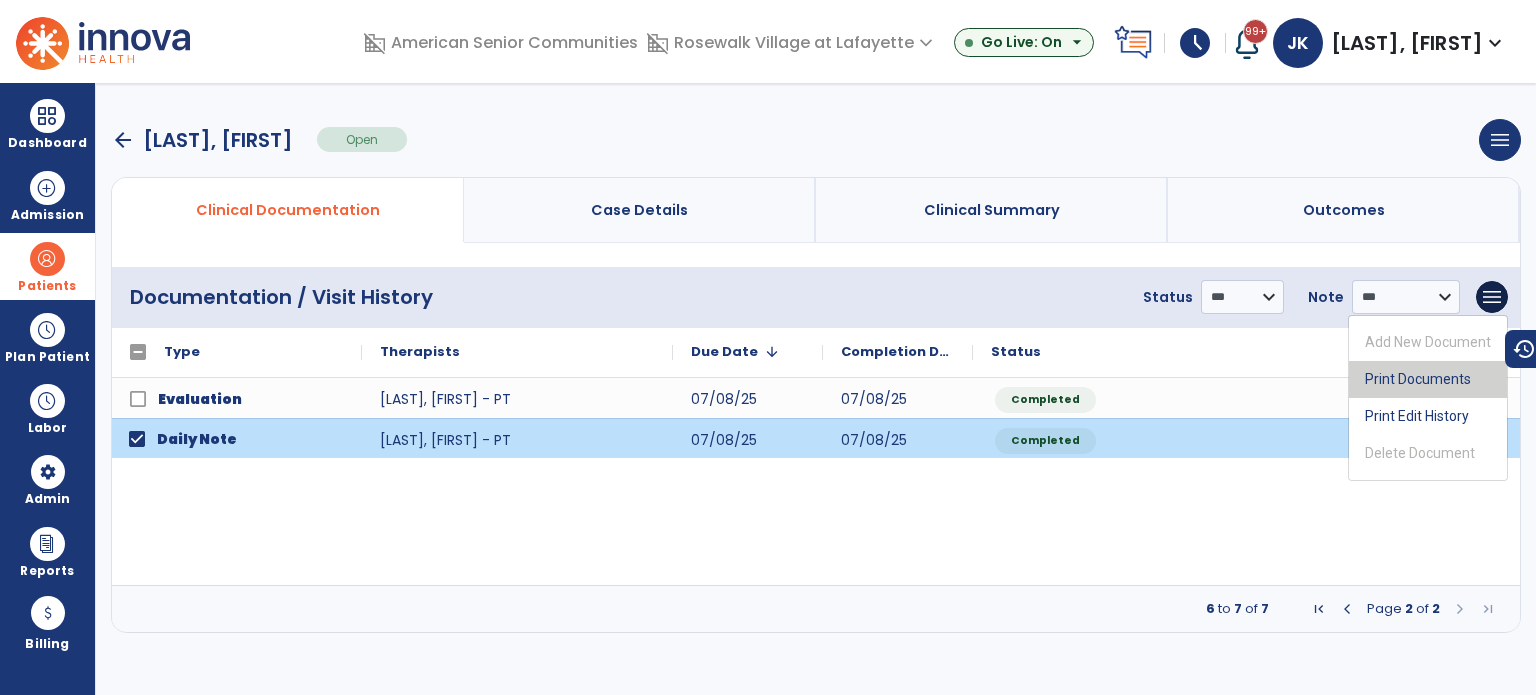 click on "Print Documents" at bounding box center (1428, 379) 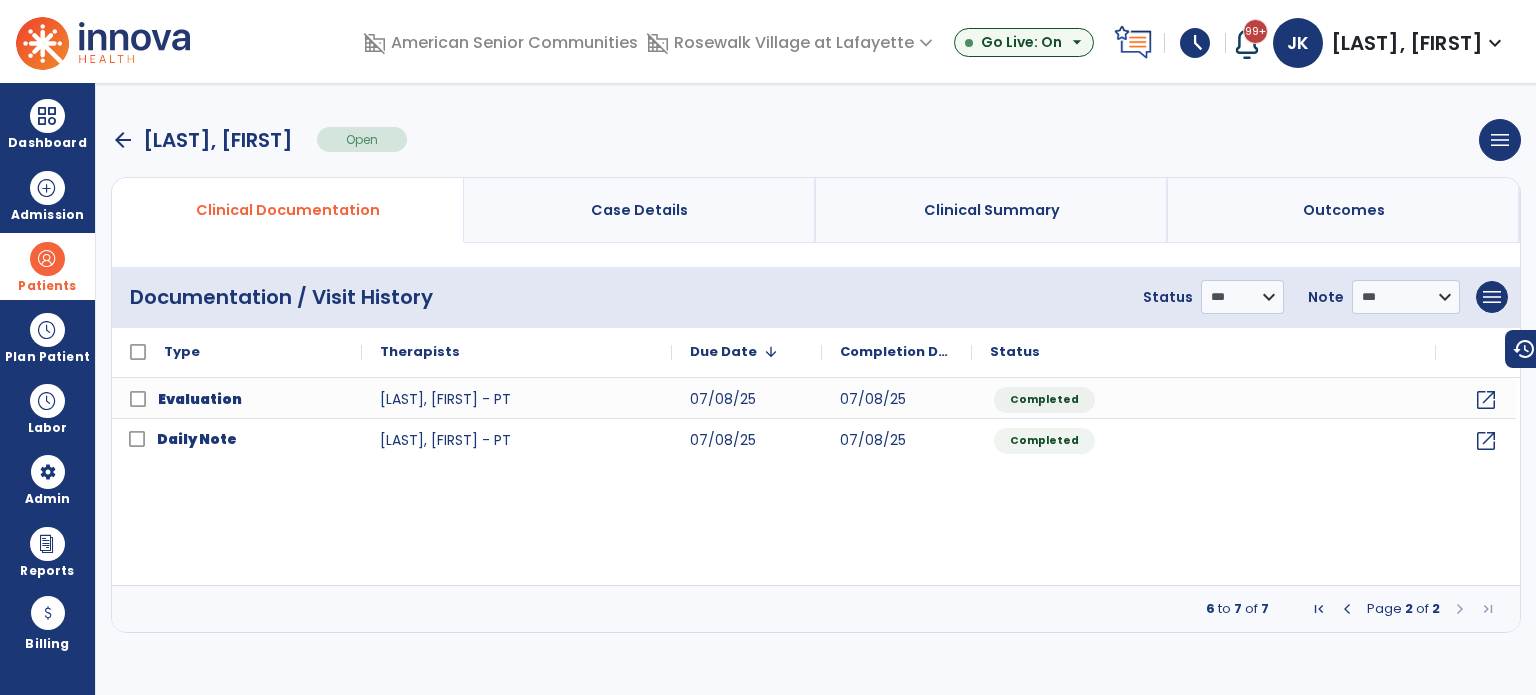 click on "arrow_back" at bounding box center [123, 140] 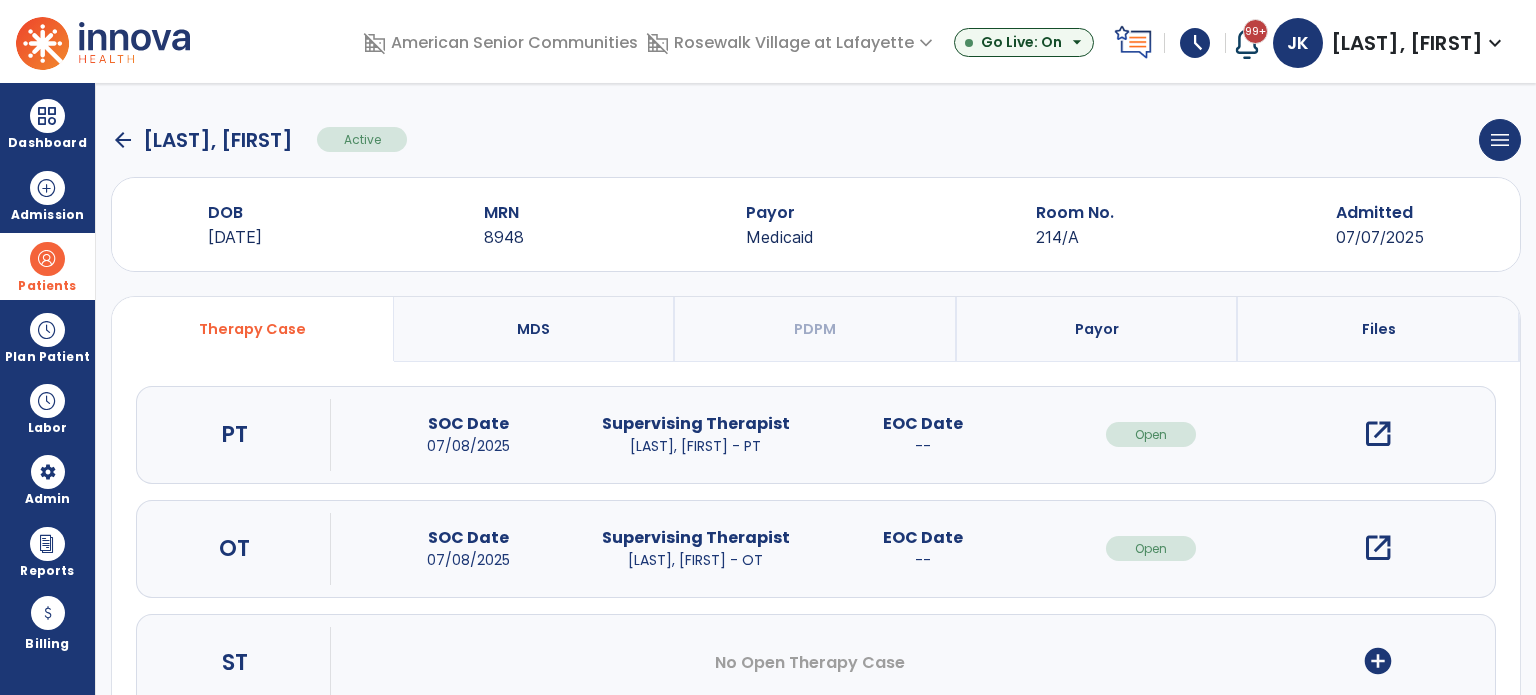 click on "open_in_new" at bounding box center (1378, 548) 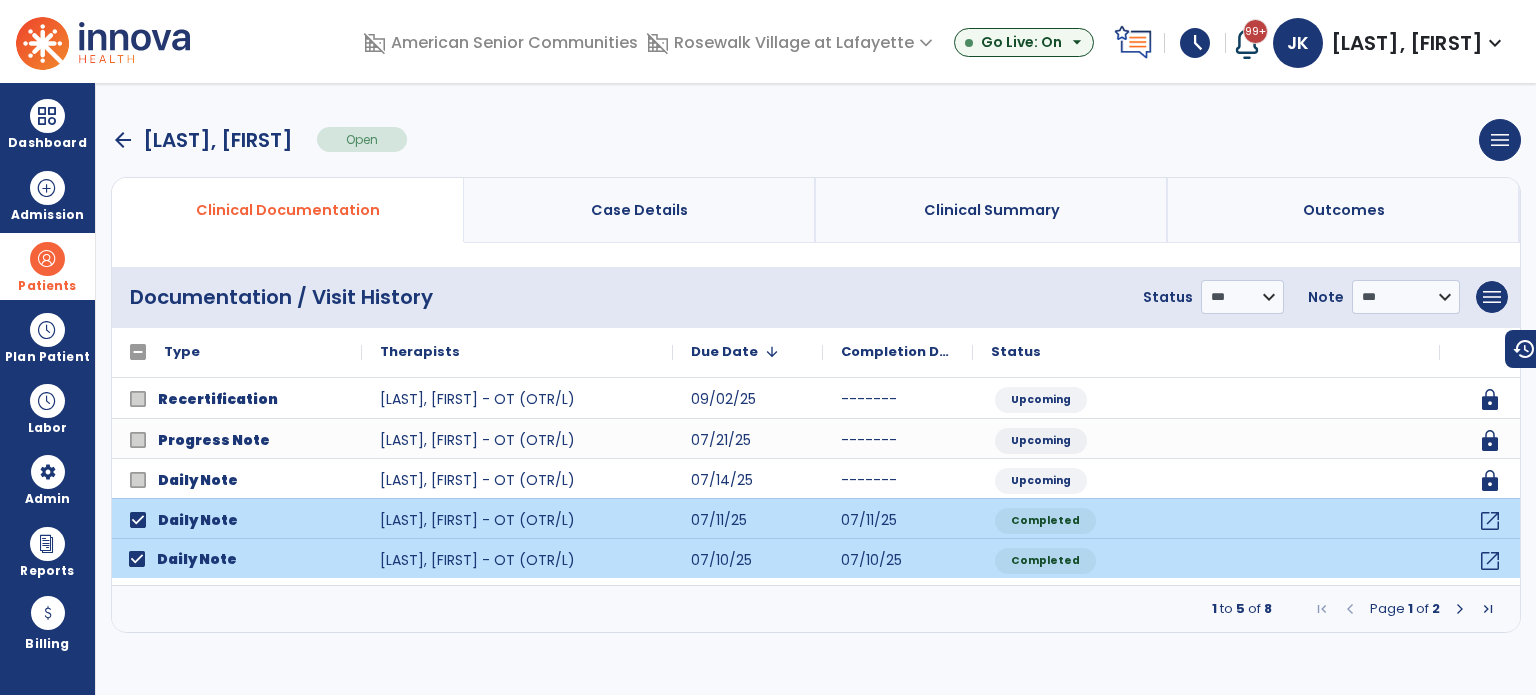 click at bounding box center (1460, 609) 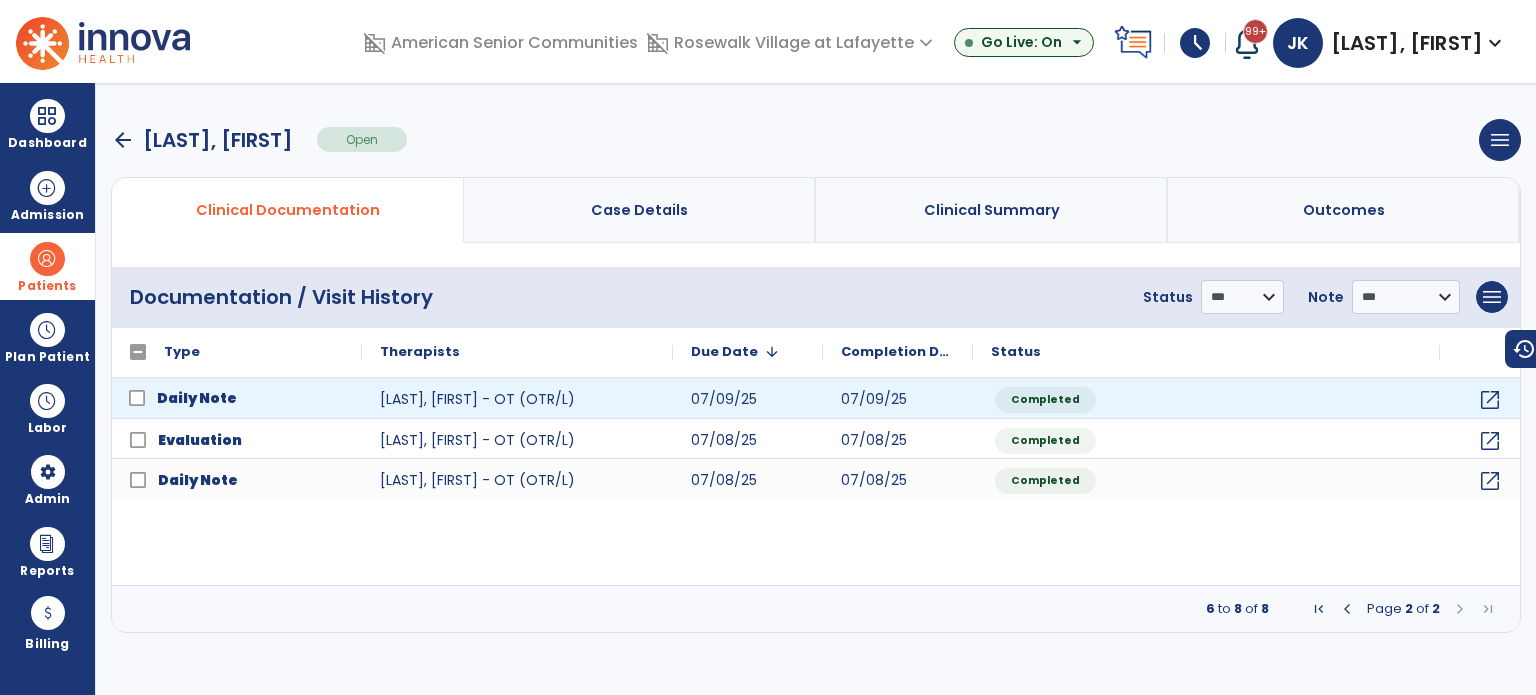 click on "Daily Note" 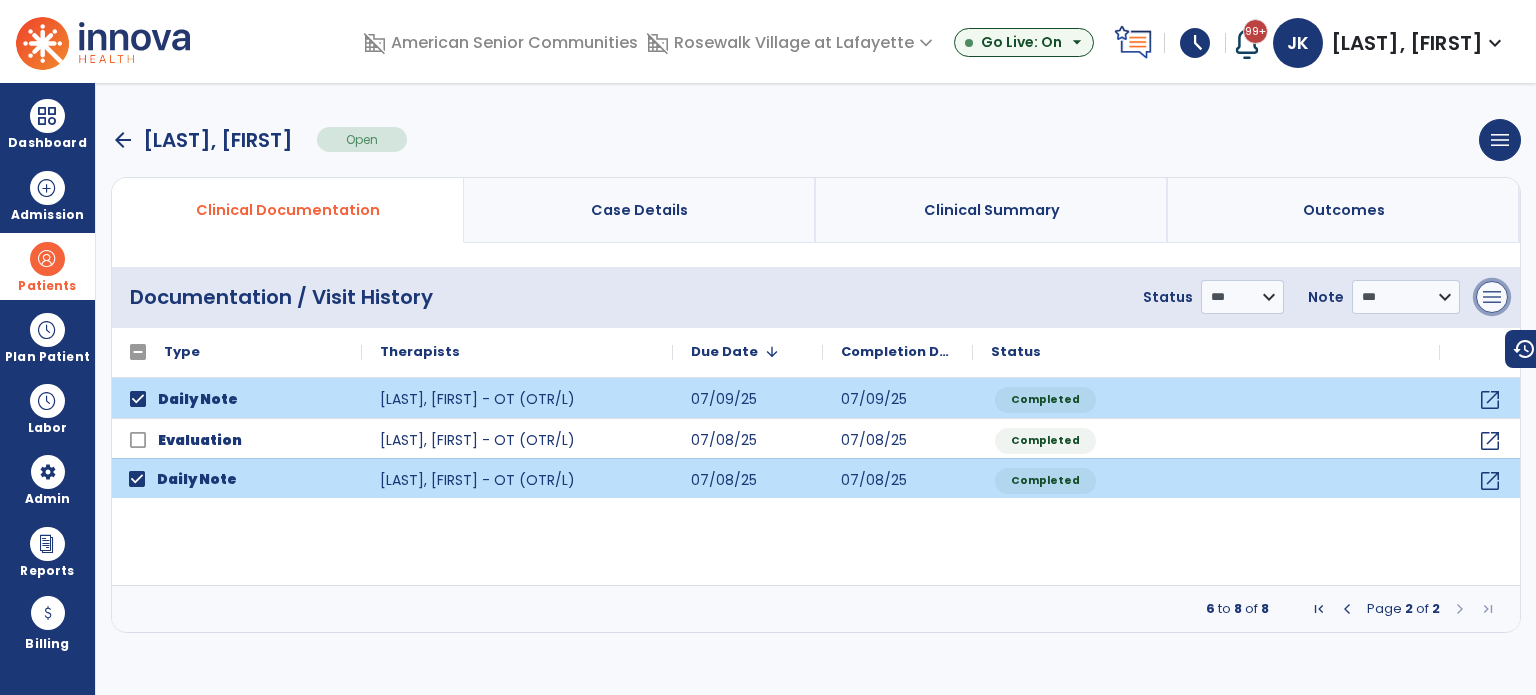 click on "menu" at bounding box center (1492, 297) 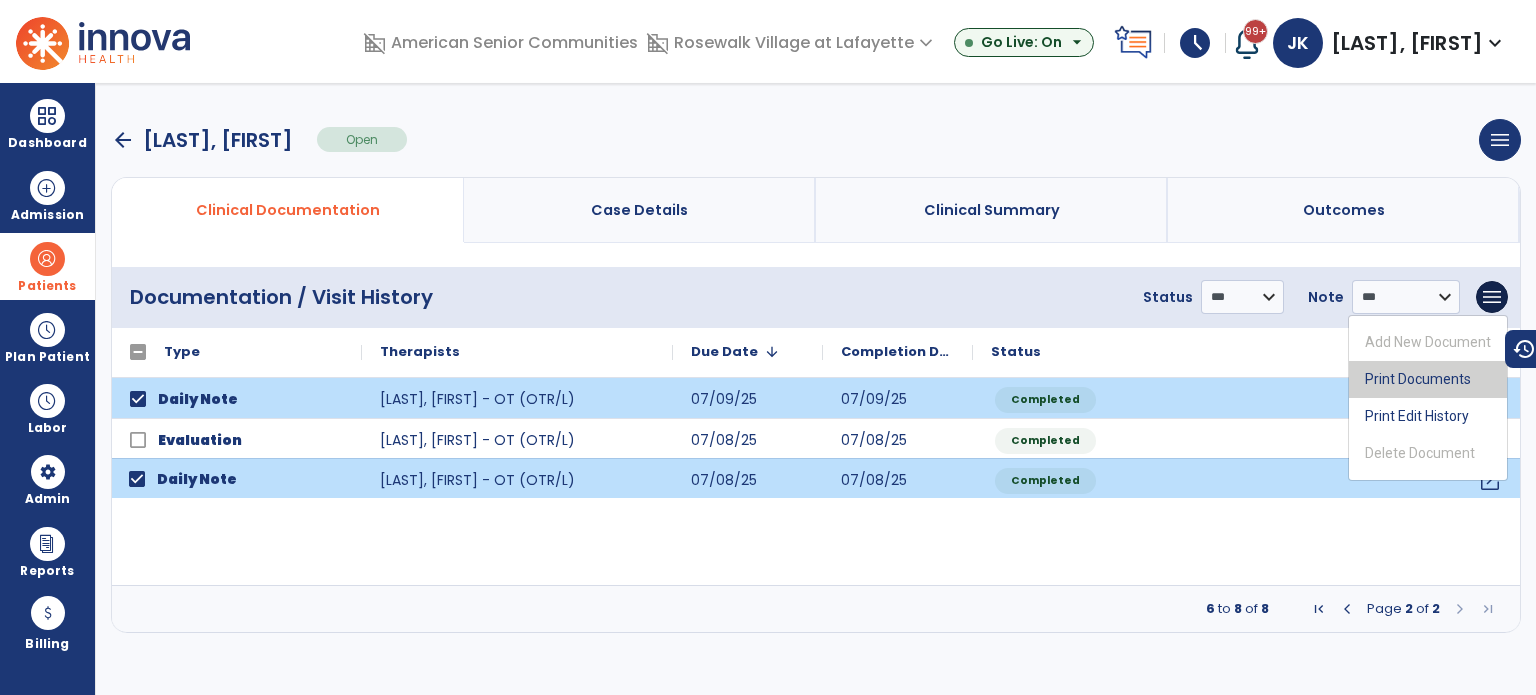 click on "Print Documents" at bounding box center [1428, 379] 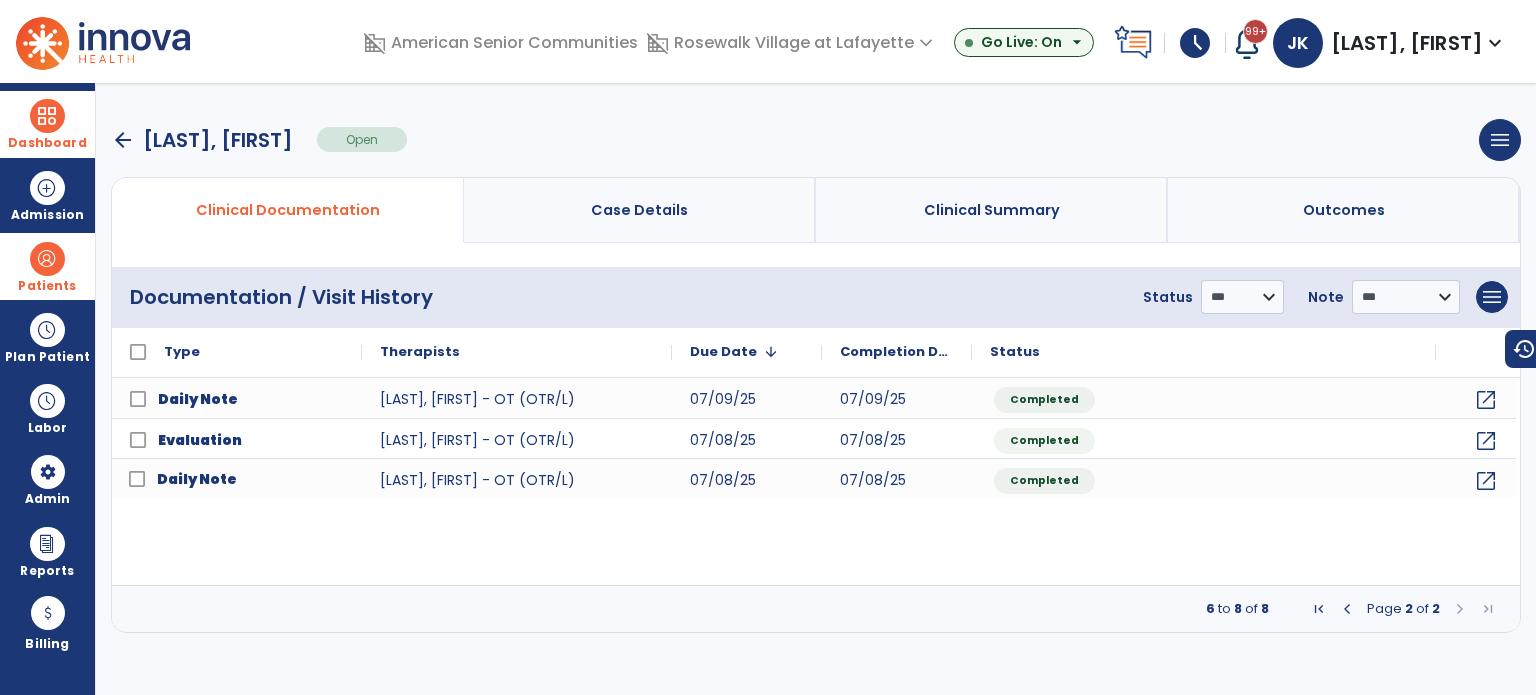click on "Dashboard" at bounding box center (47, 124) 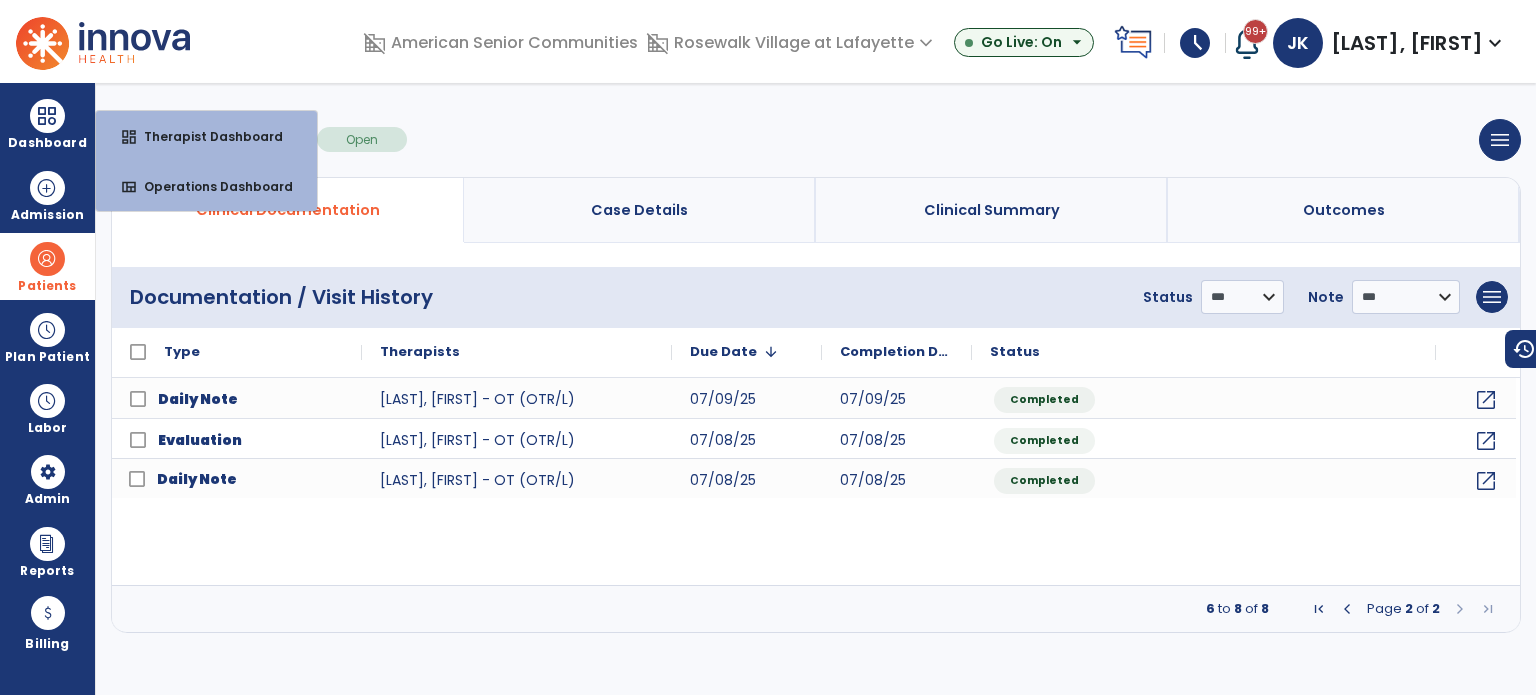 click on "arrow_back   [LAST], [FIRST]  Open  menu   Edit Therapy Case   Delete Therapy Case   Close Therapy Case" at bounding box center [816, 140] 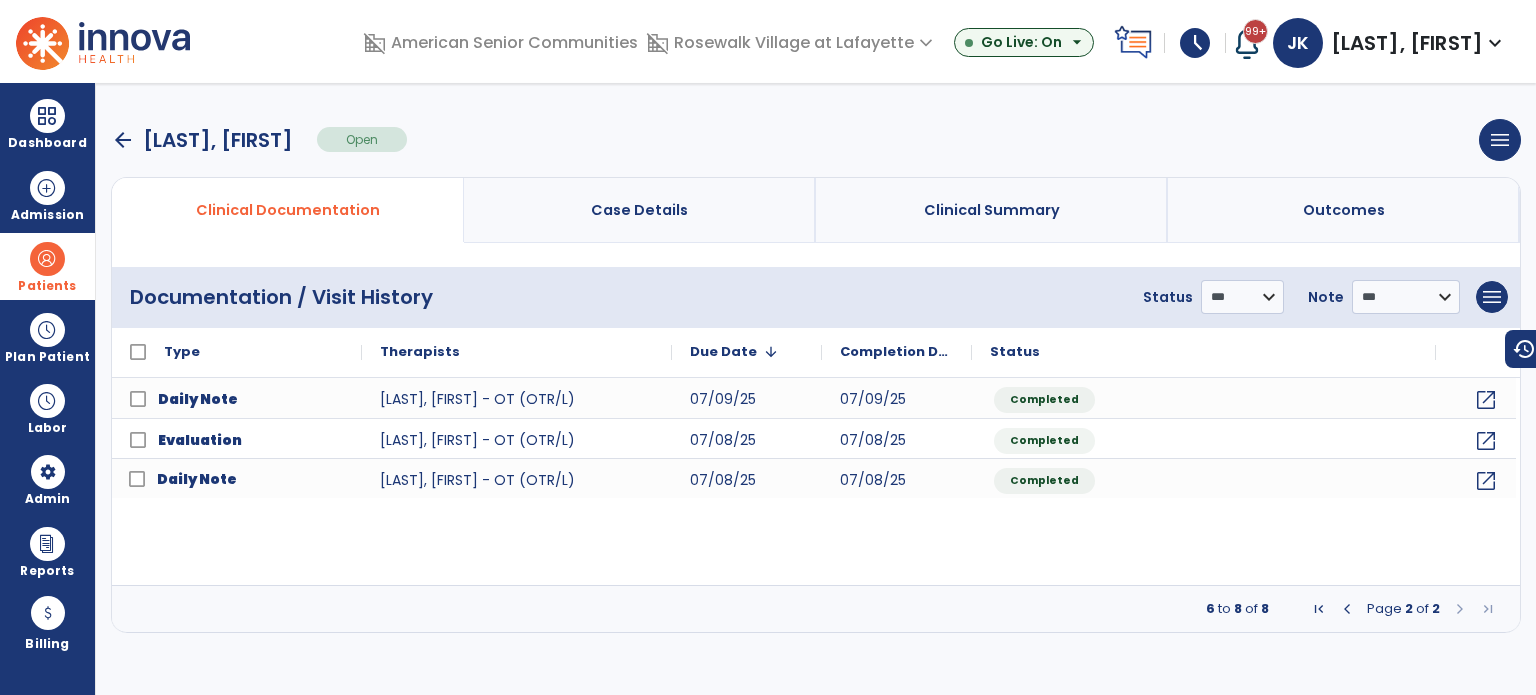 click on "arrow_back" at bounding box center (123, 140) 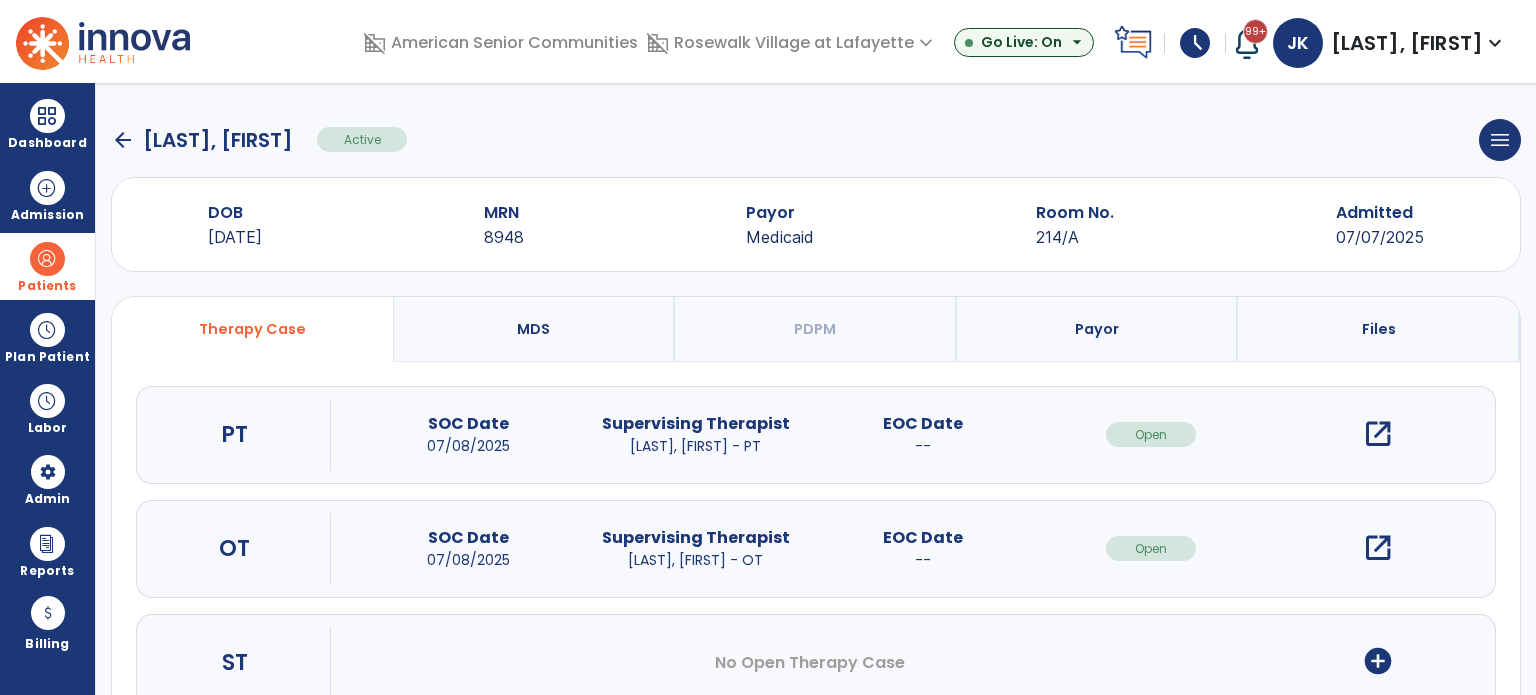 click on "arrow_back" 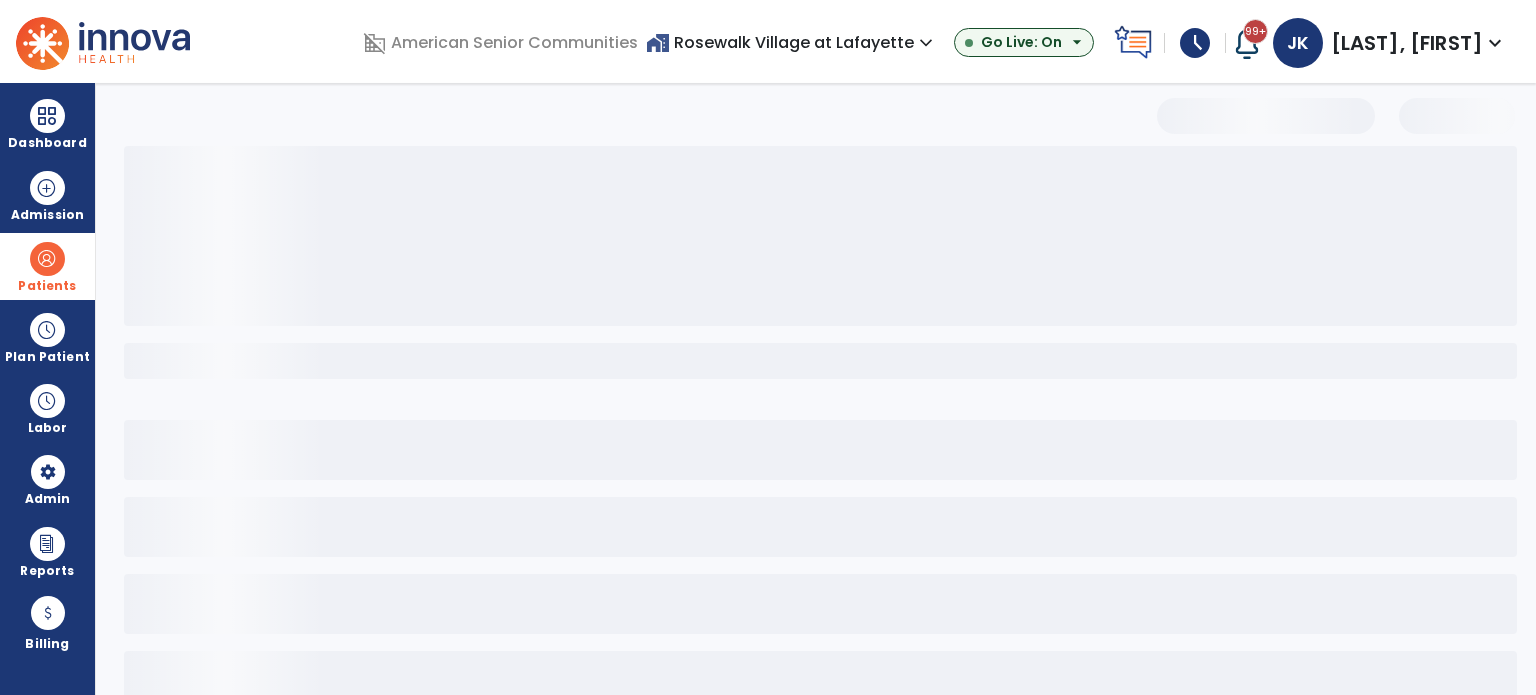 select on "***" 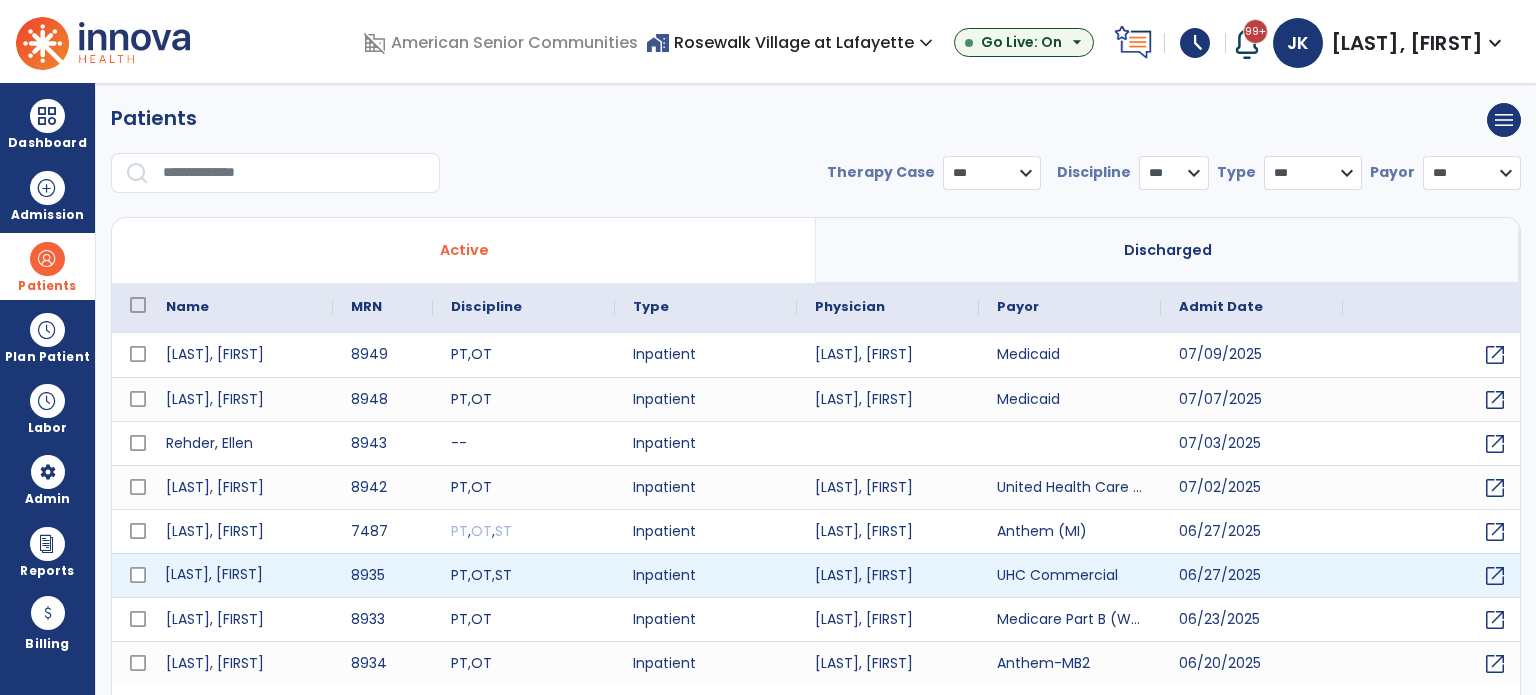 click on "[LAST], [FIRST]" at bounding box center (240, 575) 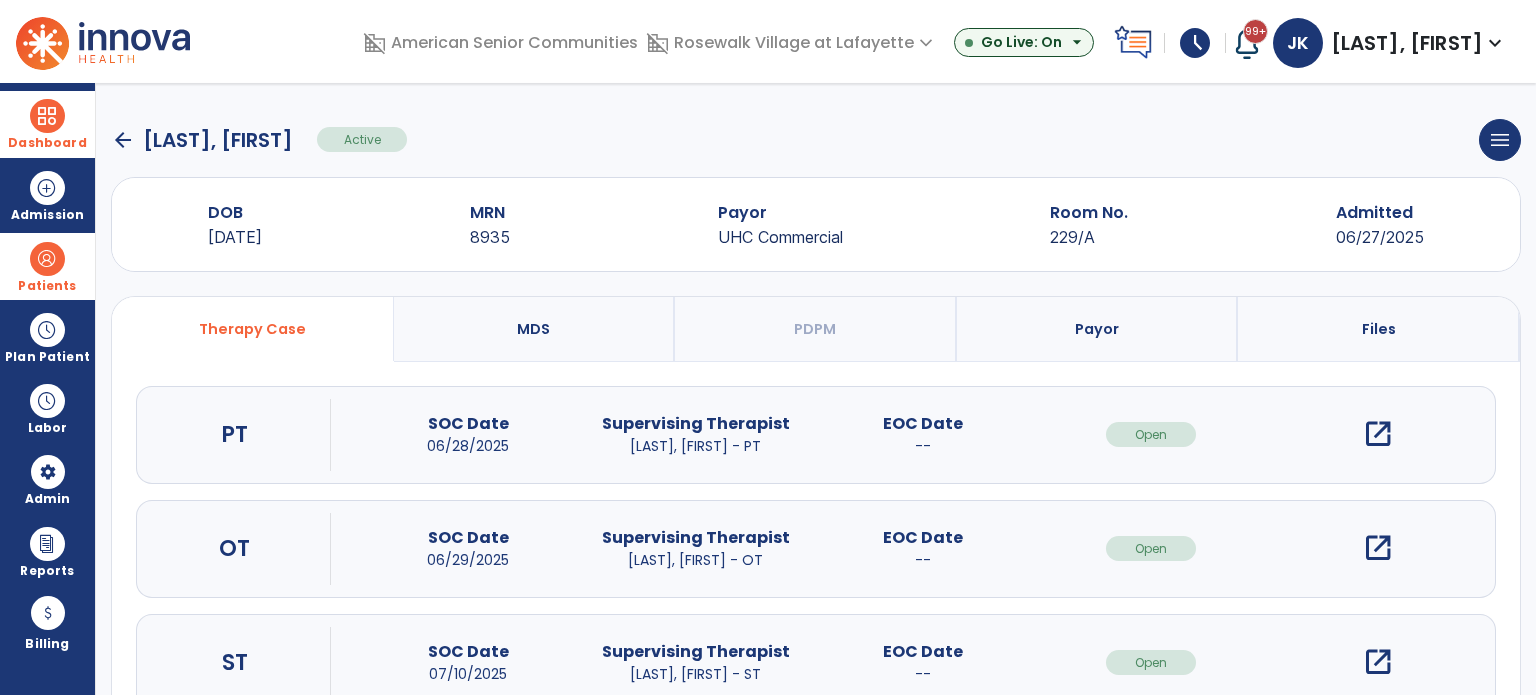 click at bounding box center (47, 116) 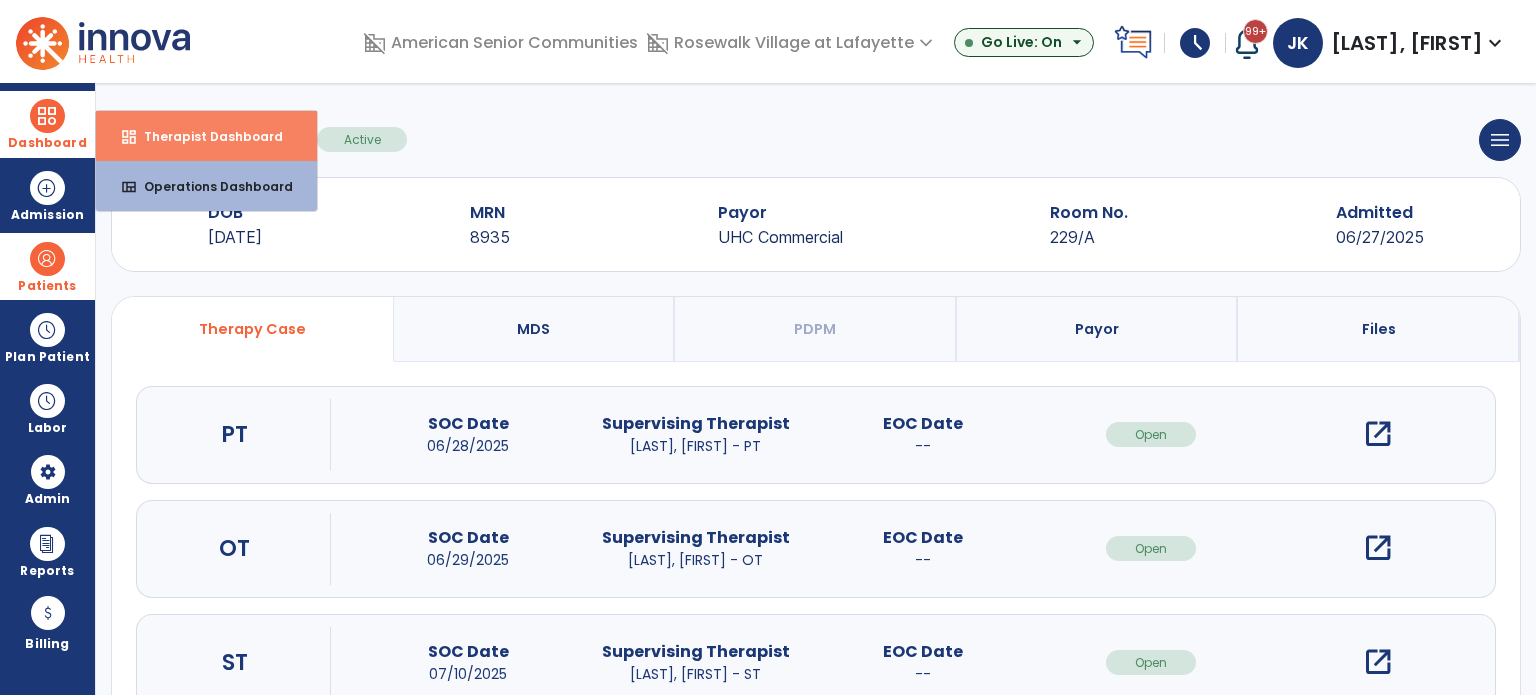 click on "dashboard" at bounding box center (129, 137) 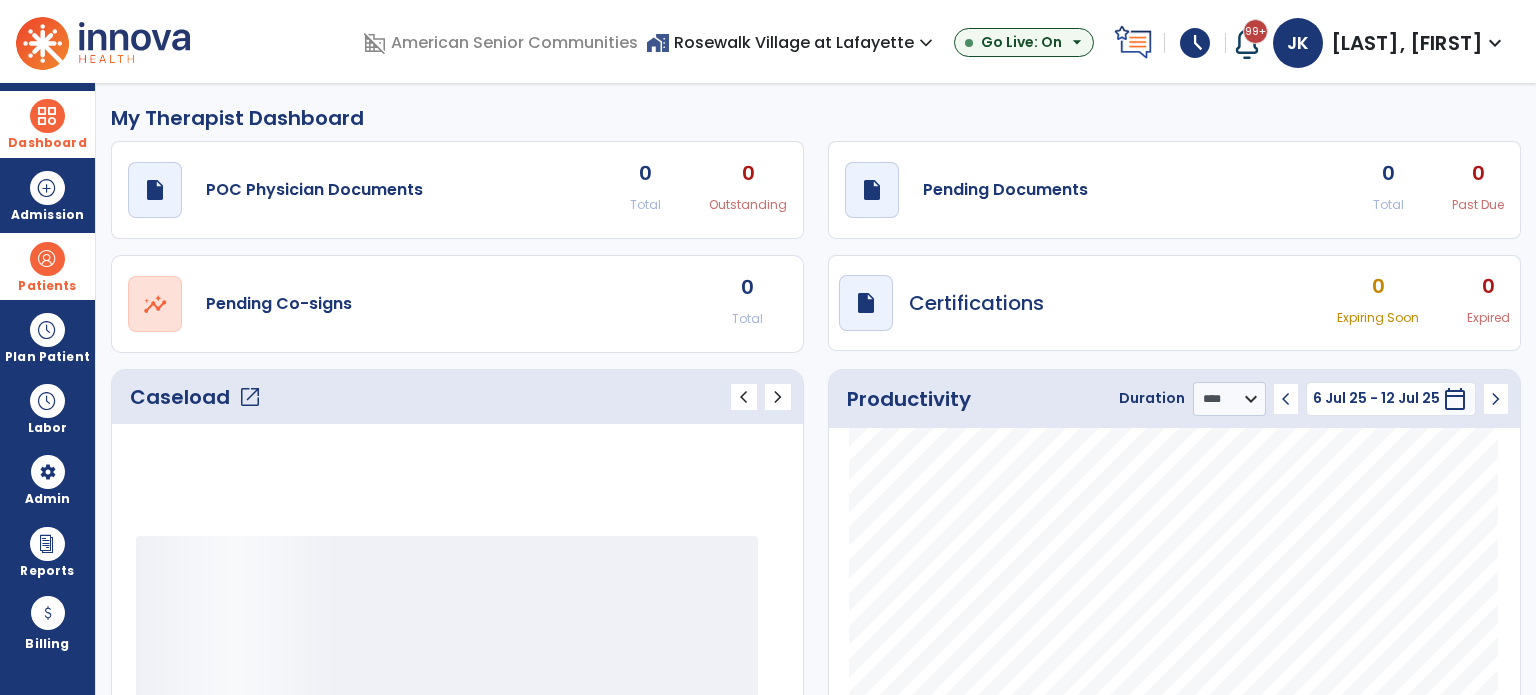 click on "open_in_new" 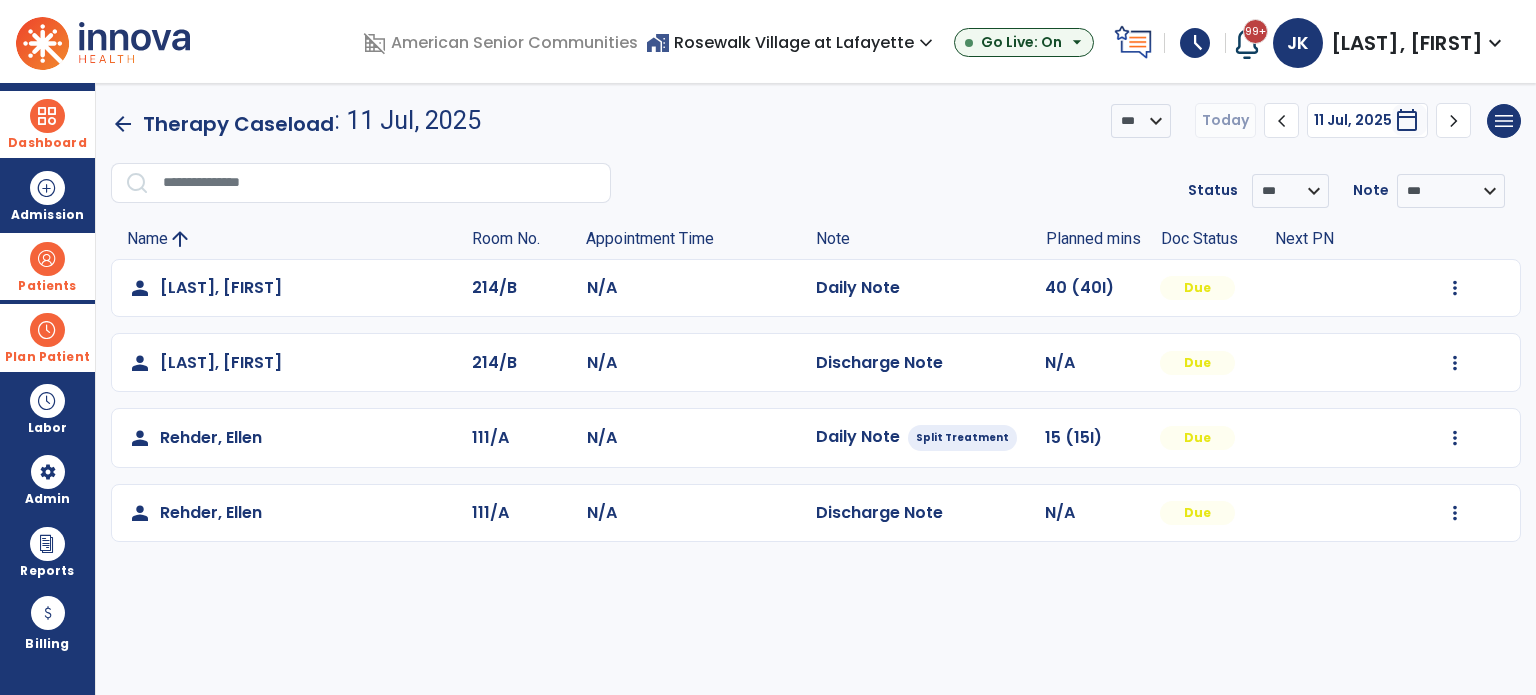 click on "Plan Patient" at bounding box center [47, 286] 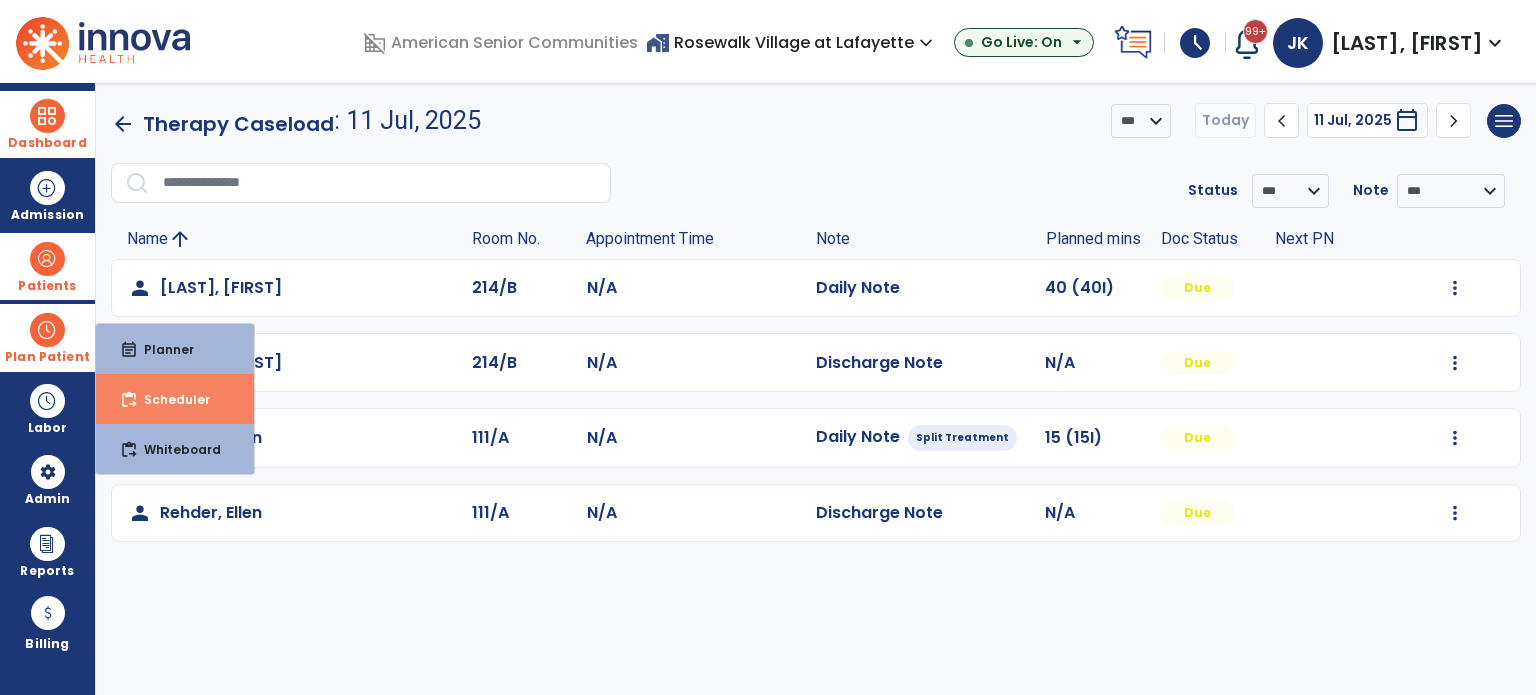 click on "Scheduler" at bounding box center [169, 399] 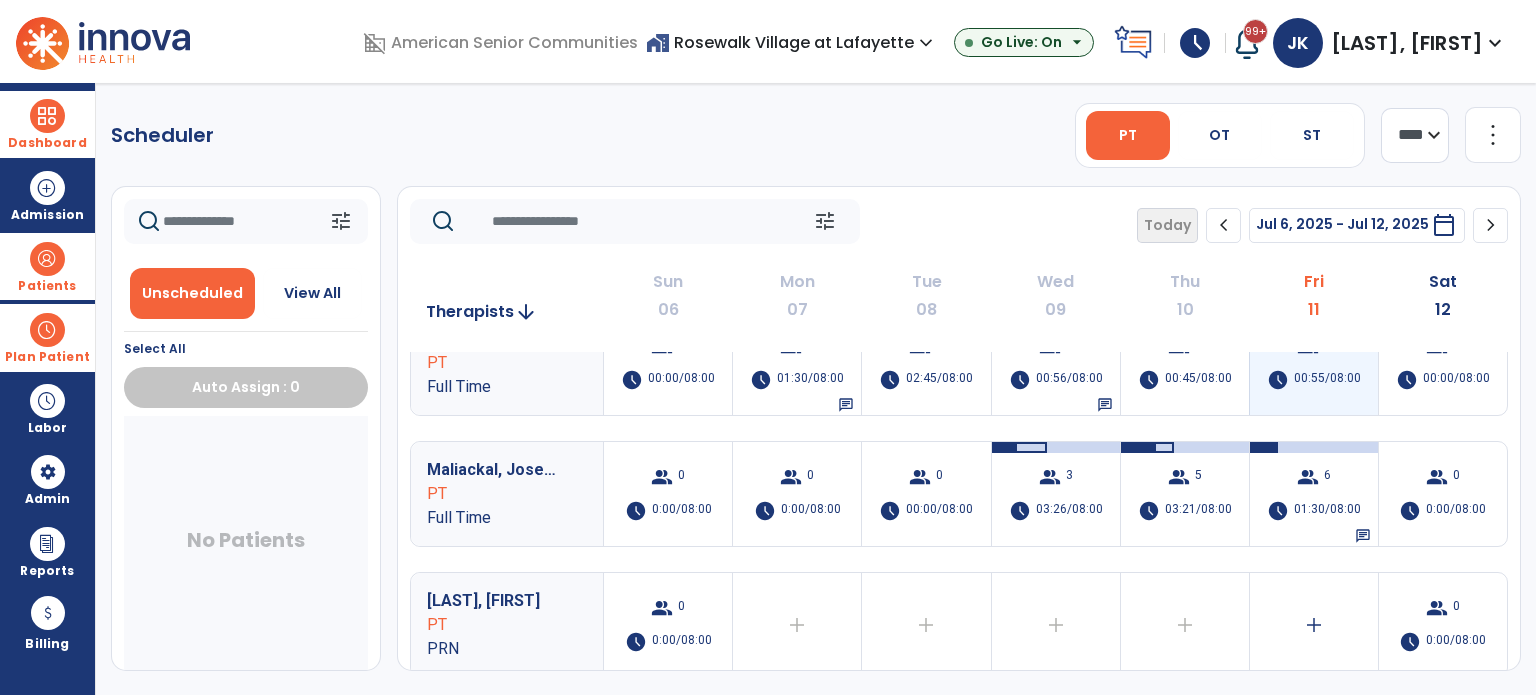 scroll, scrollTop: 178, scrollLeft: 0, axis: vertical 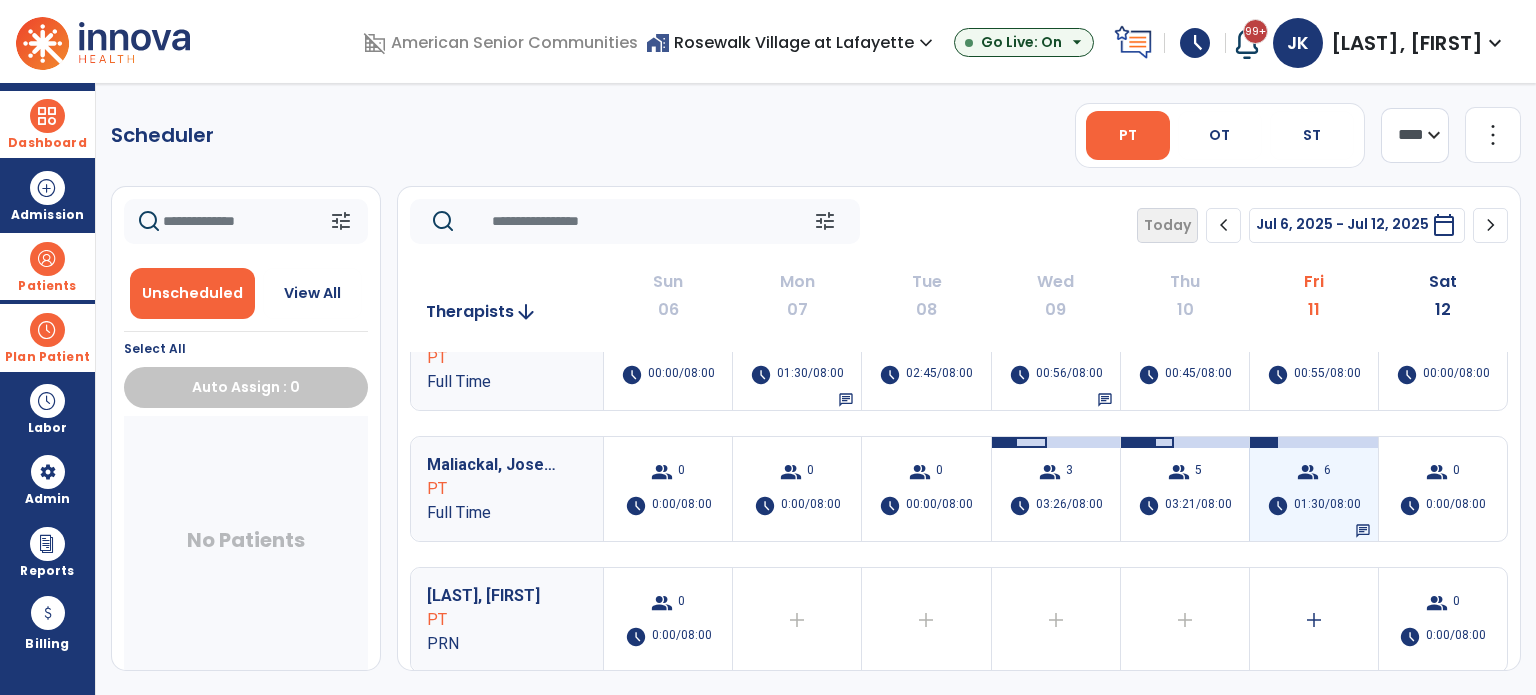 click on "01:30/08:00" at bounding box center [1327, 506] 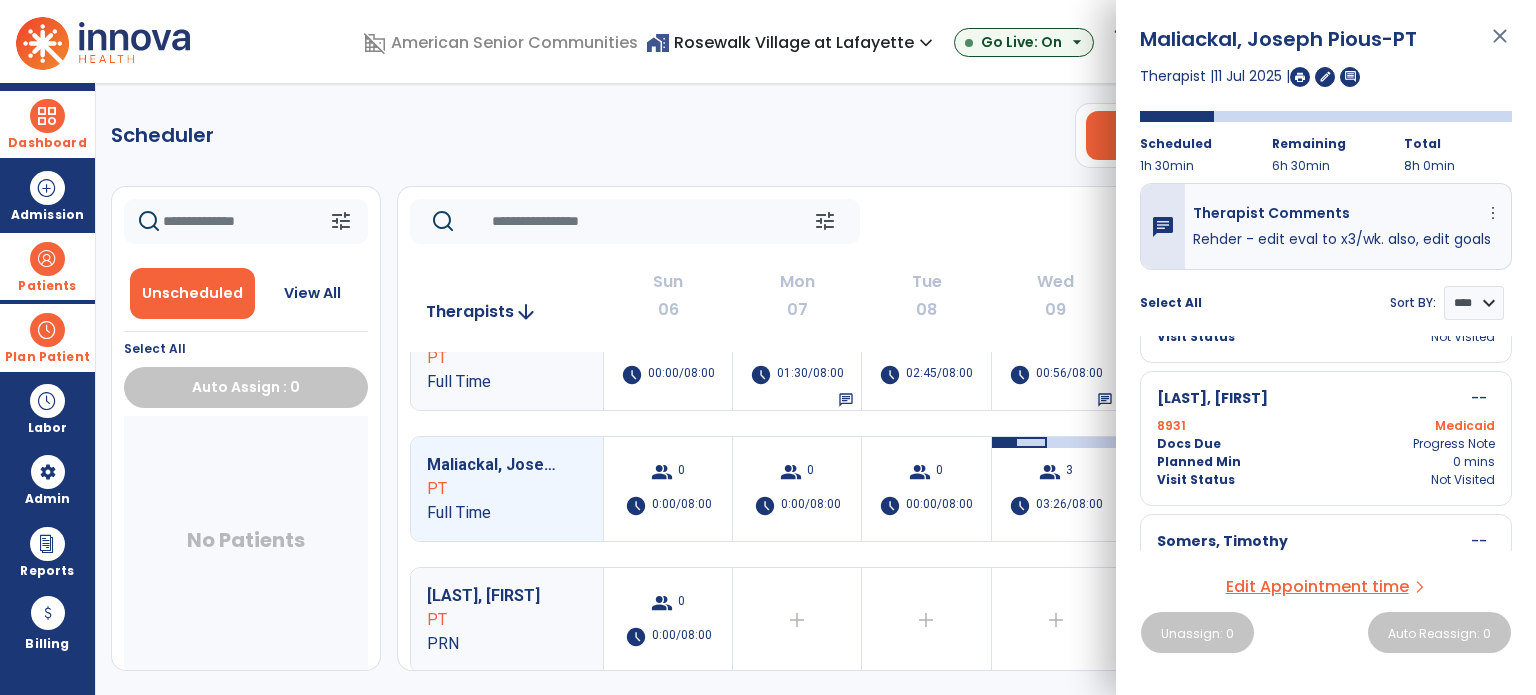 scroll, scrollTop: 600, scrollLeft: 0, axis: vertical 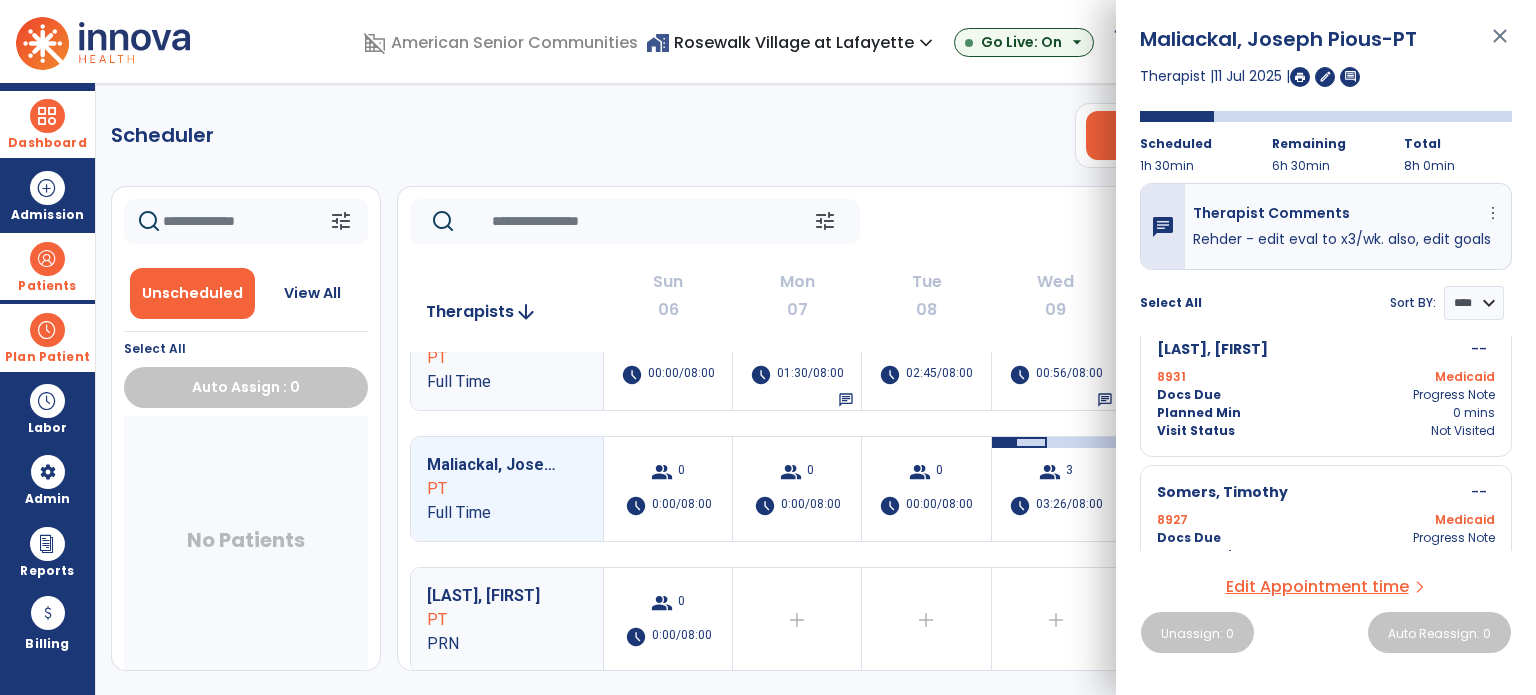 click on "close" at bounding box center [1500, 45] 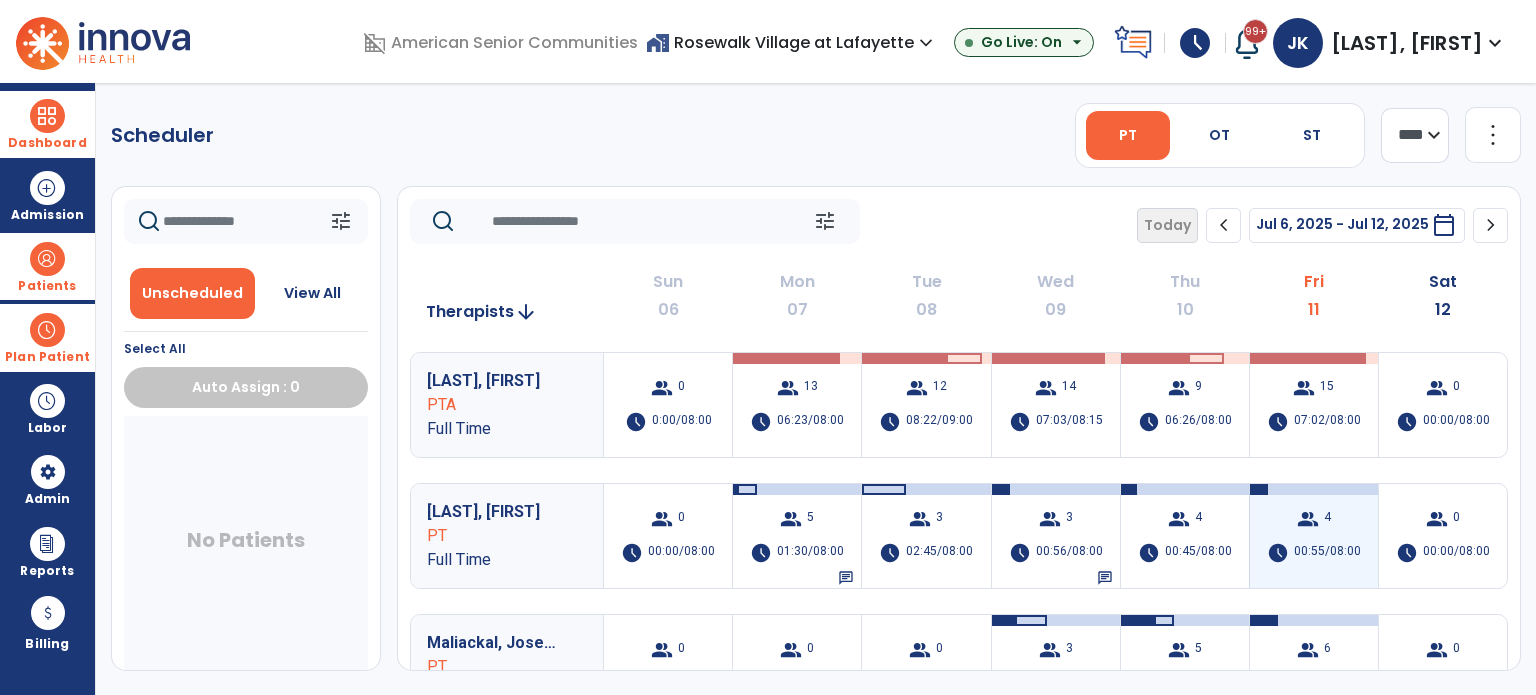 scroll, scrollTop: 0, scrollLeft: 0, axis: both 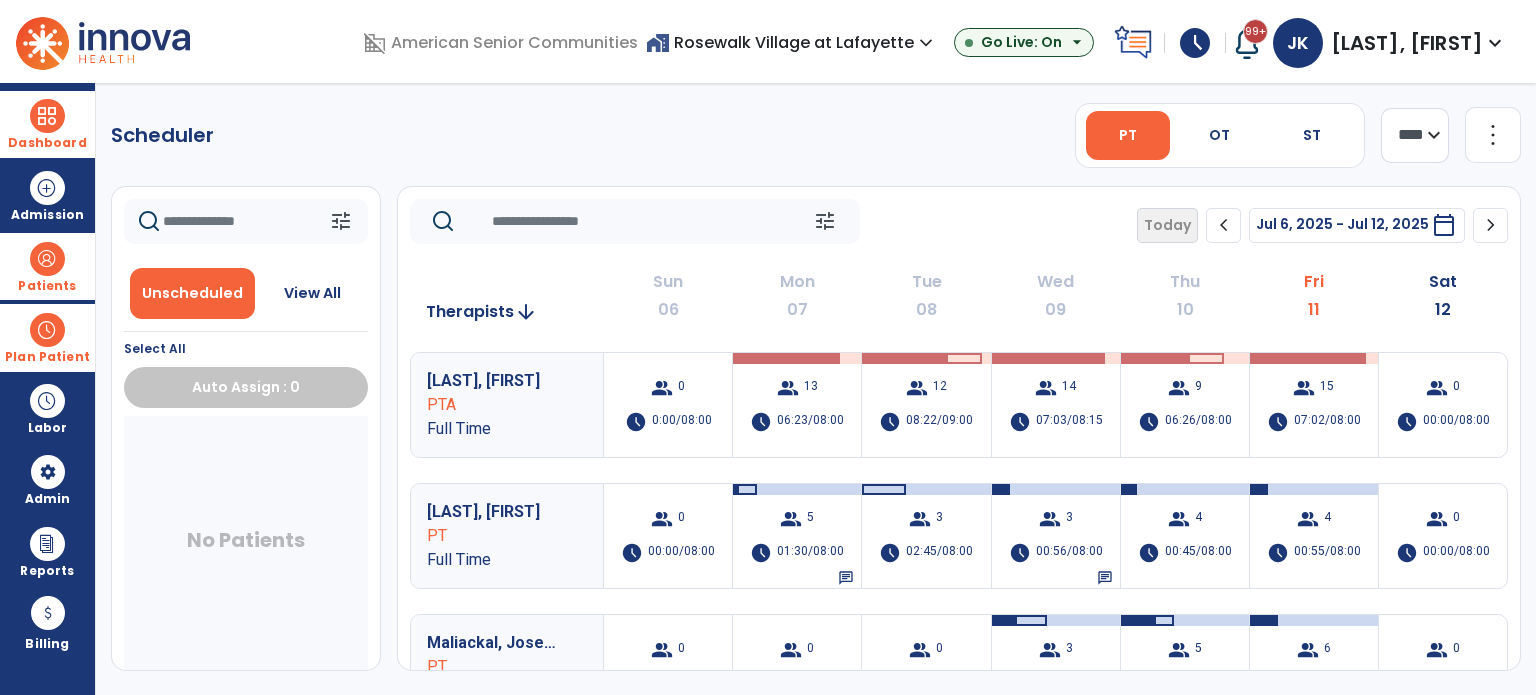 click on "Dashboard" at bounding box center [47, 143] 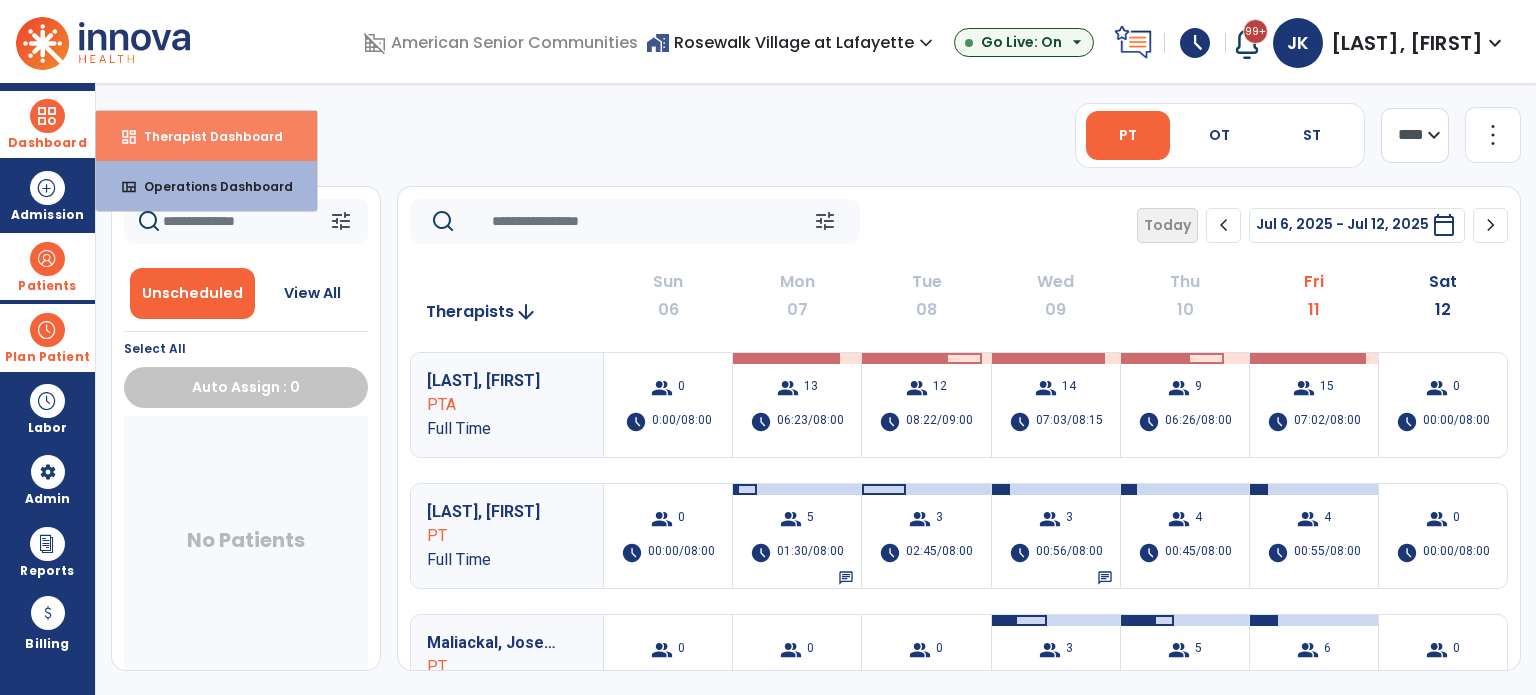 select on "****" 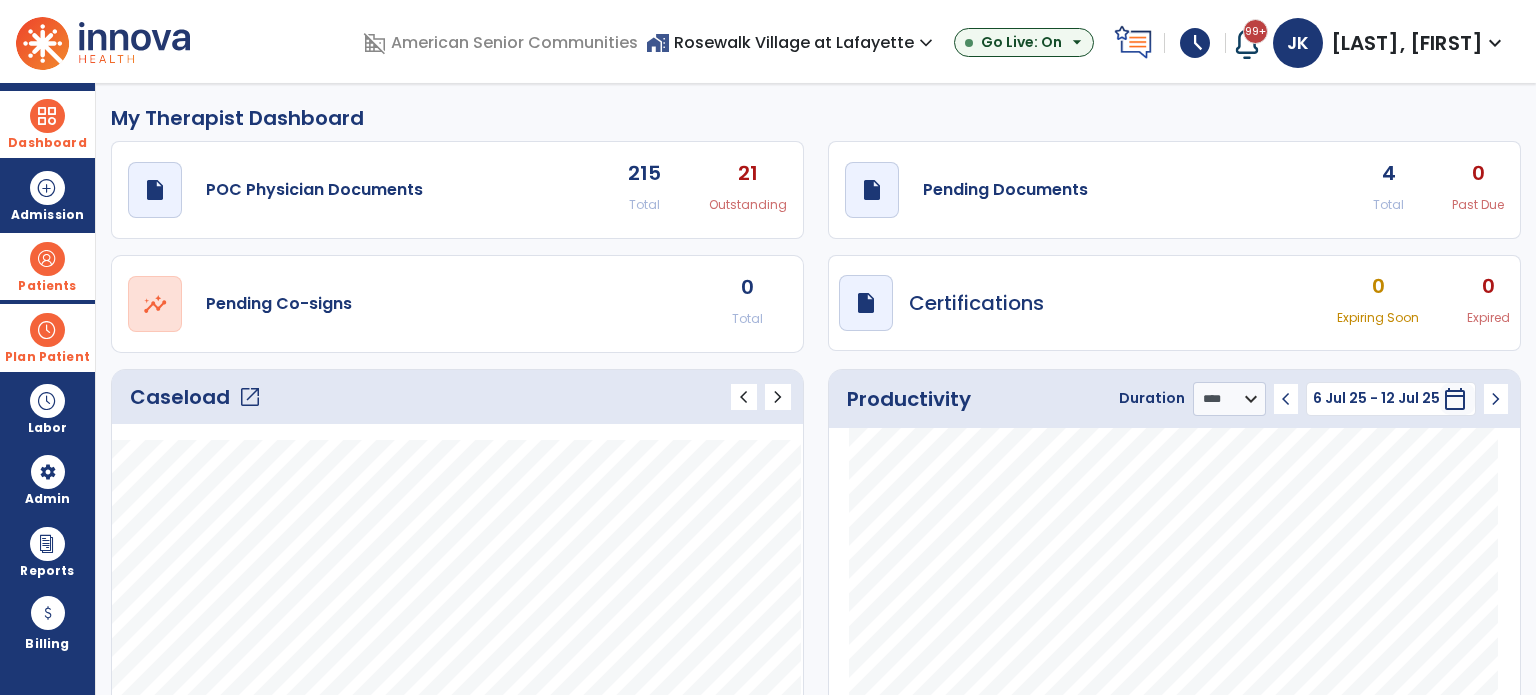 click on "Plan Patient" at bounding box center [47, 286] 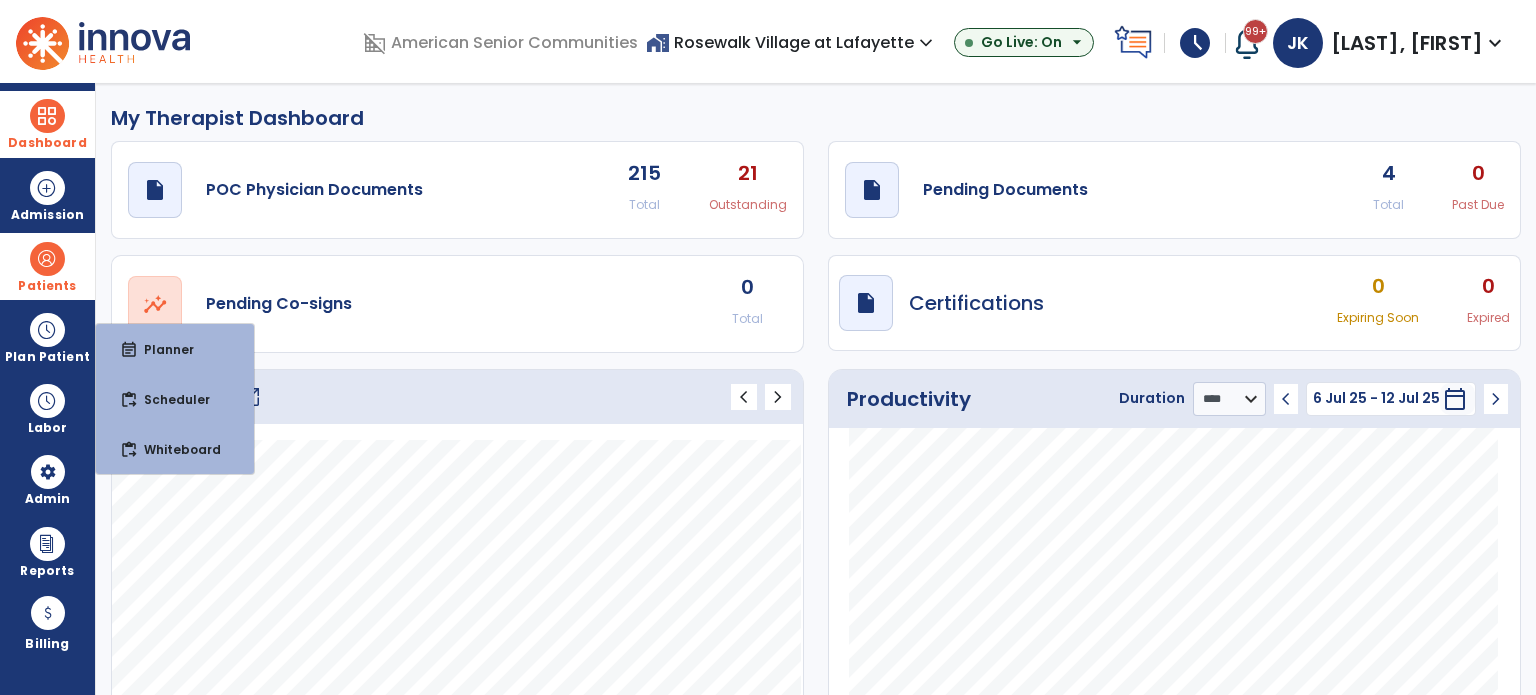 click on "Patients" at bounding box center (47, 266) 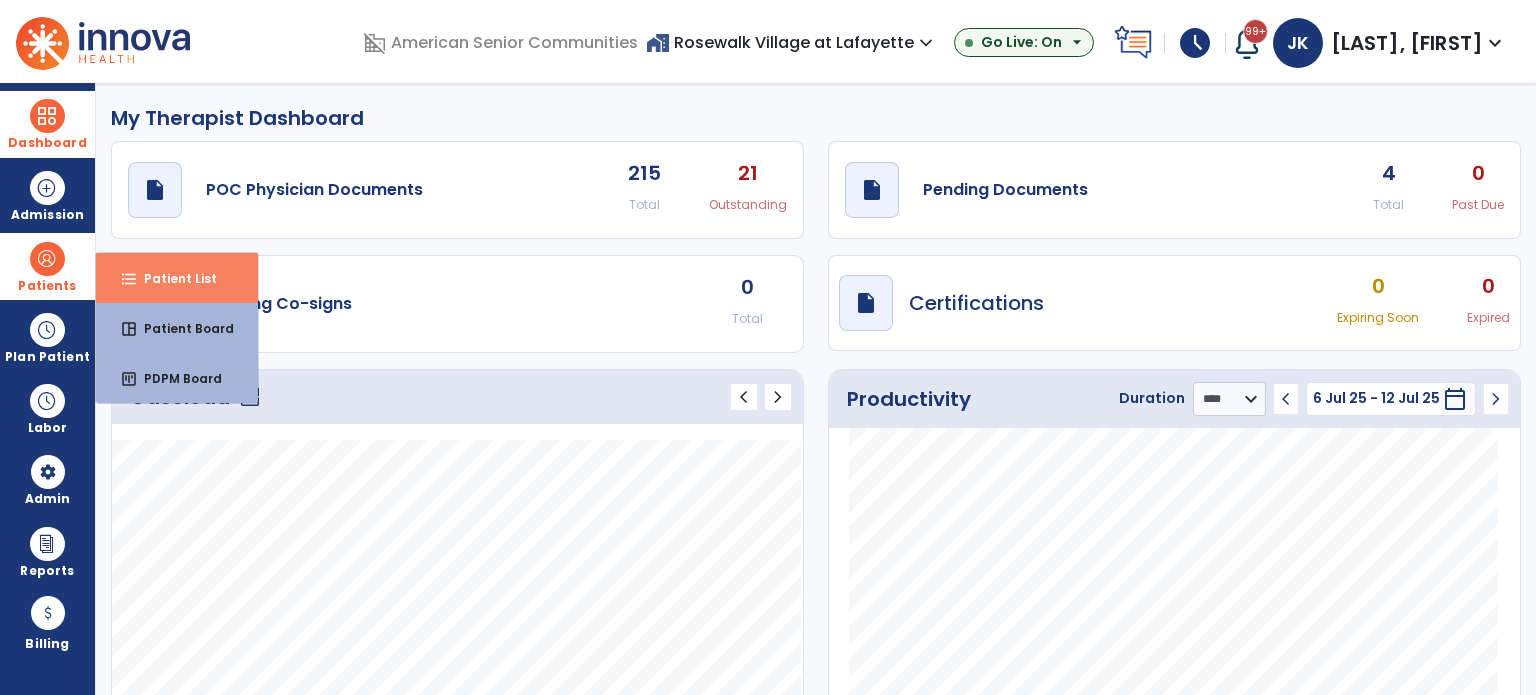 click on "Patient List" at bounding box center [172, 278] 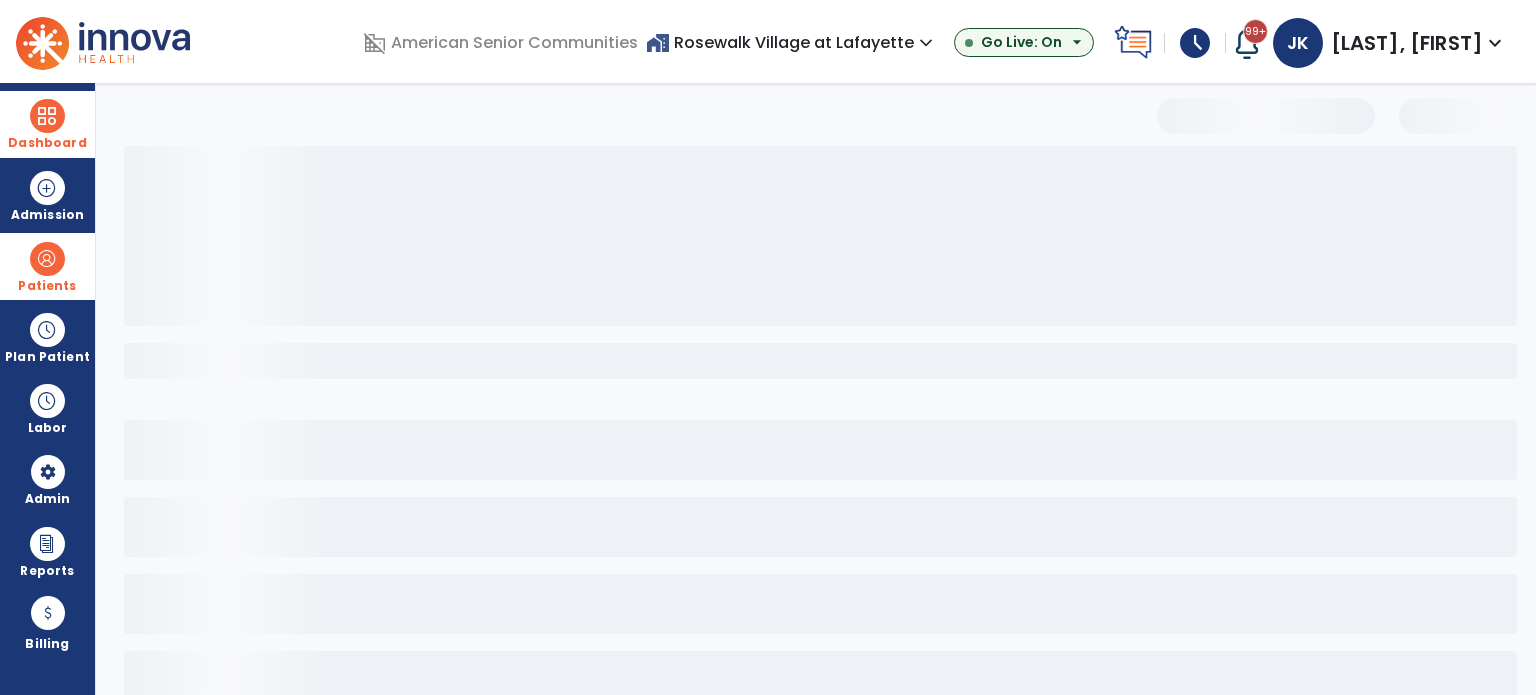select on "***" 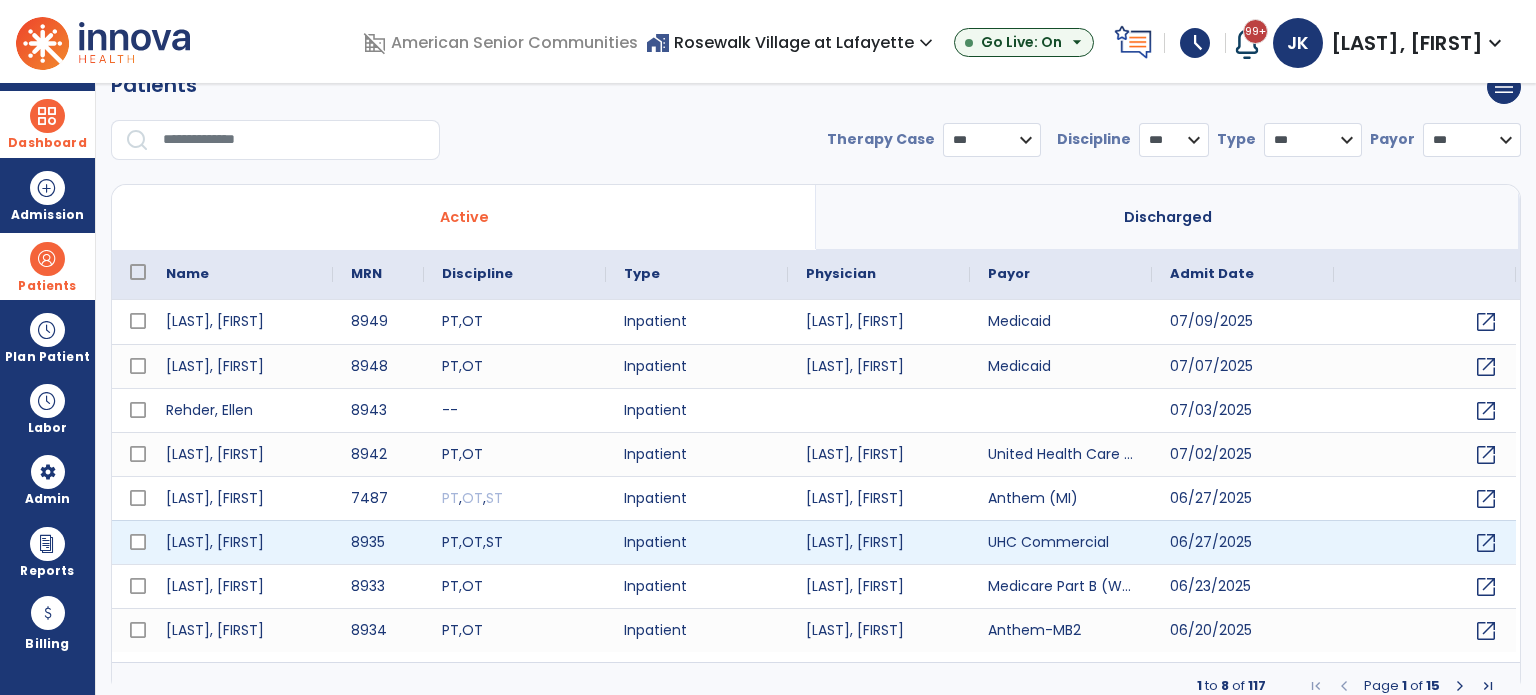 scroll, scrollTop: 46, scrollLeft: 0, axis: vertical 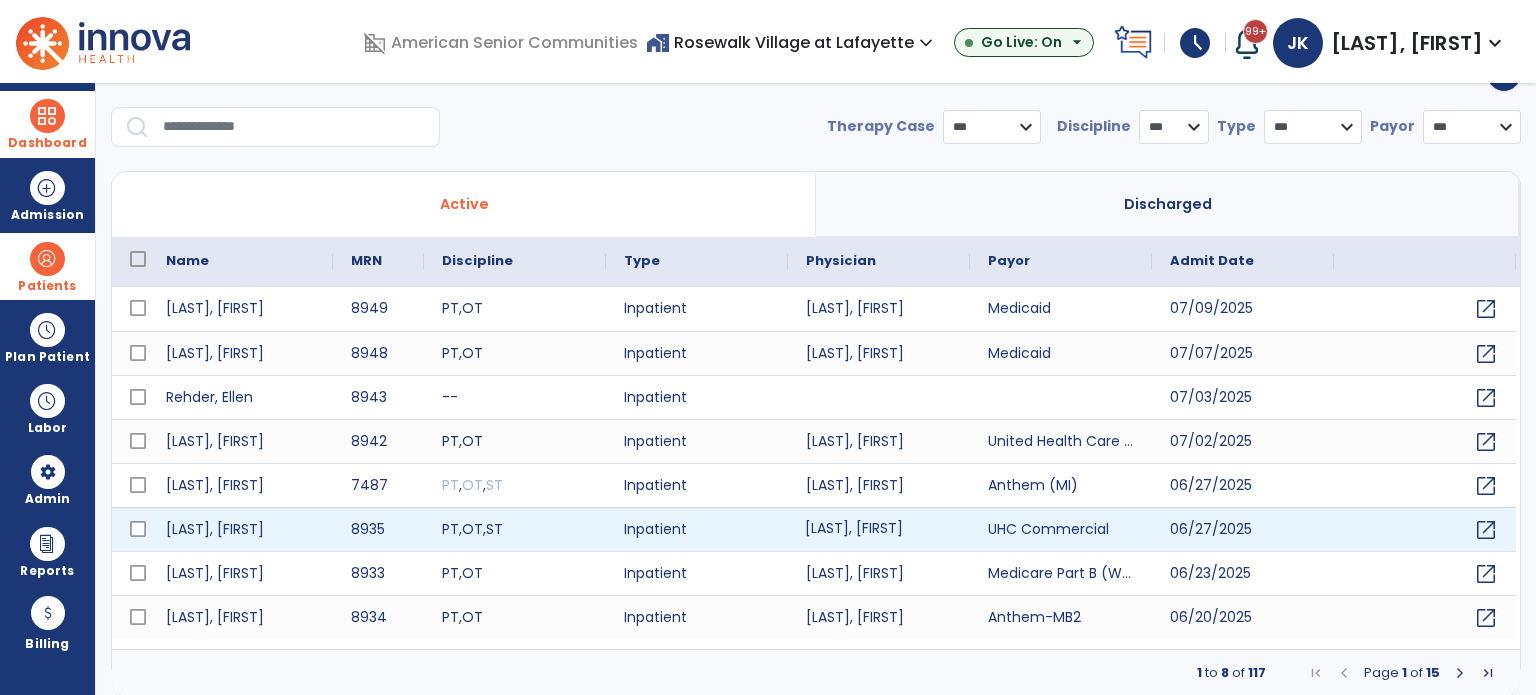 click on "[LAST], [FIRST]" at bounding box center (879, 529) 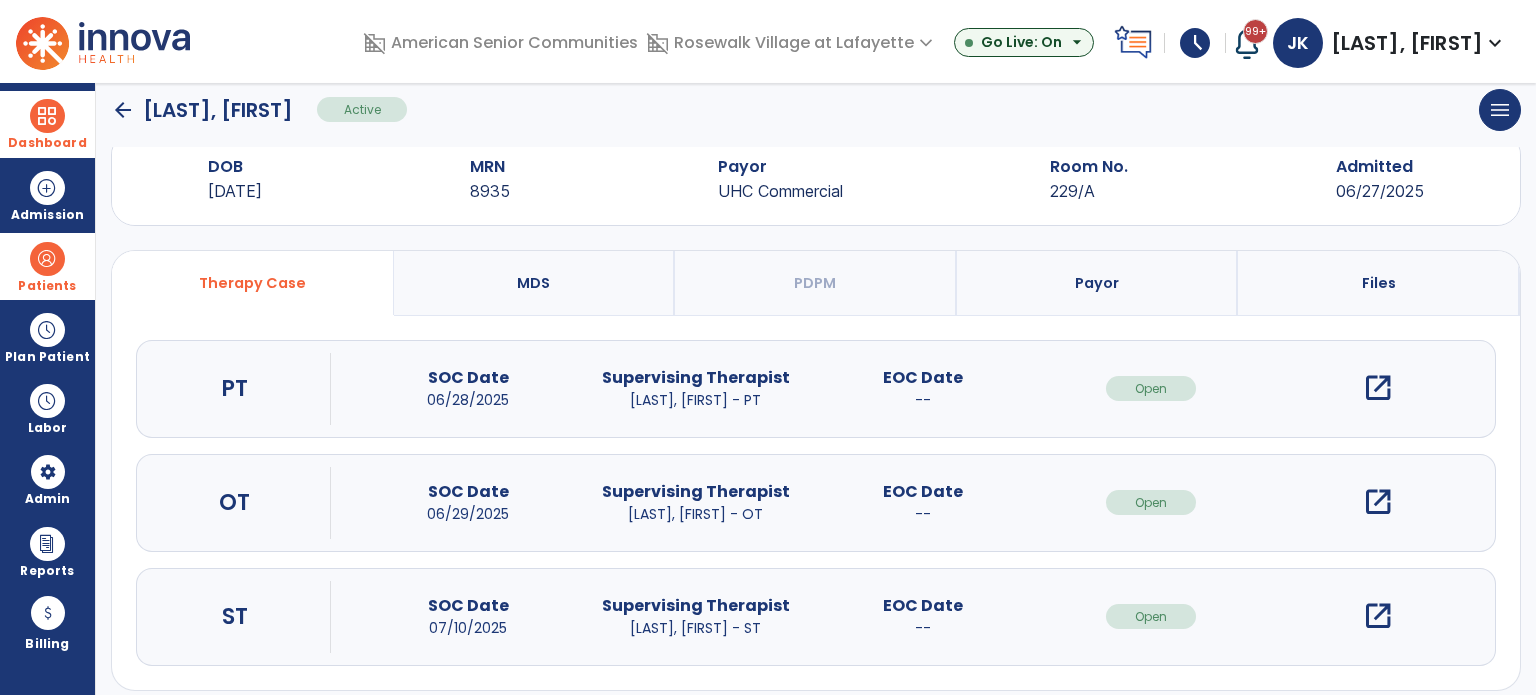 click on "open_in_new" at bounding box center (1378, 388) 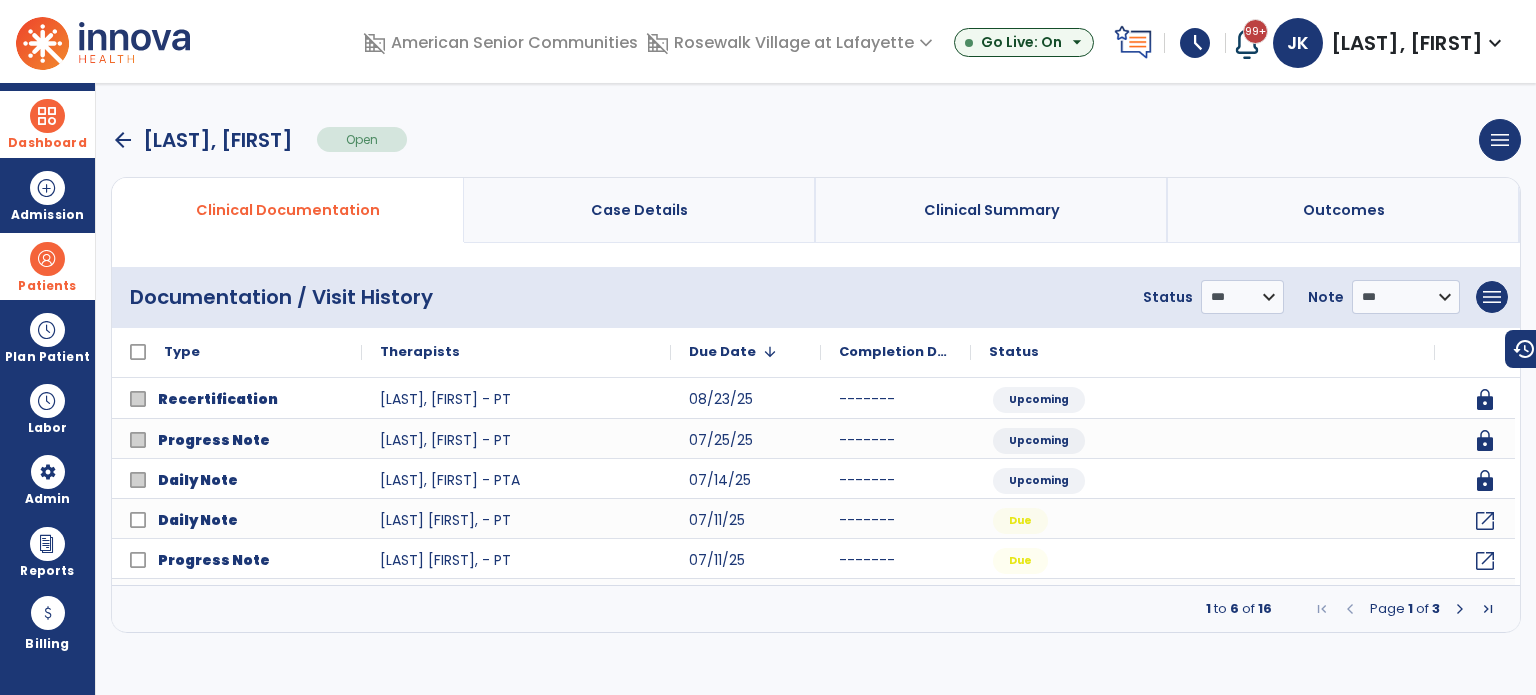 scroll, scrollTop: 0, scrollLeft: 0, axis: both 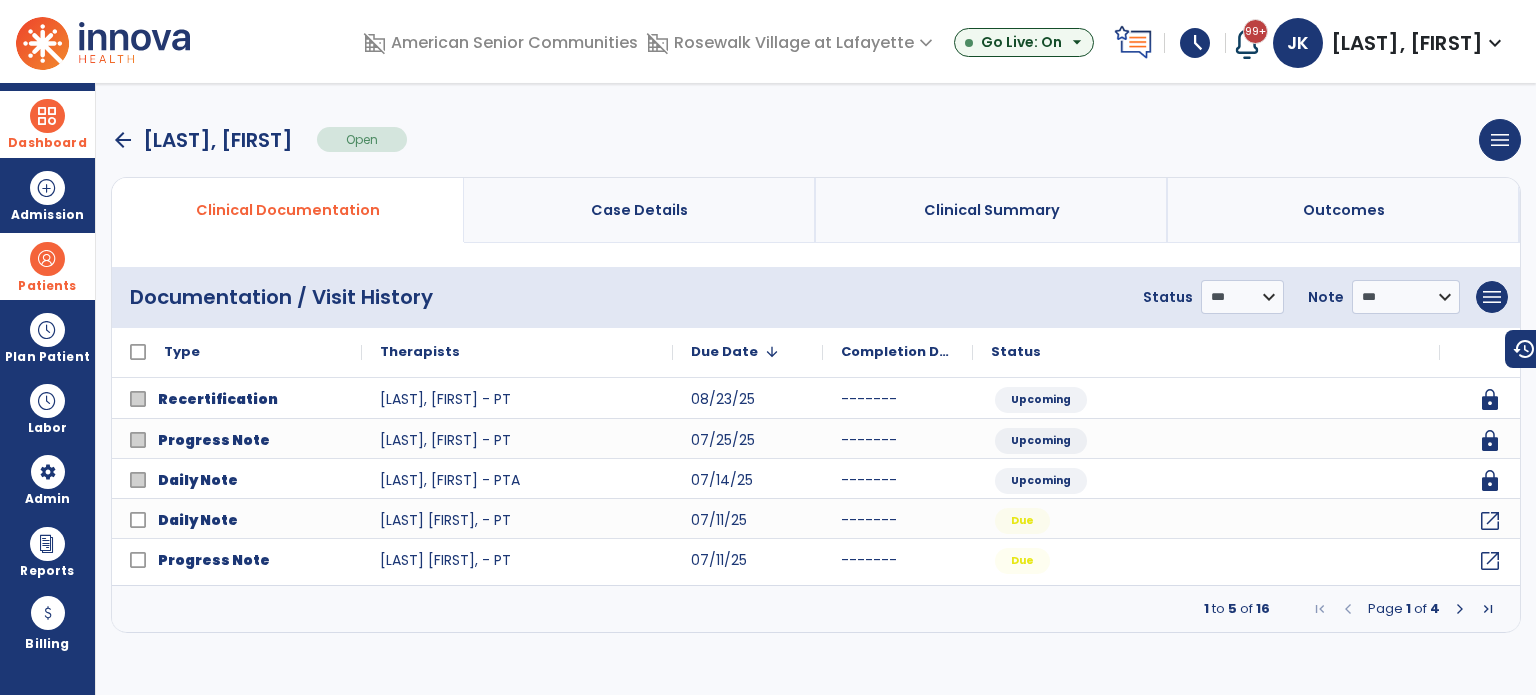 click on "Page
1
of
4" at bounding box center [1404, 609] 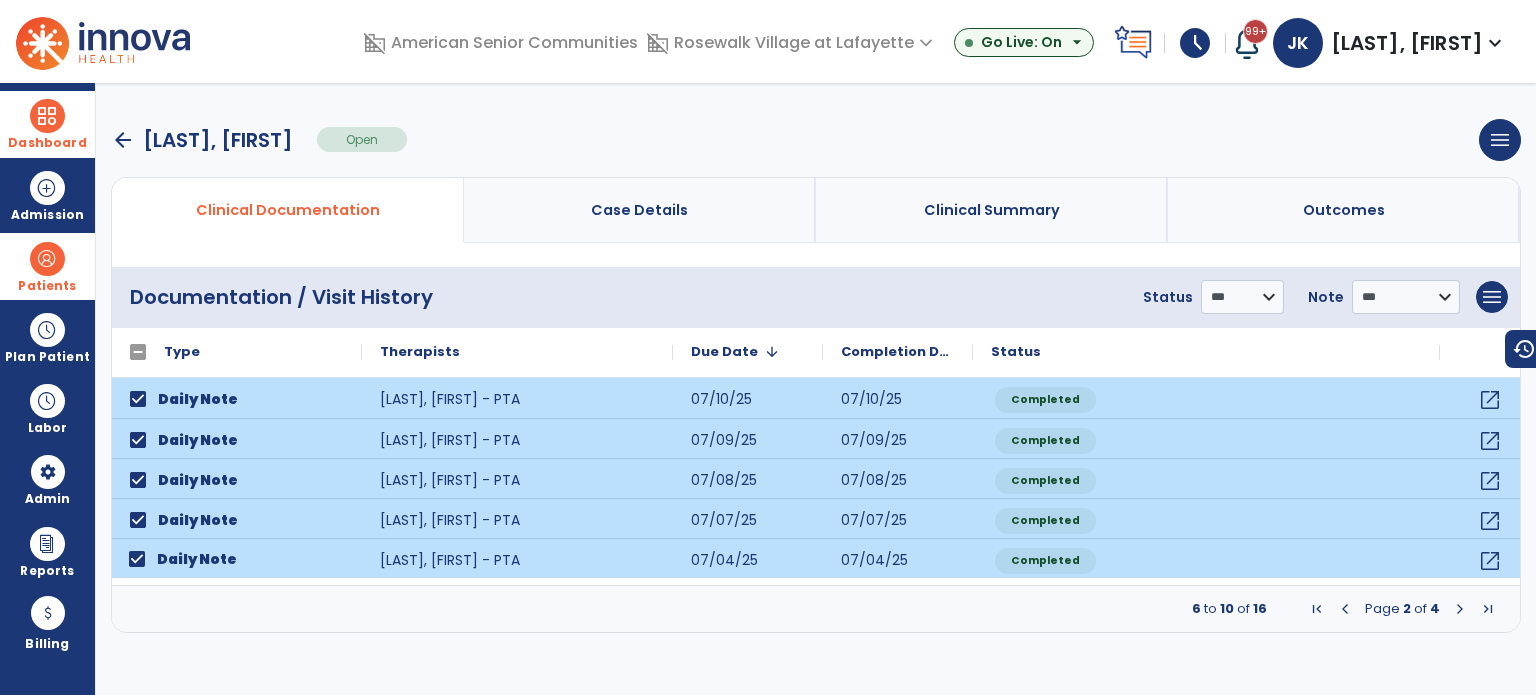 click at bounding box center (1460, 609) 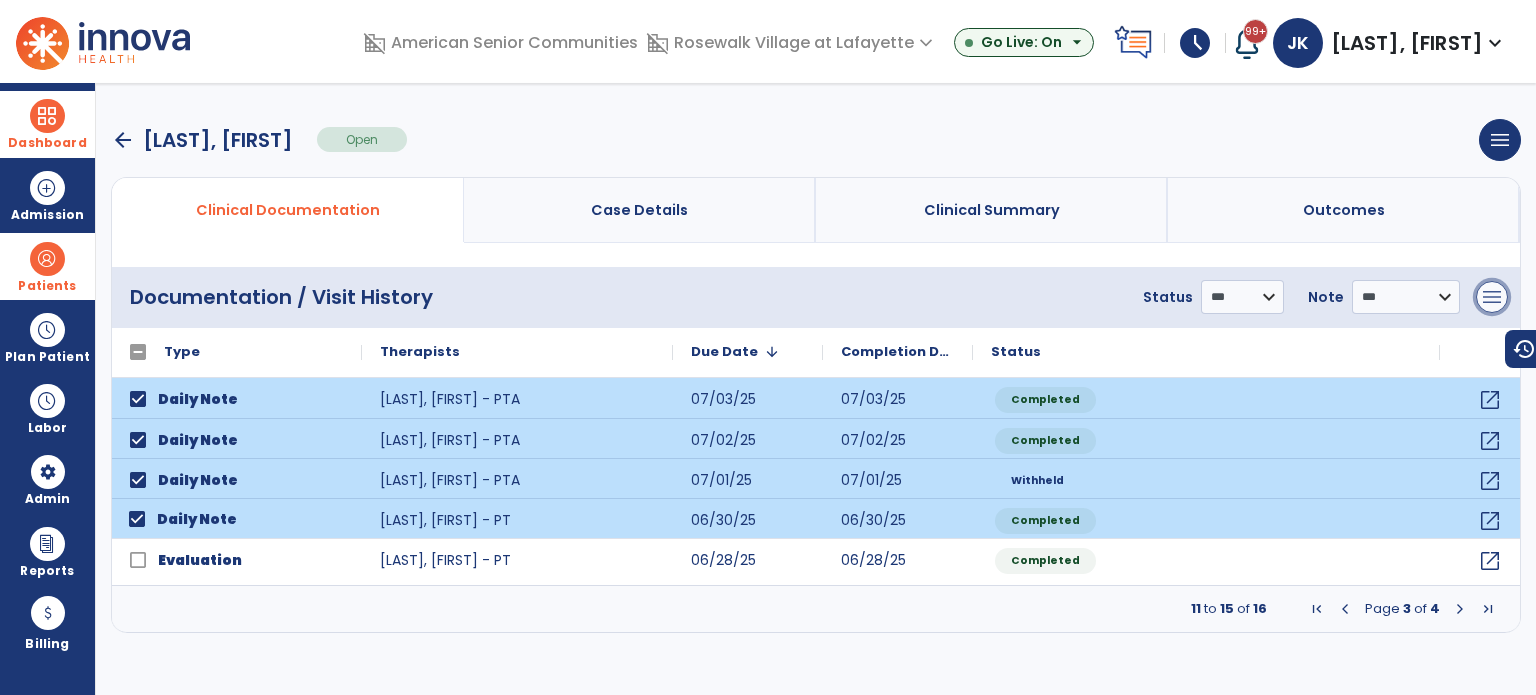 click on "menu" at bounding box center (1492, 297) 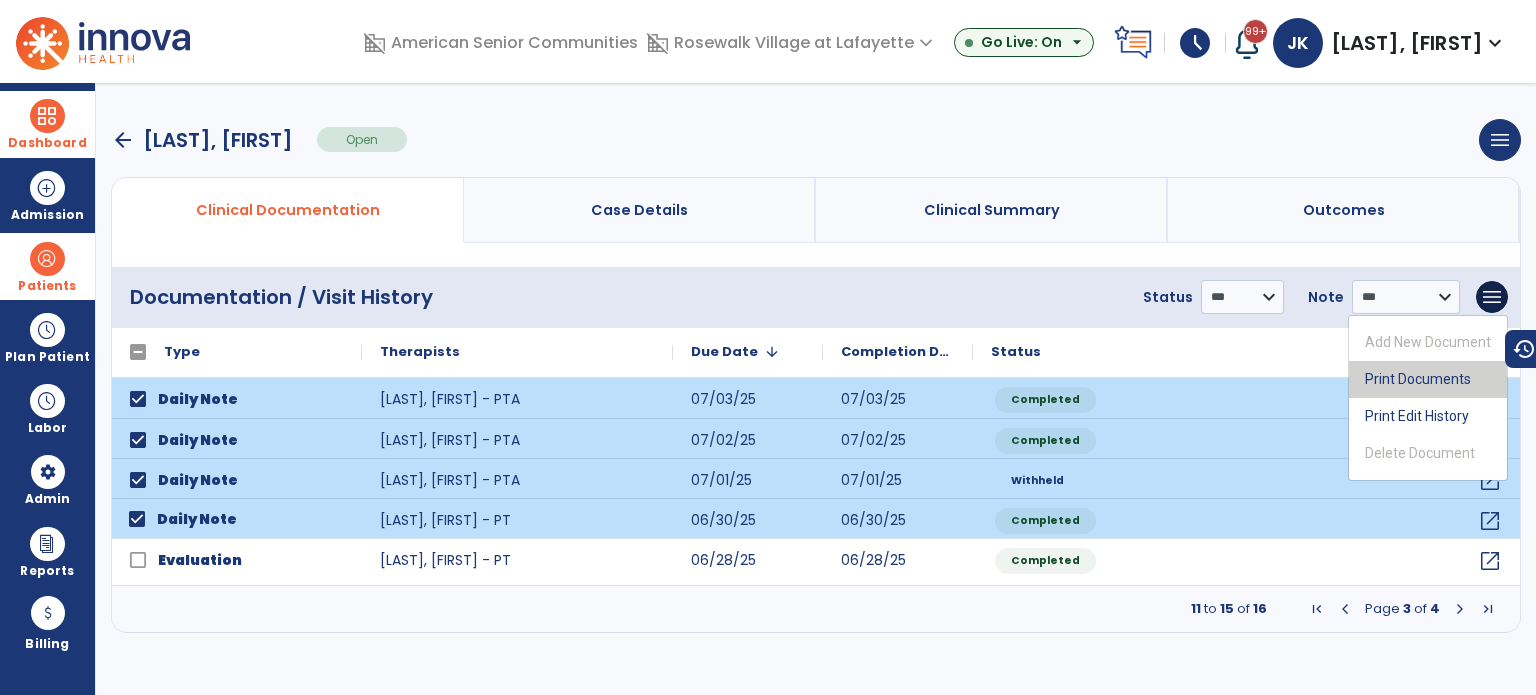click on "Print Documents" at bounding box center (1428, 379) 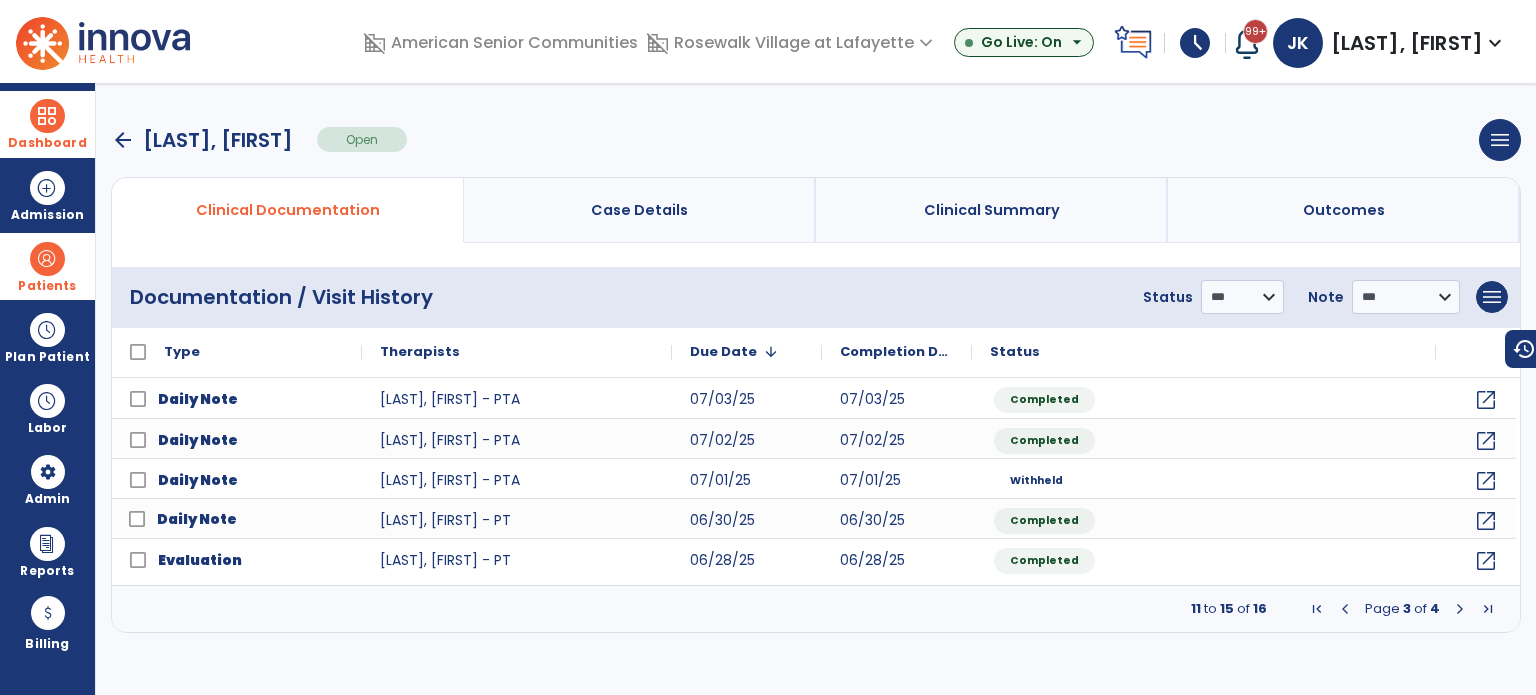 click on "arrow_back" at bounding box center [123, 140] 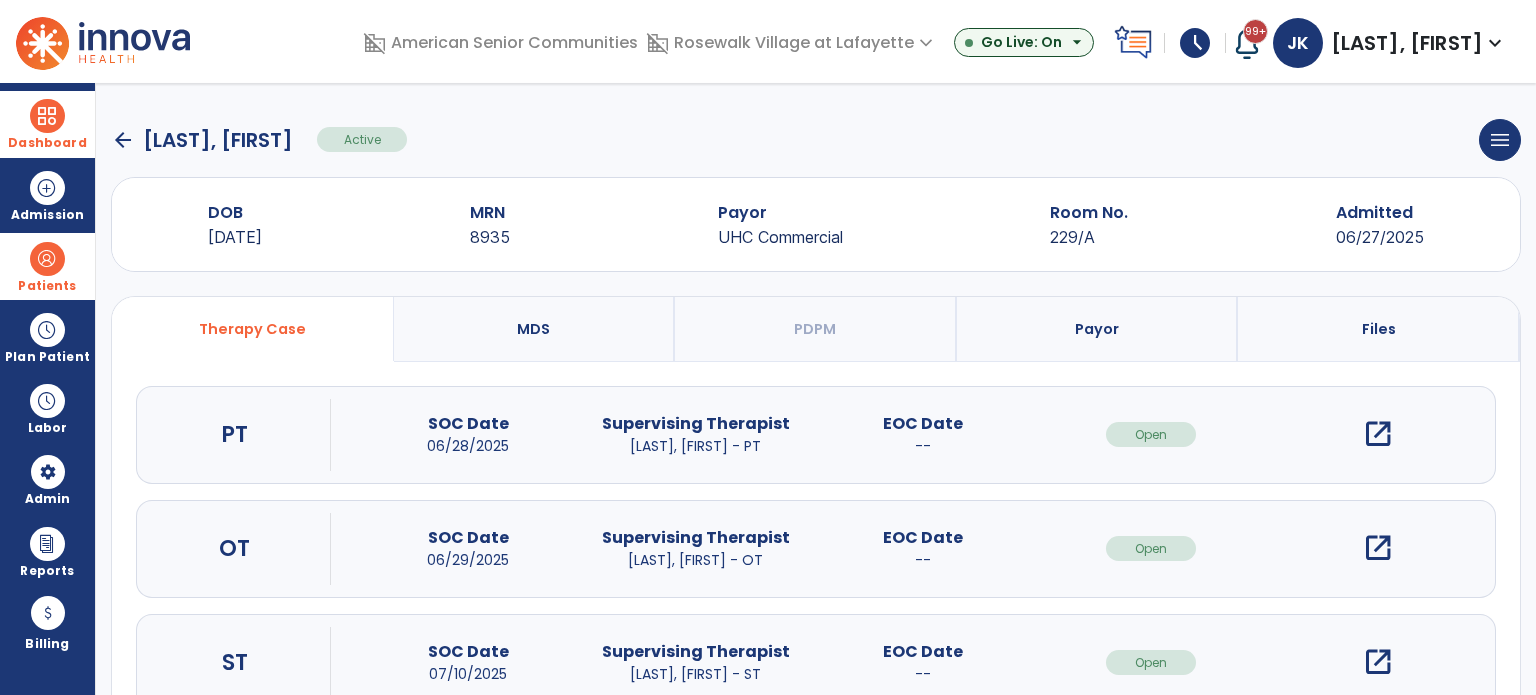 click on "open_in_new" at bounding box center [1378, 548] 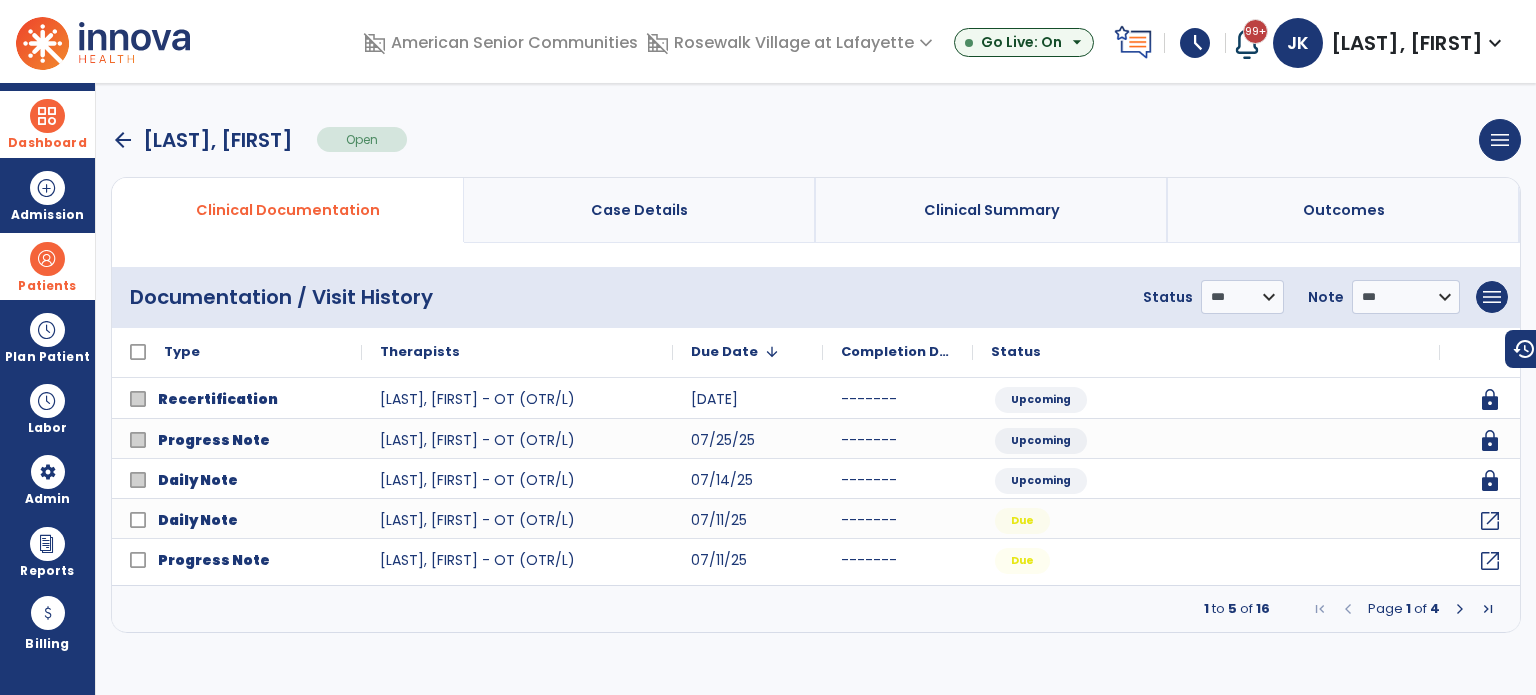 click at bounding box center (1460, 609) 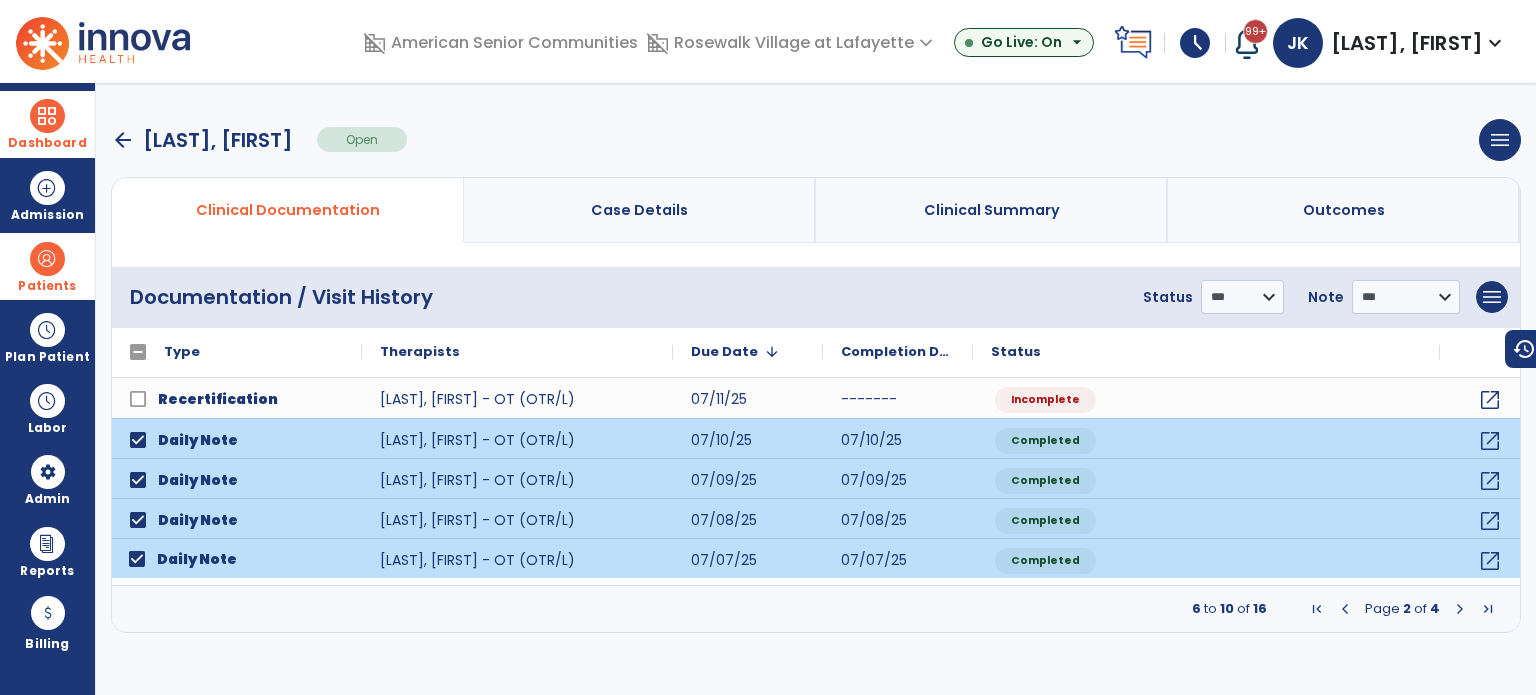 click at bounding box center [1460, 609] 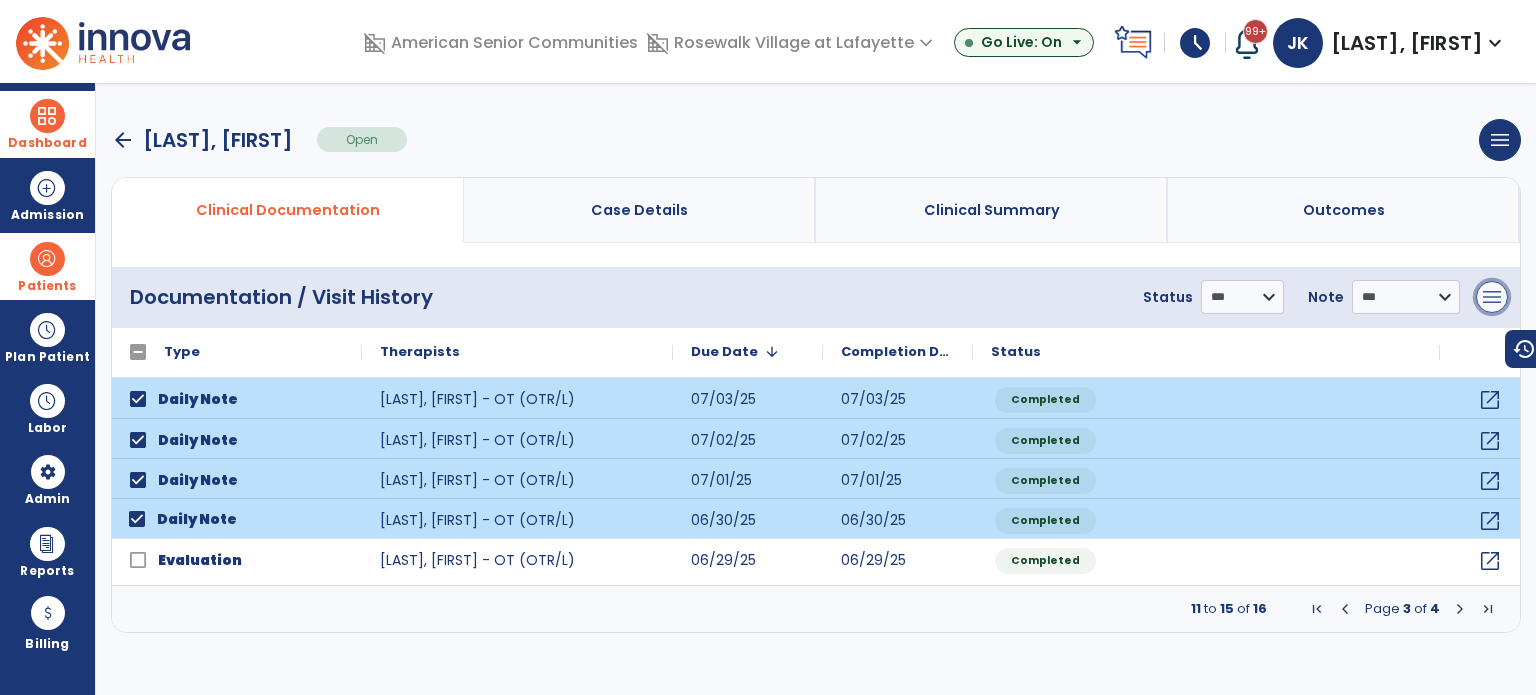 click on "menu" at bounding box center [1492, 297] 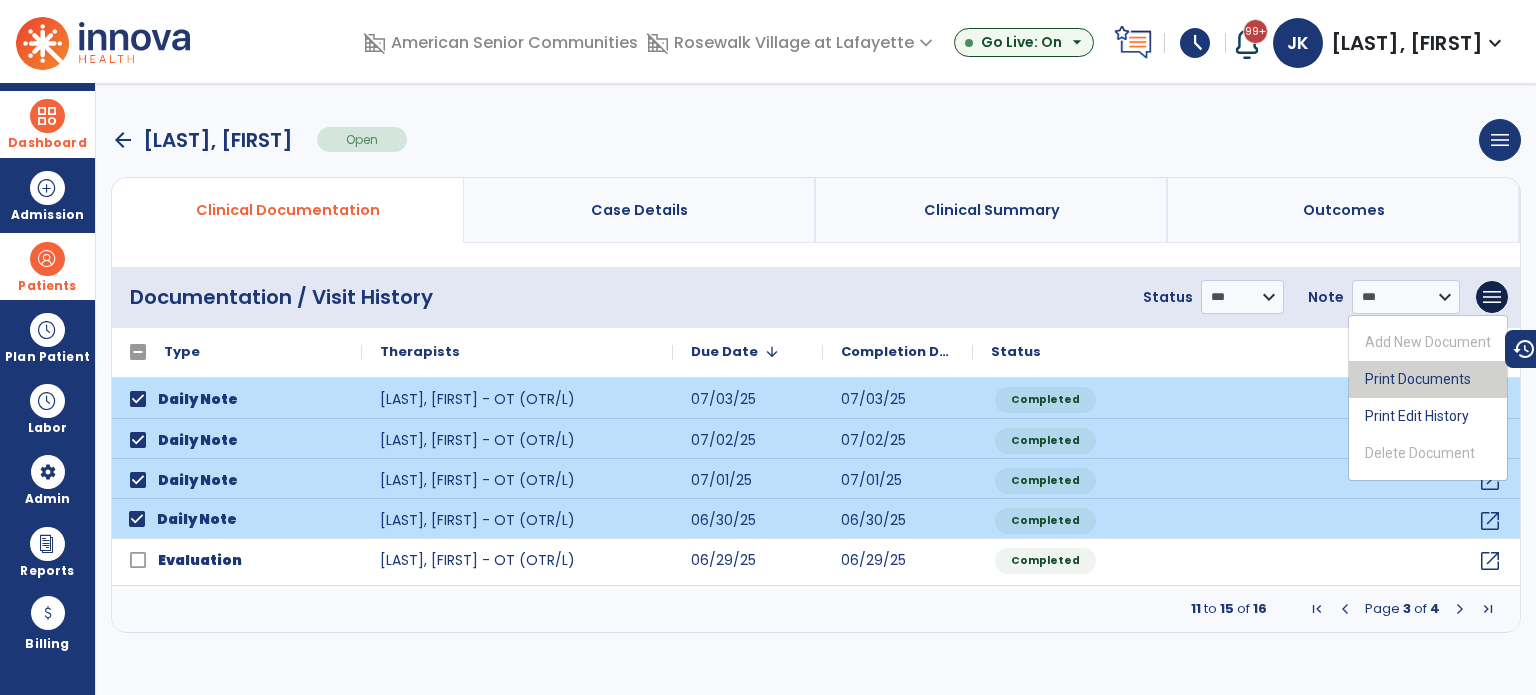 click on "Print Documents" at bounding box center (1428, 379) 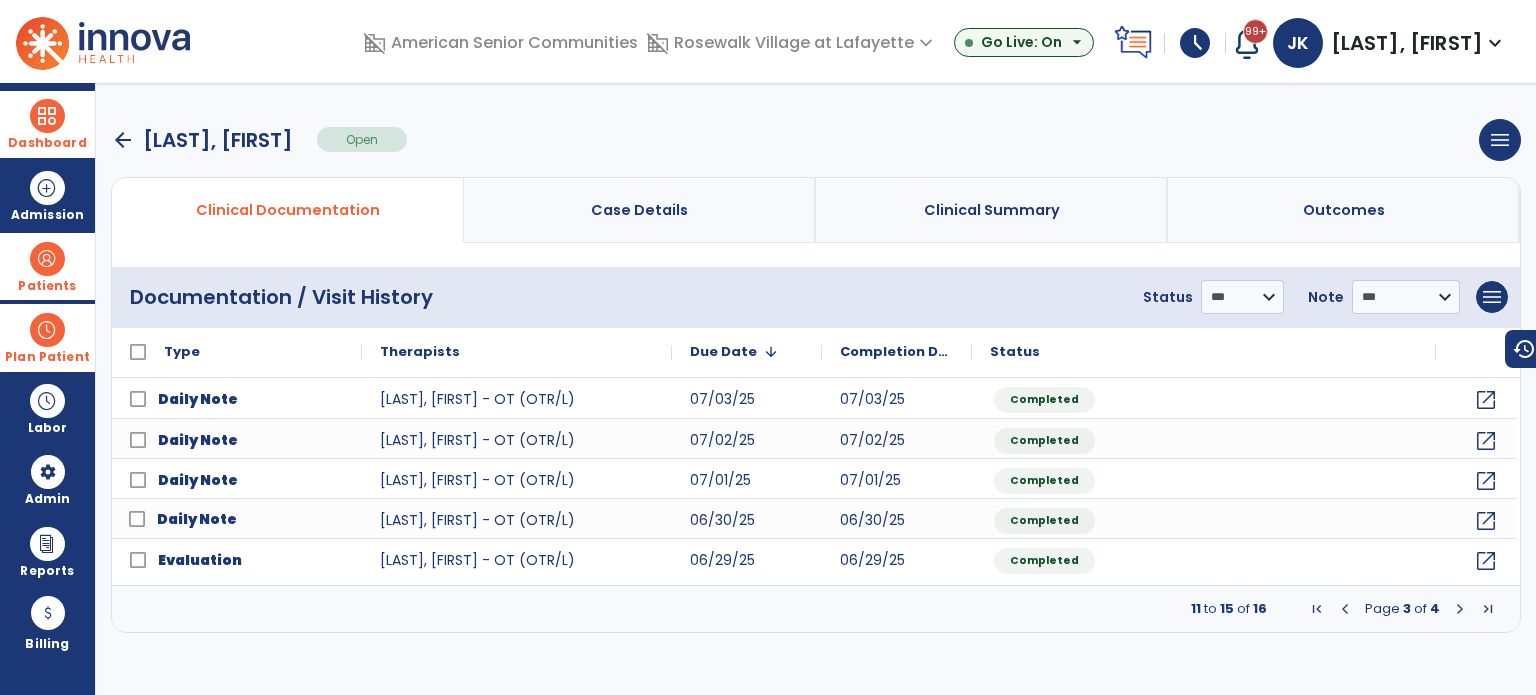 click on "Plan Patient" at bounding box center (47, 286) 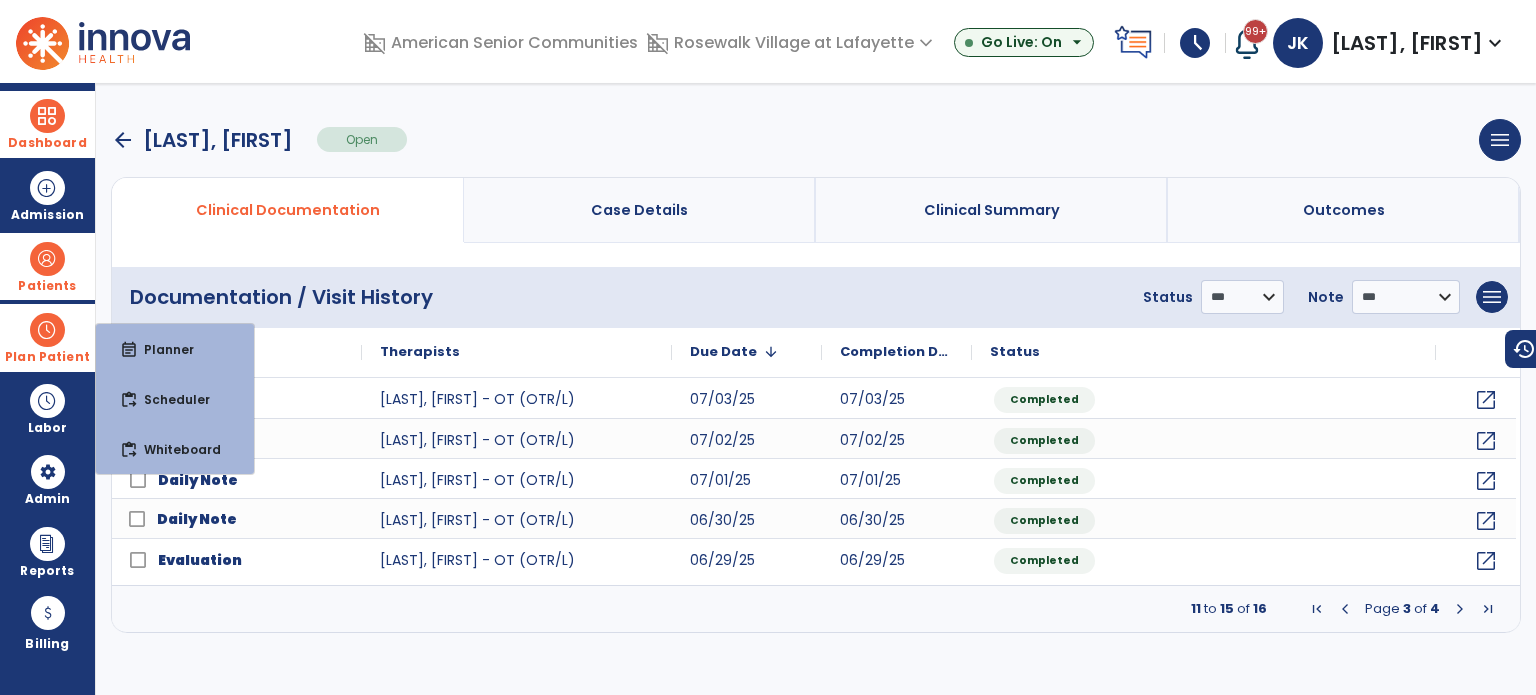 click on "Plan Patient" at bounding box center (47, 357) 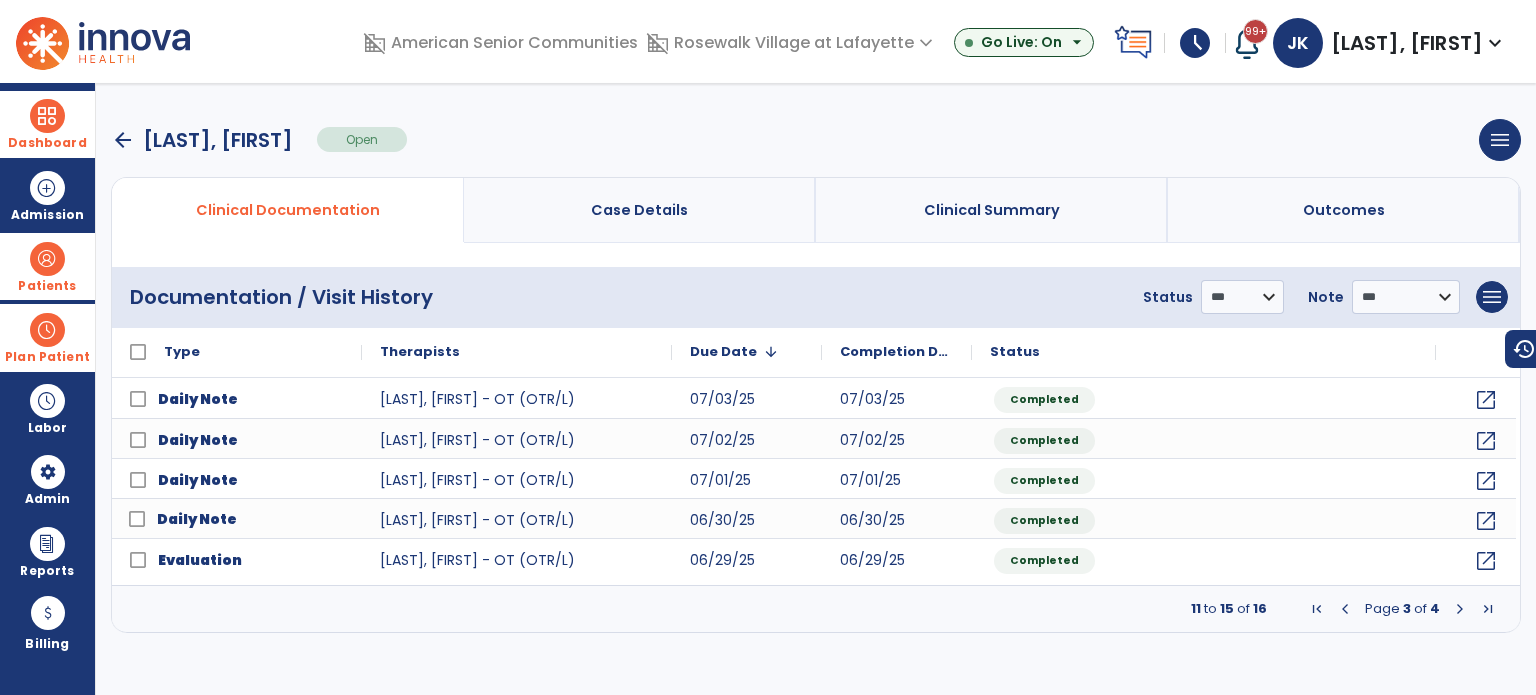click on "Plan Patient" at bounding box center [47, 286] 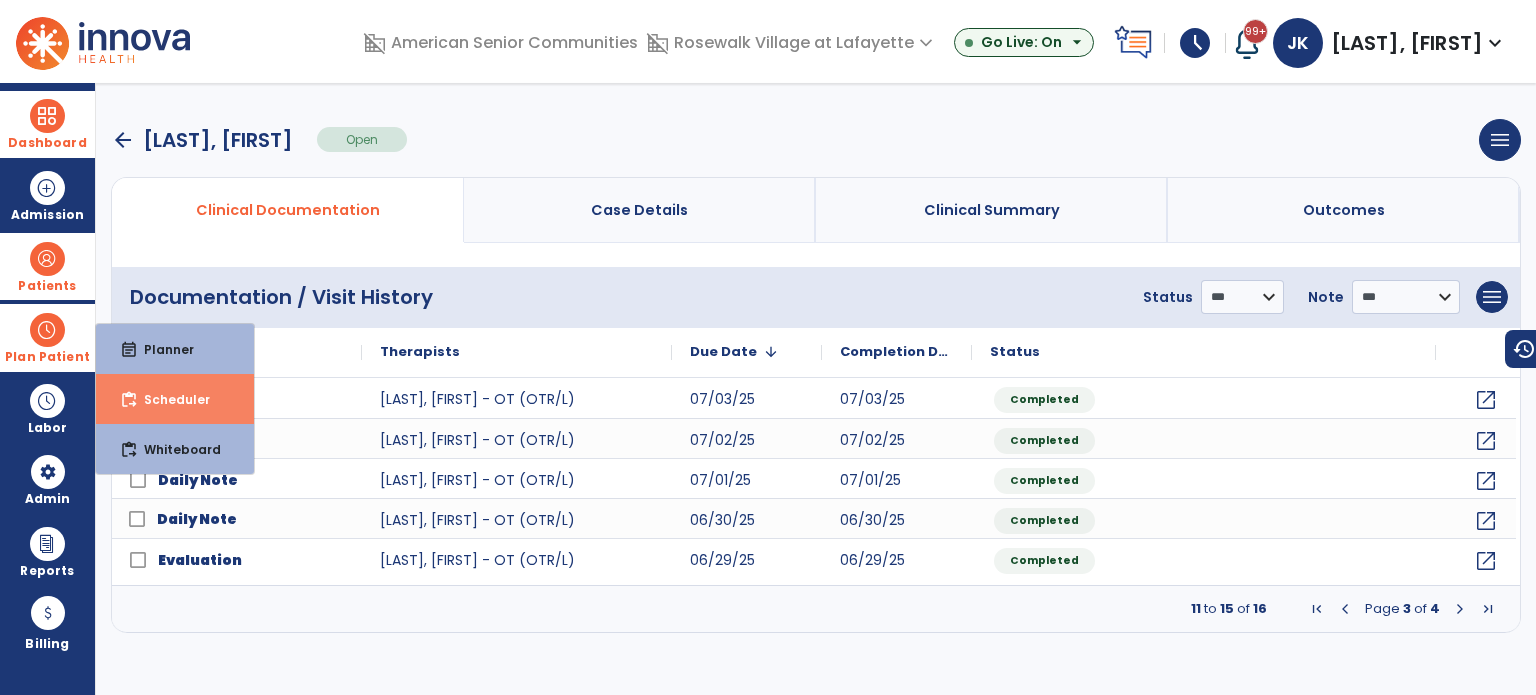 click on "content_paste_go  Scheduler" at bounding box center [175, 399] 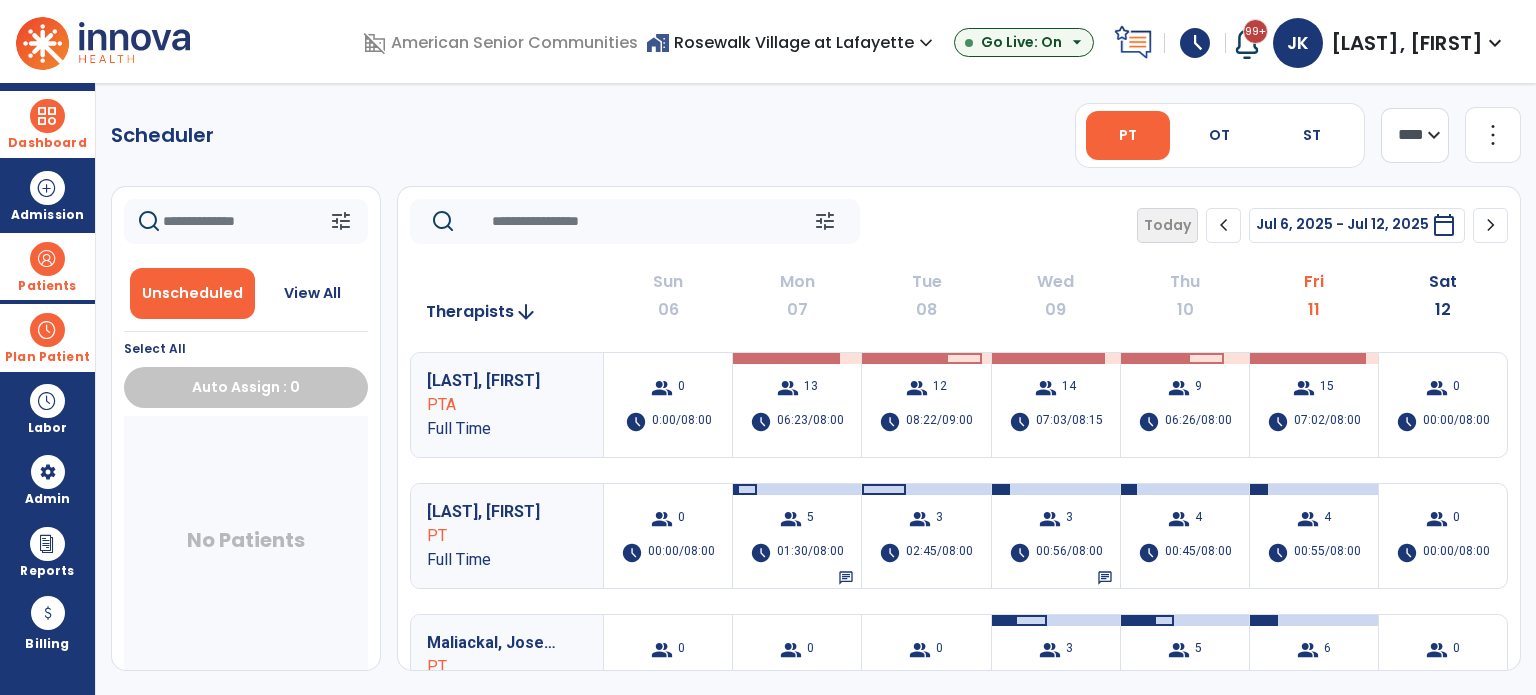 click on "Patients" at bounding box center (47, 266) 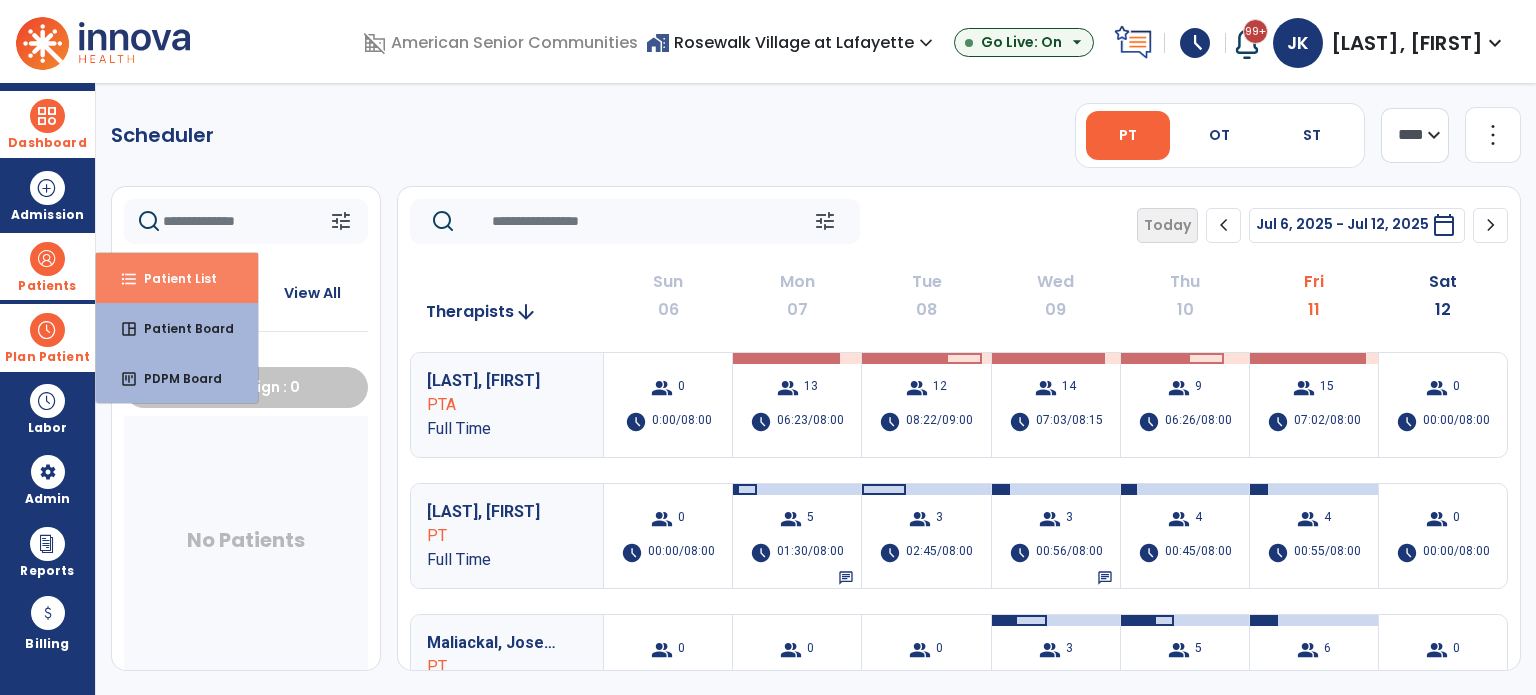 click on "Patient List" at bounding box center (172, 278) 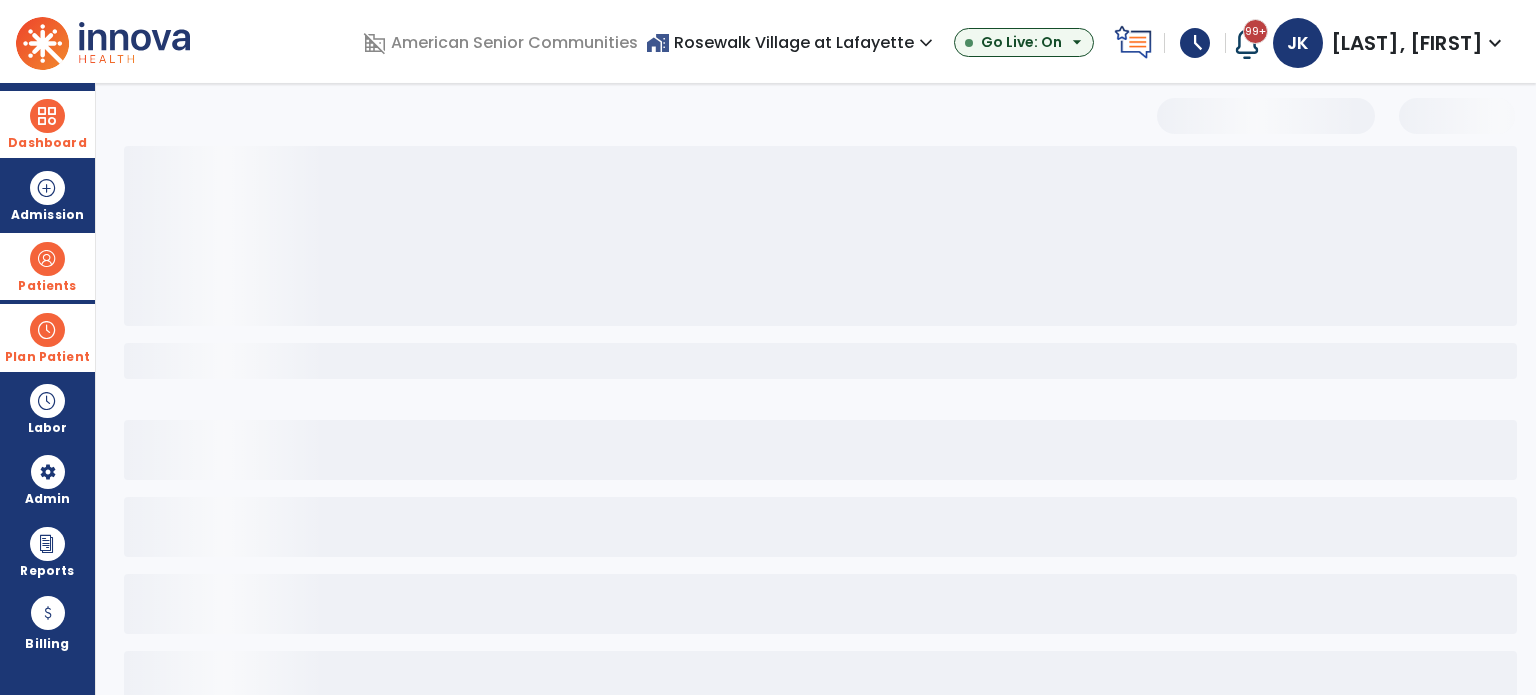 select on "***" 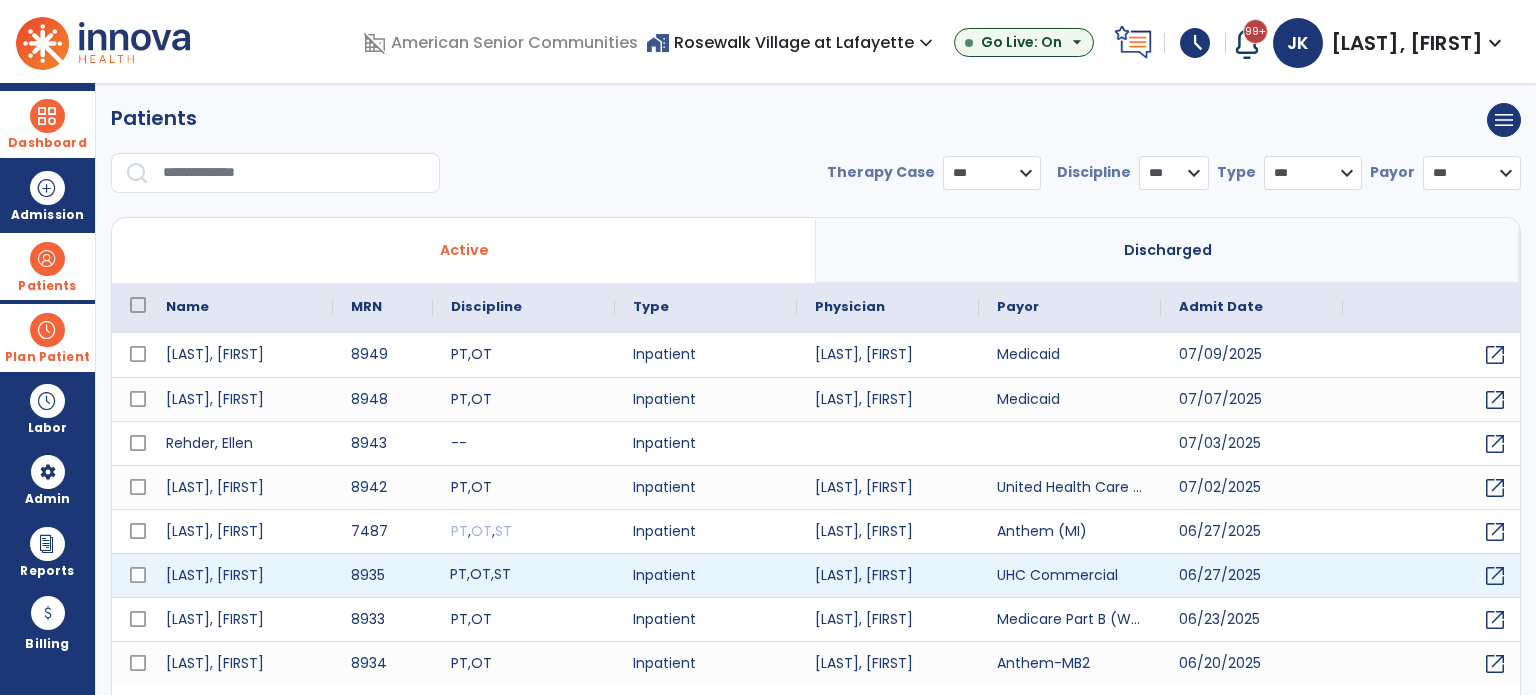 click on "PT , OT , ST" at bounding box center [524, 575] 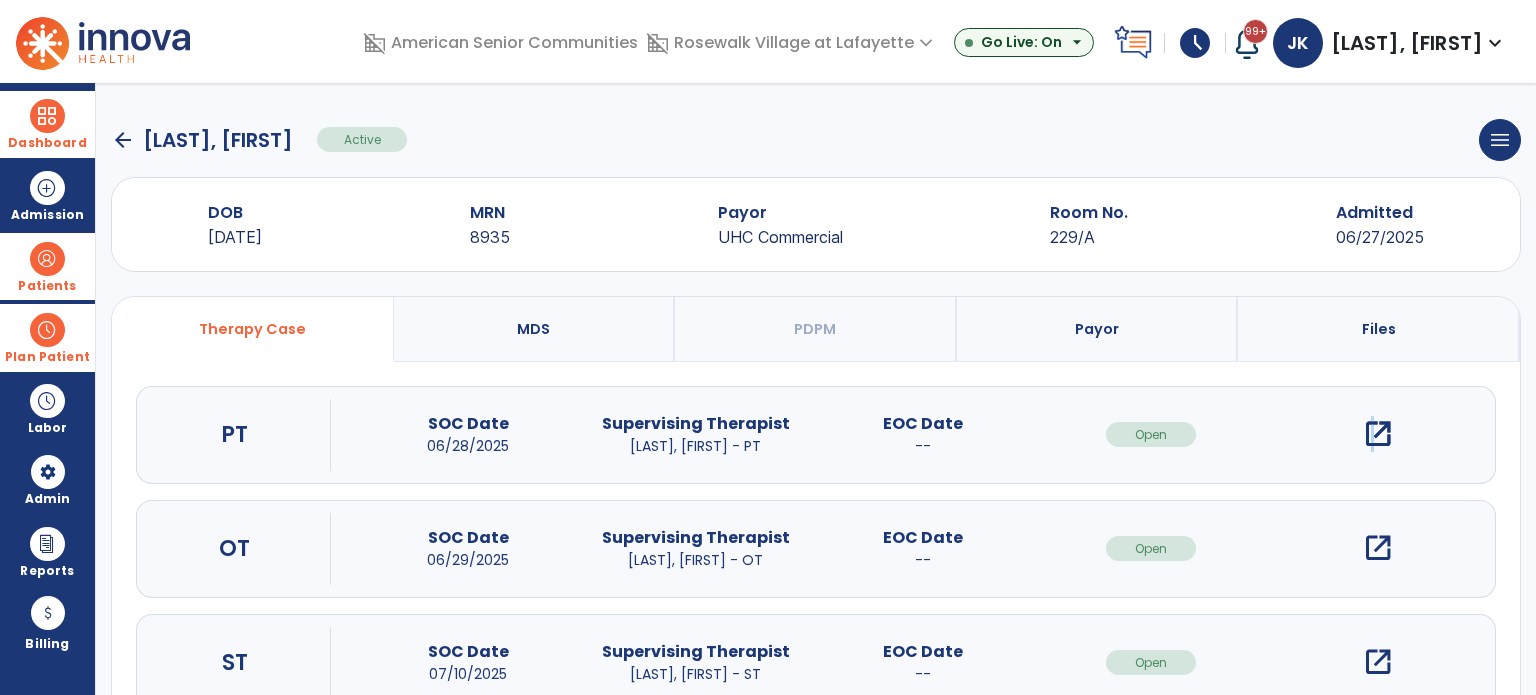 click on "open_in_new" at bounding box center [1378, 434] 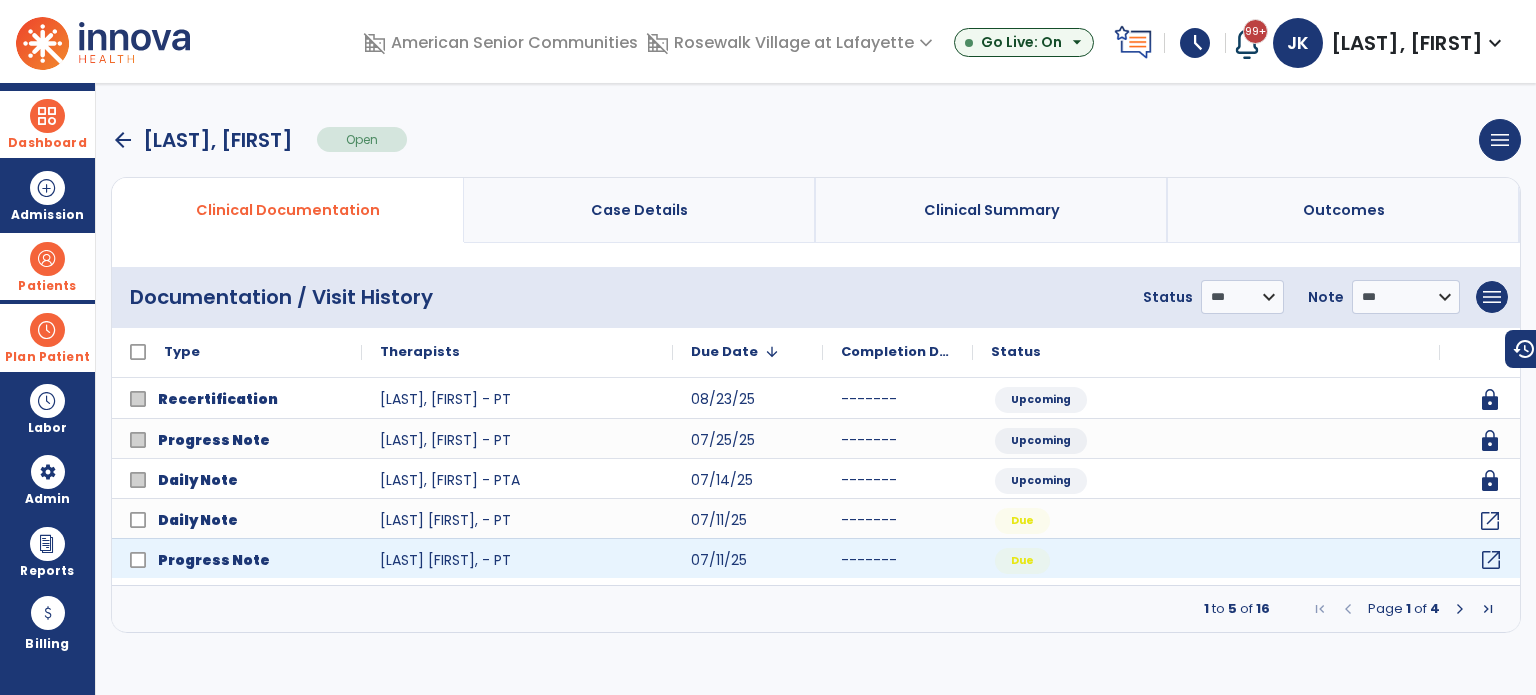 click on "open_in_new" 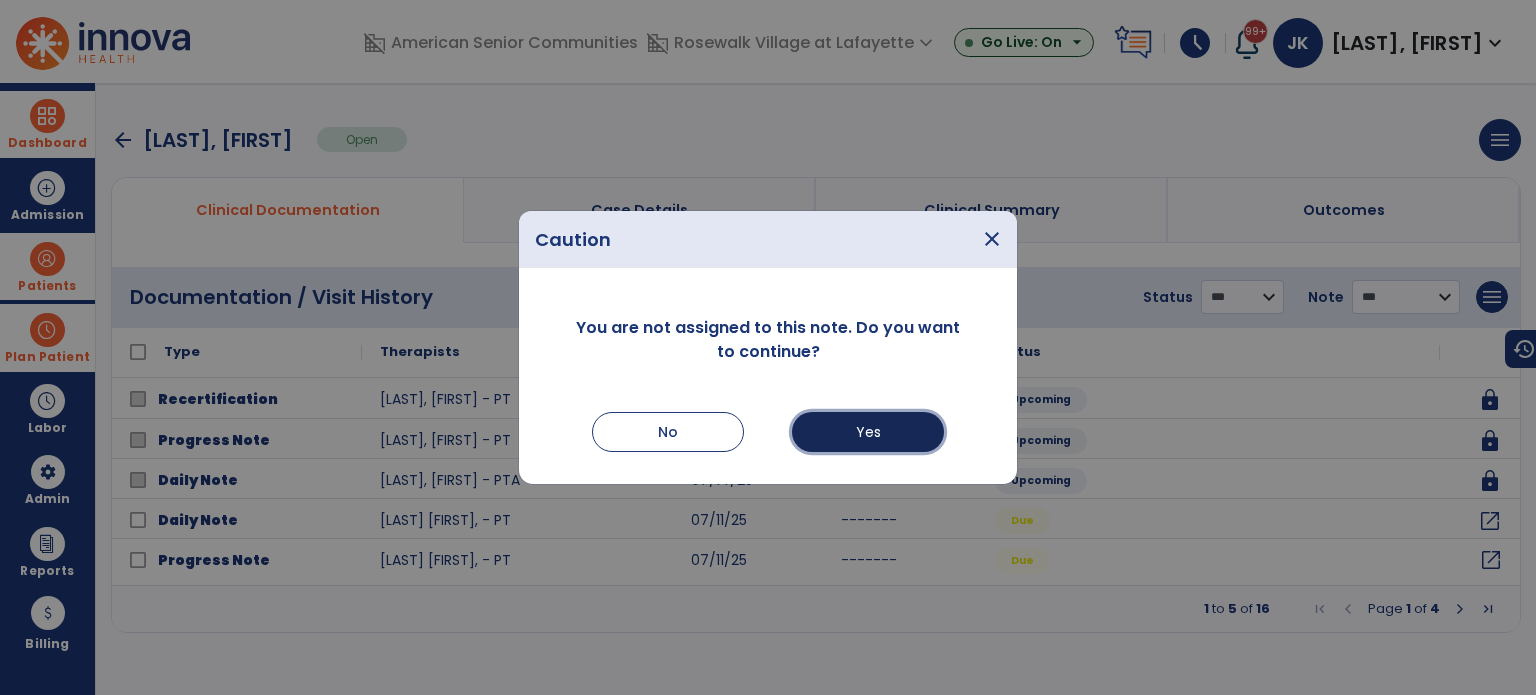 click on "Yes" at bounding box center [868, 432] 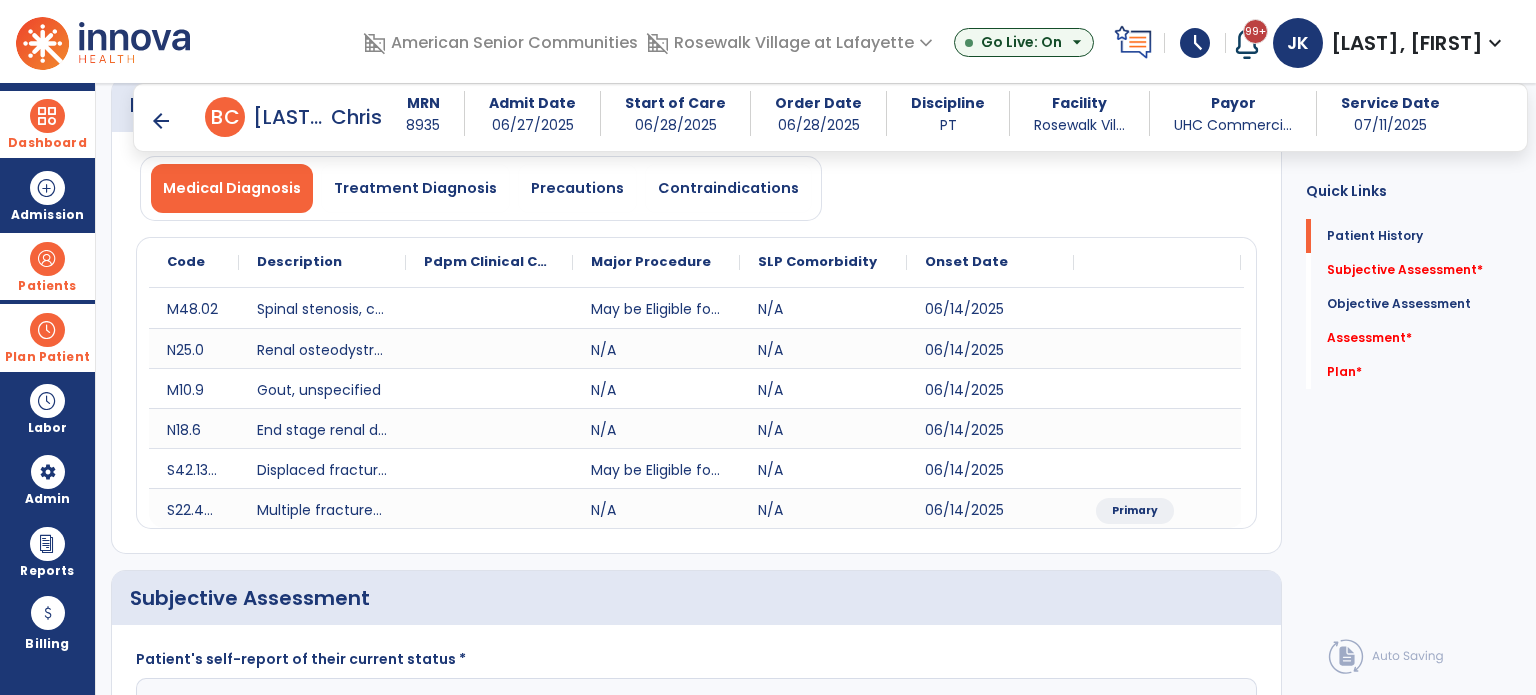 scroll, scrollTop: 0, scrollLeft: 0, axis: both 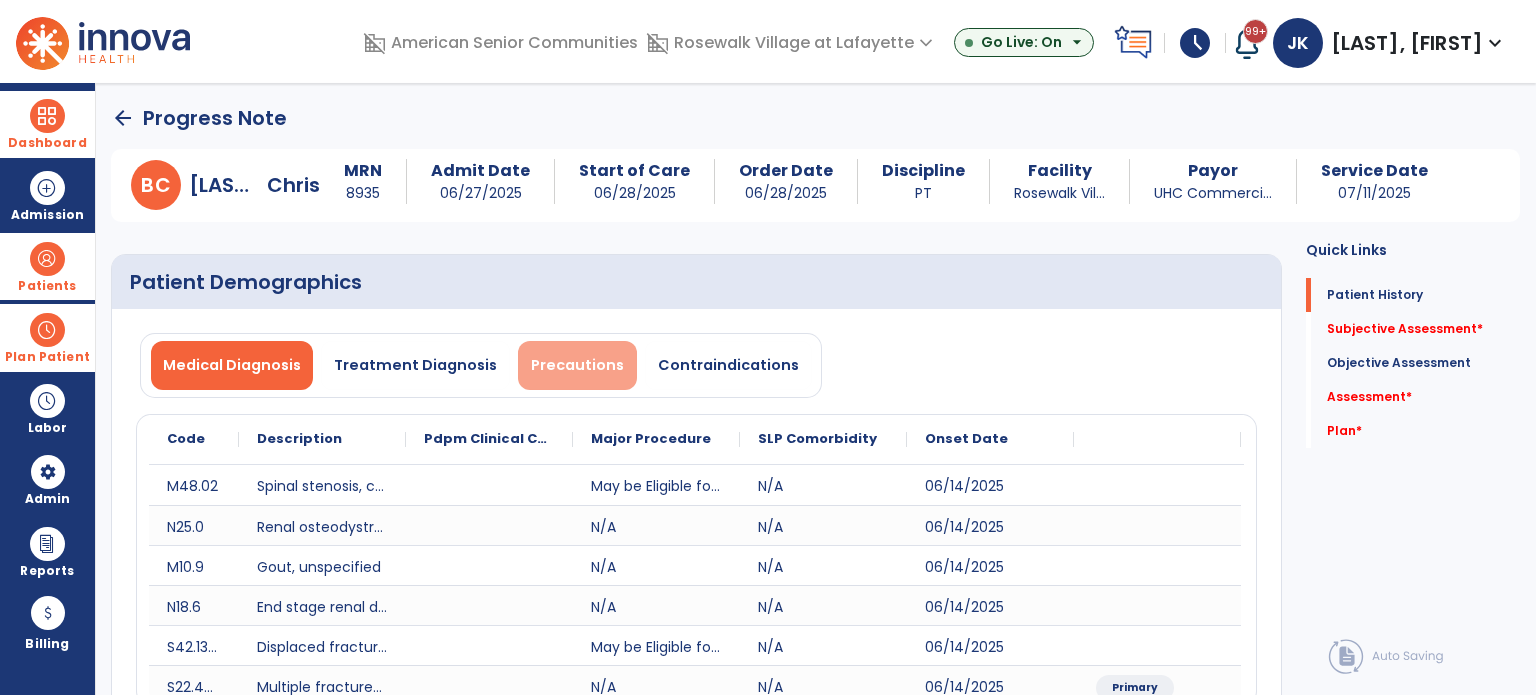 click on "Precautions" at bounding box center [577, 365] 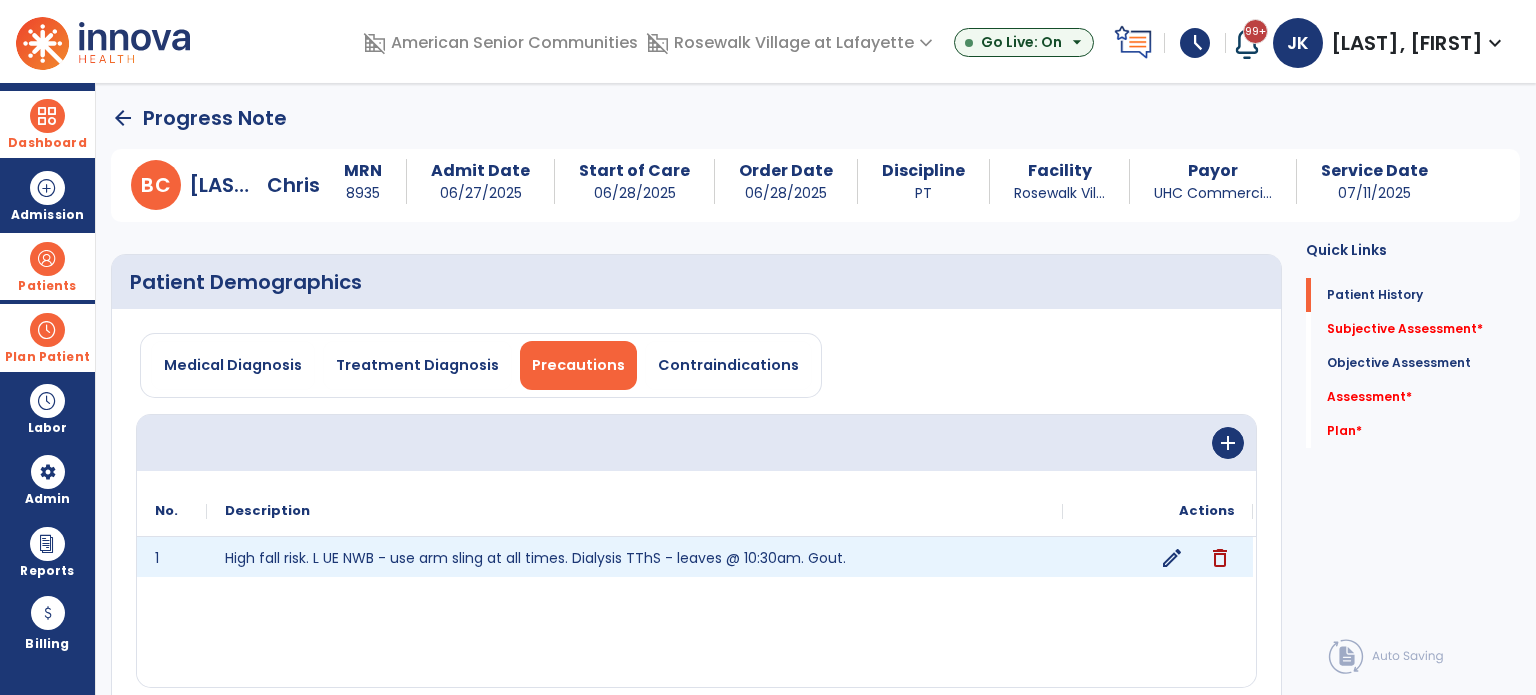 click on "edit" 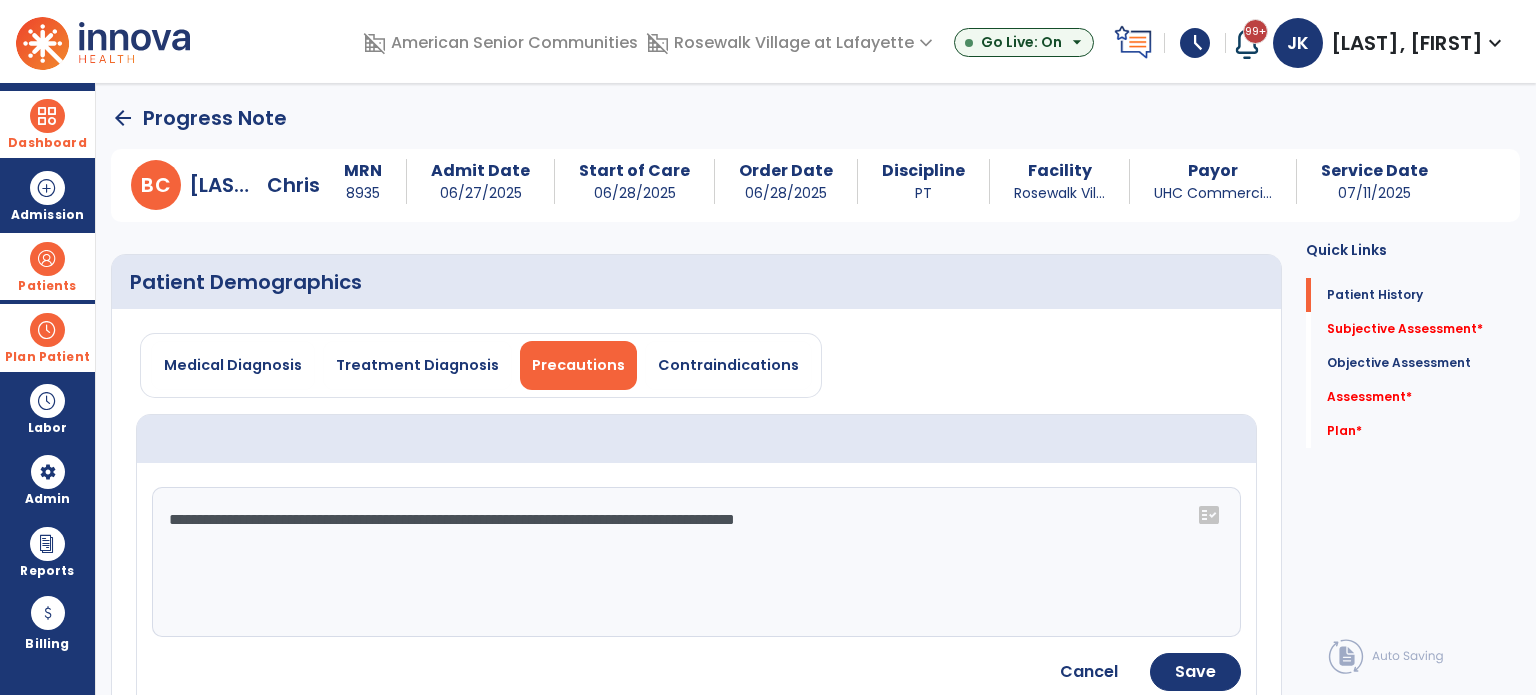 drag, startPoint x: 824, startPoint y: 519, endPoint x: 304, endPoint y: 514, distance: 520.02405 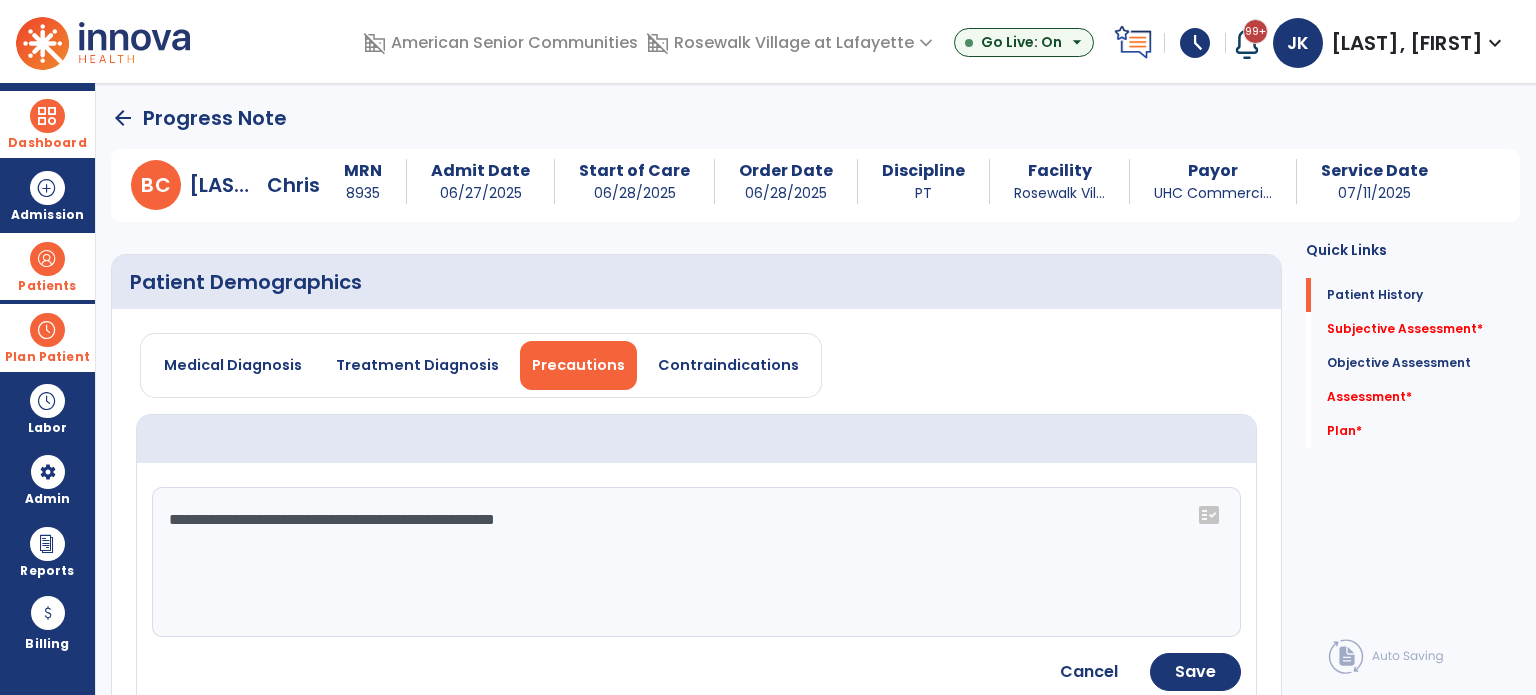 click on "**********" 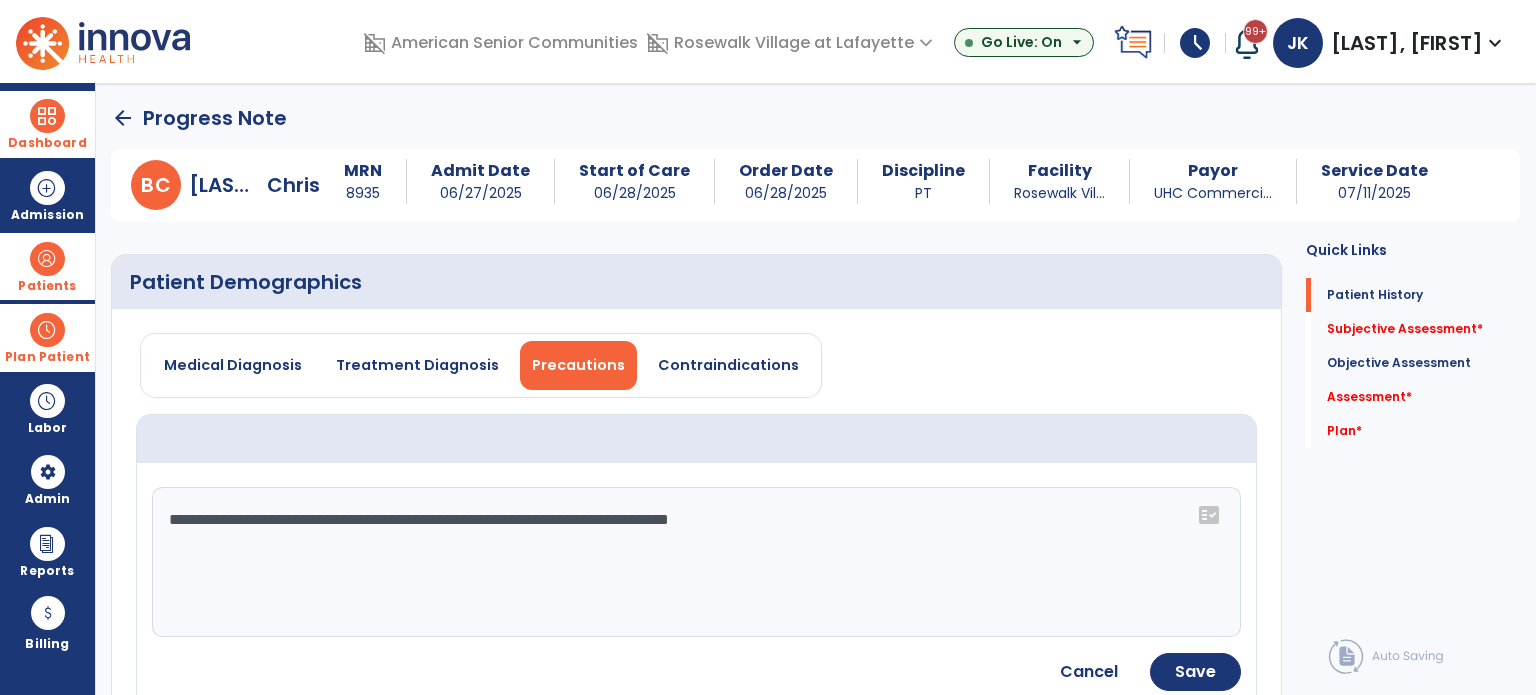 type on "**********" 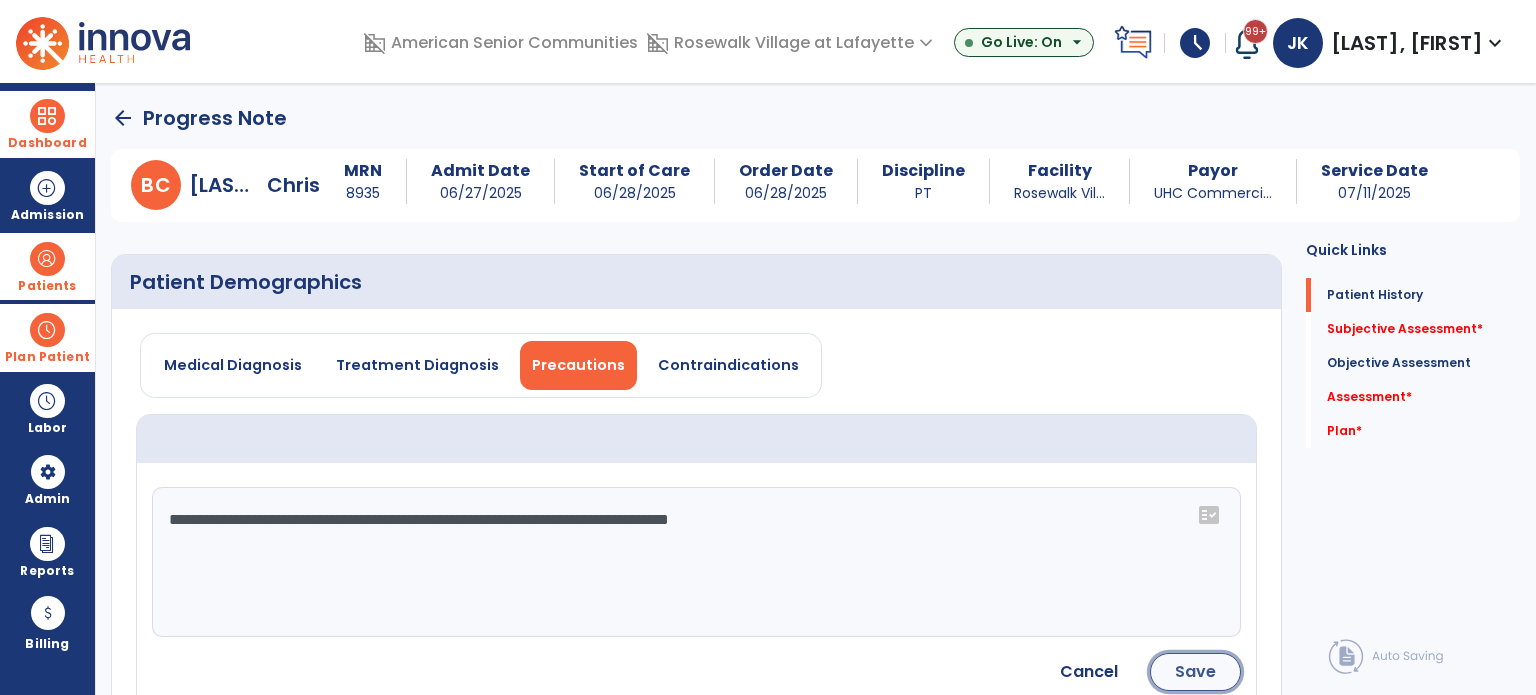click on "Save" 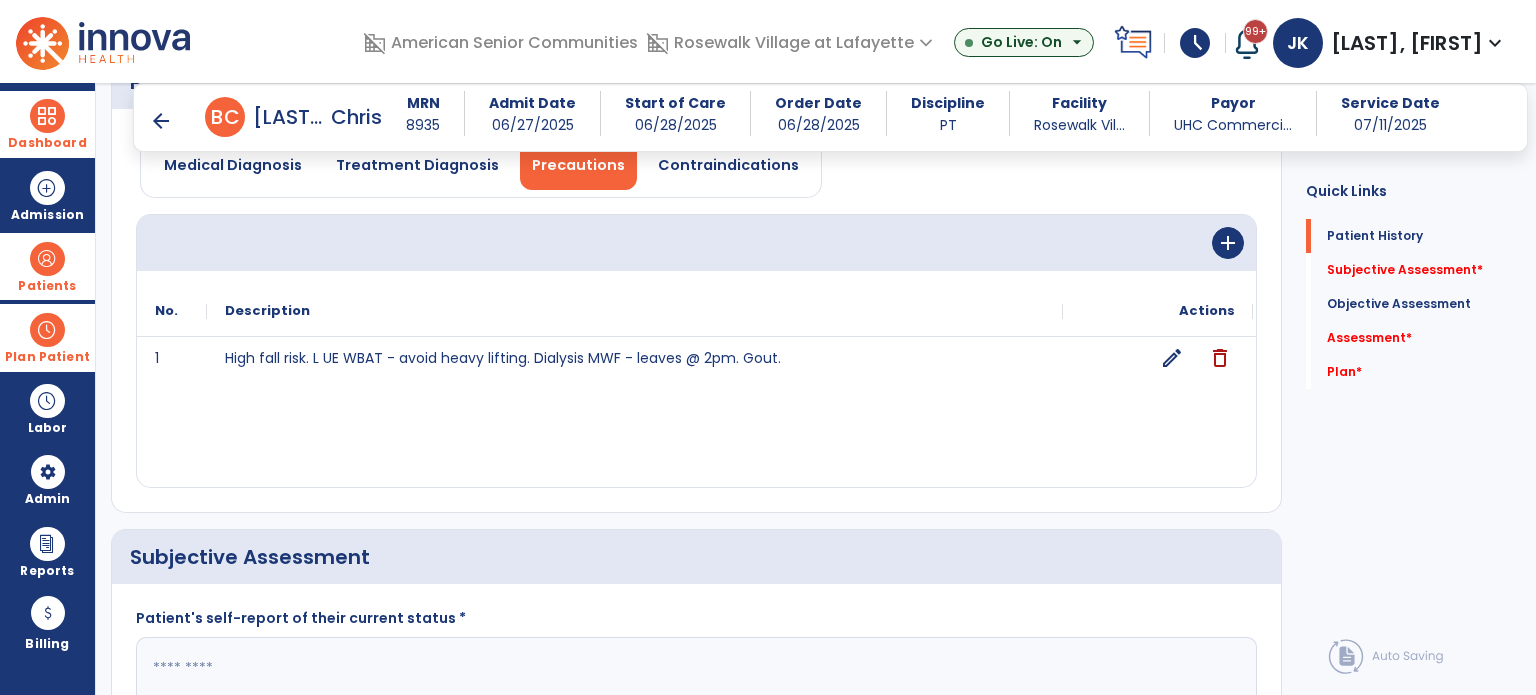 scroll, scrollTop: 0, scrollLeft: 0, axis: both 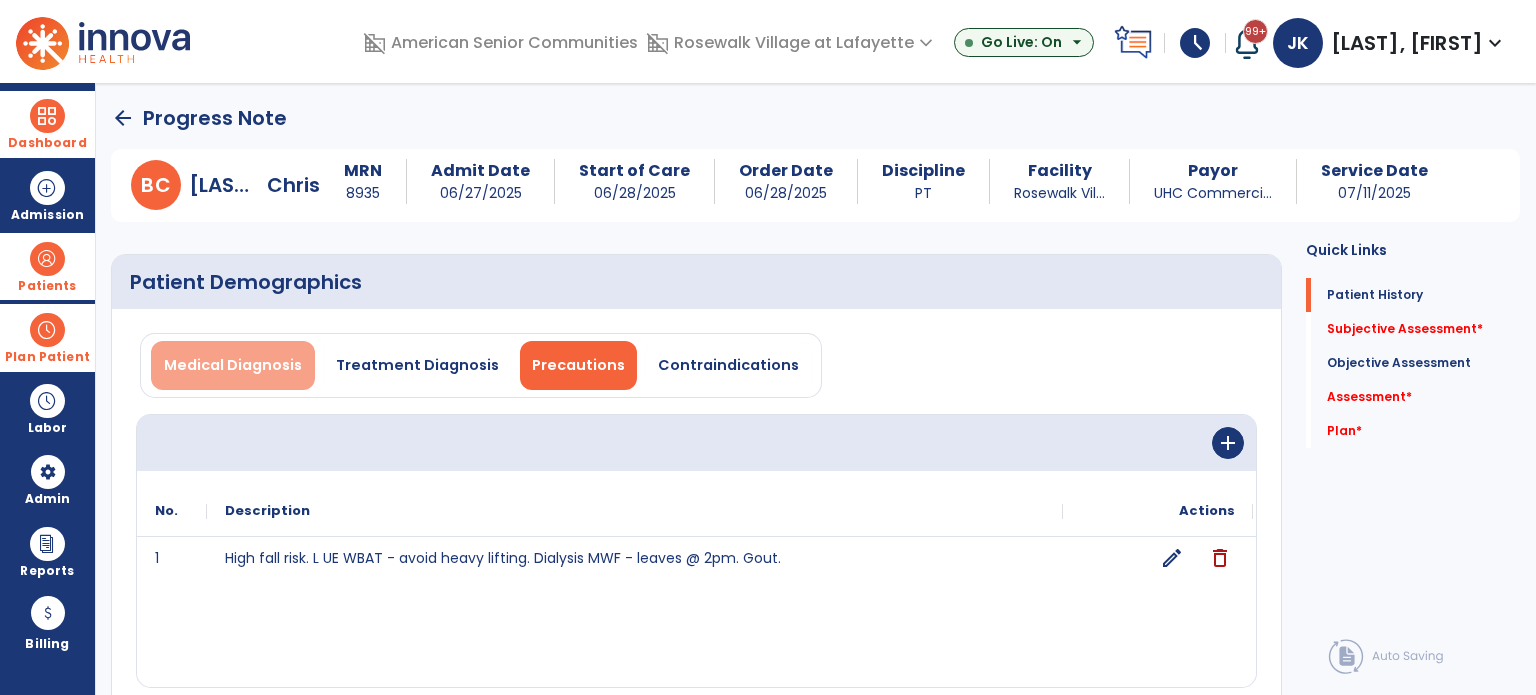 click on "Medical Diagnosis" at bounding box center [233, 365] 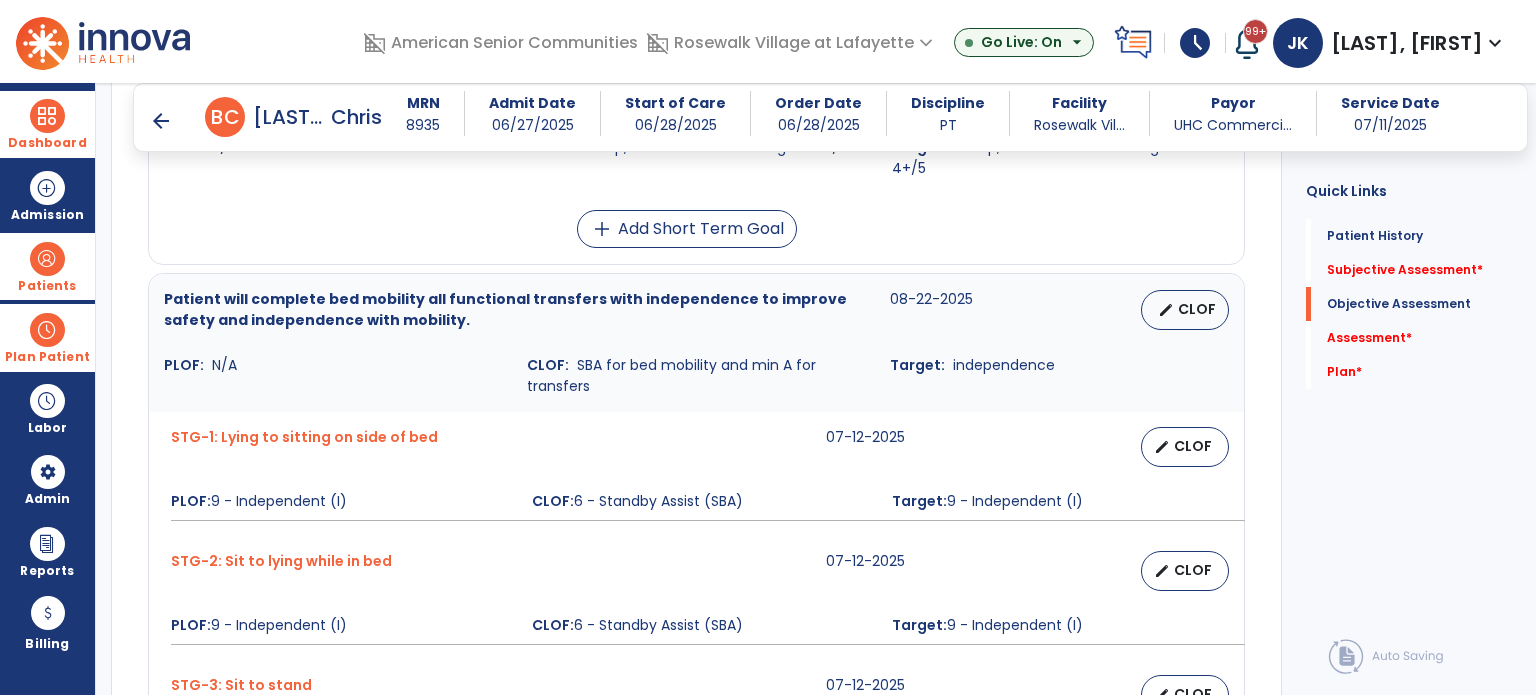 scroll, scrollTop: 1597, scrollLeft: 0, axis: vertical 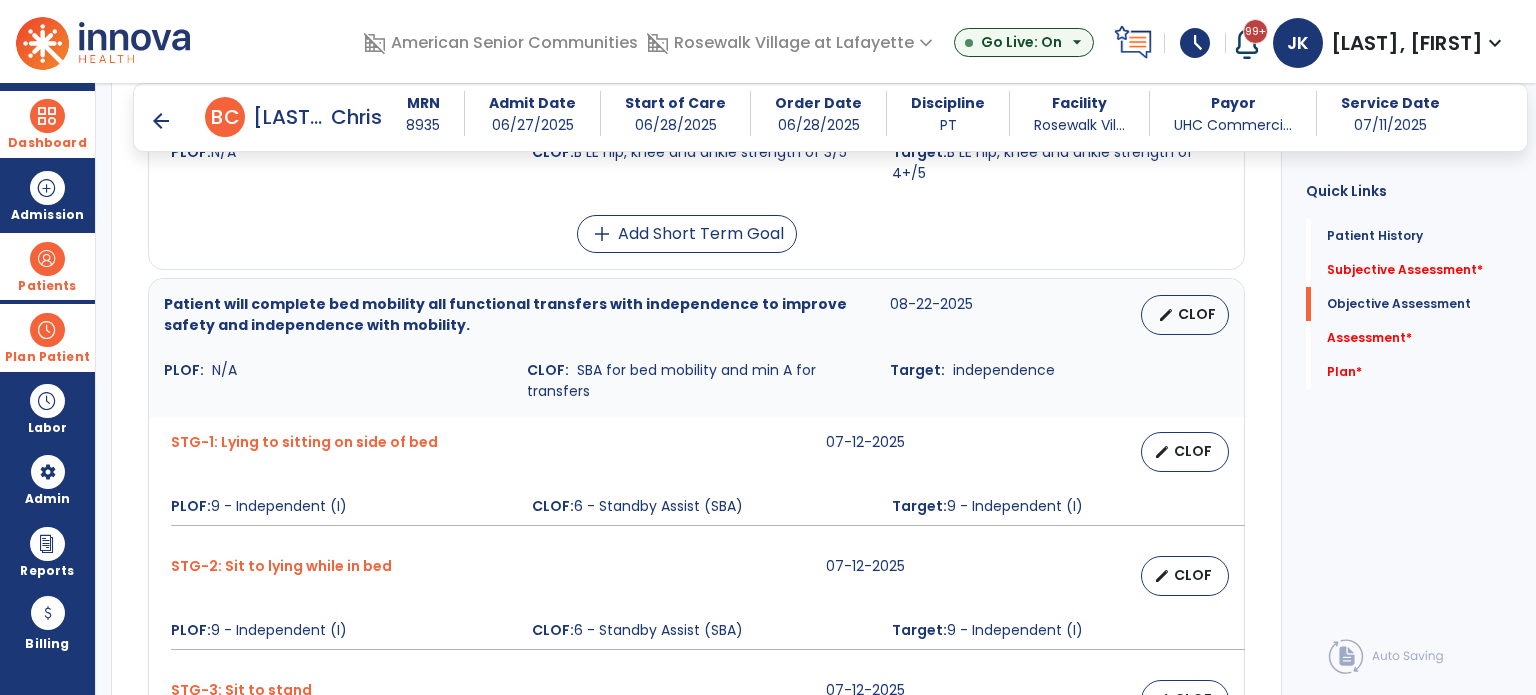 click on "arrow_back" at bounding box center (161, 121) 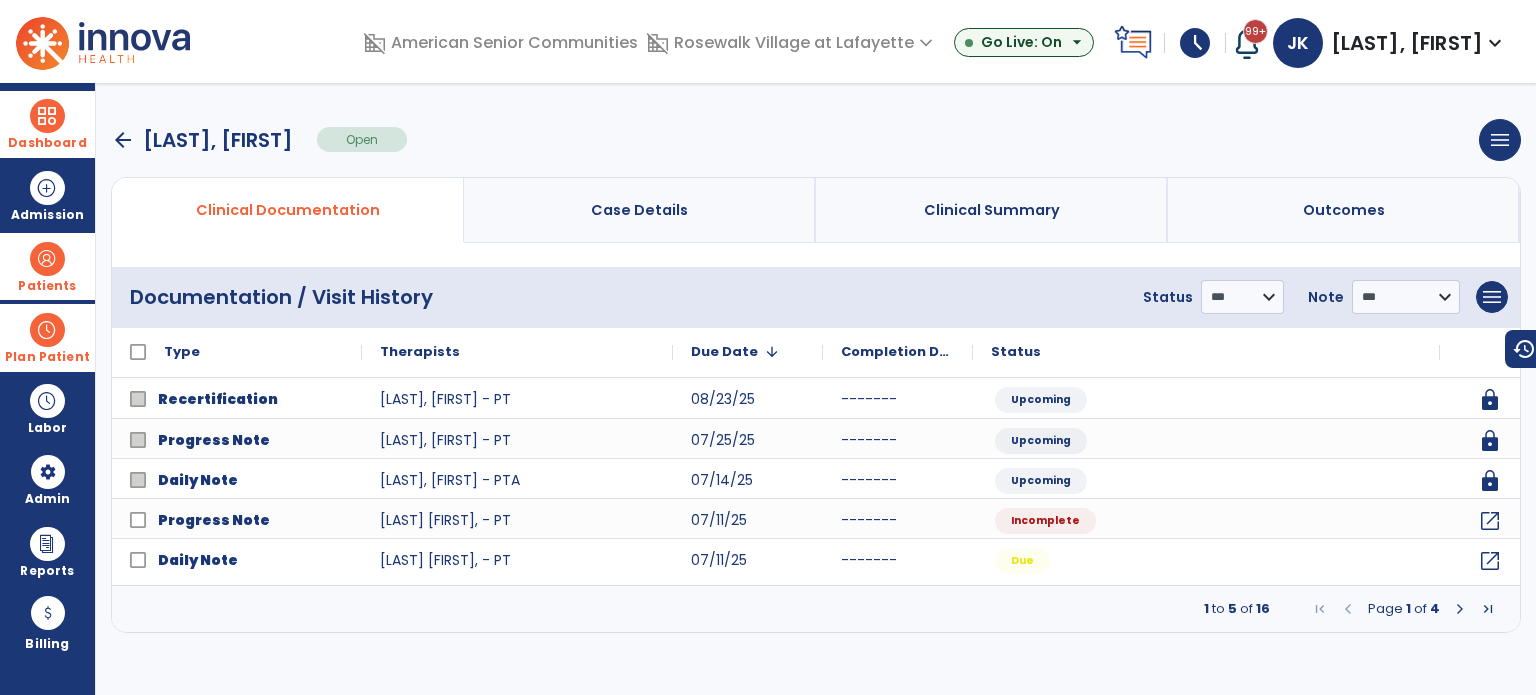 click at bounding box center [47, 116] 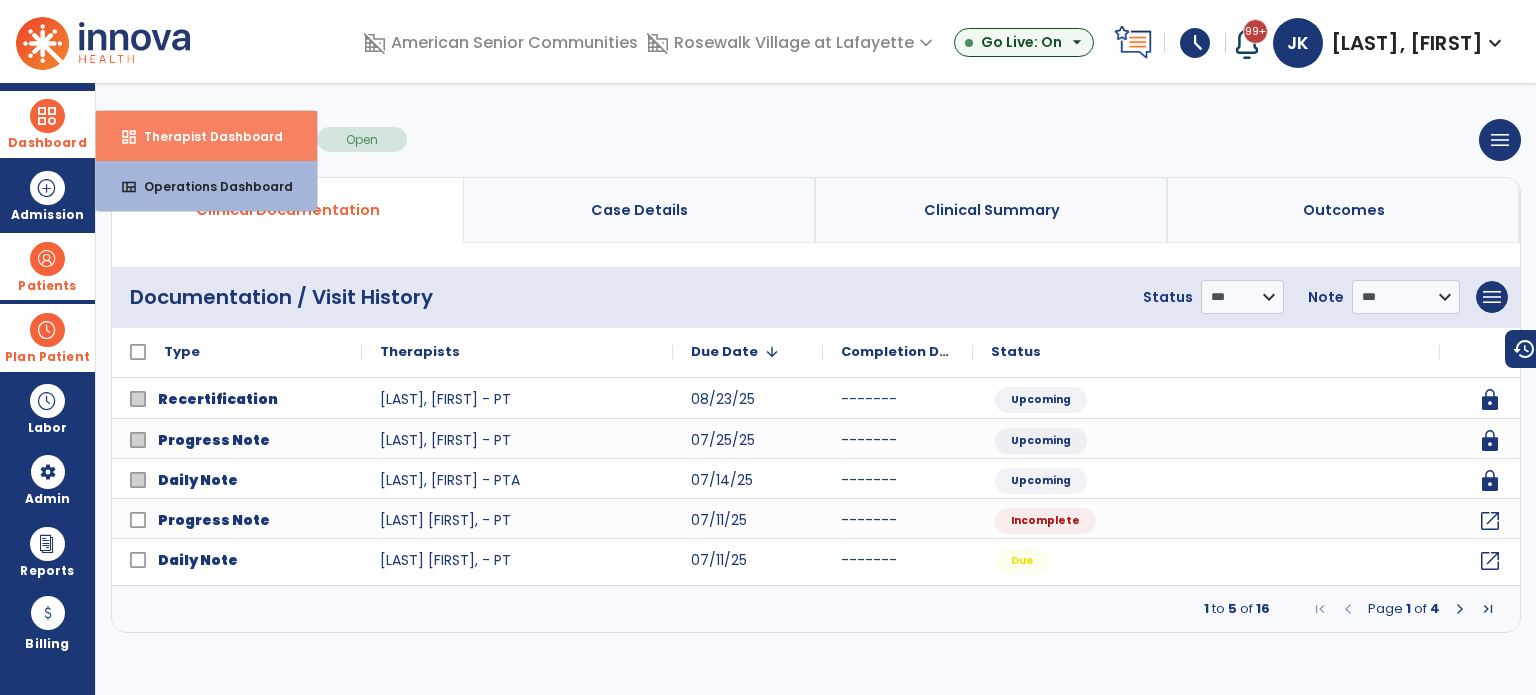 click on "dashboard  Therapist Dashboard" at bounding box center [206, 136] 